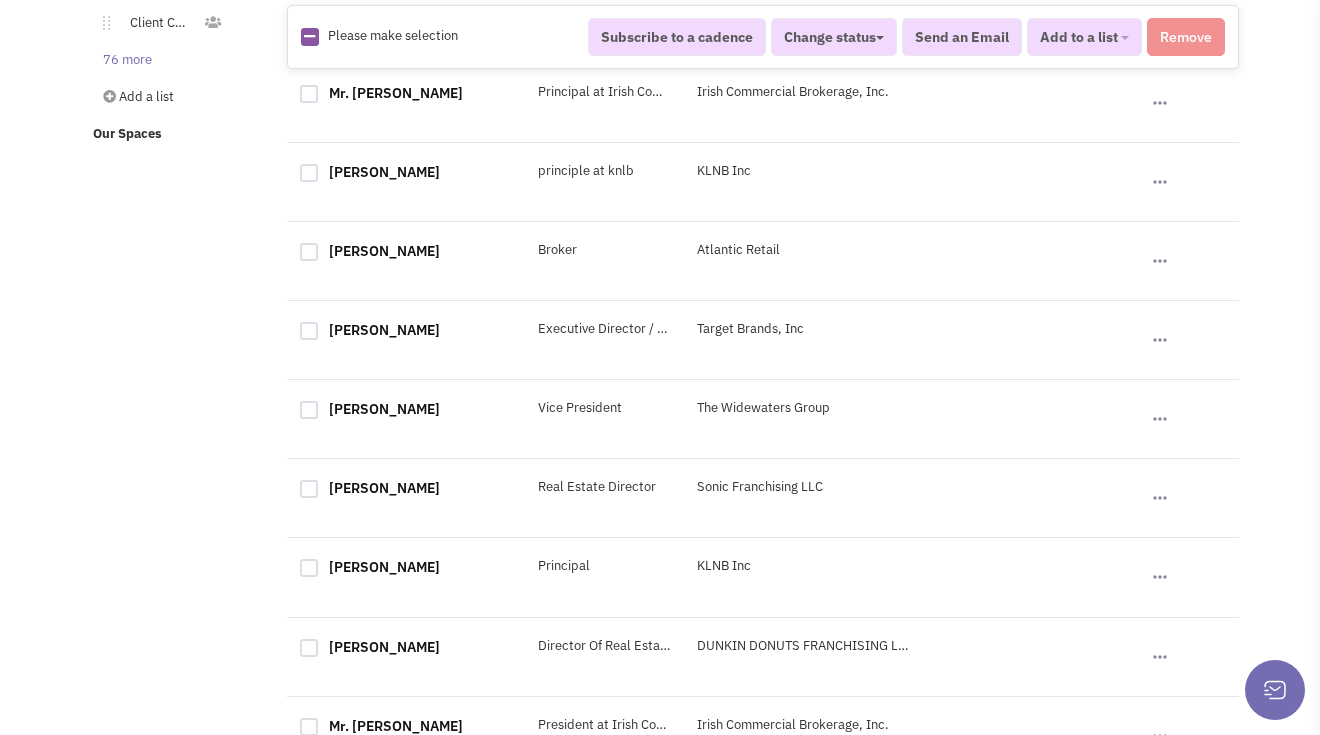 scroll, scrollTop: 725, scrollLeft: 0, axis: vertical 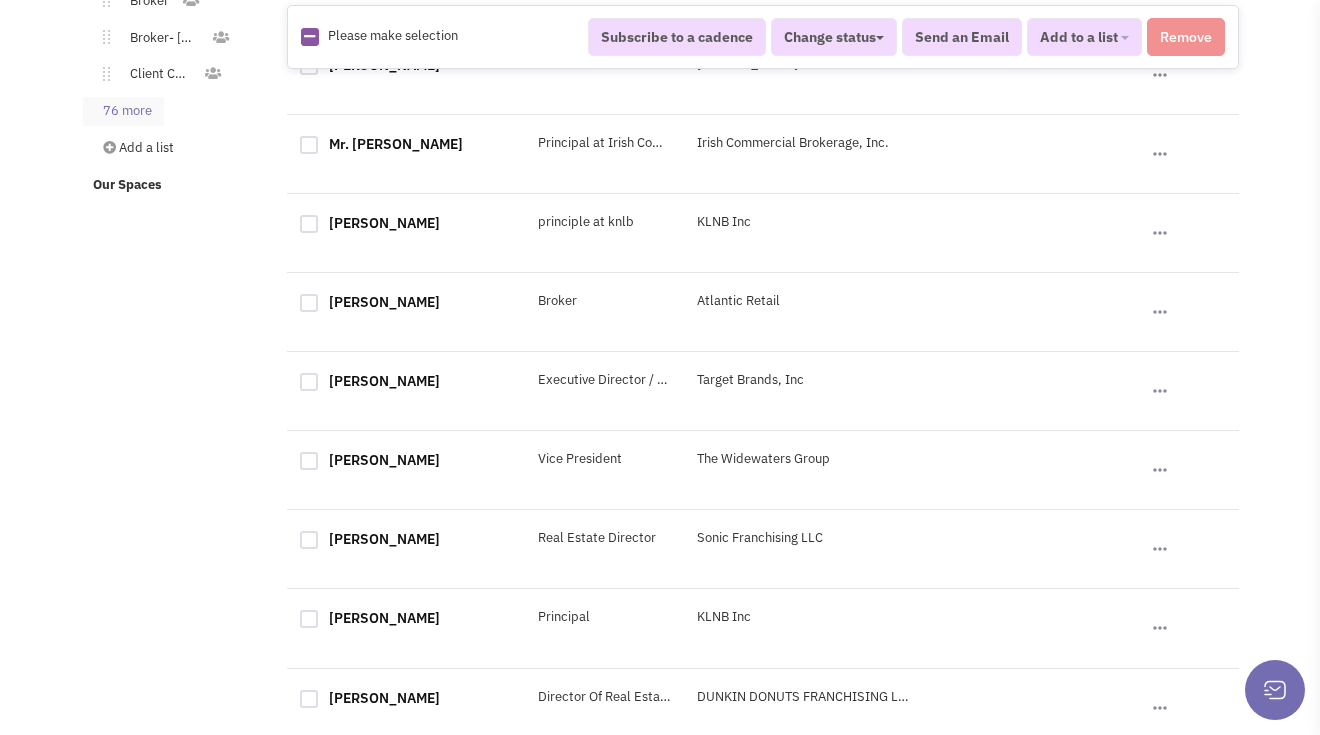 click on "76 more" at bounding box center [123, 111] 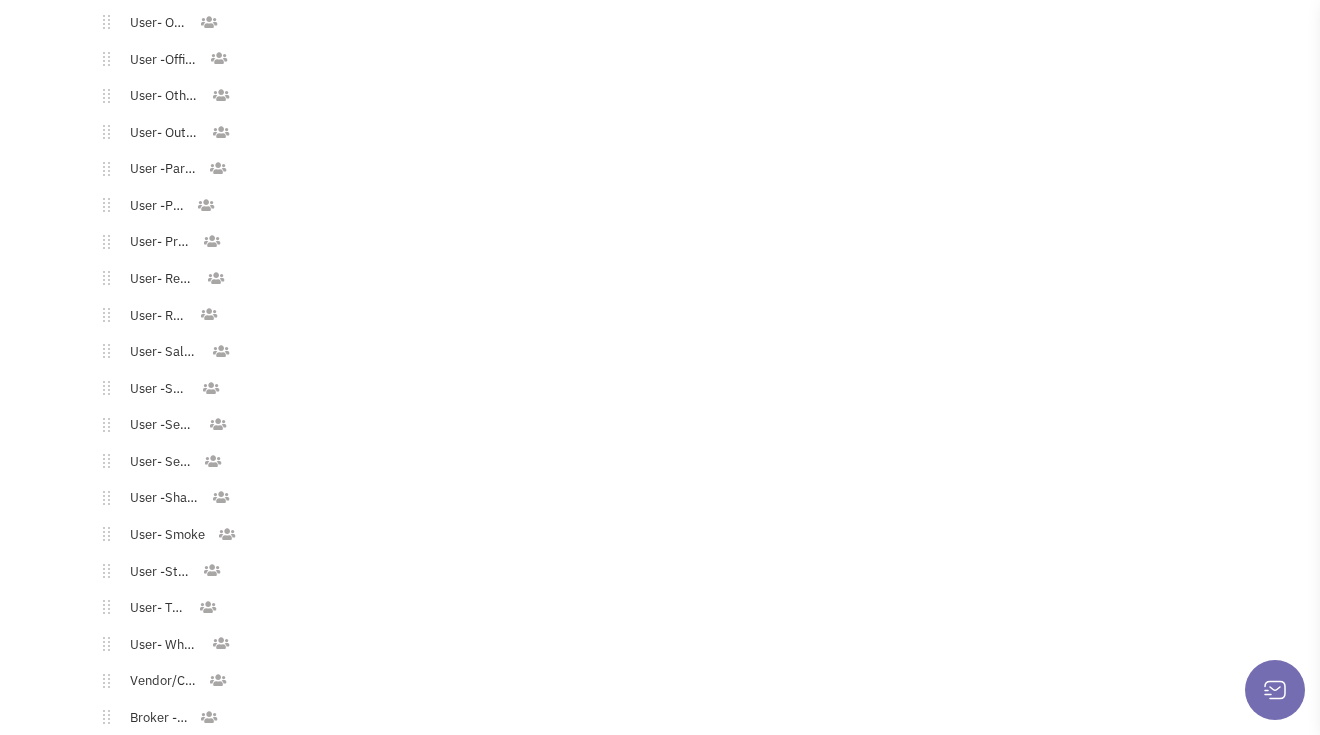 scroll, scrollTop: 2959, scrollLeft: 0, axis: vertical 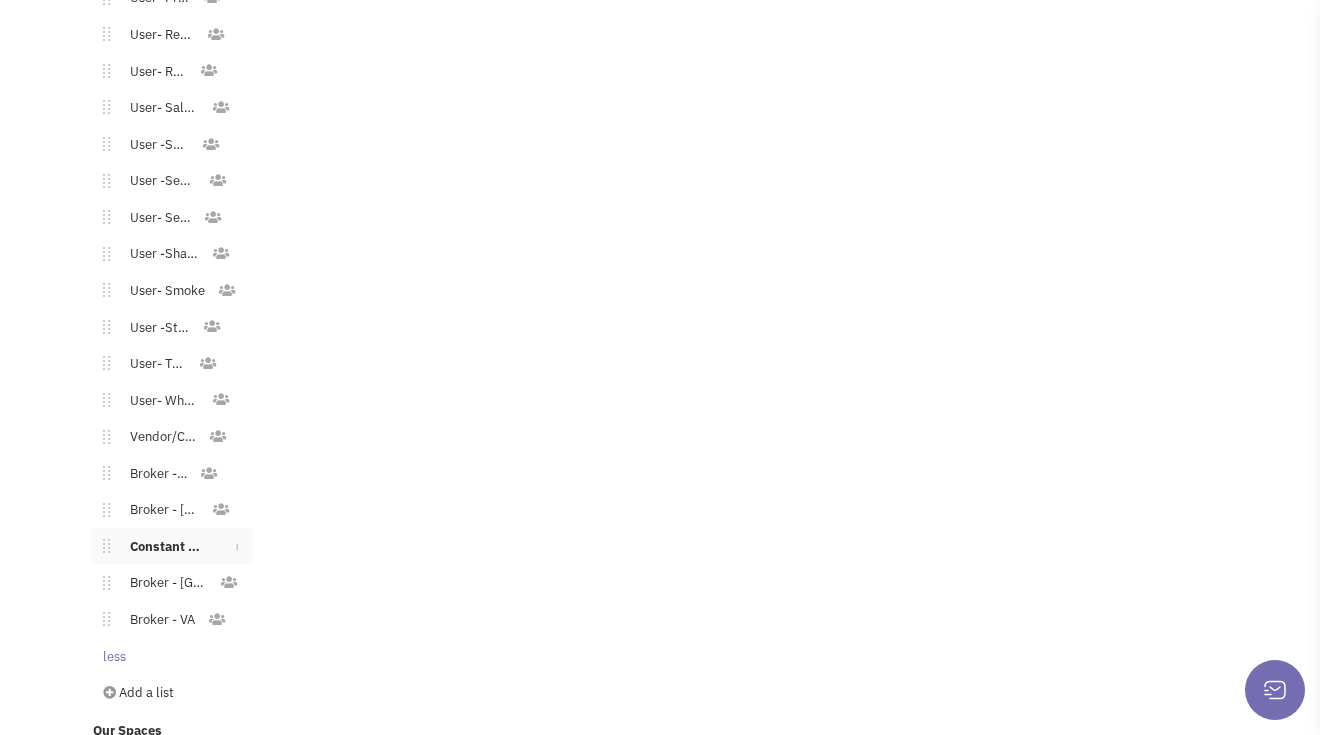 click on "Constant Contact Email" at bounding box center (164, 547) 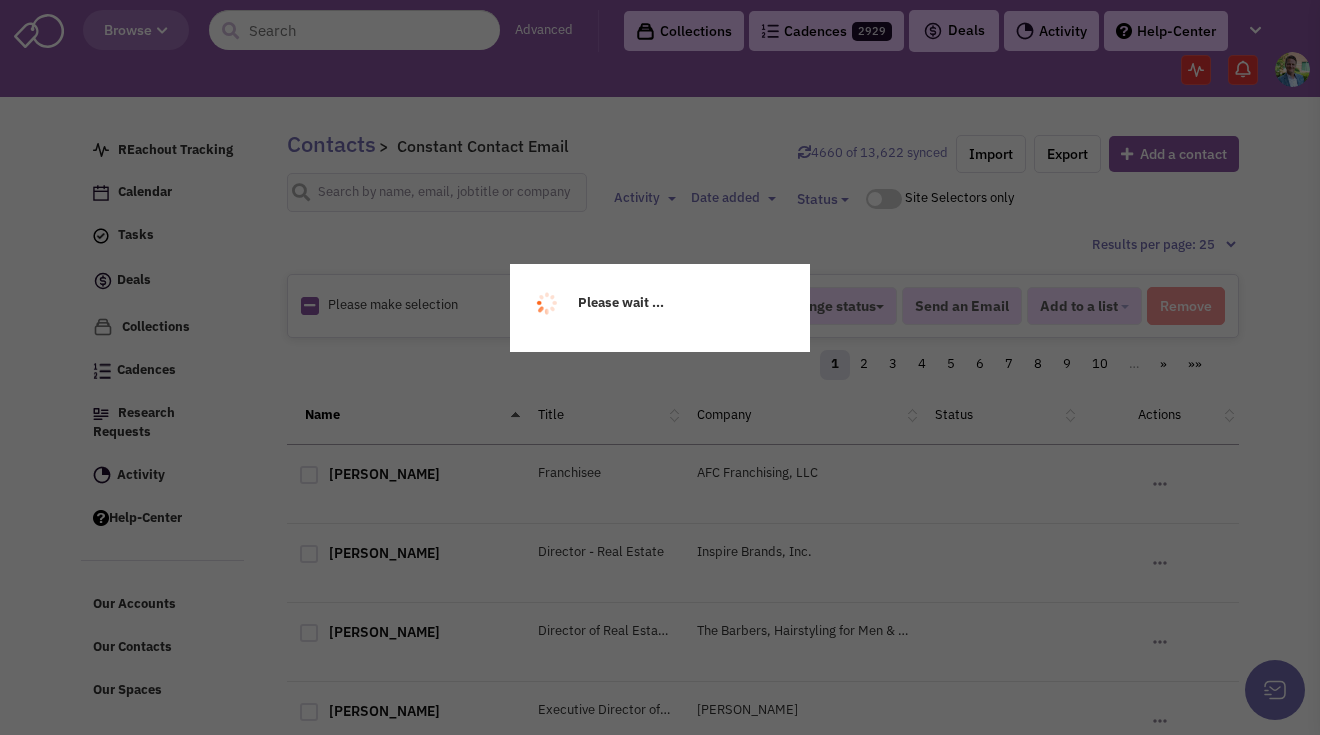 scroll, scrollTop: 0, scrollLeft: 0, axis: both 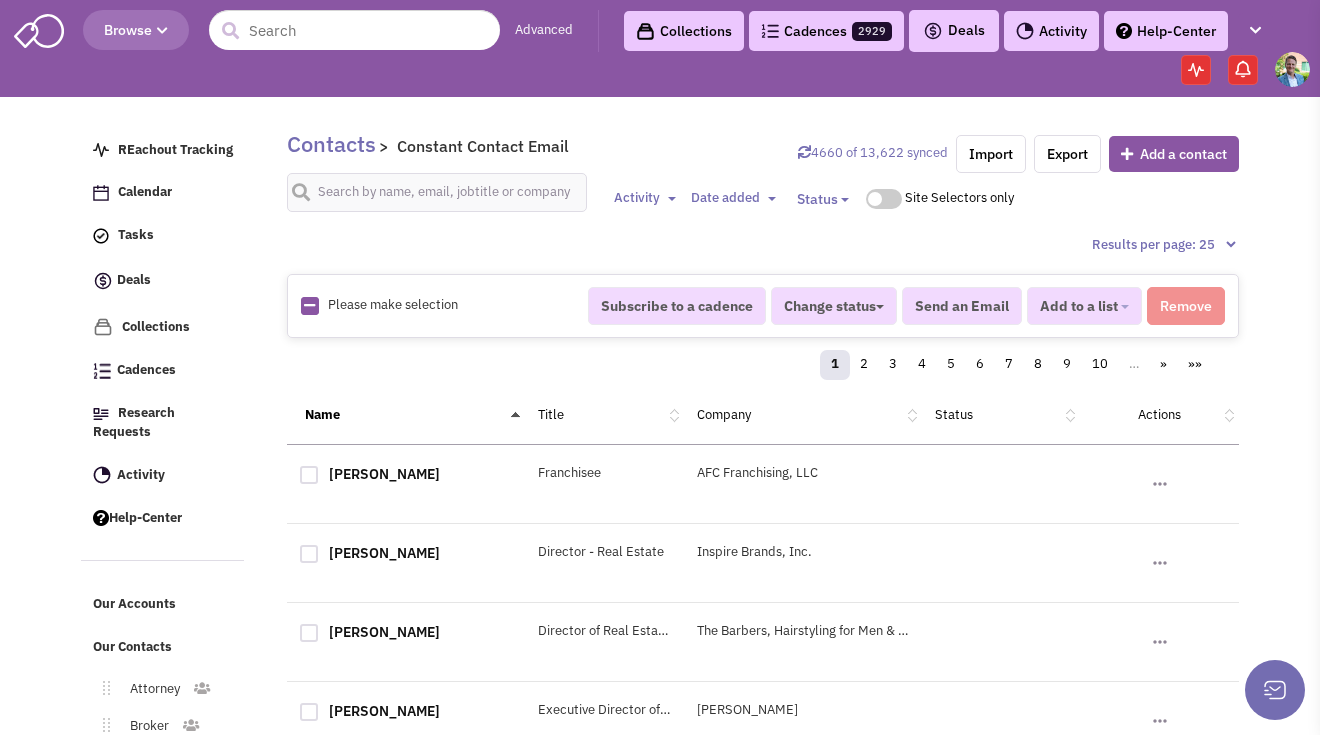 click at bounding box center (309, 305) 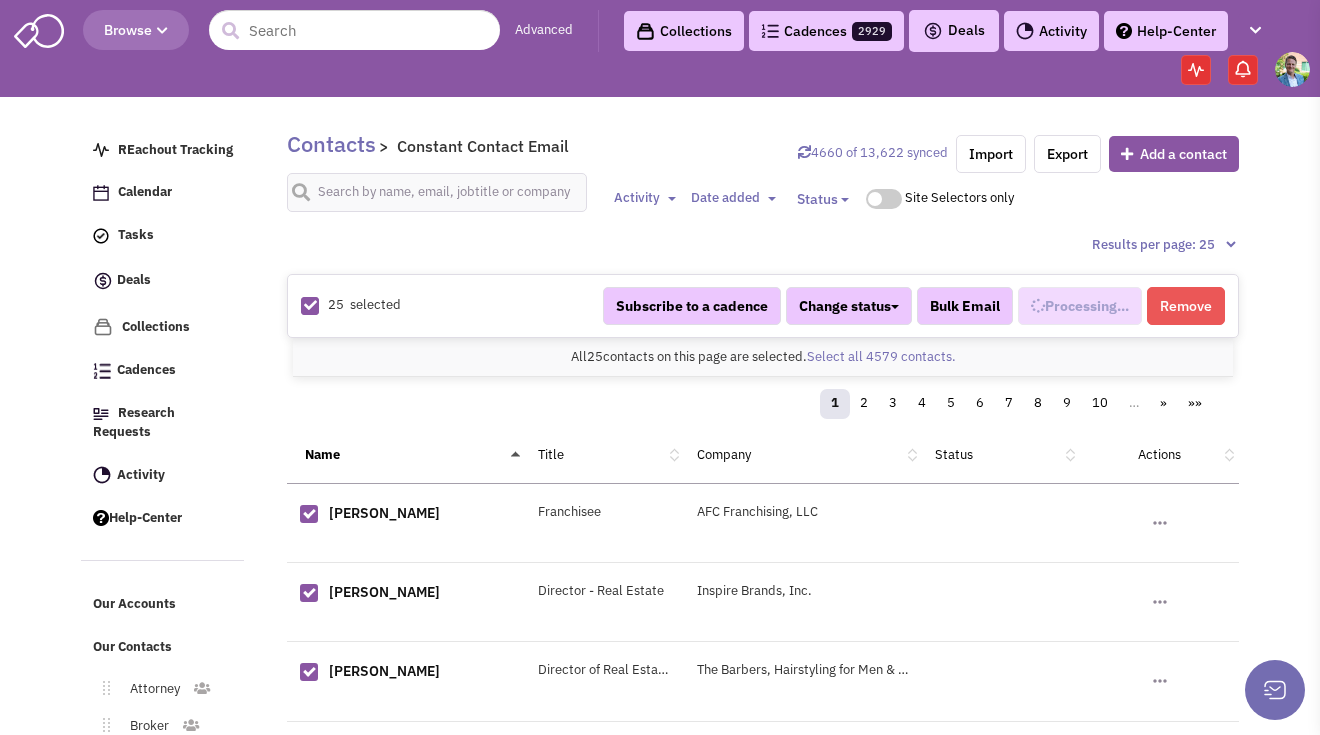 scroll, scrollTop: 1471, scrollLeft: 0, axis: vertical 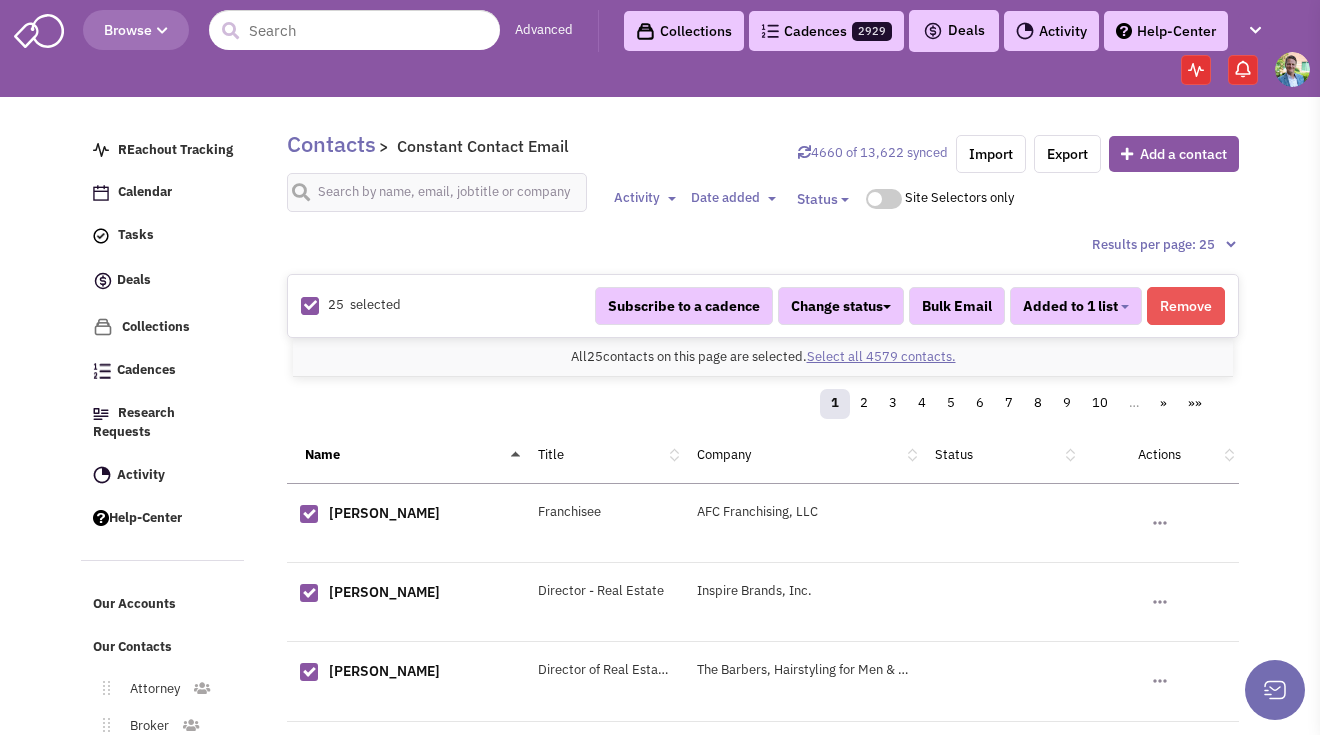 click on "Select all 4579 contacts." at bounding box center (881, 356) 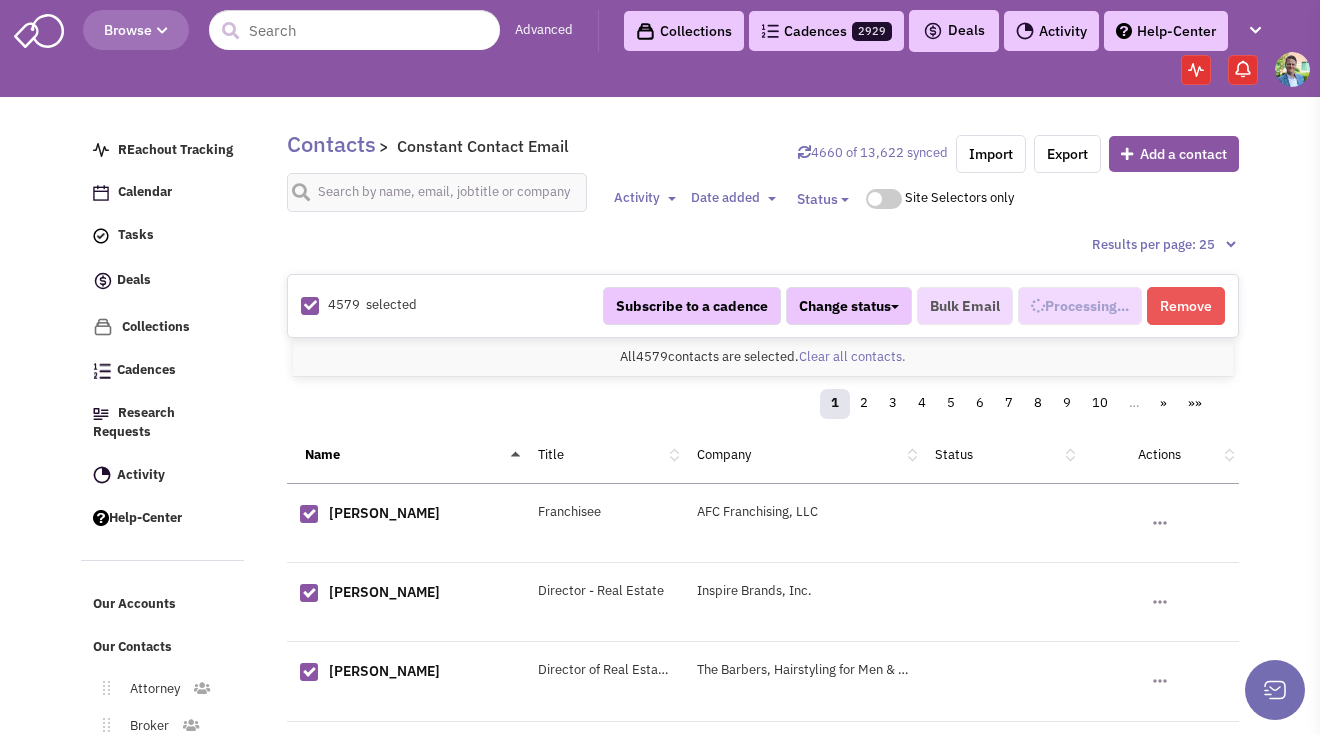 select on "740" 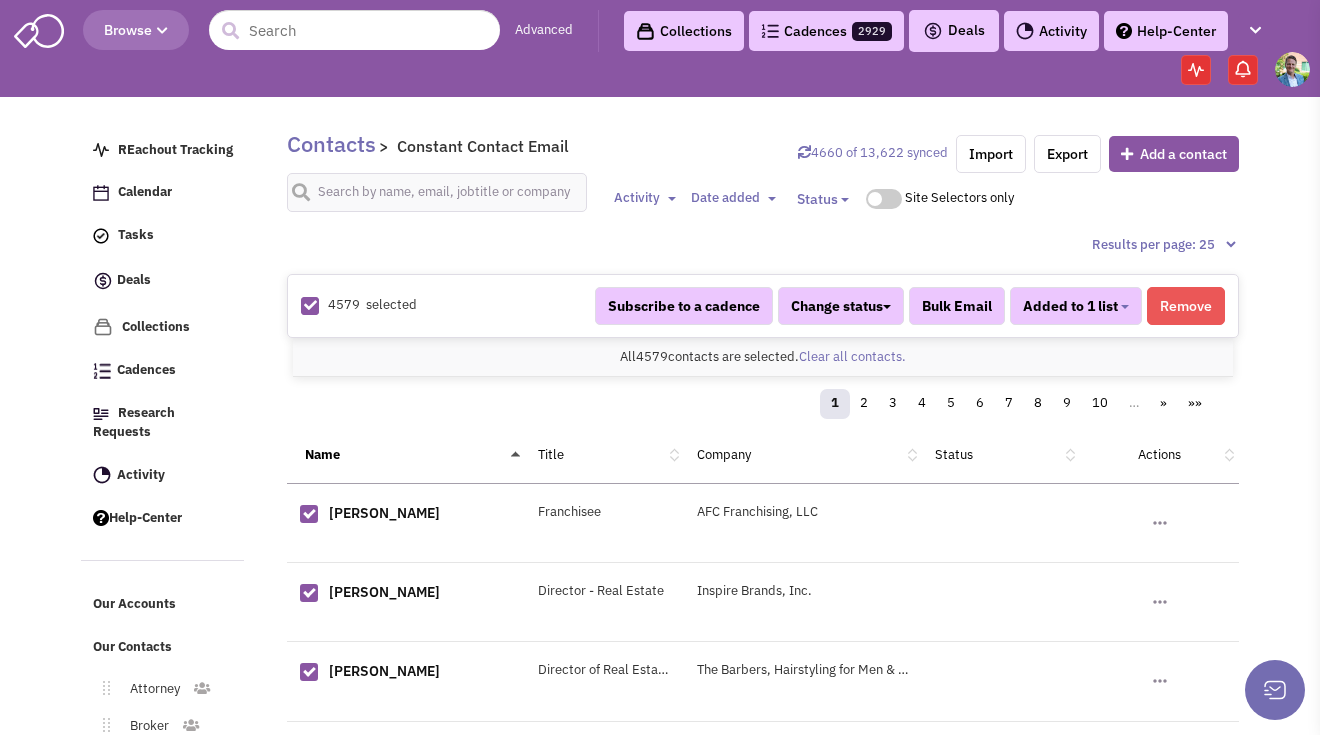 scroll, scrollTop: 1471, scrollLeft: 0, axis: vertical 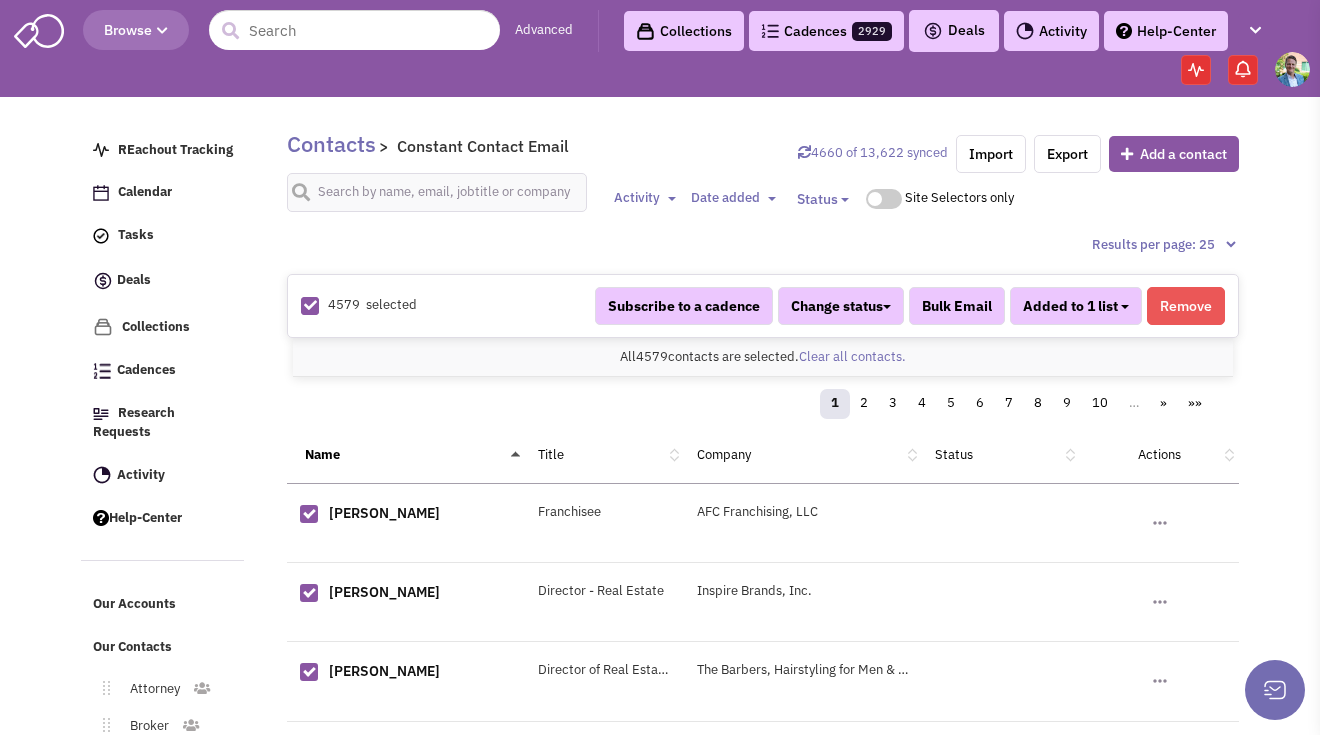 click on "Added to 1 list" at bounding box center [1076, 306] 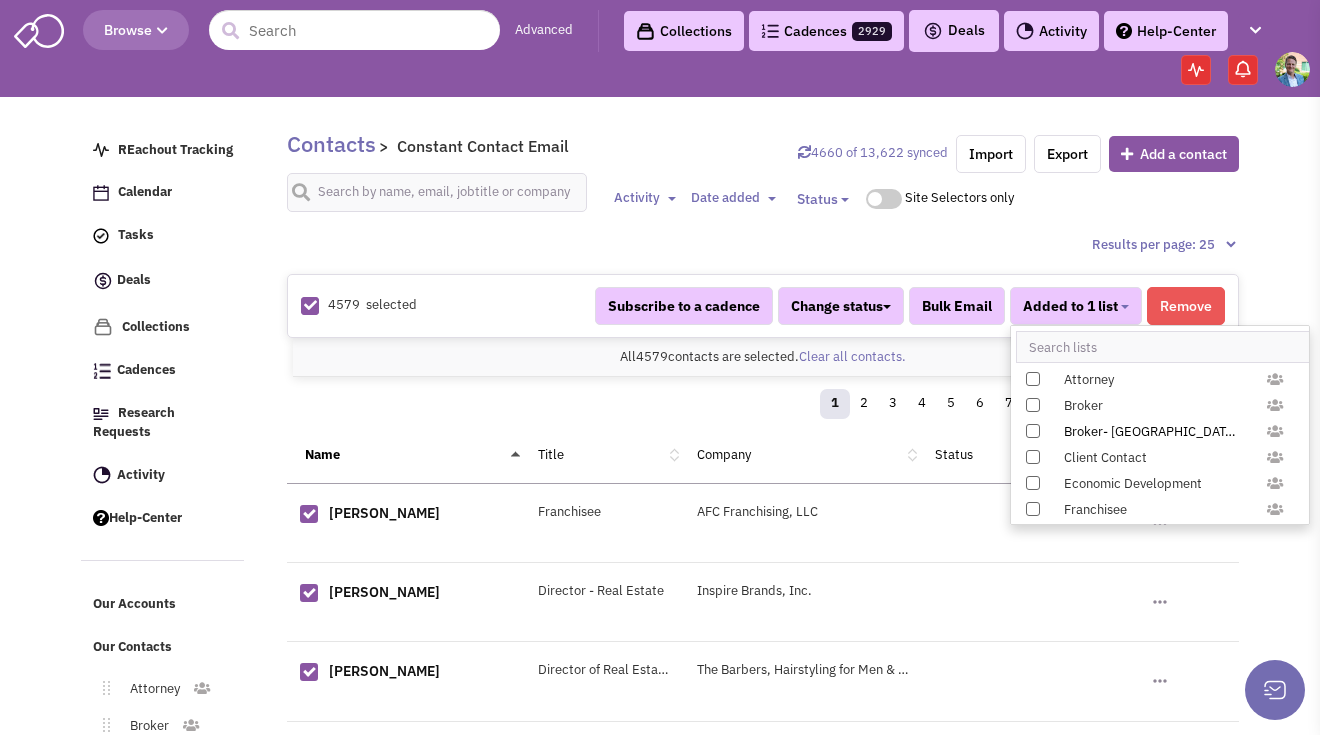 scroll, scrollTop: 13, scrollLeft: 0, axis: vertical 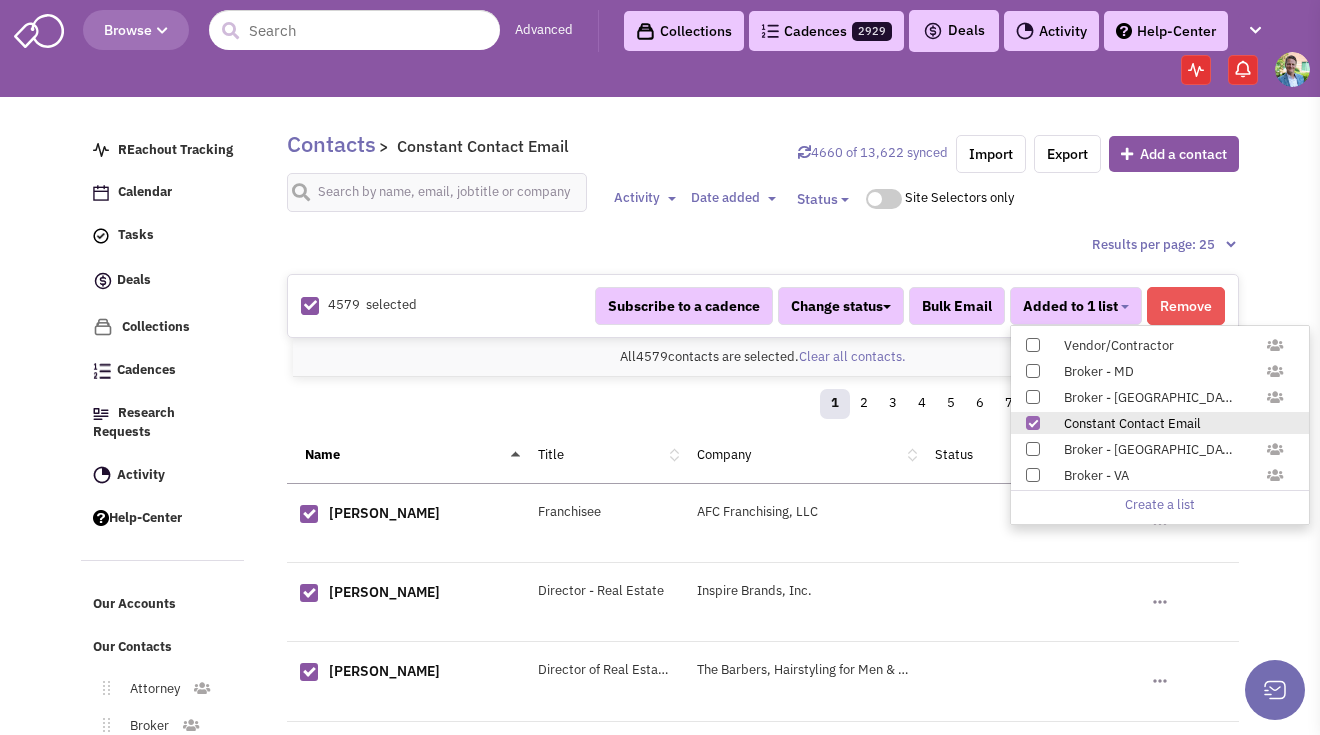 click at bounding box center (1033, 423) 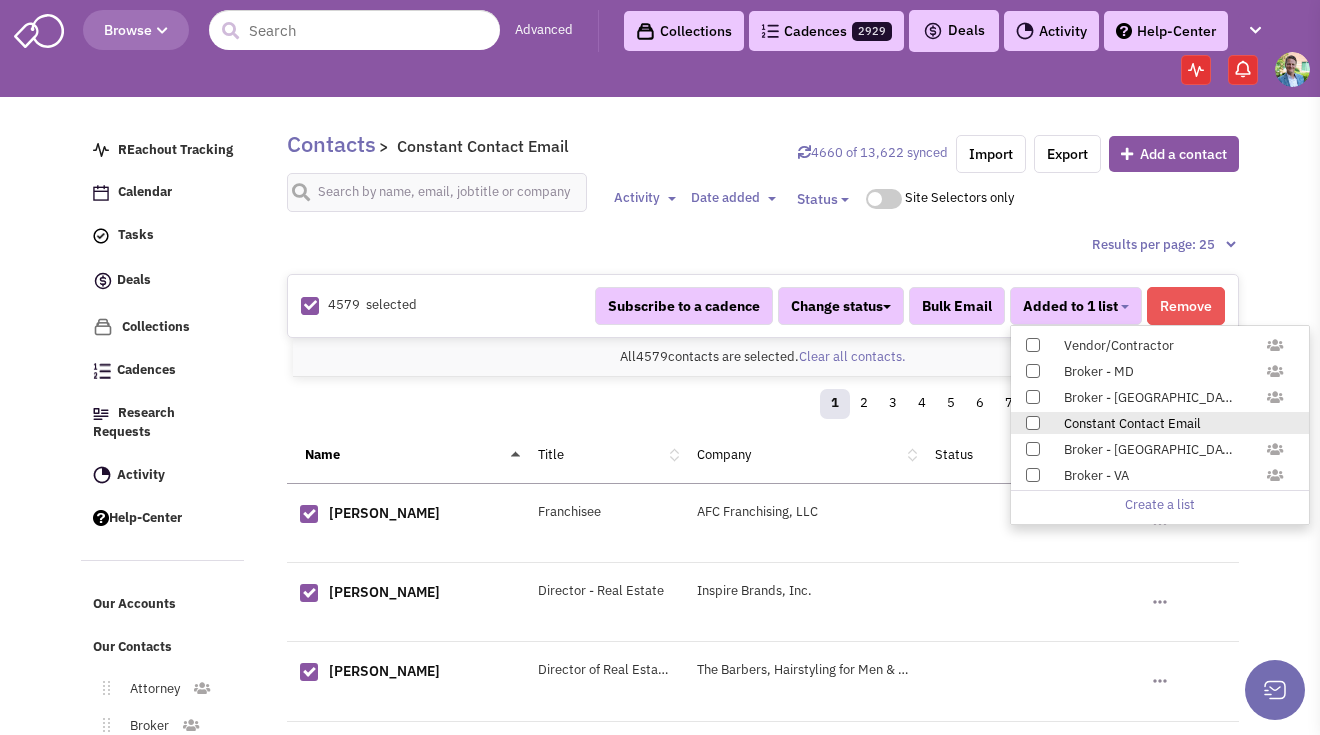select 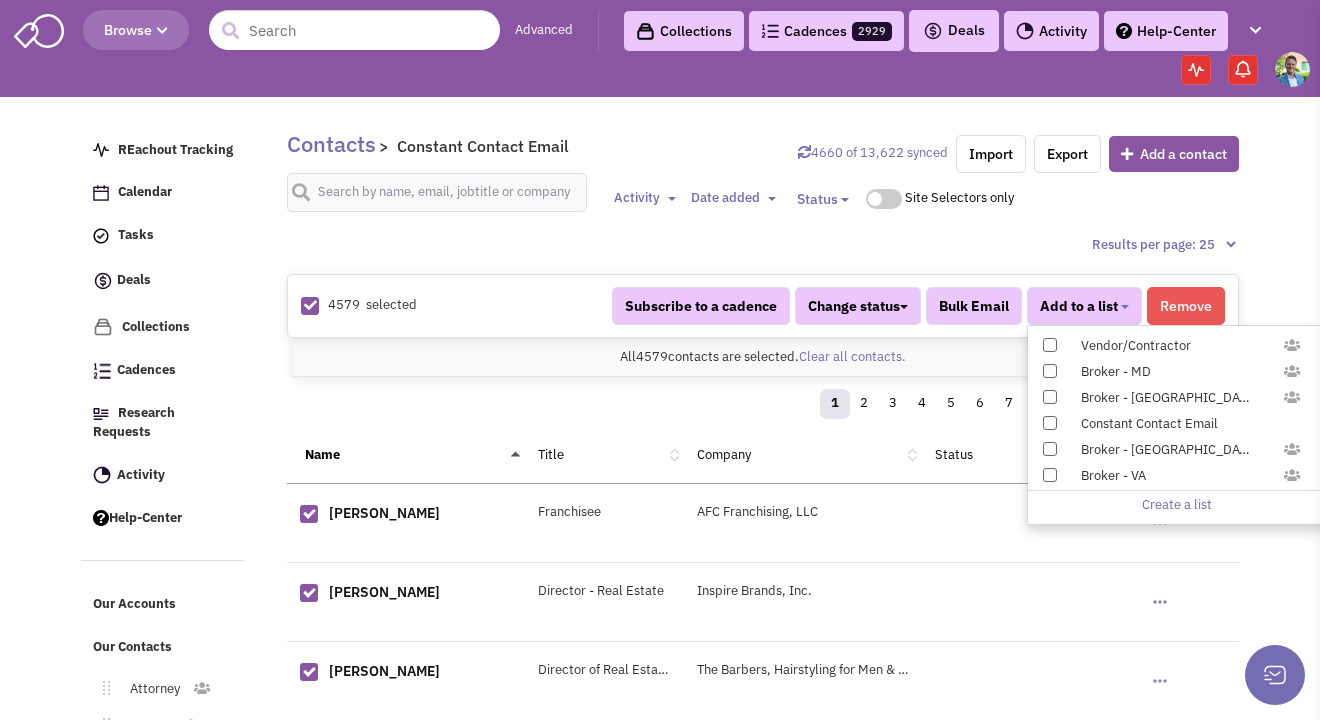click on "1 2 3 4 5 6 7 8 9 10 … » »»" at bounding box center (763, 407) 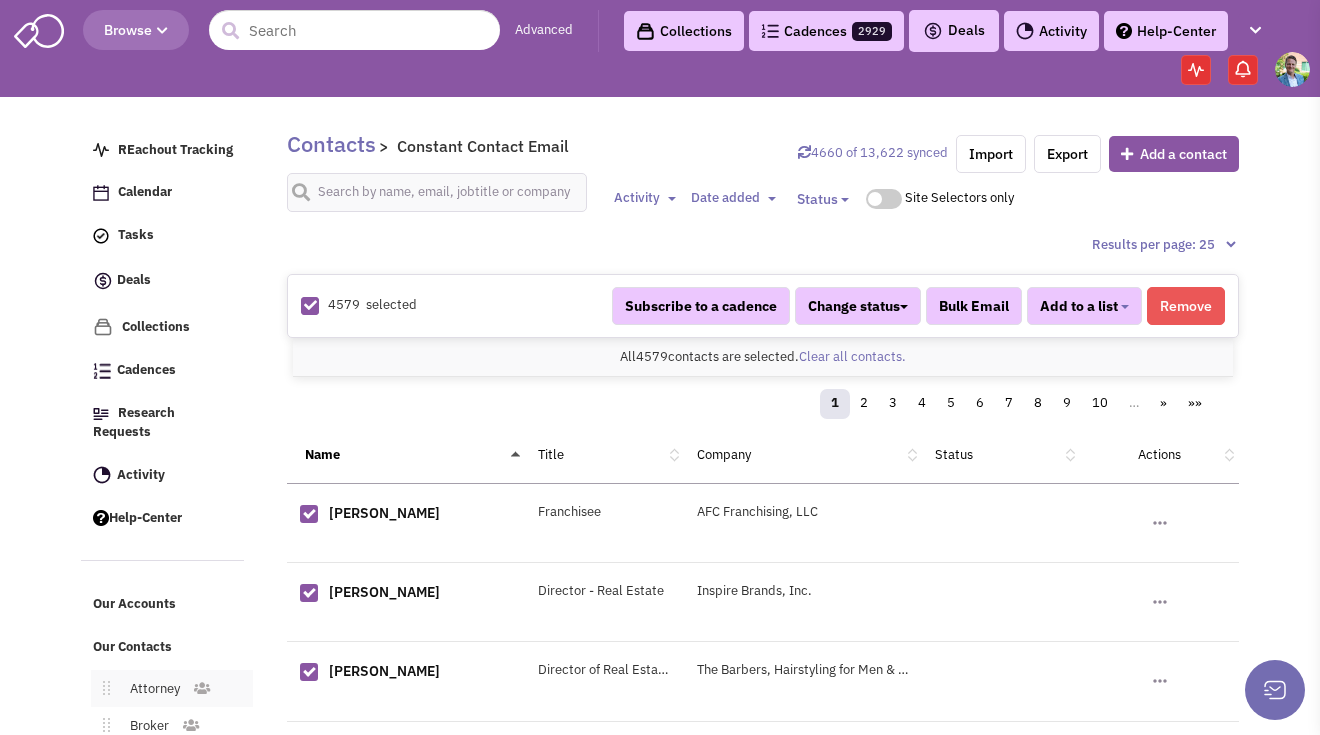 click on "Attorney" at bounding box center (151, 689) 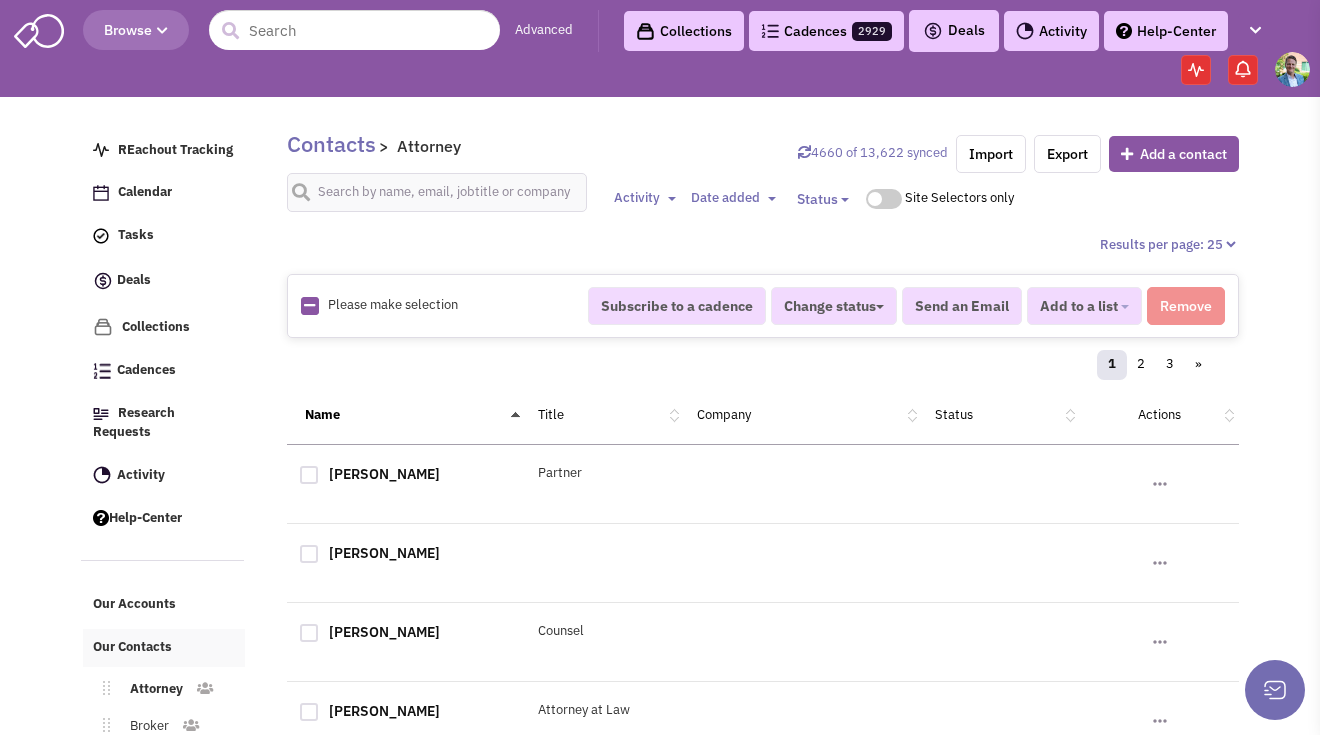 scroll, scrollTop: 299, scrollLeft: 0, axis: vertical 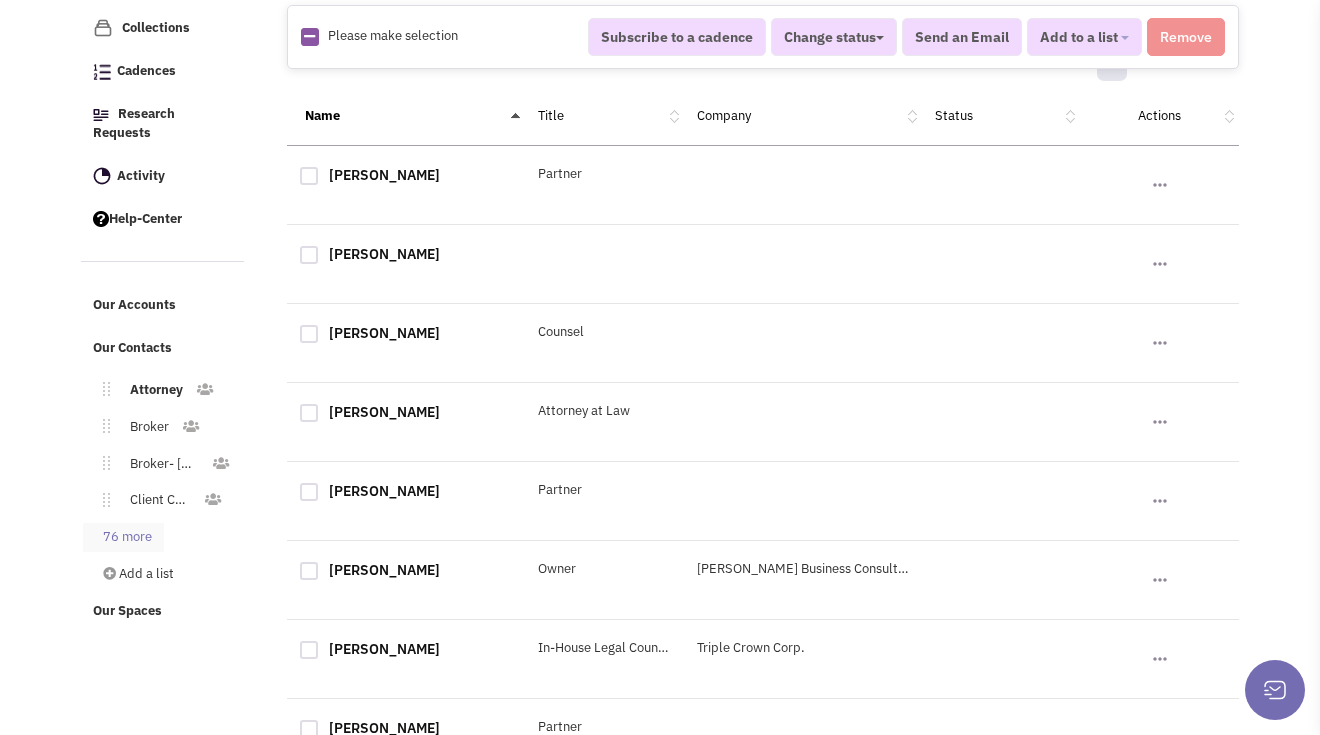 click on "76 more" at bounding box center [123, 537] 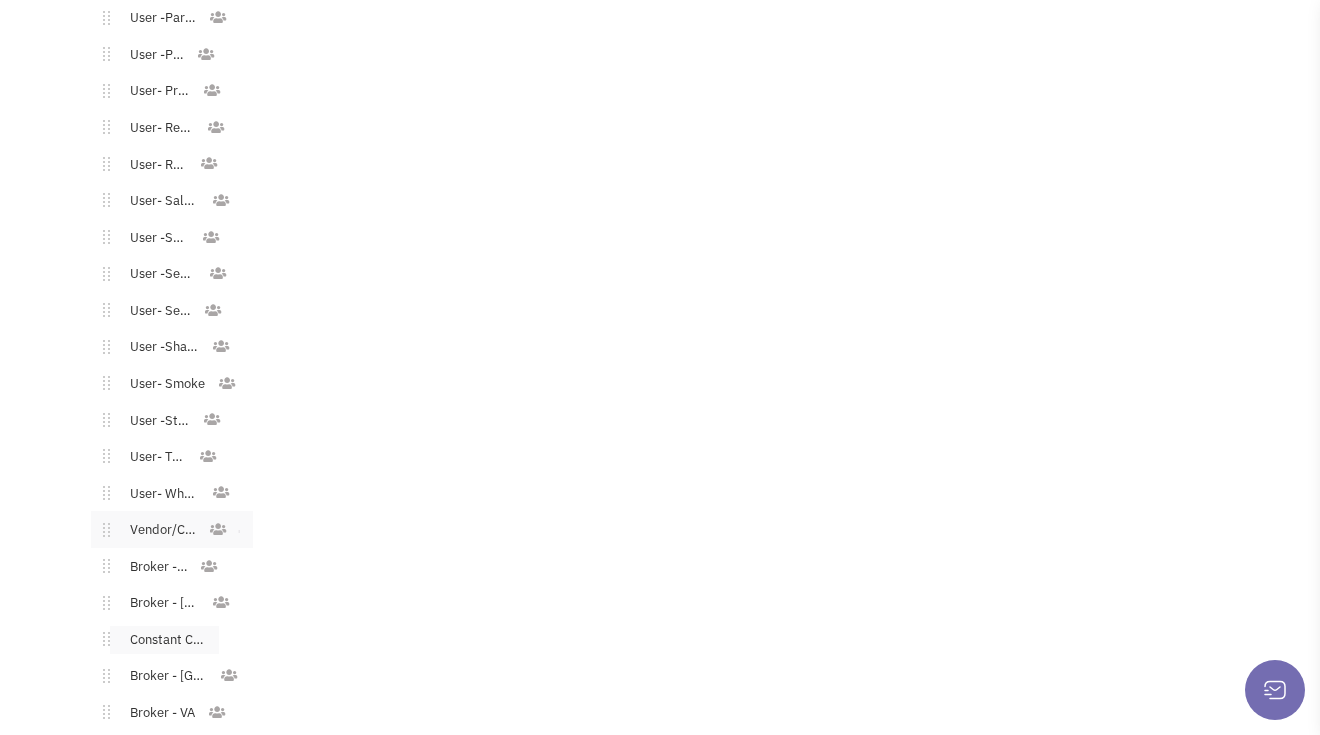 scroll, scrollTop: 2959, scrollLeft: 0, axis: vertical 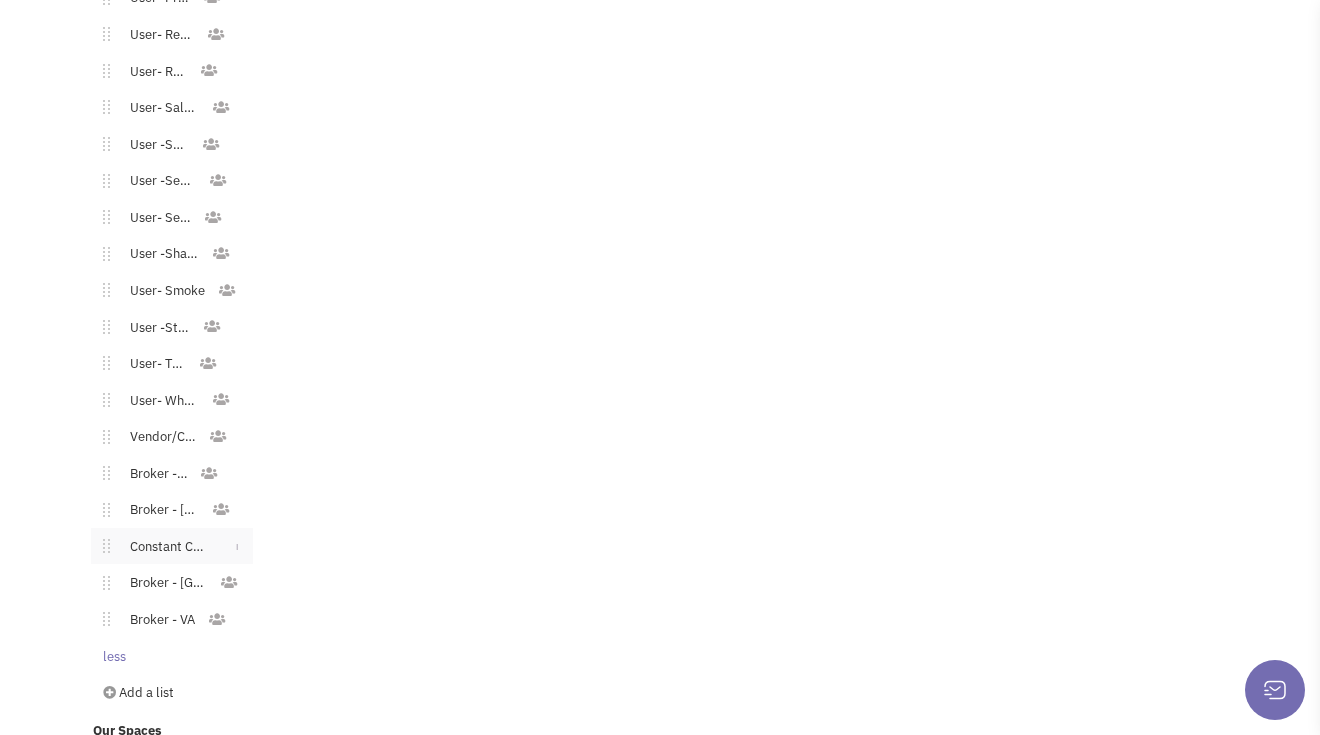 click on "Constant Contact Email" at bounding box center [164, 547] 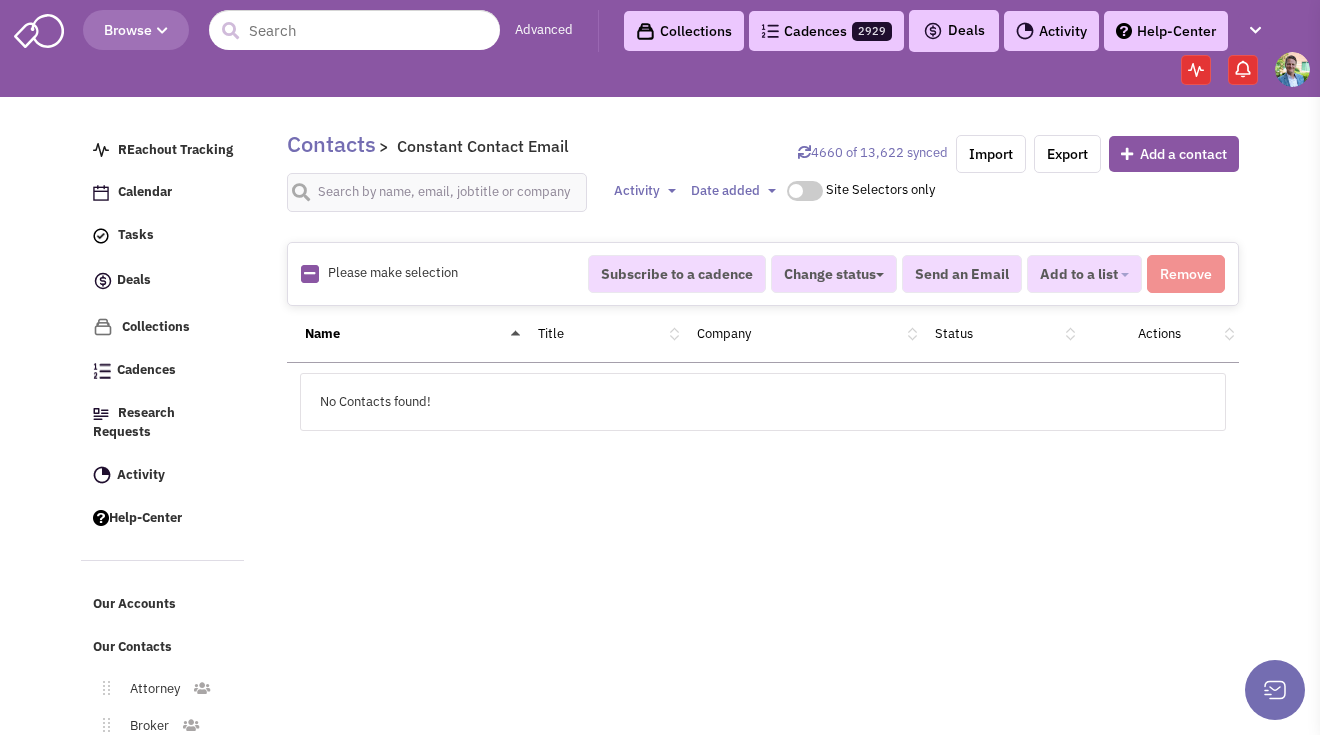 scroll, scrollTop: 94, scrollLeft: 0, axis: vertical 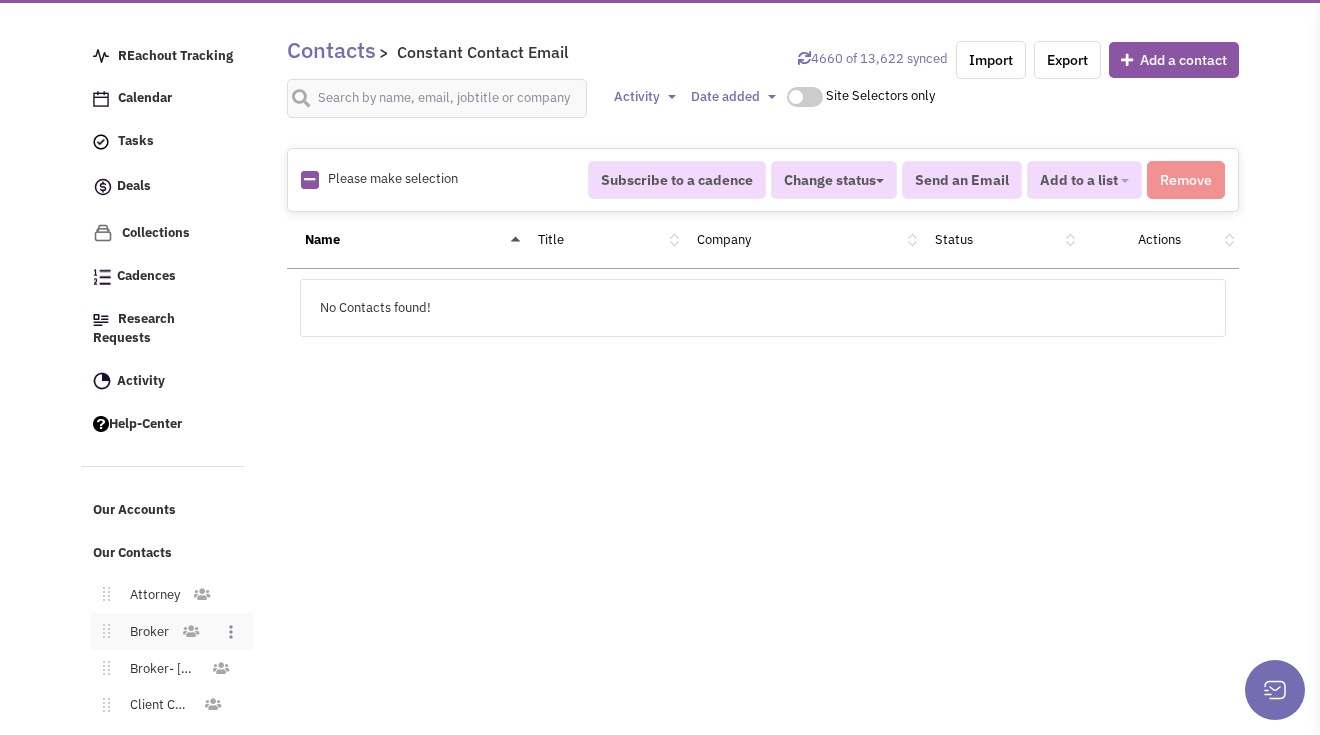 click on "Broker" at bounding box center (145, 632) 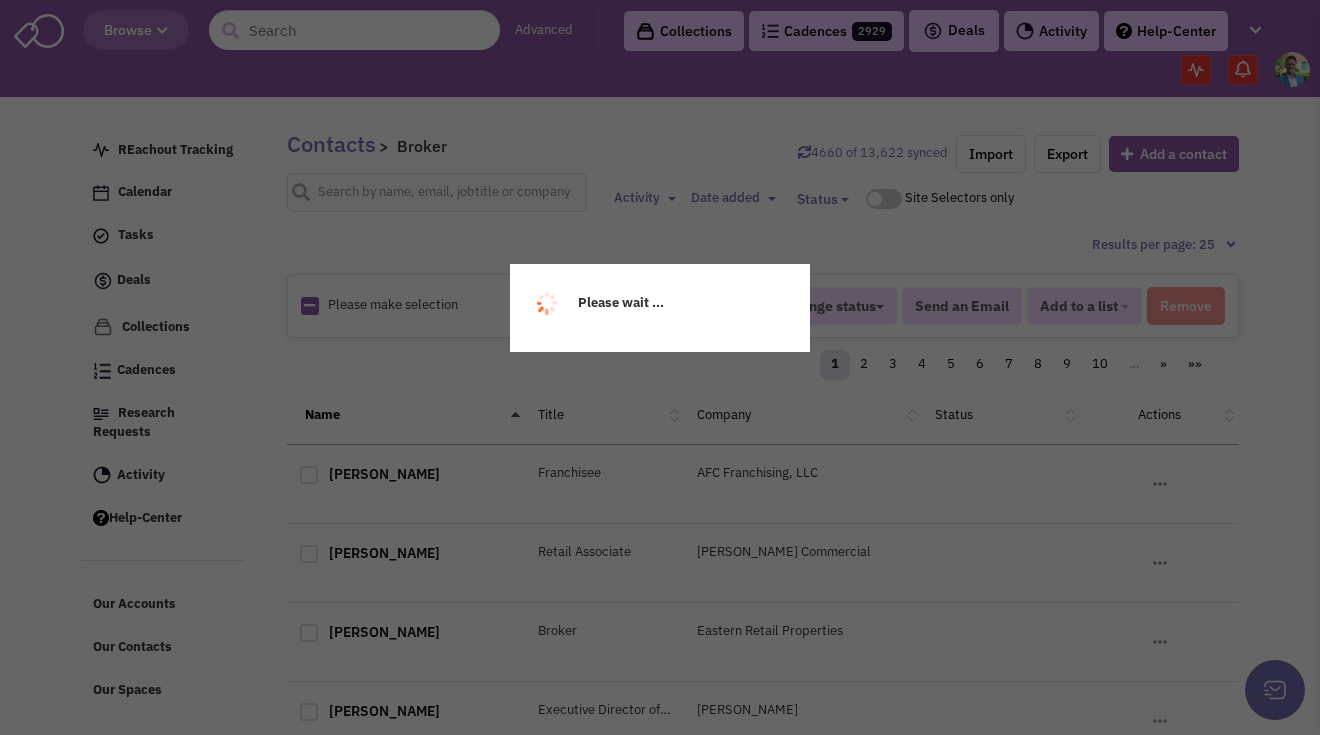 scroll, scrollTop: 0, scrollLeft: 0, axis: both 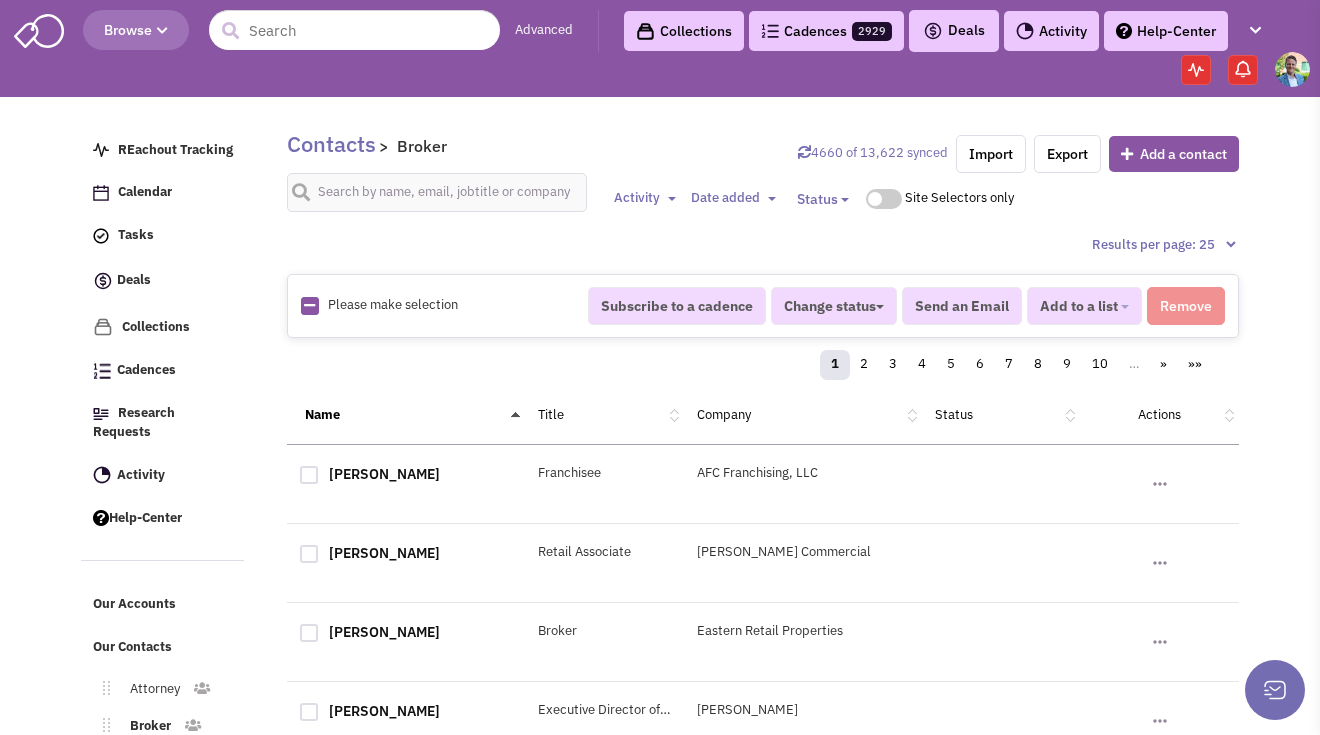 click on "Please make selection    selected" at bounding box center [431, 305] 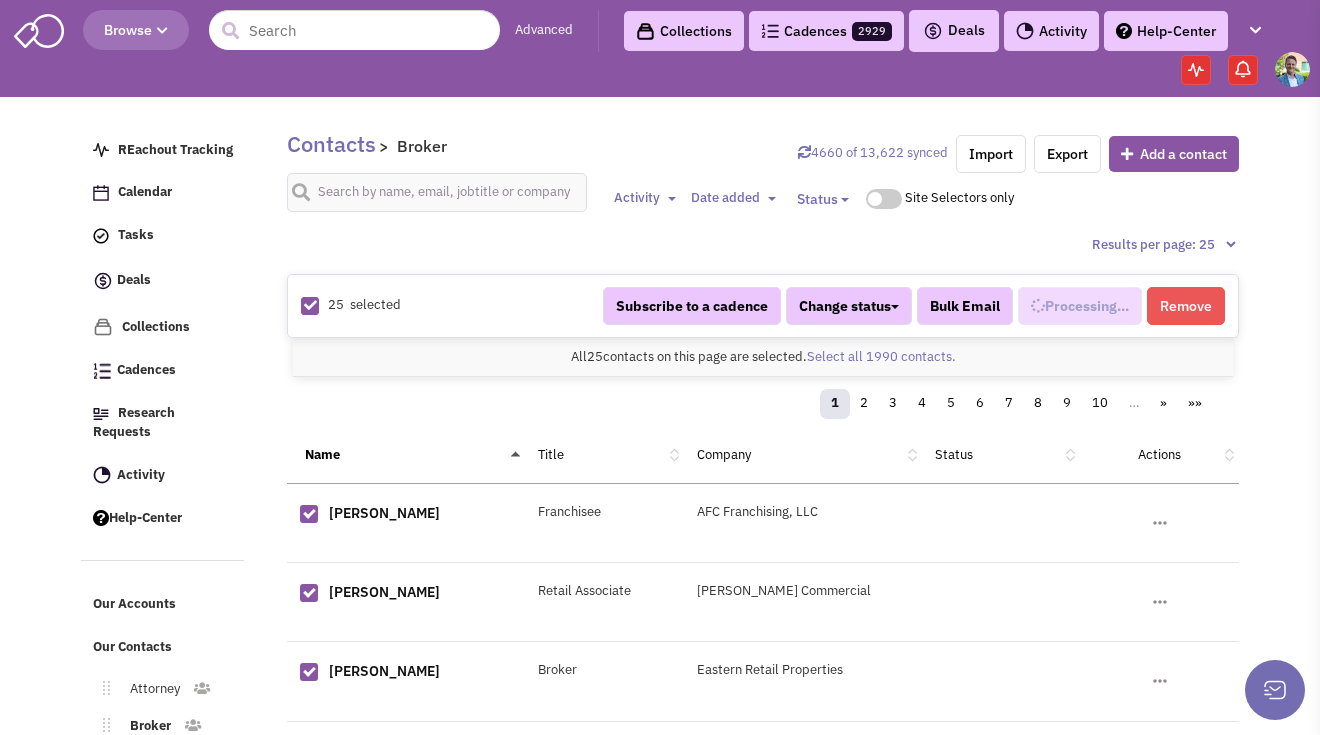 select 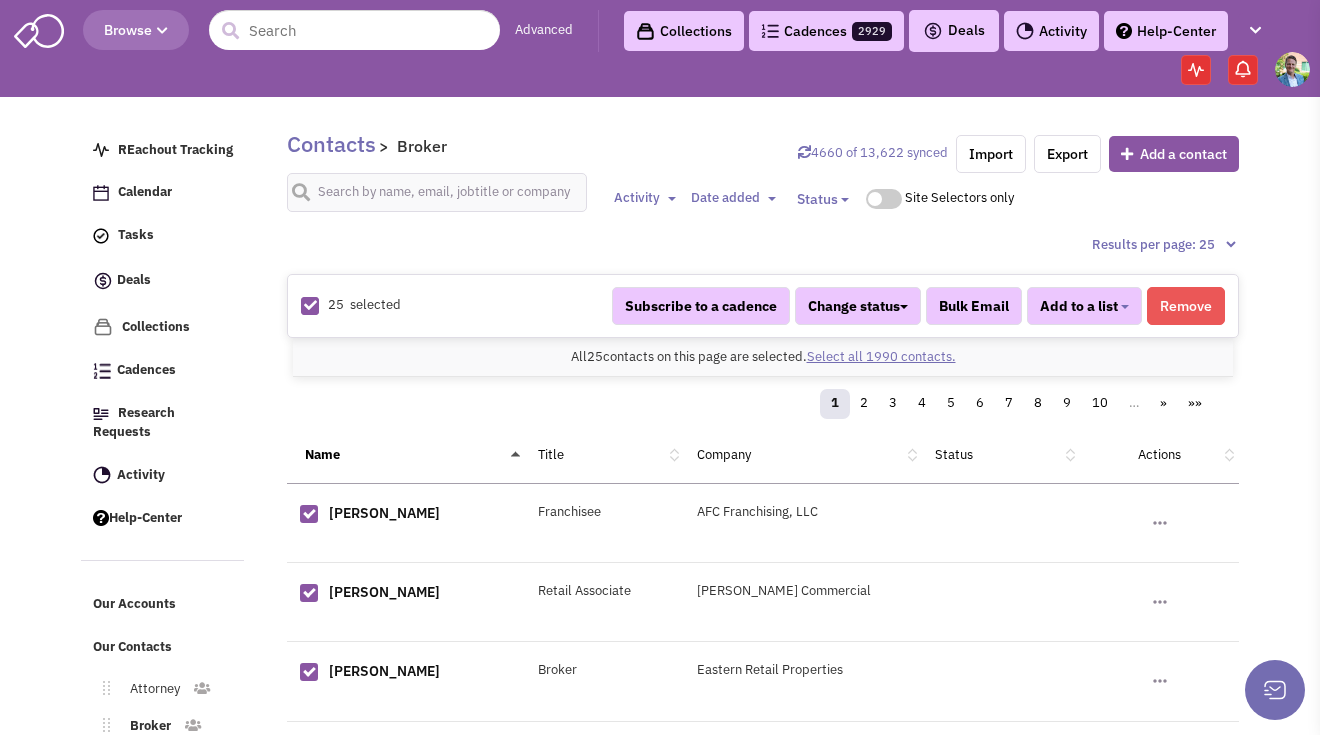 click on "Select all 1990 contacts." at bounding box center [881, 356] 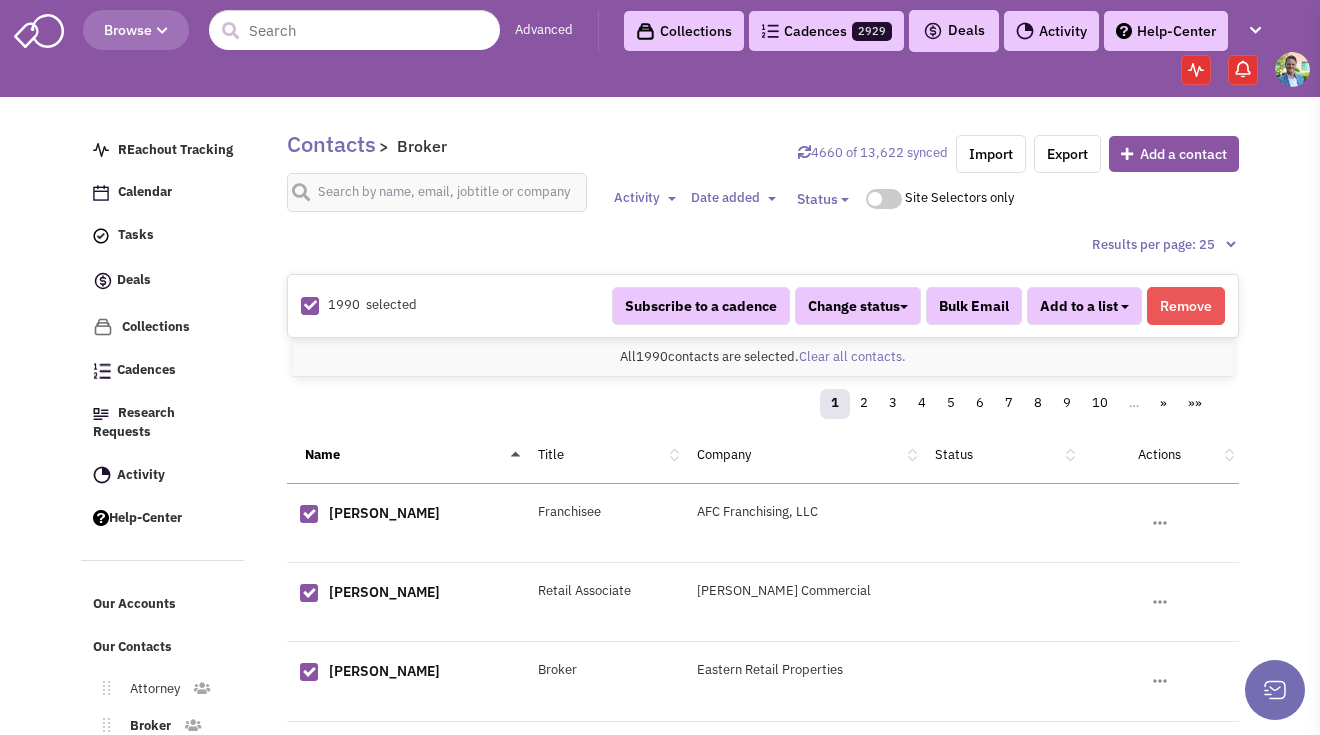 click on "Add to a list" at bounding box center (1084, 306) 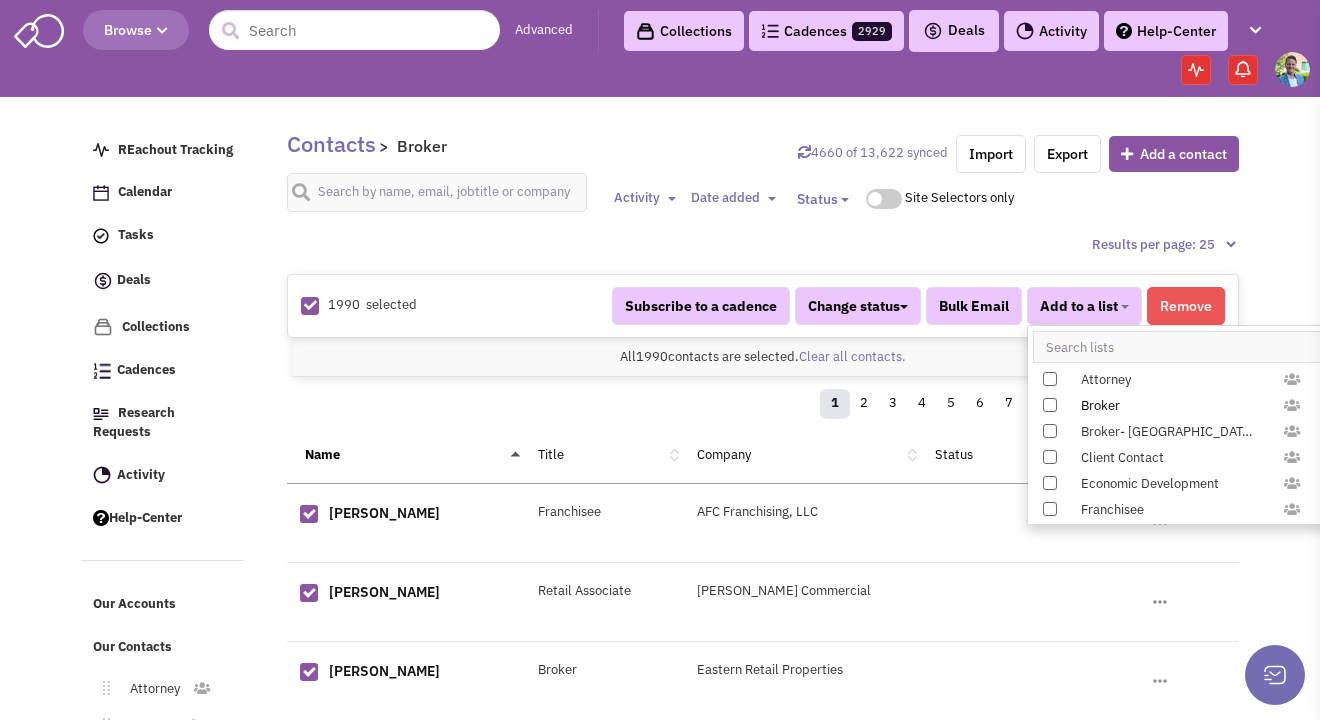 click on "Broker" at bounding box center (1167, 406) 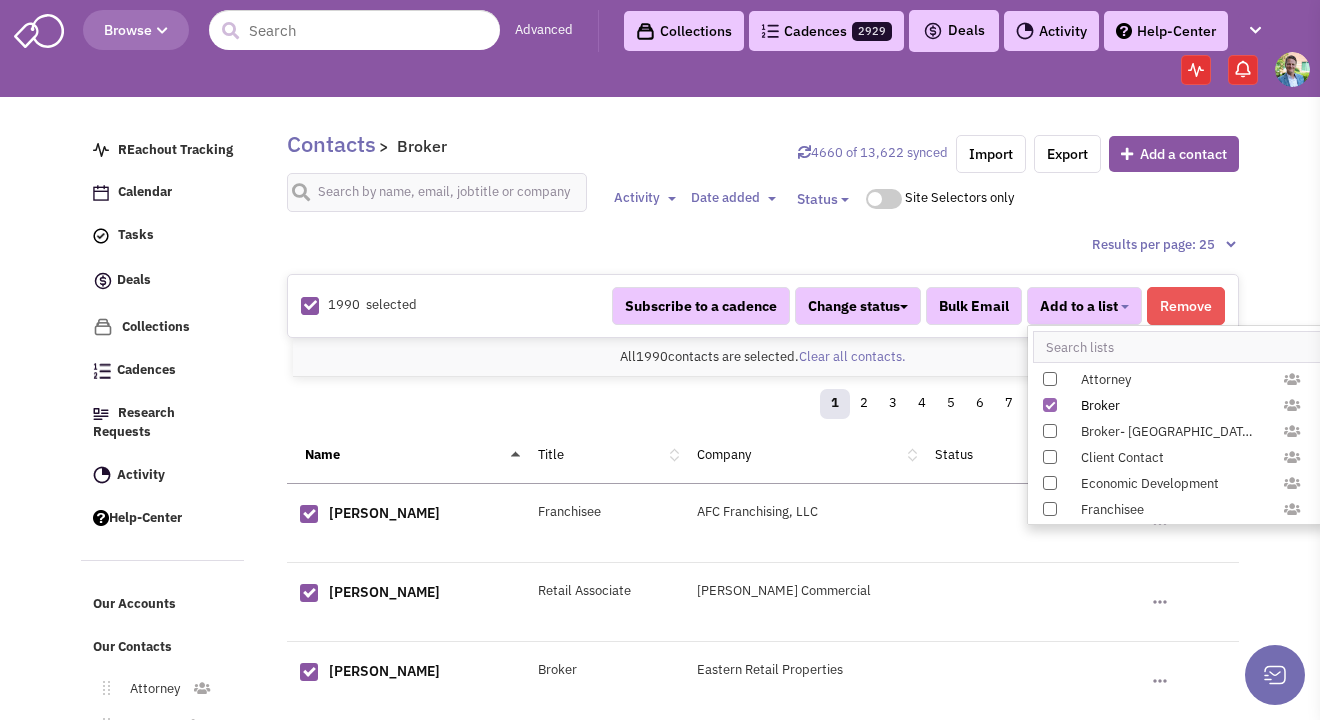 select on "535" 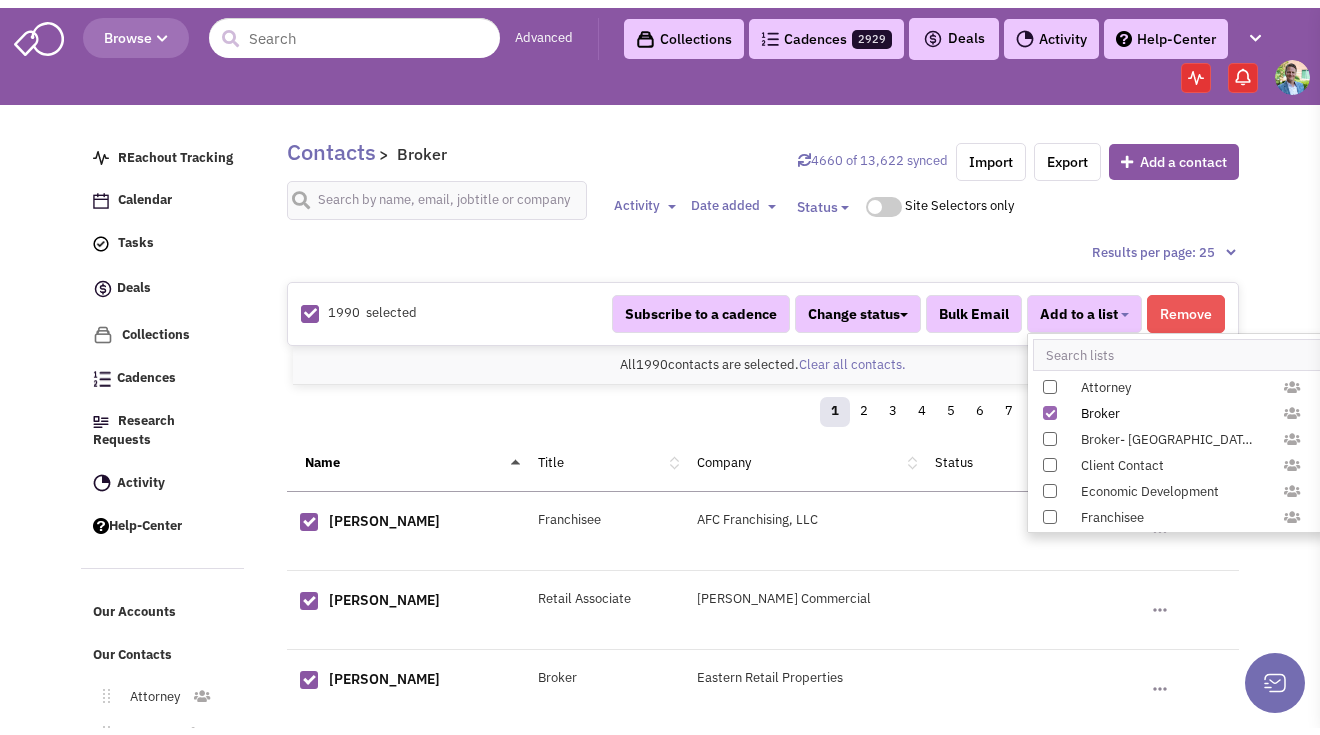 scroll, scrollTop: 27, scrollLeft: 0, axis: vertical 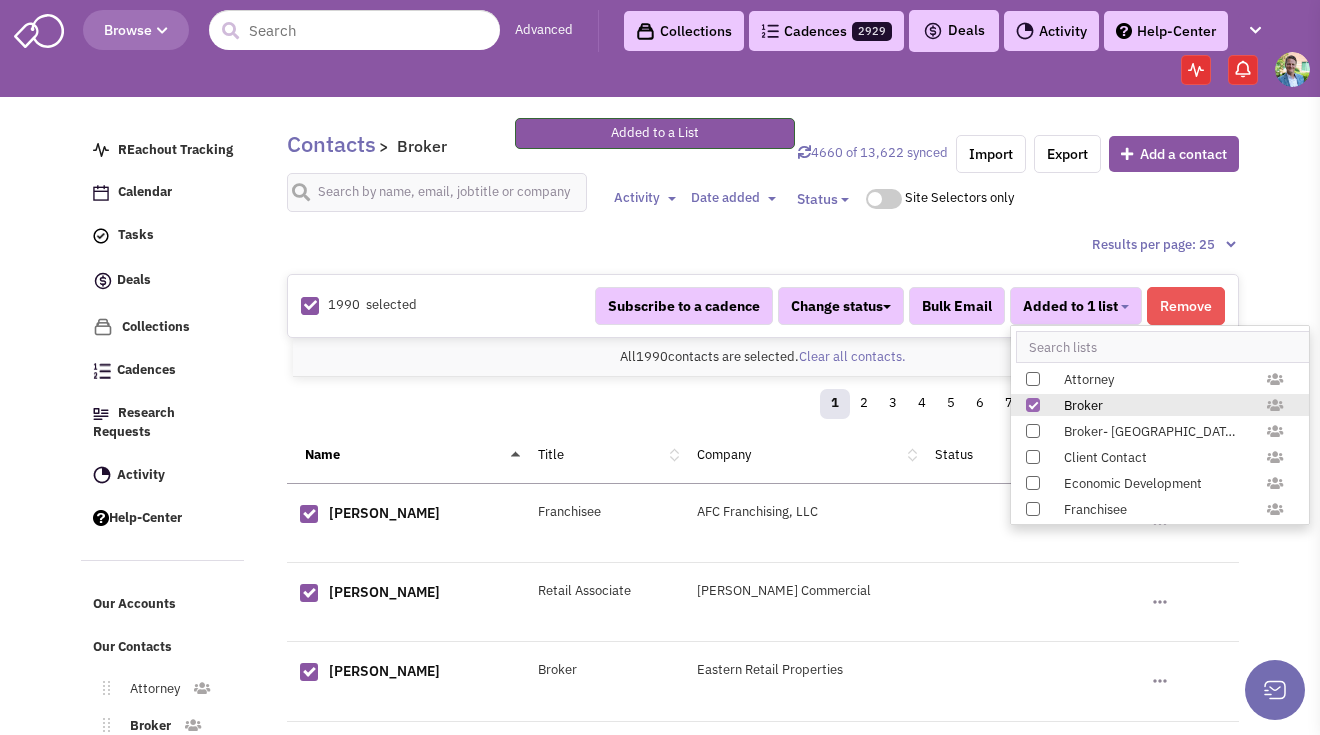 click on "Attorney   Broker   Broker- PA   Client Contact   Economic Development   Franchisee   Government   Investor   J.C. BAR   Owner/Developer   Tenant   Unknown   User - Coffee/Donuts   User- Accessories - General   User- Accessories - Jewelry   User- Accessories - Shoes   User- Alcohol   User- Apparel   User- Apparel - Athletic   User- Apparel - Bridal/Formalwear   User- Apparel - Children   User- Apparel - Men's   User- Apparel - Teens   User -Apparel - Women's   User -Arts   User- Automotive   User- Automotive - Dealer/Rental   User- Bank   User -Beauty Supply   User- Big Box Retailer   User- Cards & Gifts   User- Cellular   User- Charitable Organization   User- College/University   User -Convenience   User- Craft Stores   User- Day Care   User- Department Stores   User- Discount/Resale   User- Dollar Stores   User- Drug Store   User- Dry Cleaner   User- Electronics   User -Entertaiment   User- Fast Casual   User- Fast Food   User- Freestanding Commercial   User- Gourmet   User- Grocery   User- Gym" at bounding box center [1160, 425] 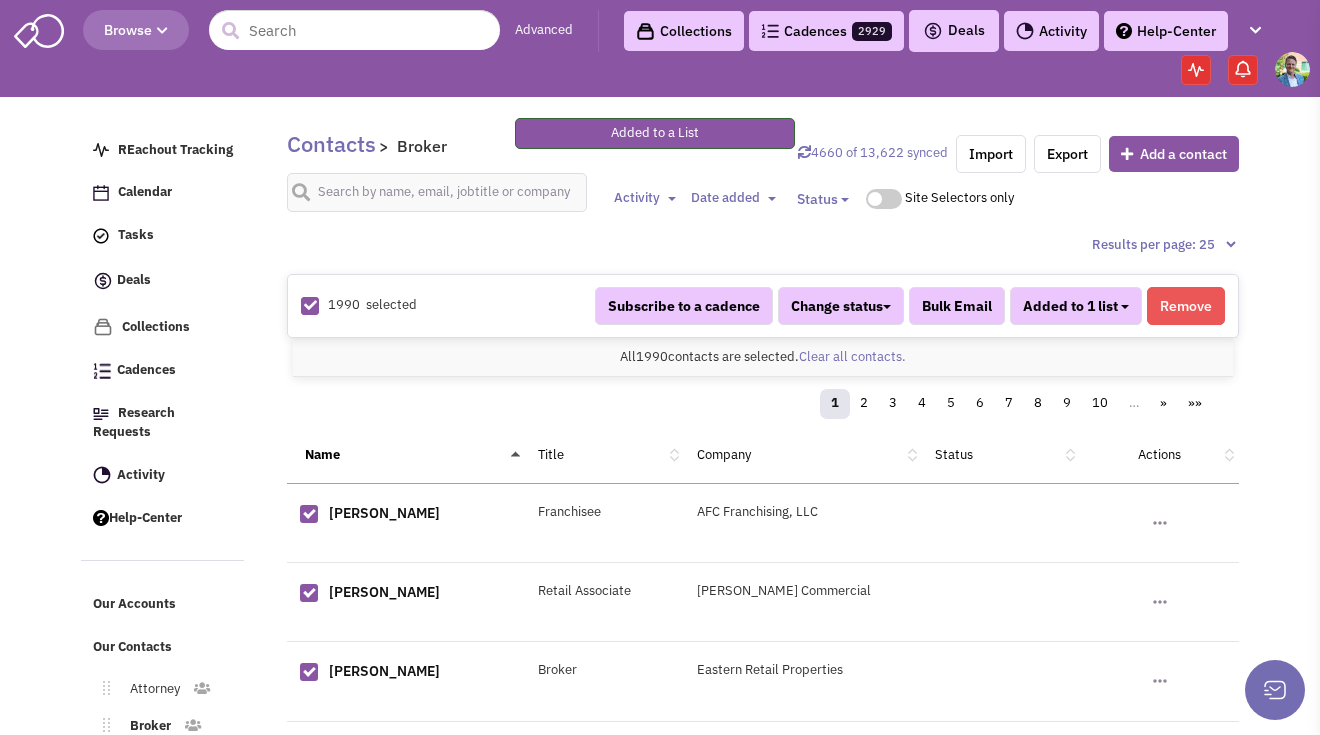 drag, startPoint x: 1082, startPoint y: 310, endPoint x: 1093, endPoint y: 312, distance: 11.18034 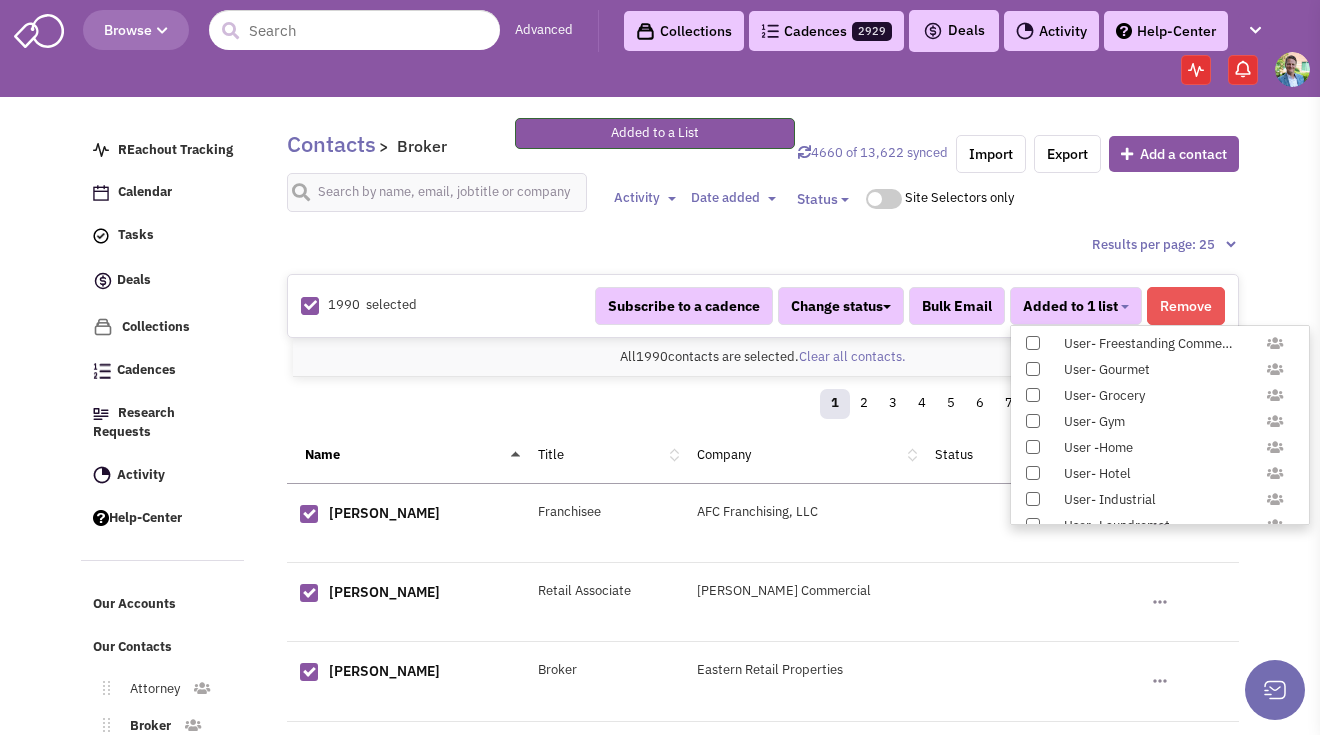 scroll, scrollTop: 1958, scrollLeft: 0, axis: vertical 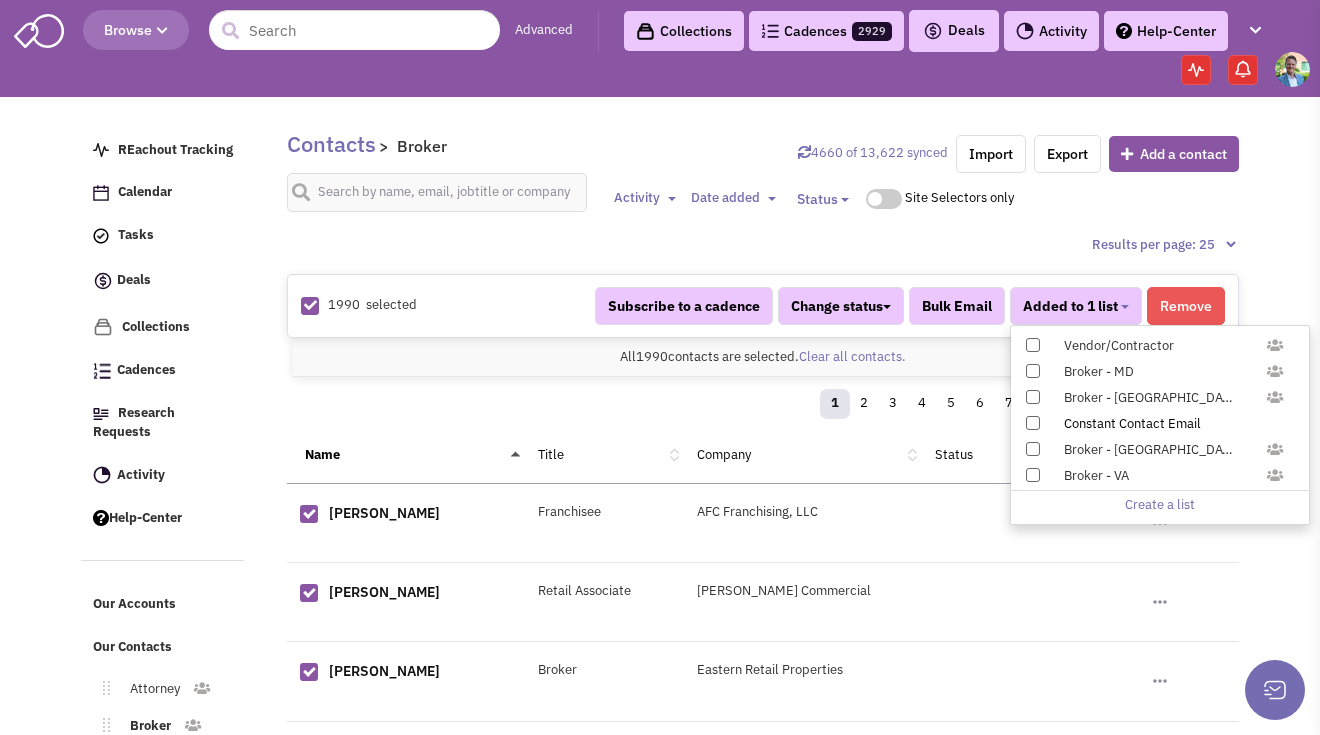 click on "Constant Contact Email" at bounding box center [1160, 423] 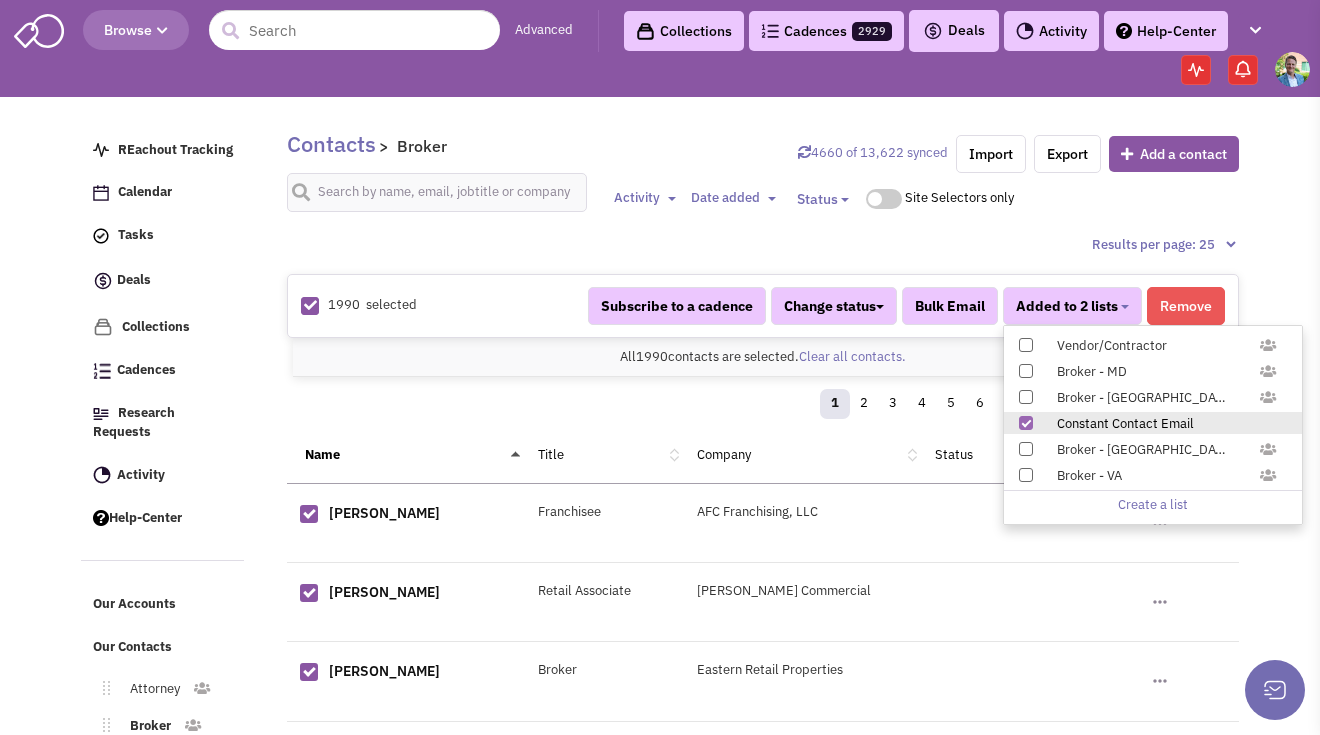 click on "REachout Tracking
Calendar
Tasks
Completed Tasks
Deals
Team Deals
Toggle Dropdown
Edit pipeline
Archive
Clientlook  imported deals" at bounding box center [177, 524] 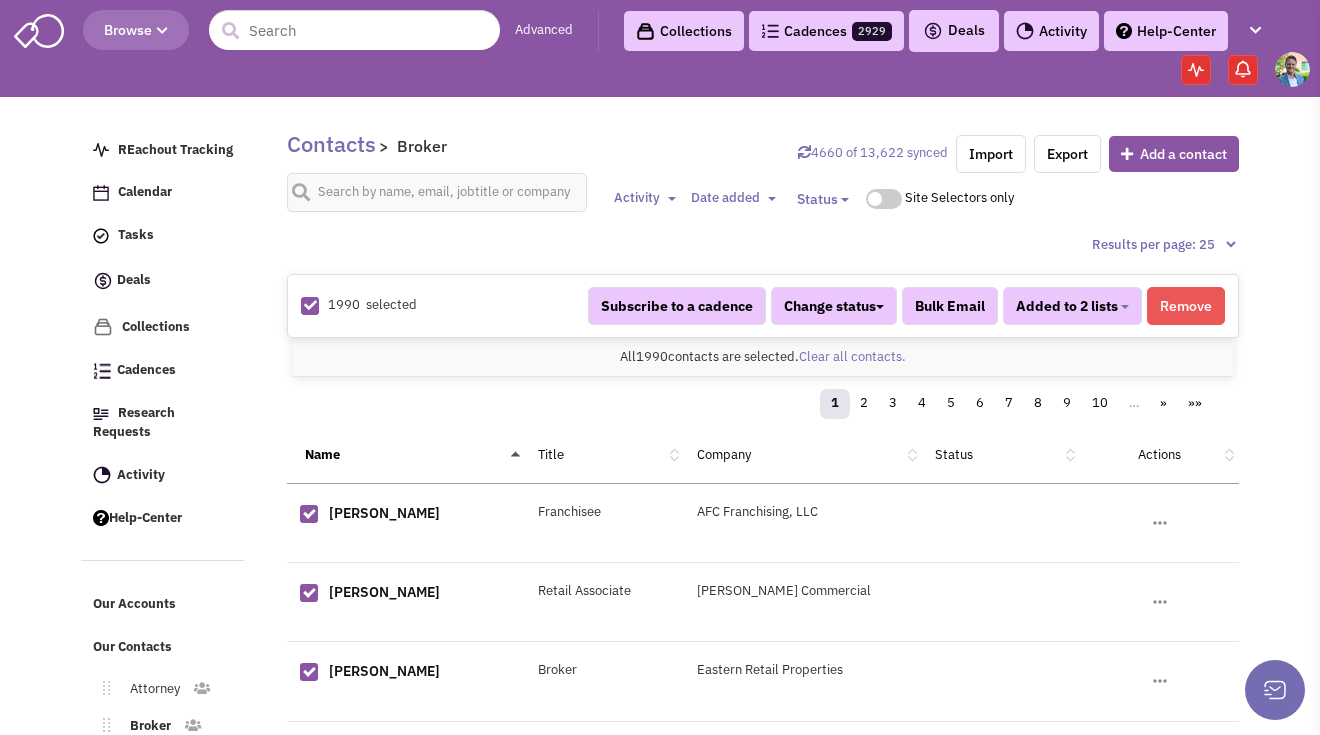 scroll, scrollTop: 427, scrollLeft: 0, axis: vertical 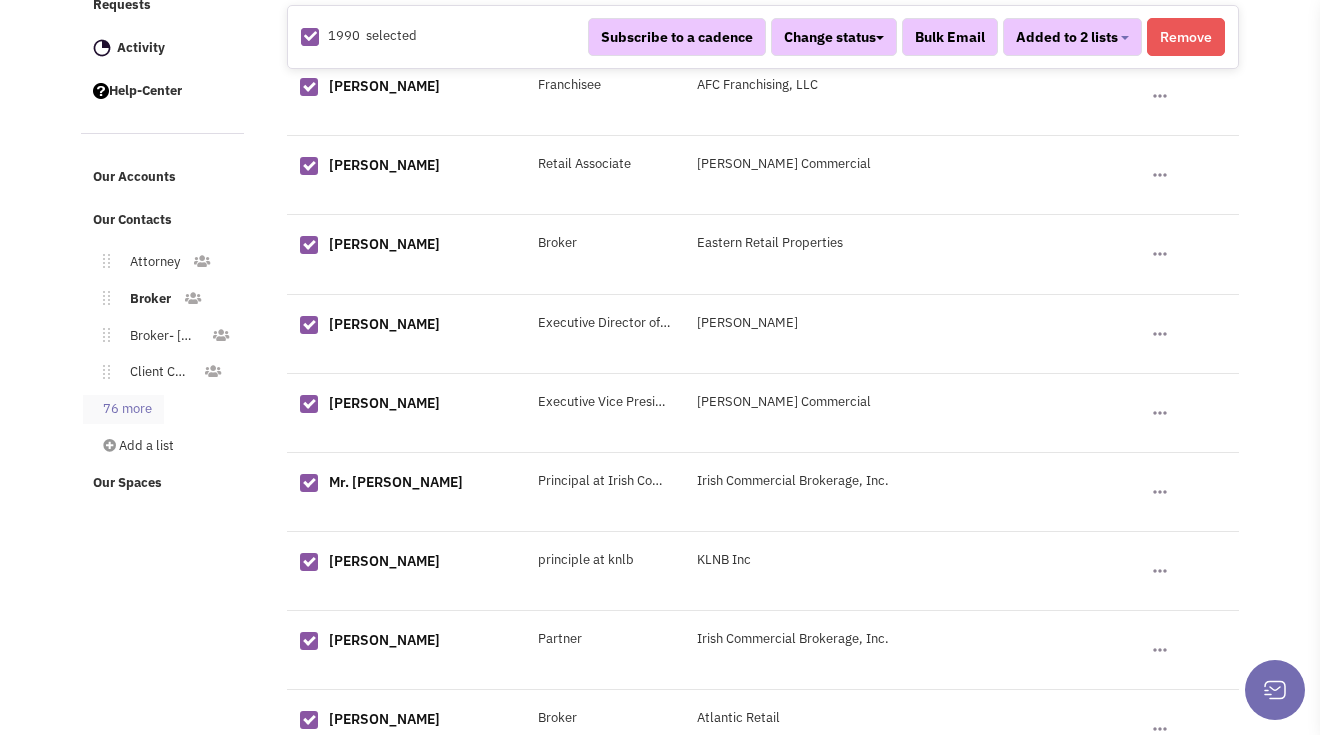 click on "76 more" at bounding box center (123, 409) 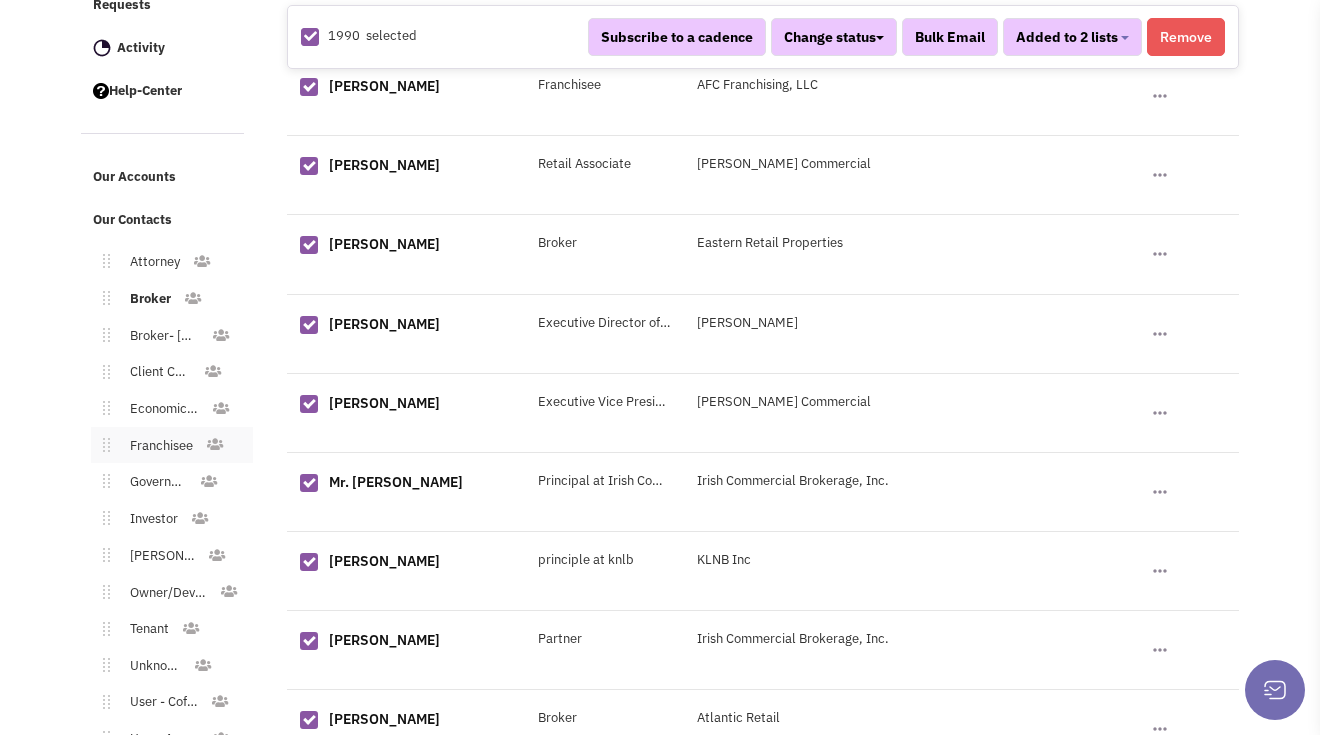 scroll, scrollTop: 465, scrollLeft: 0, axis: vertical 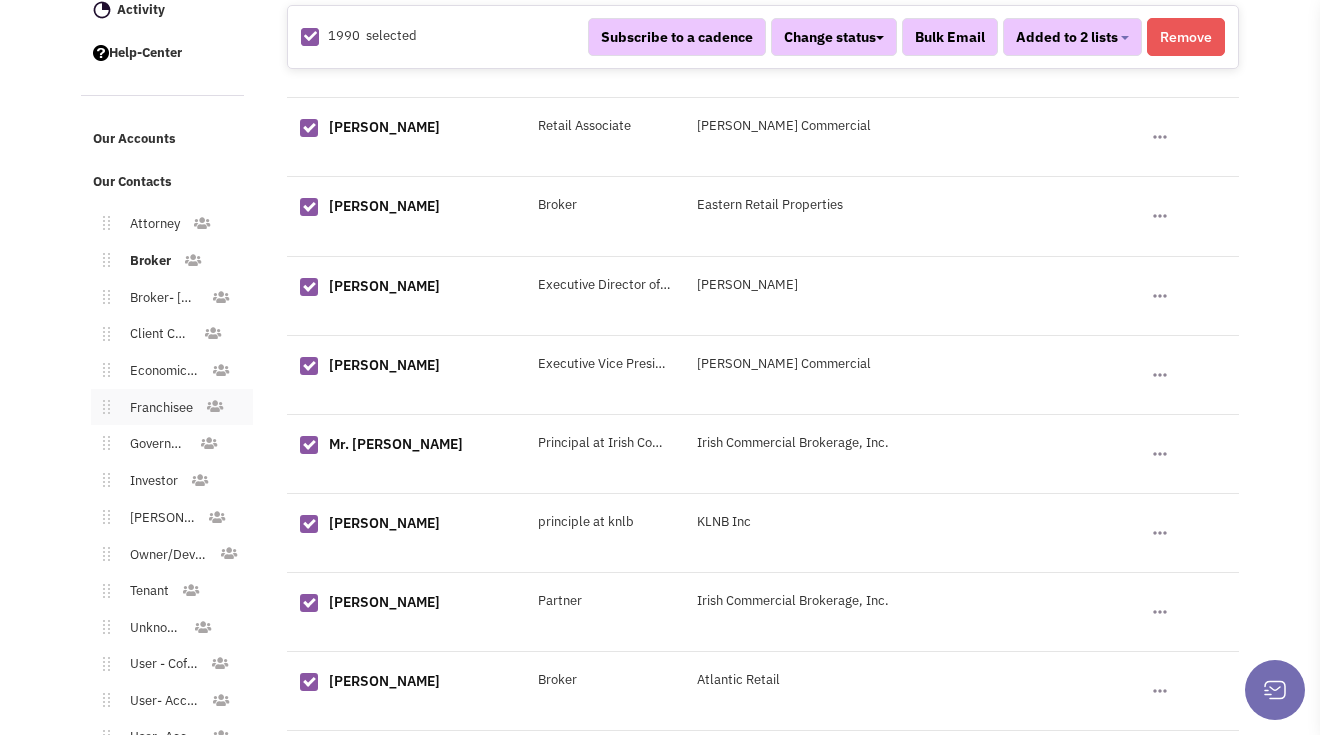 click on "Franchisee" at bounding box center [157, 408] 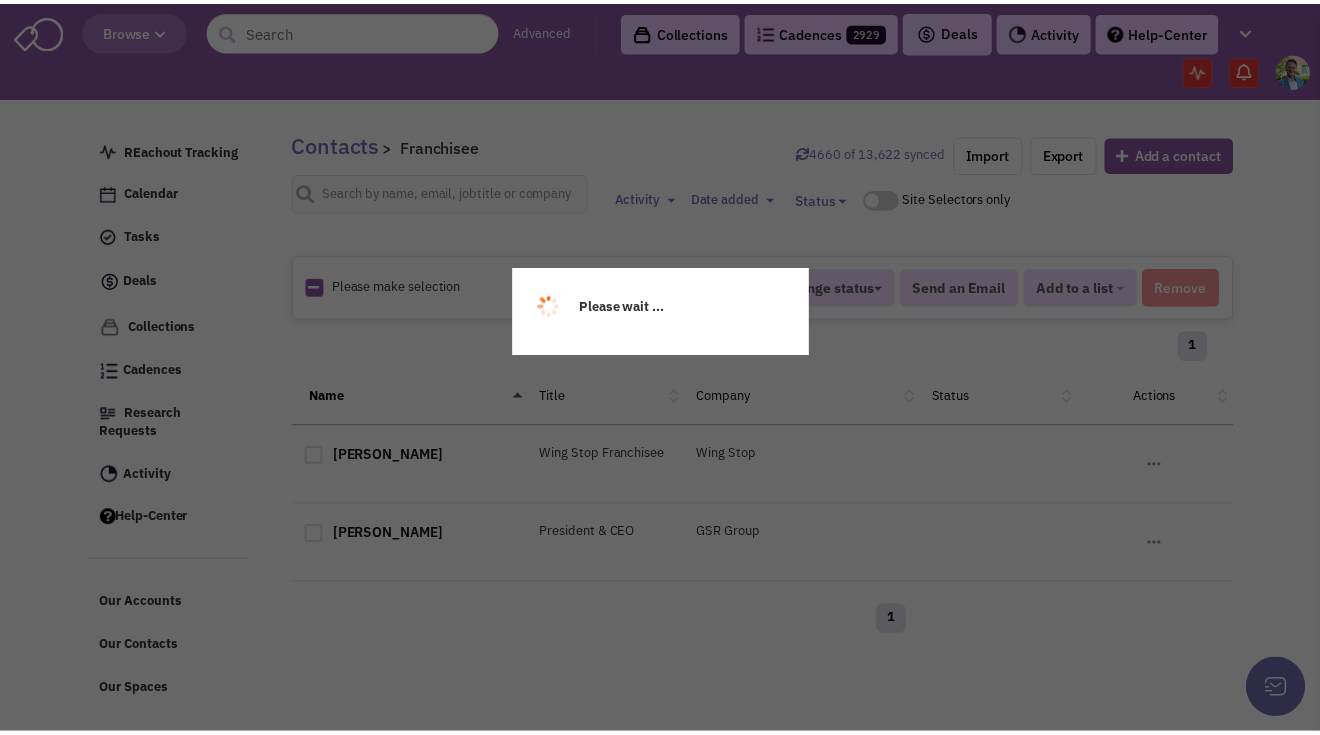scroll, scrollTop: 0, scrollLeft: 0, axis: both 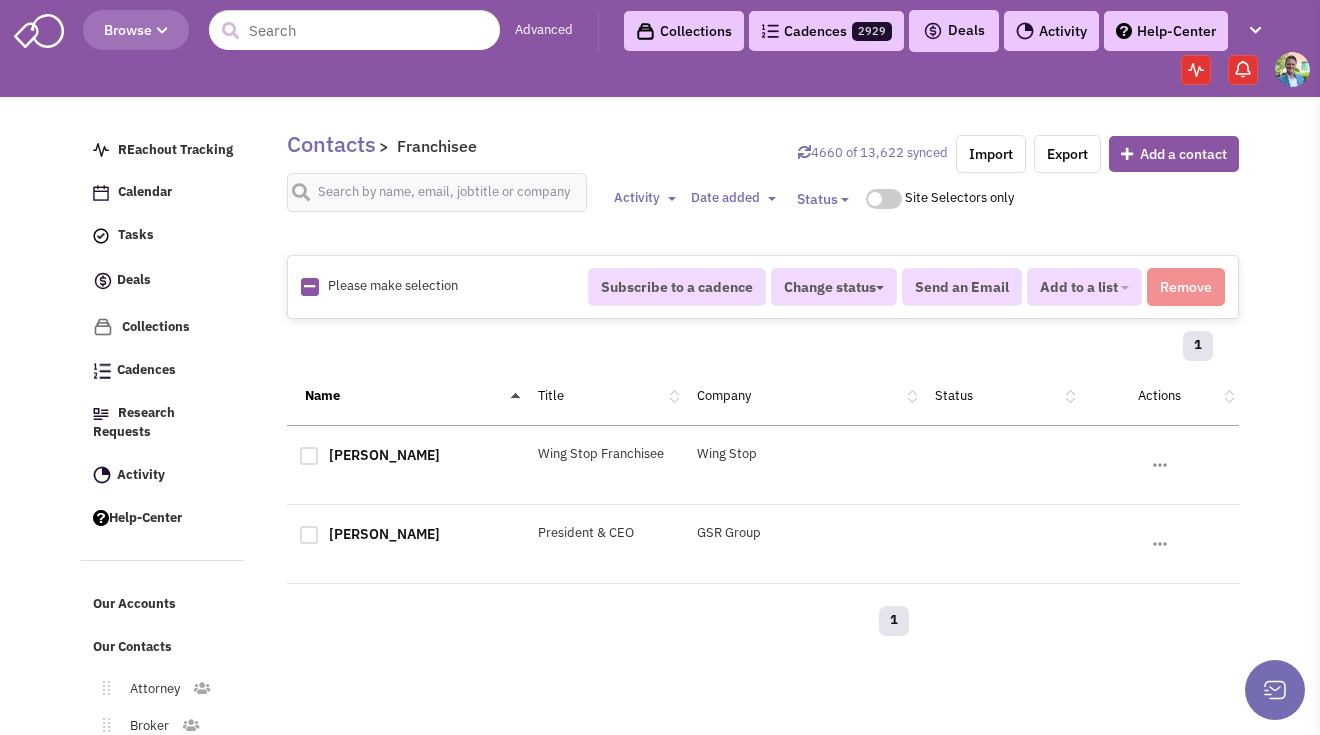 click at bounding box center (309, 286) 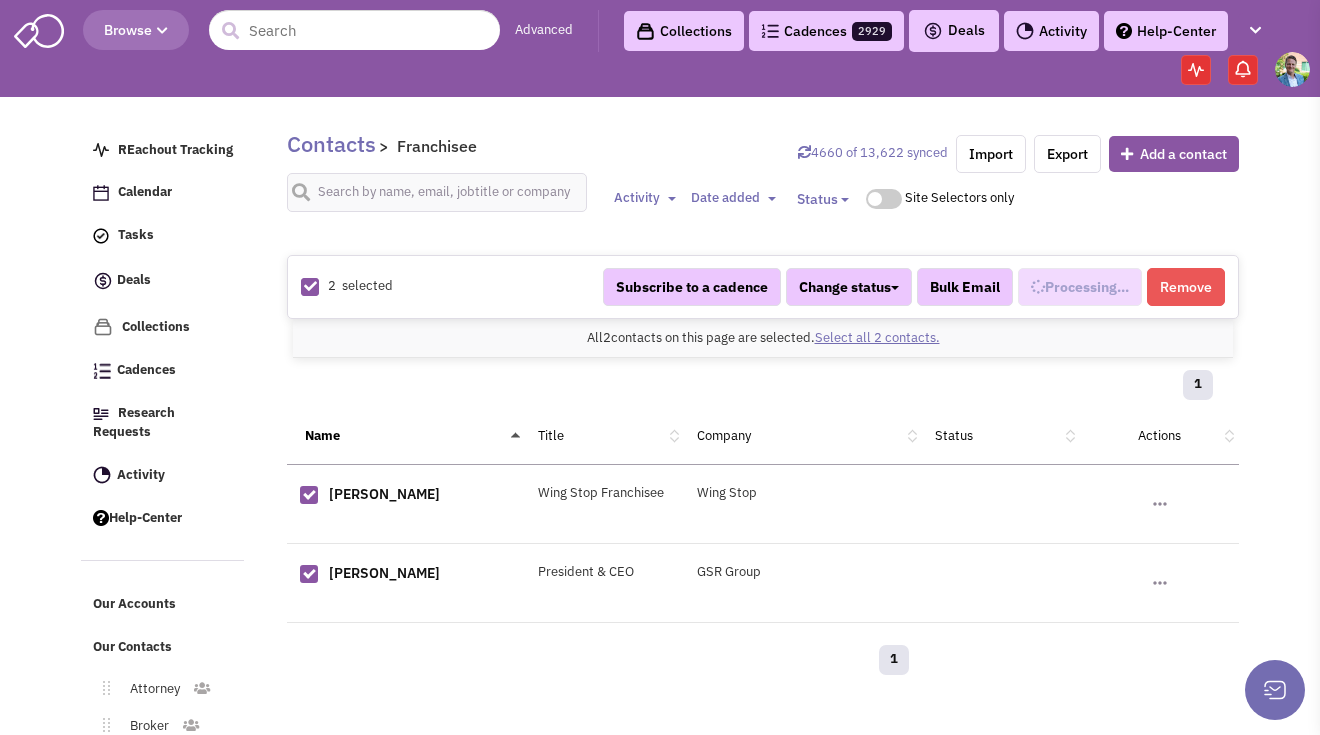 scroll, scrollTop: 103, scrollLeft: 0, axis: vertical 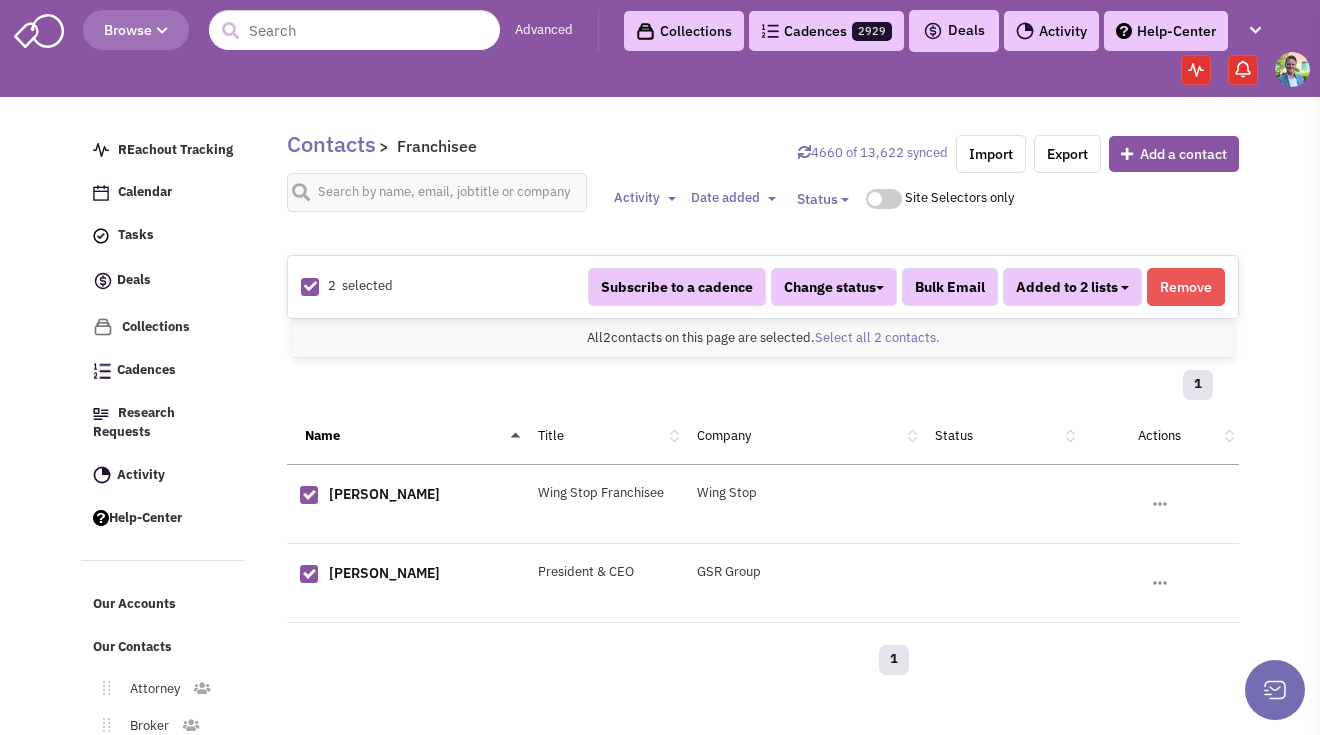 click on "Added to 2 lists" at bounding box center [1072, 287] 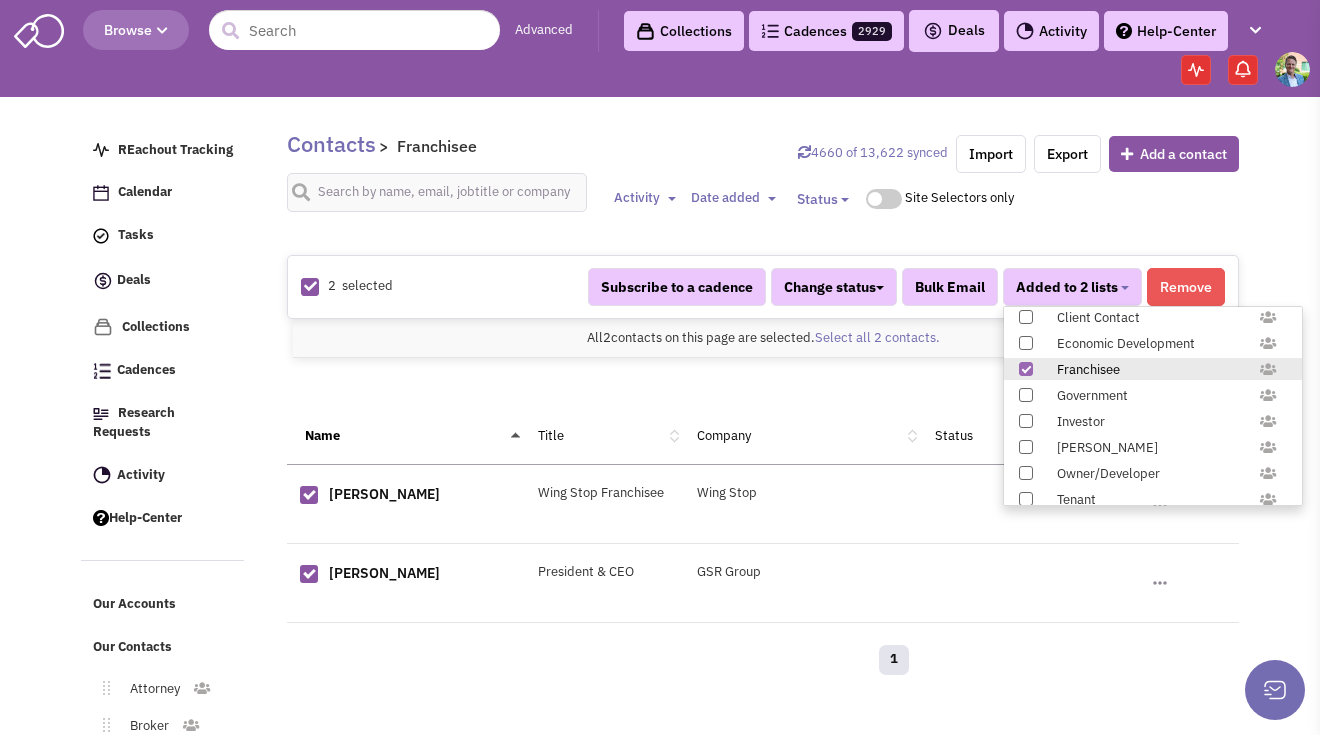 scroll, scrollTop: 1958, scrollLeft: 0, axis: vertical 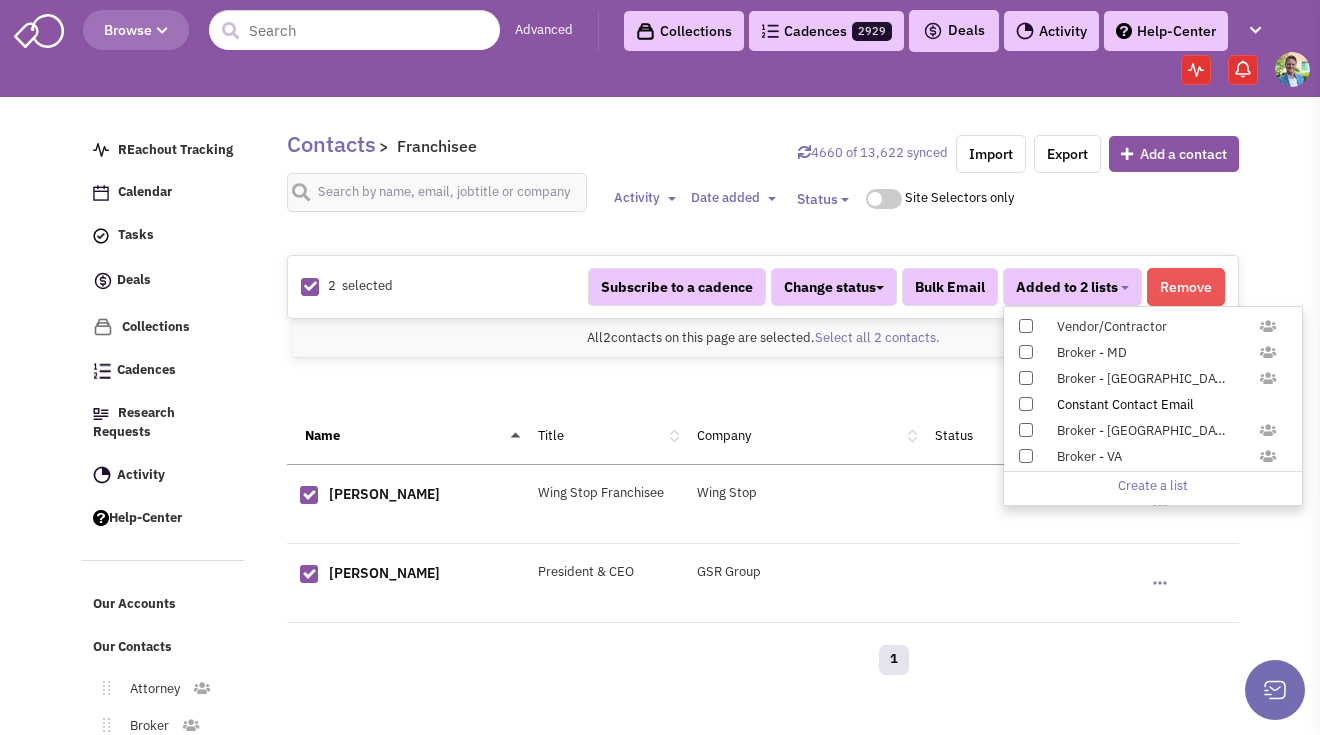 click at bounding box center (1026, 404) 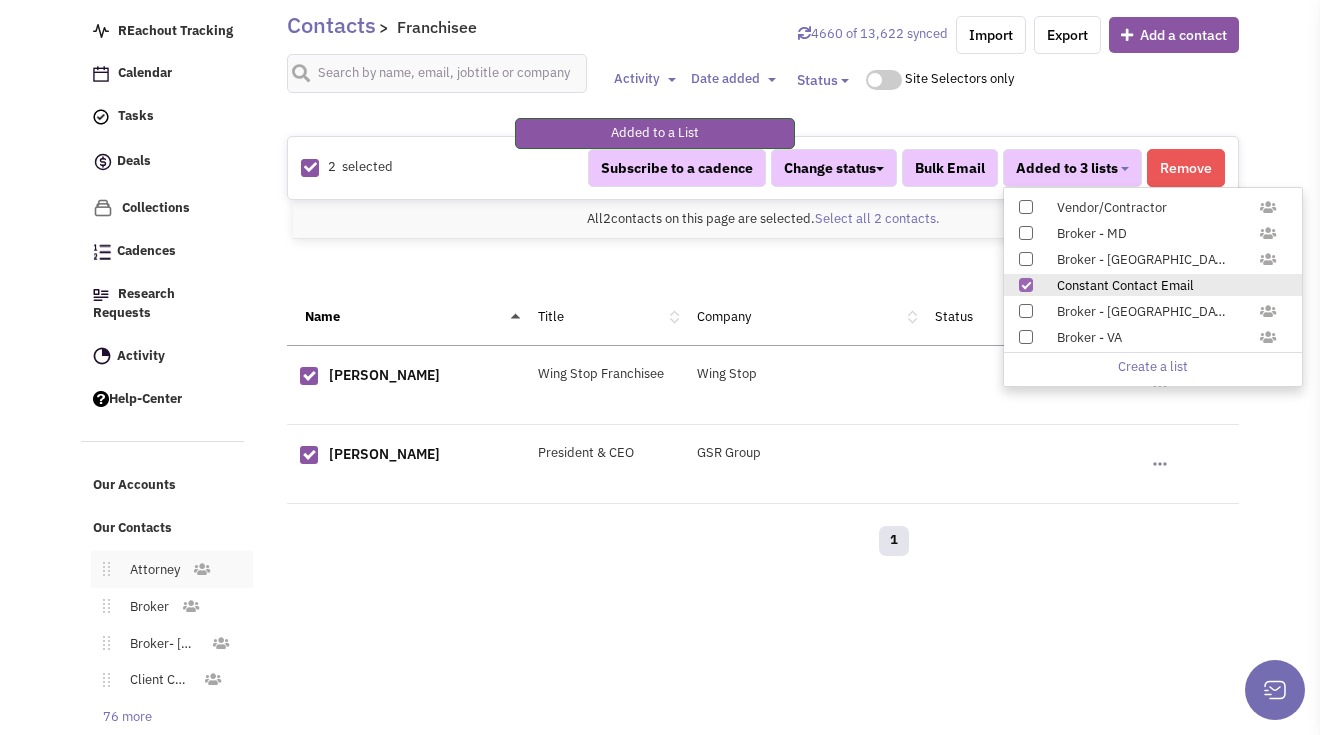 scroll, scrollTop: 179, scrollLeft: 0, axis: vertical 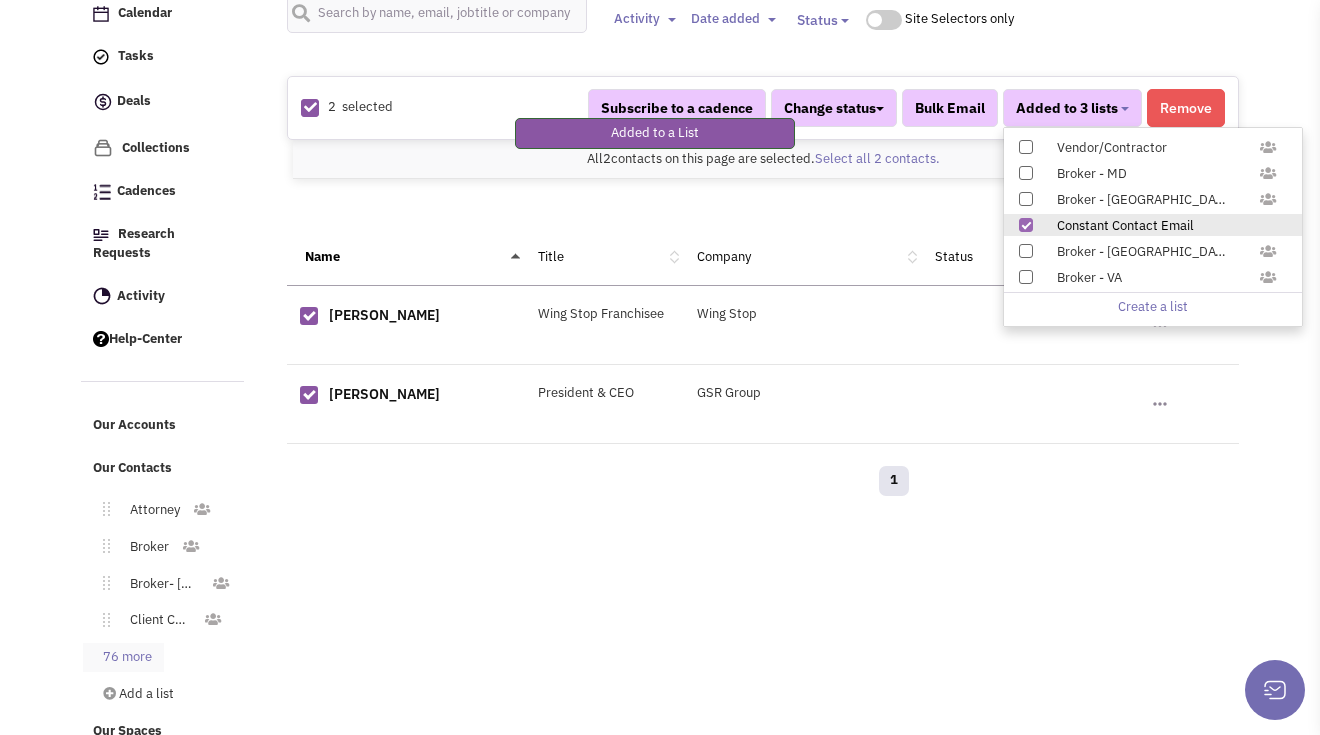 click on "76 more" at bounding box center [123, 657] 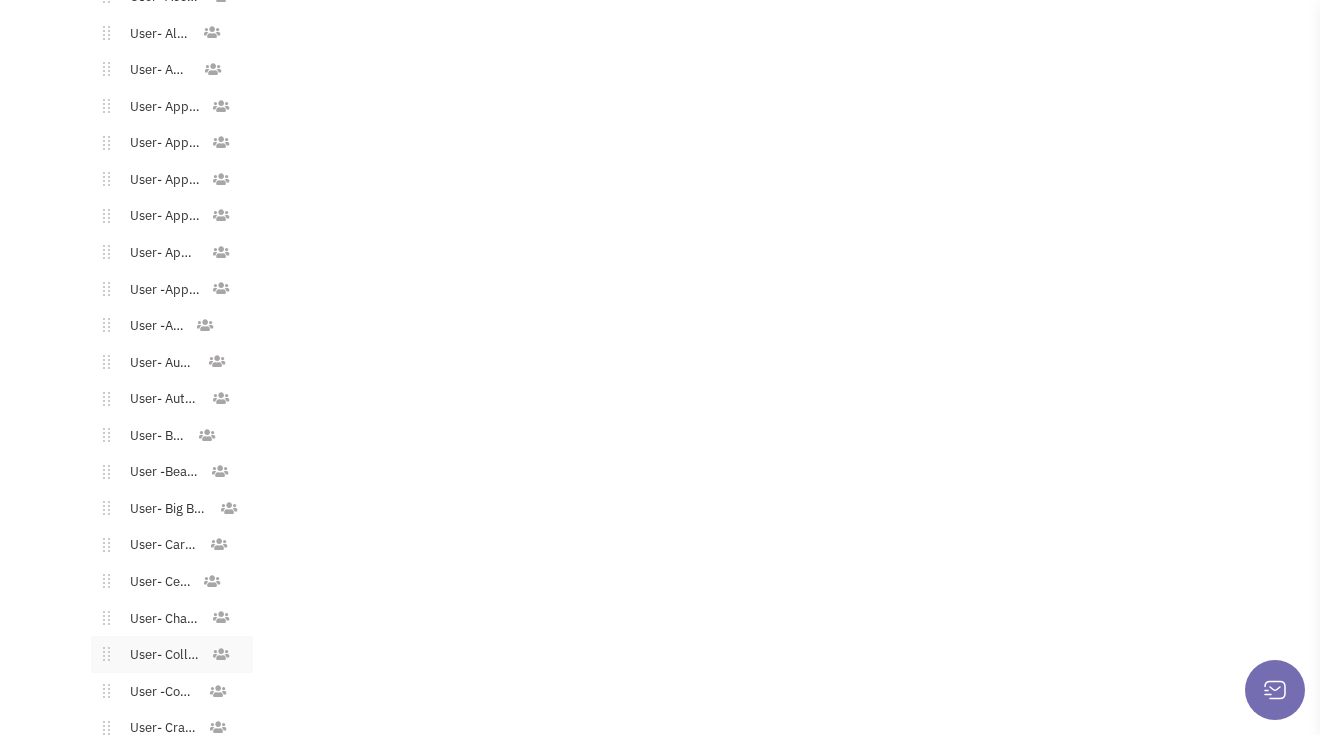 scroll, scrollTop: 1268, scrollLeft: 0, axis: vertical 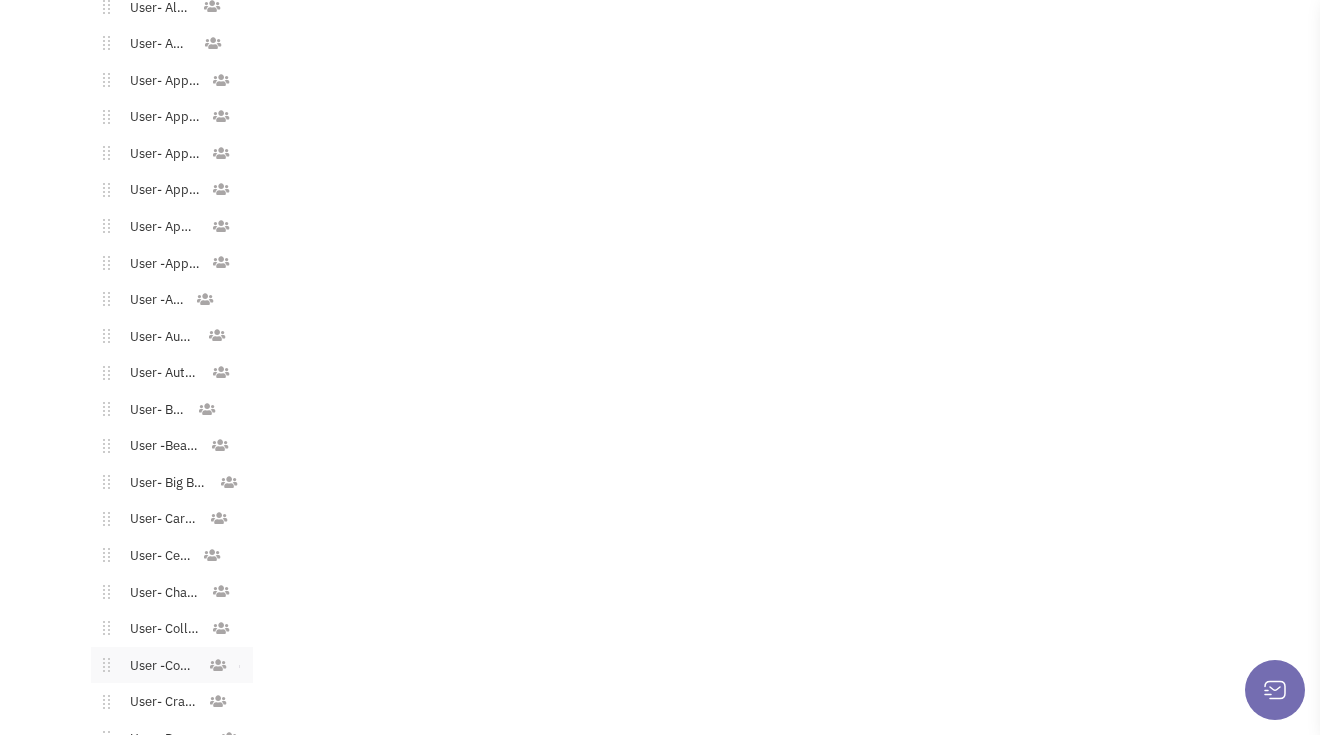 click on "User -Convenience" at bounding box center (159, 666) 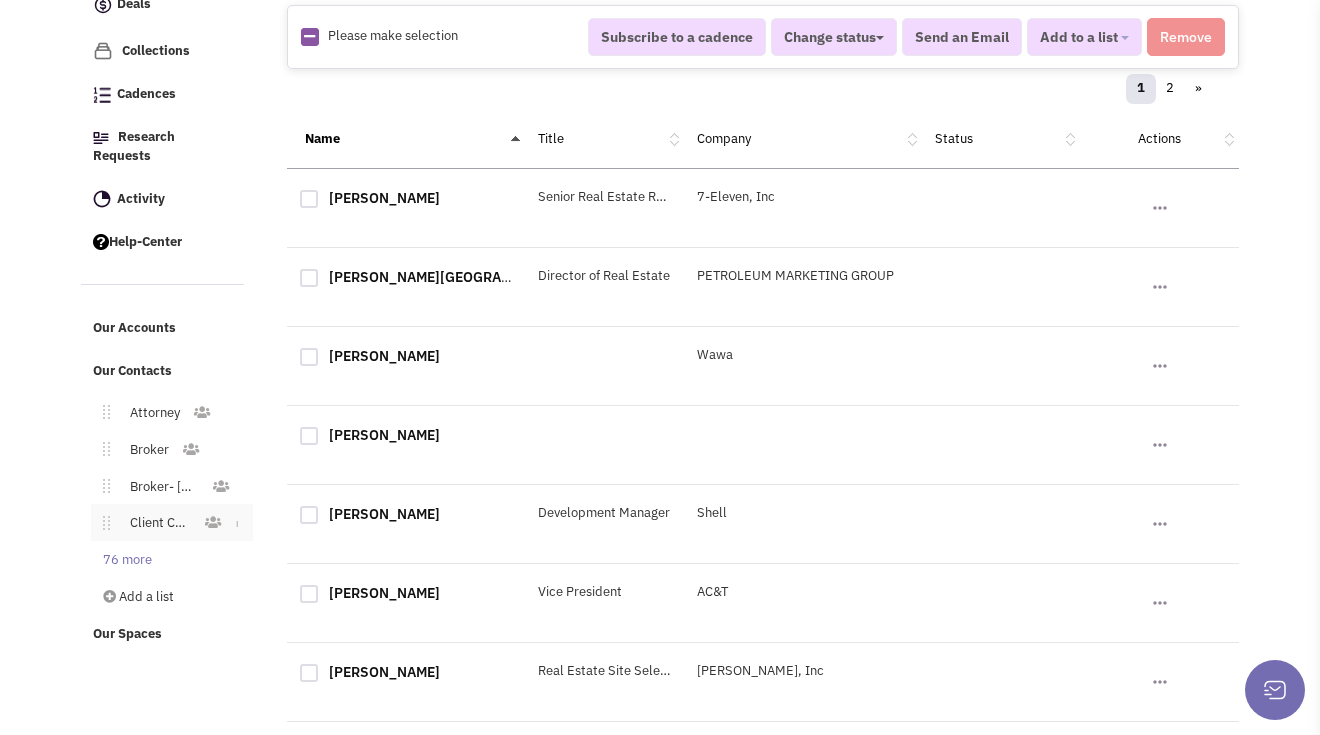scroll, scrollTop: 766, scrollLeft: 0, axis: vertical 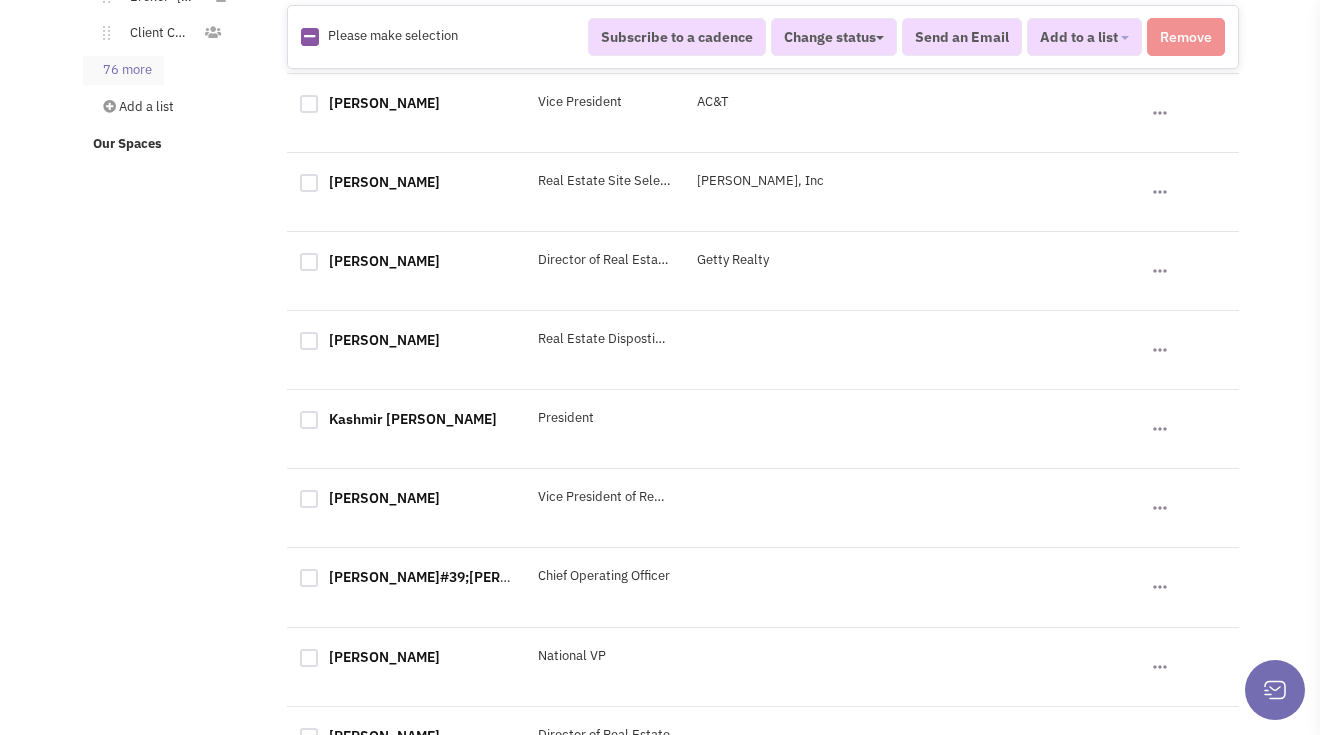 click on "76 more" at bounding box center [123, 70] 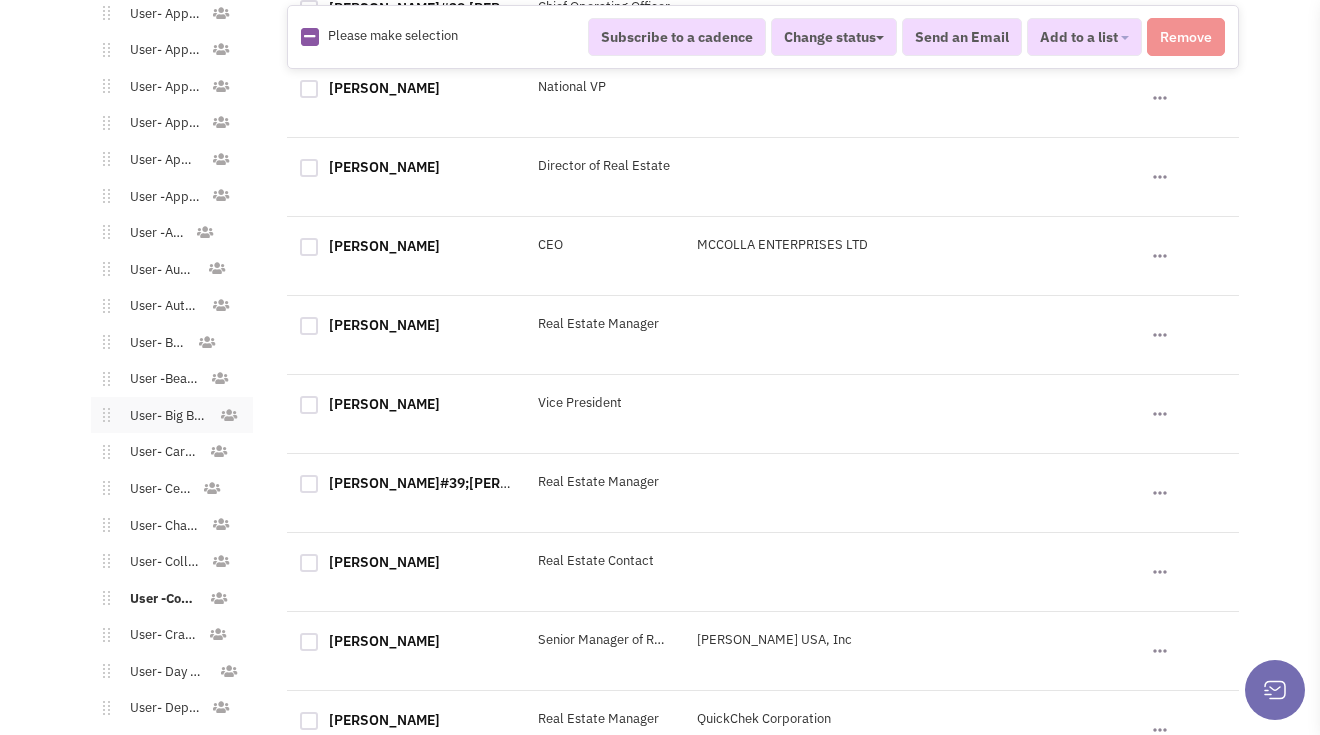 scroll, scrollTop: 1348, scrollLeft: 0, axis: vertical 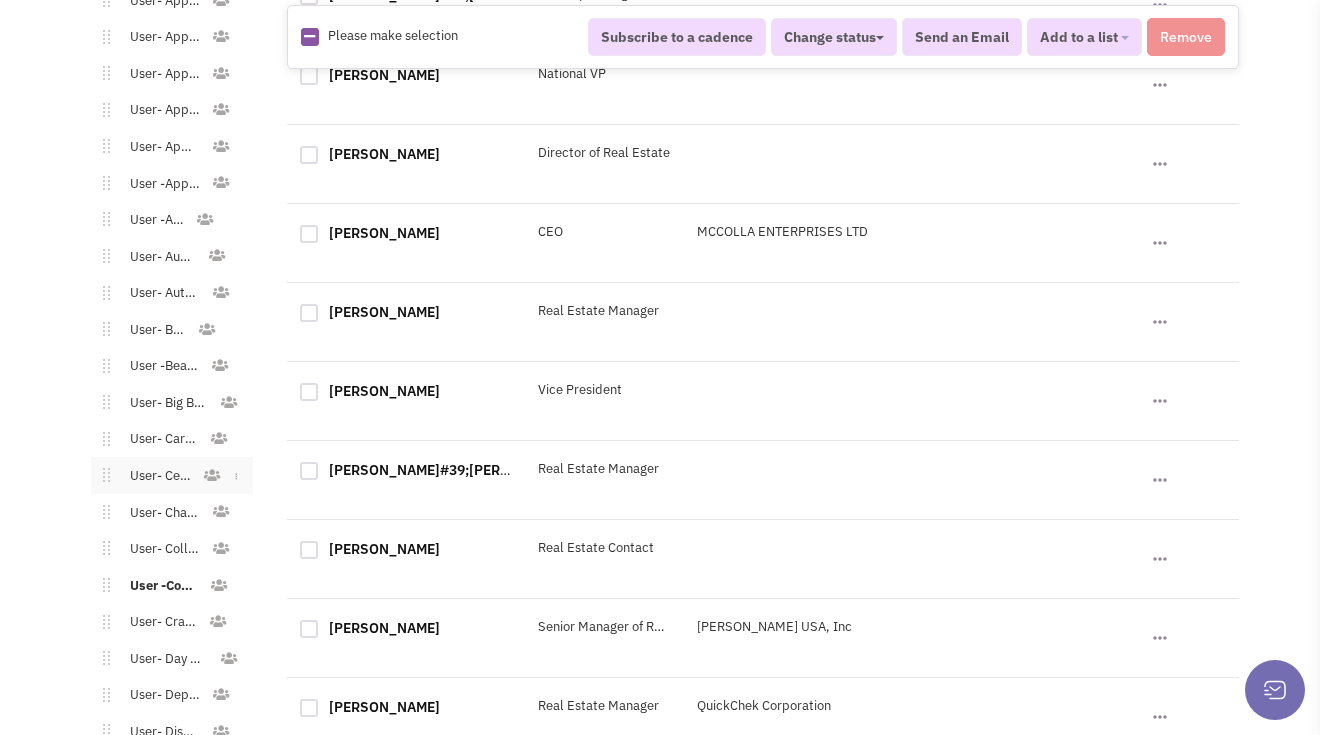 click on "User- Cellular" at bounding box center [156, 476] 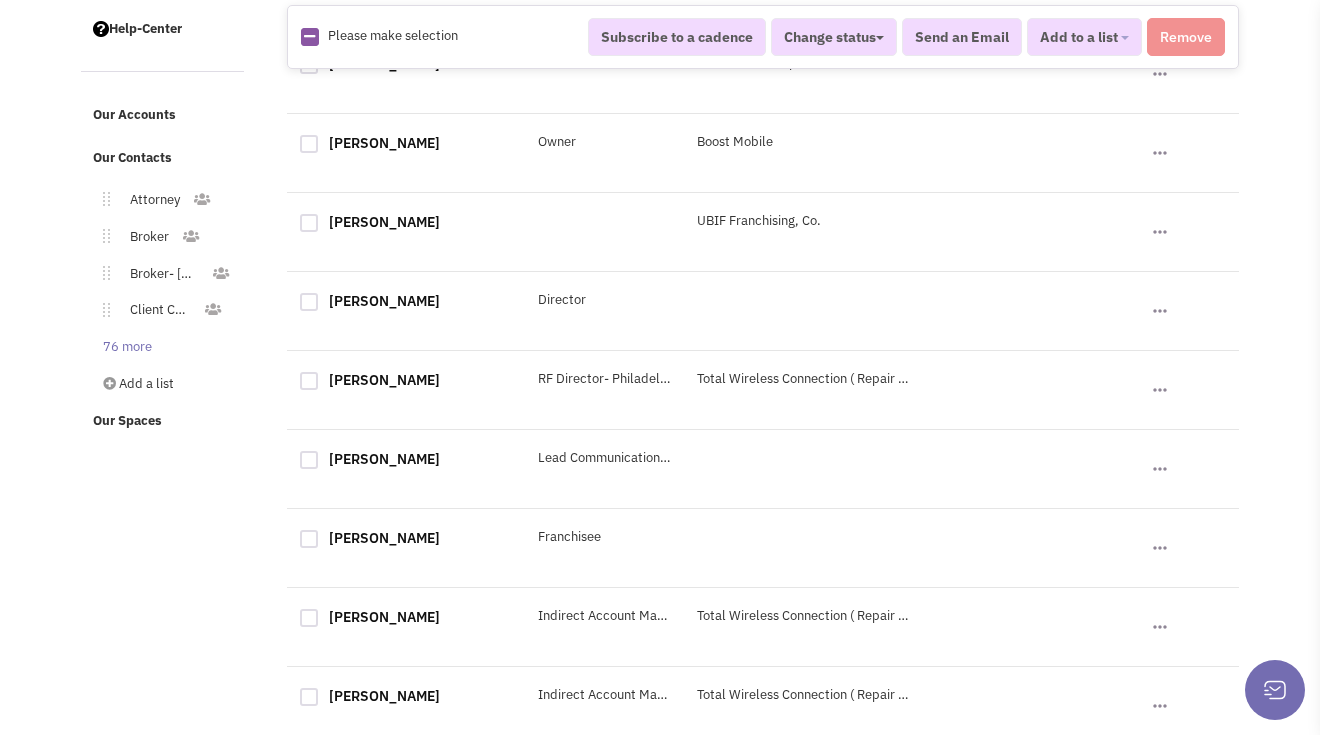 scroll, scrollTop: 502, scrollLeft: 0, axis: vertical 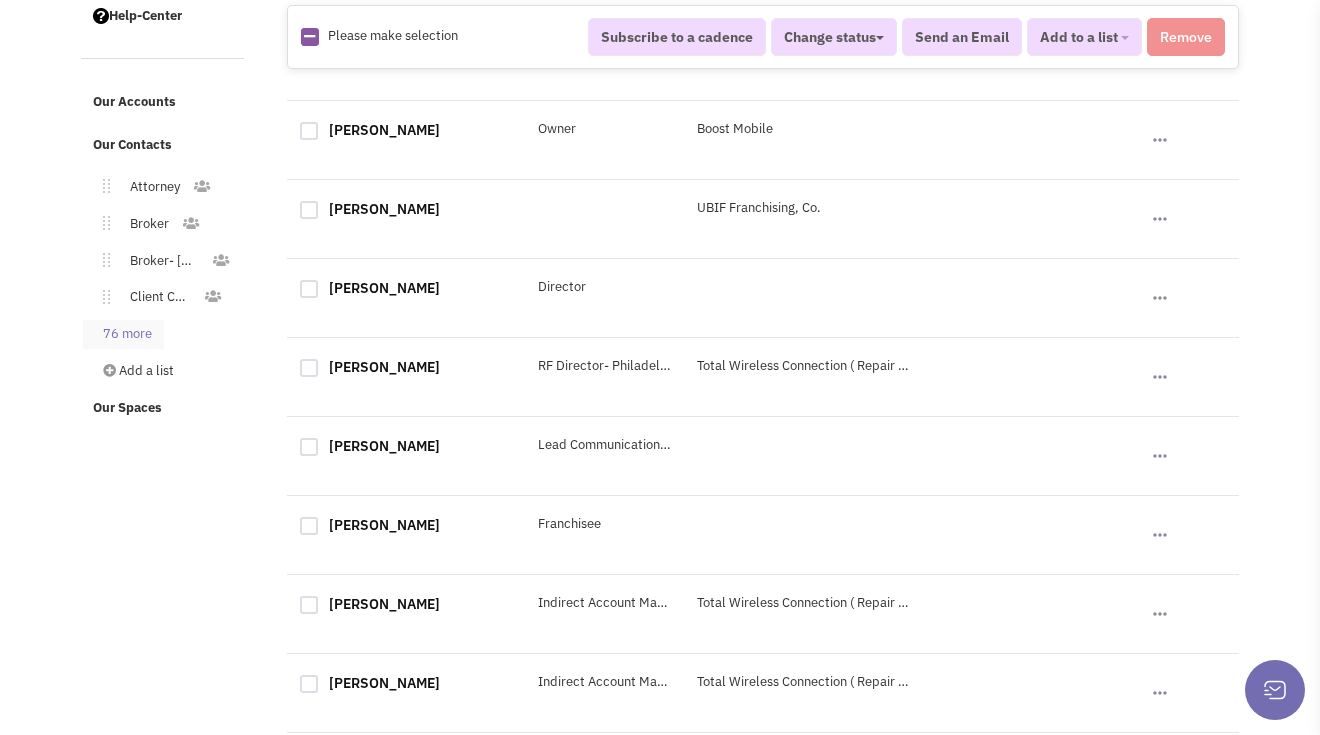 click on "76 more" at bounding box center (123, 334) 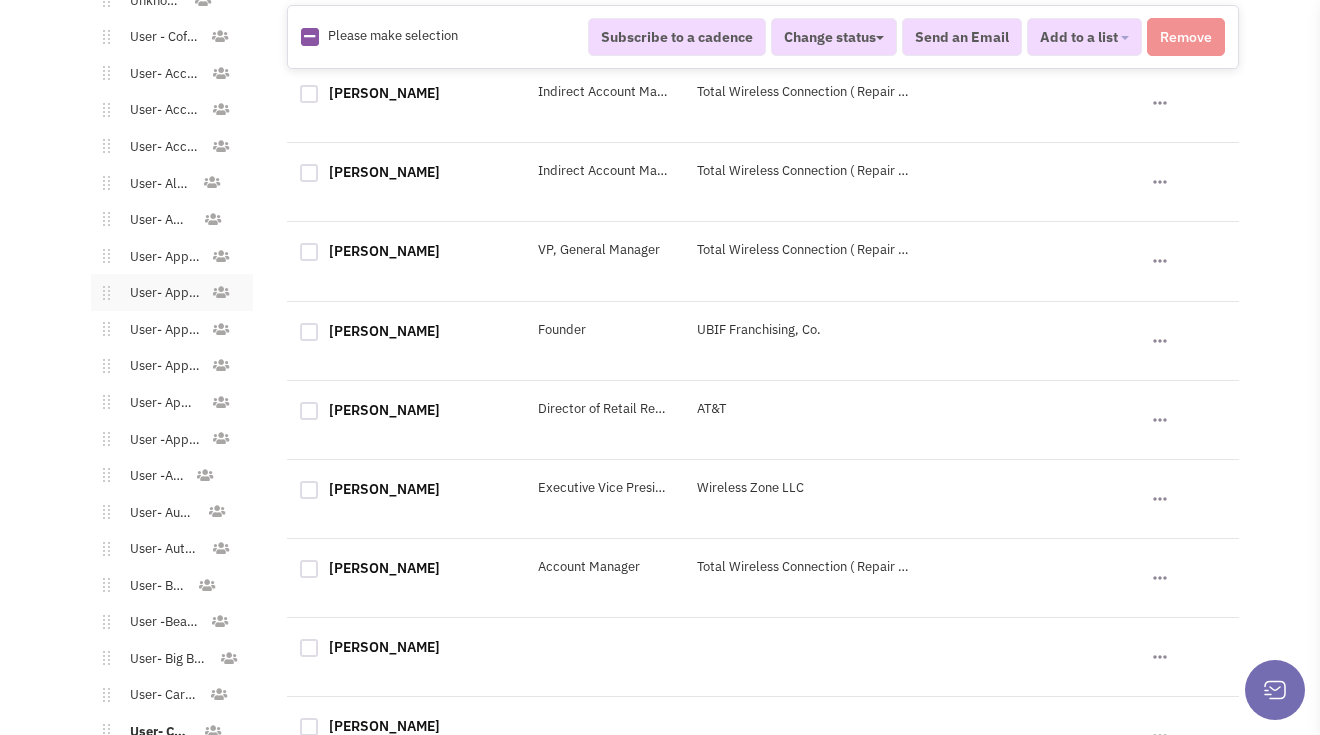 scroll, scrollTop: 1518, scrollLeft: 0, axis: vertical 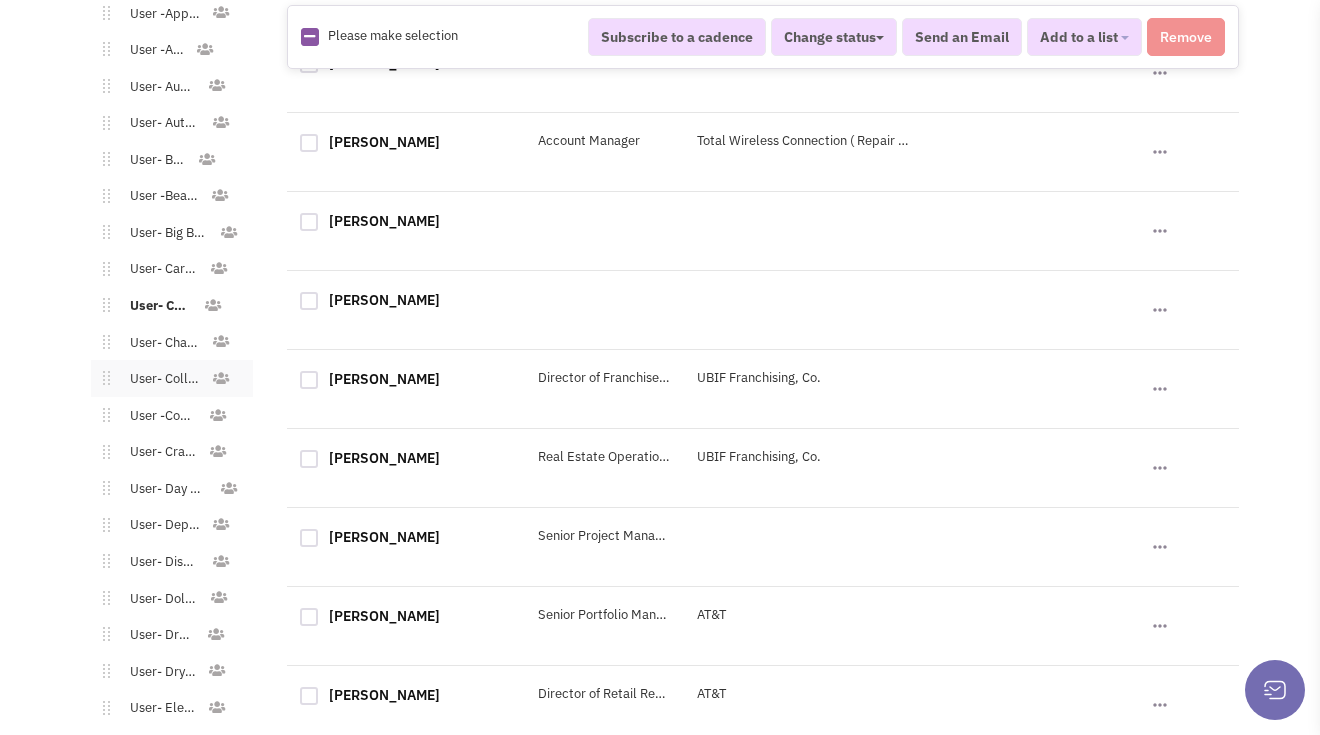 click on "User- College/[GEOGRAPHIC_DATA]" at bounding box center (160, 379) 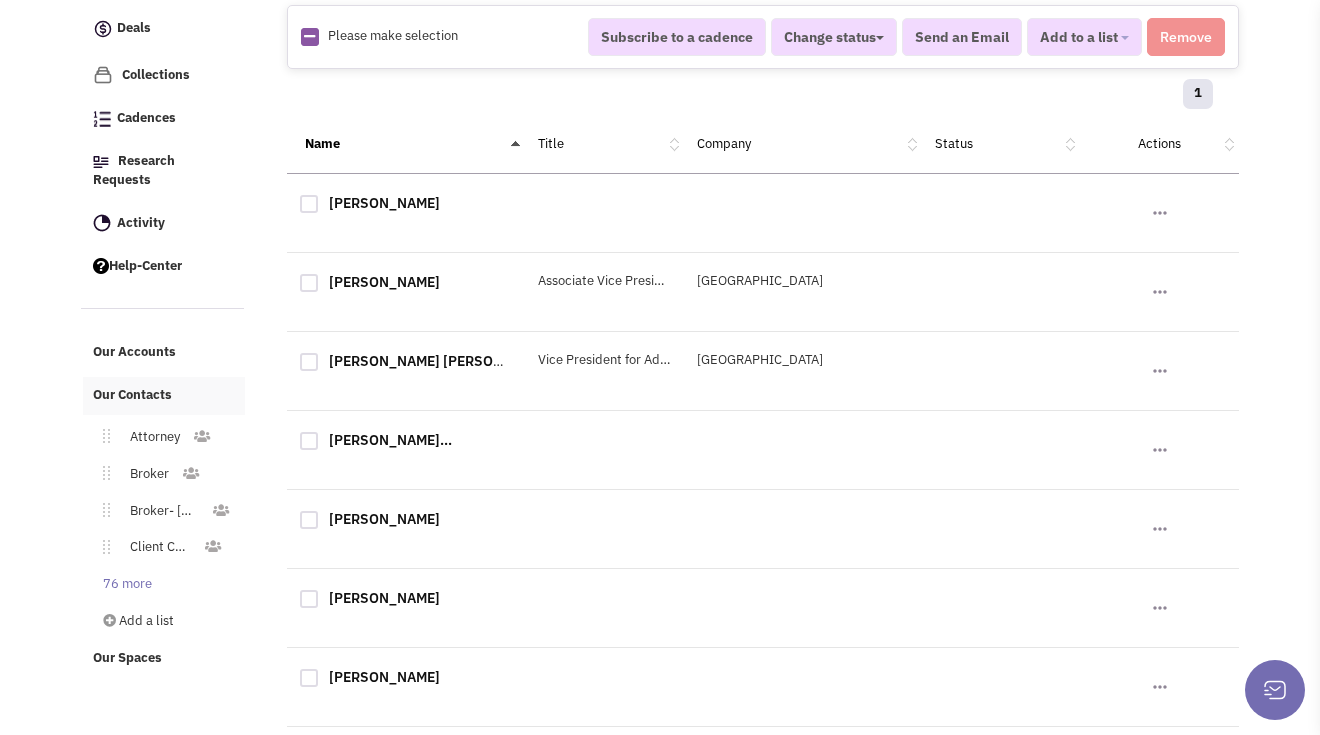 scroll, scrollTop: 265, scrollLeft: 0, axis: vertical 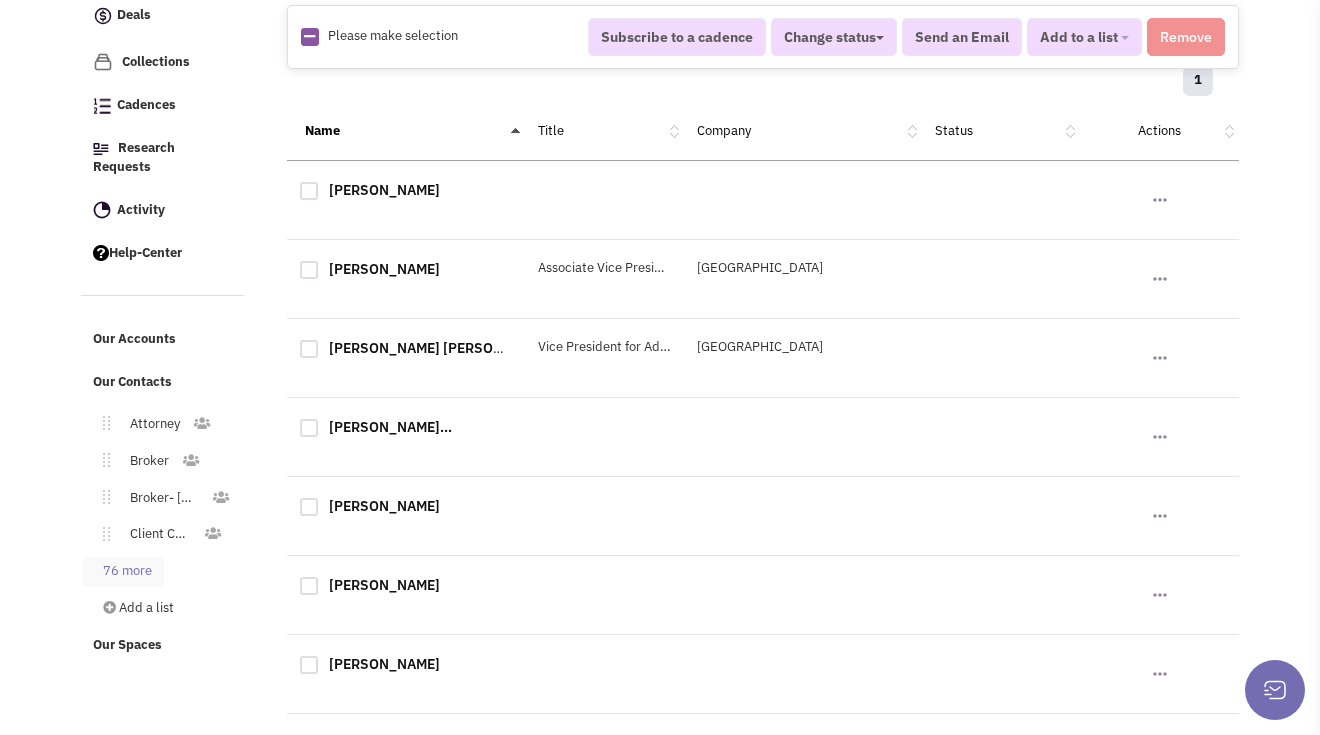 click on "76 more" at bounding box center [123, 571] 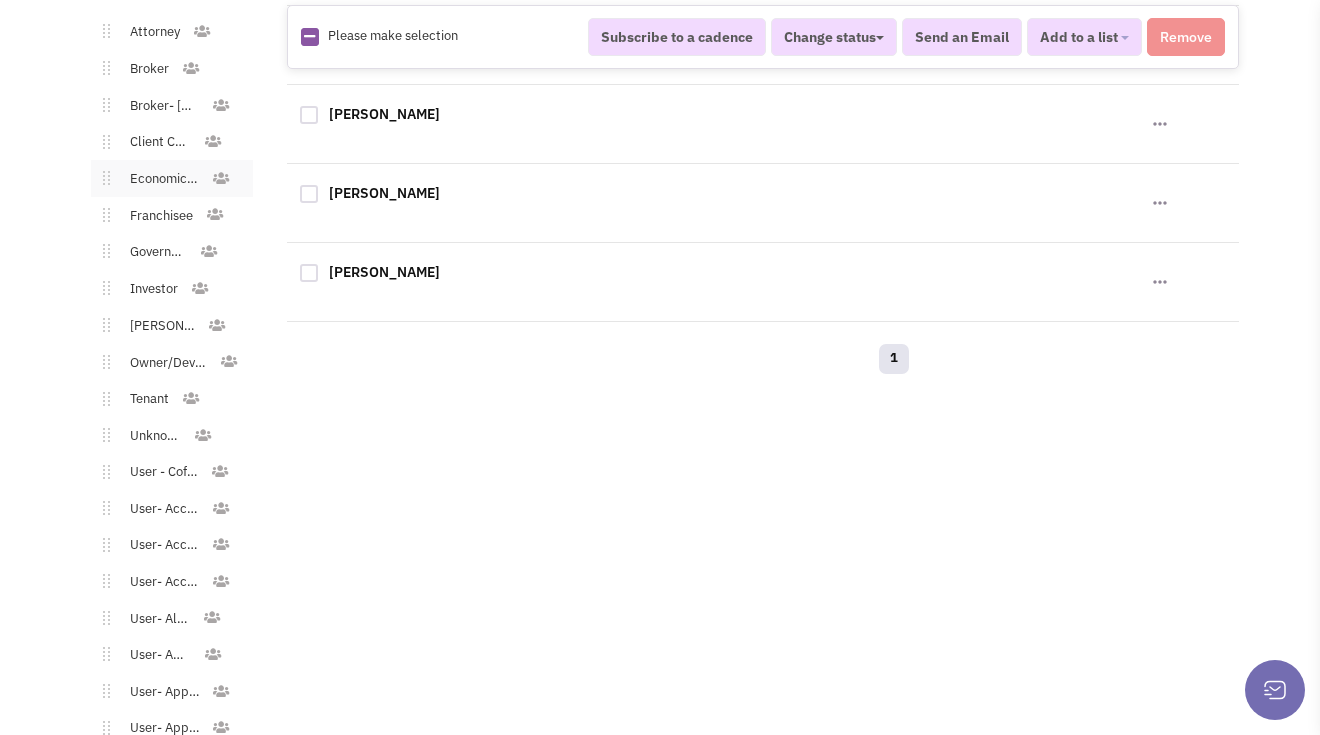 scroll, scrollTop: 757, scrollLeft: 0, axis: vertical 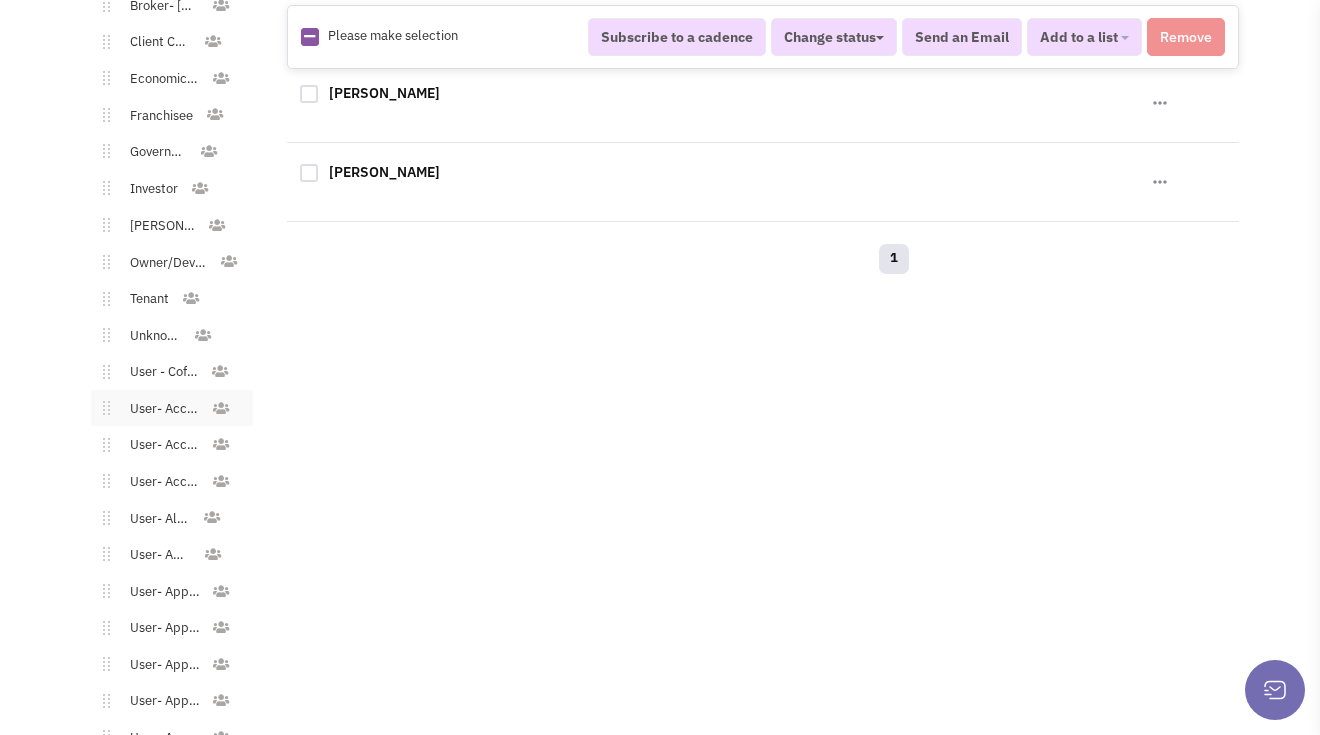 click on "User- Accessories - General" at bounding box center (160, 409) 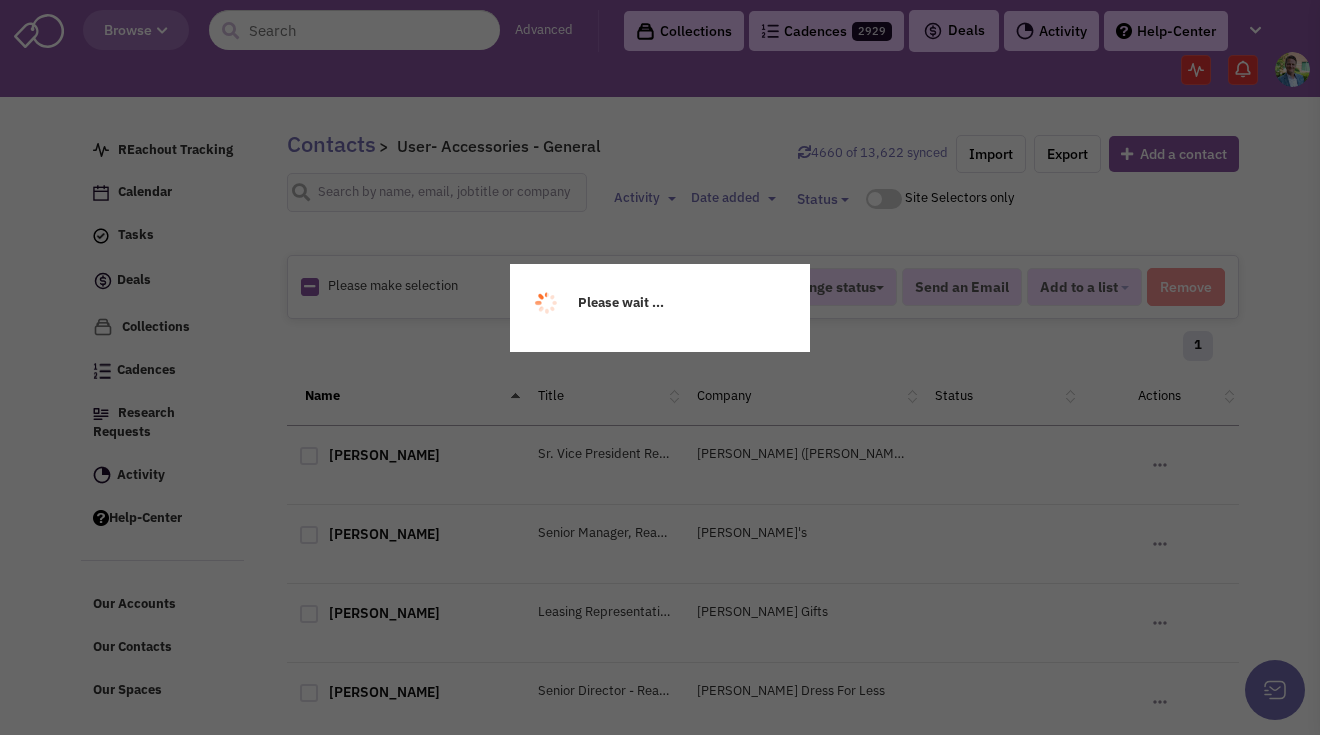 scroll, scrollTop: 0, scrollLeft: 0, axis: both 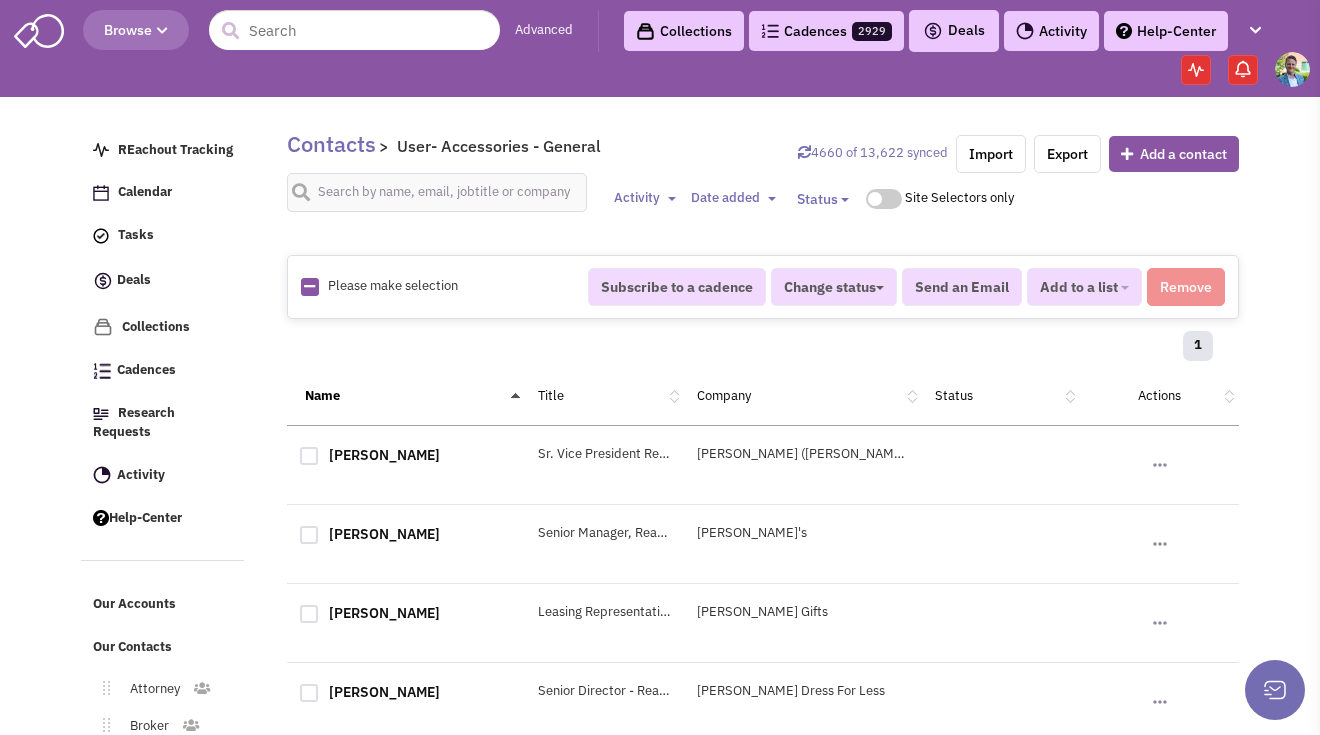 click at bounding box center [309, 286] 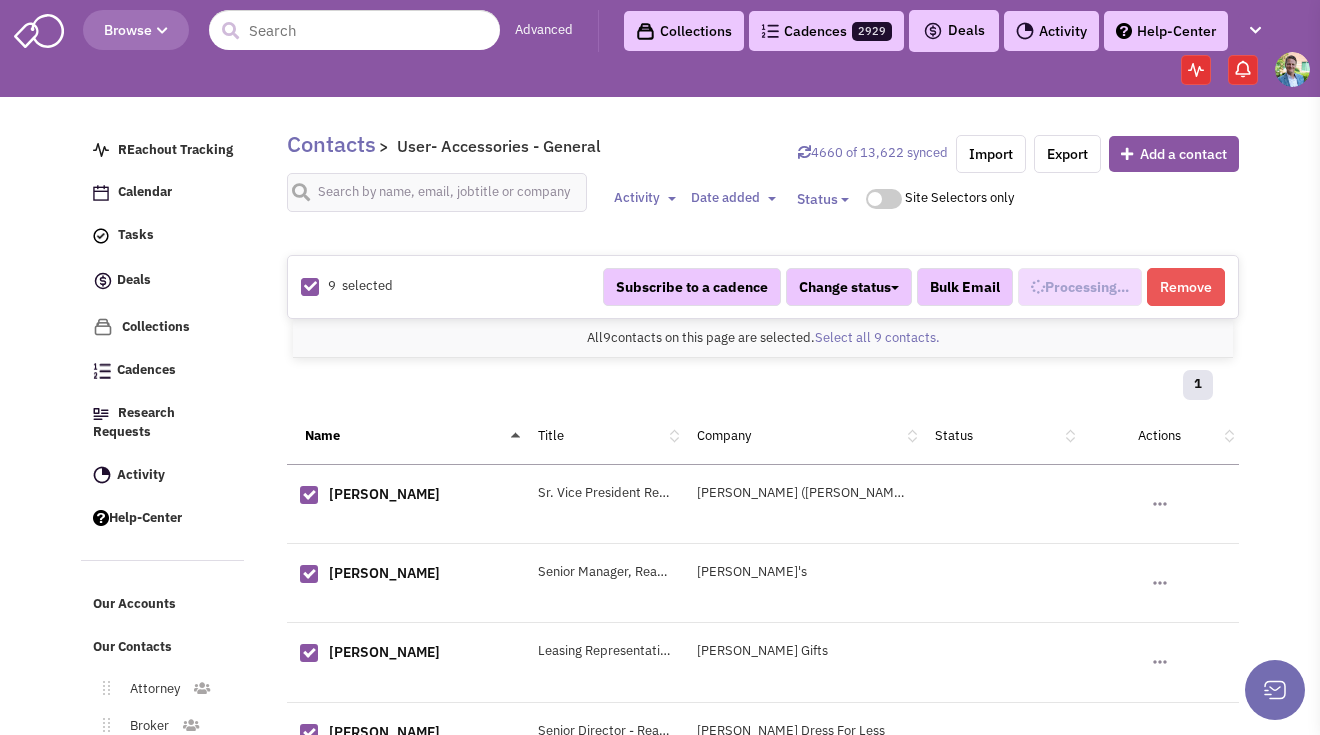 scroll, scrollTop: 255, scrollLeft: 0, axis: vertical 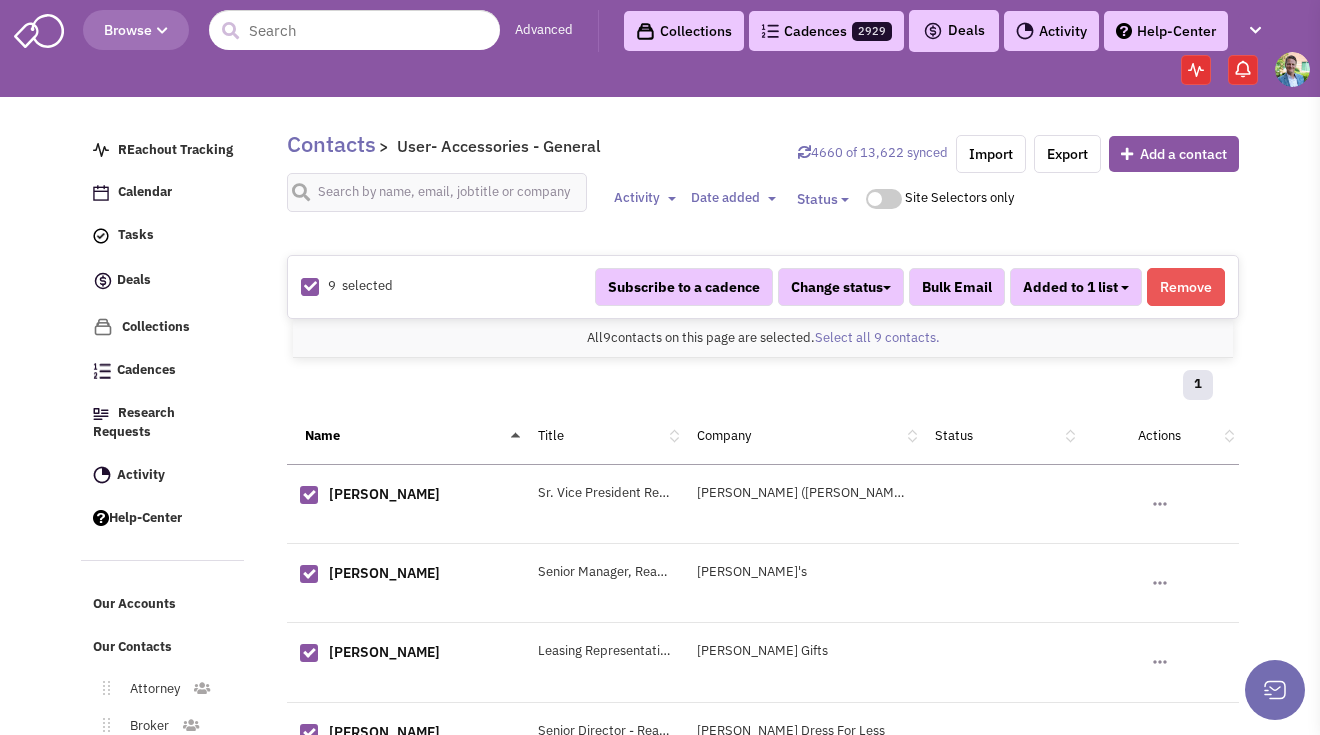 click on "Added to 1 list" at bounding box center [1076, 287] 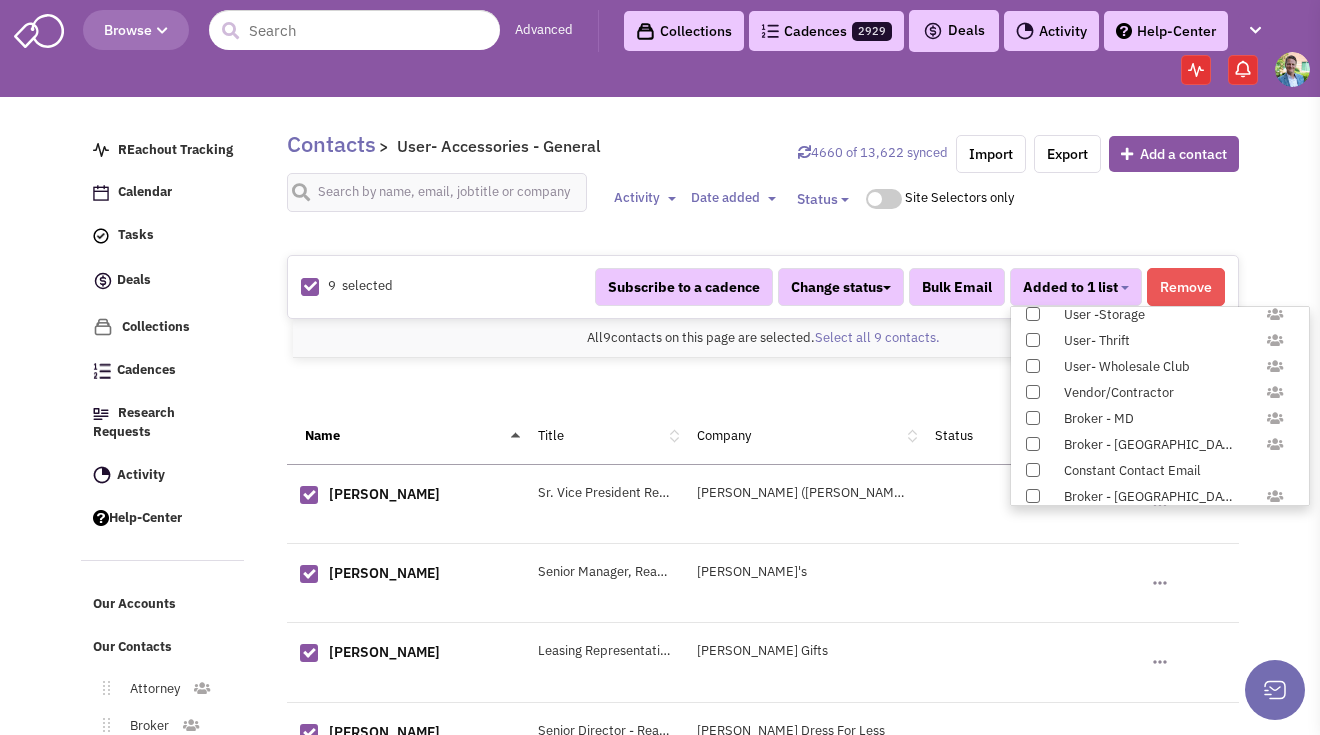 scroll, scrollTop: 1958, scrollLeft: 0, axis: vertical 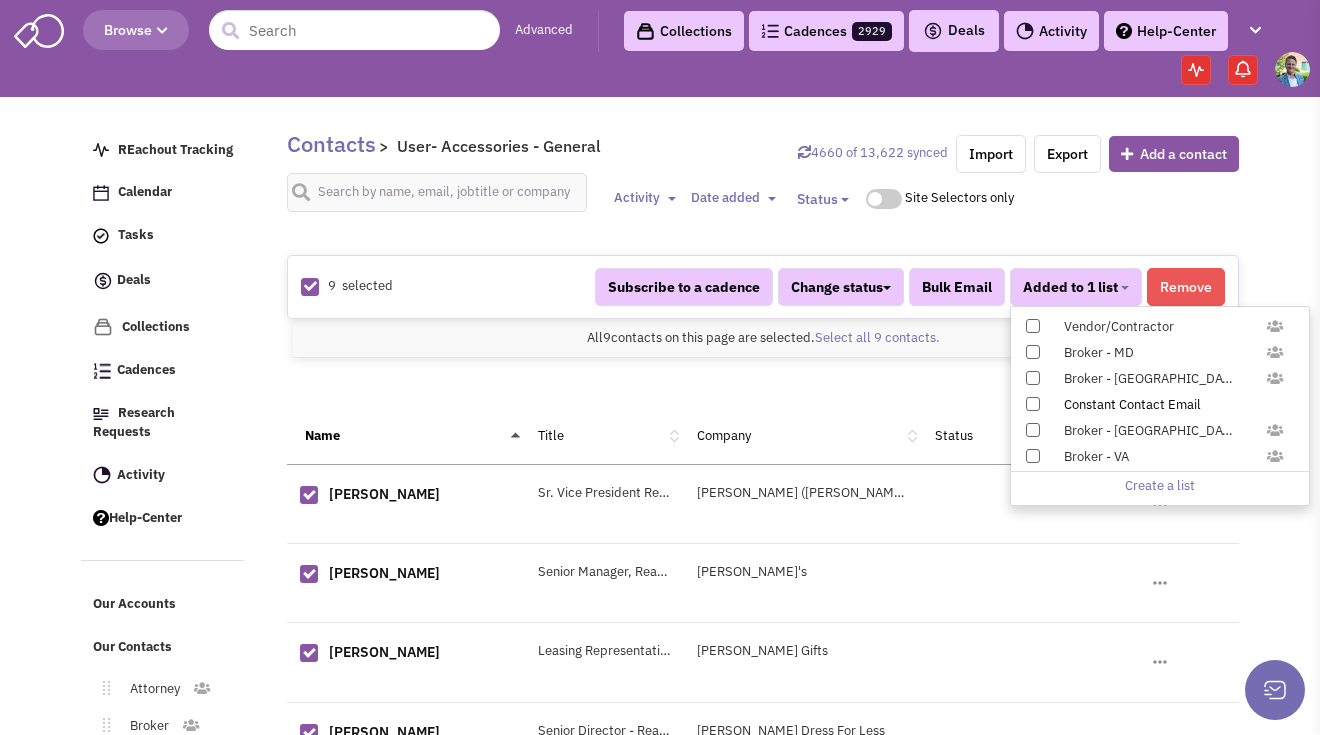 click at bounding box center [1033, 404] 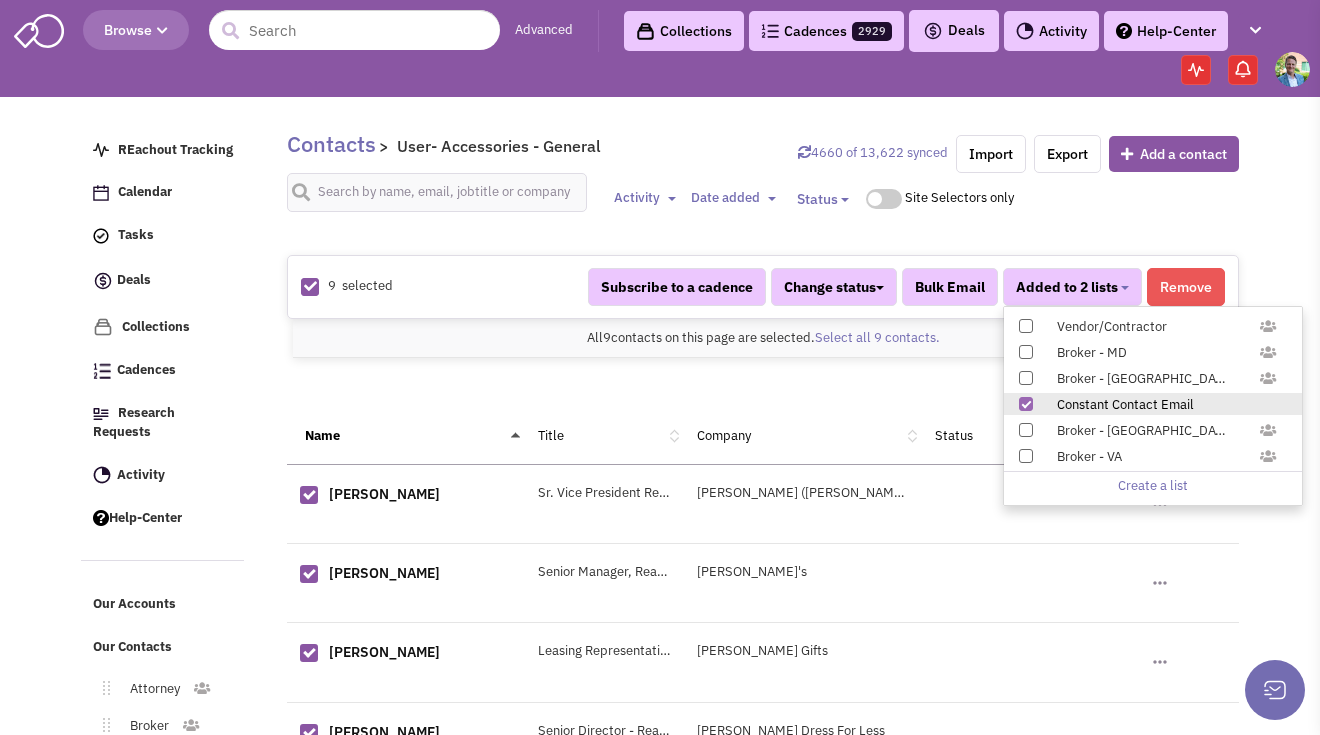 click on "1" at bounding box center (763, 388) 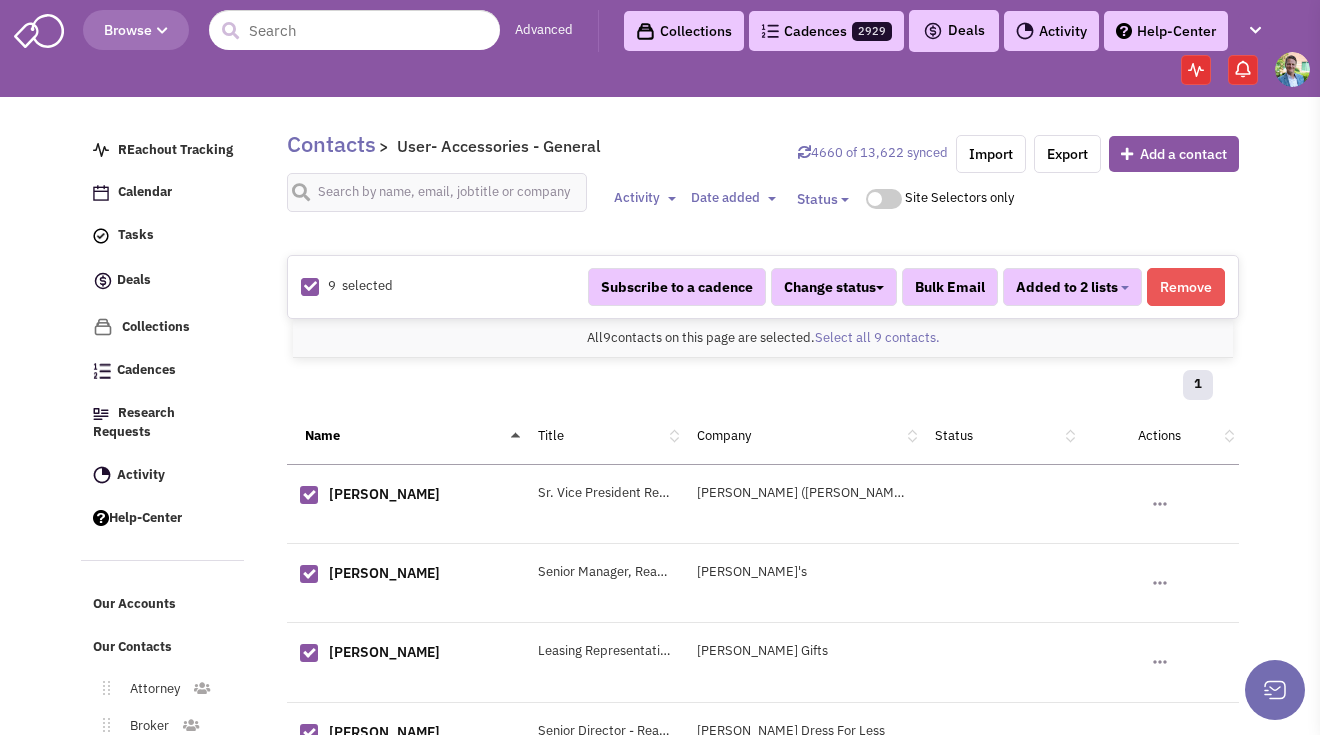 scroll, scrollTop: 491, scrollLeft: 0, axis: vertical 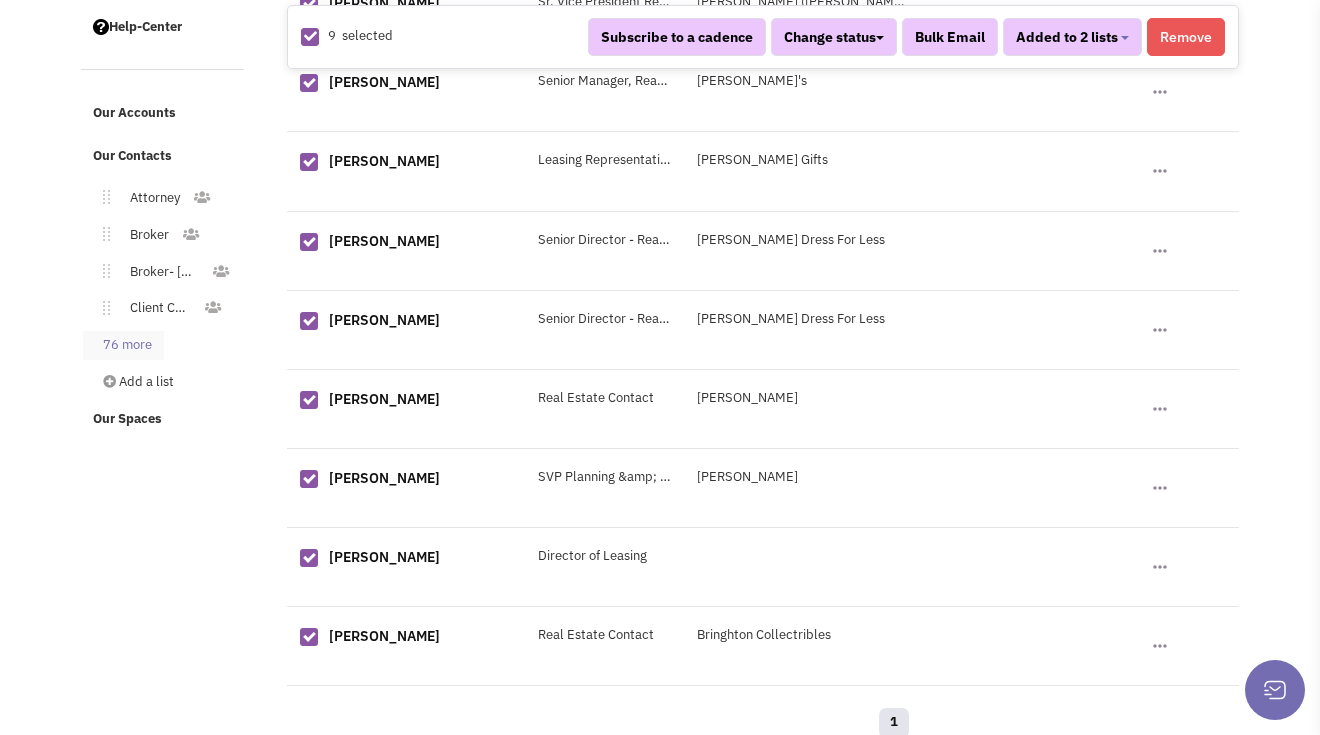 click on "76 more" at bounding box center [123, 345] 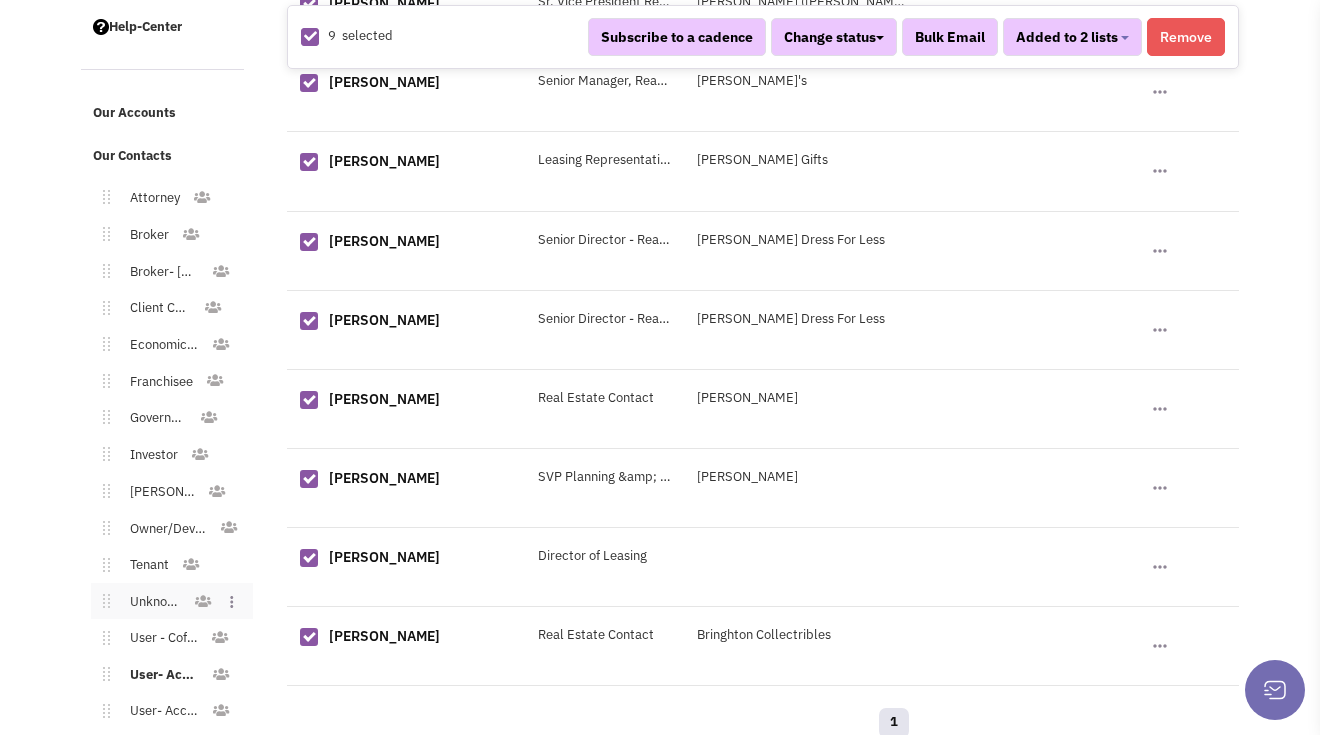 scroll, scrollTop: 901, scrollLeft: 0, axis: vertical 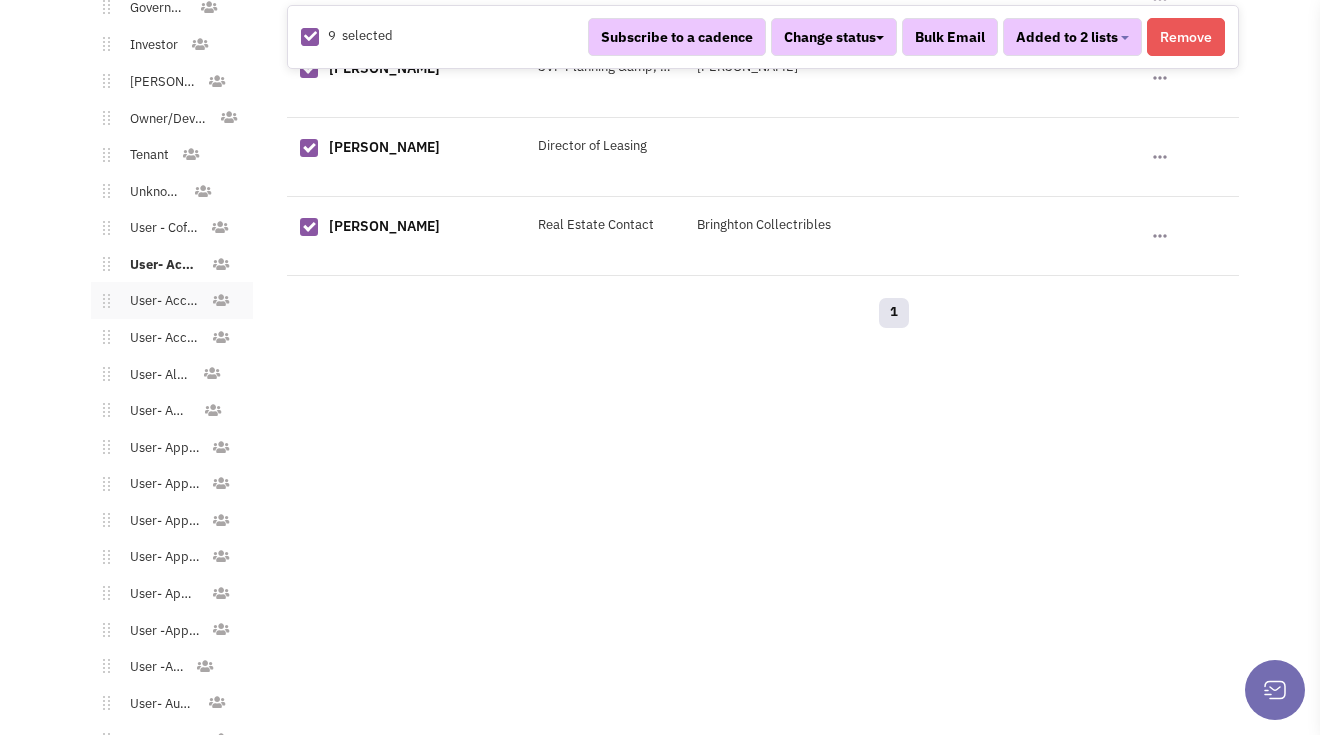 click on "User- Accessories - Jewelry" at bounding box center [160, 301] 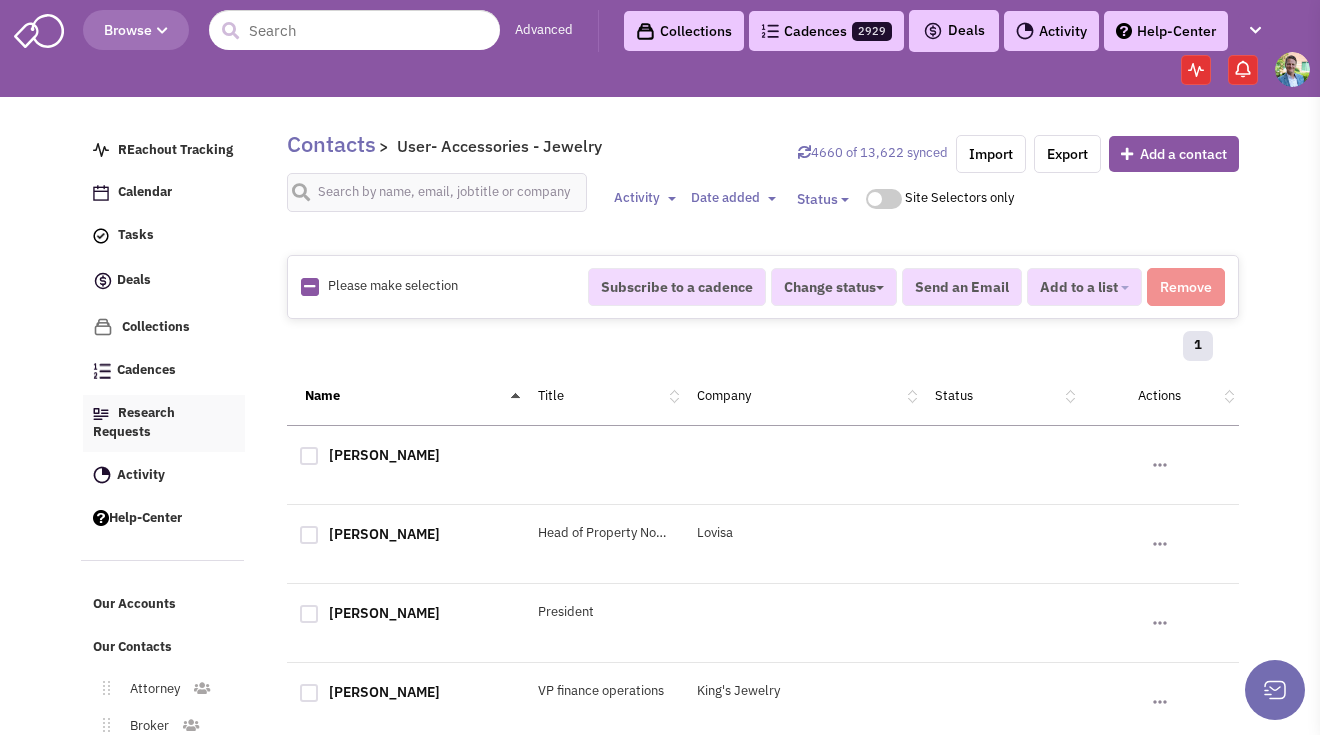 scroll, scrollTop: 13, scrollLeft: 0, axis: vertical 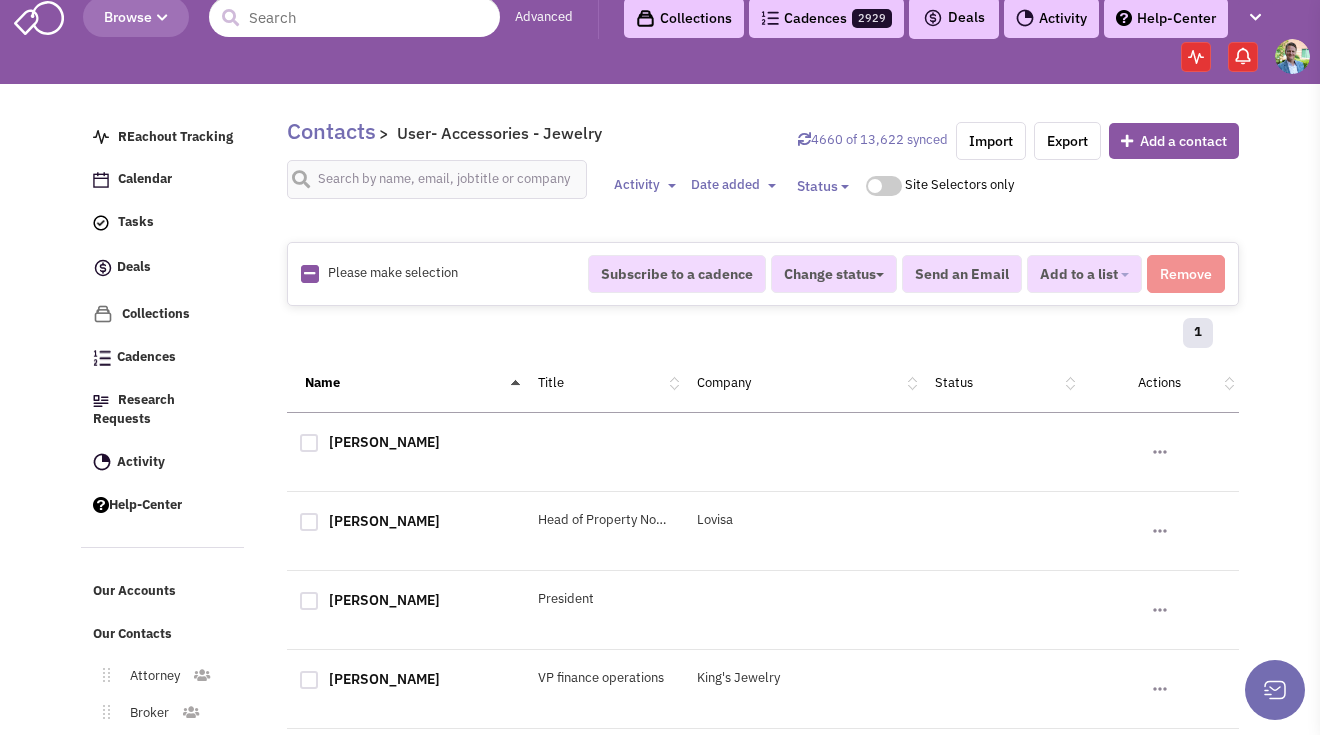 click at bounding box center [309, 273] 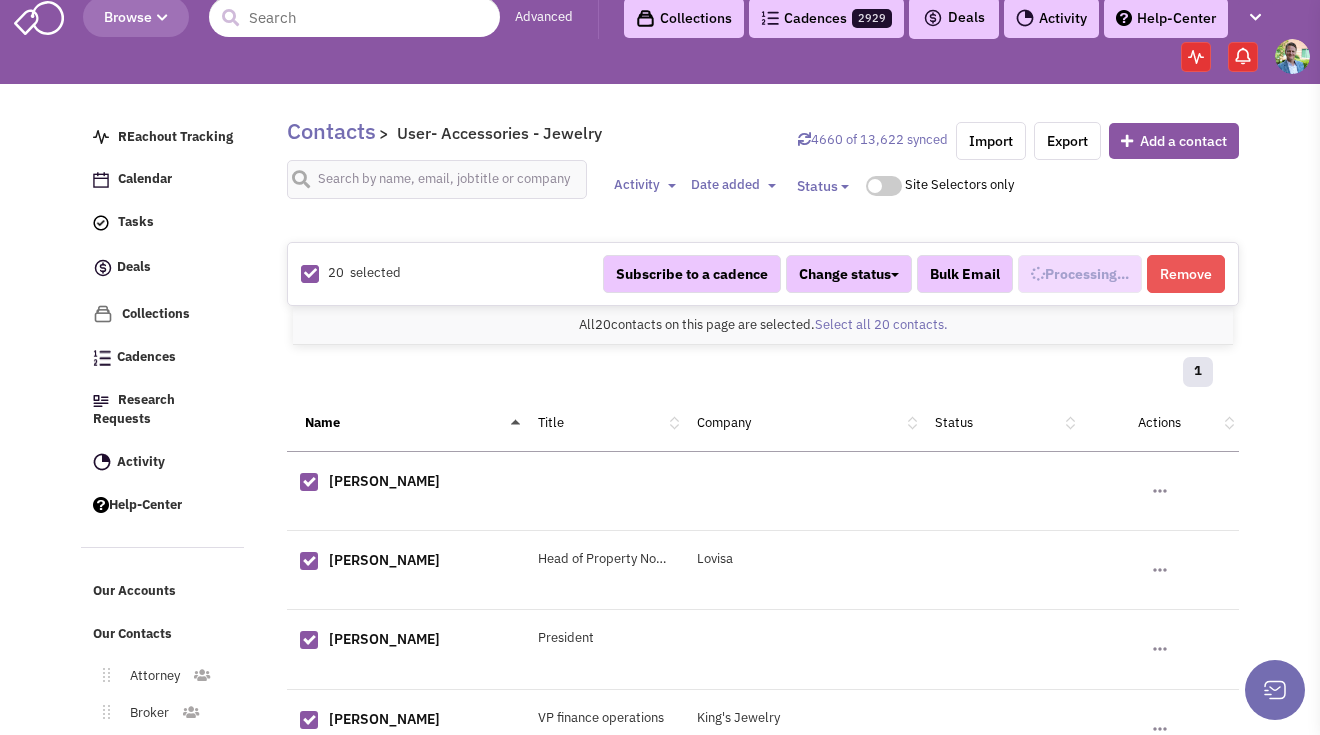 select on "538" 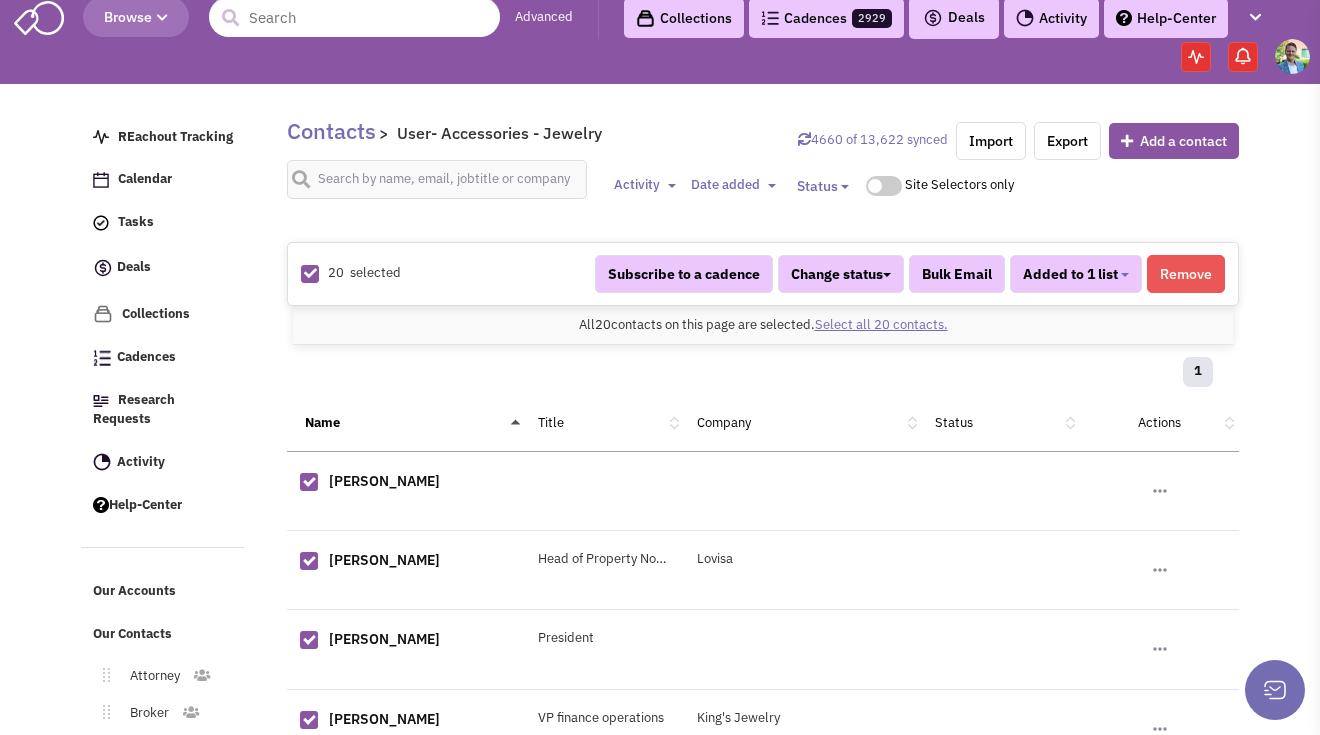 scroll, scrollTop: 274, scrollLeft: 0, axis: vertical 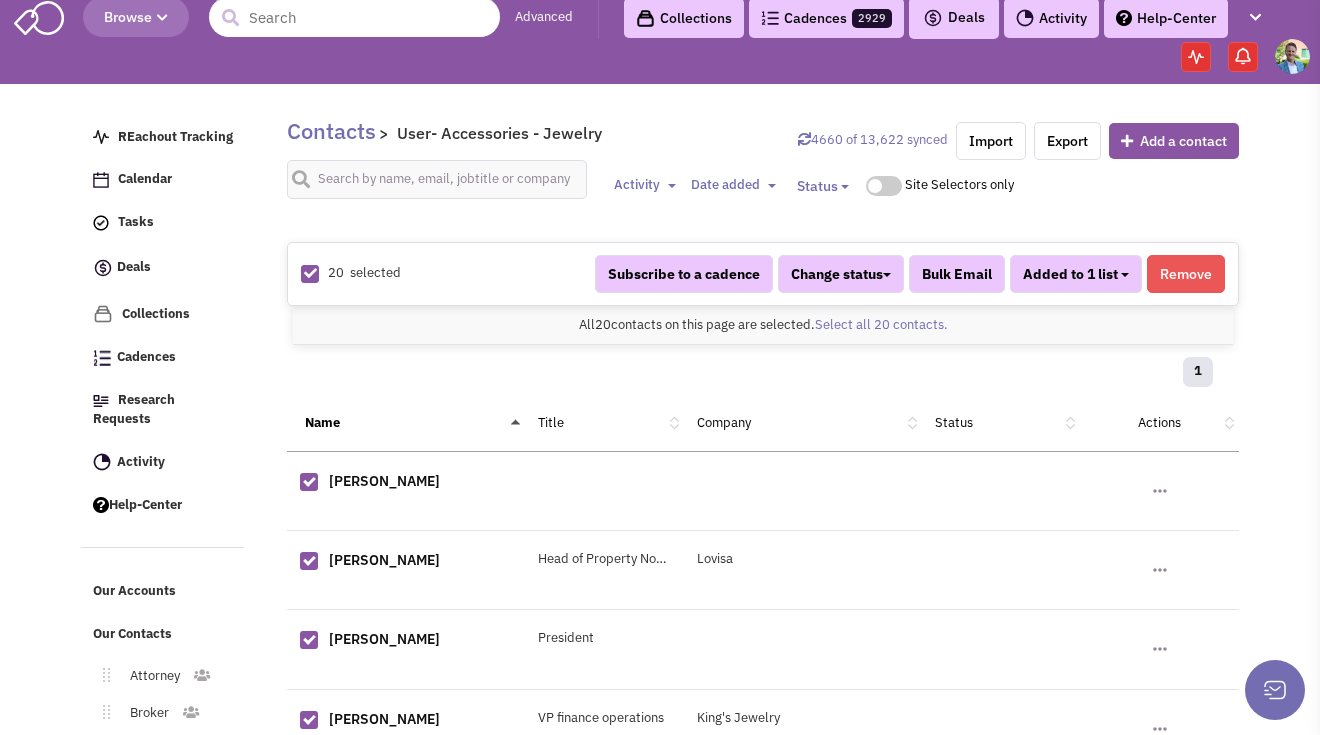click on "Added to 1 list" at bounding box center (1076, 274) 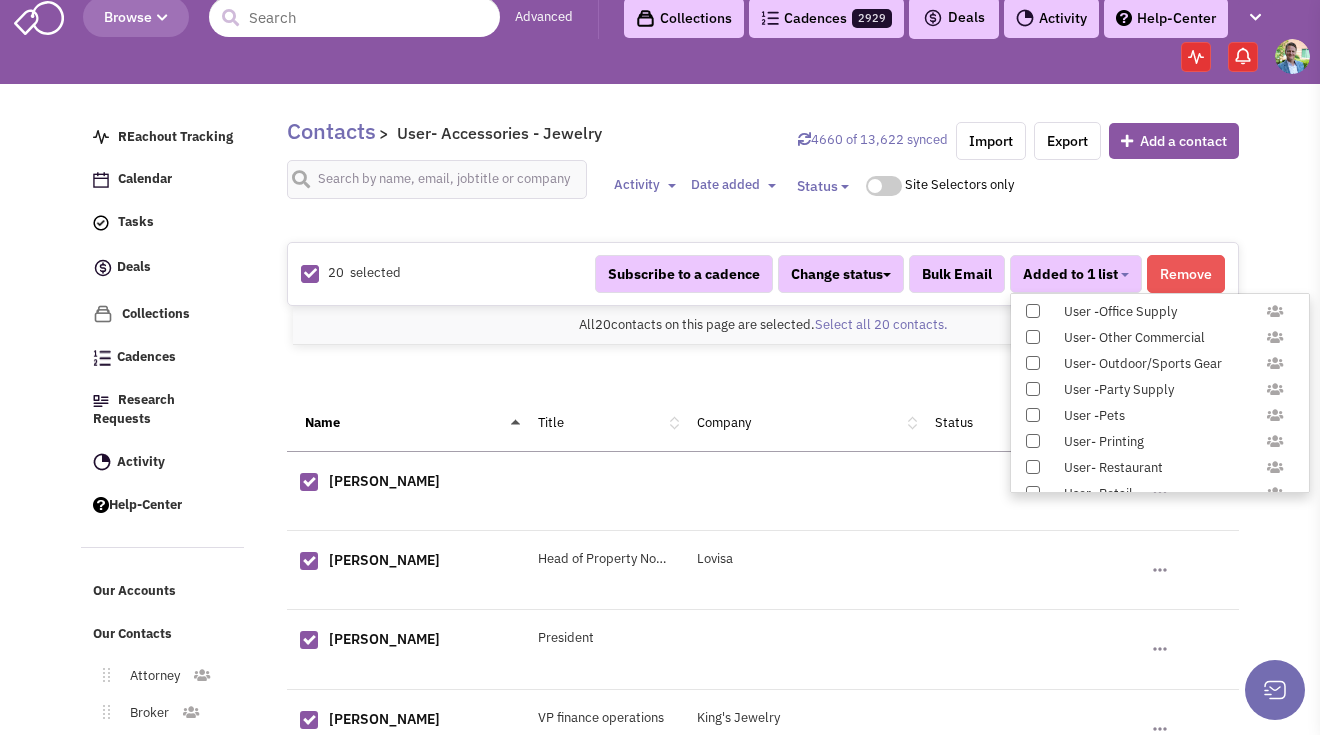 scroll, scrollTop: 1958, scrollLeft: 0, axis: vertical 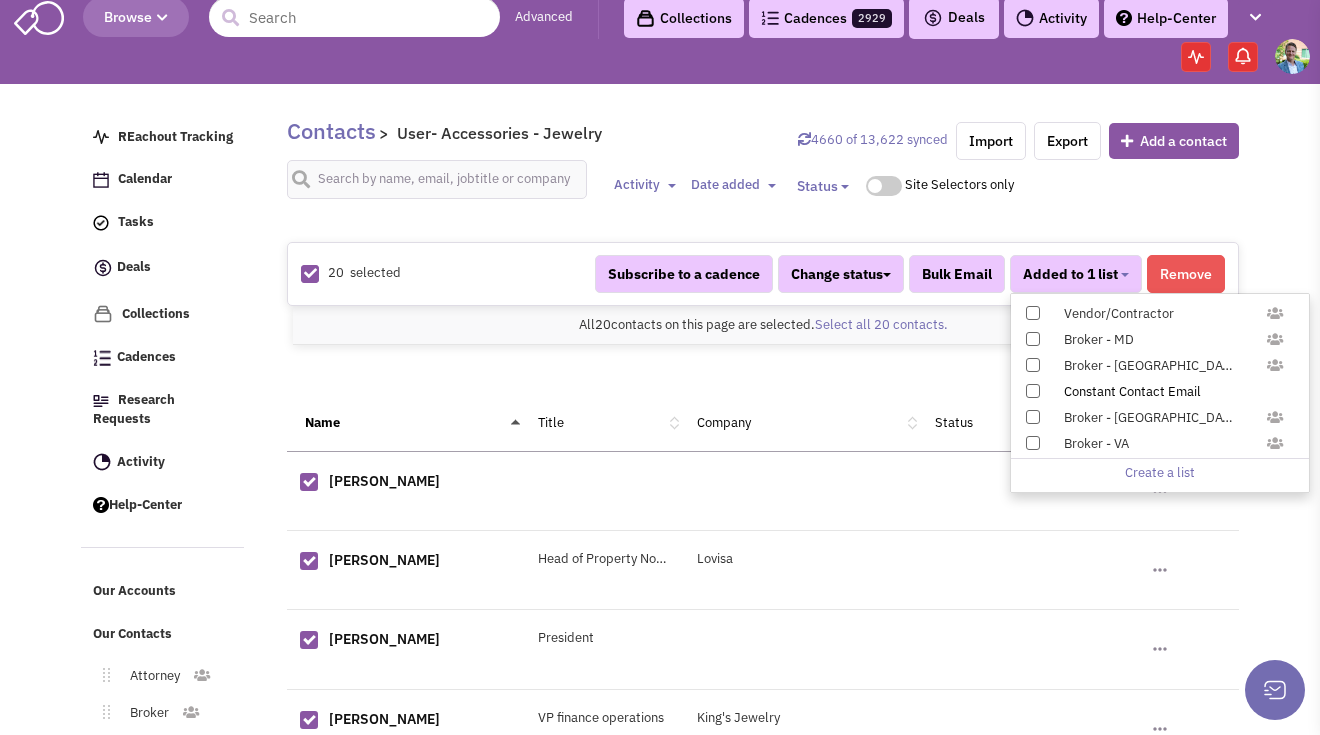click on "Constant Contact Email" at bounding box center [1170, 392] 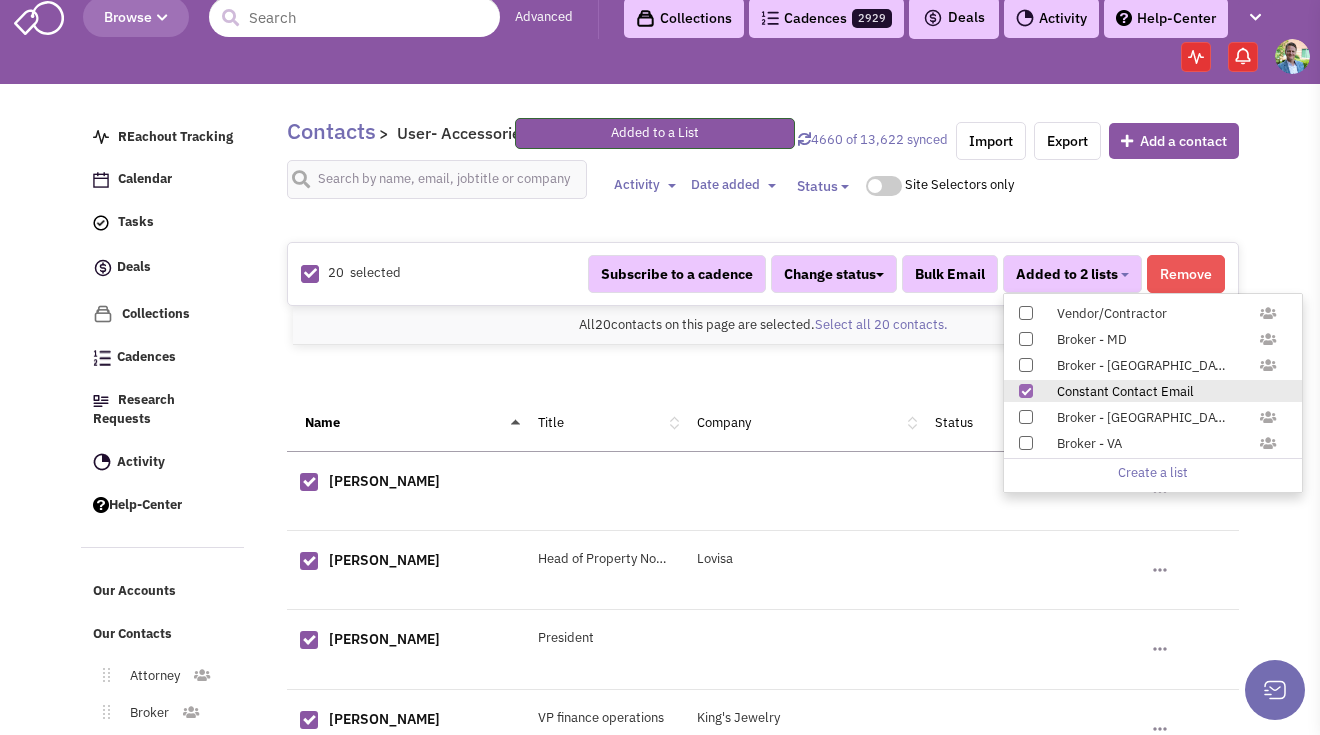 click on "20    selected
Subscribe to a cadence
Change status
Have not contacted
Reached out
Interested
Not interested Client Owner User" at bounding box center (763, 1158) 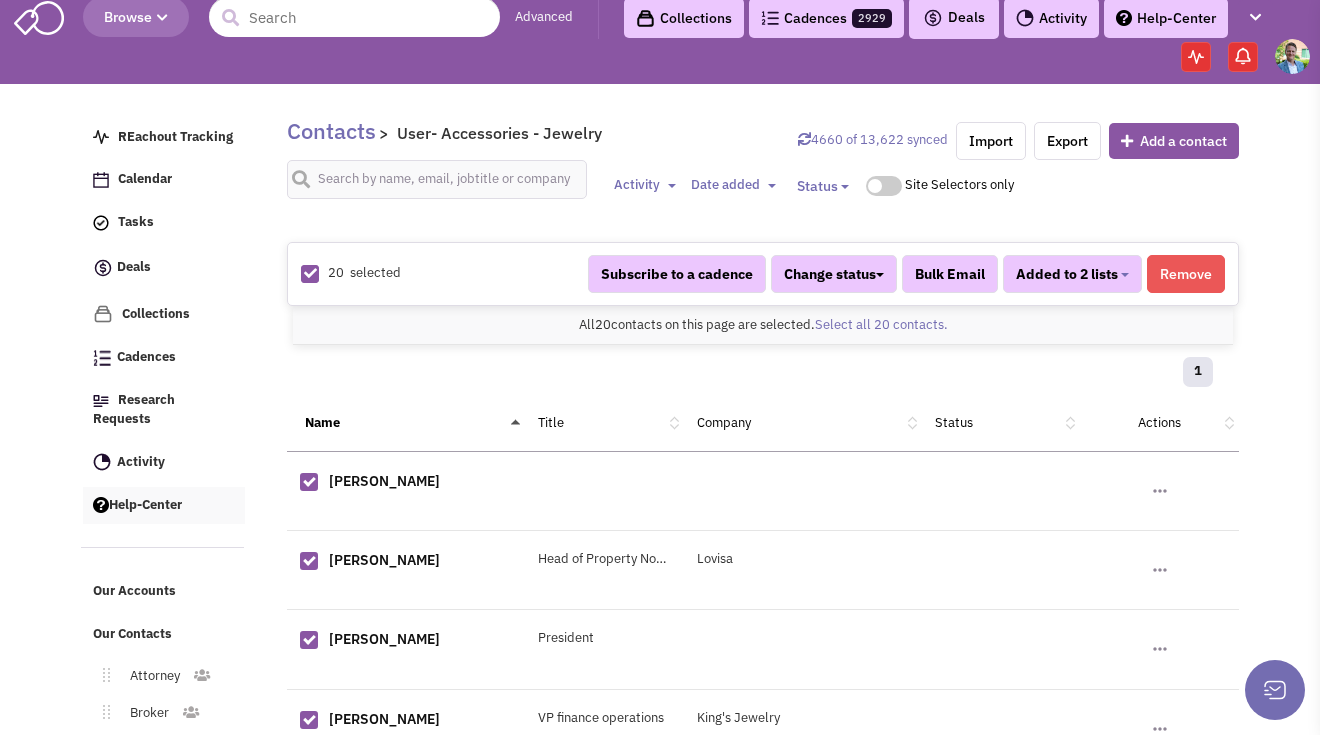 scroll, scrollTop: 350, scrollLeft: 0, axis: vertical 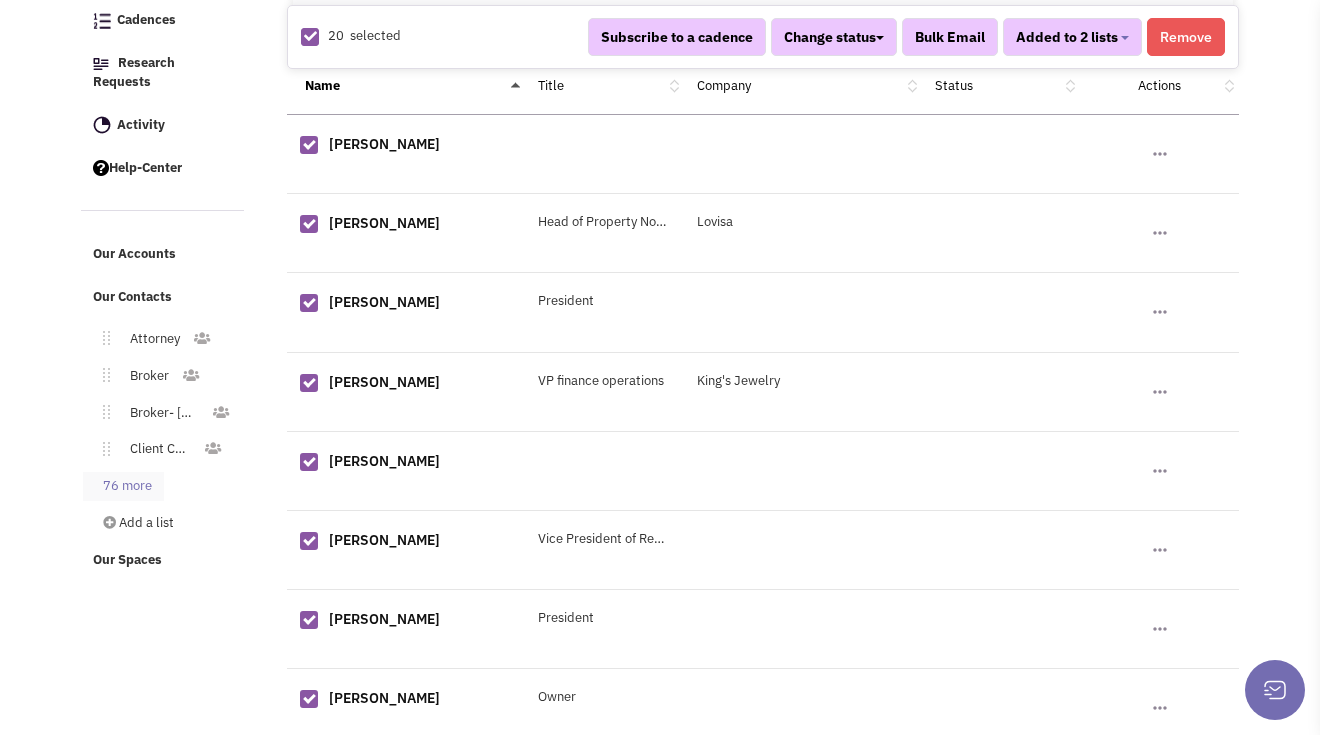 click on "76 more" at bounding box center [123, 486] 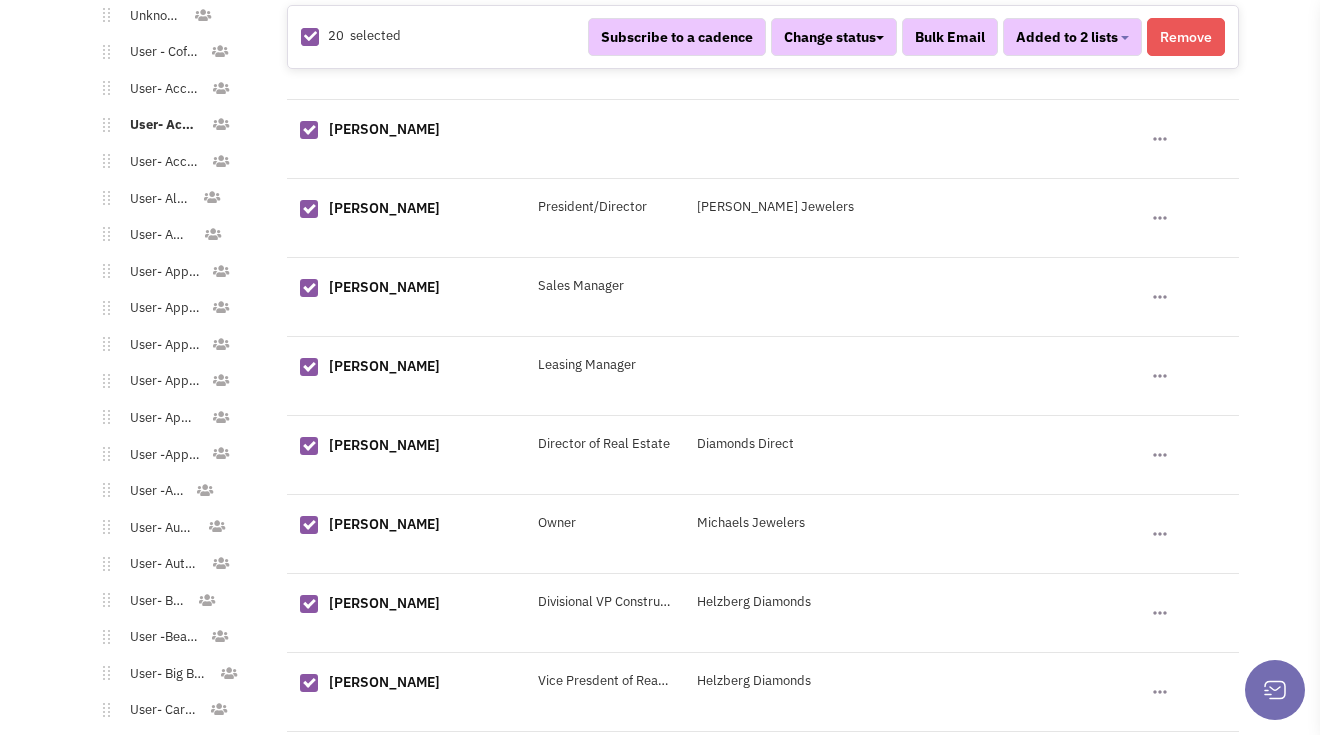 scroll, scrollTop: 1064, scrollLeft: 0, axis: vertical 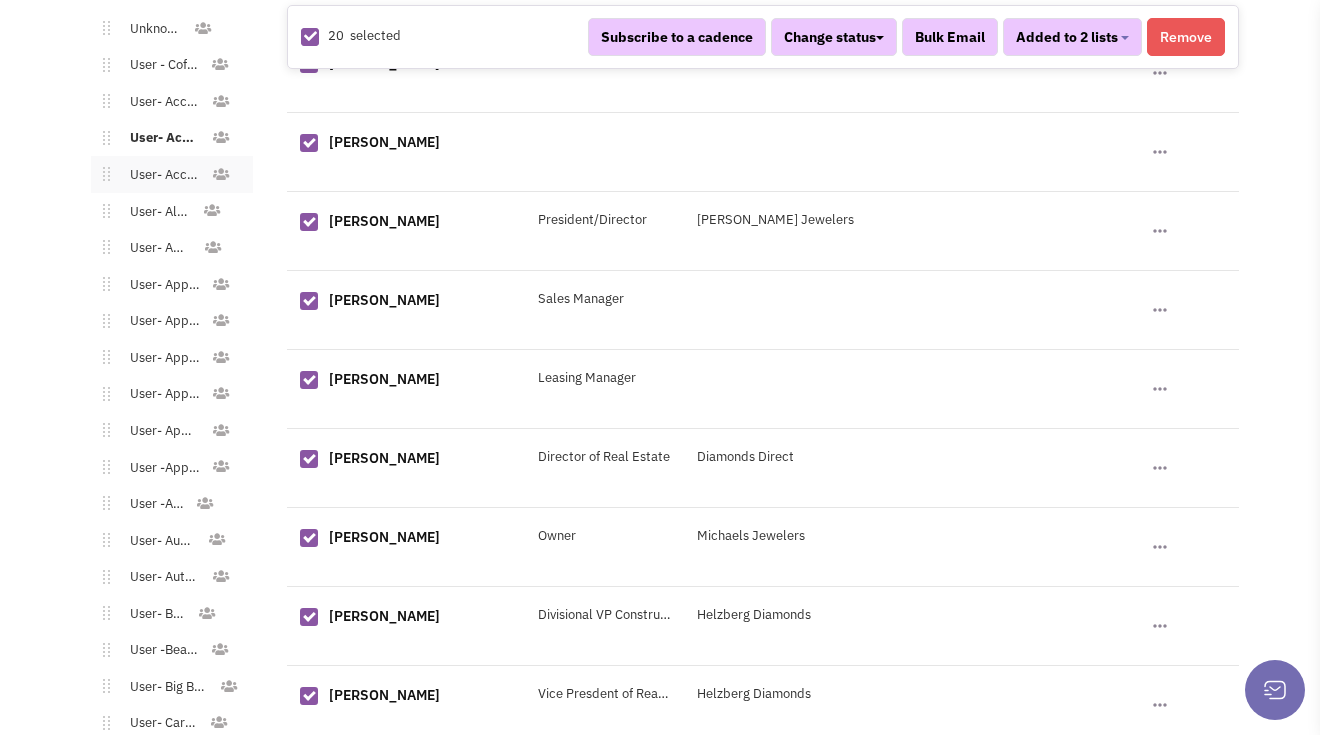 click on "User- Accessories - Shoes" at bounding box center (160, 175) 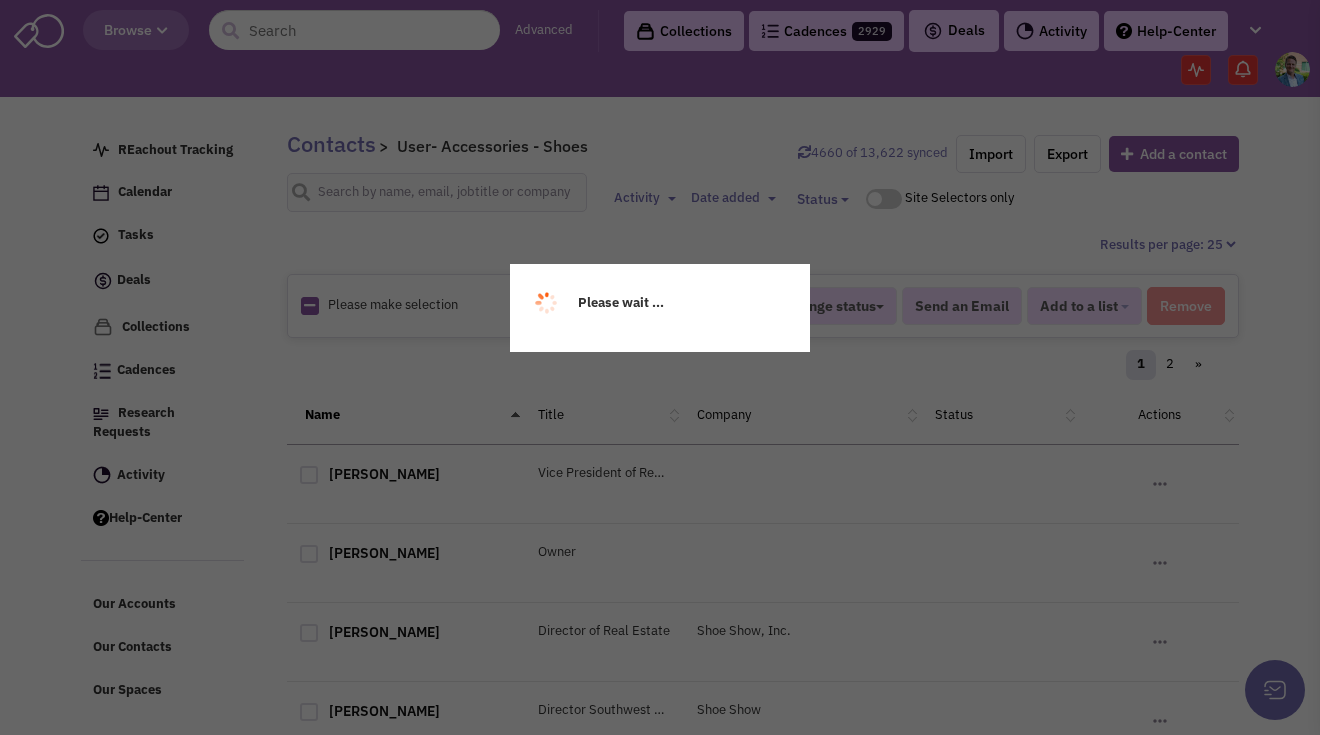 scroll, scrollTop: 0, scrollLeft: 0, axis: both 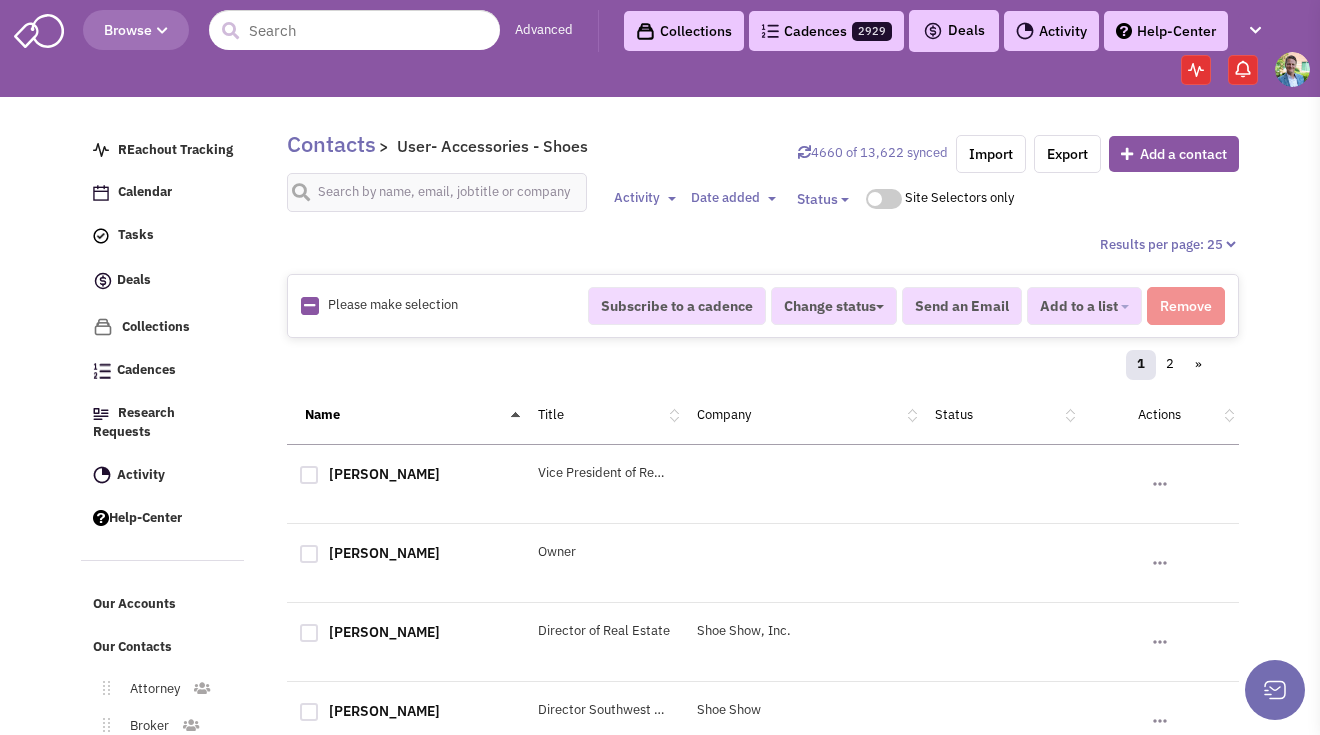 click on "Please make selection    selected" at bounding box center (431, 305) 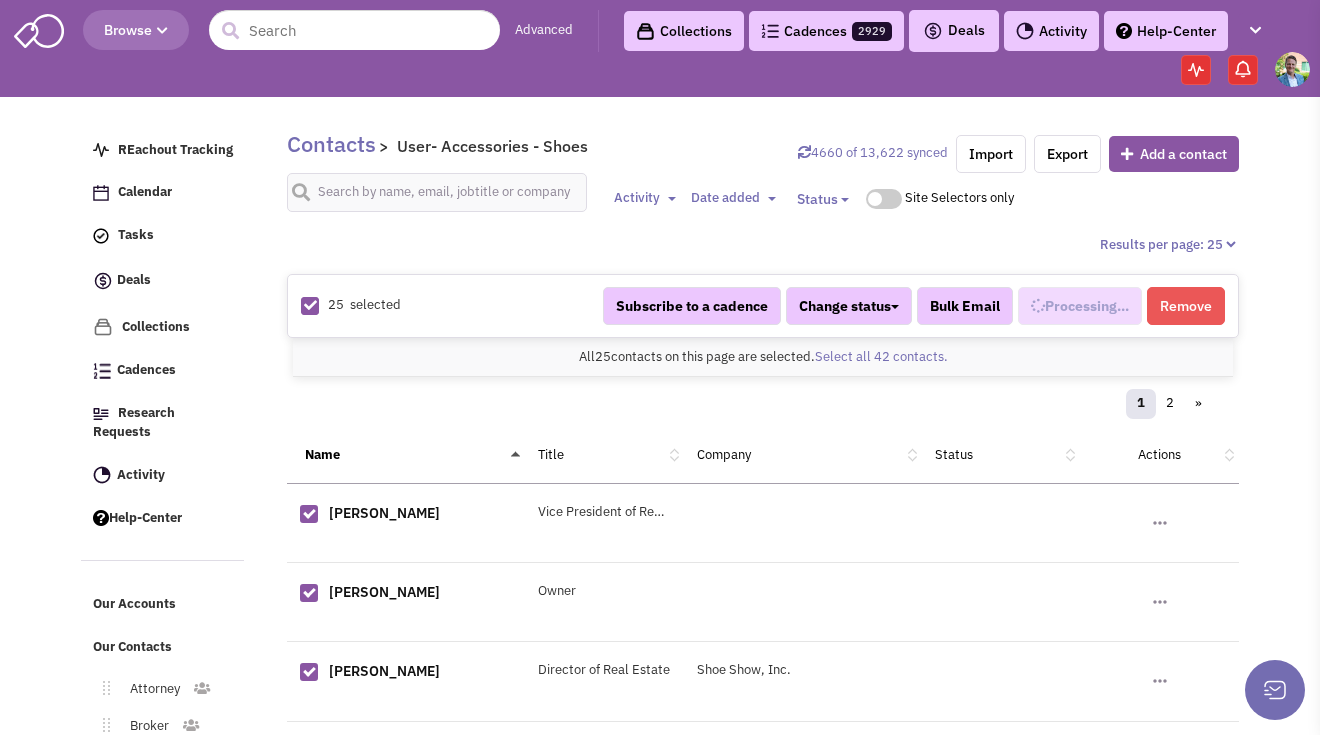 scroll, scrollTop: 293, scrollLeft: 0, axis: vertical 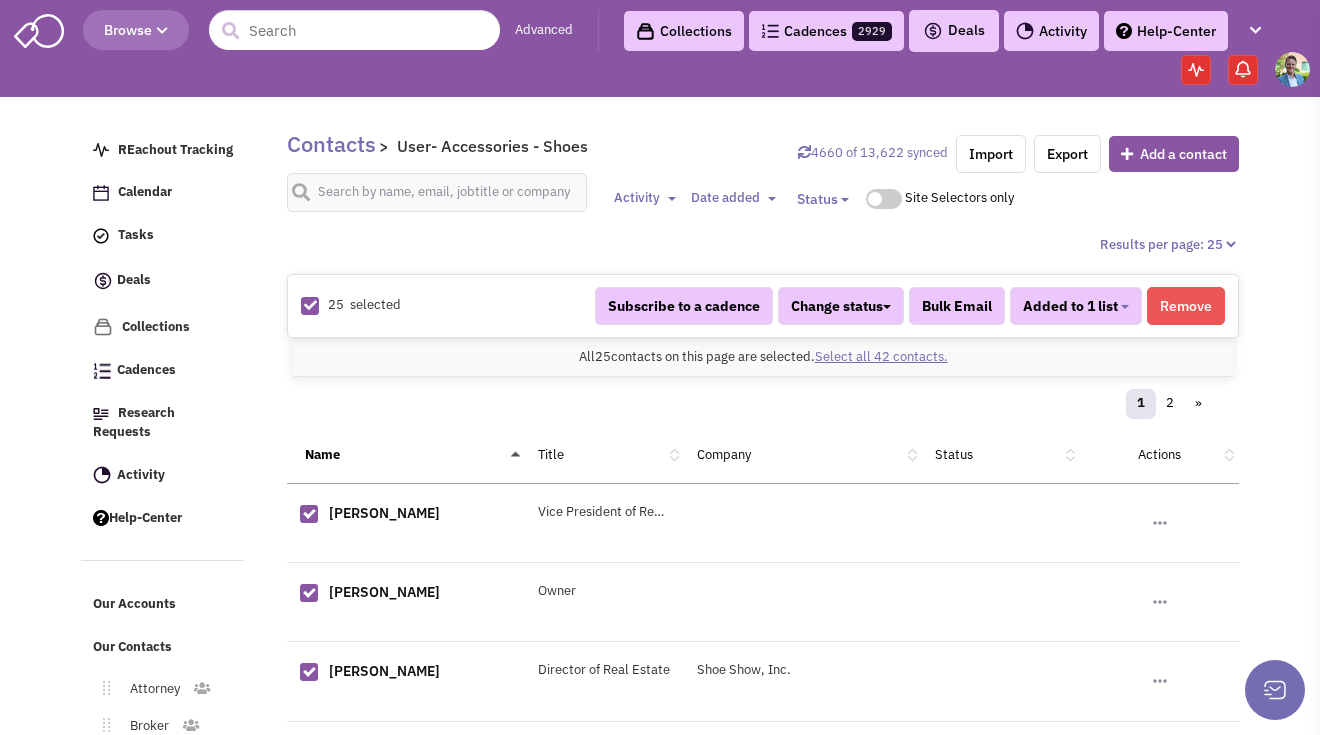 click on "Select all 42 contacts." at bounding box center [881, 356] 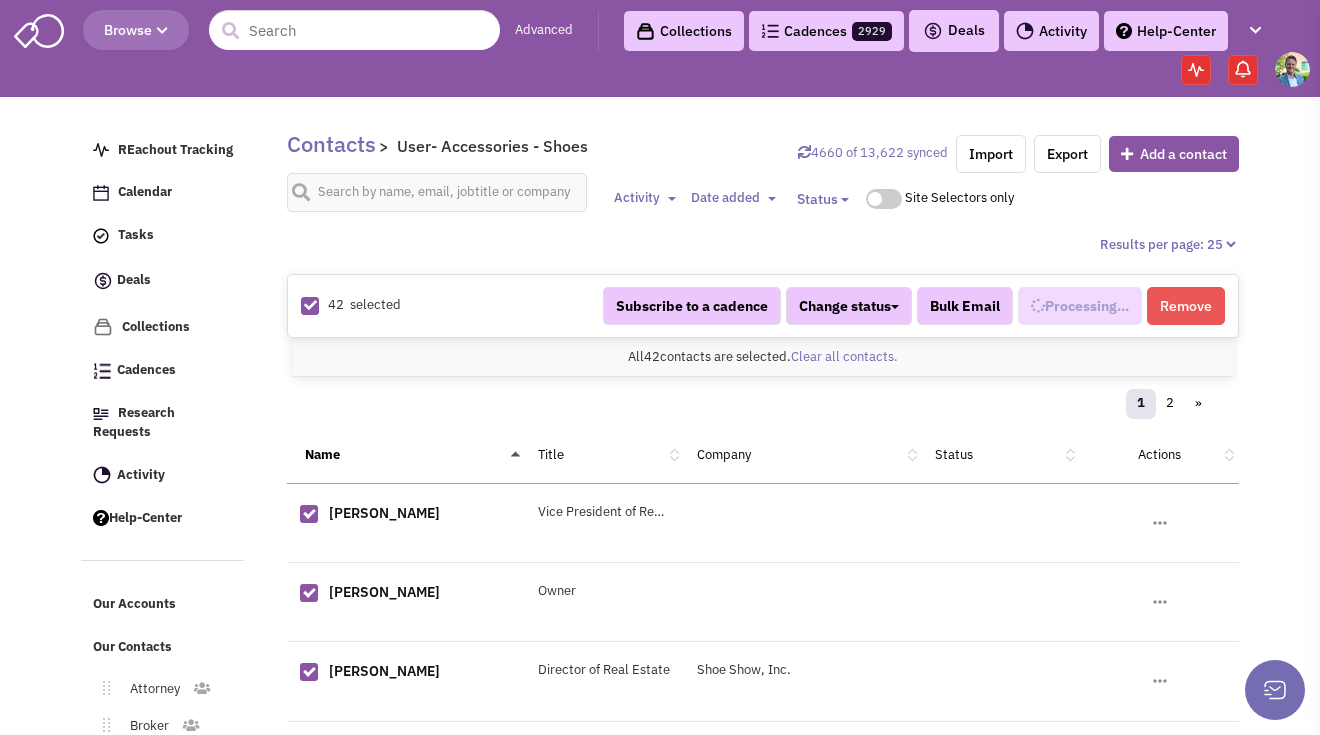 select on "539" 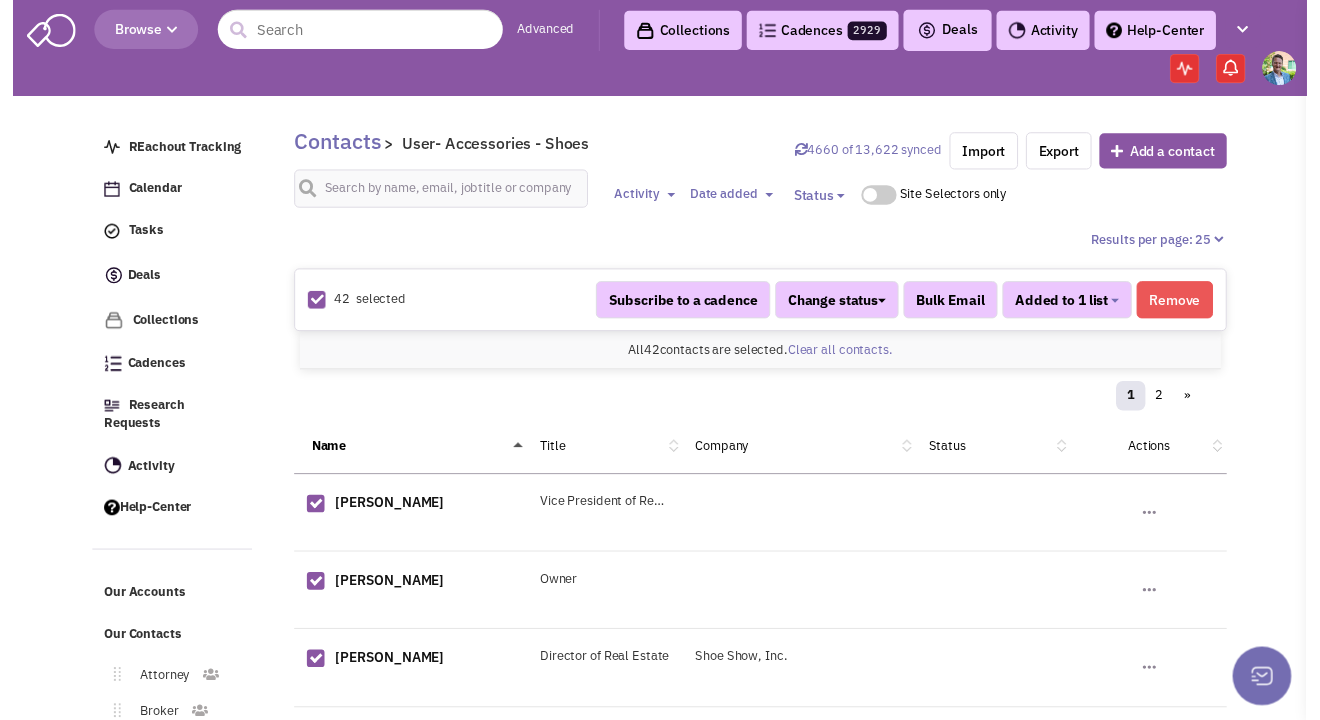 scroll, scrollTop: 293, scrollLeft: 0, axis: vertical 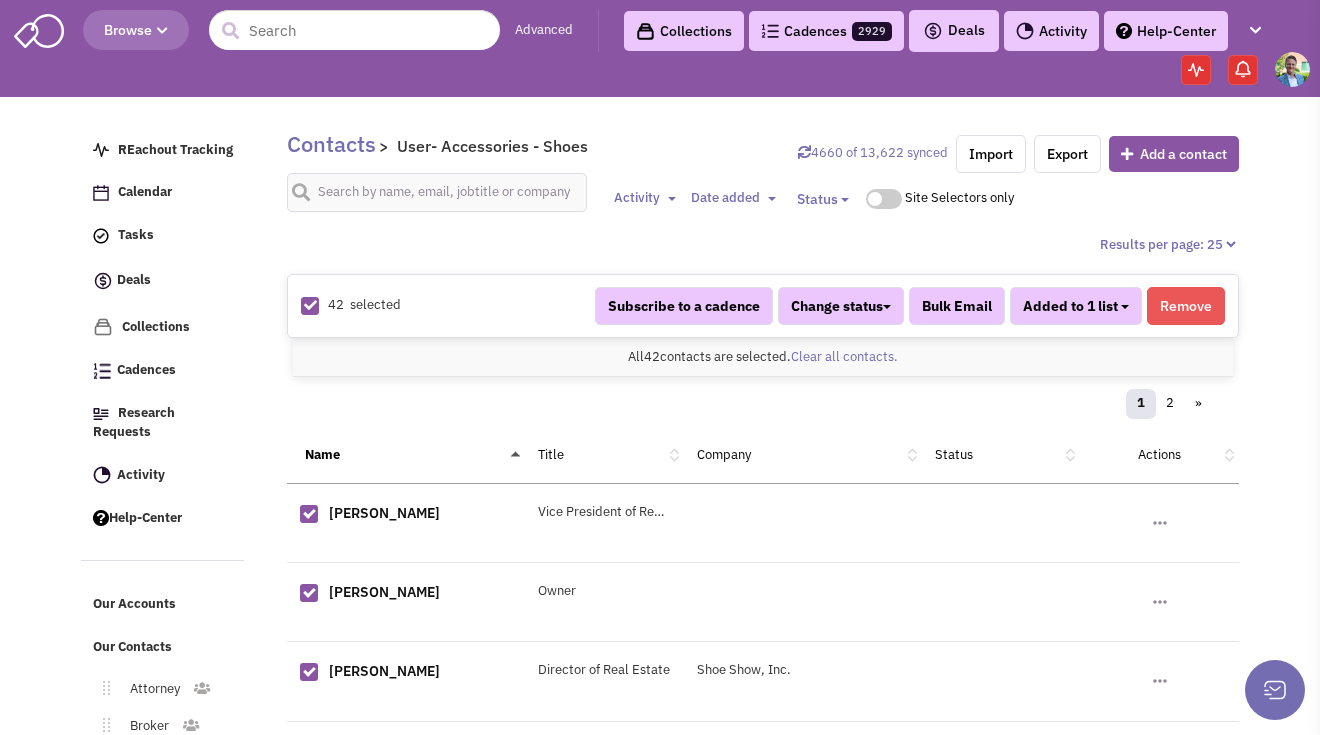 click on "Added to 1 list" at bounding box center (1076, 306) 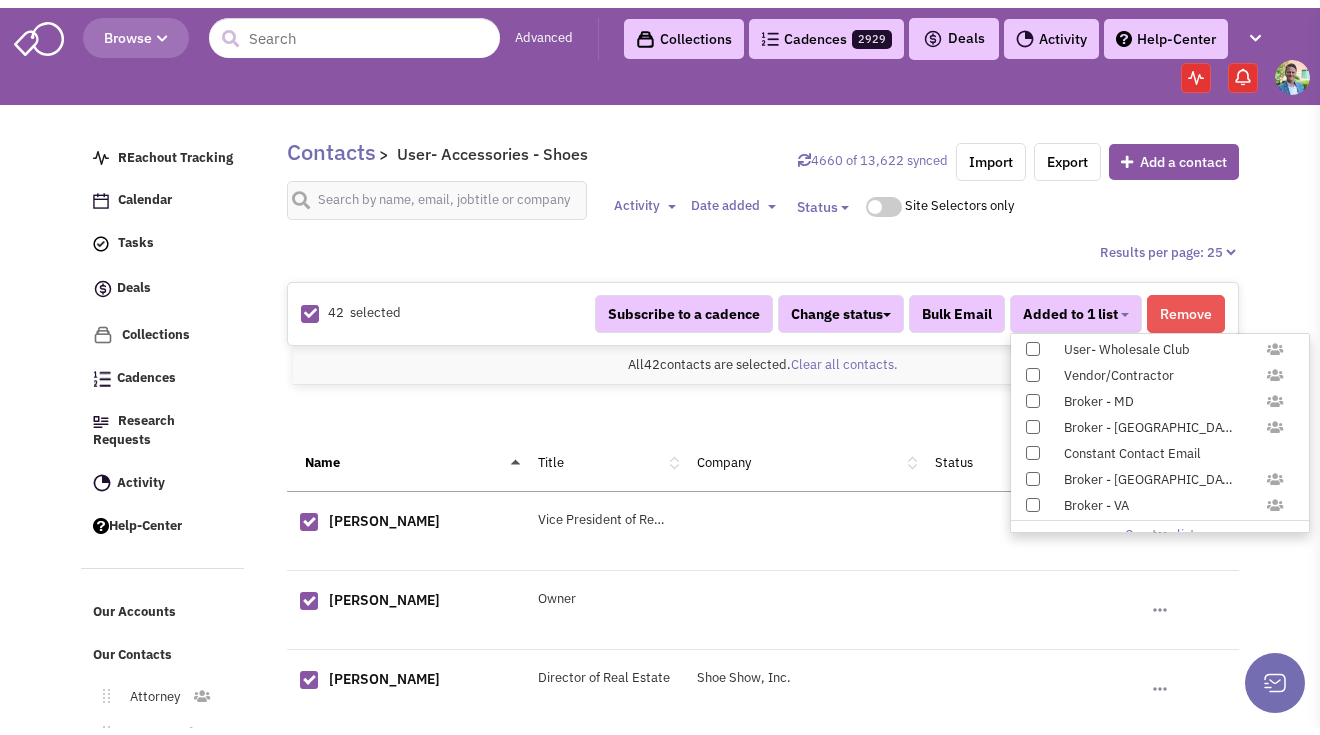 scroll, scrollTop: 1958, scrollLeft: 0, axis: vertical 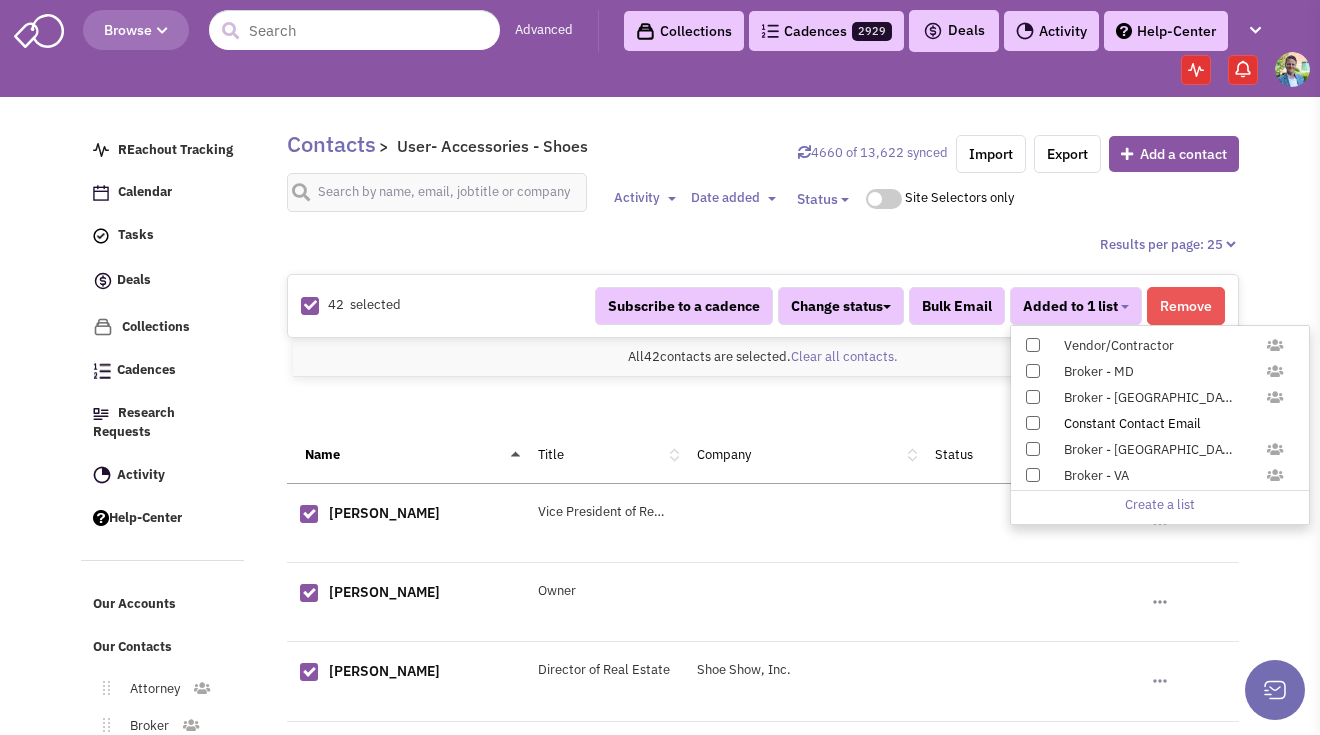 click at bounding box center [1033, 423] 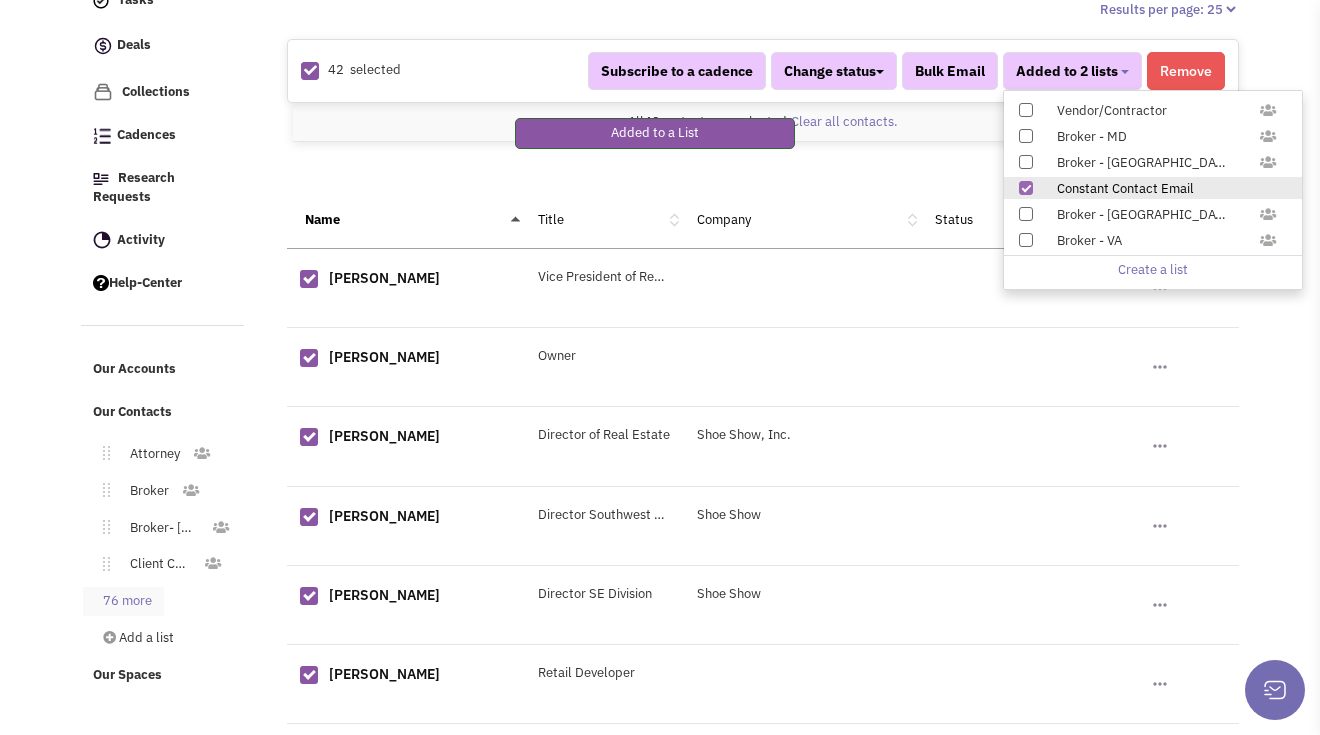 click on "76 more" at bounding box center (123, 601) 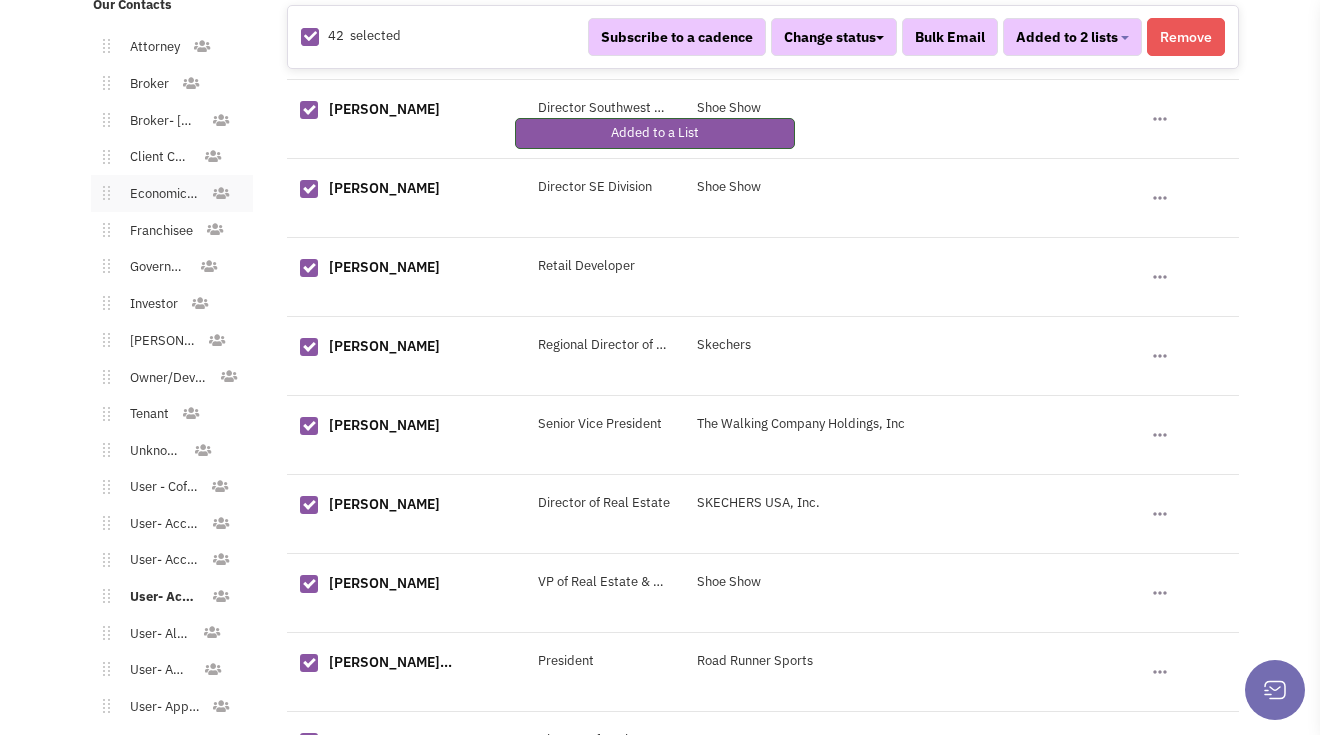 scroll, scrollTop: 681, scrollLeft: 0, axis: vertical 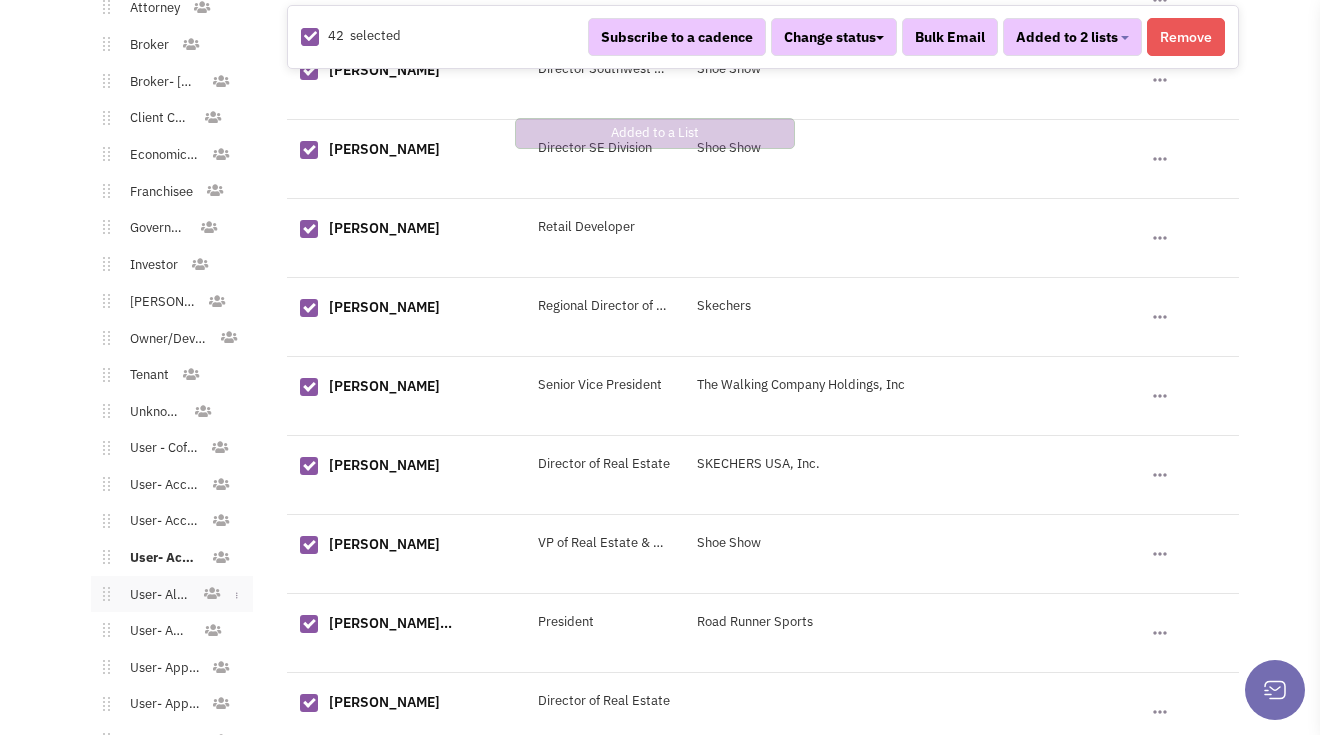 click on "User- Alcohol" at bounding box center [156, 595] 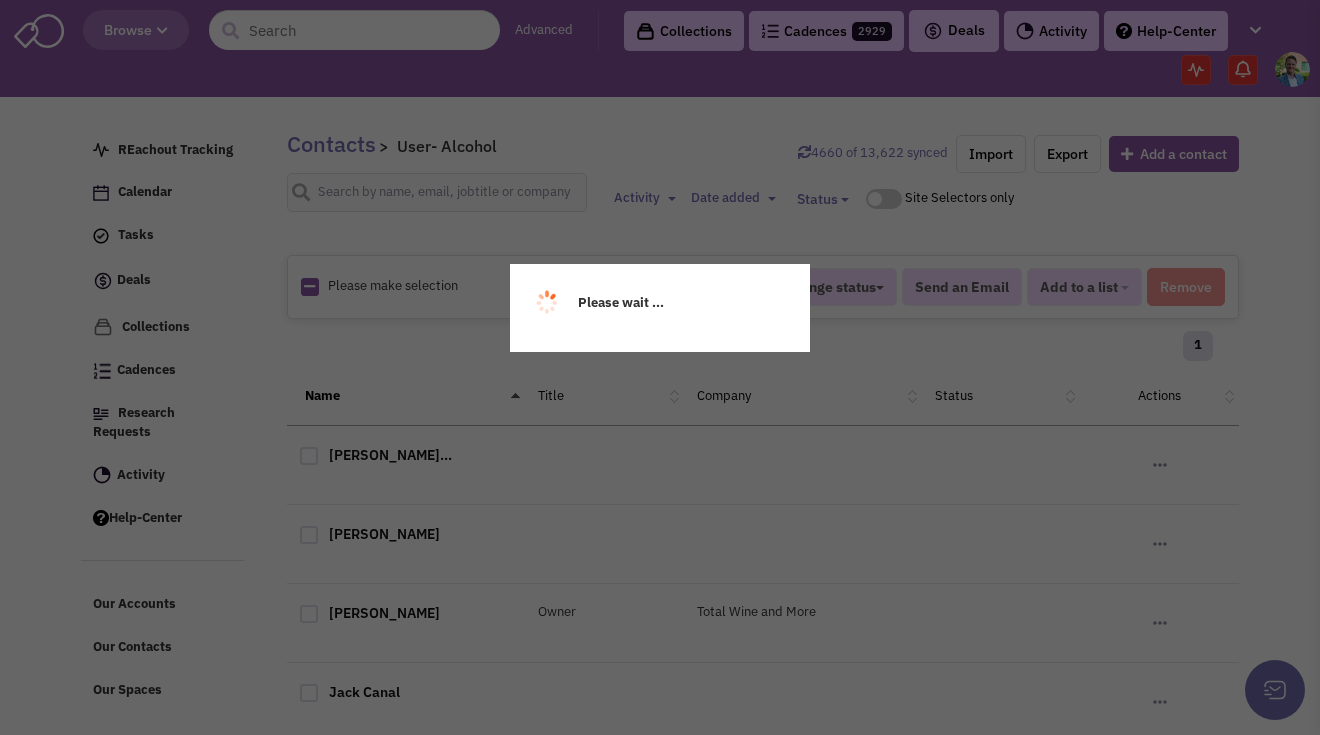 scroll, scrollTop: 0, scrollLeft: 0, axis: both 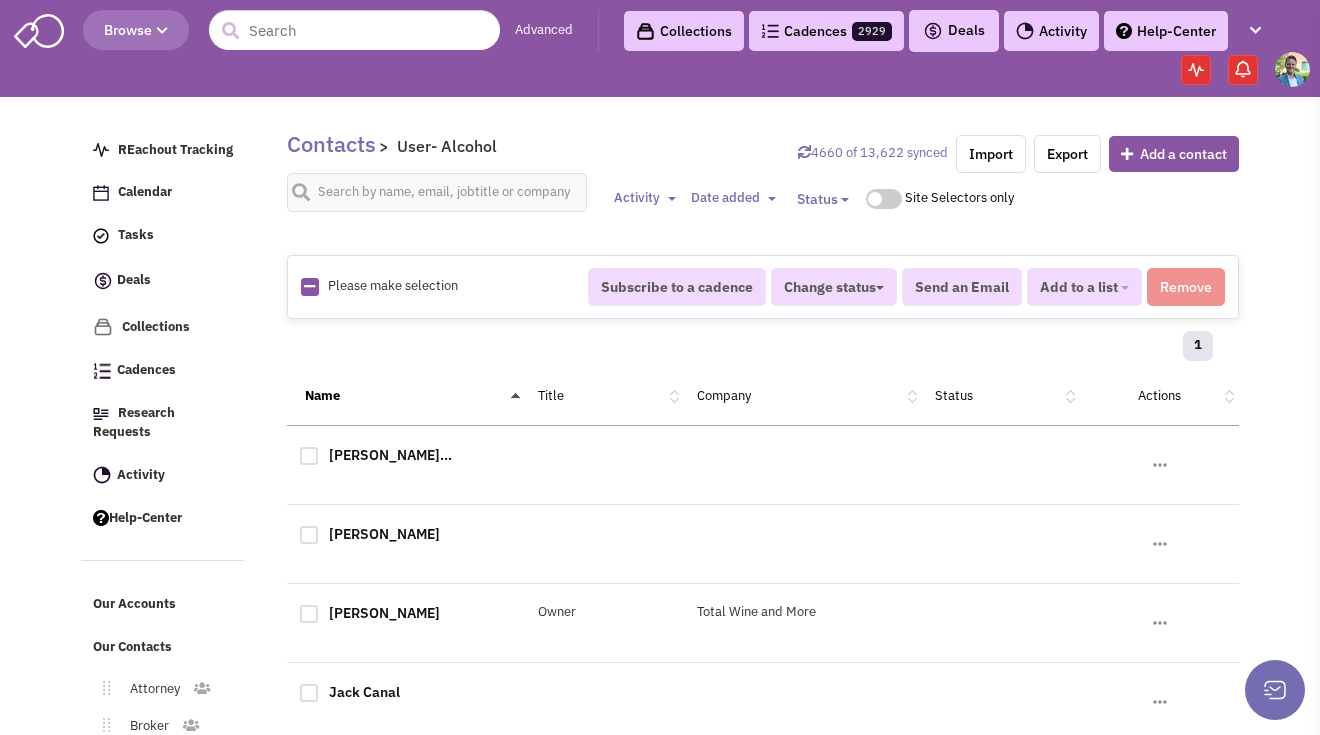 click at bounding box center (309, 286) 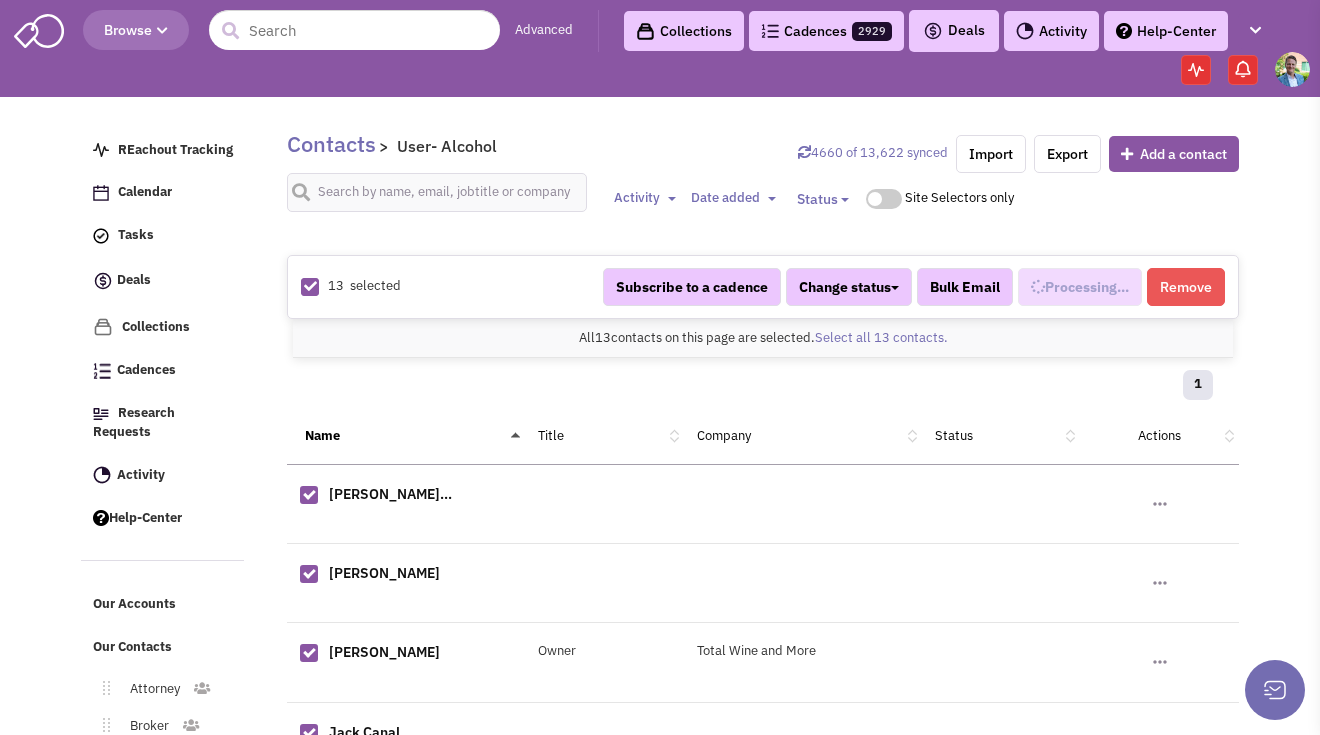 select on "547" 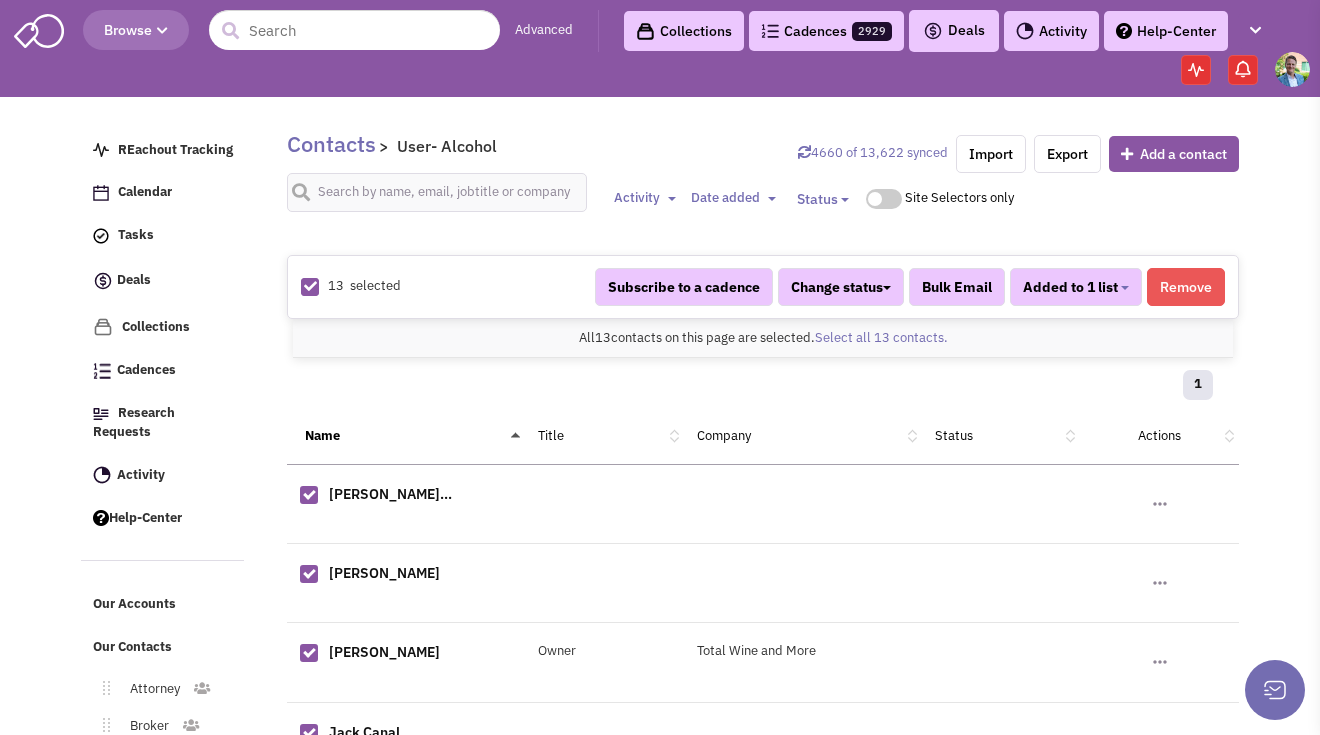 scroll, scrollTop: 312, scrollLeft: 0, axis: vertical 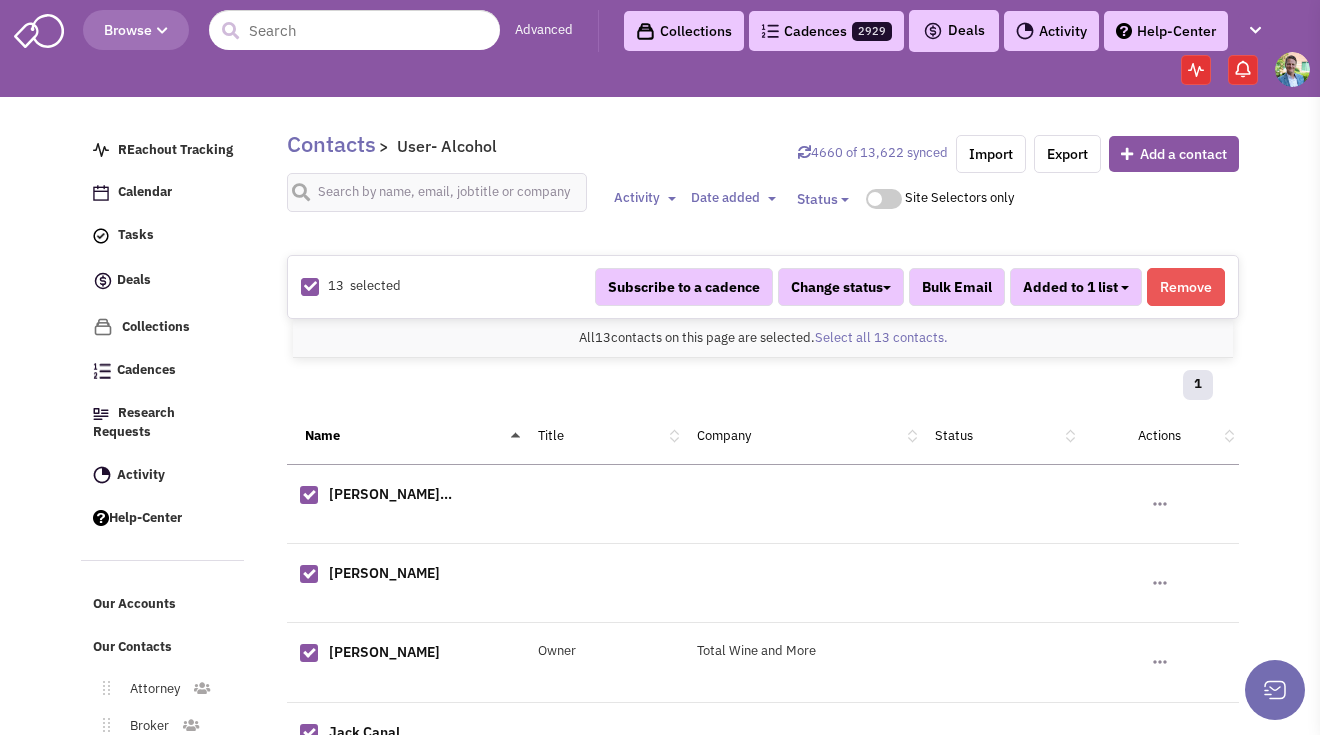 click on "Added to 1 list" at bounding box center [1076, 287] 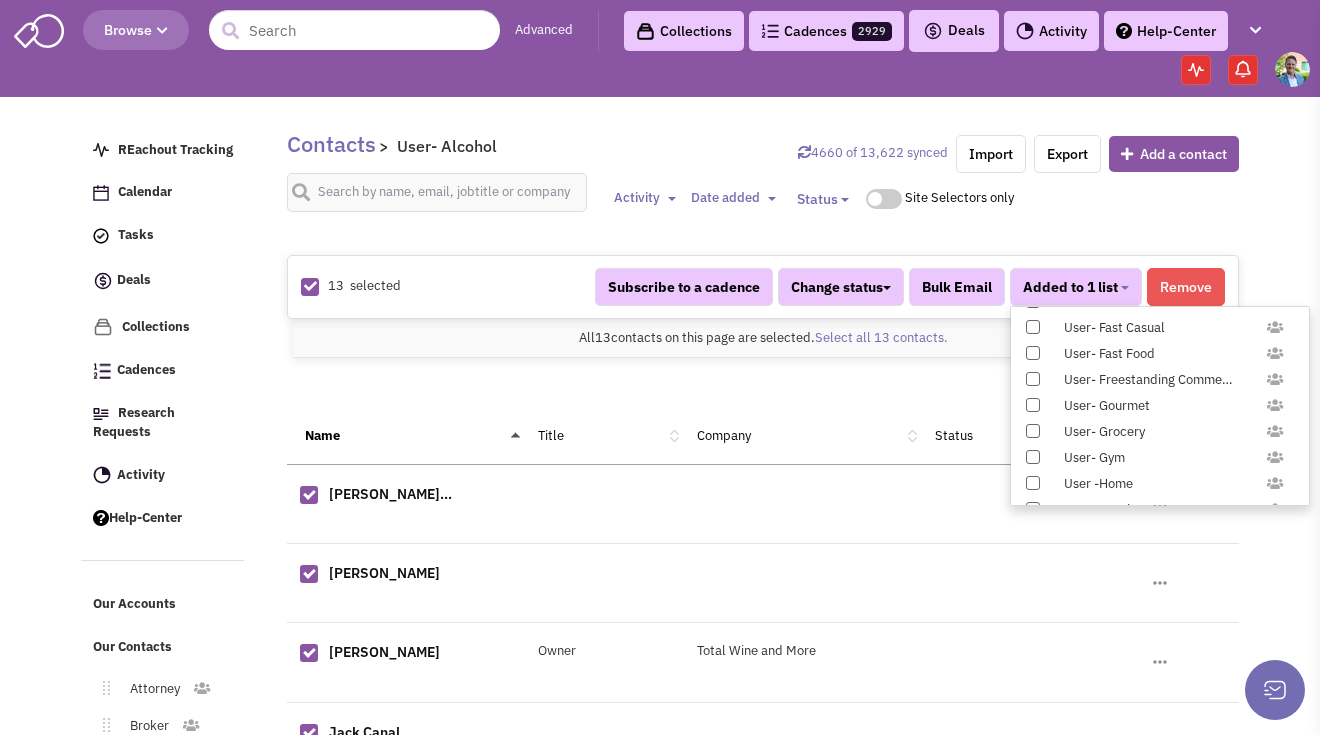 scroll, scrollTop: 1958, scrollLeft: 0, axis: vertical 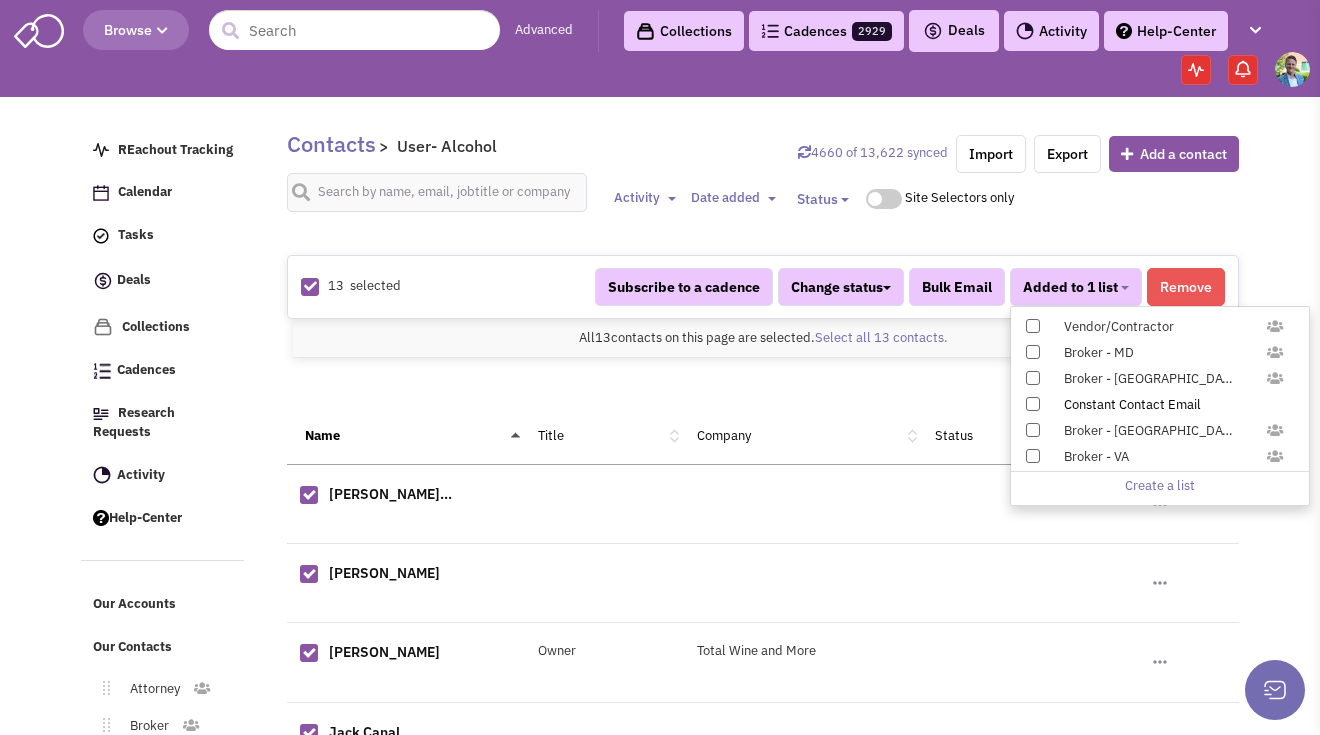 click at bounding box center (1033, 404) 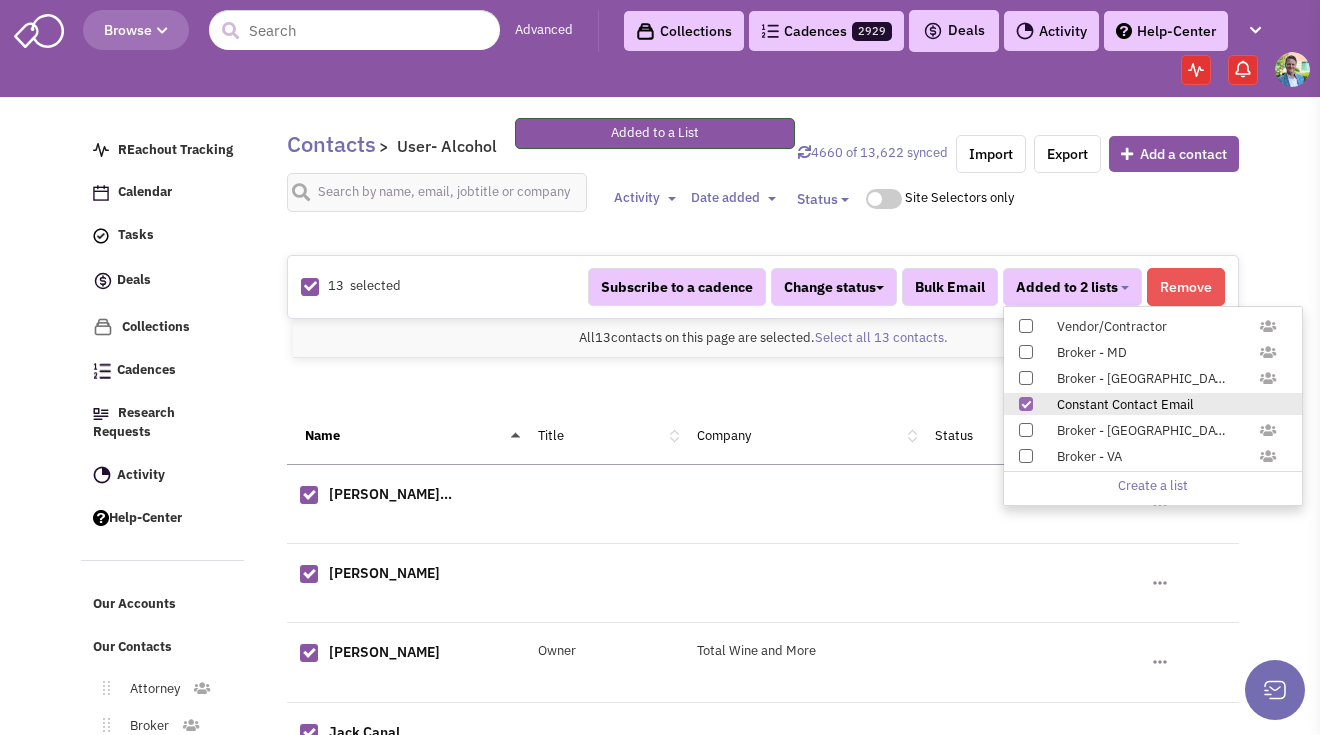 scroll, scrollTop: 266, scrollLeft: 0, axis: vertical 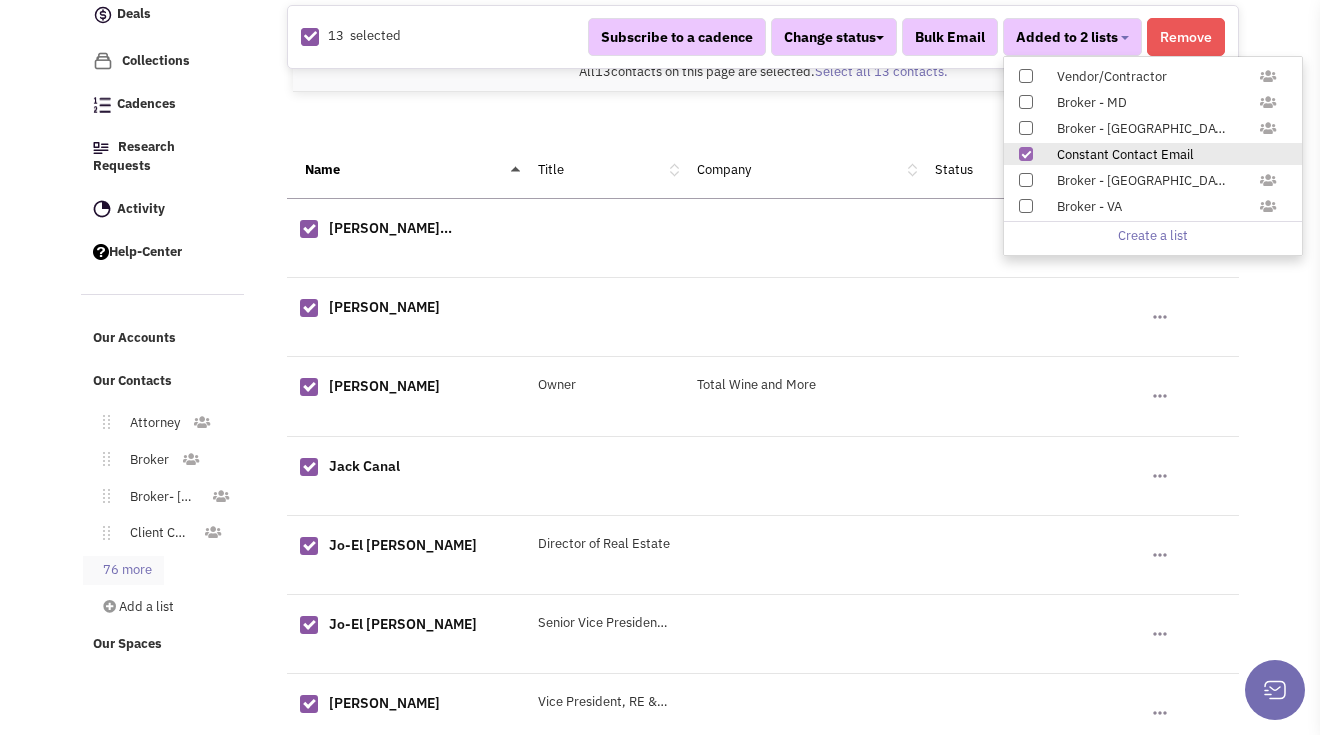 click on "76 more" at bounding box center [123, 570] 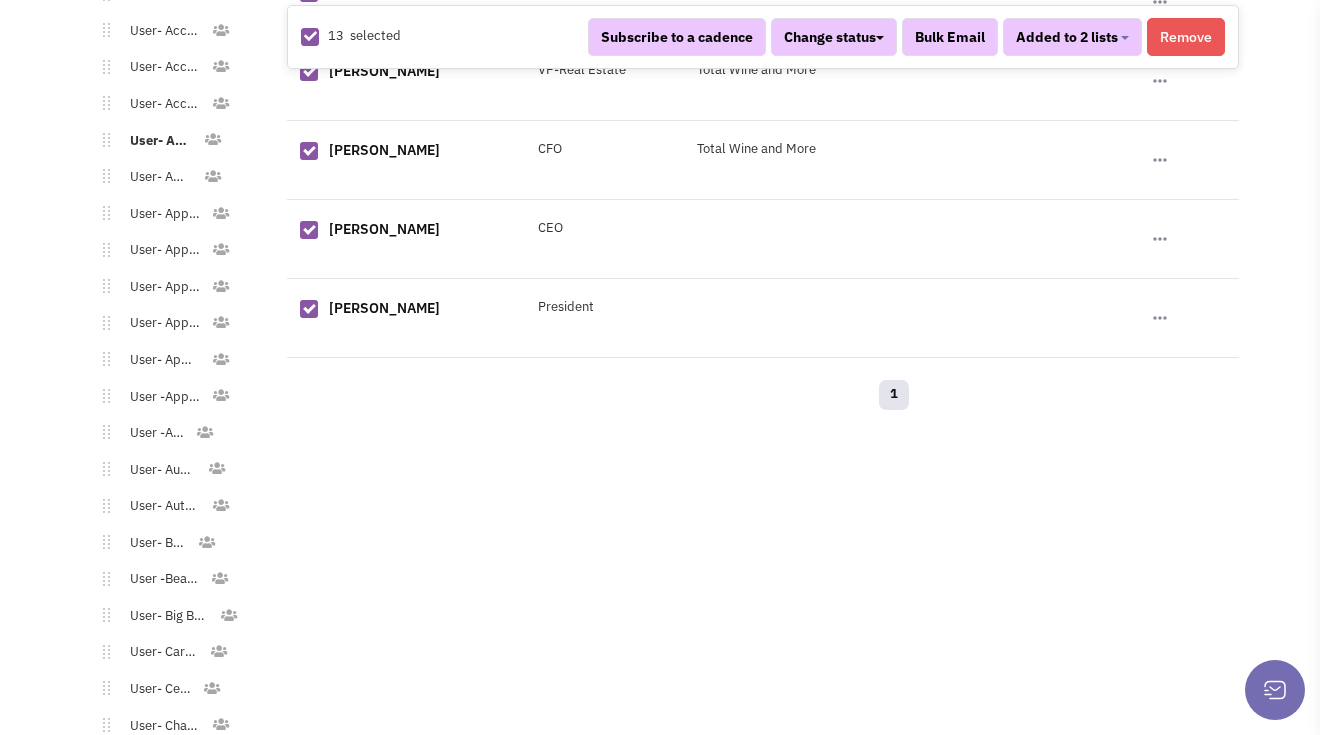 scroll, scrollTop: 1085, scrollLeft: 0, axis: vertical 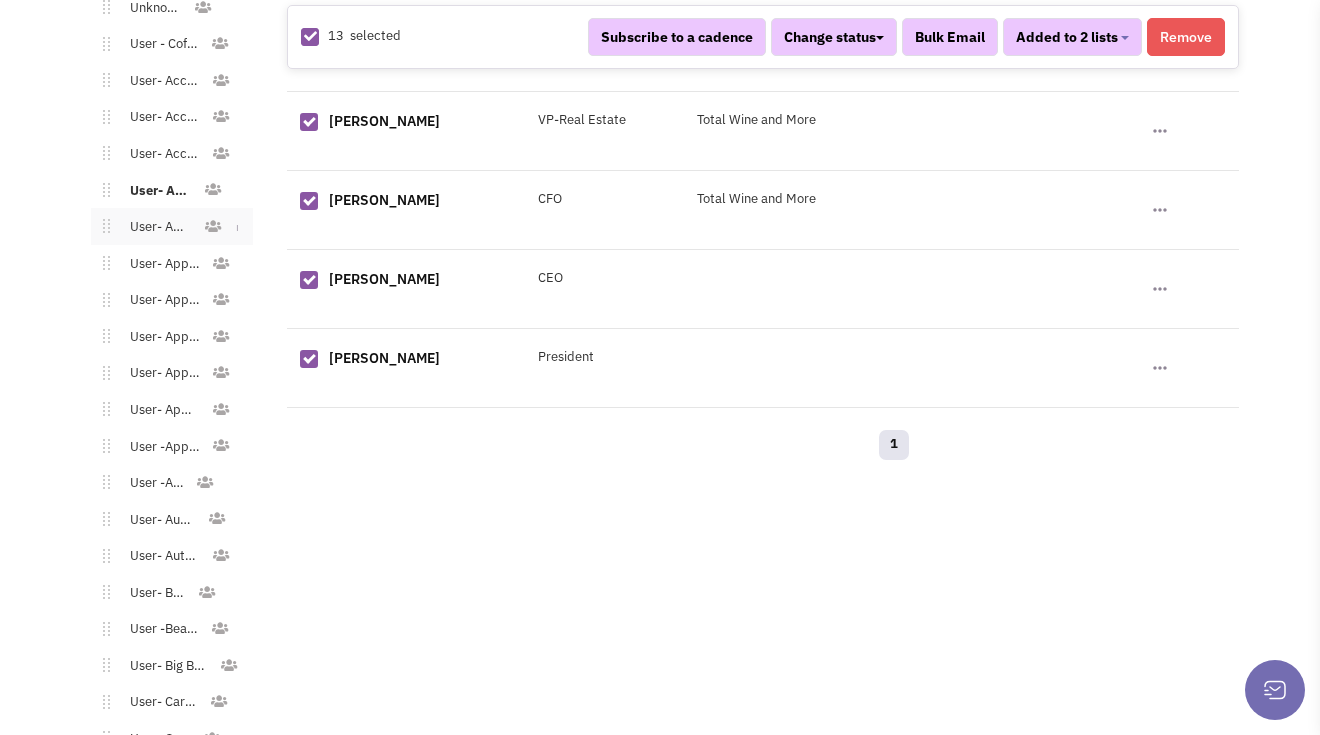 click on "User- Apparel" at bounding box center (156, 227) 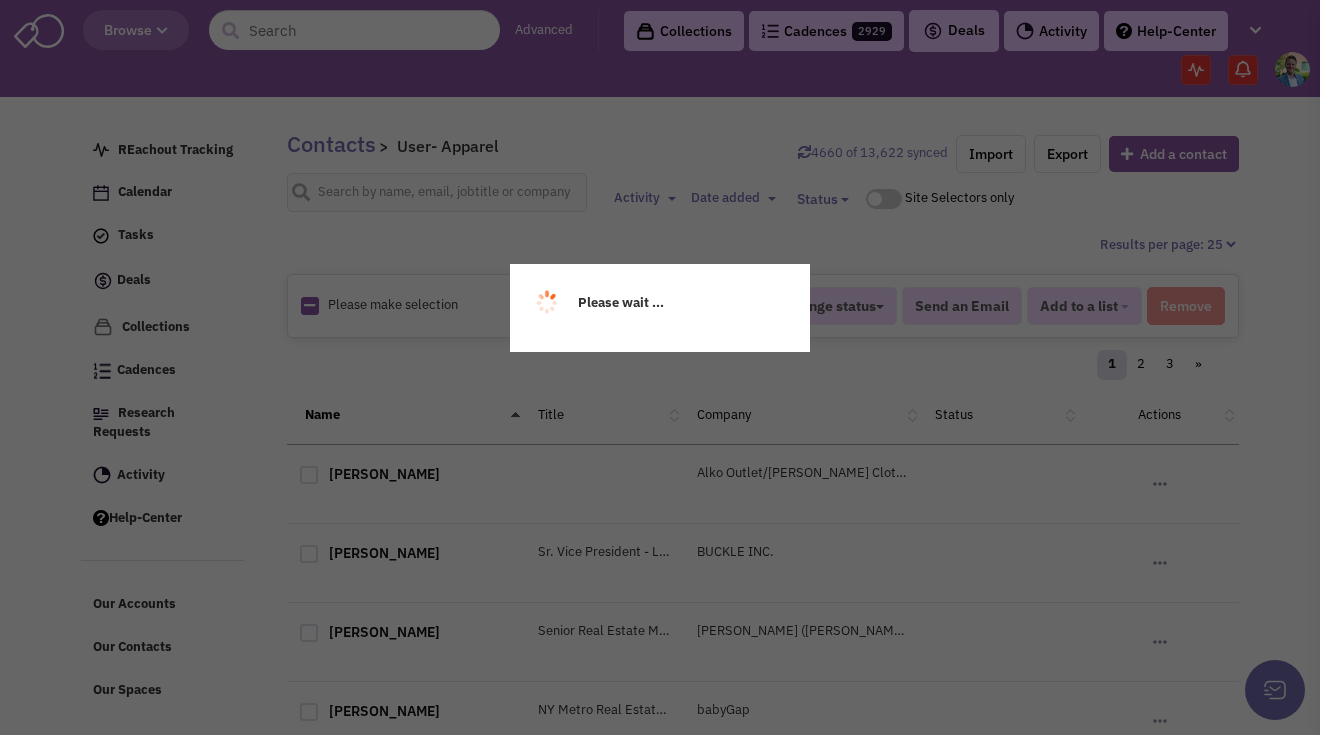 scroll, scrollTop: 0, scrollLeft: 0, axis: both 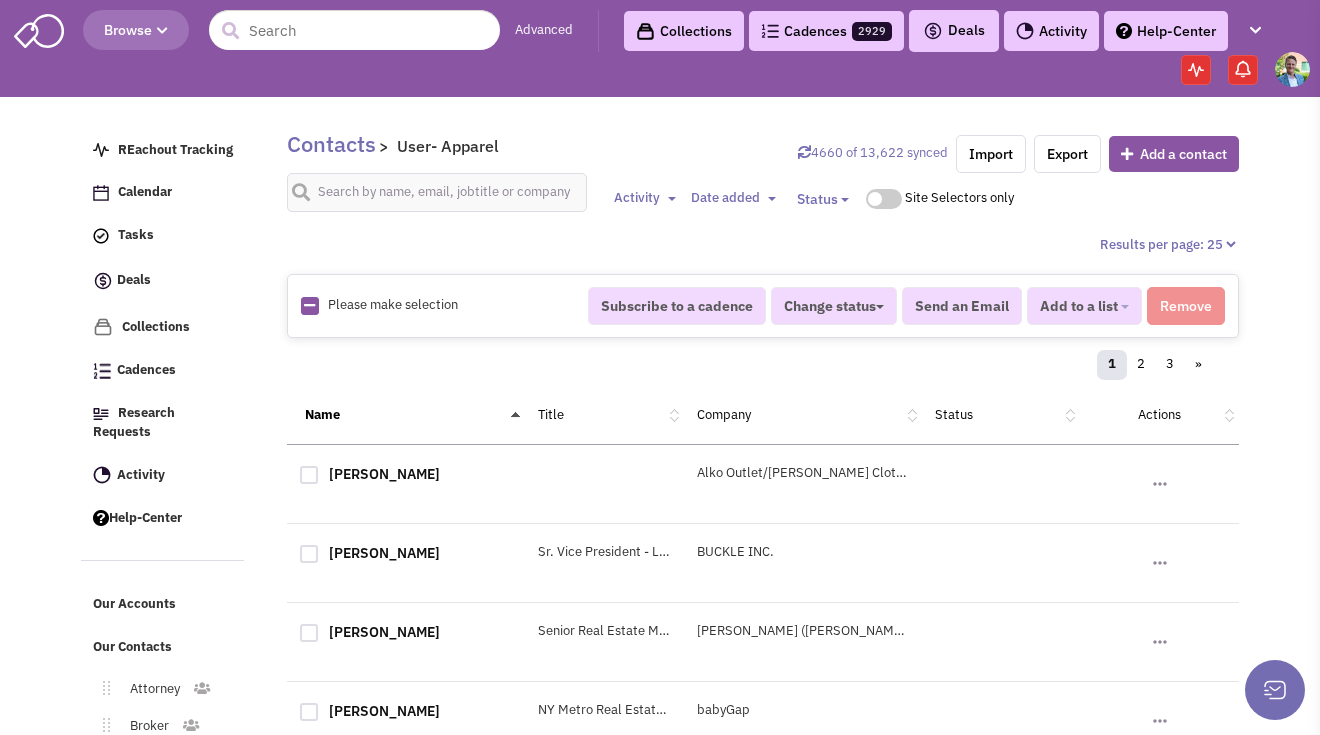 click at bounding box center [309, 305] 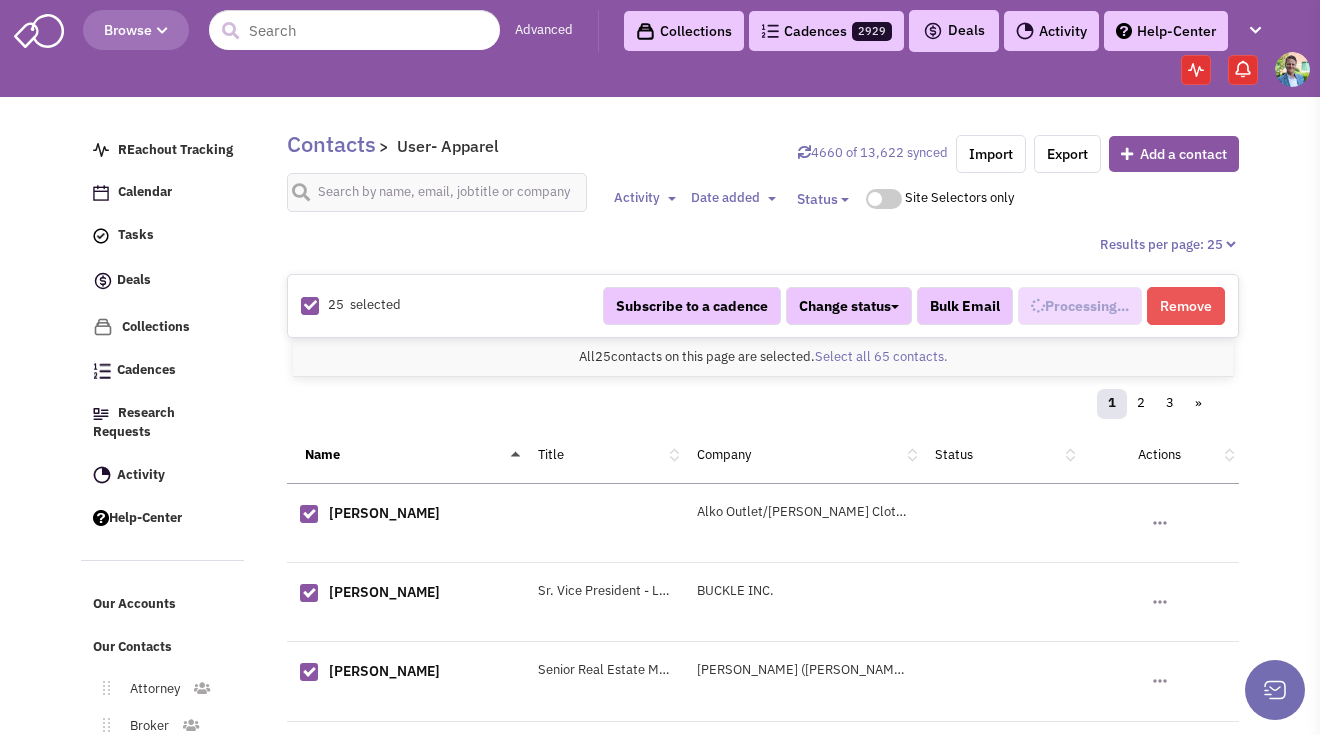 select on "536" 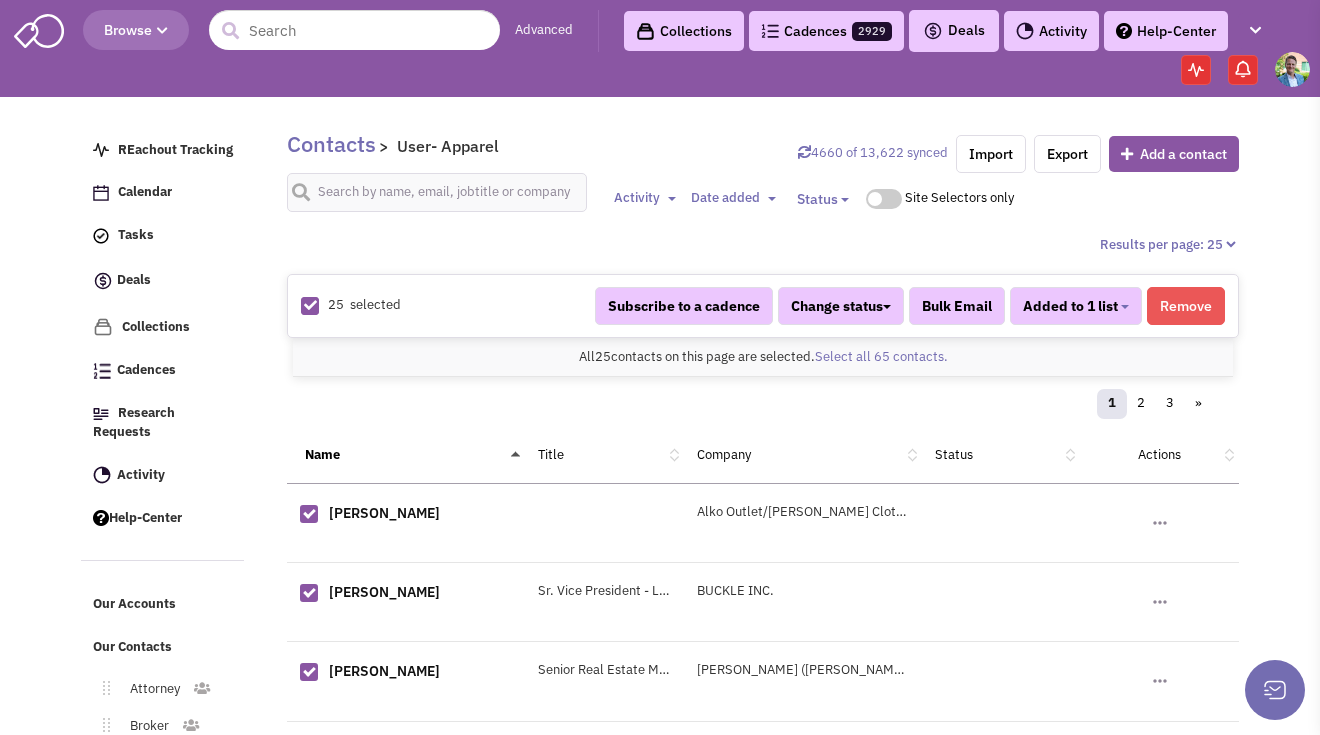 scroll, scrollTop: 331, scrollLeft: 0, axis: vertical 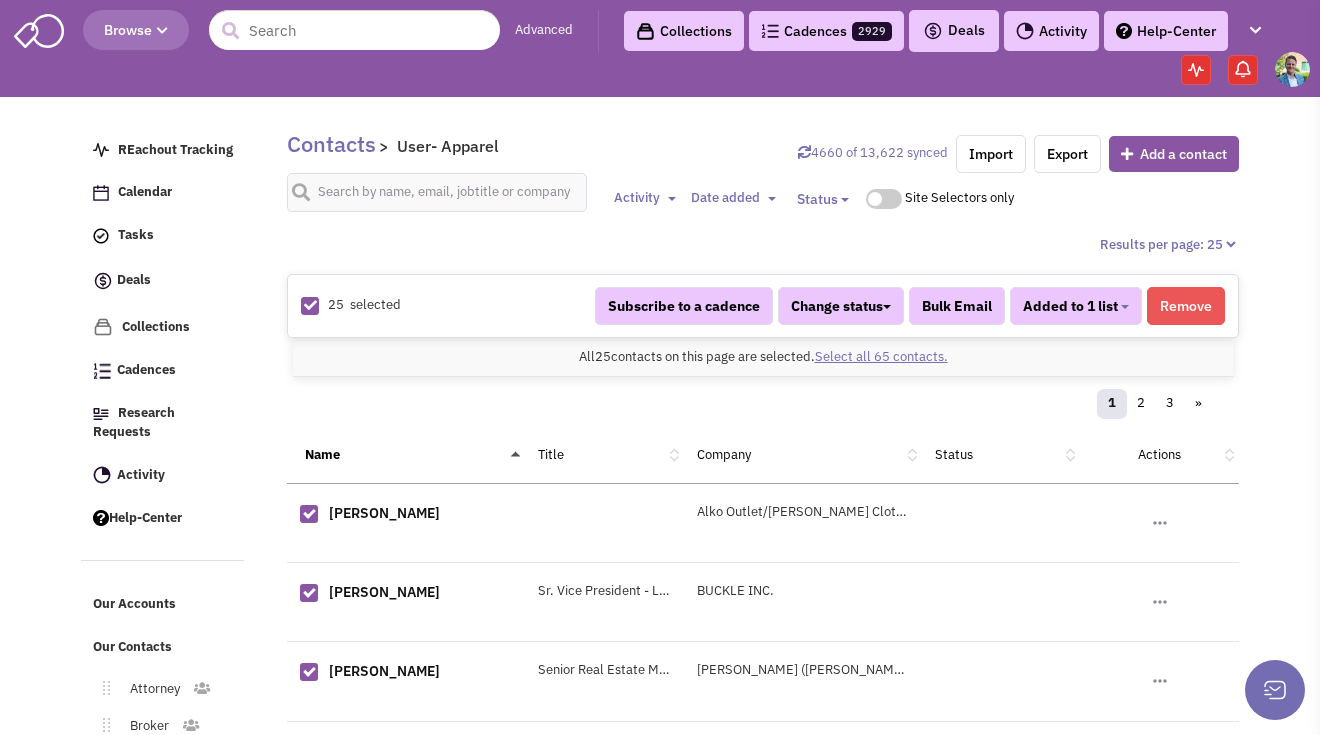 click on "Select all 65 contacts." at bounding box center [881, 356] 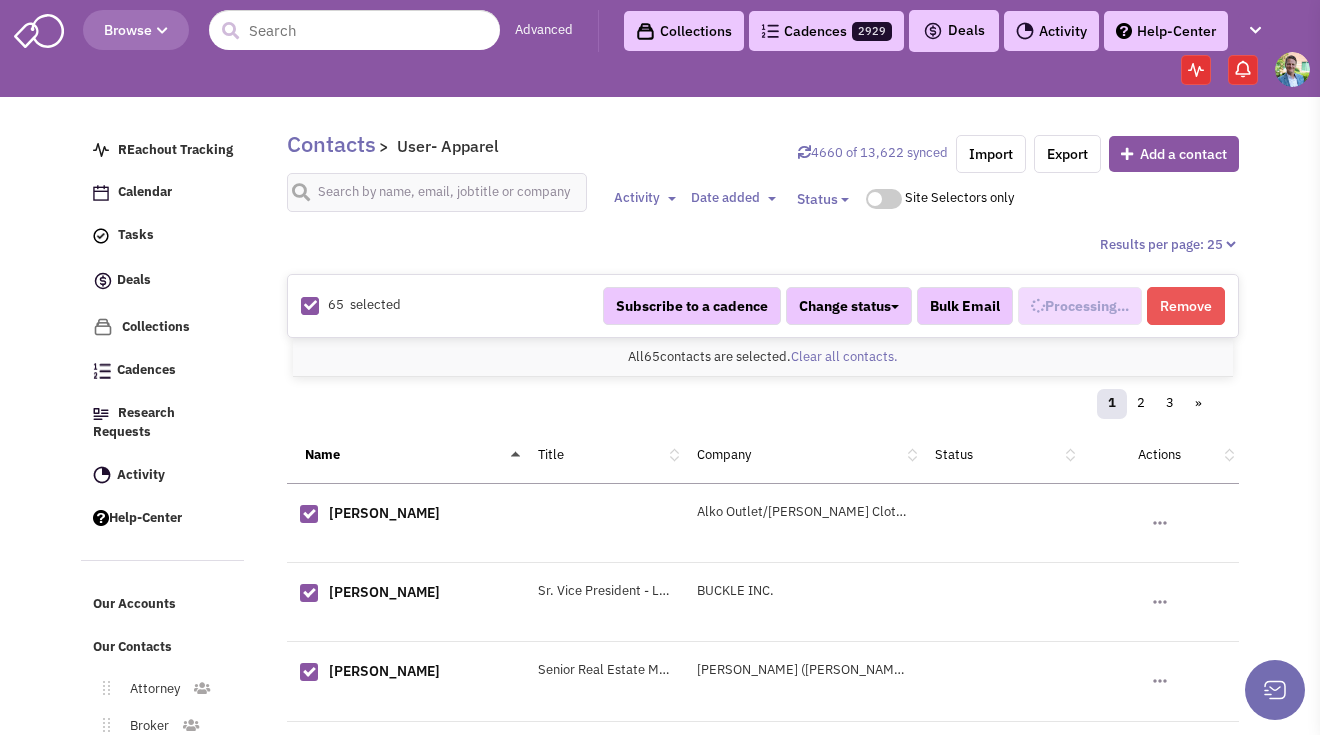 scroll, scrollTop: 331, scrollLeft: 0, axis: vertical 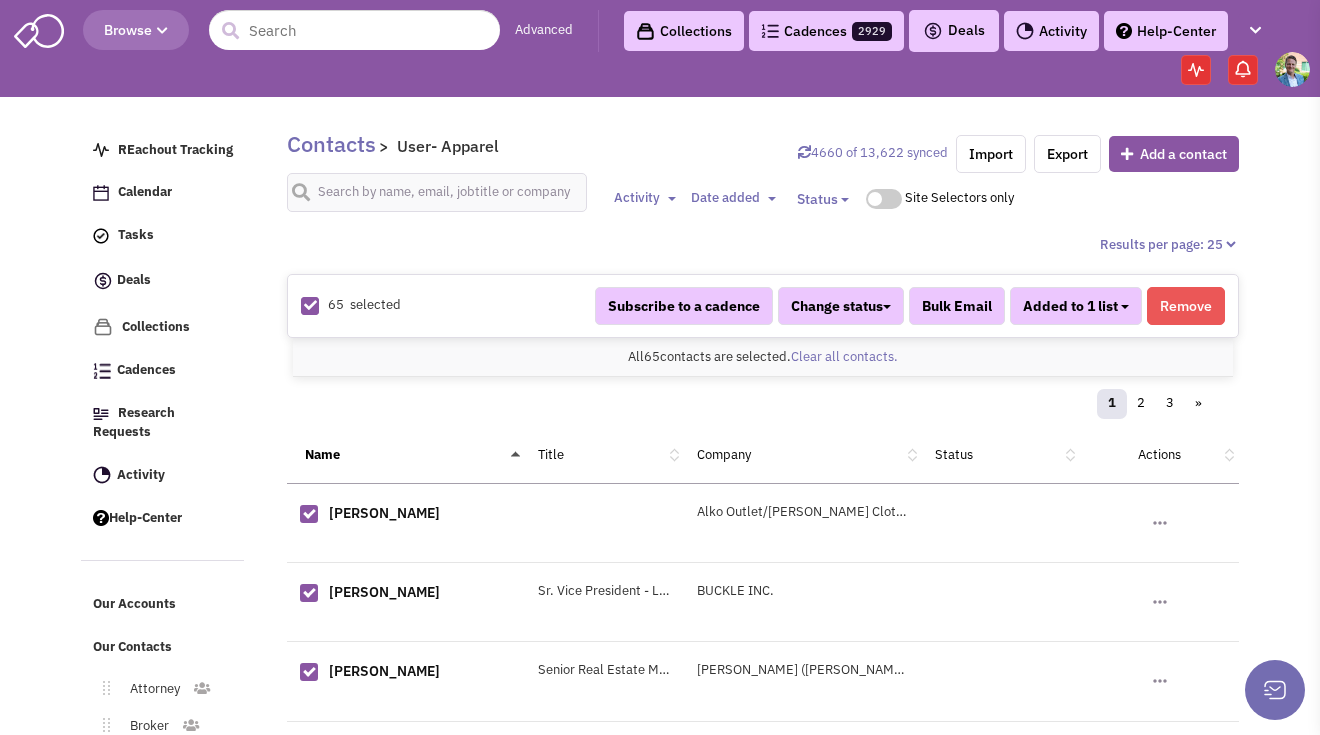 click on "Added to 1 list" at bounding box center (1076, 306) 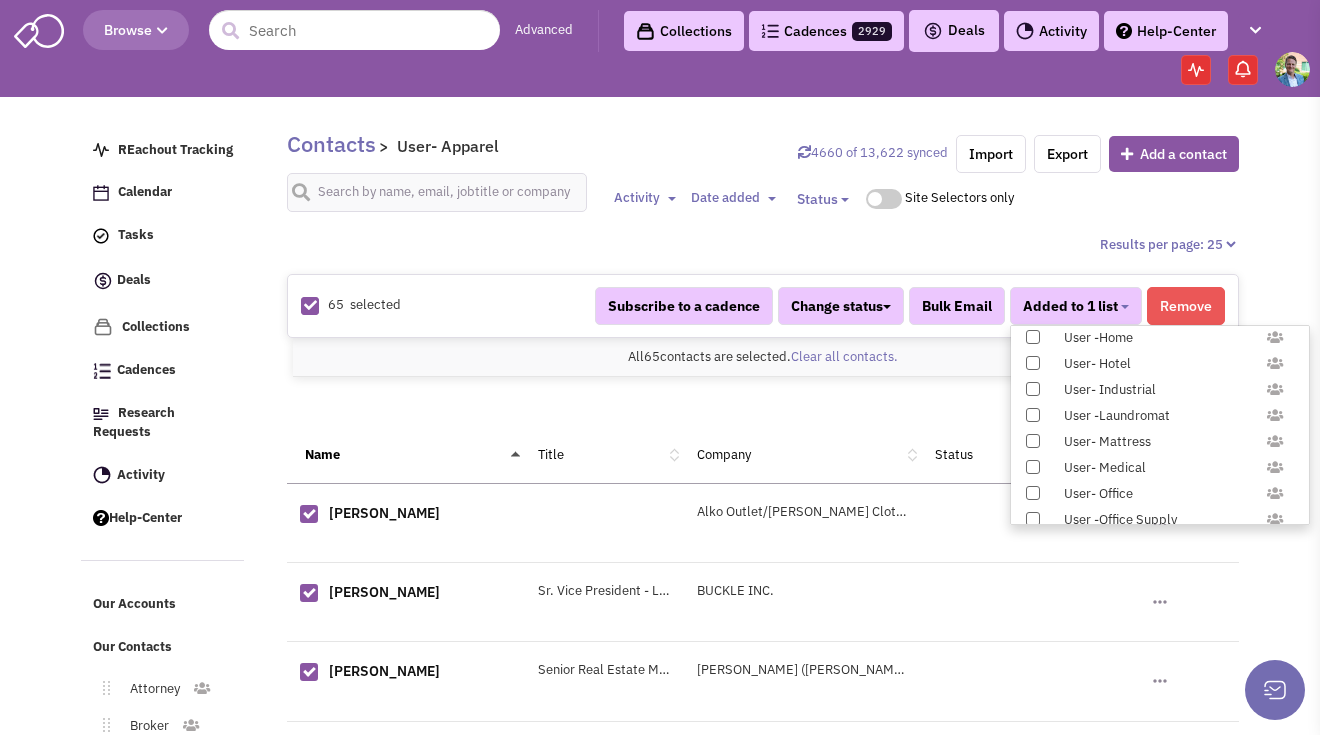 scroll, scrollTop: 1958, scrollLeft: 0, axis: vertical 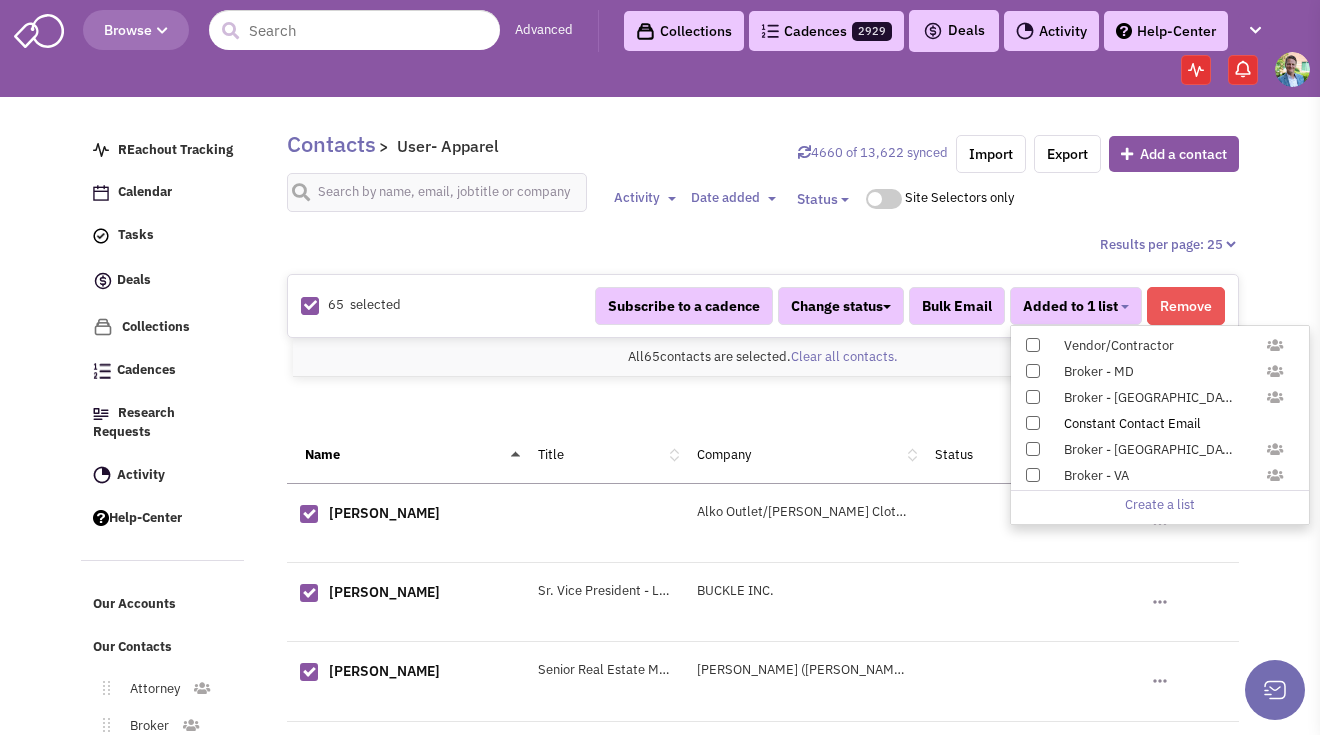 click at bounding box center (1033, 423) 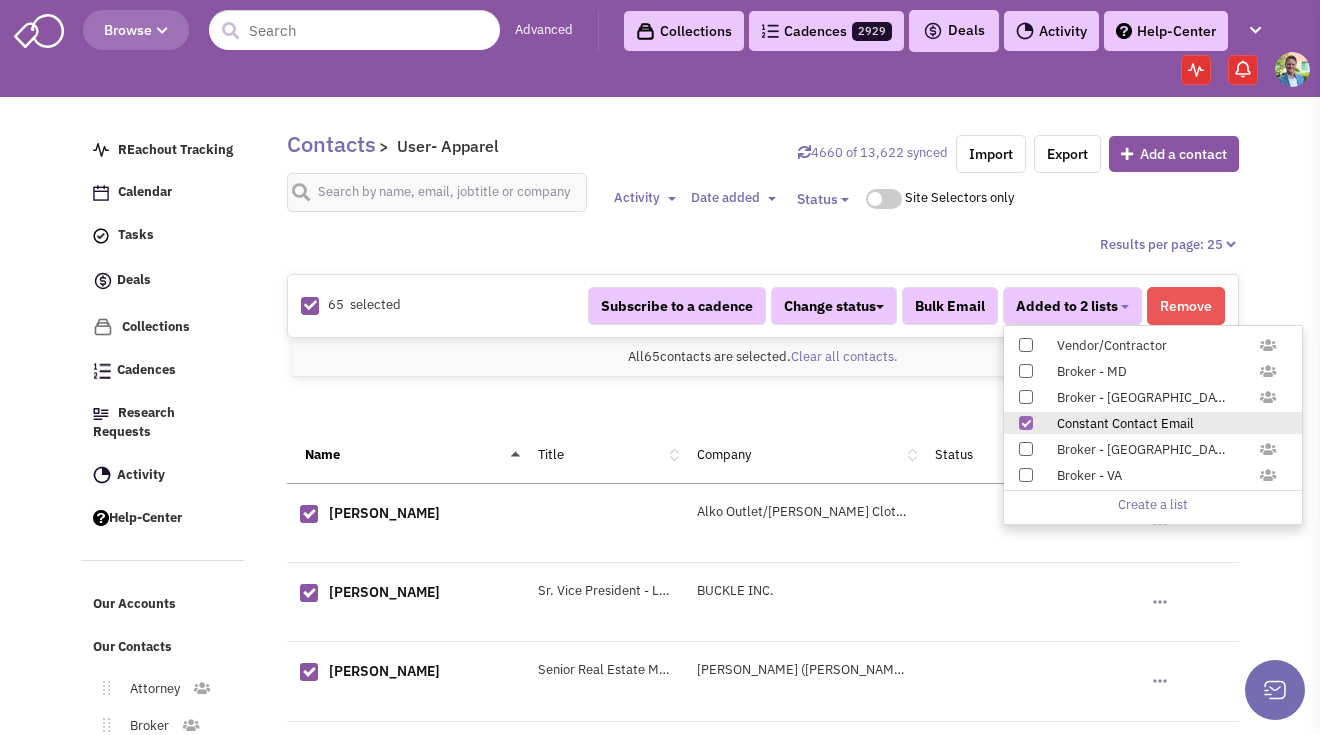 scroll, scrollTop: 562, scrollLeft: 0, axis: vertical 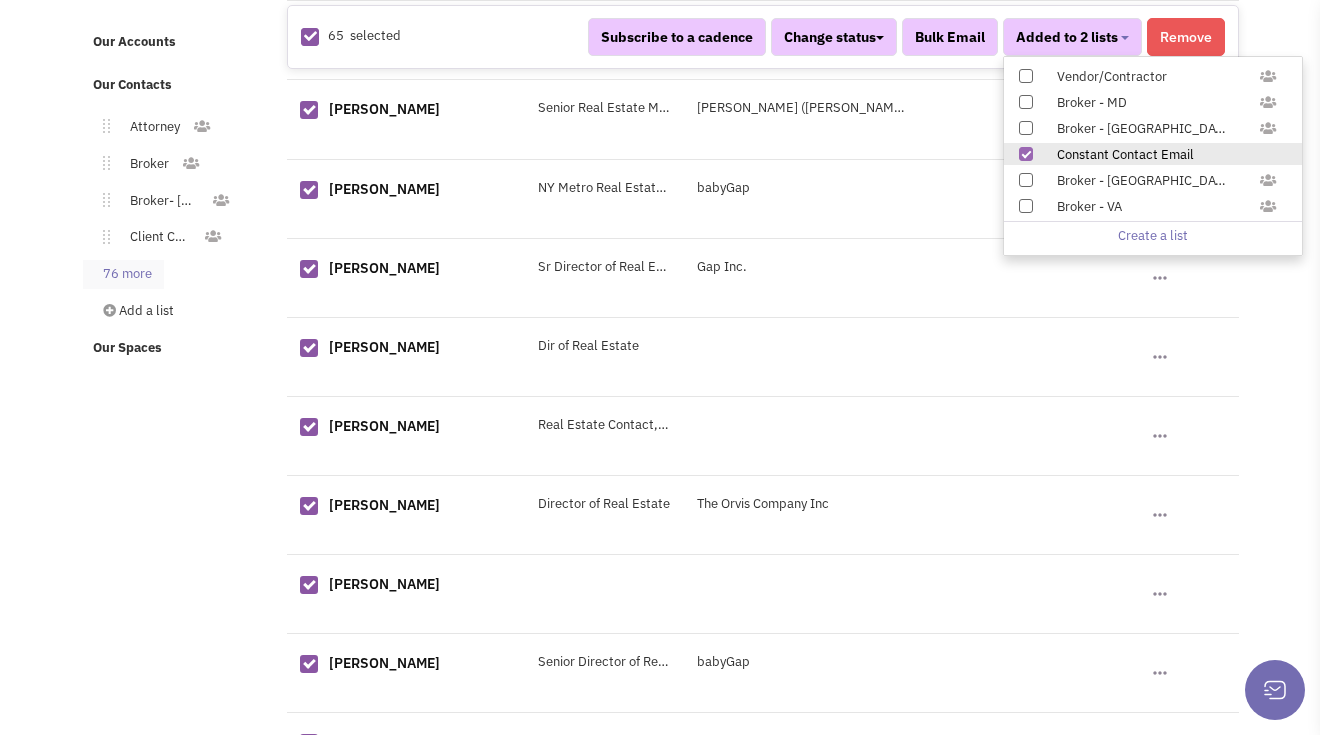 click on "76 more" at bounding box center [123, 274] 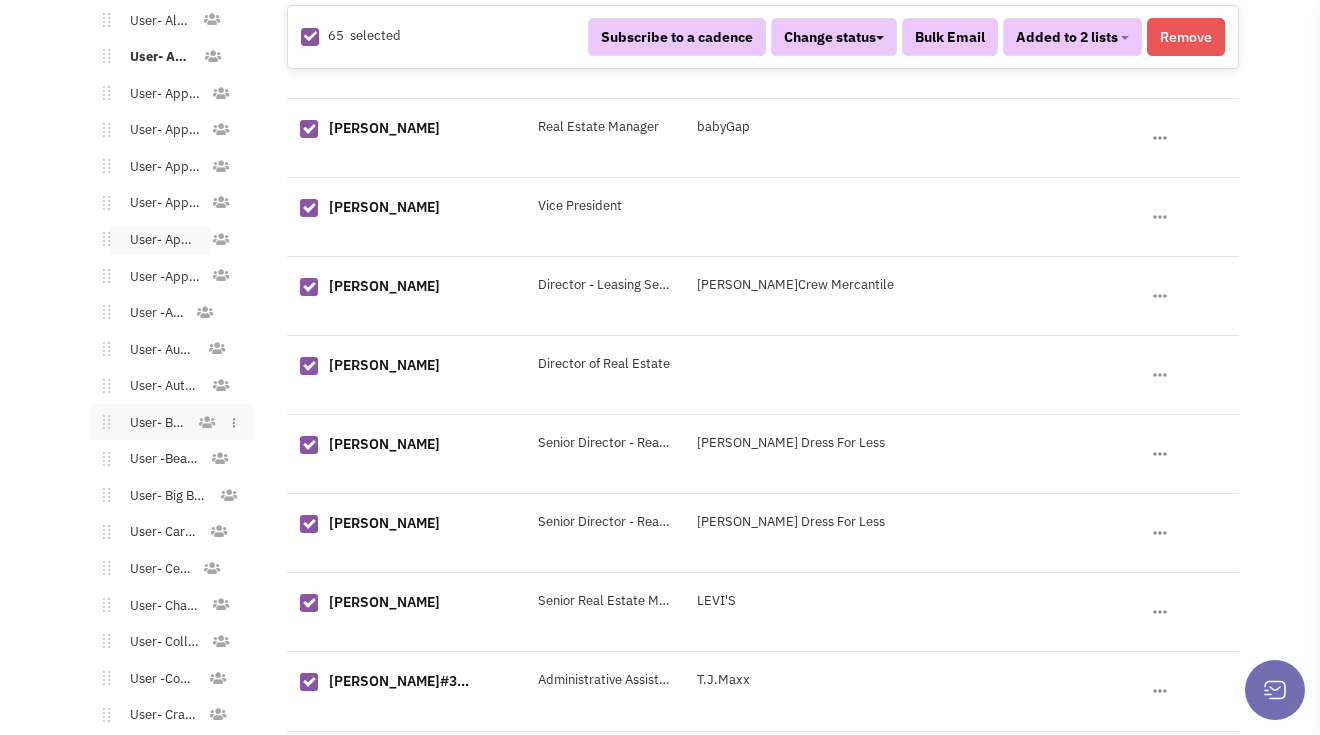 scroll, scrollTop: 1242, scrollLeft: 0, axis: vertical 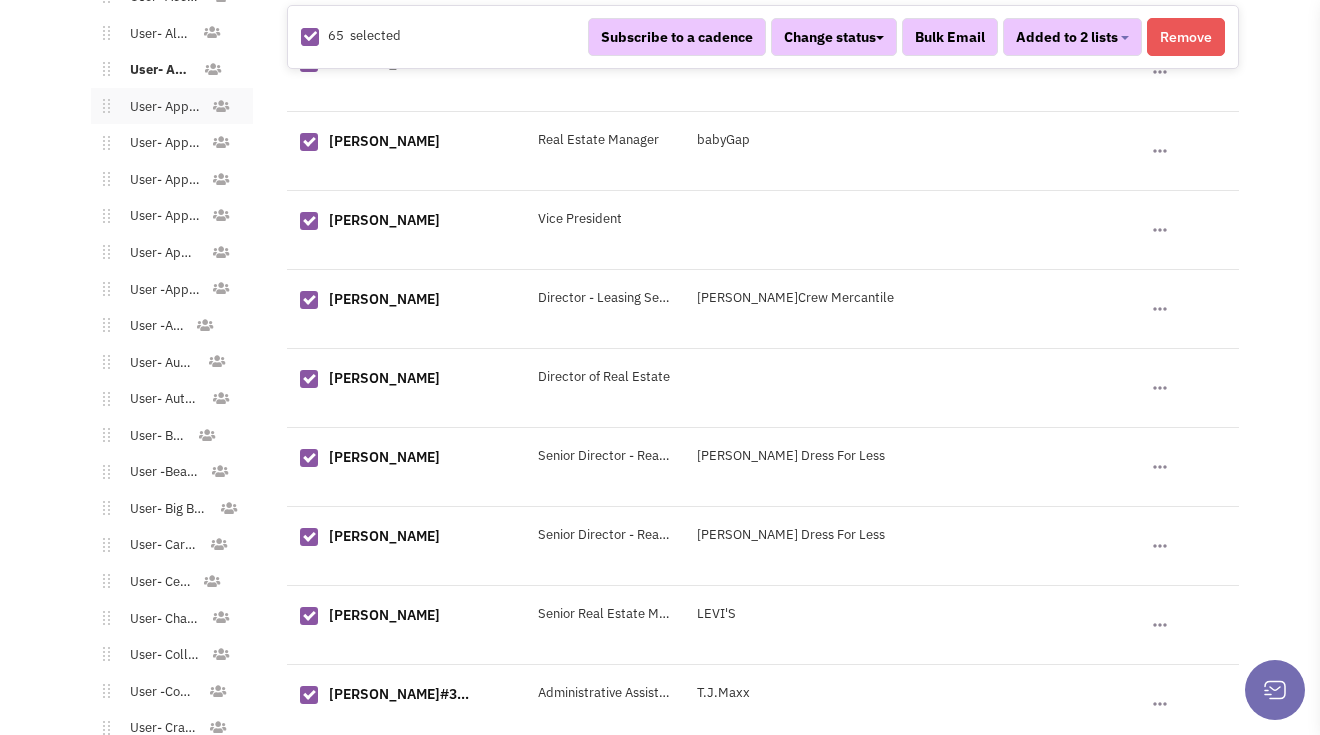 click on "User- Apparel - Athletic" at bounding box center (160, 107) 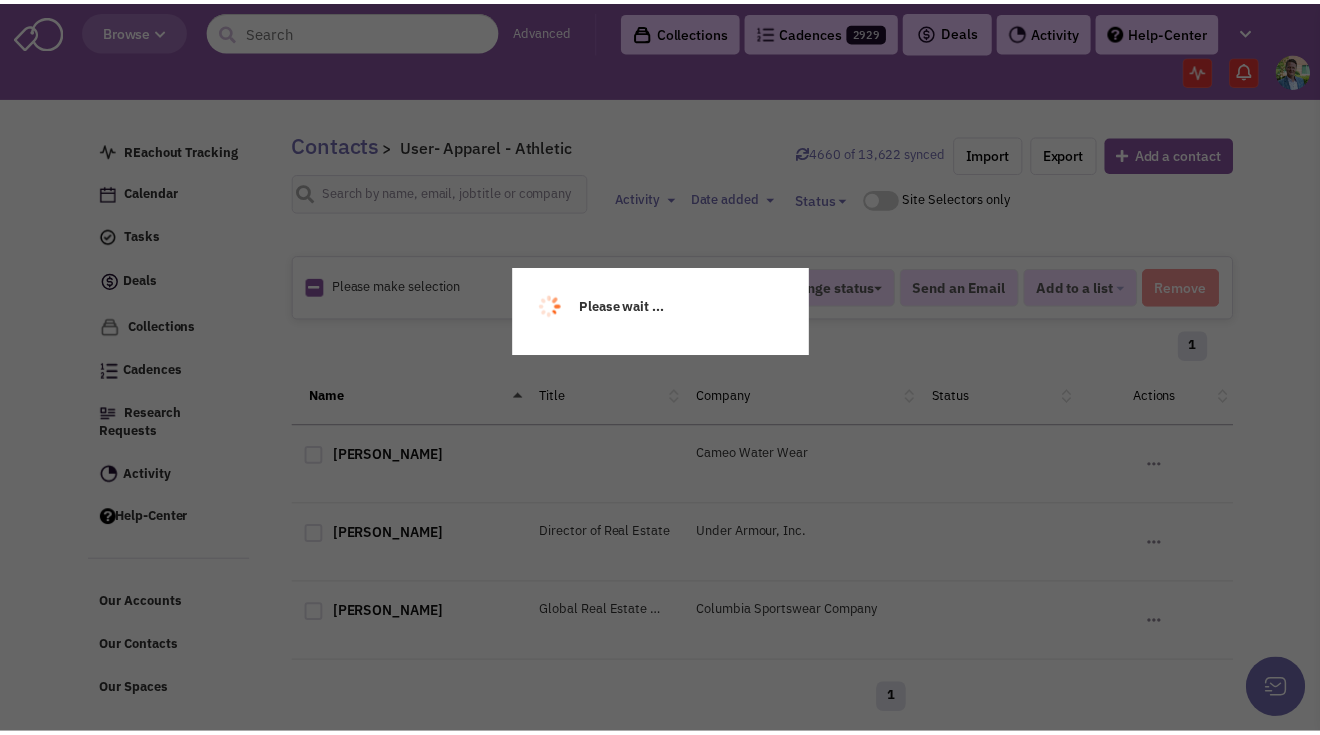 scroll, scrollTop: 0, scrollLeft: 0, axis: both 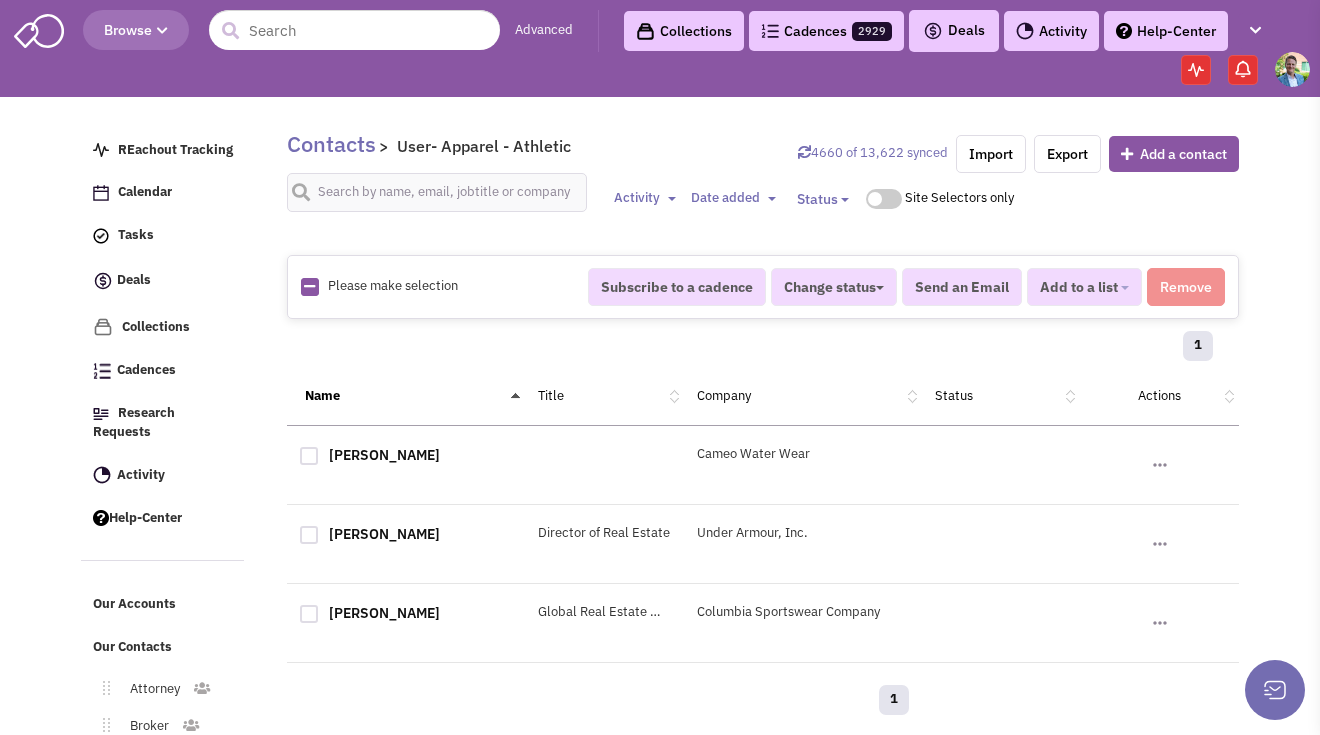 click at bounding box center (309, 286) 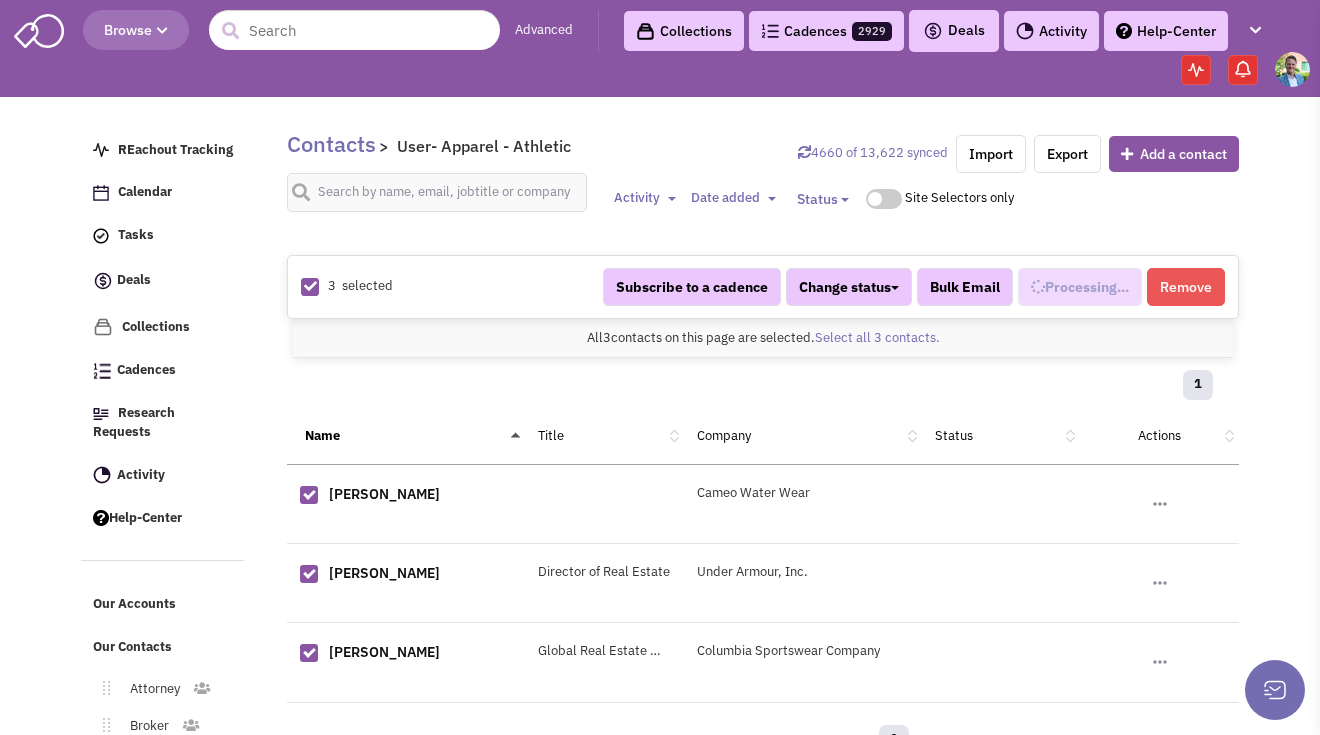 select on "543" 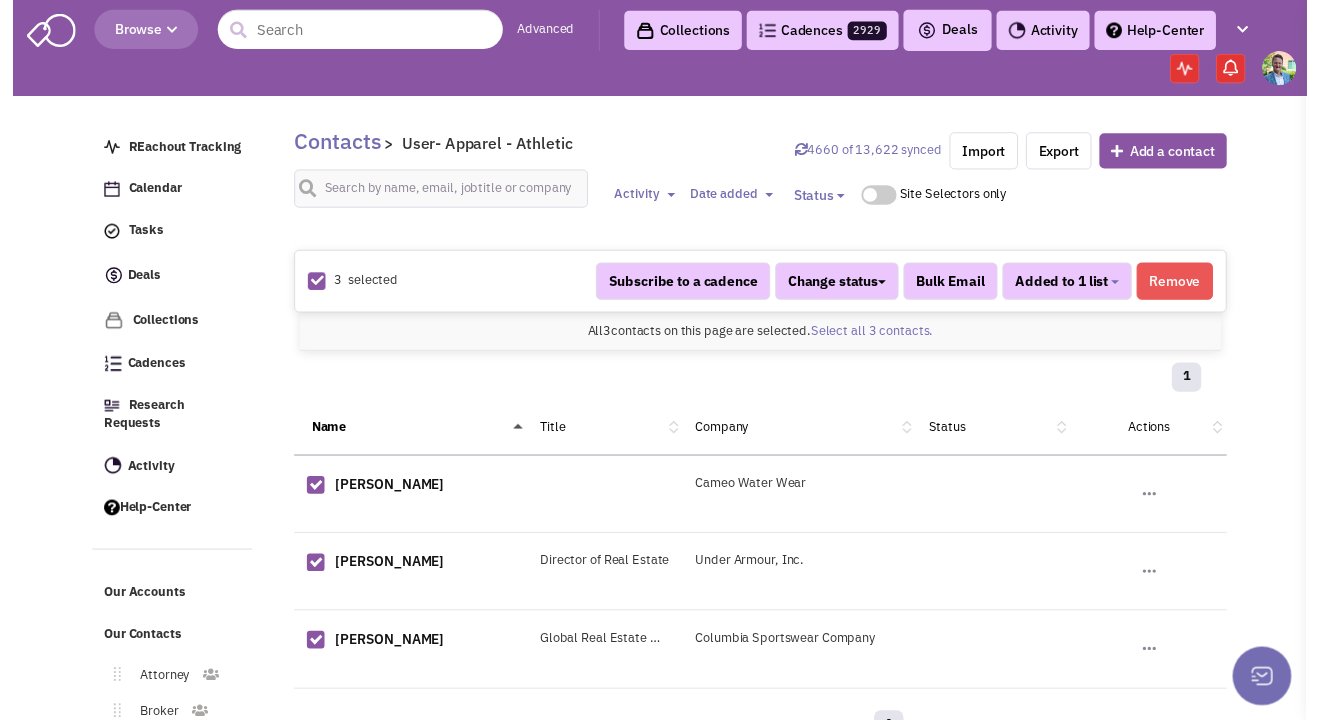 scroll, scrollTop: 350, scrollLeft: 0, axis: vertical 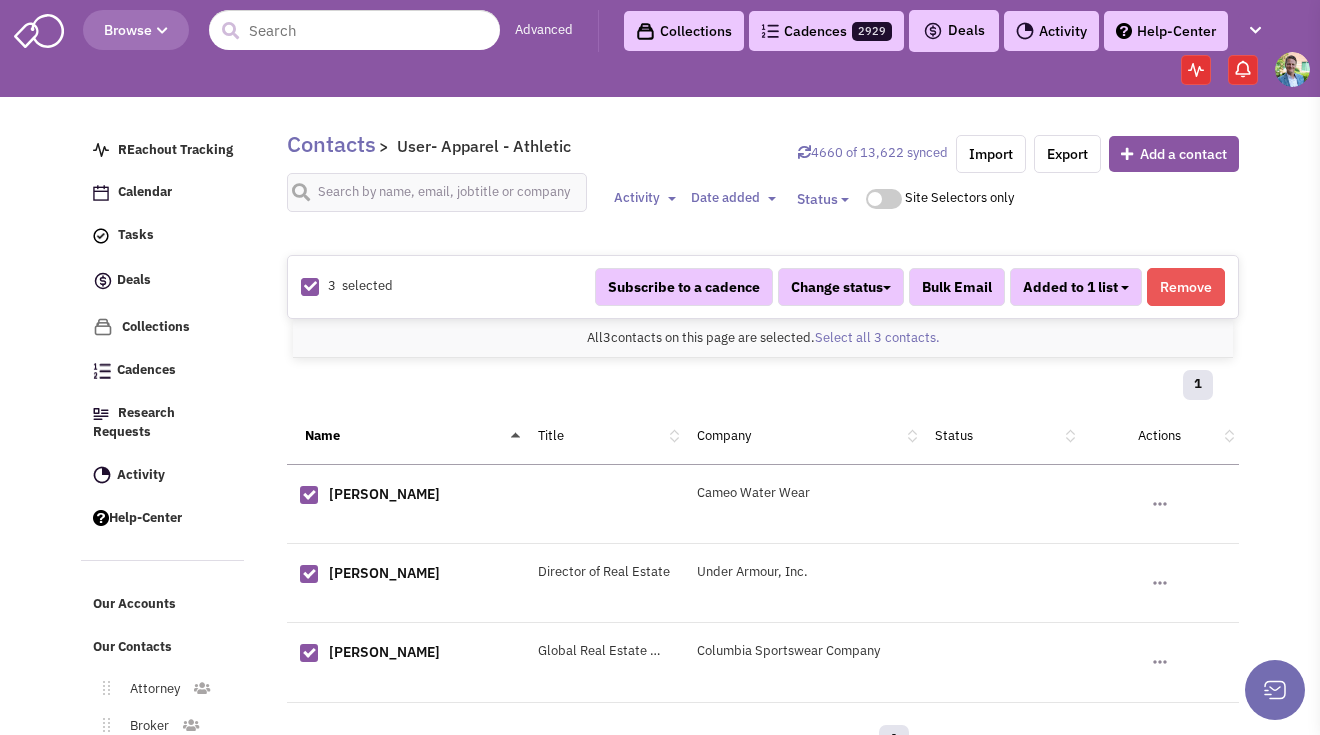 click on "Added to 1 list" at bounding box center [1076, 287] 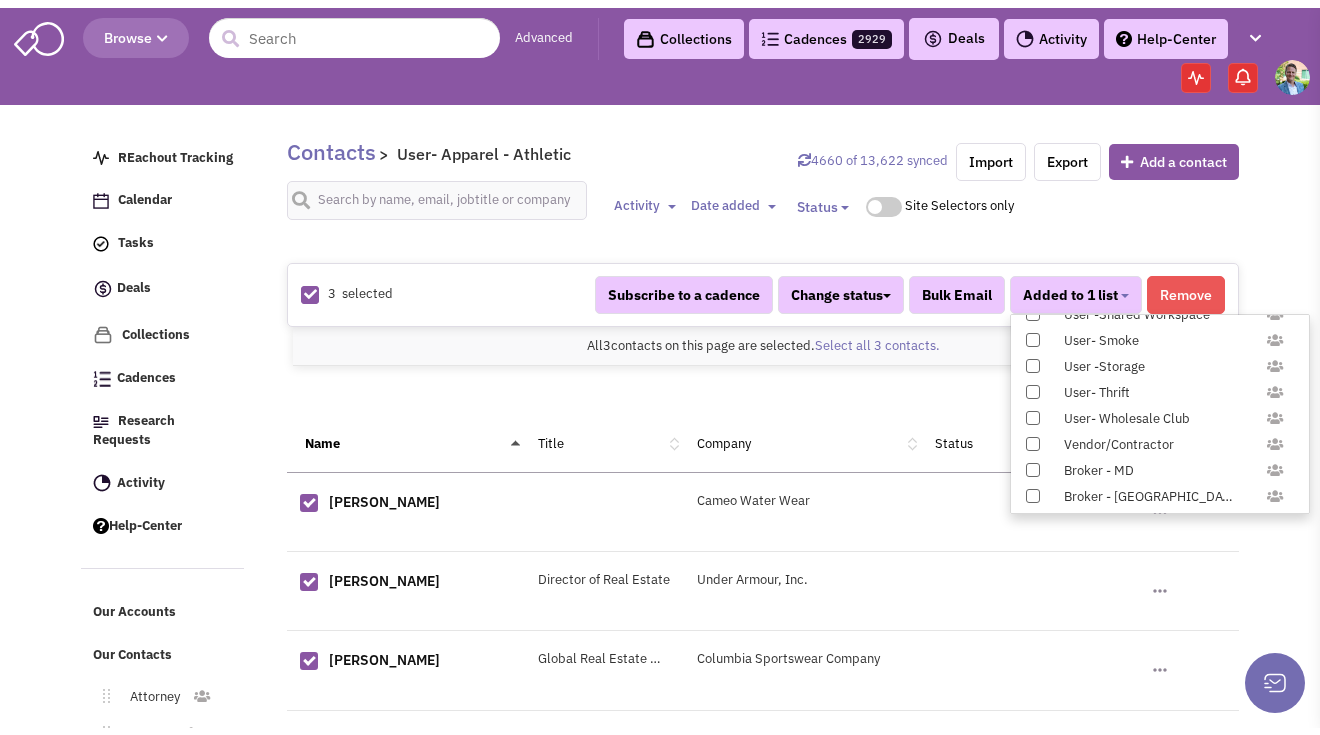 scroll, scrollTop: 1958, scrollLeft: 0, axis: vertical 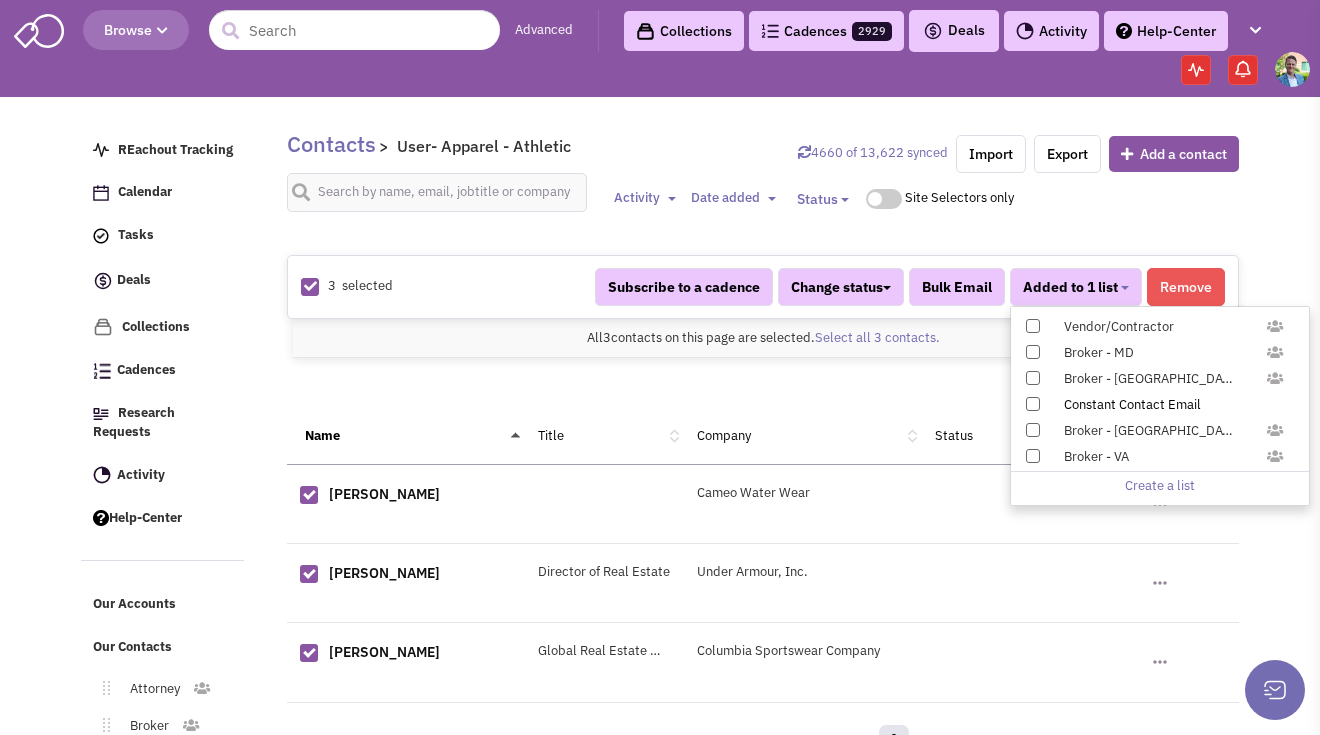 click on "Constant Contact Email" at bounding box center (1160, 404) 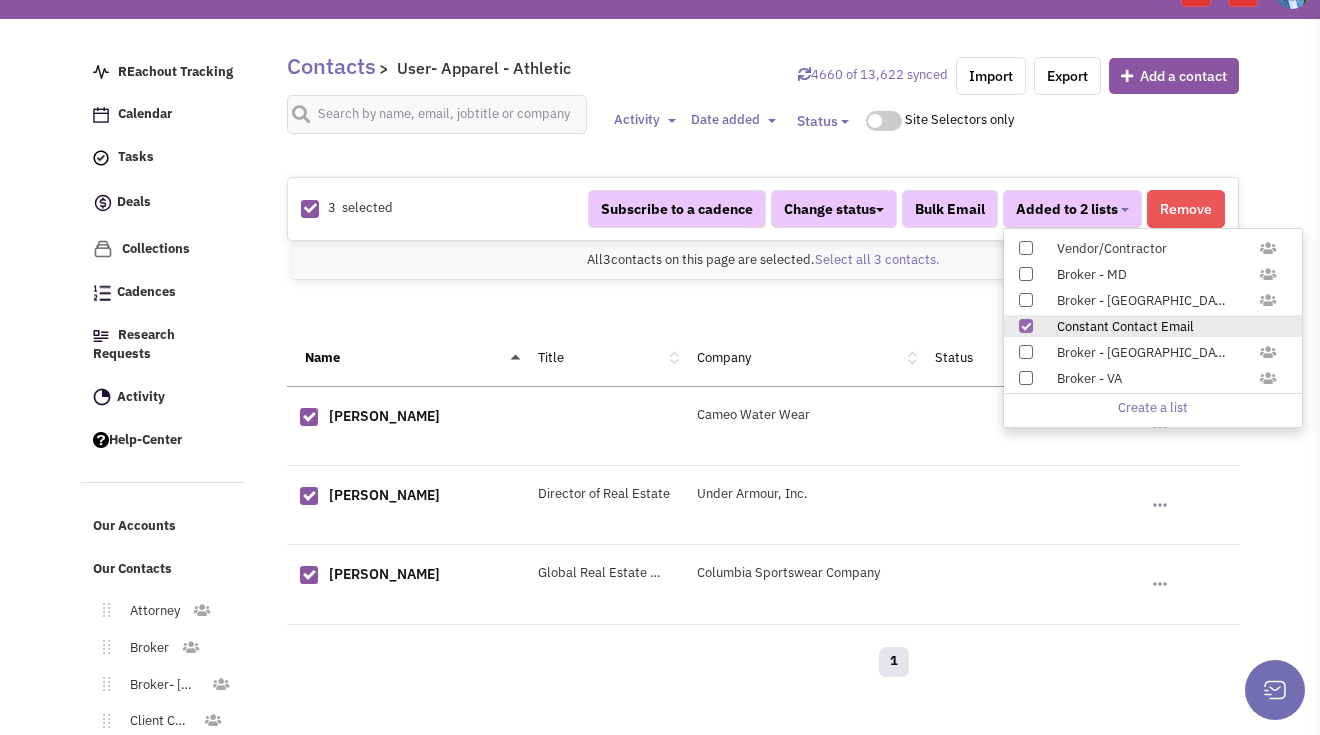 scroll, scrollTop: 179, scrollLeft: 0, axis: vertical 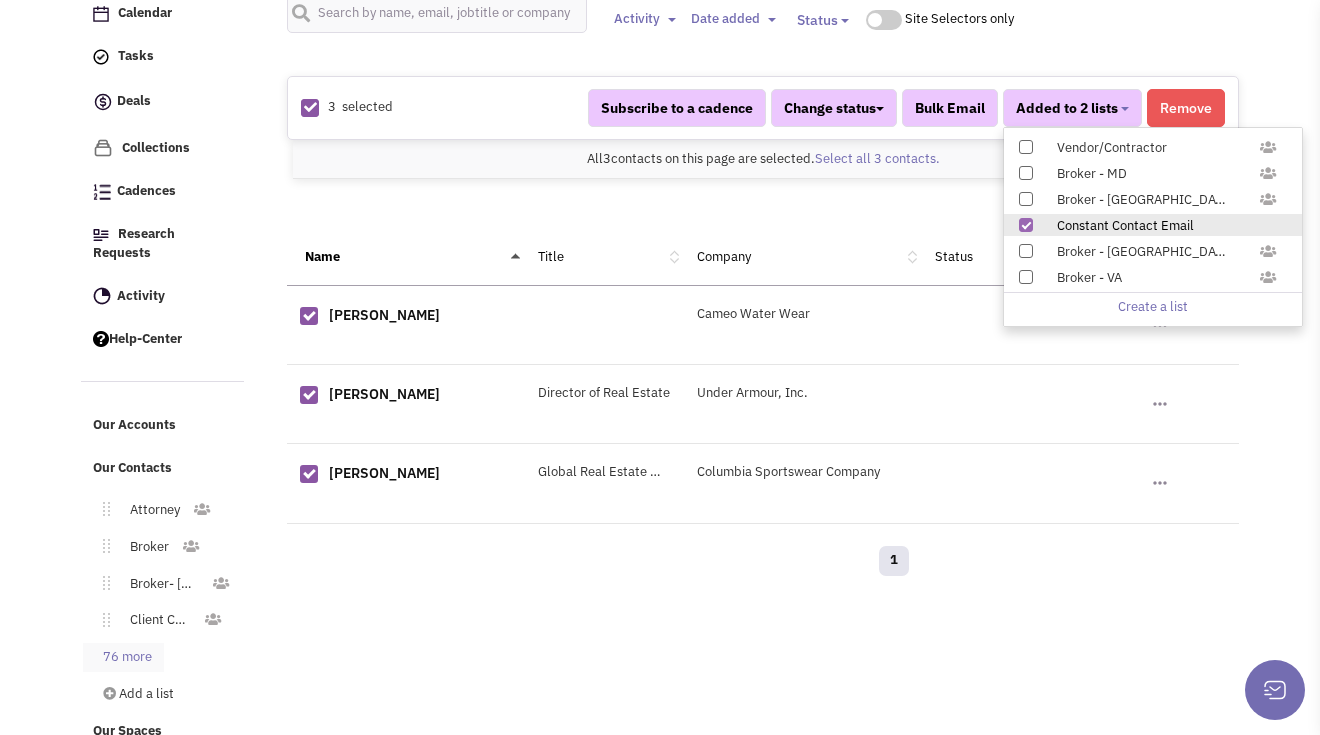 click on "76 more" at bounding box center [123, 657] 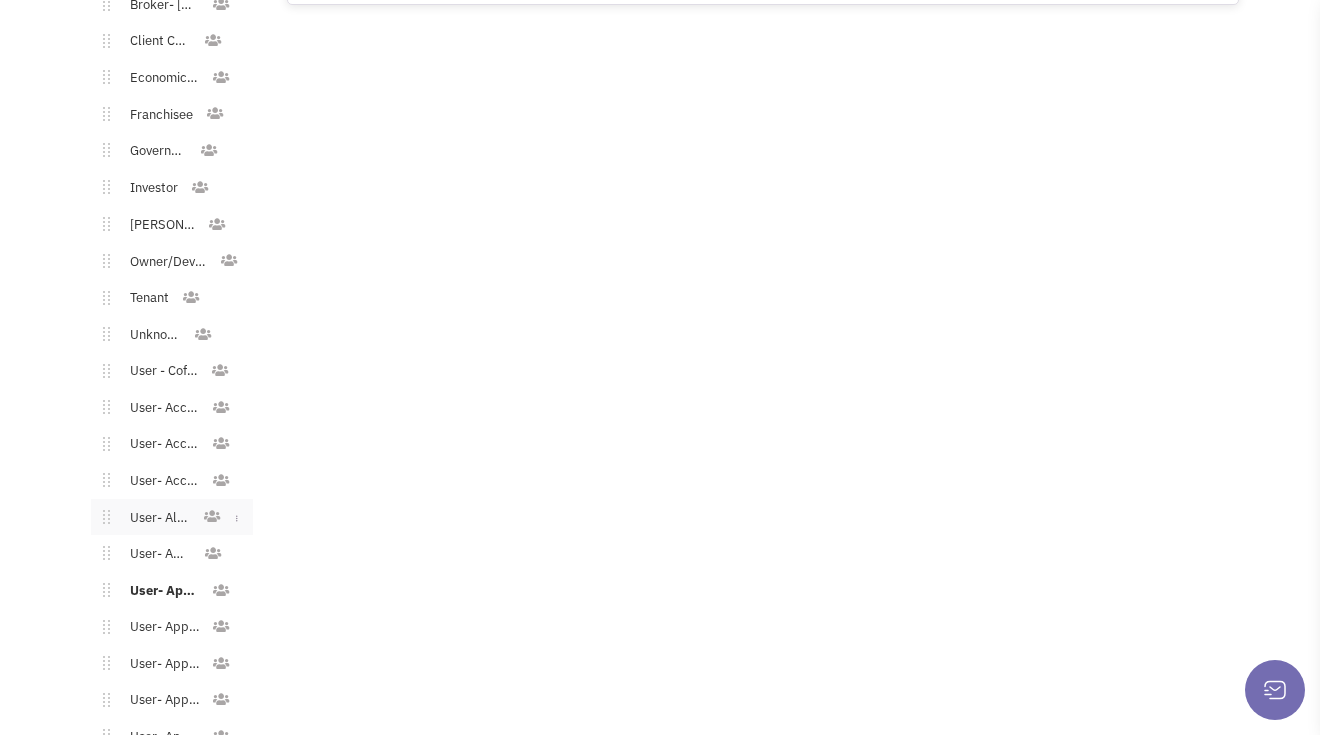 scroll, scrollTop: 771, scrollLeft: 0, axis: vertical 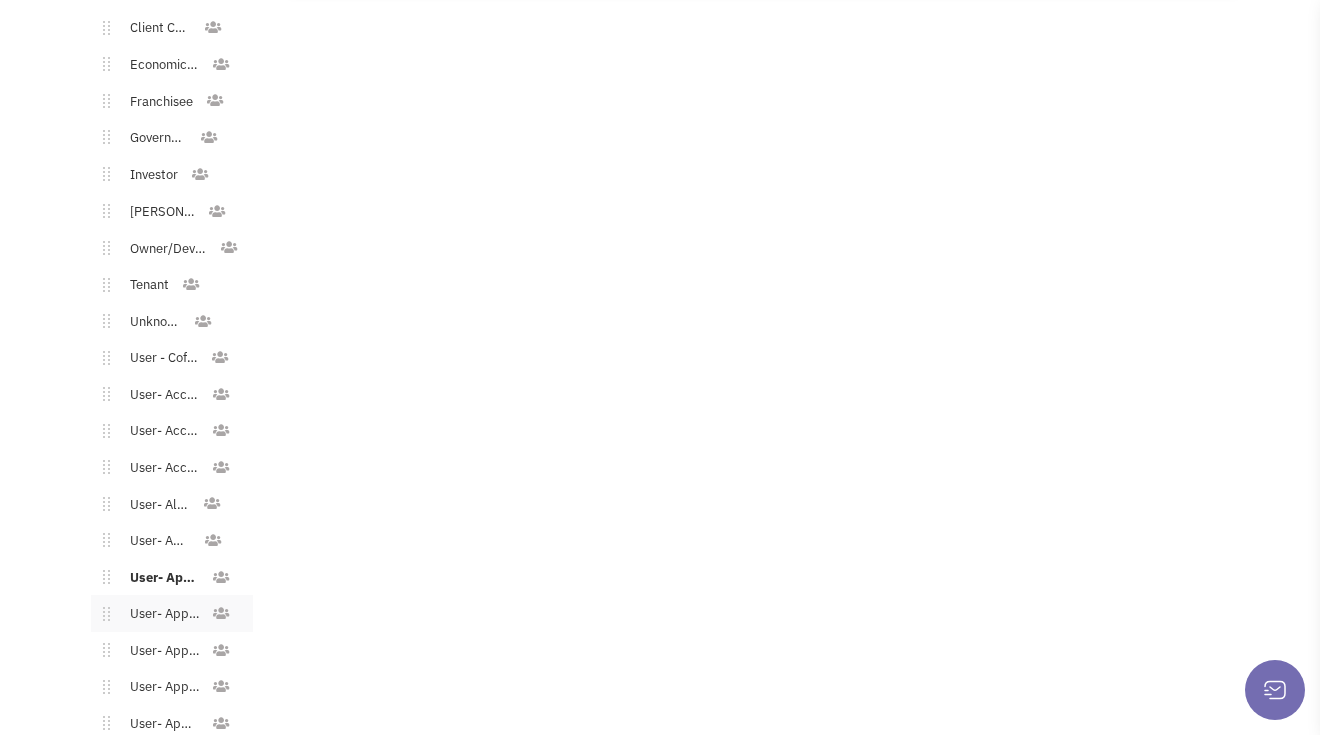 click on "User- Apparel - Bridal/Formalwear" at bounding box center (160, 614) 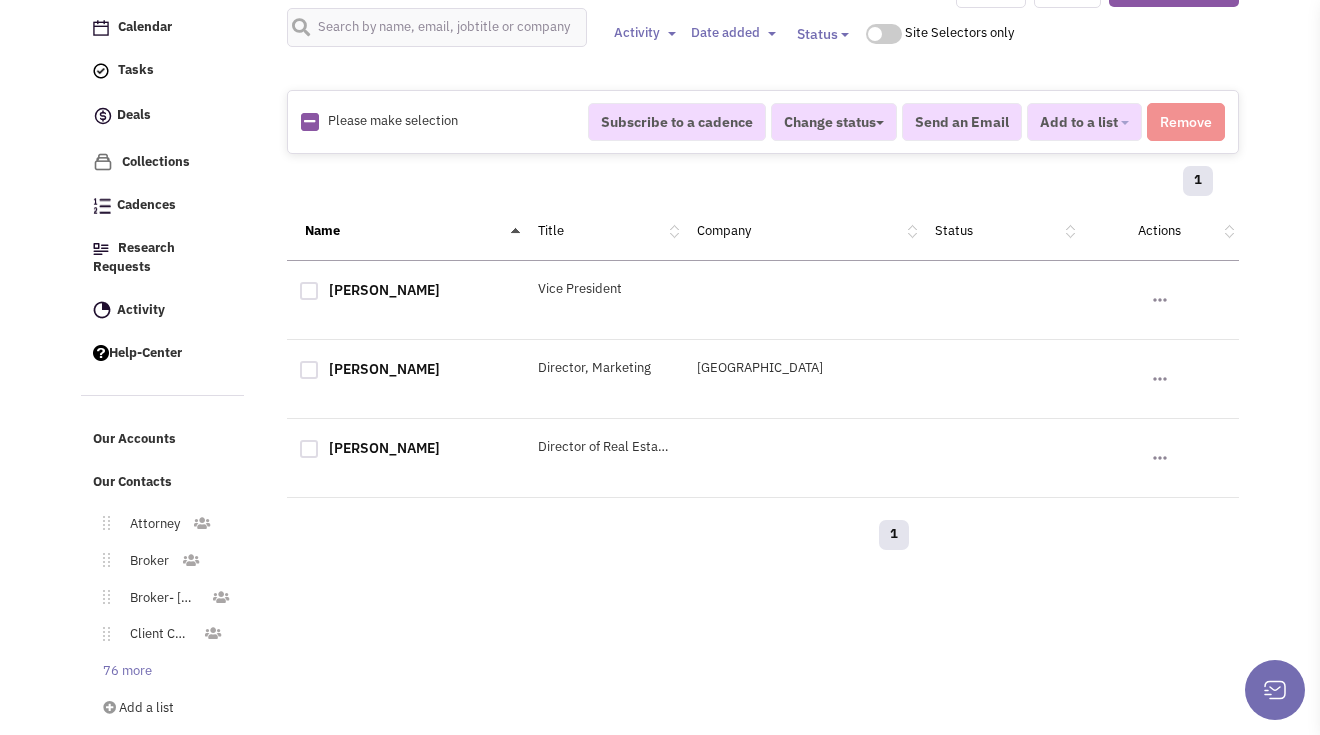 scroll, scrollTop: 179, scrollLeft: 0, axis: vertical 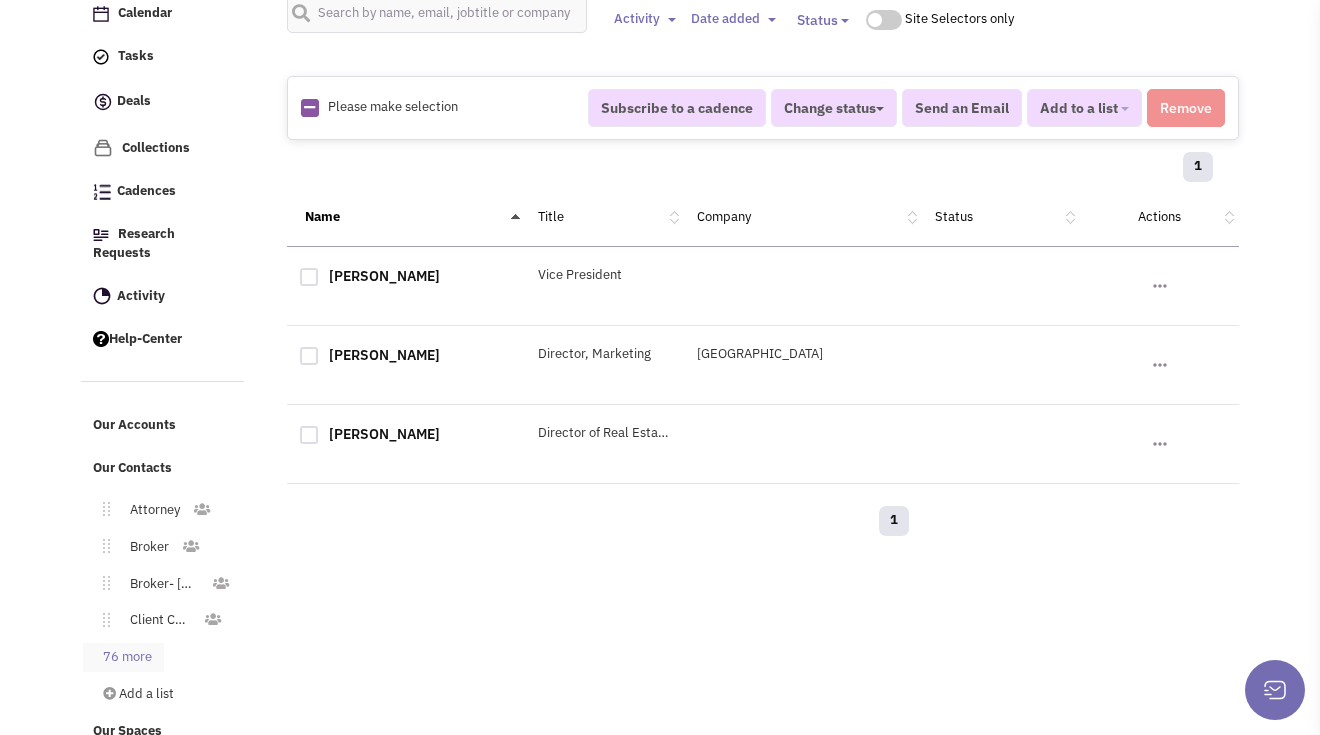 click on "76 more" at bounding box center (123, 657) 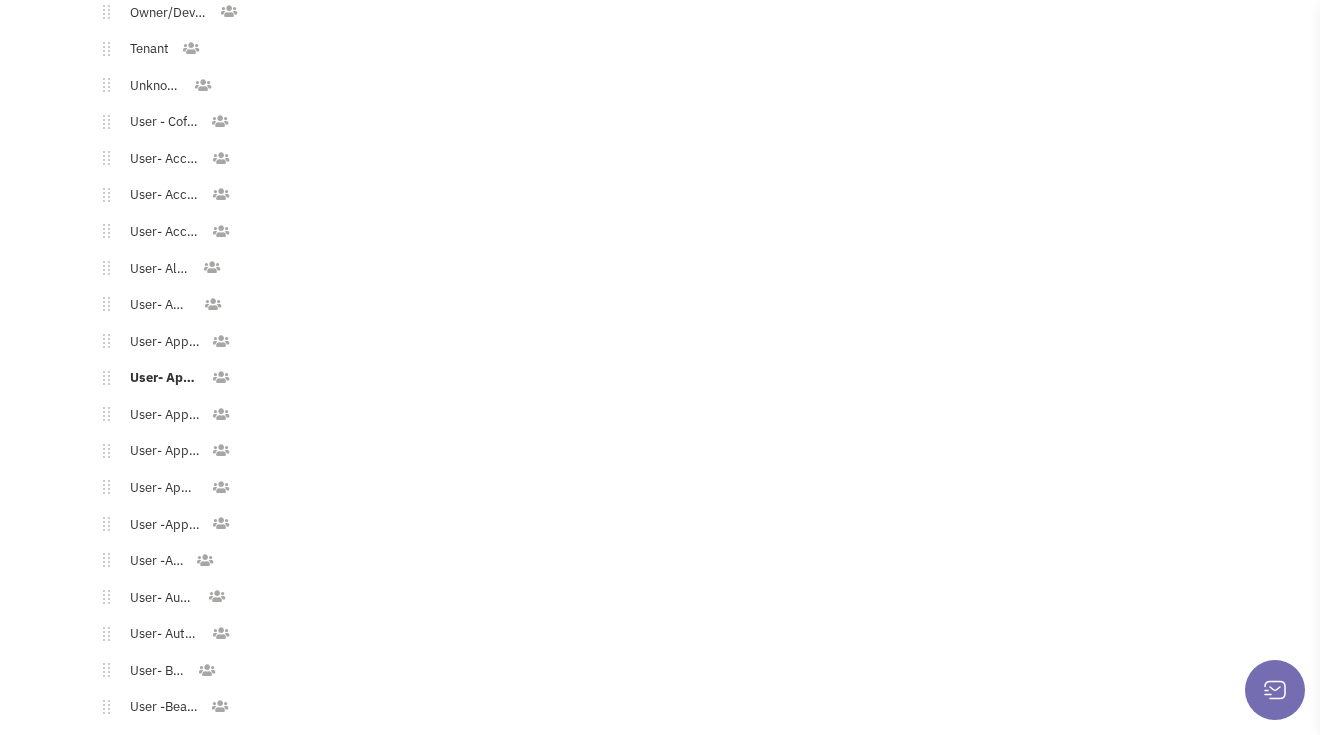 scroll, scrollTop: 995, scrollLeft: 0, axis: vertical 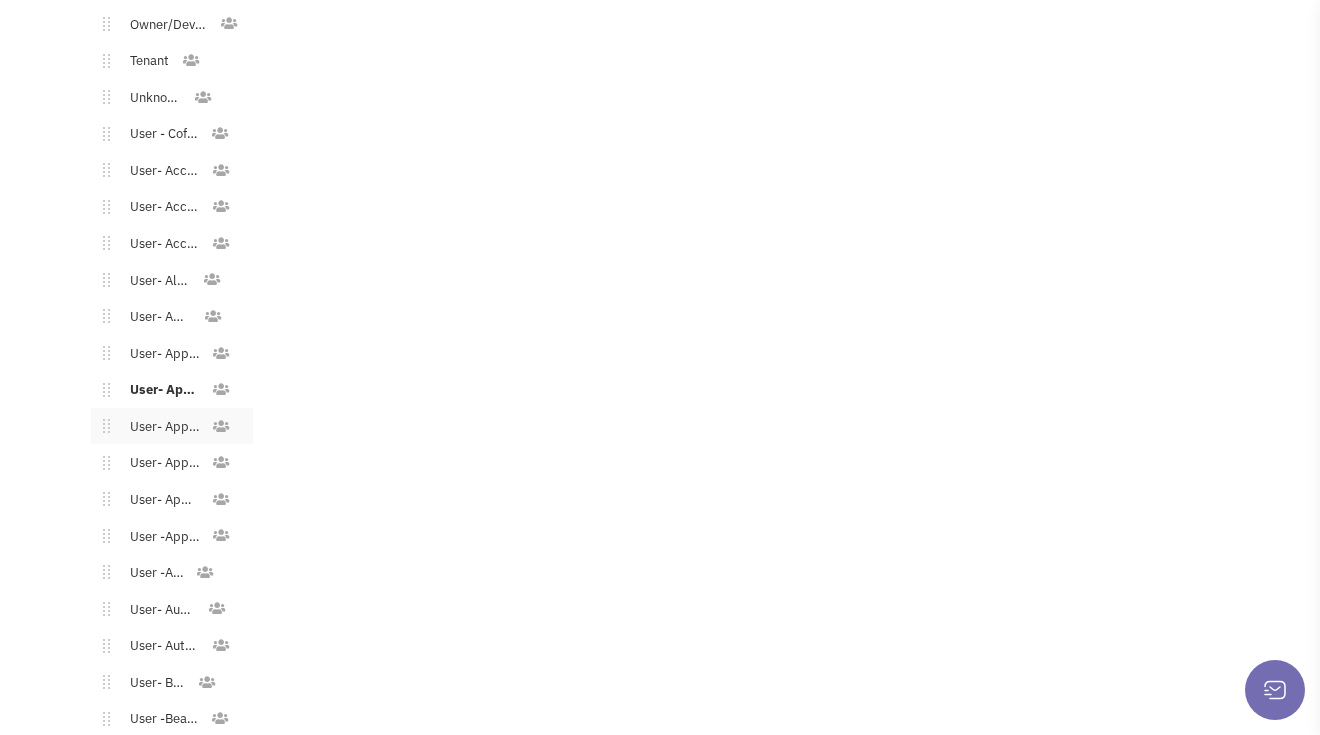 click on "User- Apparel - Children" at bounding box center (160, 427) 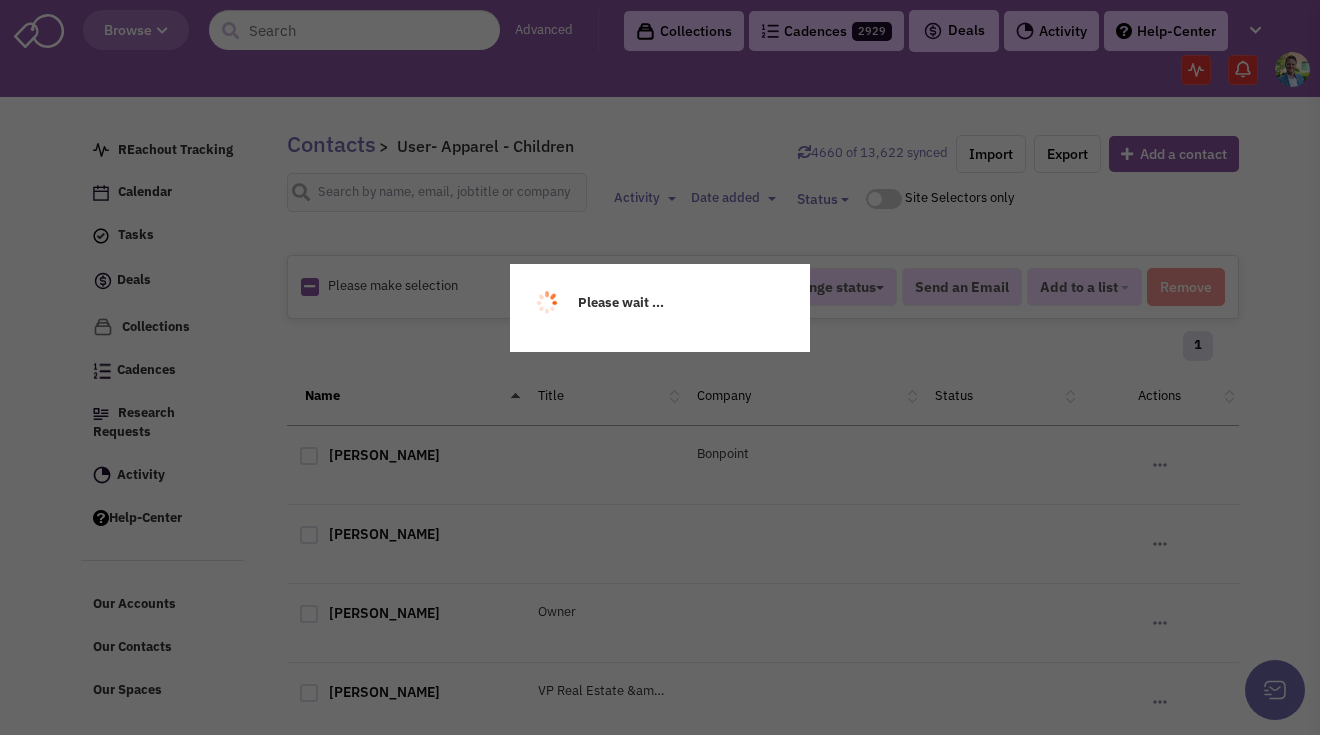 scroll, scrollTop: 0, scrollLeft: 0, axis: both 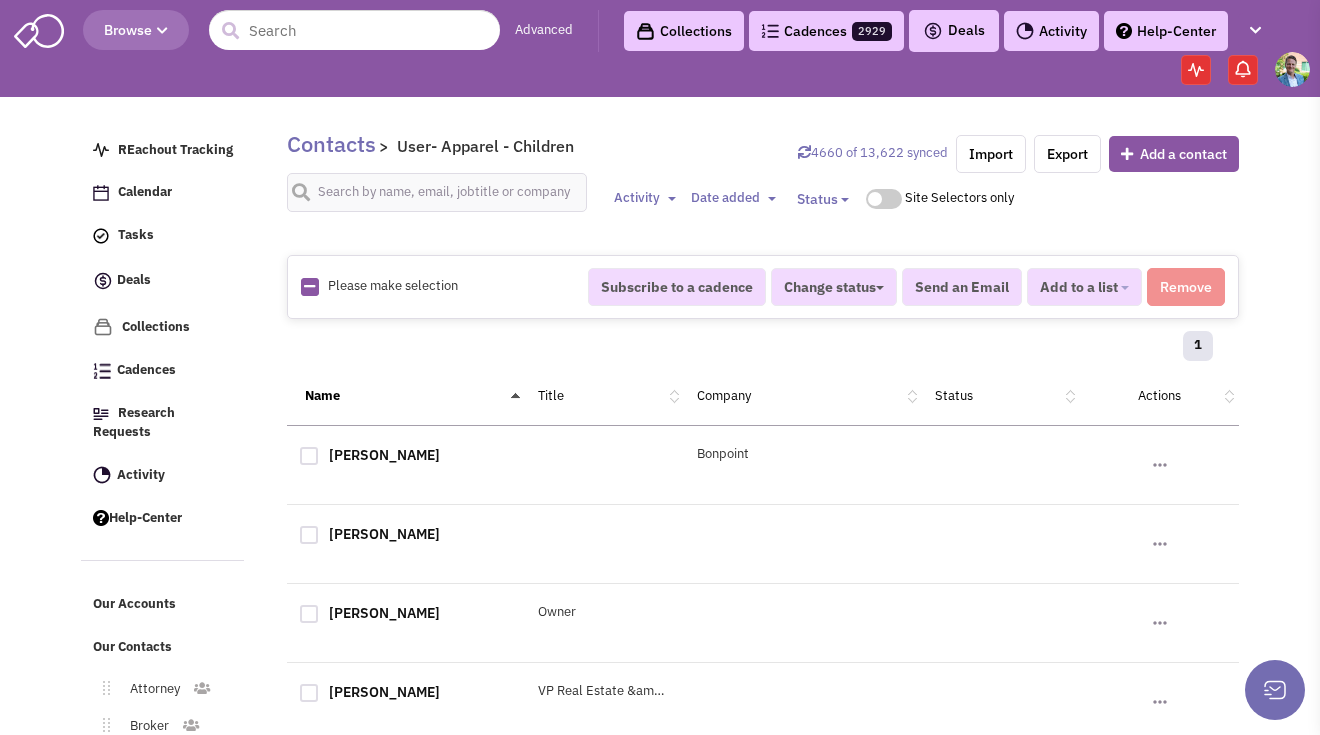 click at bounding box center [309, 286] 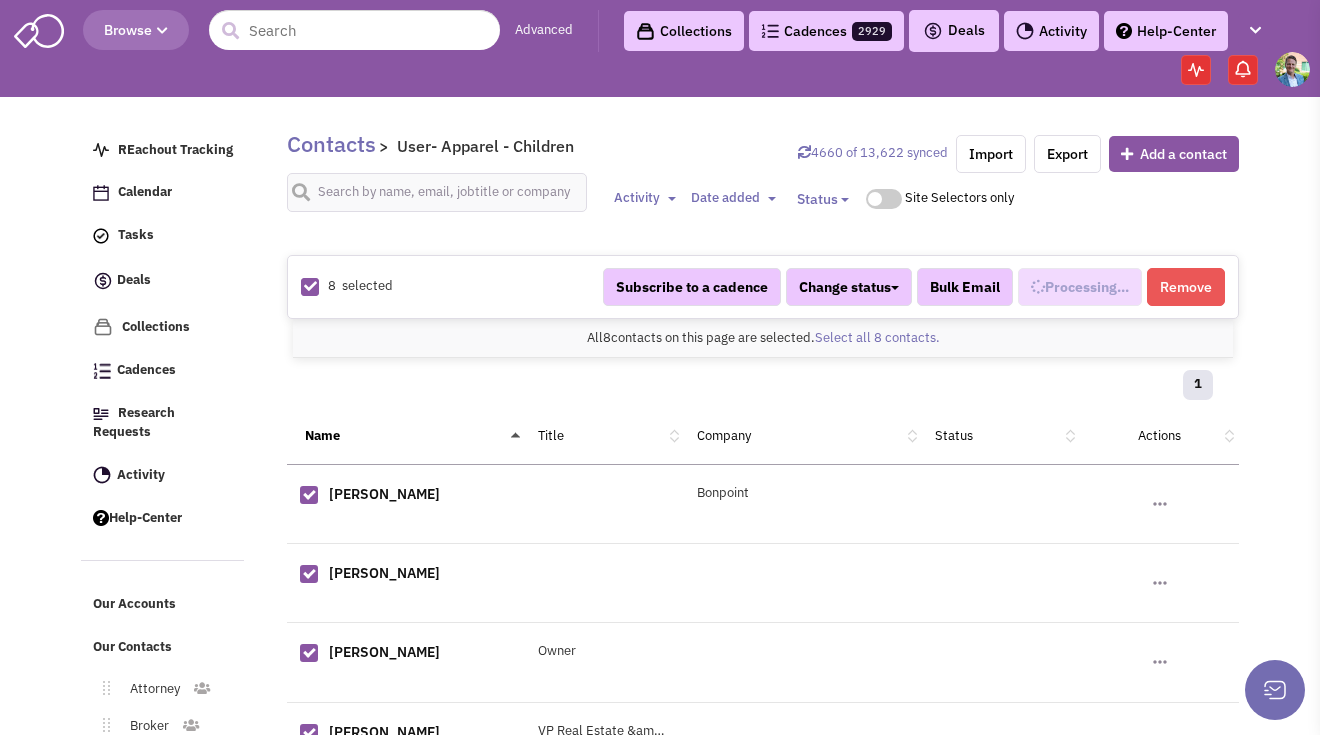 select on "550" 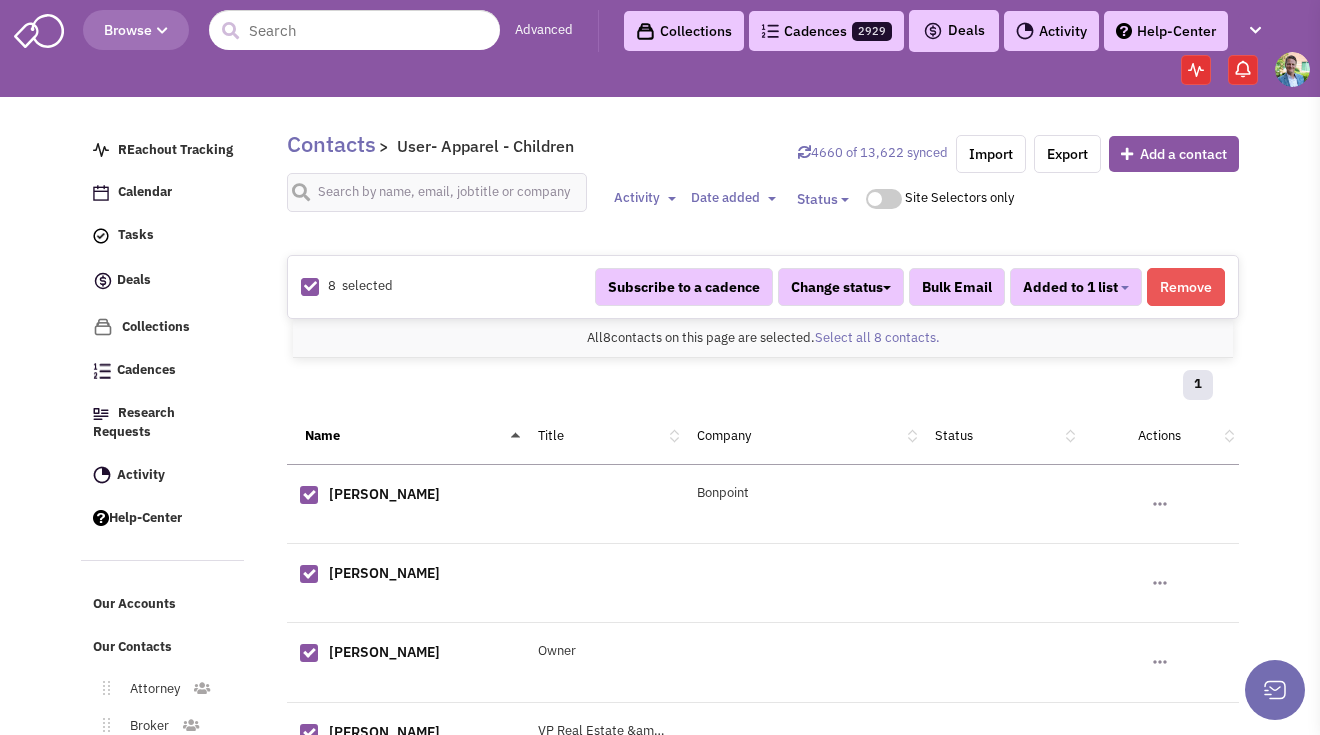 scroll, scrollTop: 388, scrollLeft: 0, axis: vertical 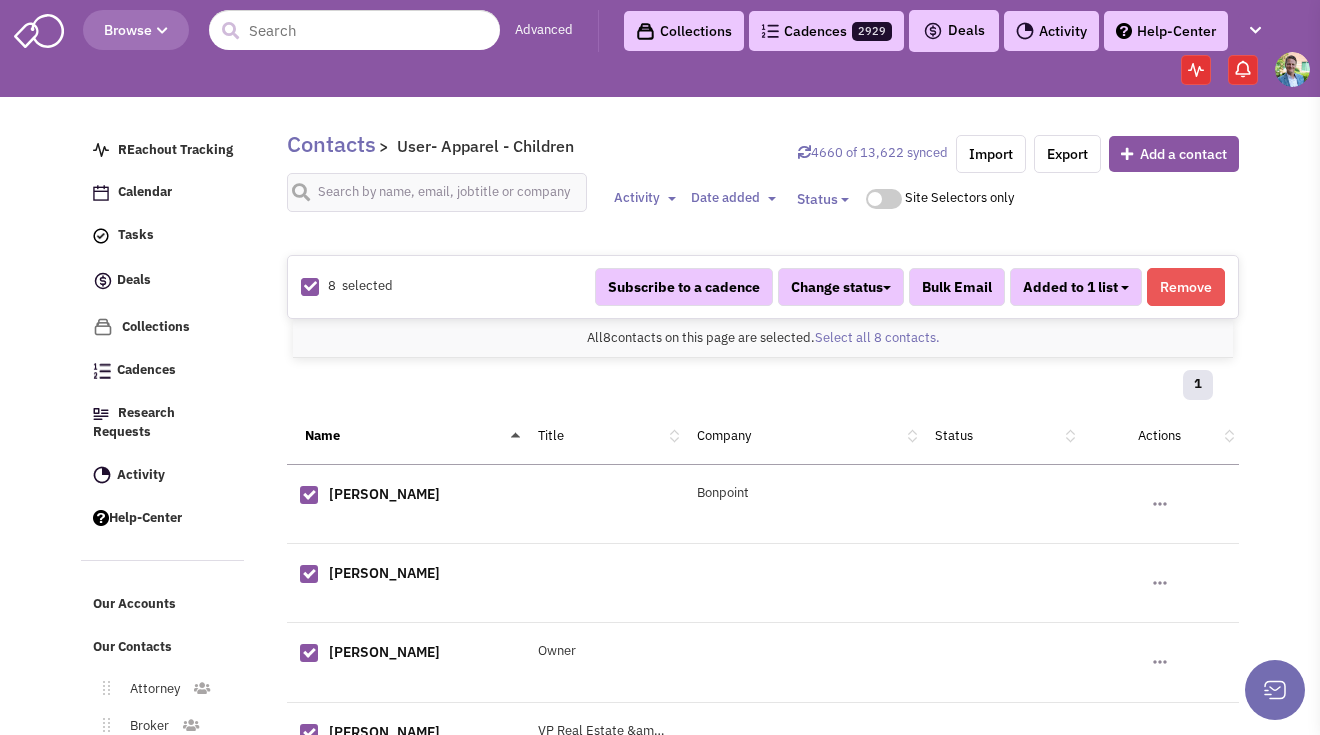 click on "Added to 1 list" at bounding box center [1070, 287] 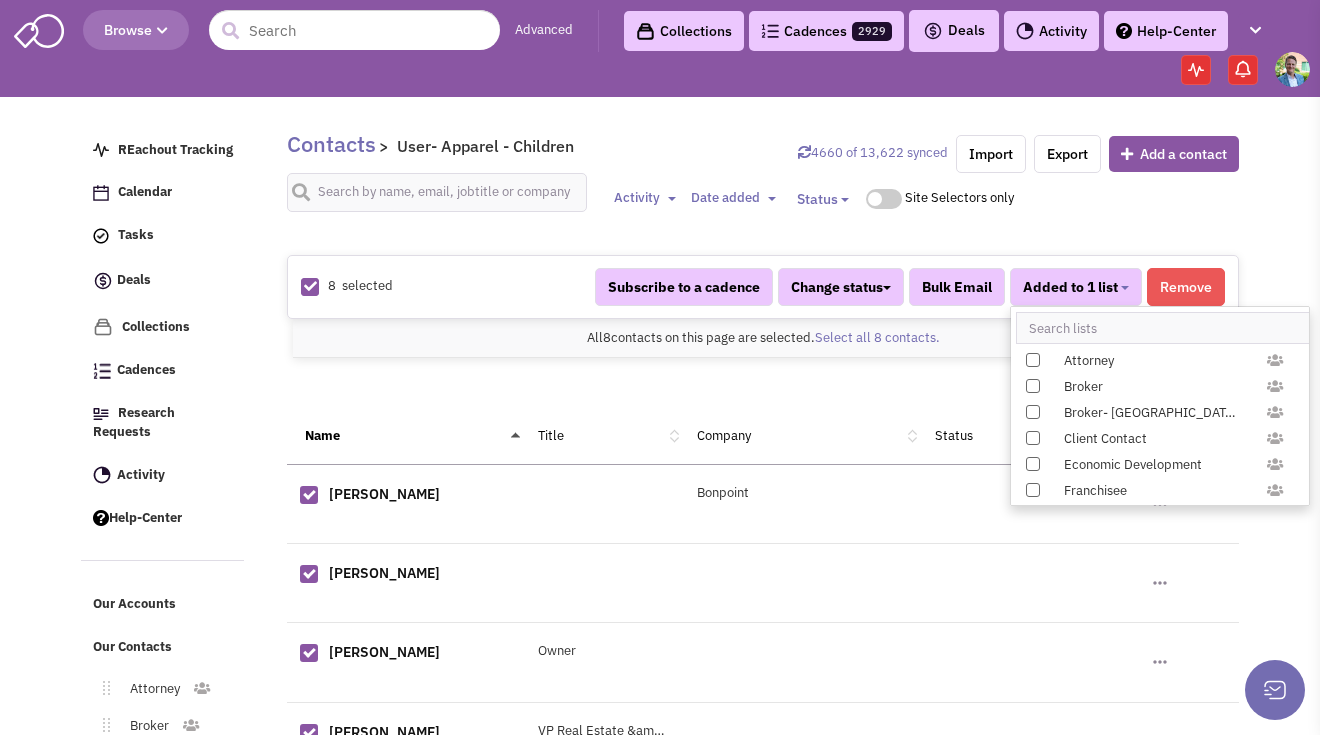 scroll, scrollTop: 1958, scrollLeft: 0, axis: vertical 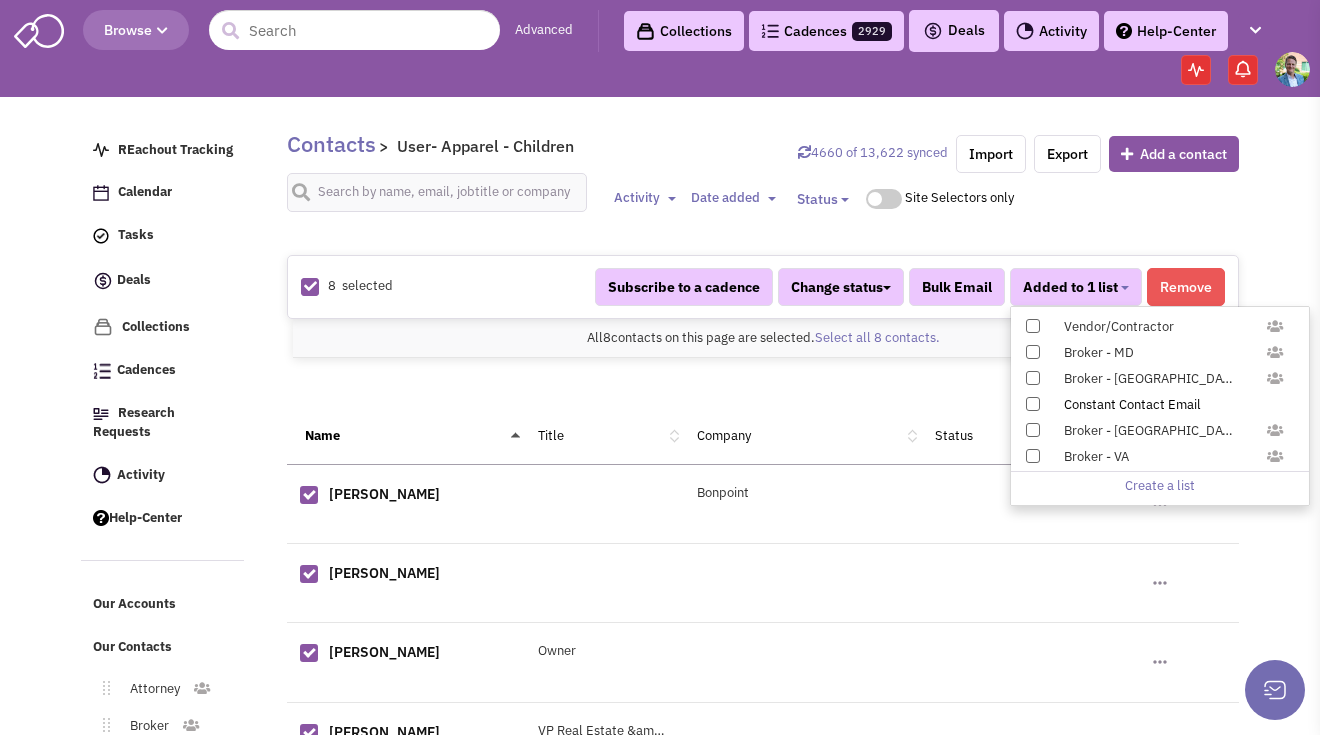 click at bounding box center (1033, 404) 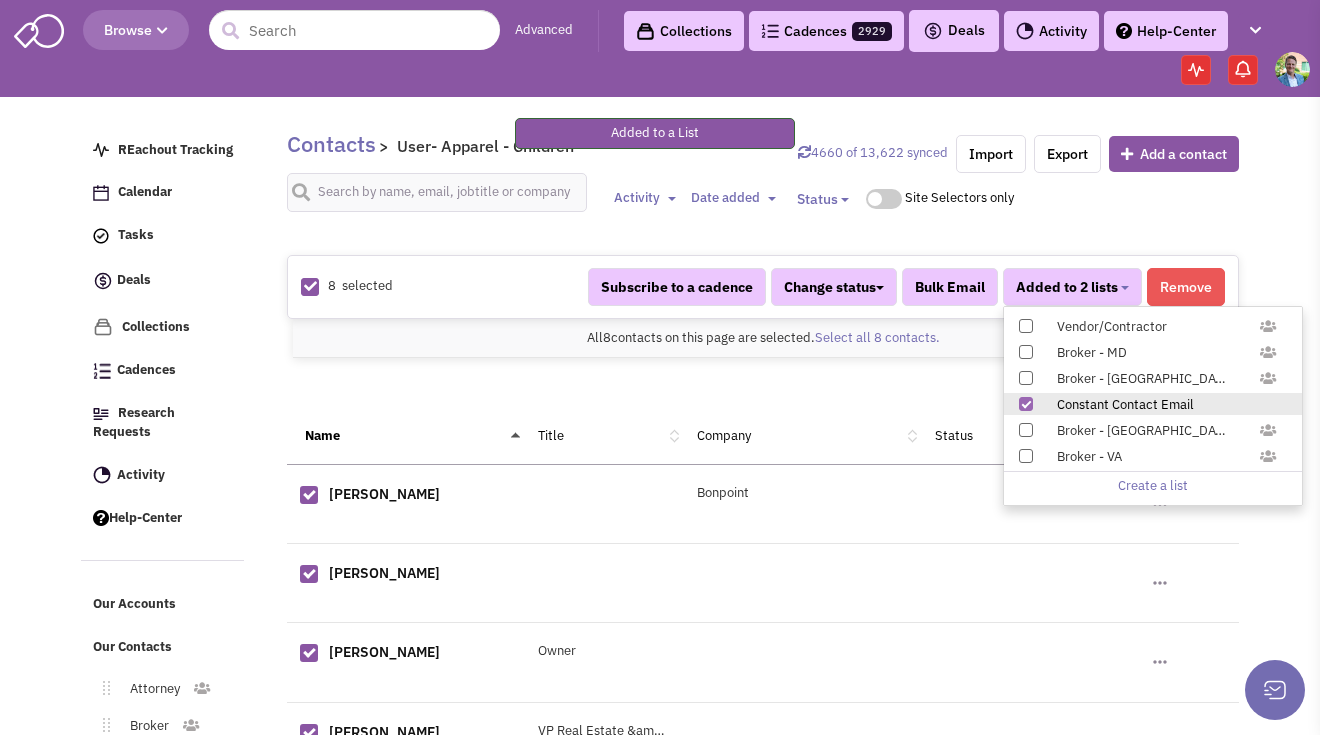 click on "REachout Tracking
Calendar
Tasks
Completed Tasks
Deals
Team Deals
Toggle Dropdown
Edit pipeline
Archive
Clientlook  imported deals" at bounding box center (177, 524) 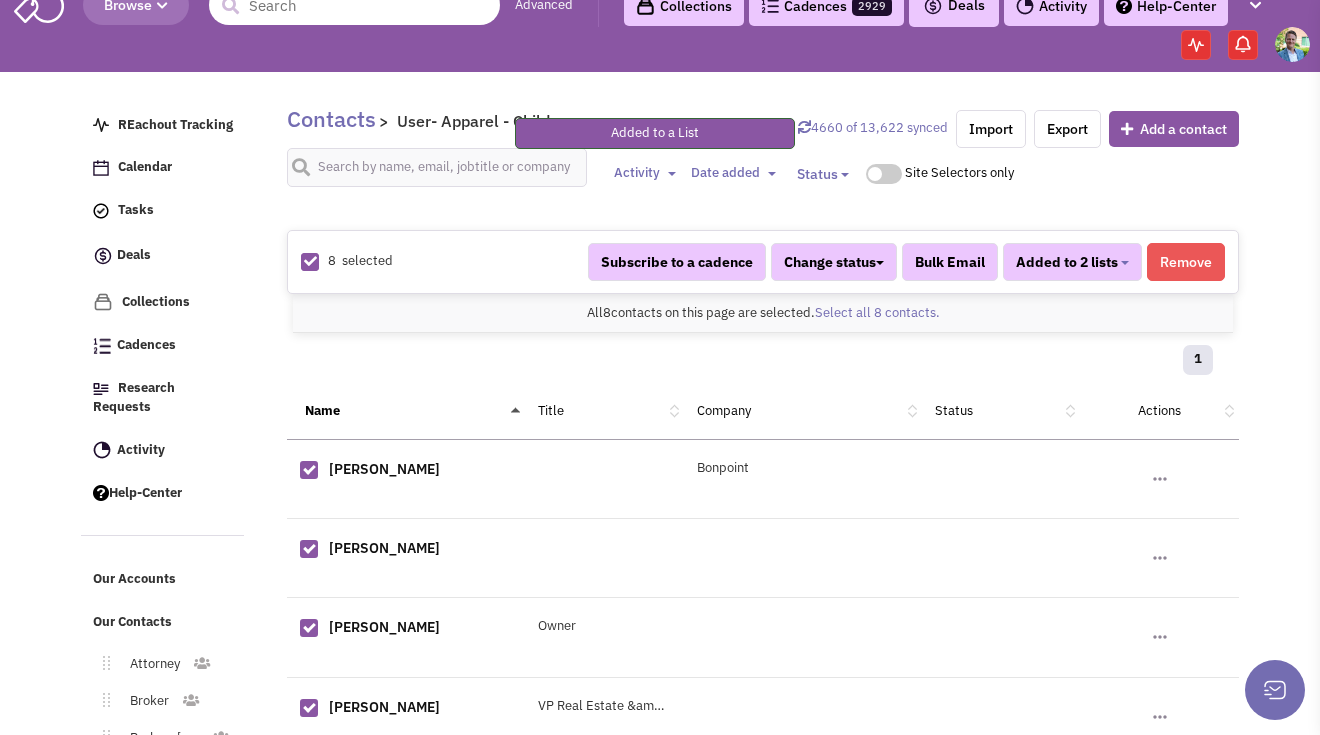 scroll, scrollTop: 422, scrollLeft: 0, axis: vertical 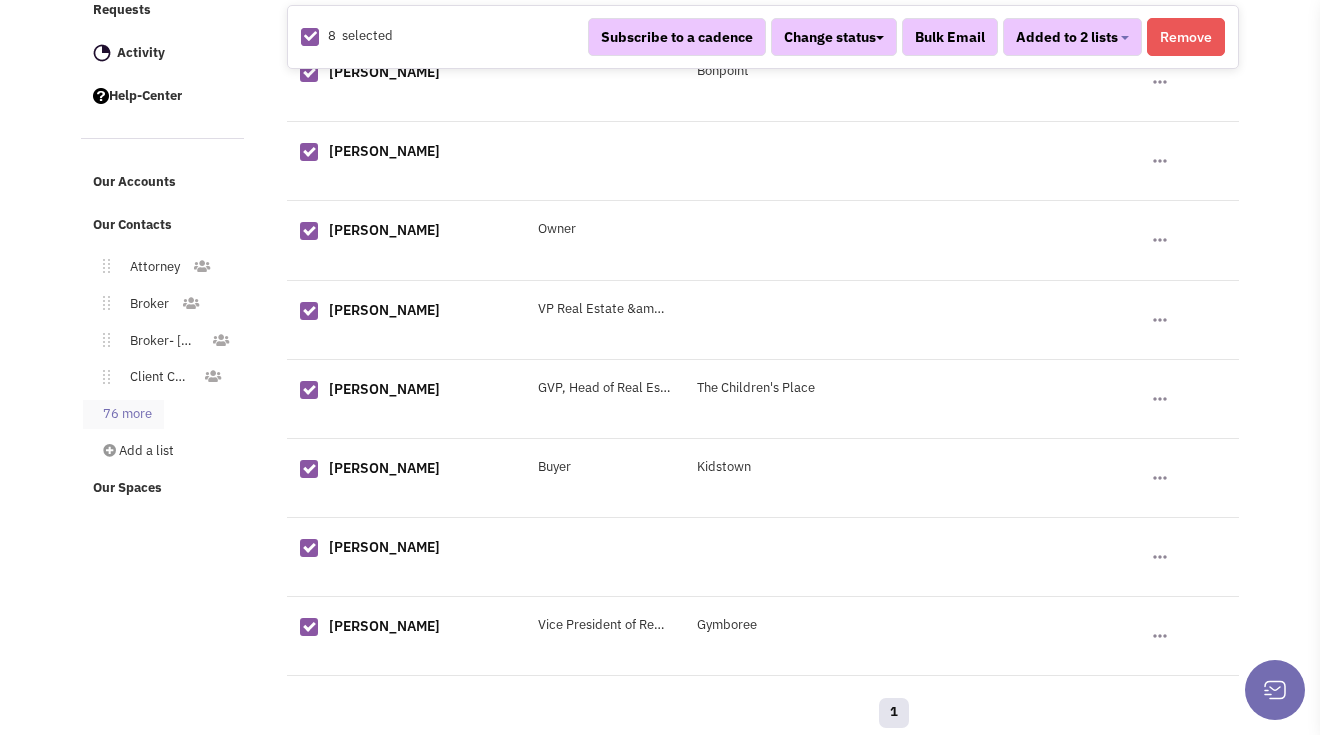 click on "76 more" at bounding box center (123, 414) 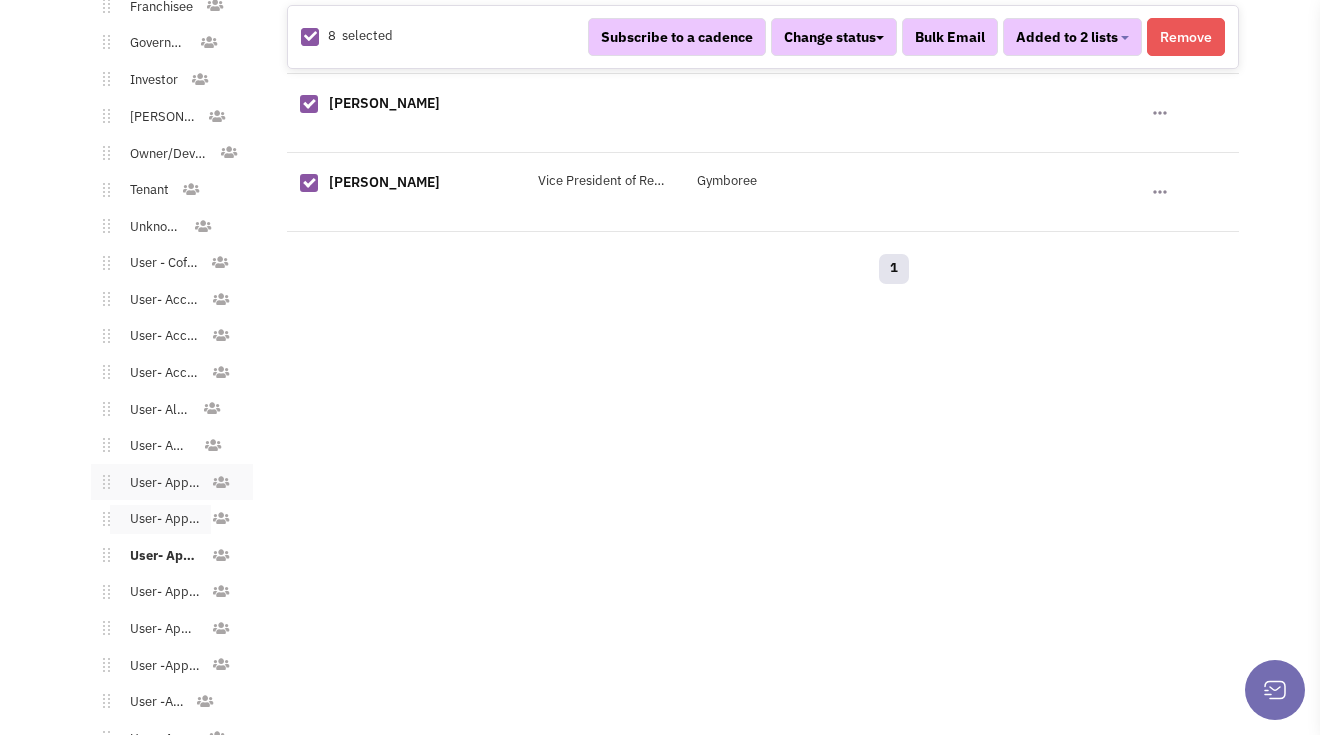 scroll, scrollTop: 879, scrollLeft: 0, axis: vertical 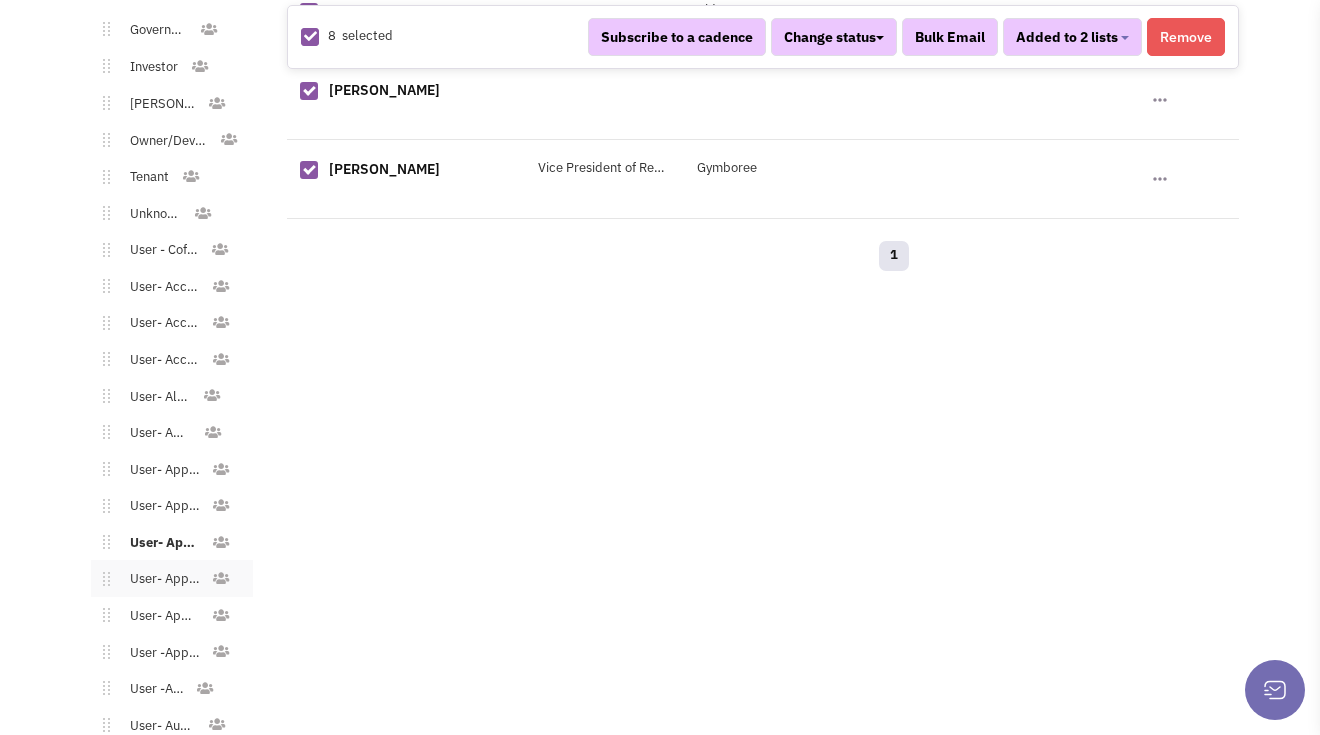 click on "User- Apparel - Men's" at bounding box center (160, 579) 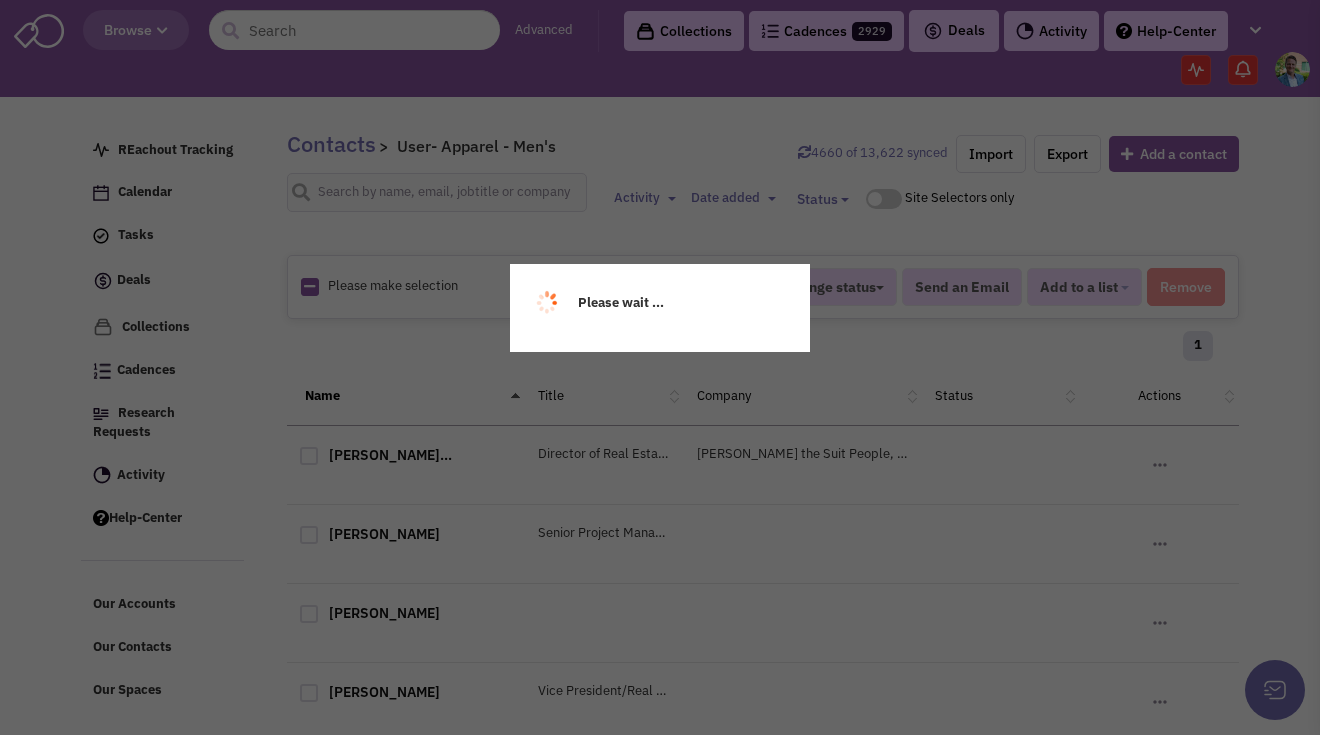 scroll, scrollTop: 0, scrollLeft: 0, axis: both 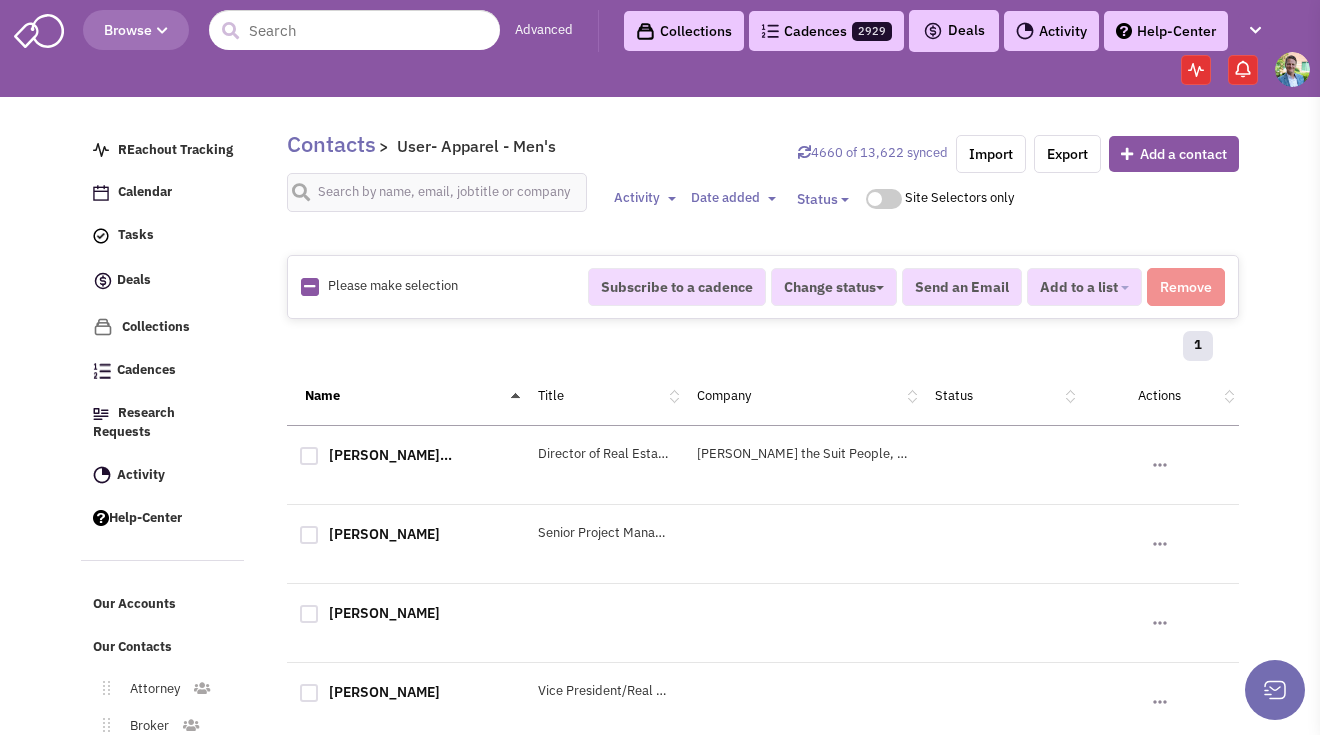 click at bounding box center [309, 286] 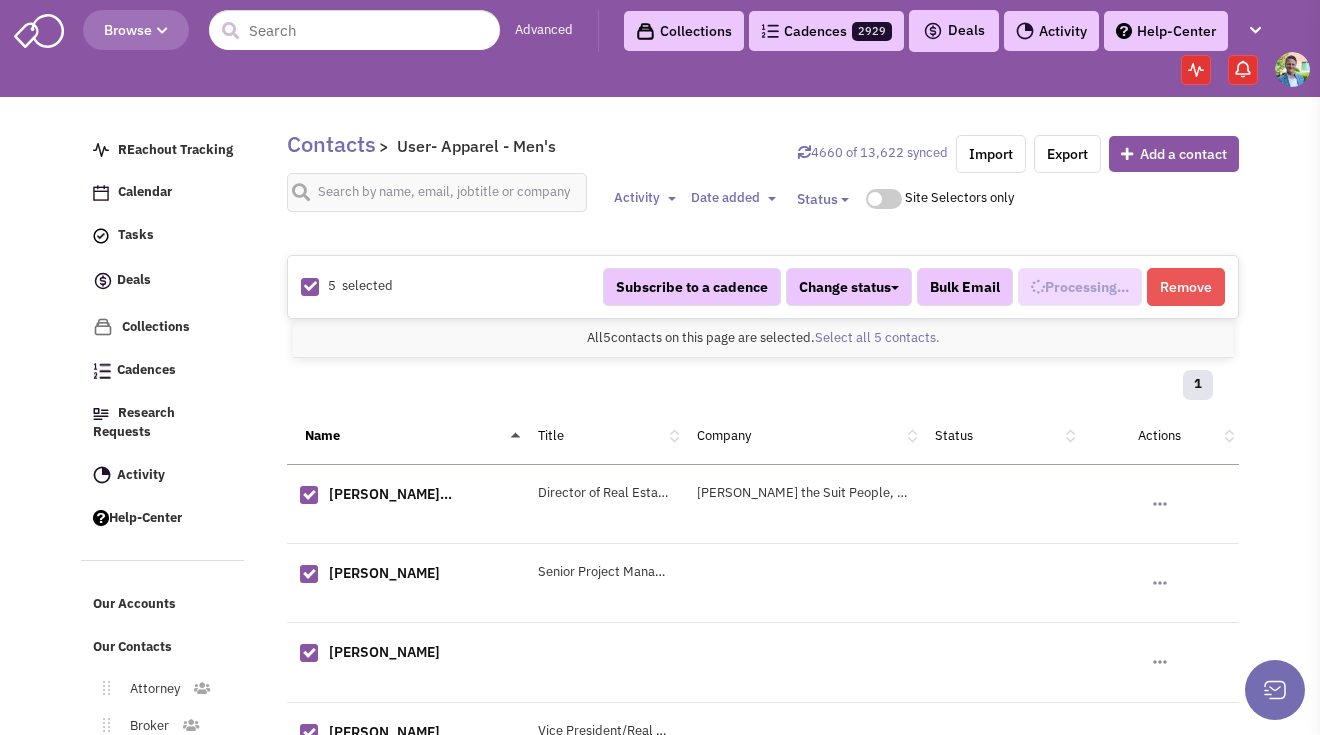 scroll, scrollTop: 407, scrollLeft: 0, axis: vertical 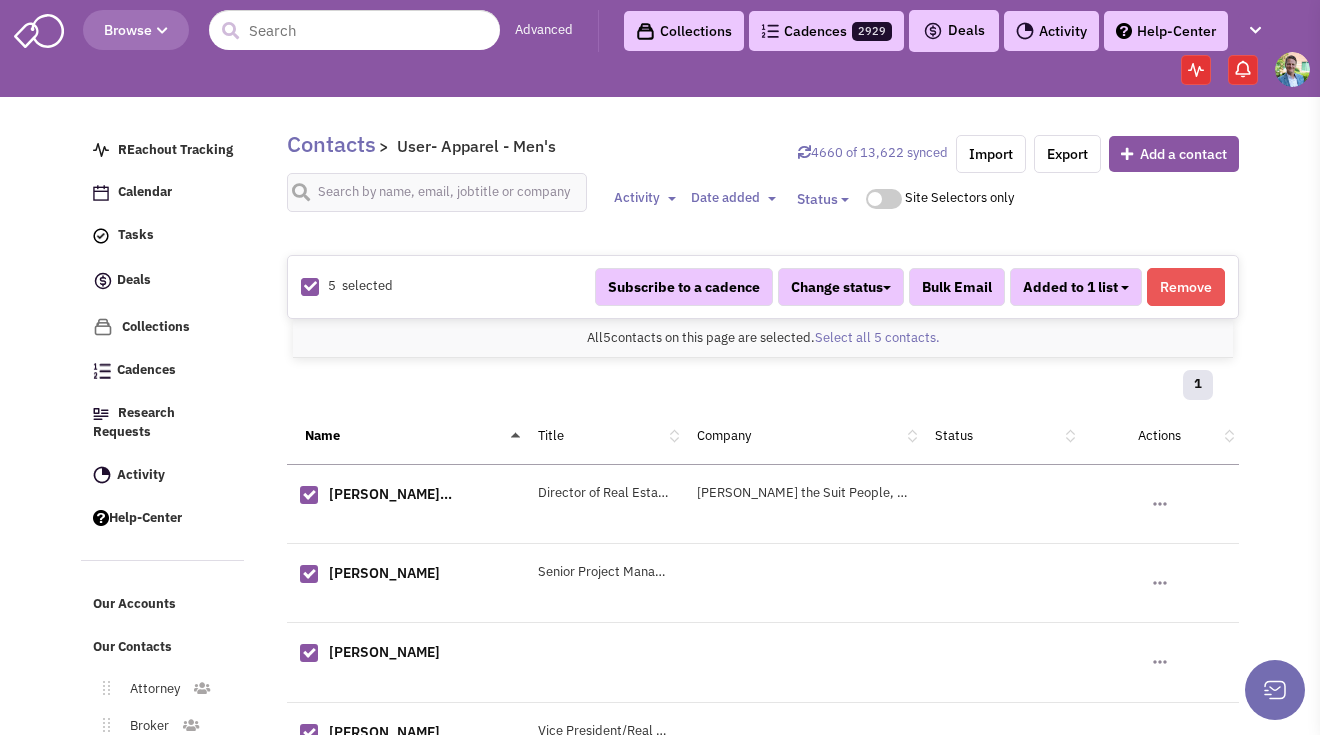 click on "Added to 1 list" at bounding box center [1076, 287] 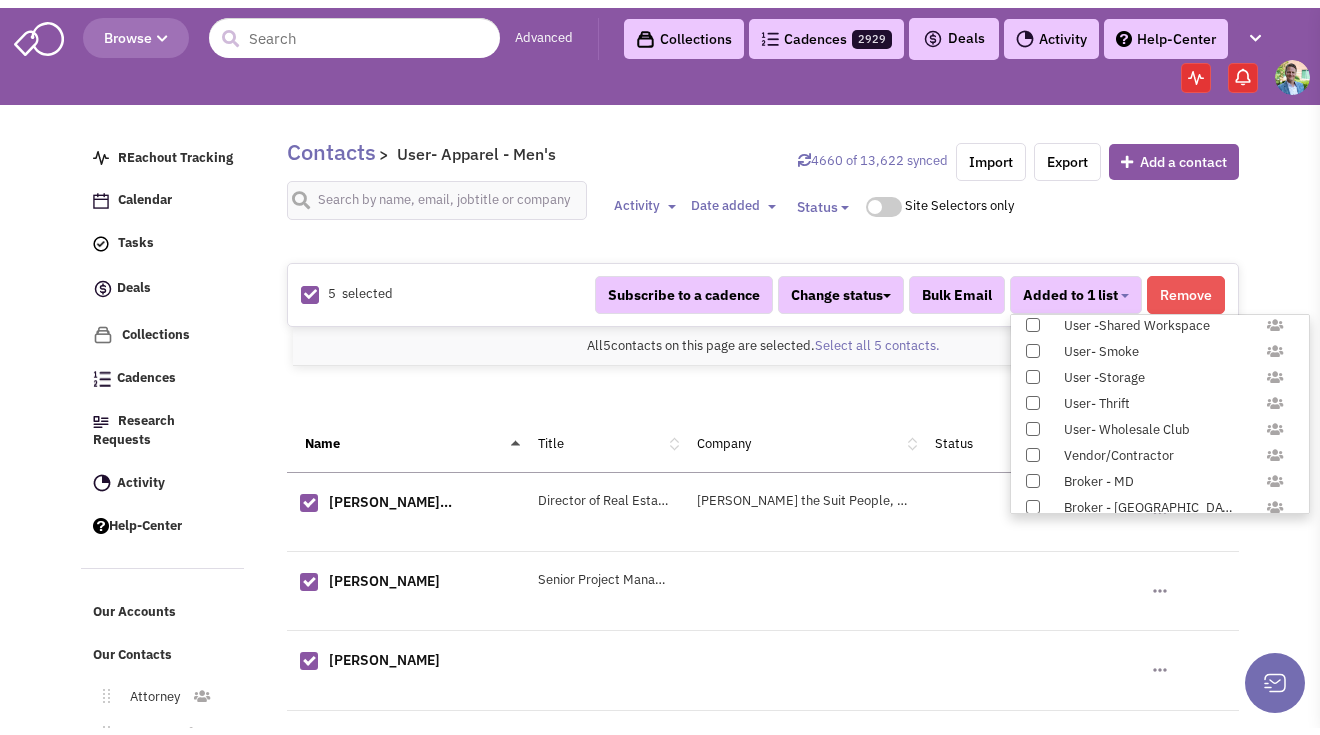 scroll, scrollTop: 1958, scrollLeft: 0, axis: vertical 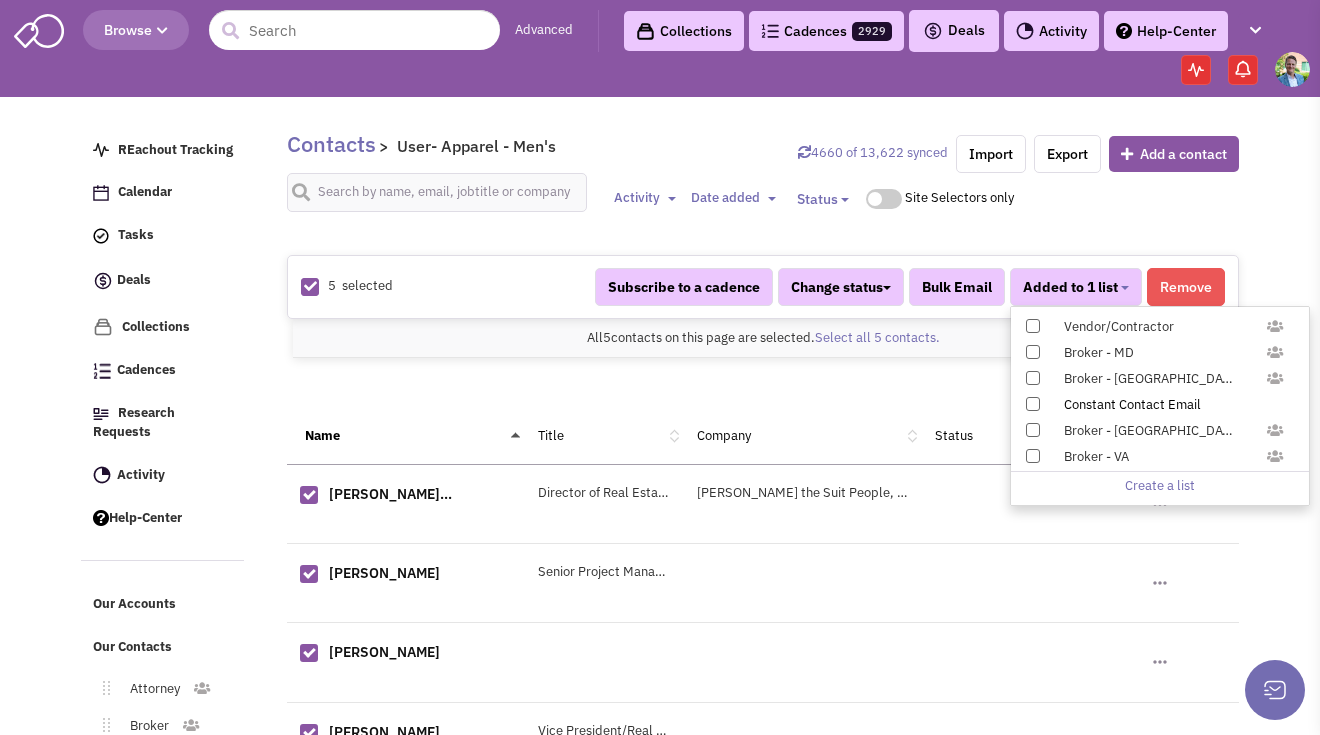 click at bounding box center [1033, 404] 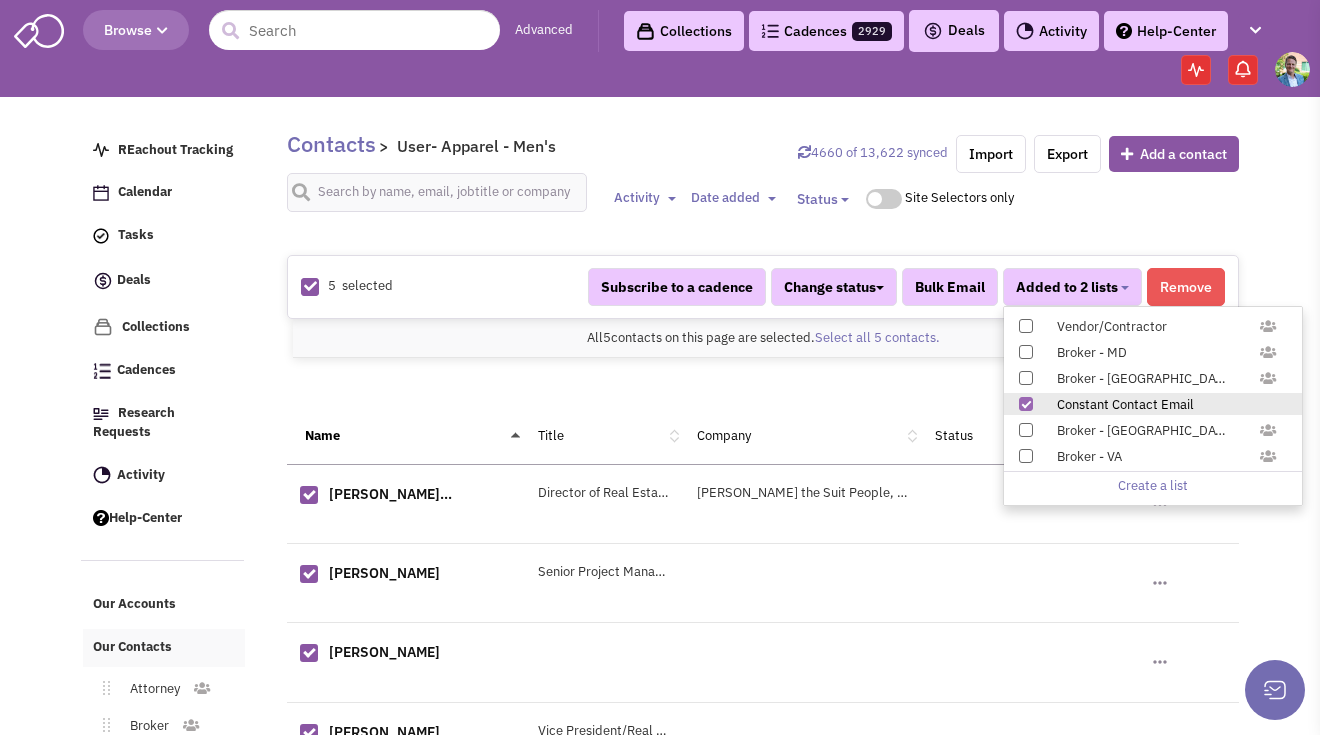 scroll, scrollTop: 185, scrollLeft: 0, axis: vertical 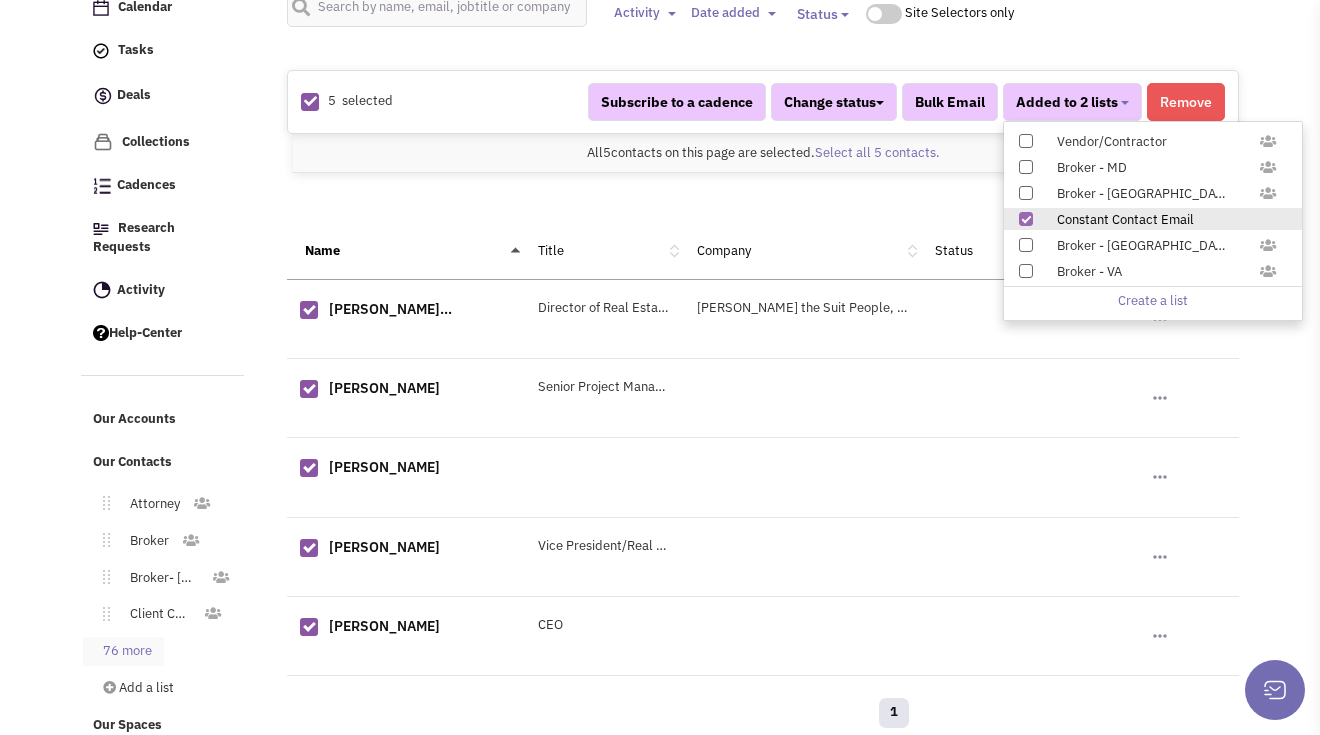 click on "76 more" at bounding box center [123, 651] 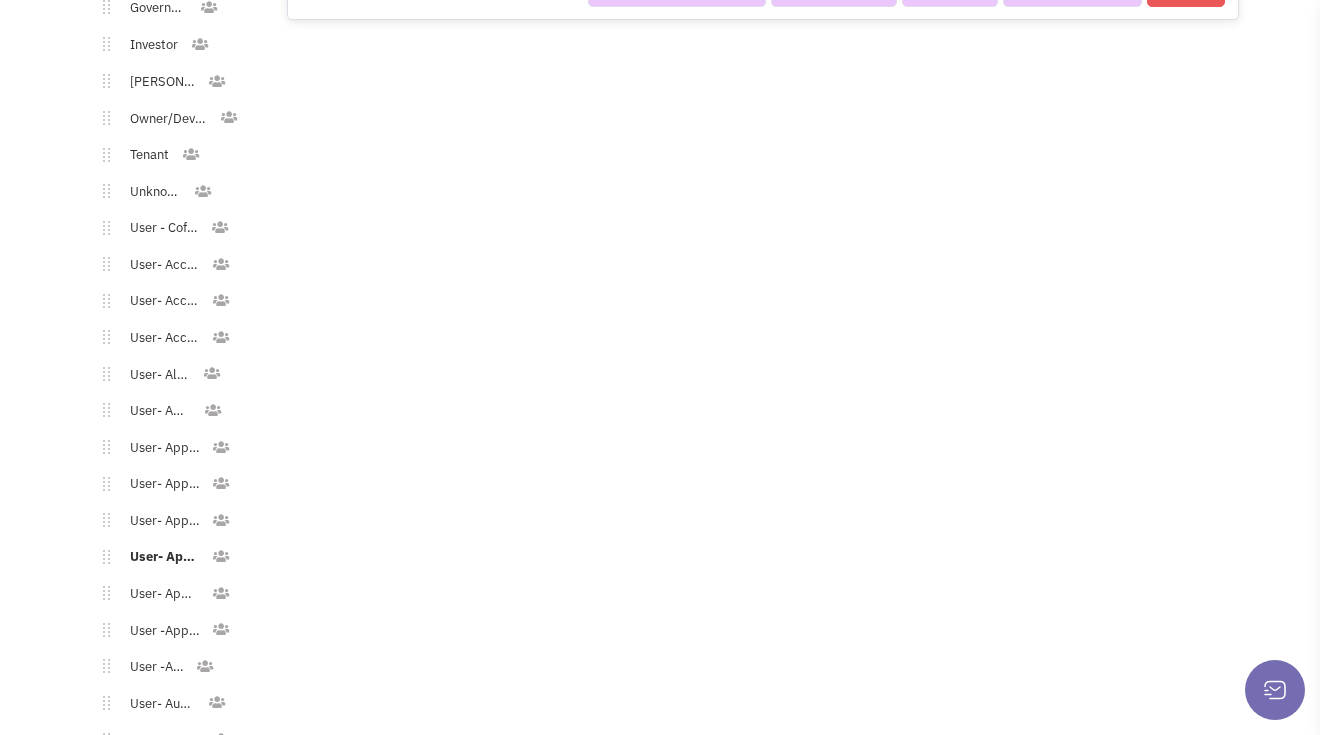 scroll, scrollTop: 927, scrollLeft: 0, axis: vertical 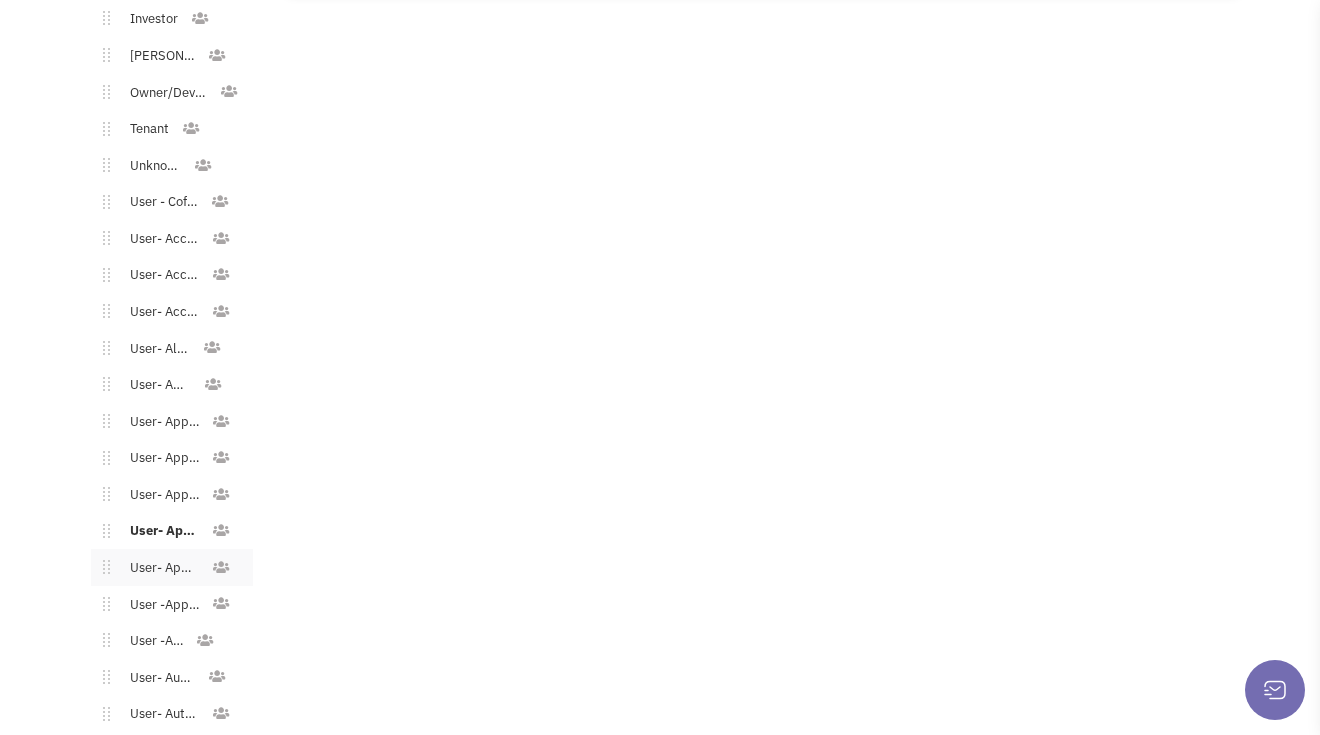 click on "User- Apparel - Teens" at bounding box center [160, 568] 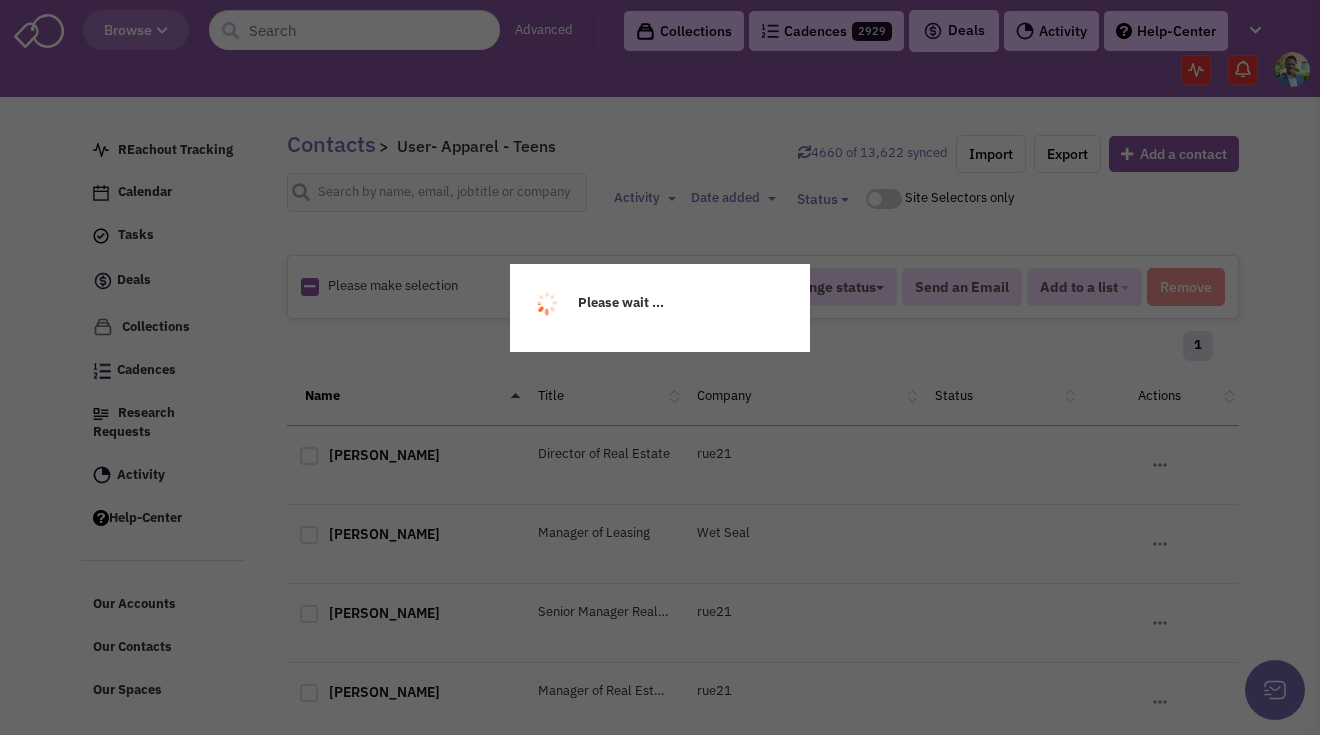 scroll, scrollTop: 0, scrollLeft: 0, axis: both 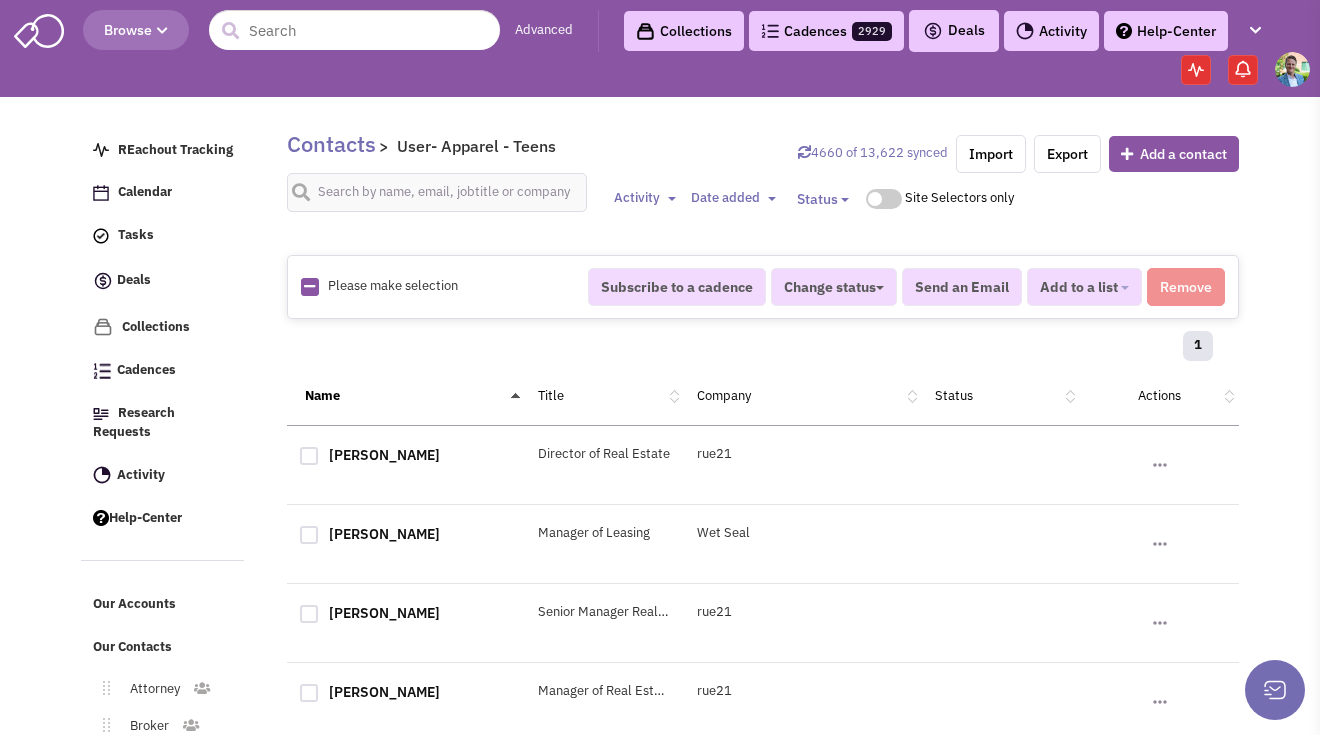 click at bounding box center (310, 287) 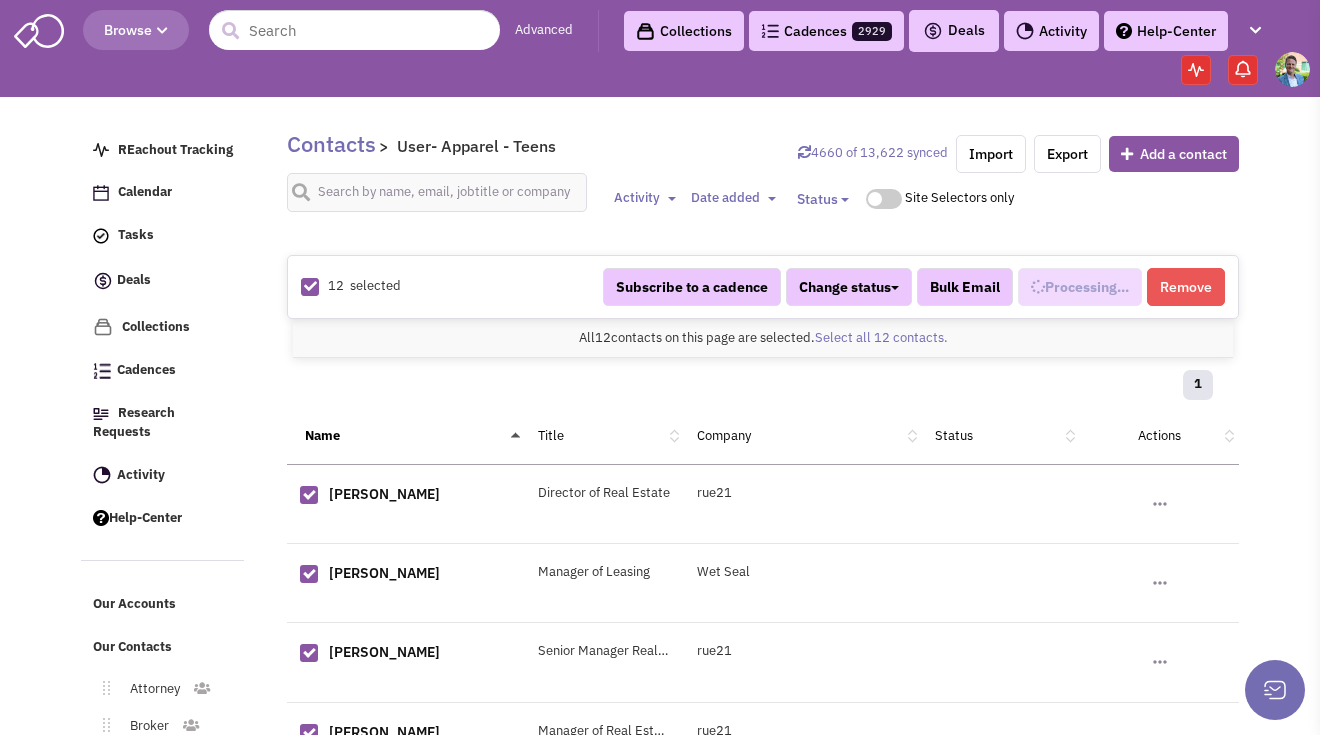 scroll, scrollTop: 426, scrollLeft: 0, axis: vertical 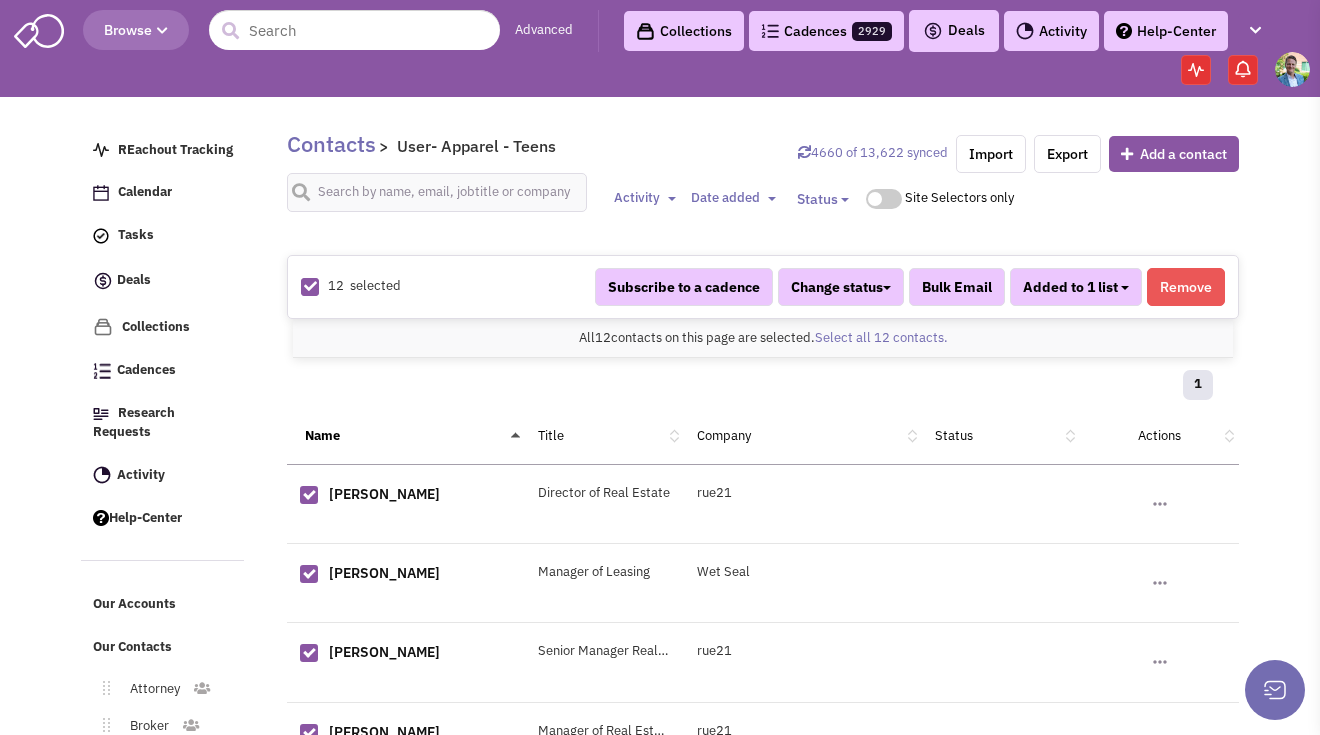 click on "Added to 1 list" at bounding box center (1076, 287) 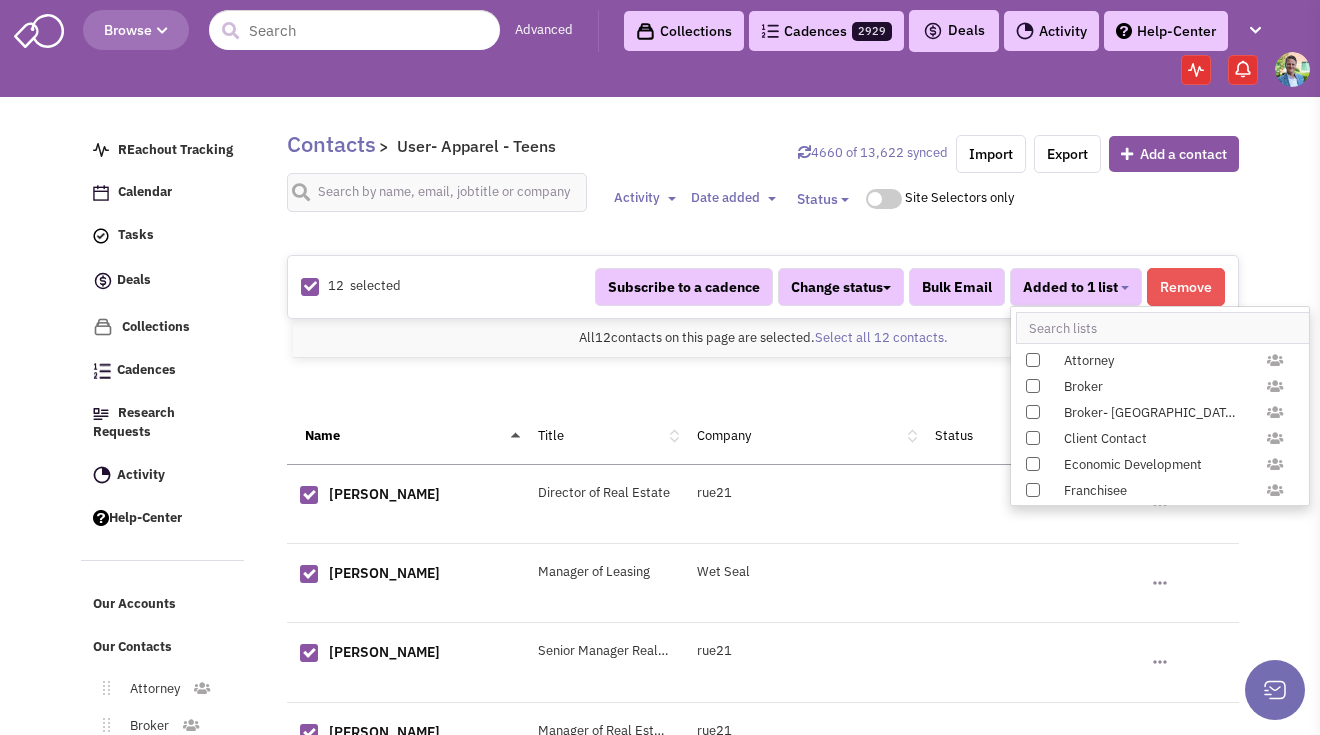 scroll, scrollTop: 1958, scrollLeft: 0, axis: vertical 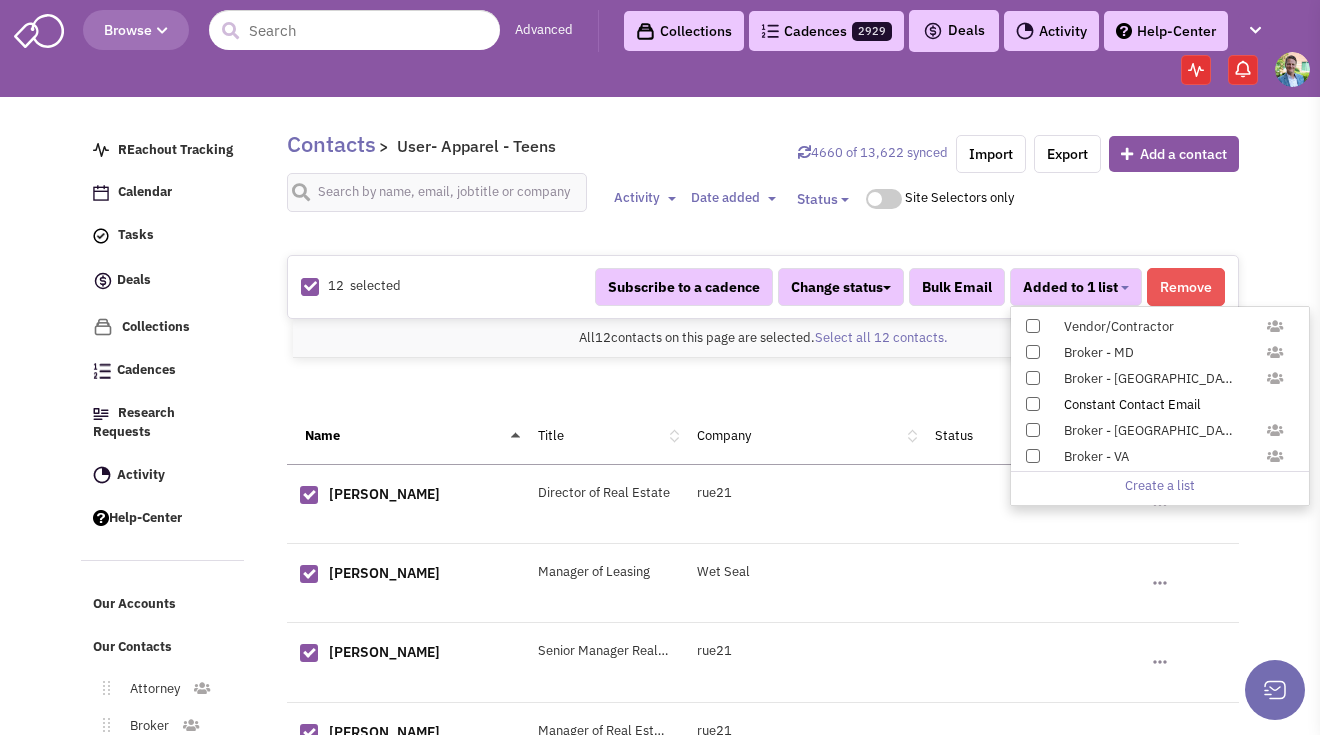 click at bounding box center (1033, 404) 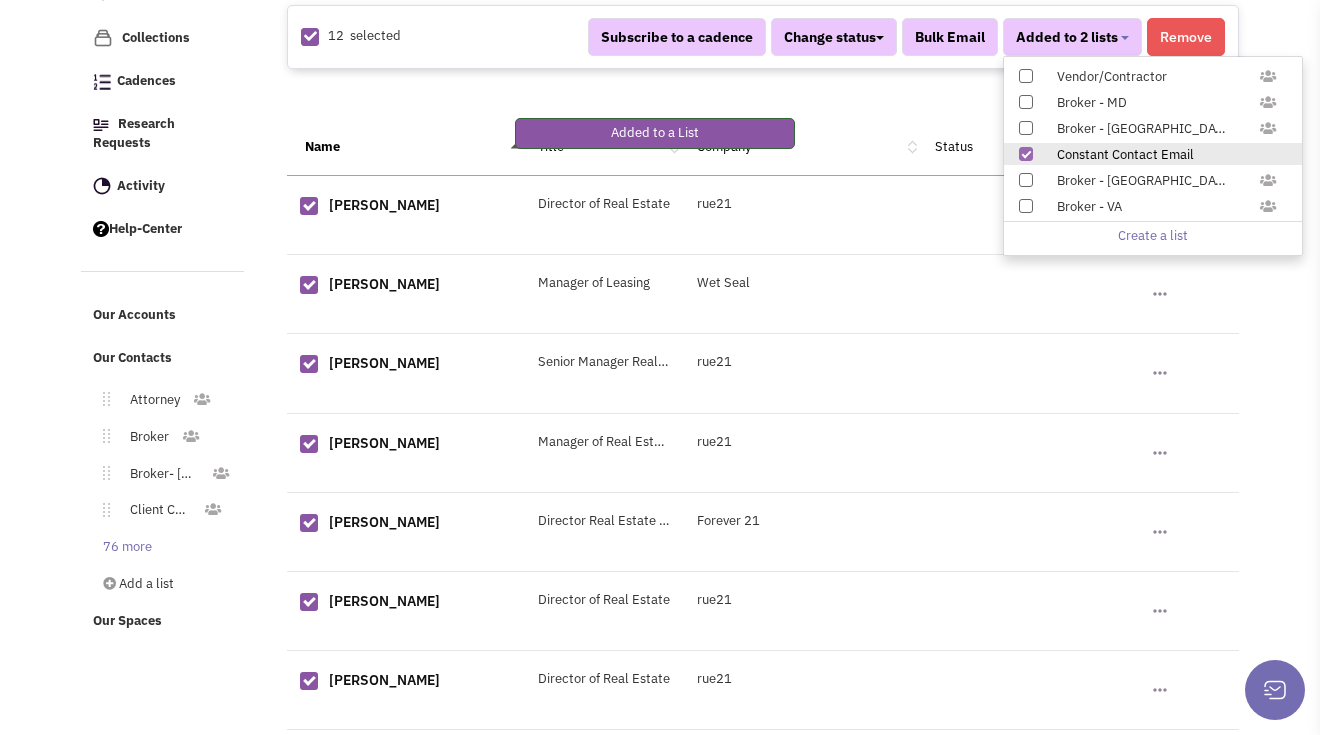 scroll, scrollTop: 475, scrollLeft: 0, axis: vertical 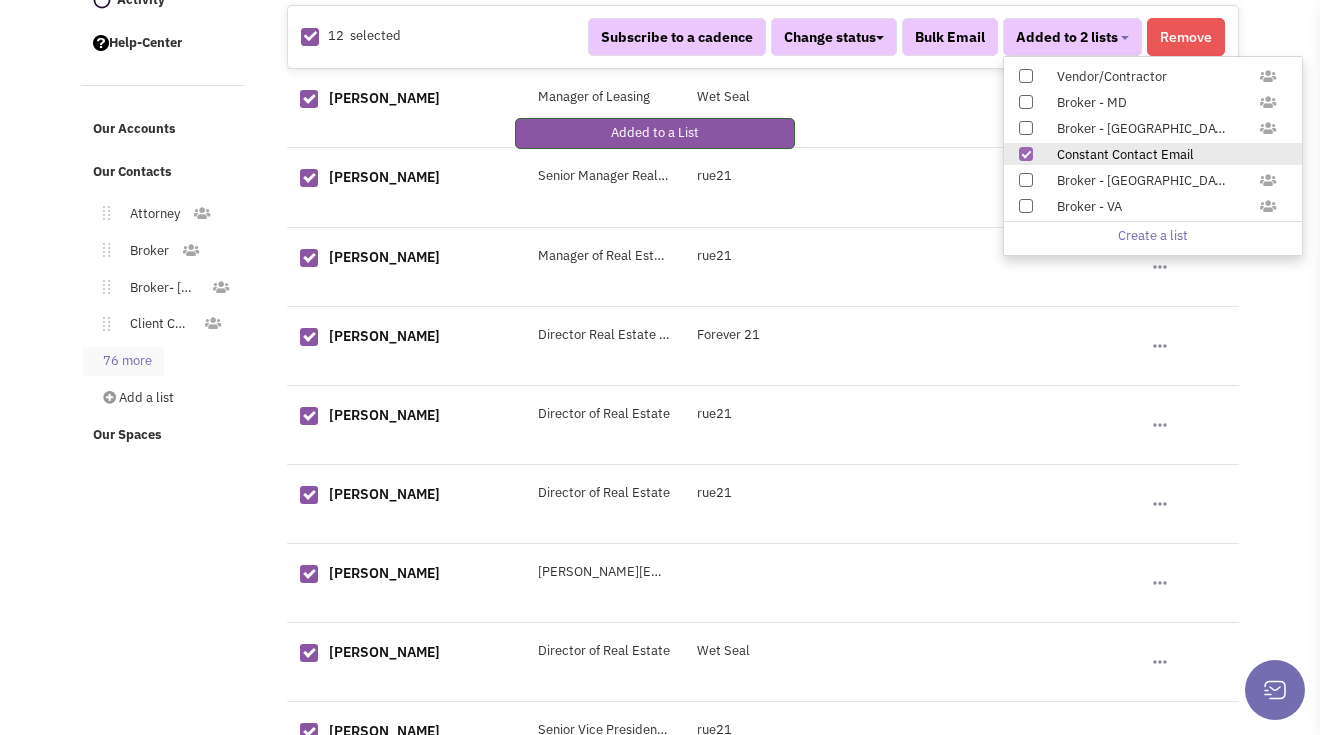 click on "76 more" at bounding box center (123, 361) 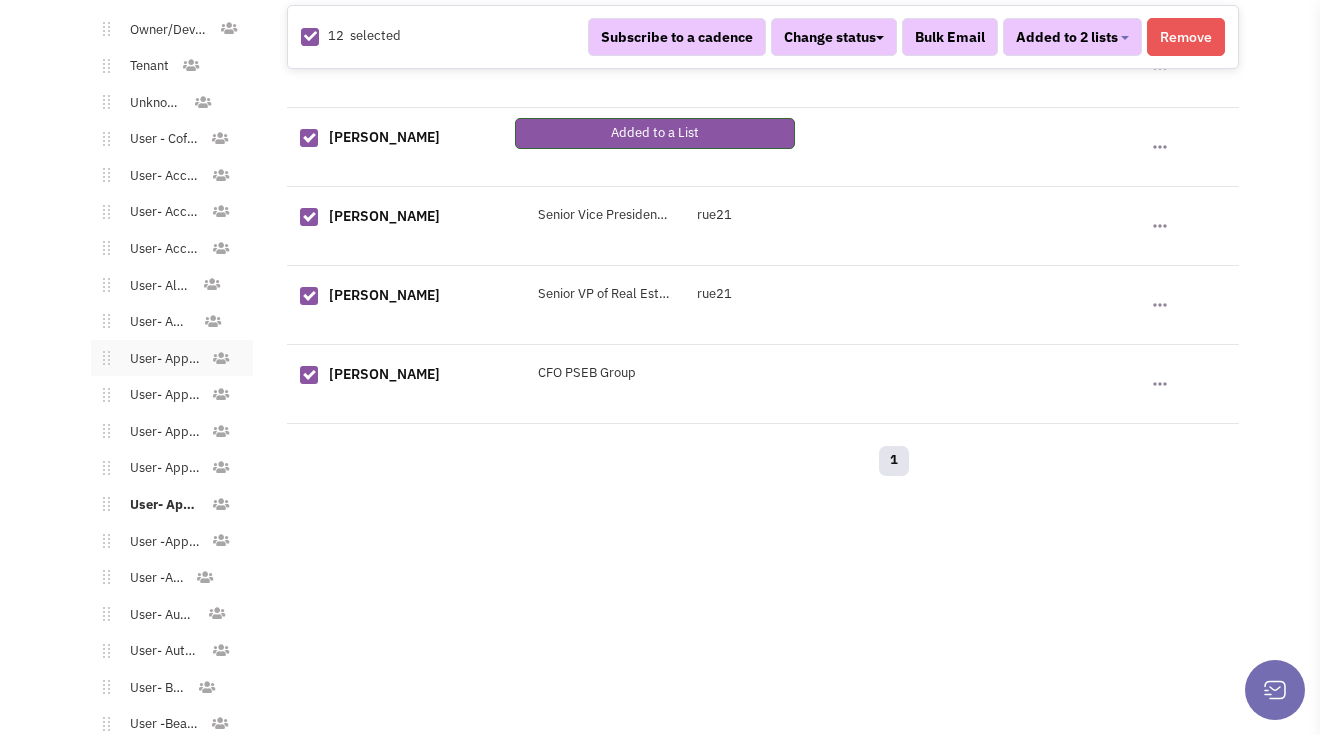 scroll, scrollTop: 1107, scrollLeft: 0, axis: vertical 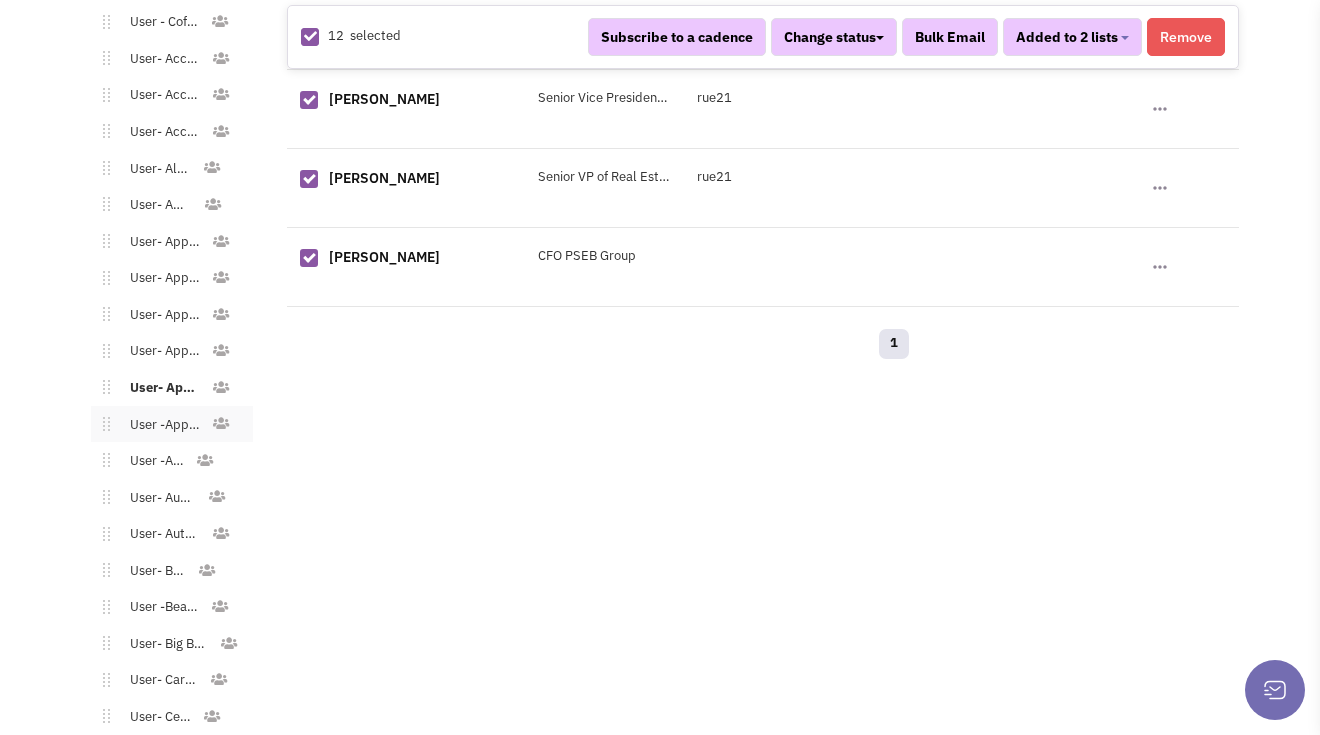 click on "User -Apparel - Women's" at bounding box center [160, 425] 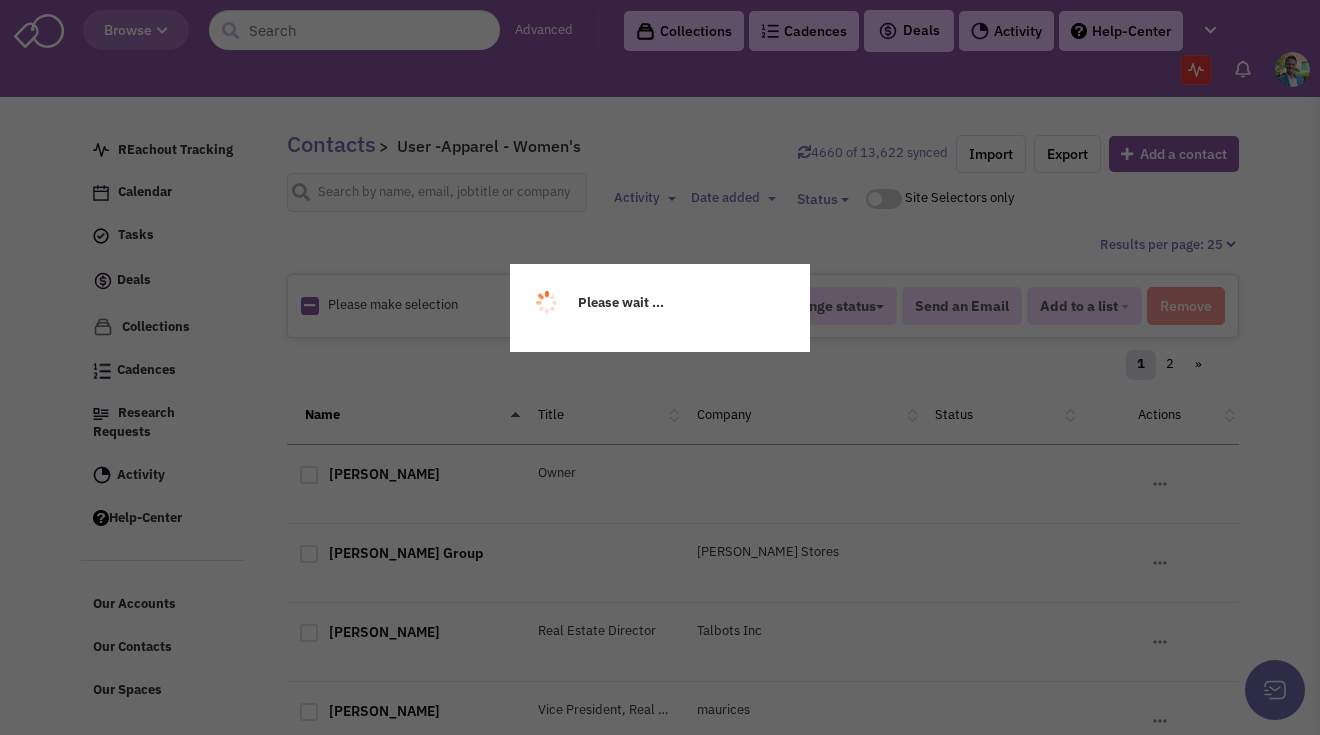 scroll, scrollTop: 0, scrollLeft: 0, axis: both 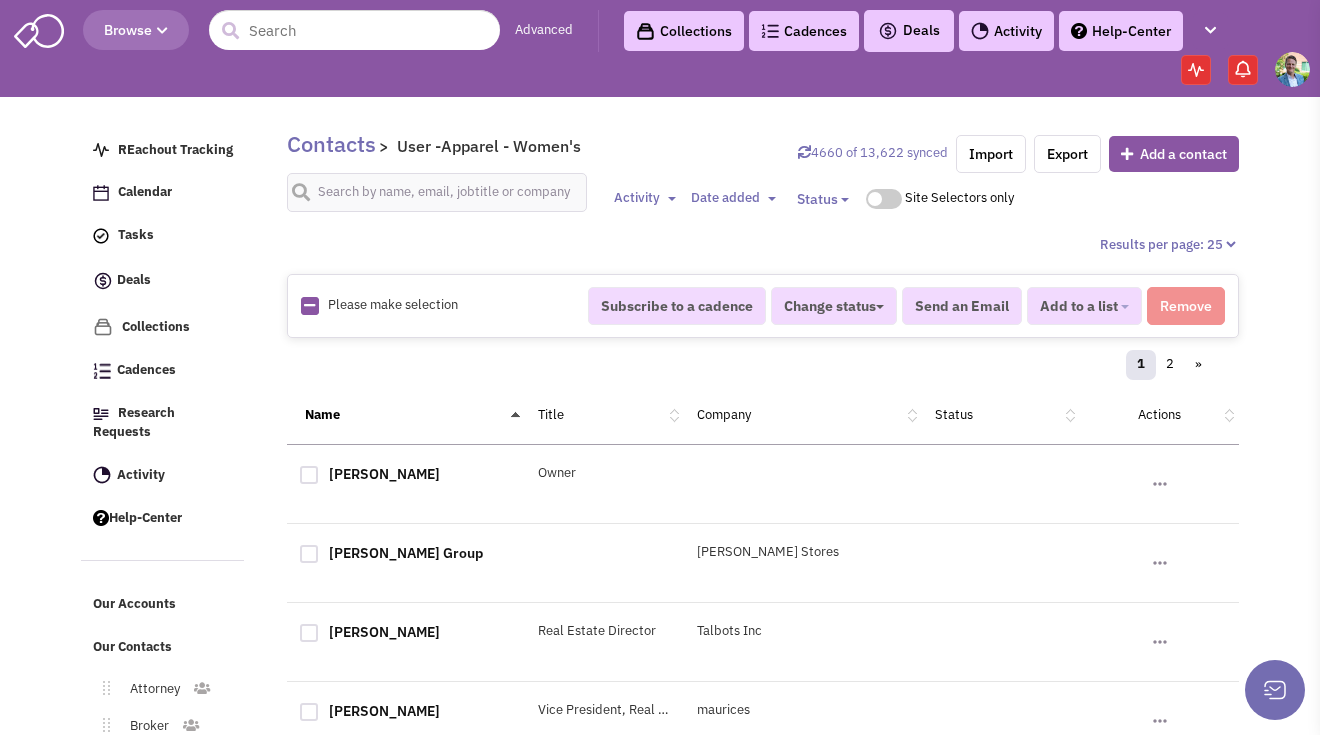 click at bounding box center [309, 305] 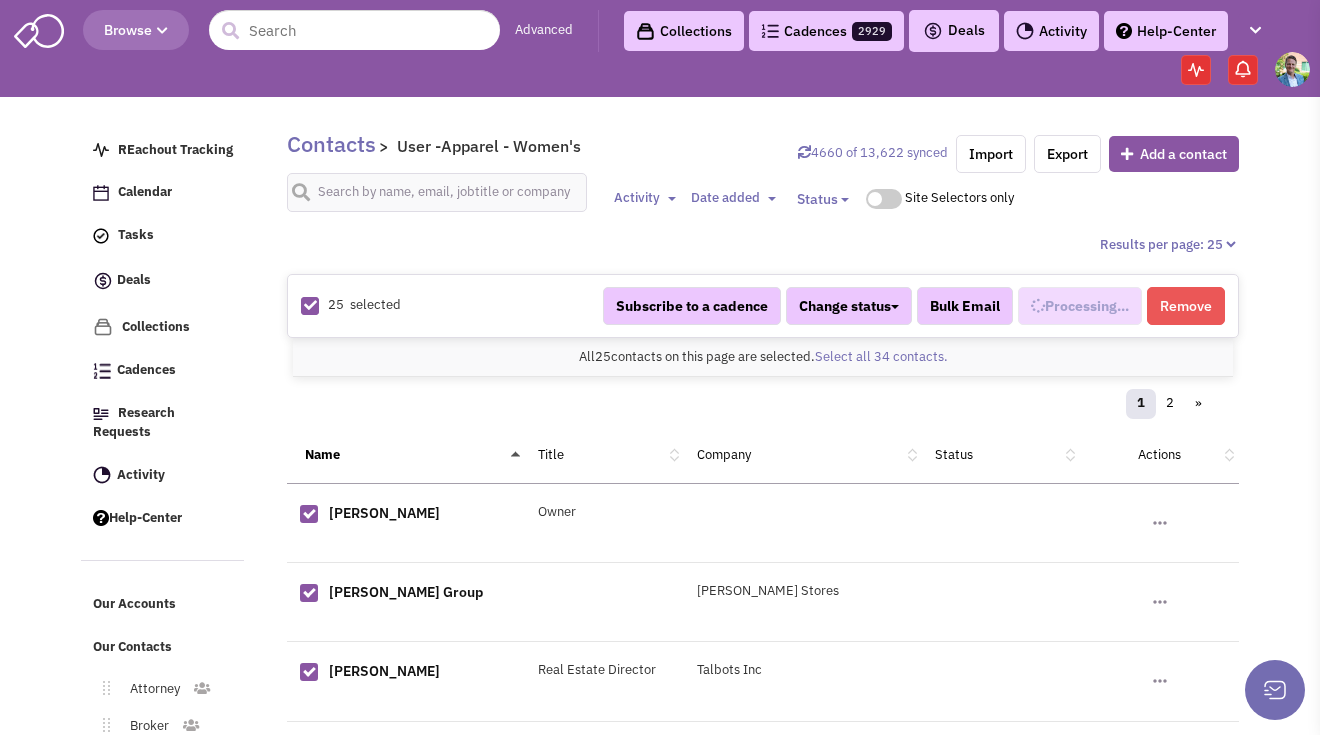 scroll, scrollTop: 445, scrollLeft: 0, axis: vertical 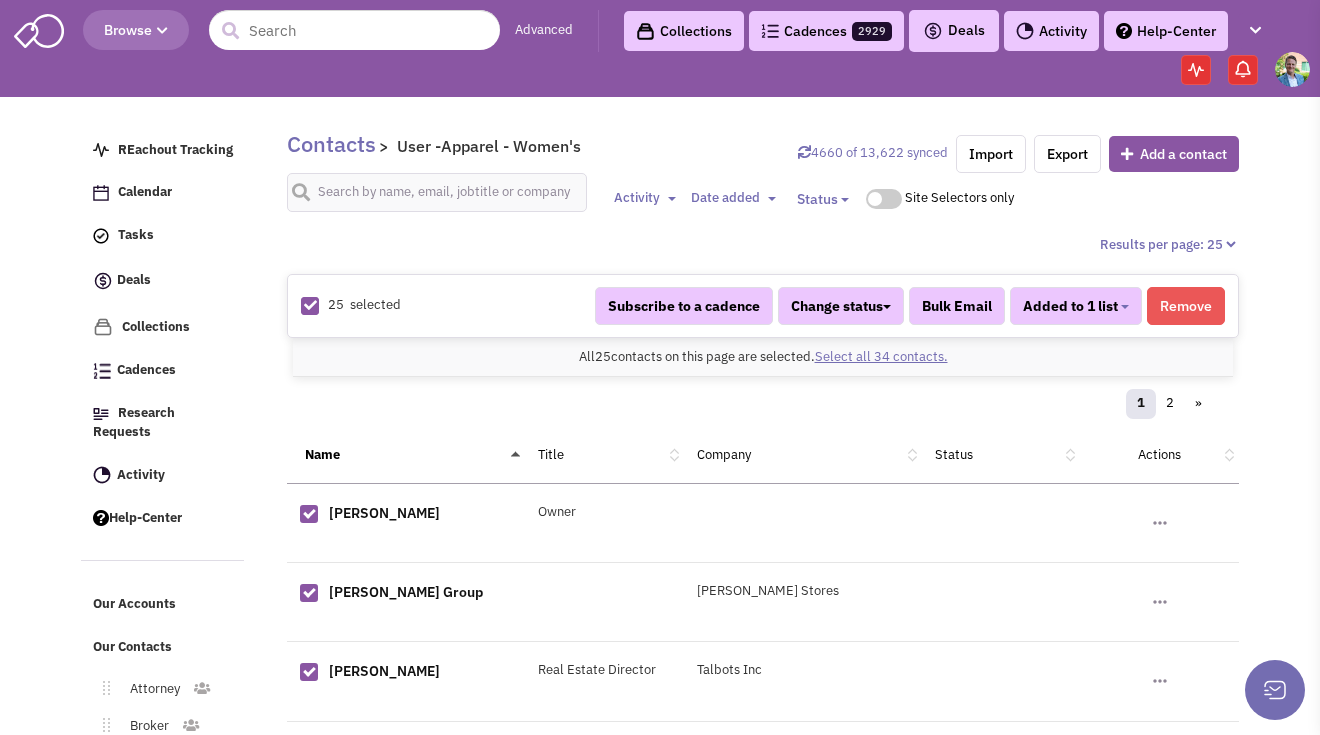 click on "Select all 34 contacts." at bounding box center (881, 356) 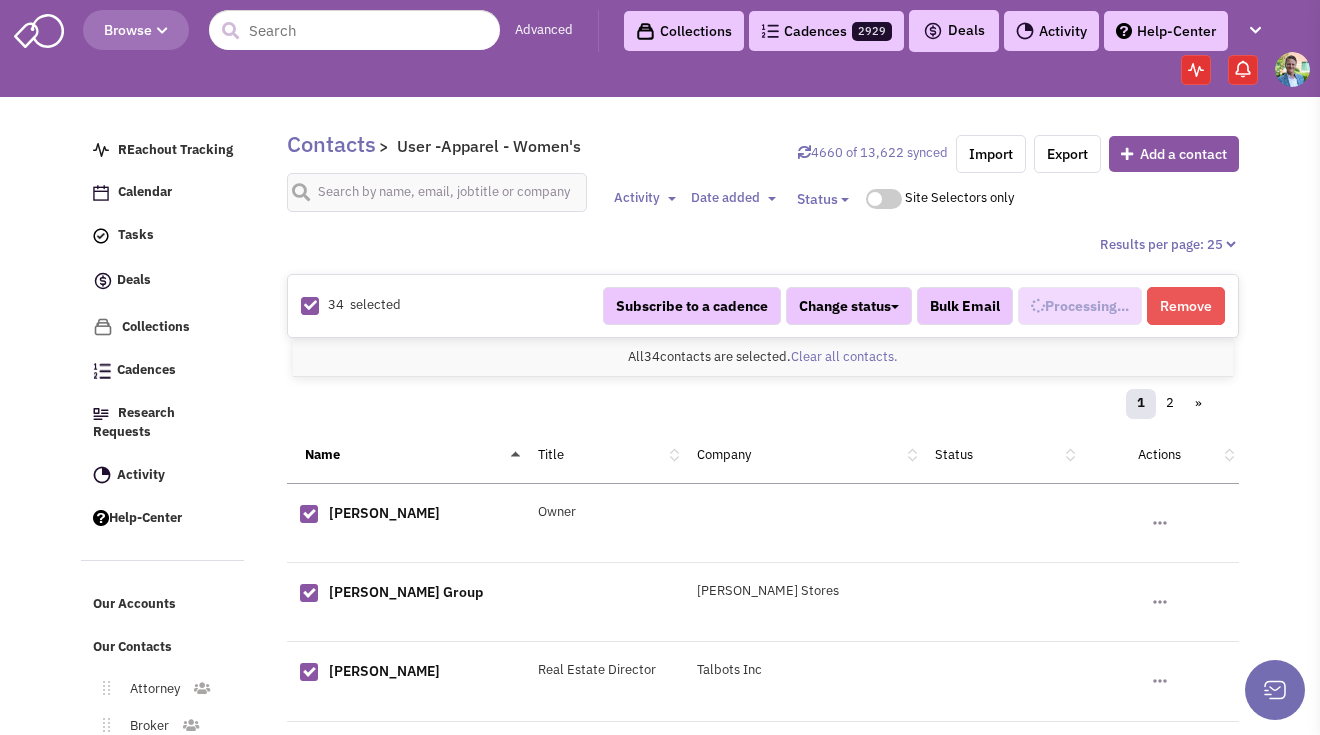 scroll, scrollTop: 445, scrollLeft: 0, axis: vertical 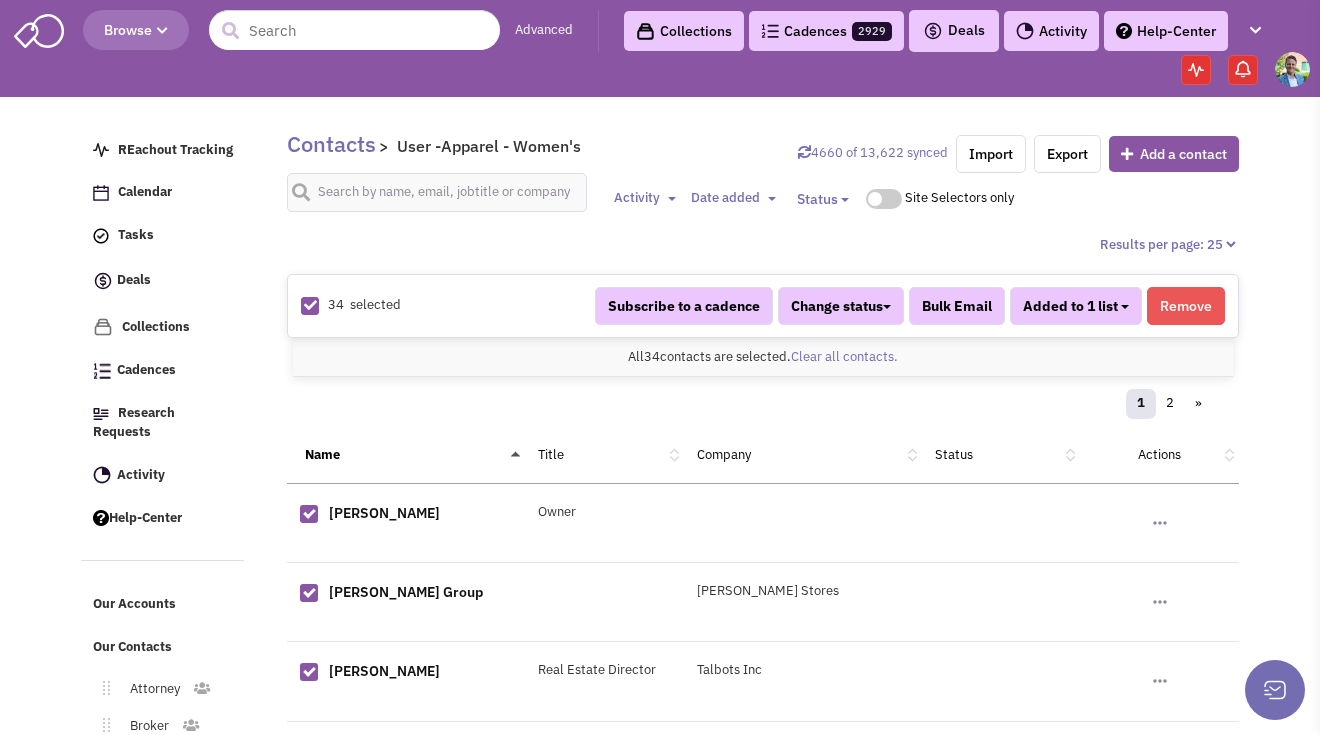 click on "Added to 1 list" at bounding box center [1070, 306] 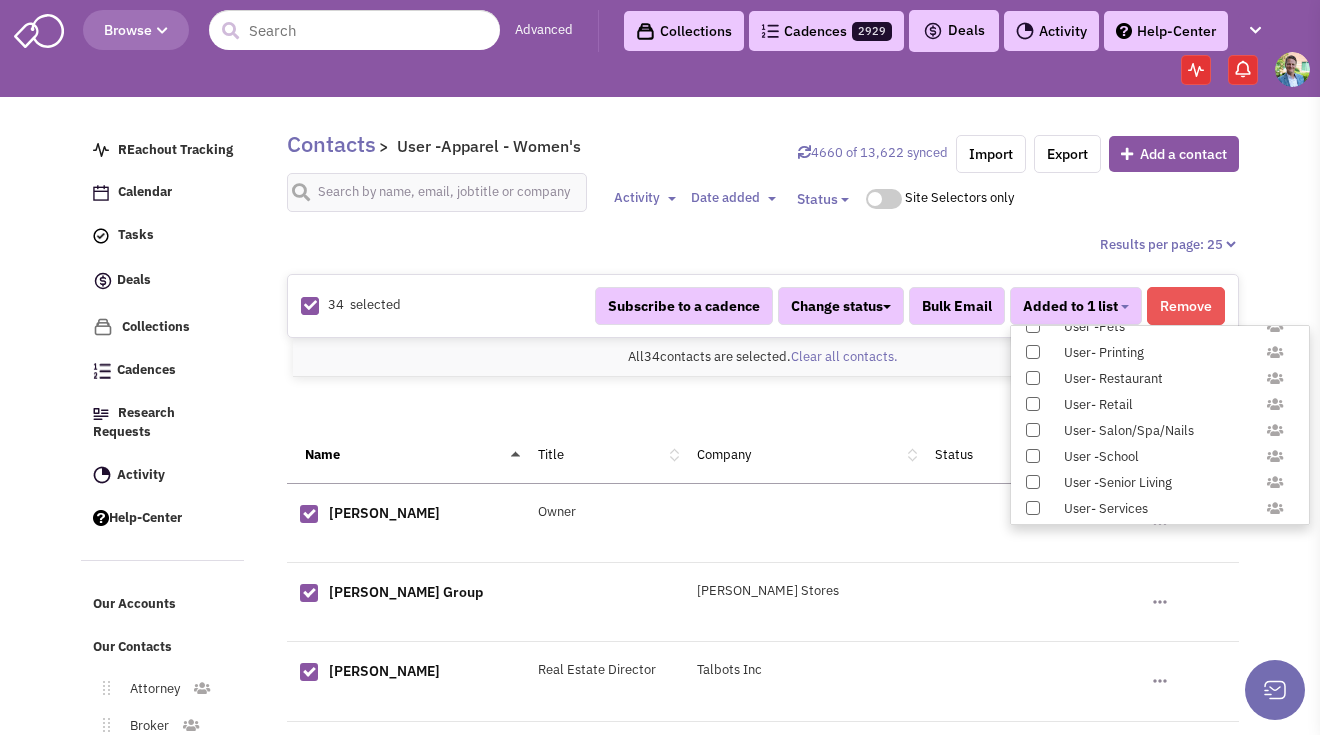 scroll, scrollTop: 1958, scrollLeft: 0, axis: vertical 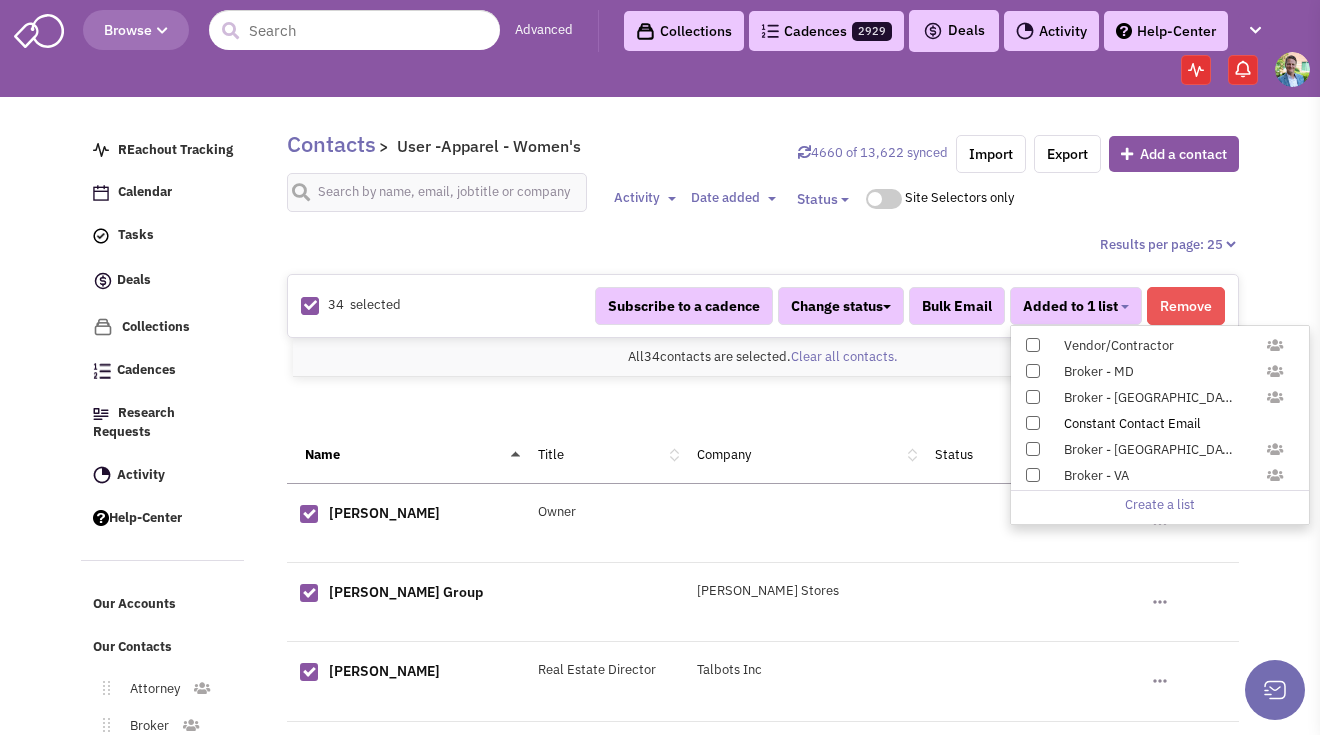 click on "Constant Contact Email" at bounding box center (1160, 423) 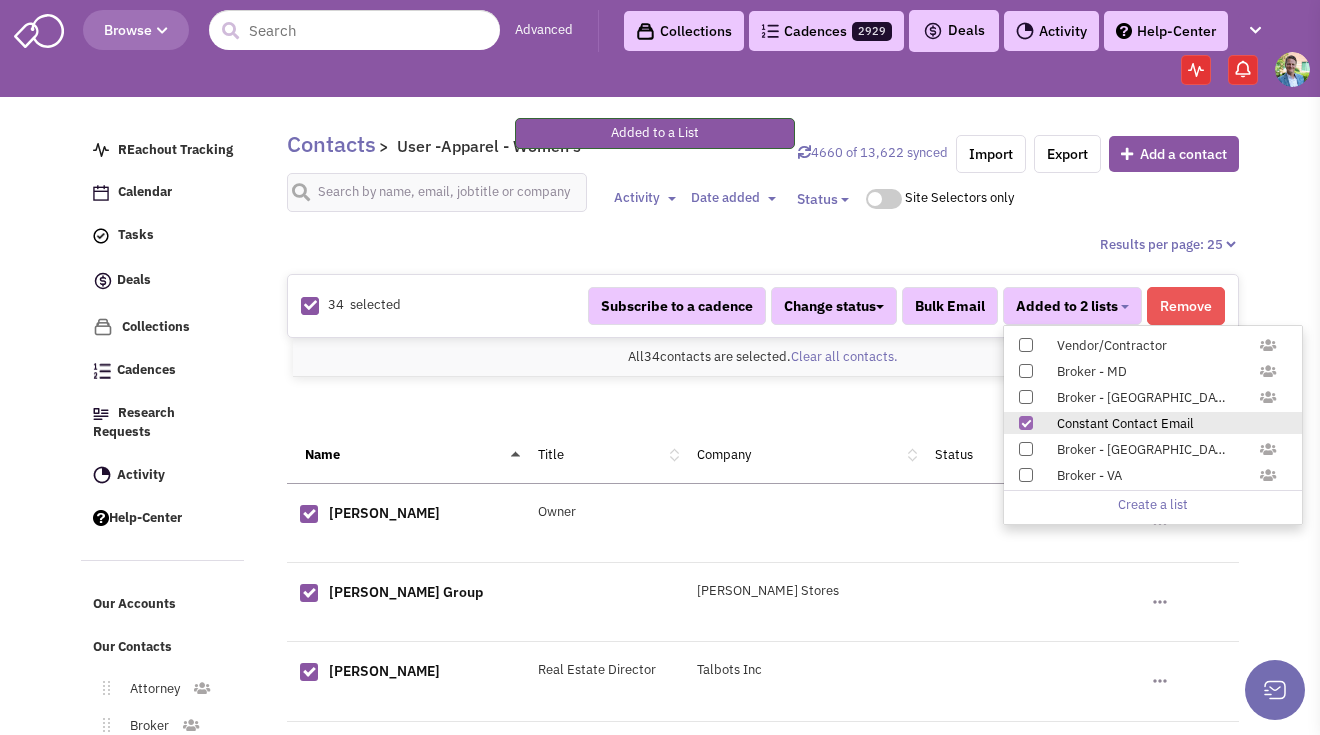 click on "REachout Tracking
Calendar
Tasks
Completed Tasks
Deals
Team Deals
Toggle Dropdown
Edit pipeline
Archive
Clientlook  imported deals Archive" at bounding box center [170, 527] 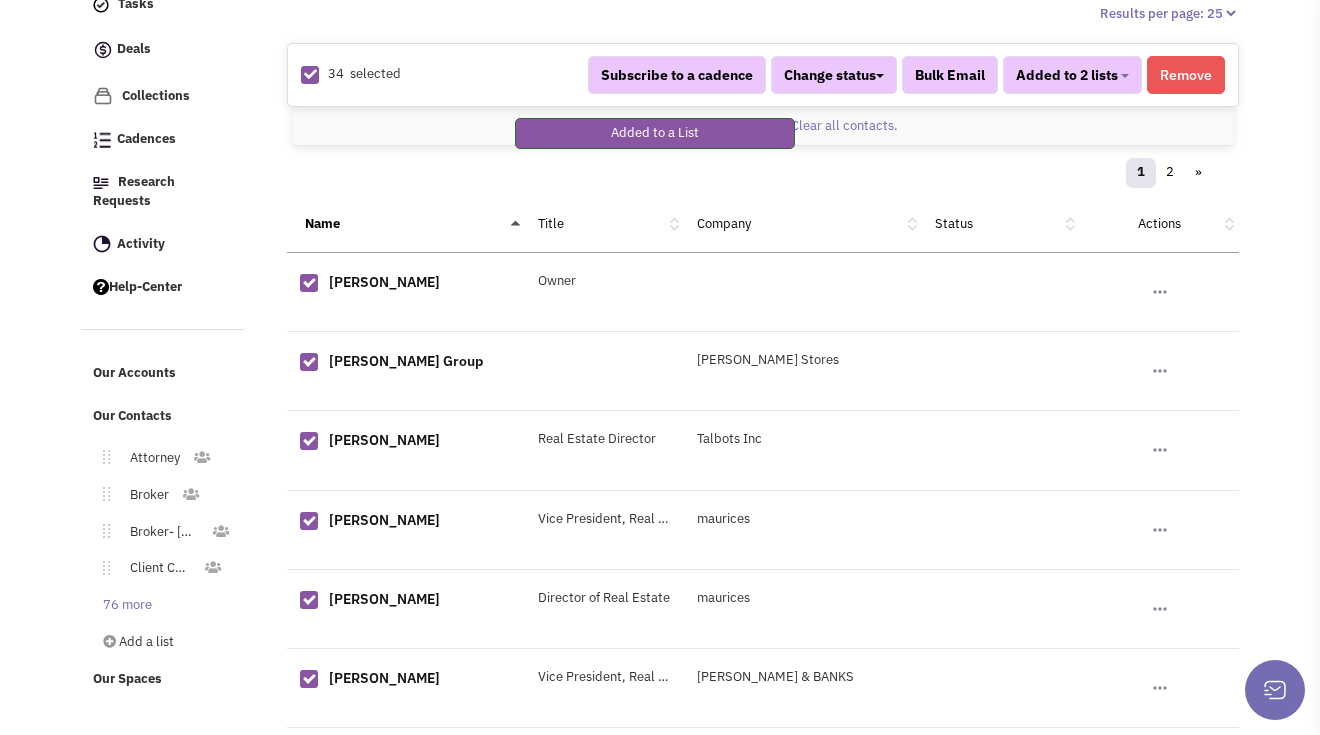 scroll, scrollTop: 591, scrollLeft: 0, axis: vertical 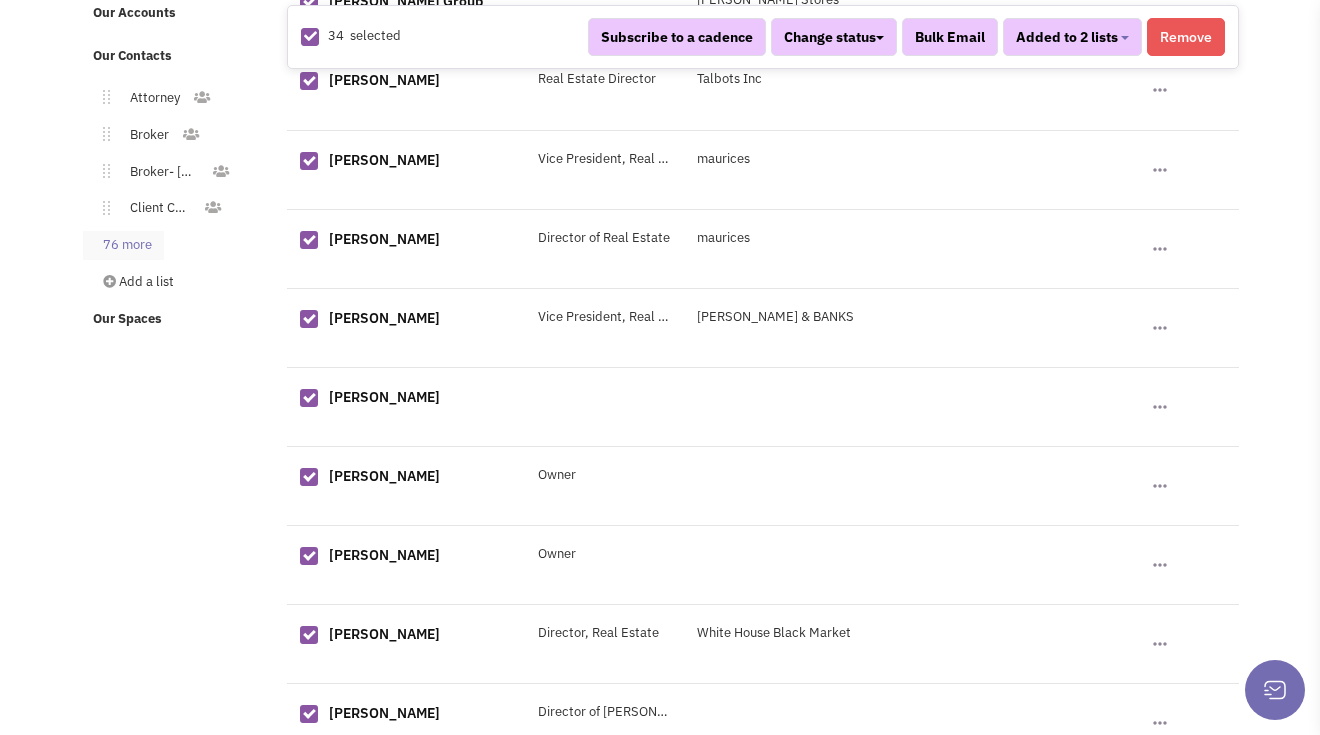 click on "76 more" at bounding box center [123, 245] 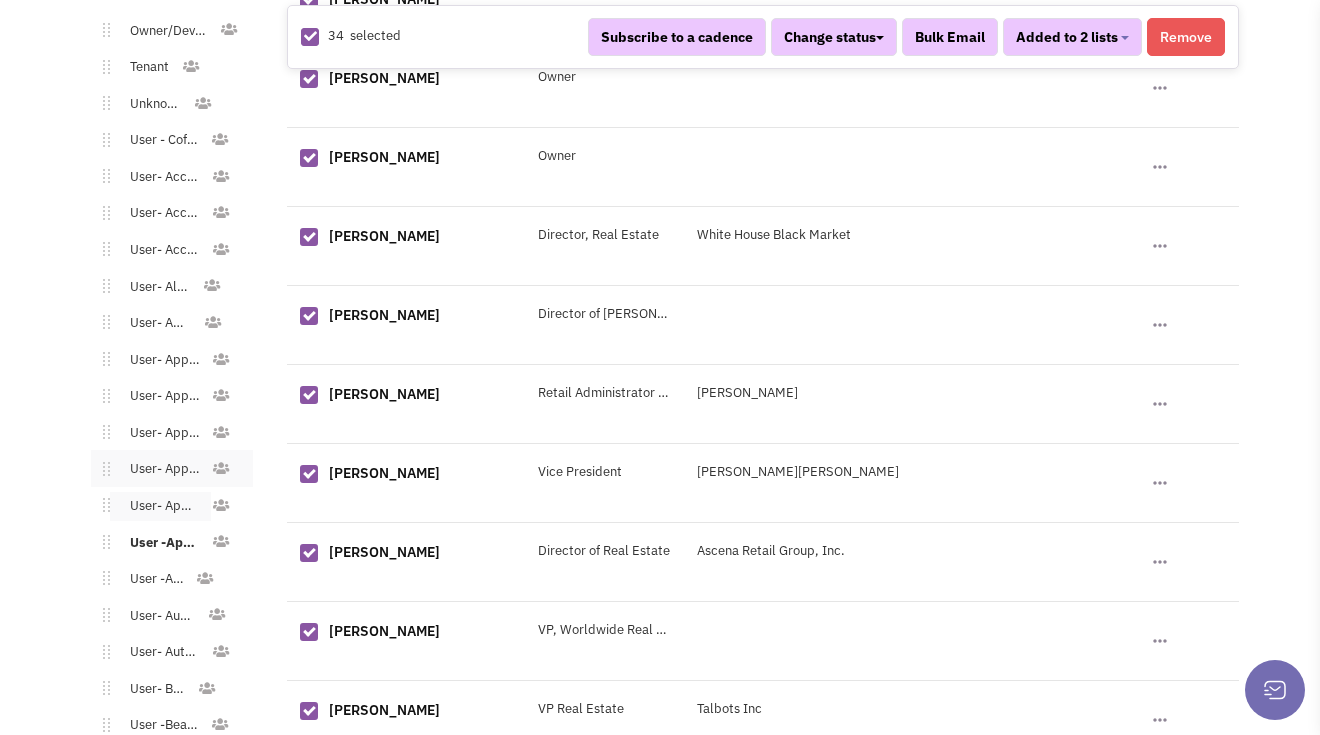 scroll, scrollTop: 1002, scrollLeft: 0, axis: vertical 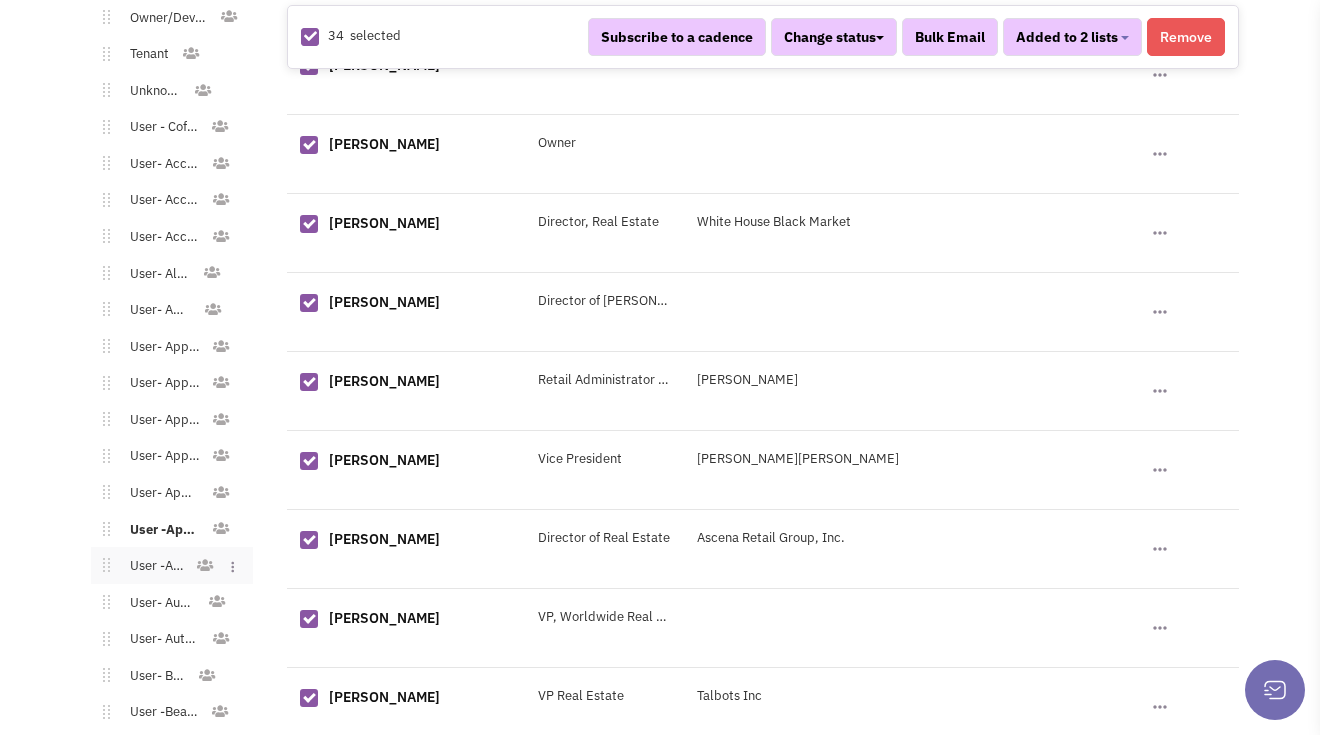 click on "User -Arts" at bounding box center [152, 566] 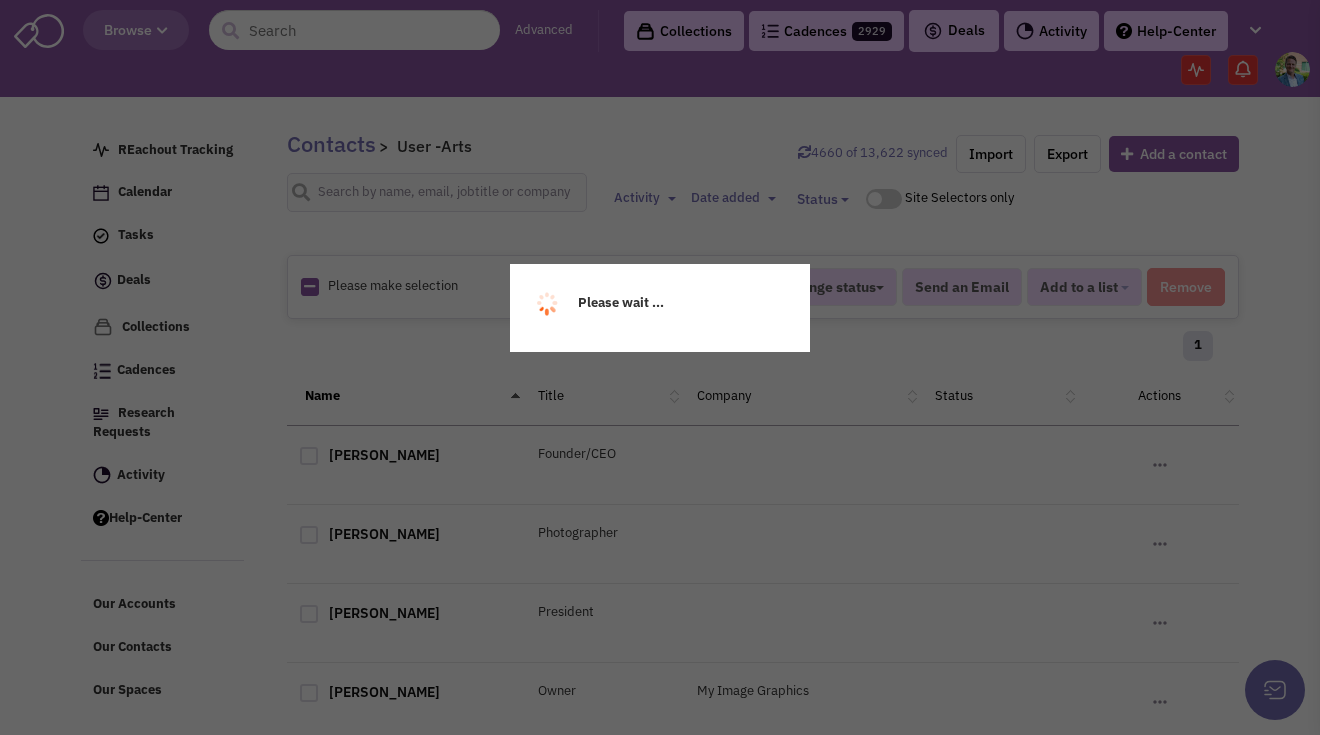 scroll, scrollTop: 0, scrollLeft: 0, axis: both 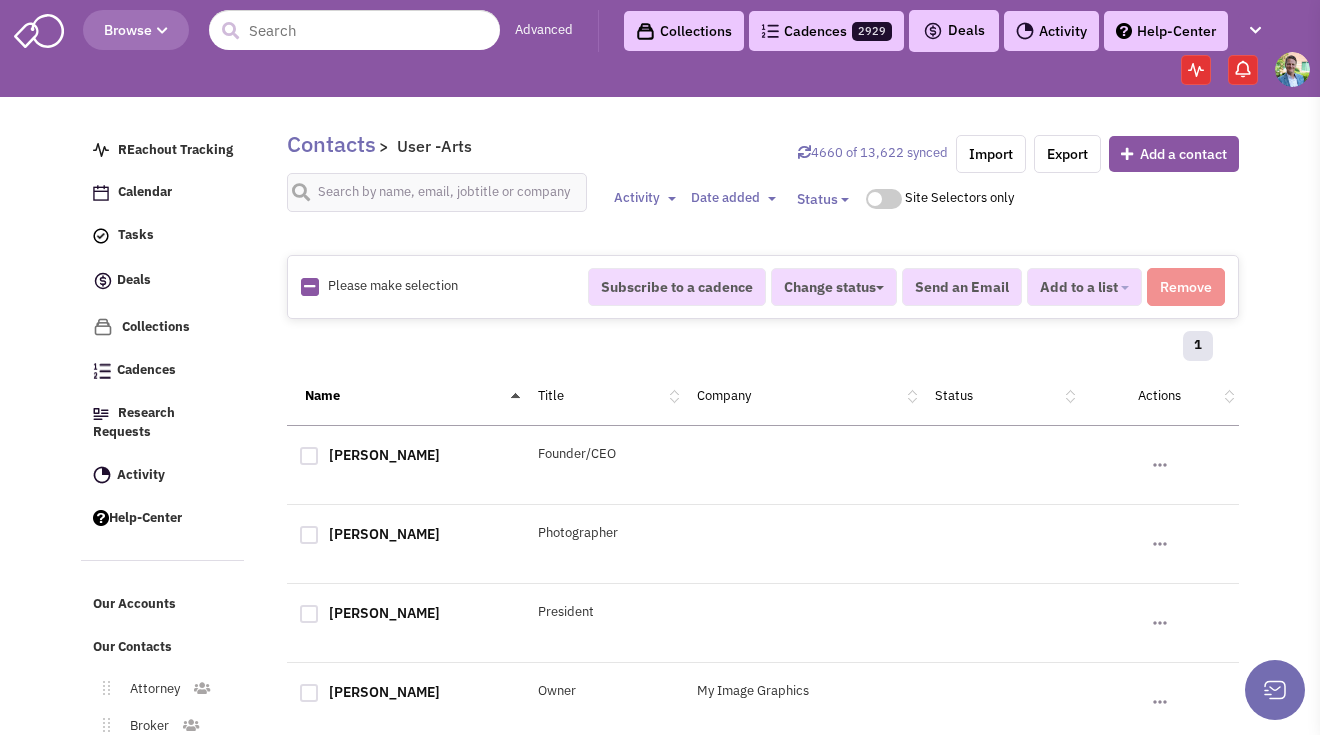 click on "Please make selection    selected
Subscribe to a cadence
Change status
Have not contacted
Reached out
Interested
Not interested Client Owner User" at bounding box center (763, 287) 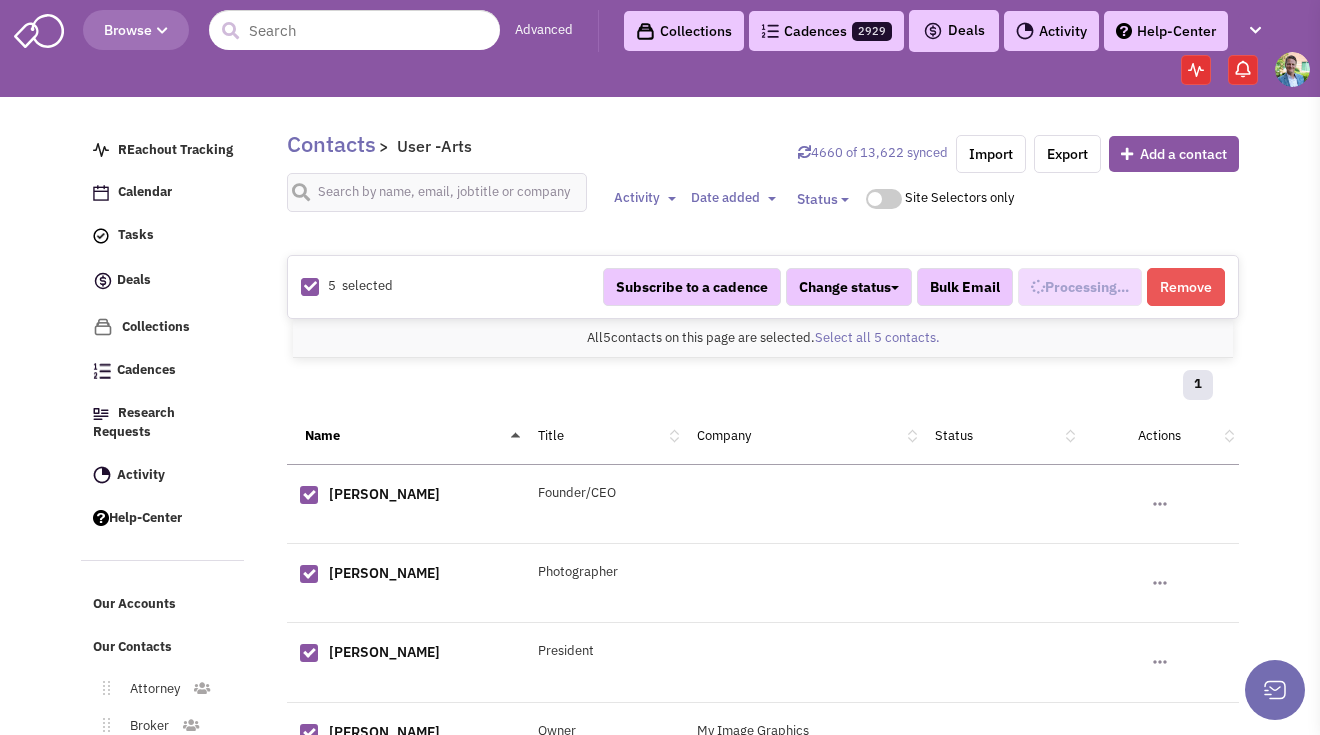 select on "690" 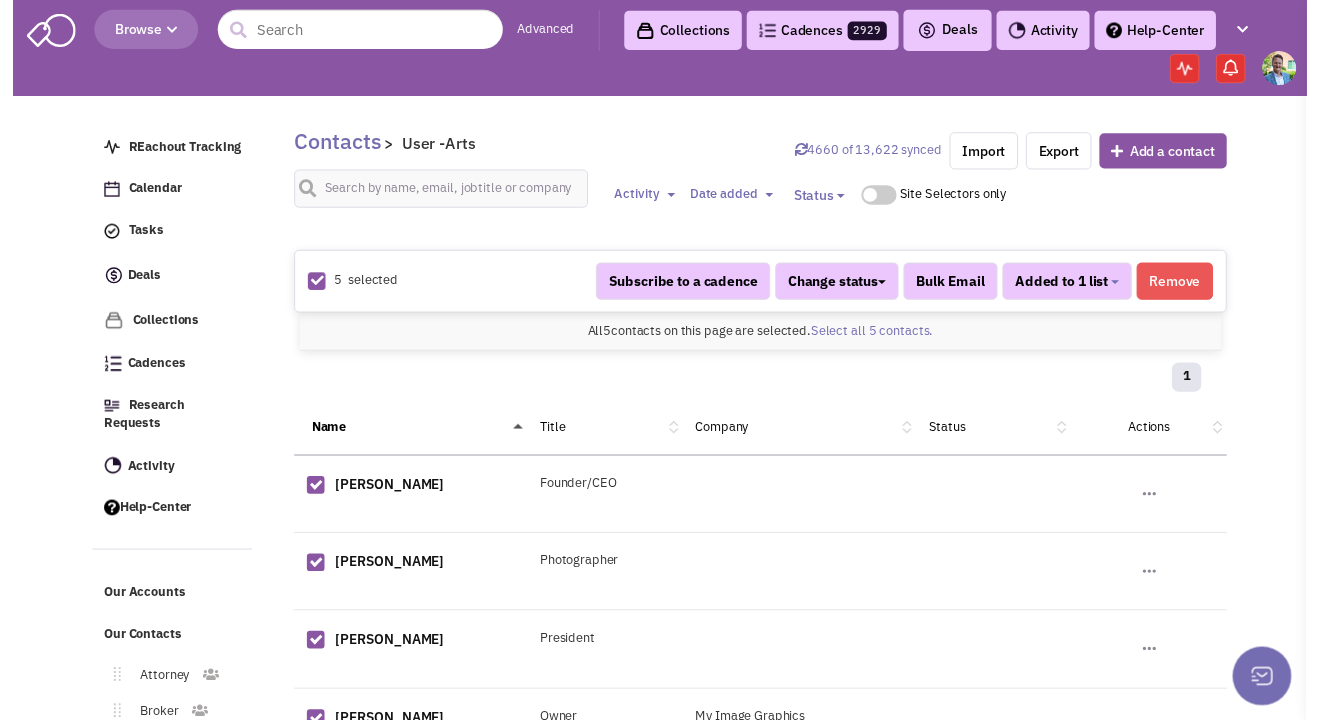 scroll, scrollTop: 464, scrollLeft: 0, axis: vertical 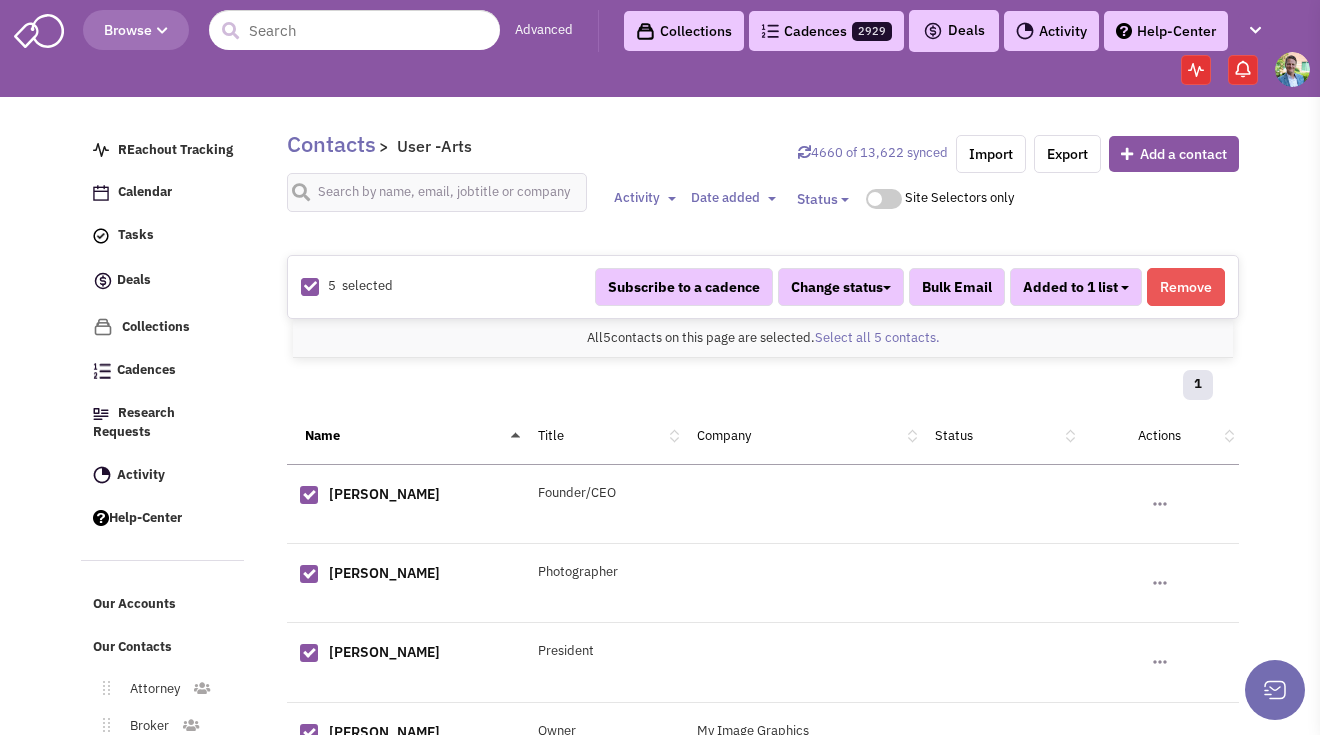 click on "Added to 1 list" at bounding box center [1070, 287] 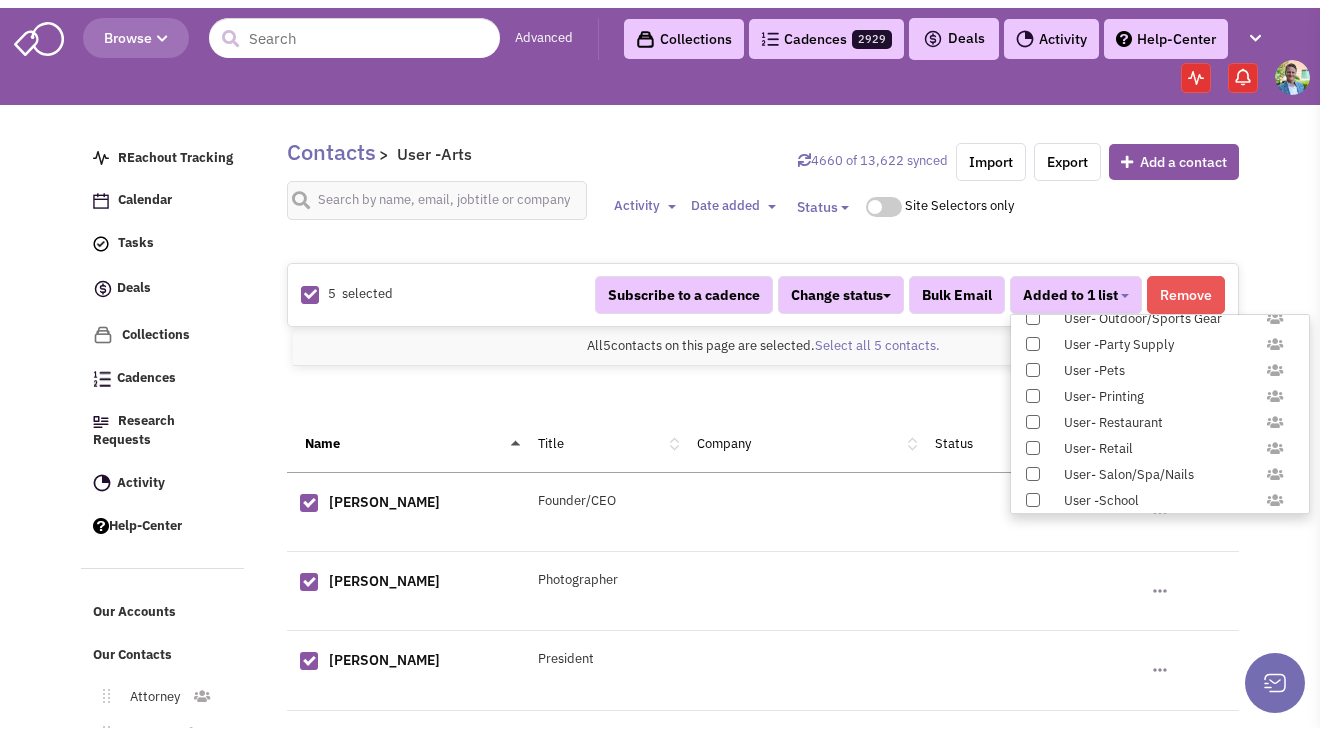 scroll, scrollTop: 1958, scrollLeft: 0, axis: vertical 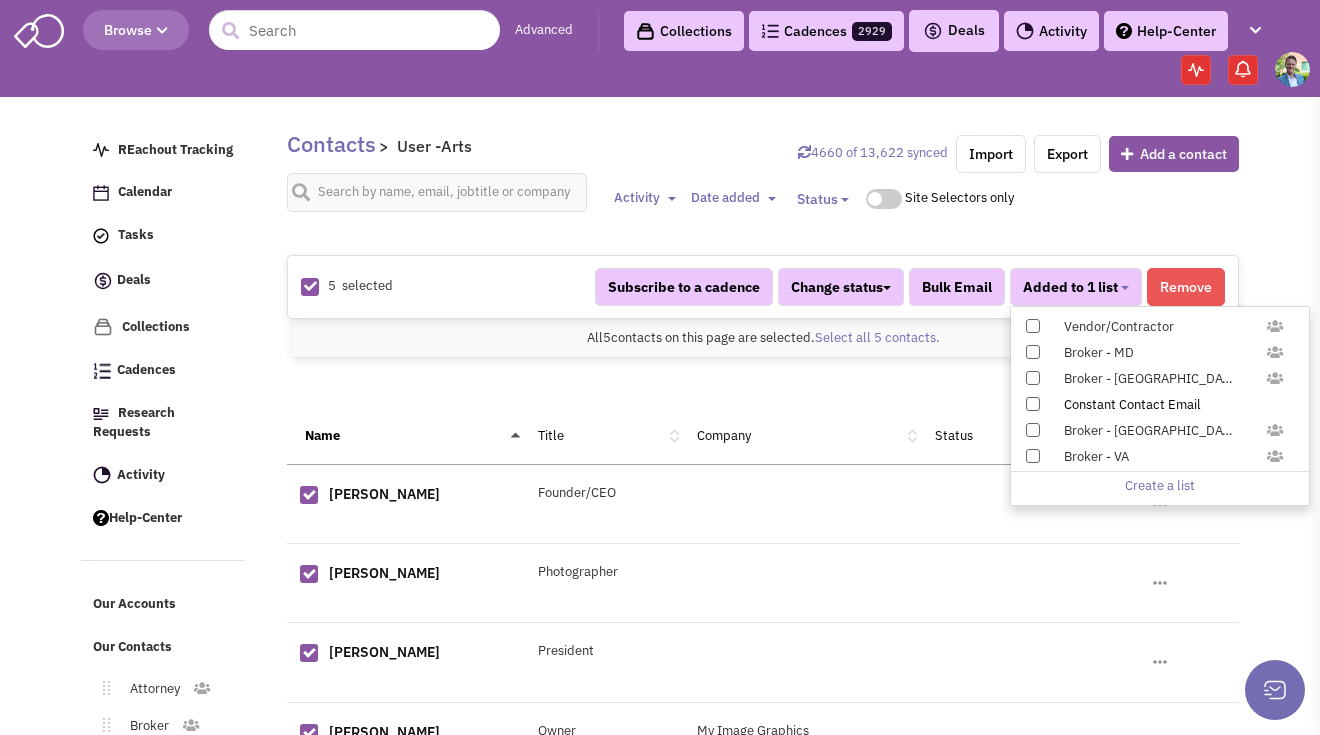 click at bounding box center (1033, 404) 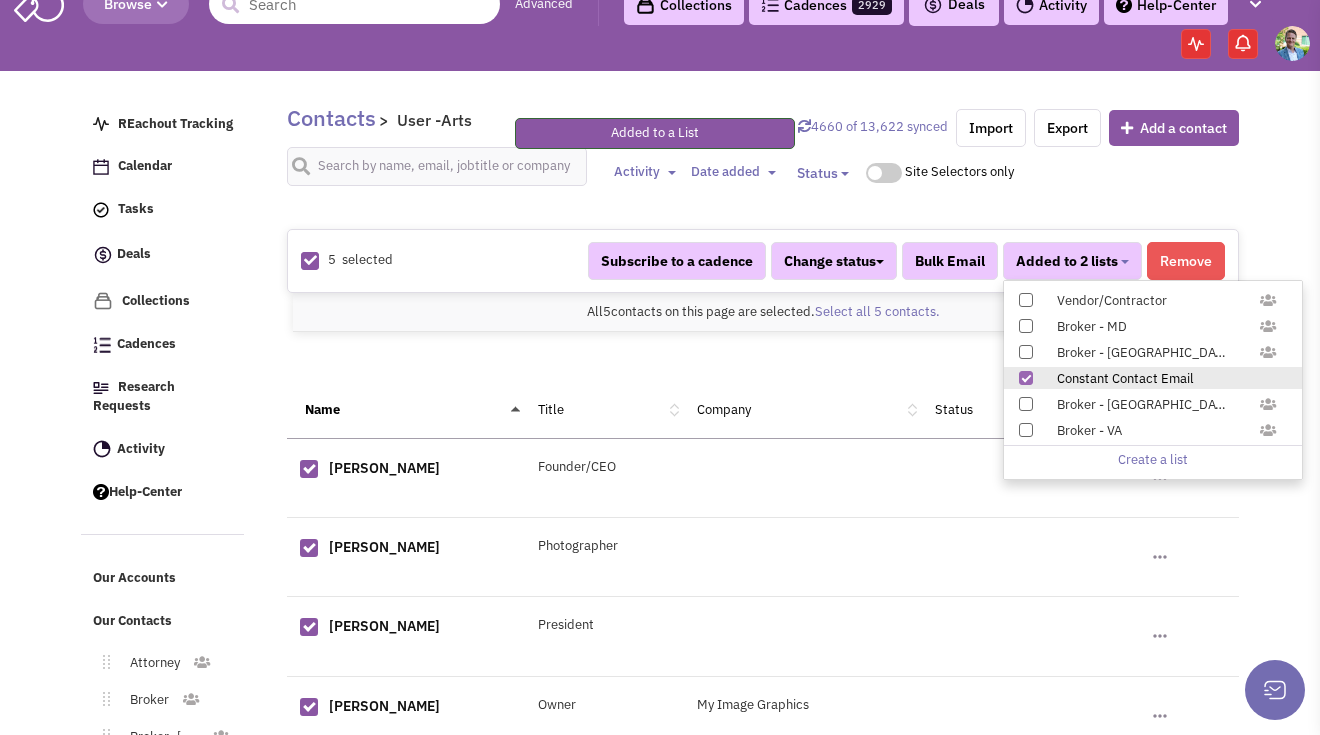 scroll, scrollTop: 185, scrollLeft: 0, axis: vertical 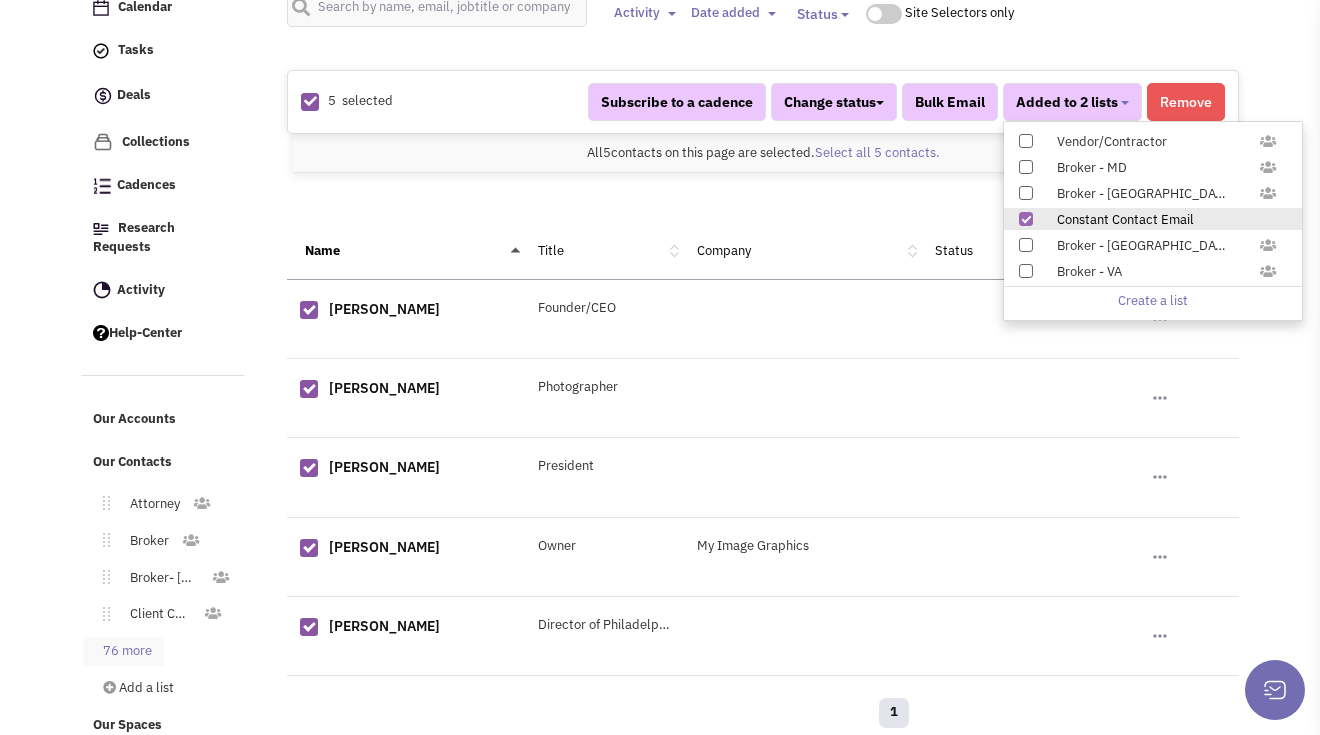 click on "76 more" at bounding box center [123, 651] 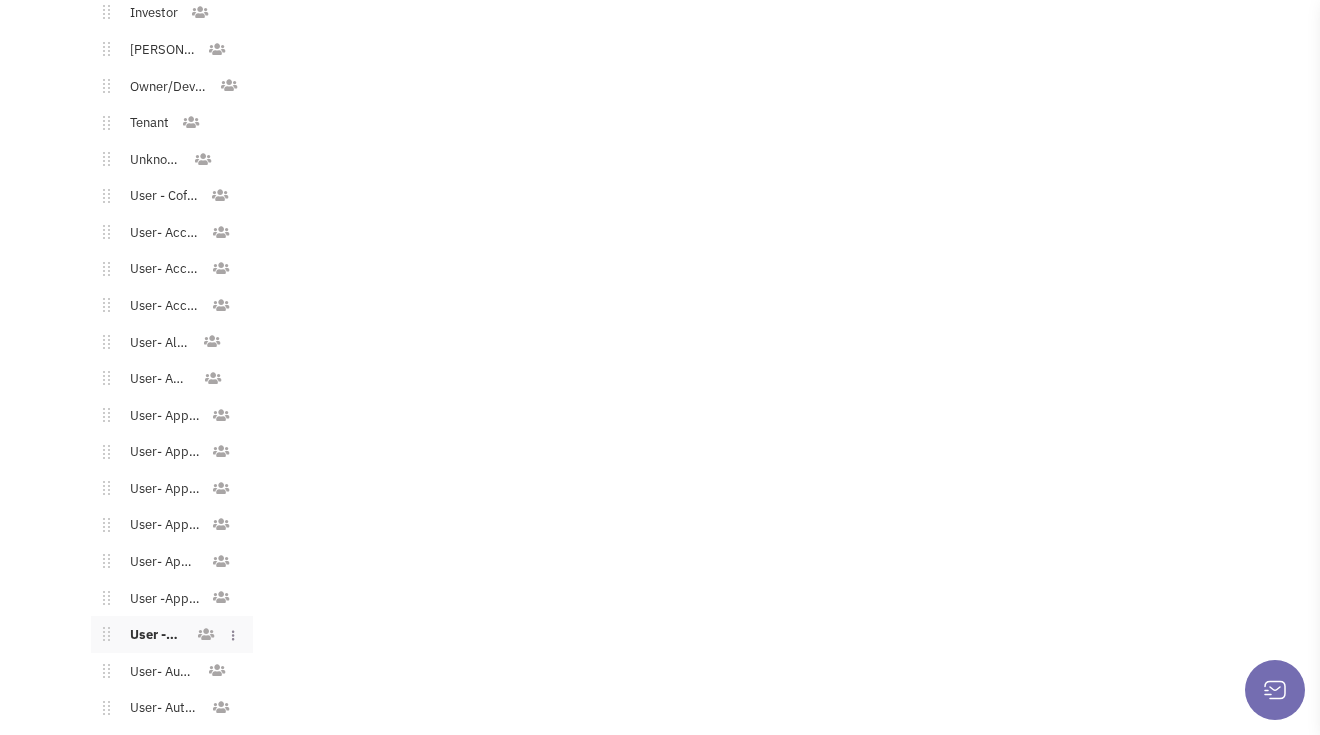 scroll, scrollTop: 994, scrollLeft: 0, axis: vertical 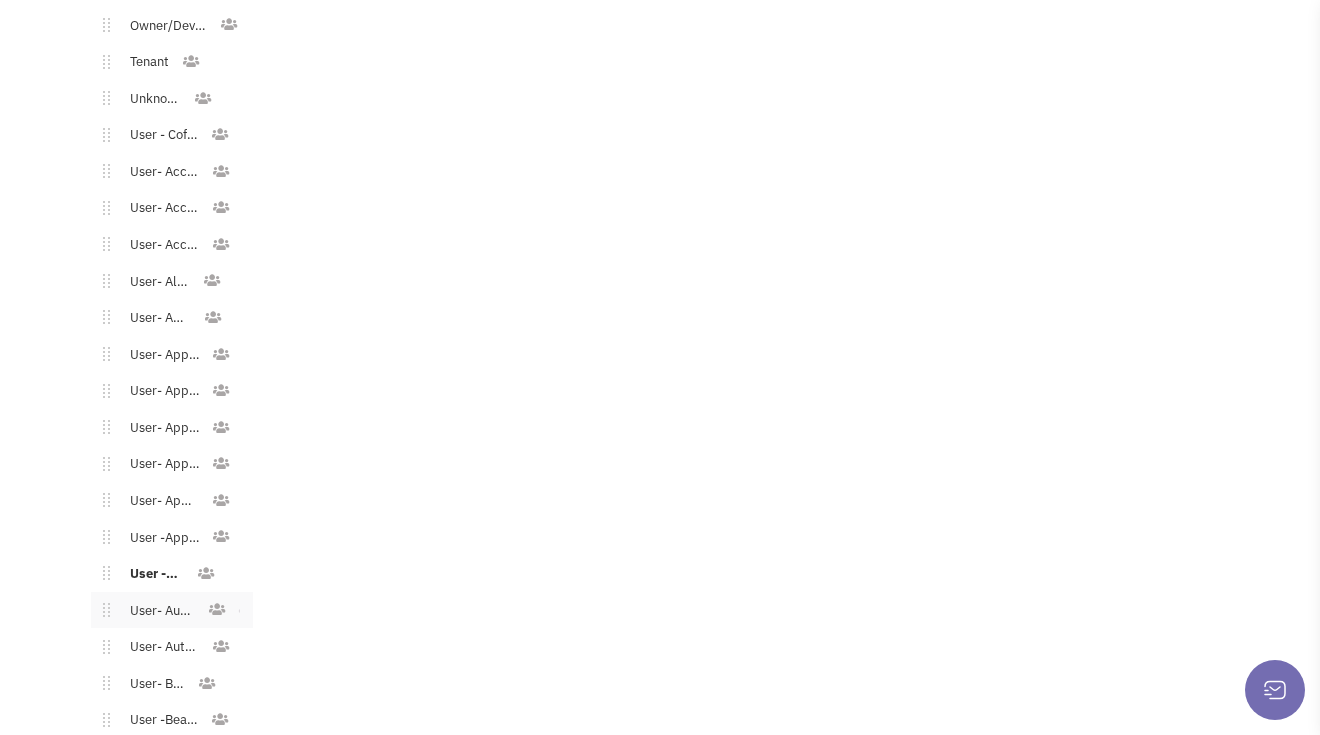click on "User- Automotive" at bounding box center (158, 611) 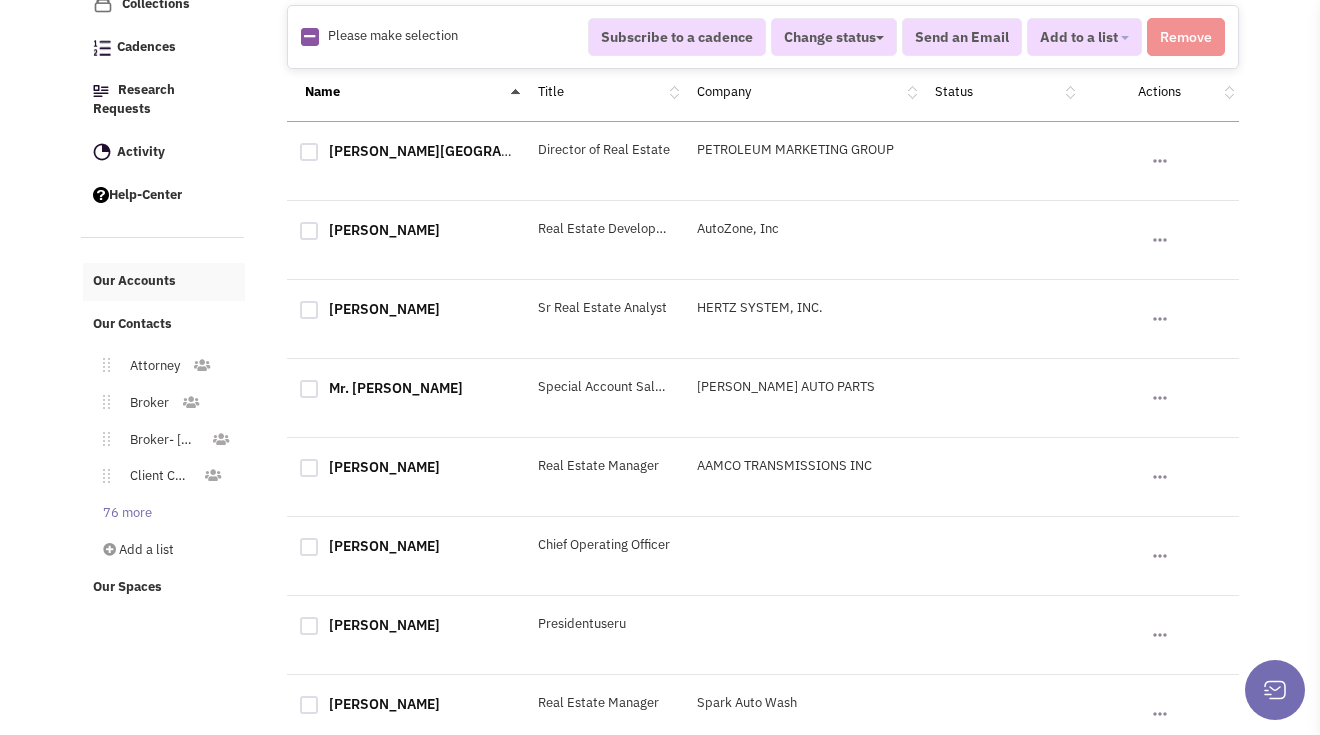 scroll, scrollTop: 349, scrollLeft: 0, axis: vertical 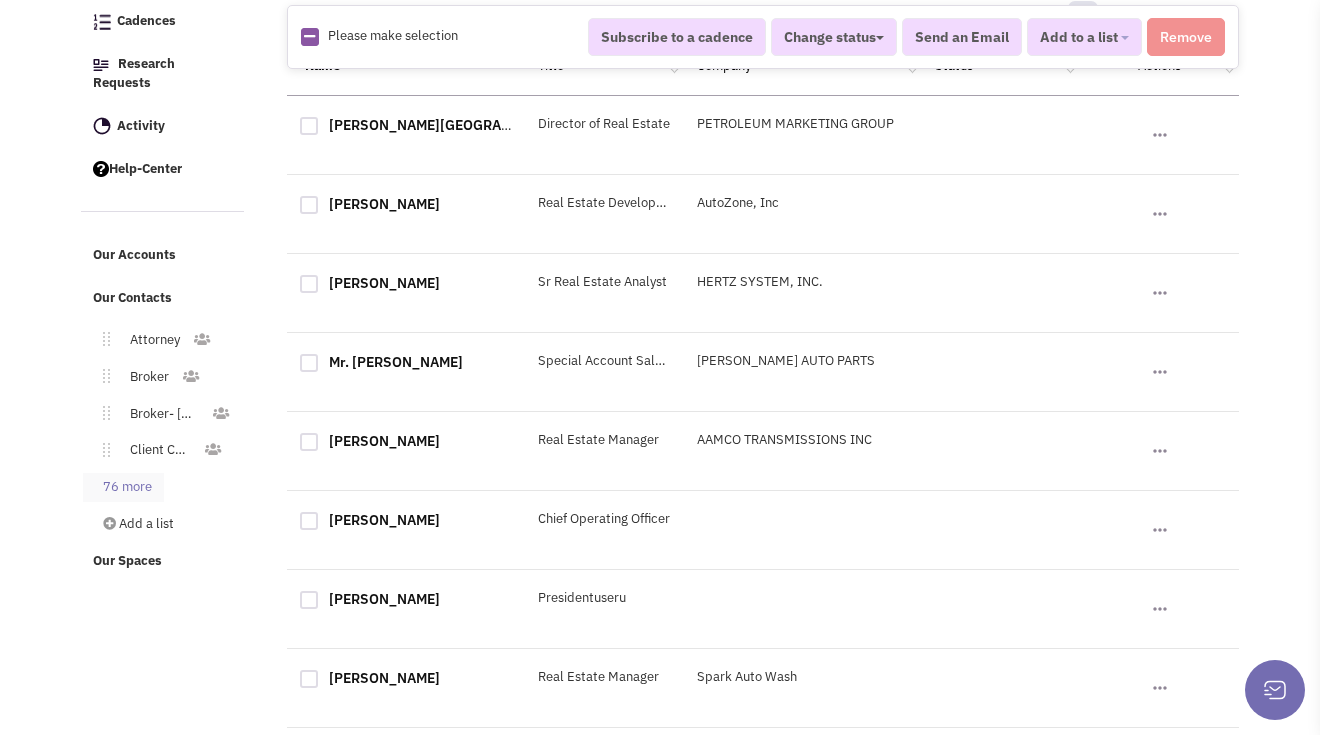 click on "76 more" at bounding box center (123, 487) 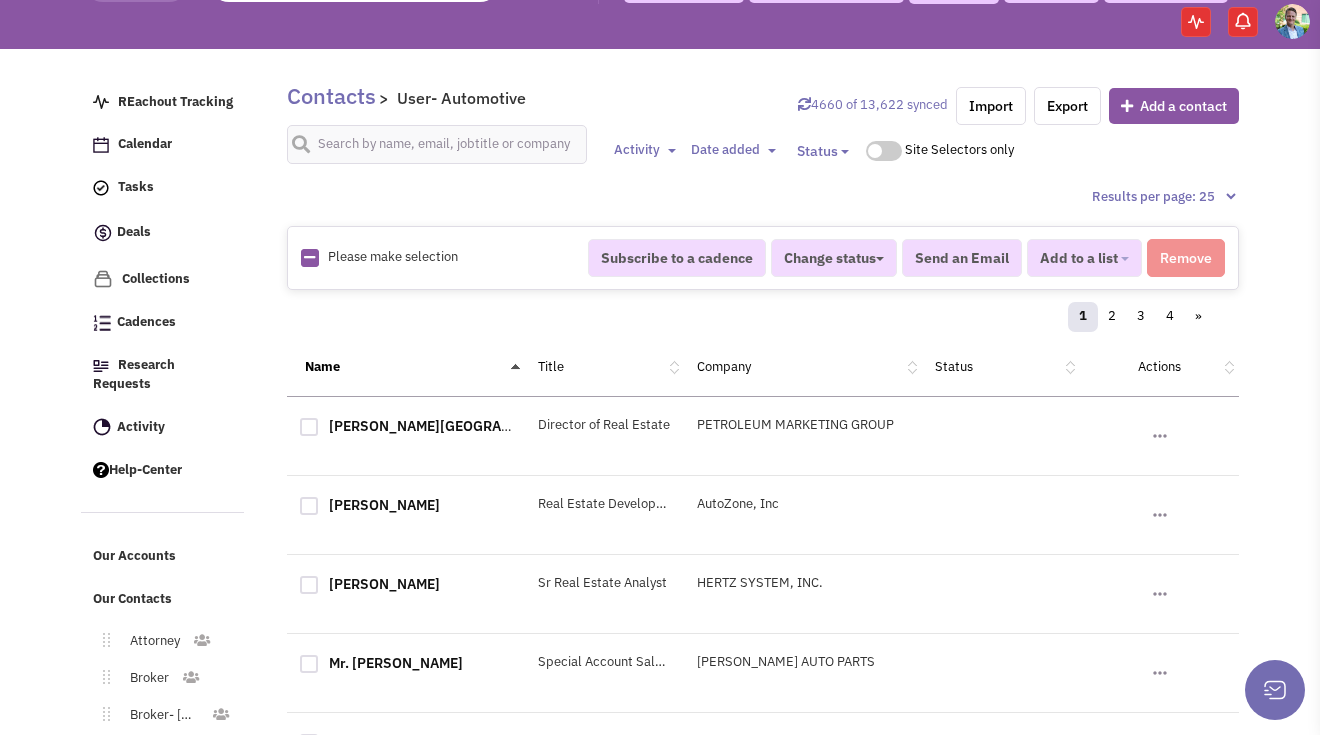 scroll, scrollTop: 35, scrollLeft: 0, axis: vertical 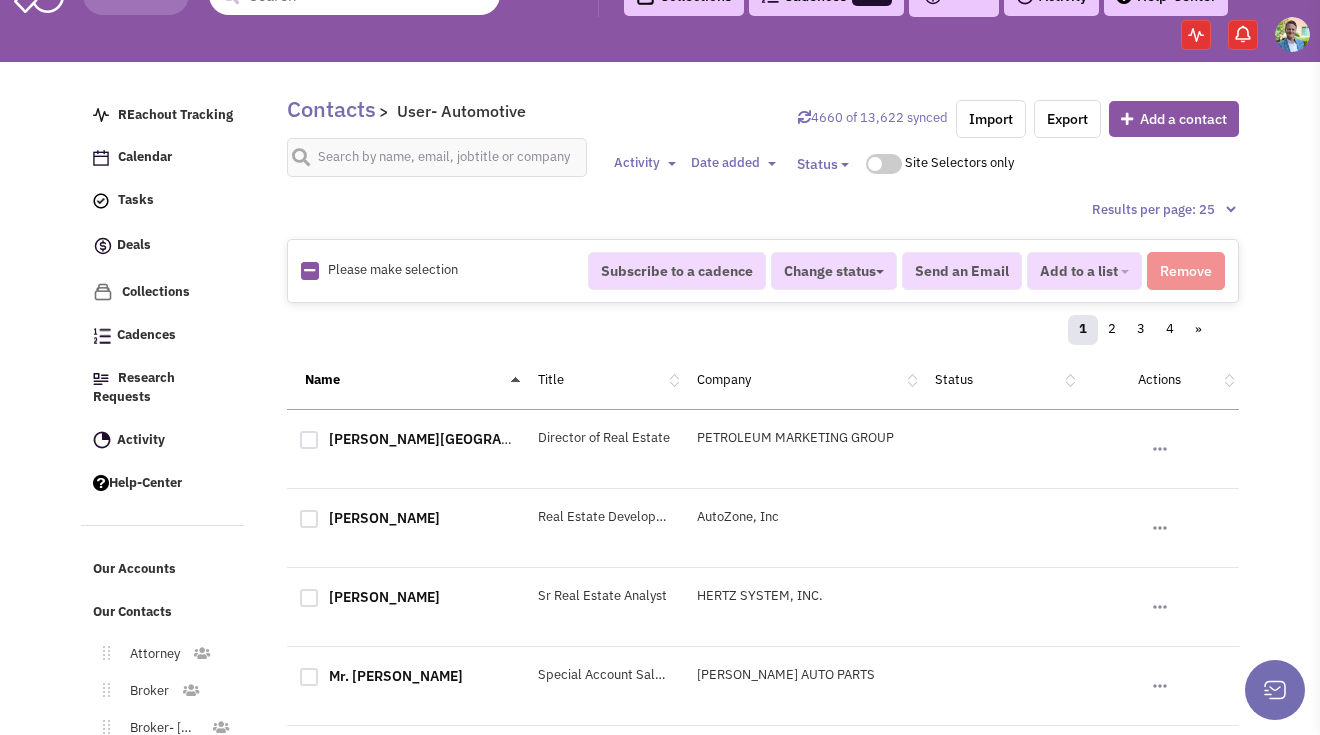 click on "Please make selection    selected
Subscribe to a cadence
Change status
Have not contacted
Reached out
Interested
Not interested Client Owner User" at bounding box center (763, 271) 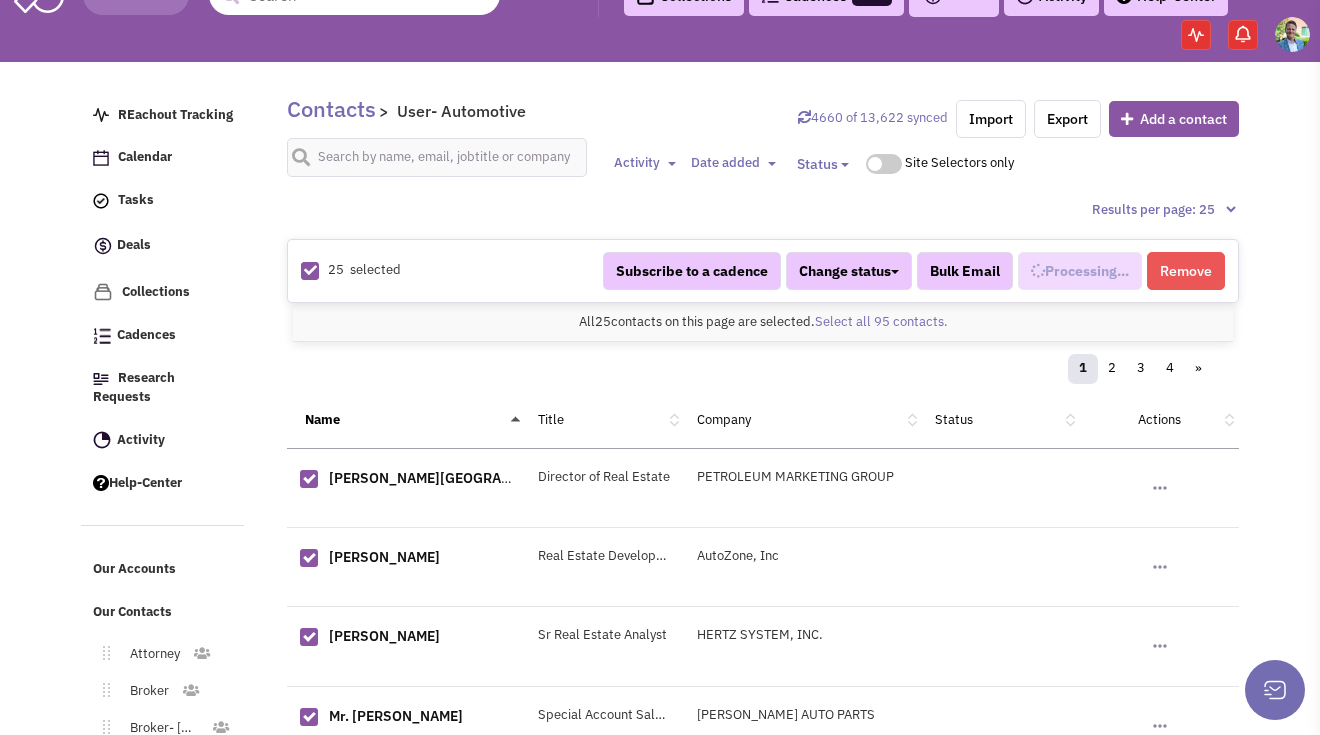scroll, scrollTop: 483, scrollLeft: 0, axis: vertical 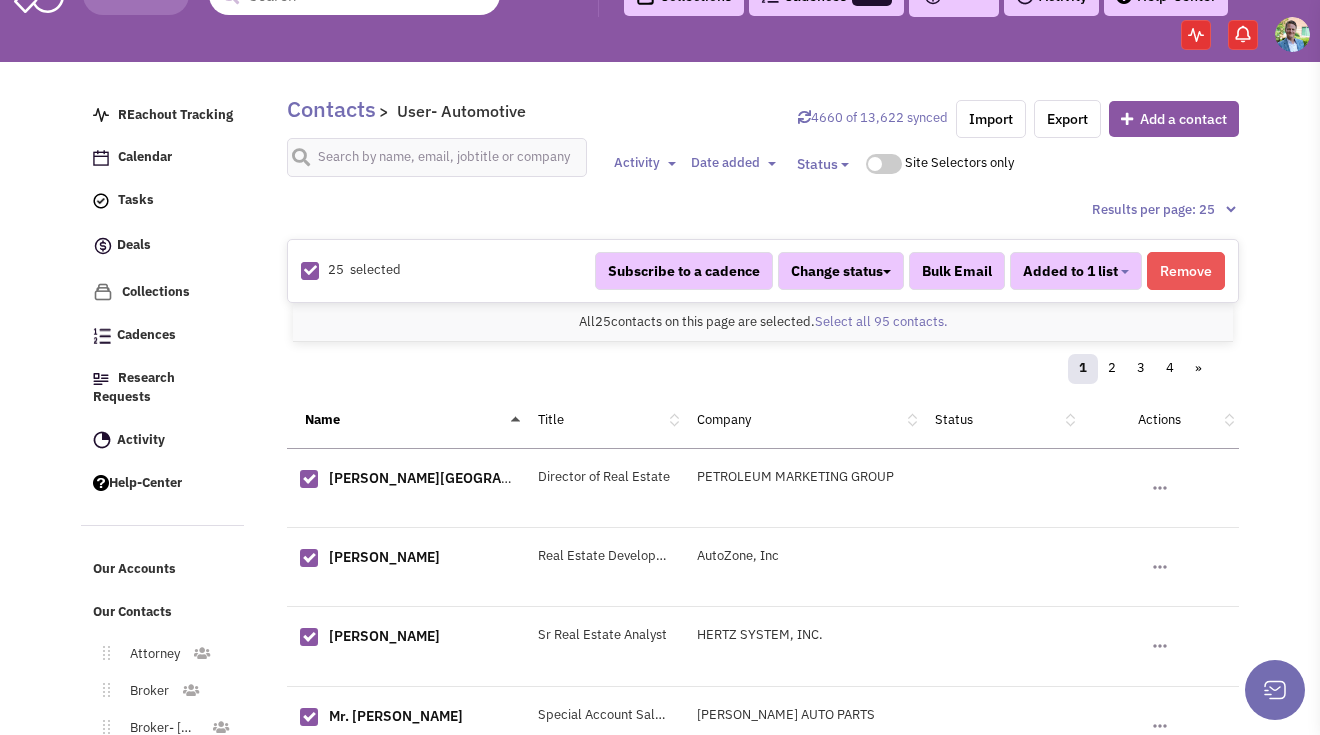 click on "All  25  contacts on this page are selected.   Select all 95 contacts.
All  25  contacts are selected.   Clear all contacts." at bounding box center [763, 322] 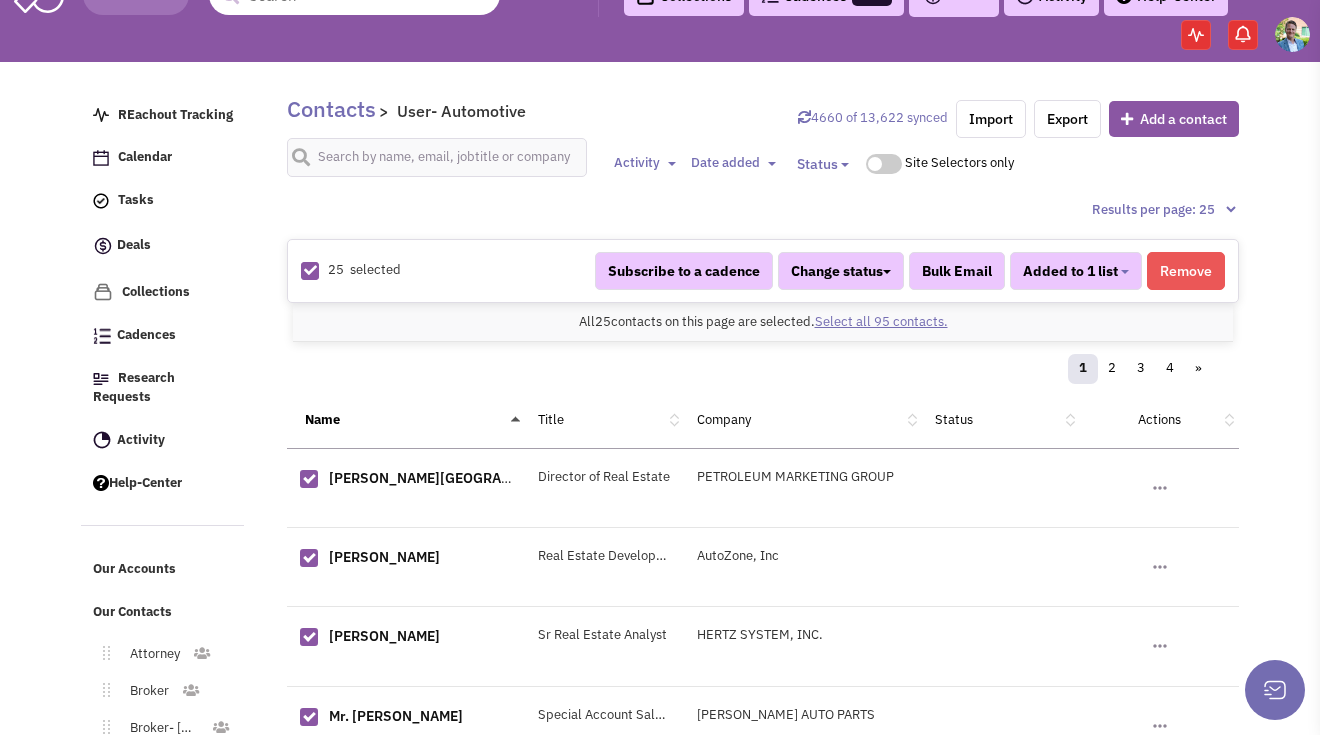 click on "Select all 95 contacts." at bounding box center (881, 321) 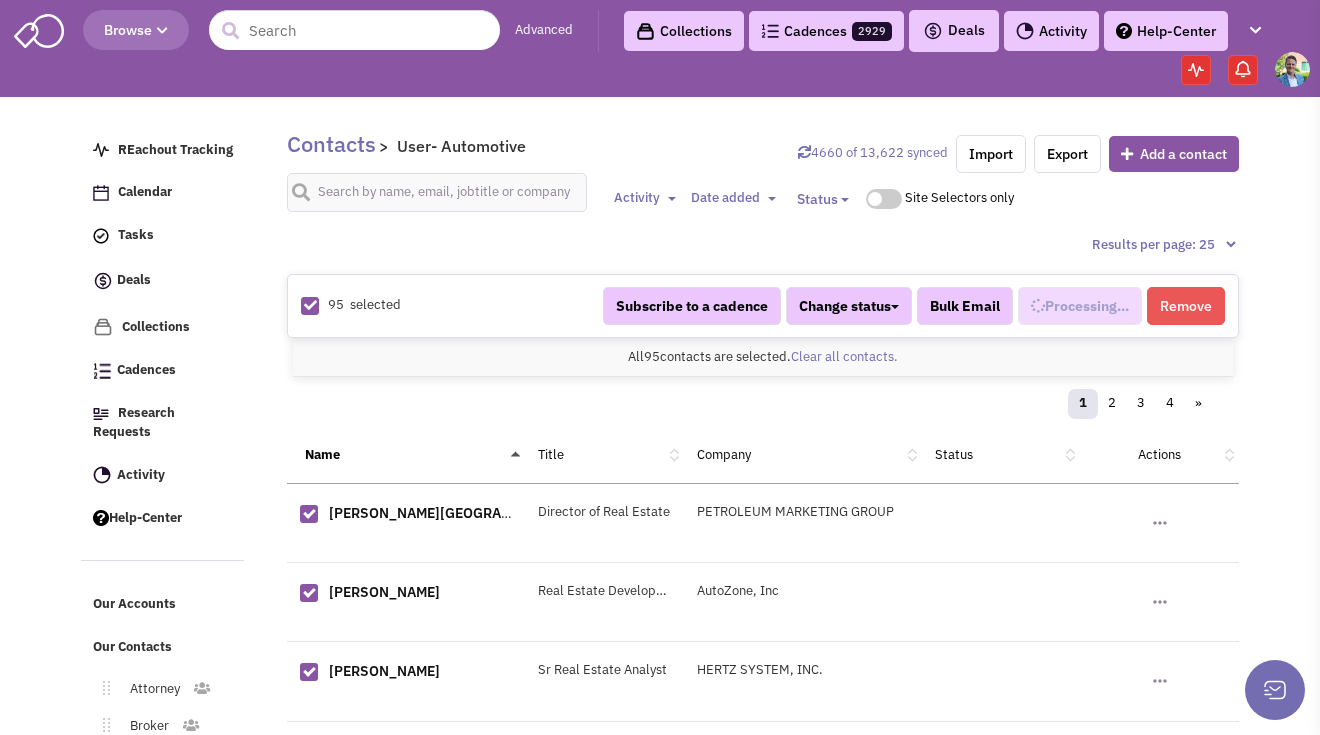 select on "668" 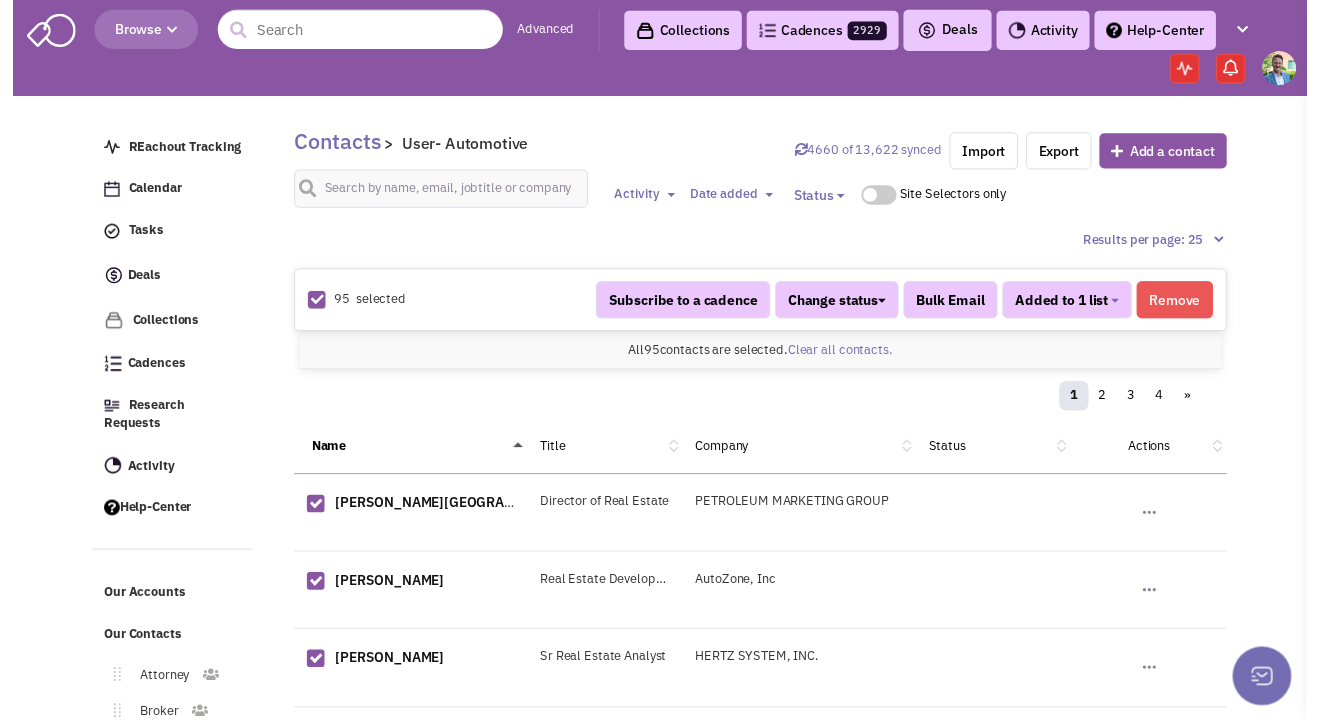 scroll, scrollTop: 483, scrollLeft: 0, axis: vertical 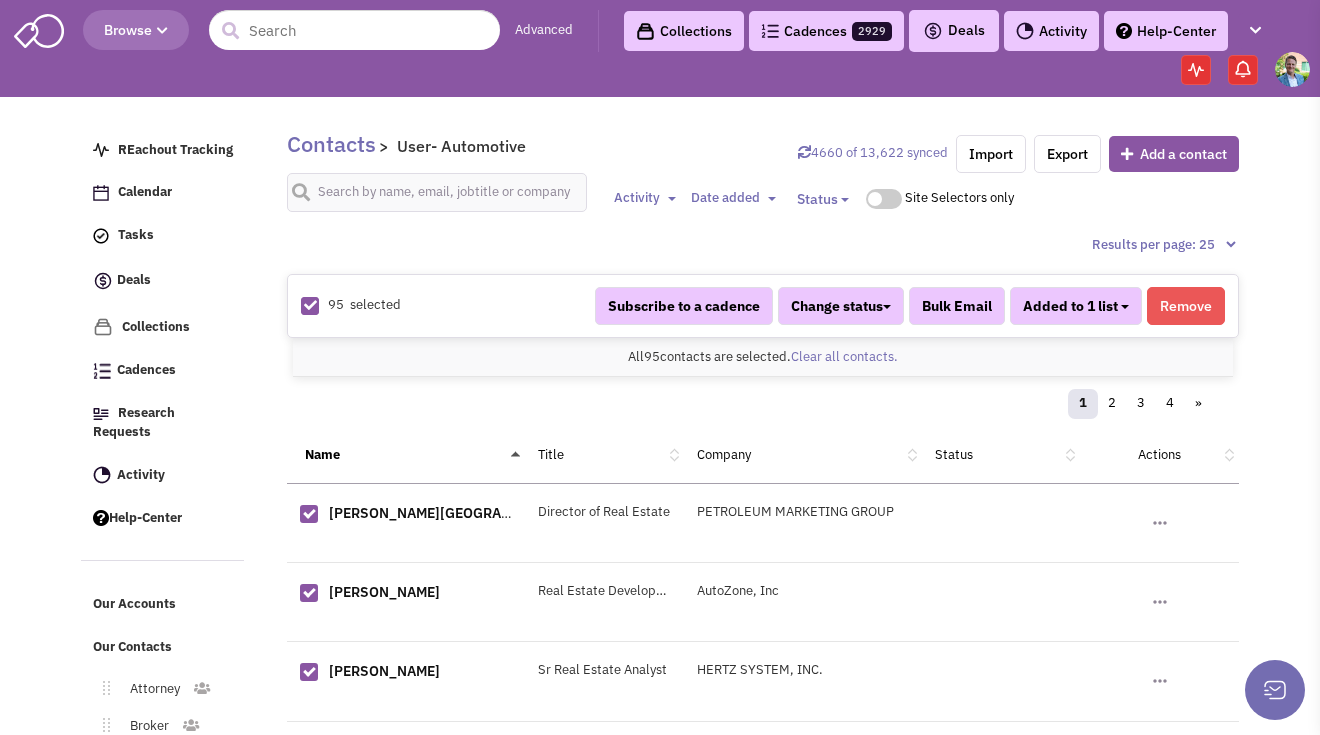 click on "Added to 1 list" at bounding box center [1076, 306] 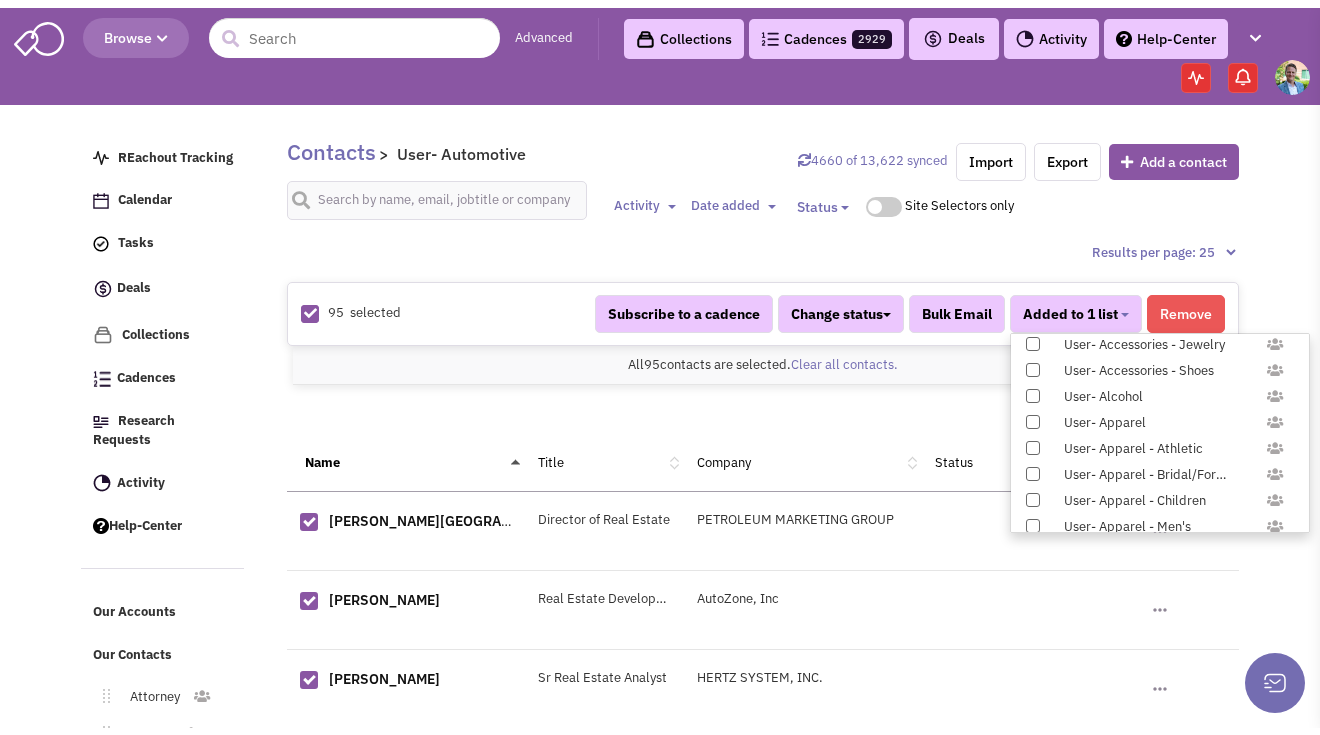 scroll, scrollTop: 1958, scrollLeft: 0, axis: vertical 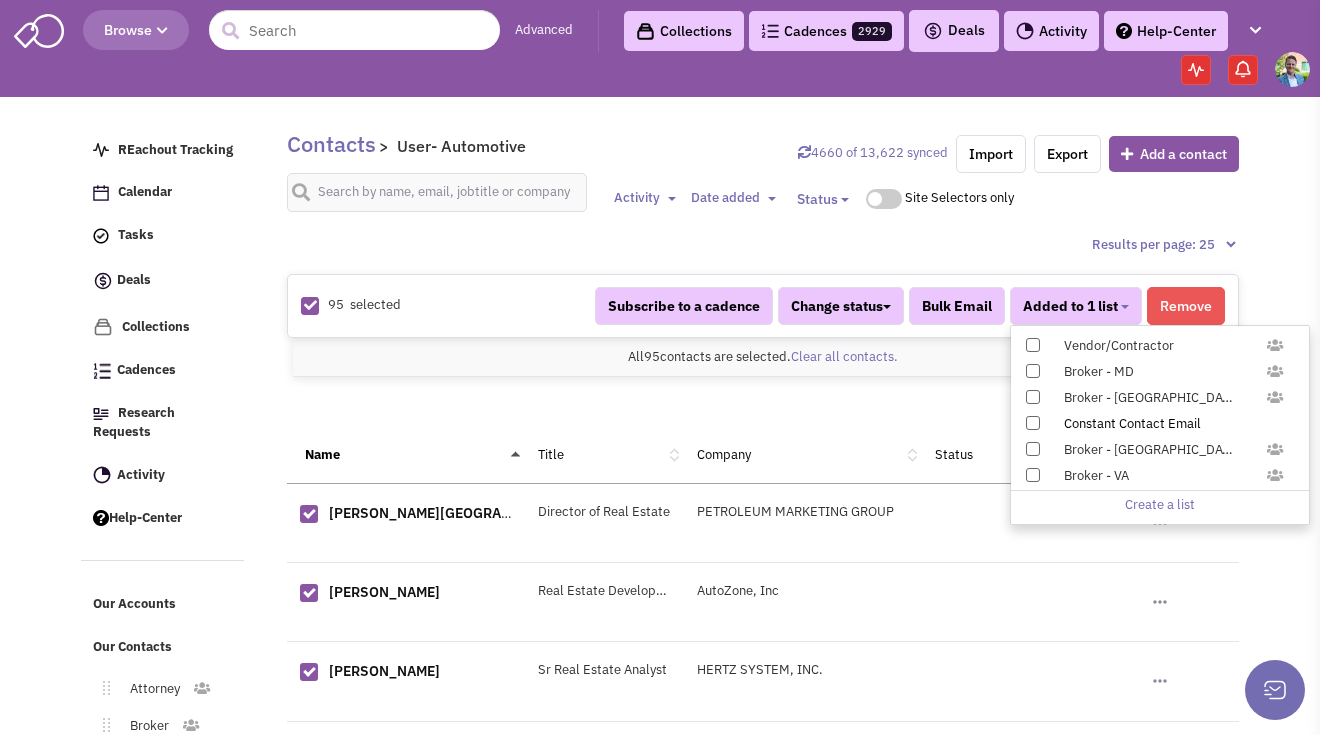 click at bounding box center (1033, 423) 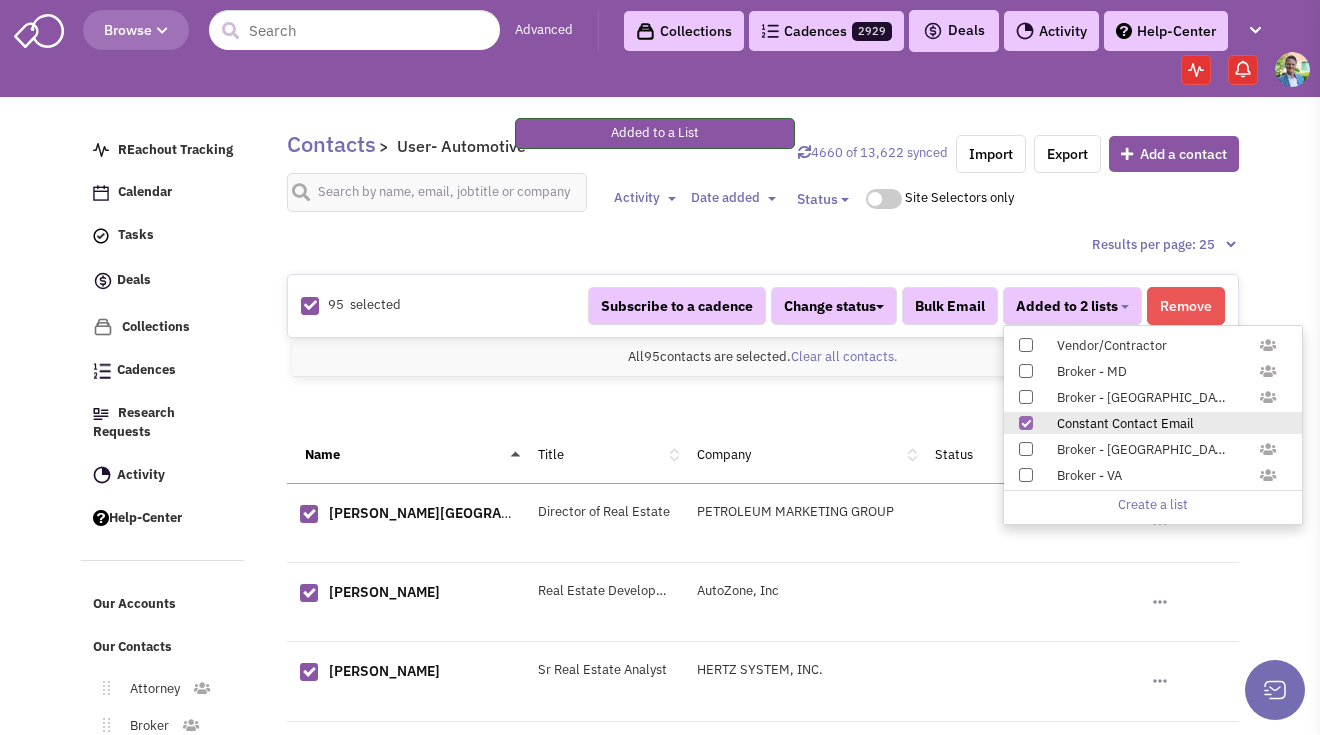 click on "All  95  contacts on this page are selected.   Select all 95 contacts.
All  95  contacts are selected.   Clear all contacts." at bounding box center [763, 357] 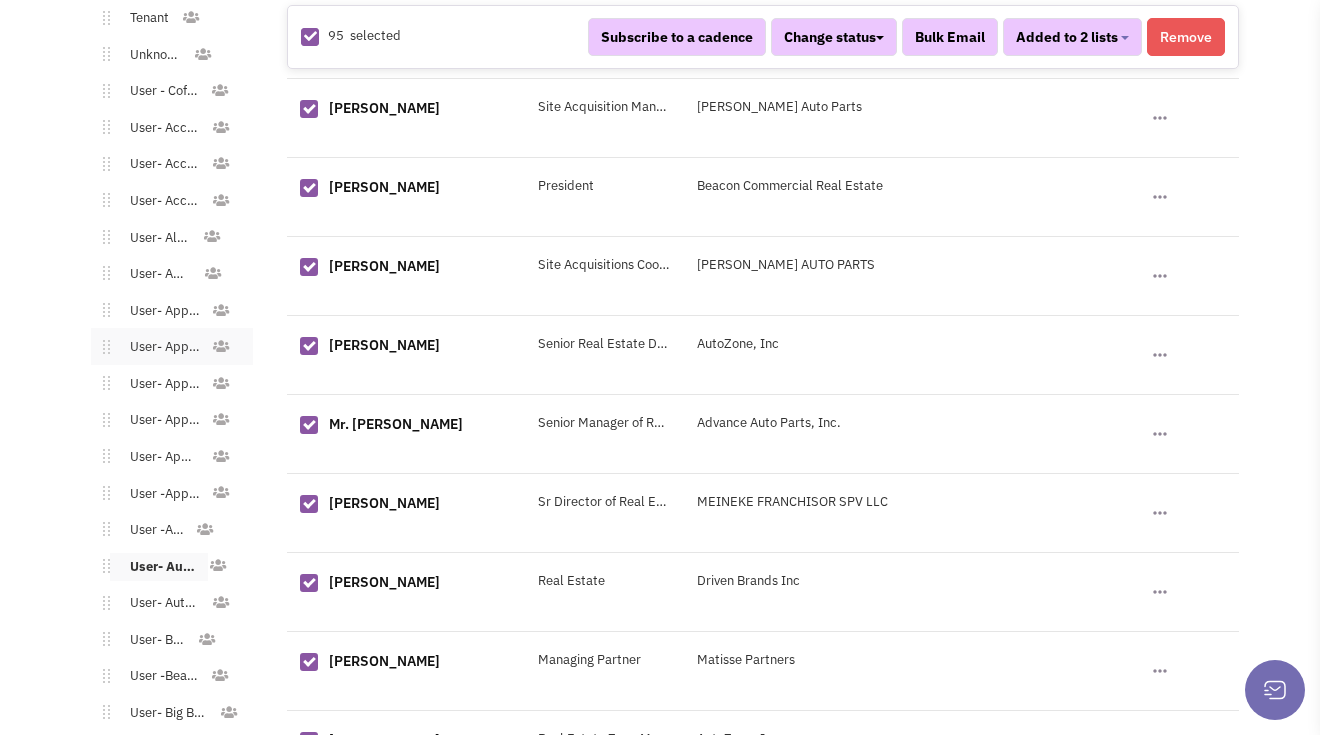 scroll, scrollTop: 1051, scrollLeft: 0, axis: vertical 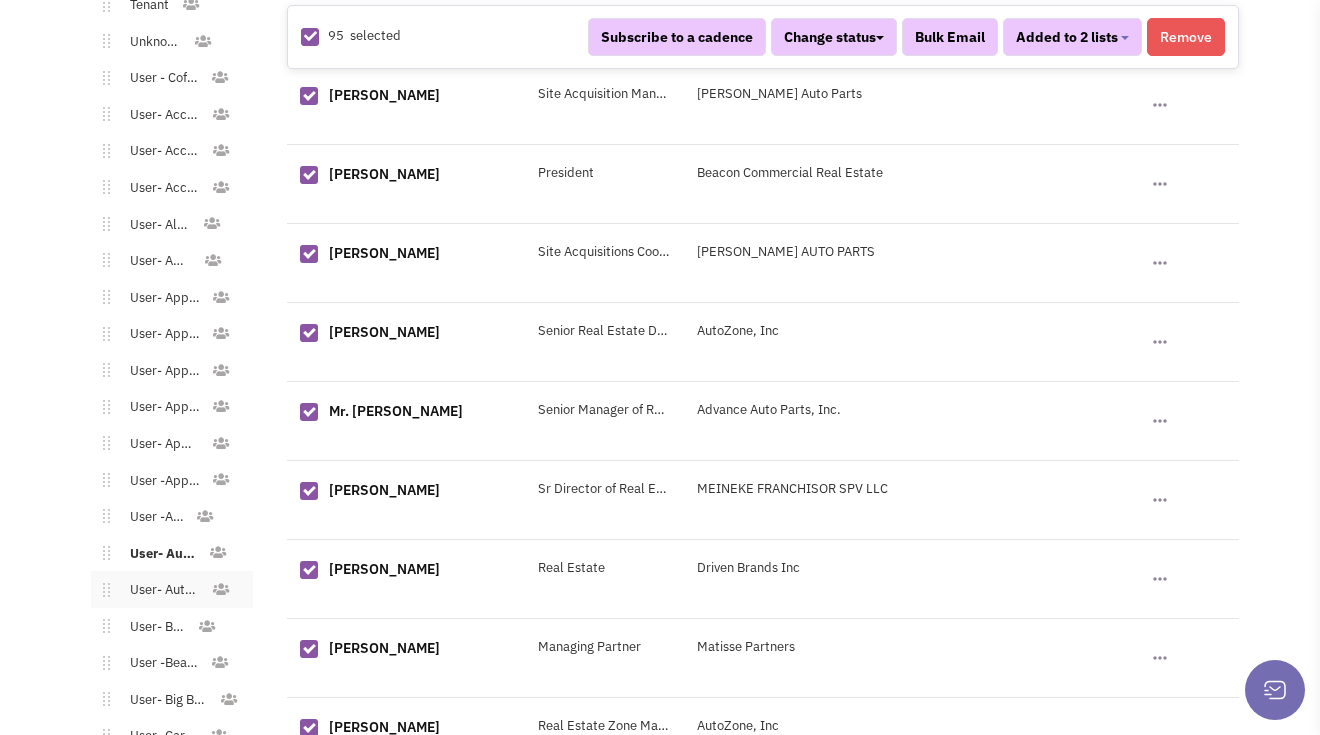 click on "User- Automotive - Dealer/Rental" at bounding box center [160, 590] 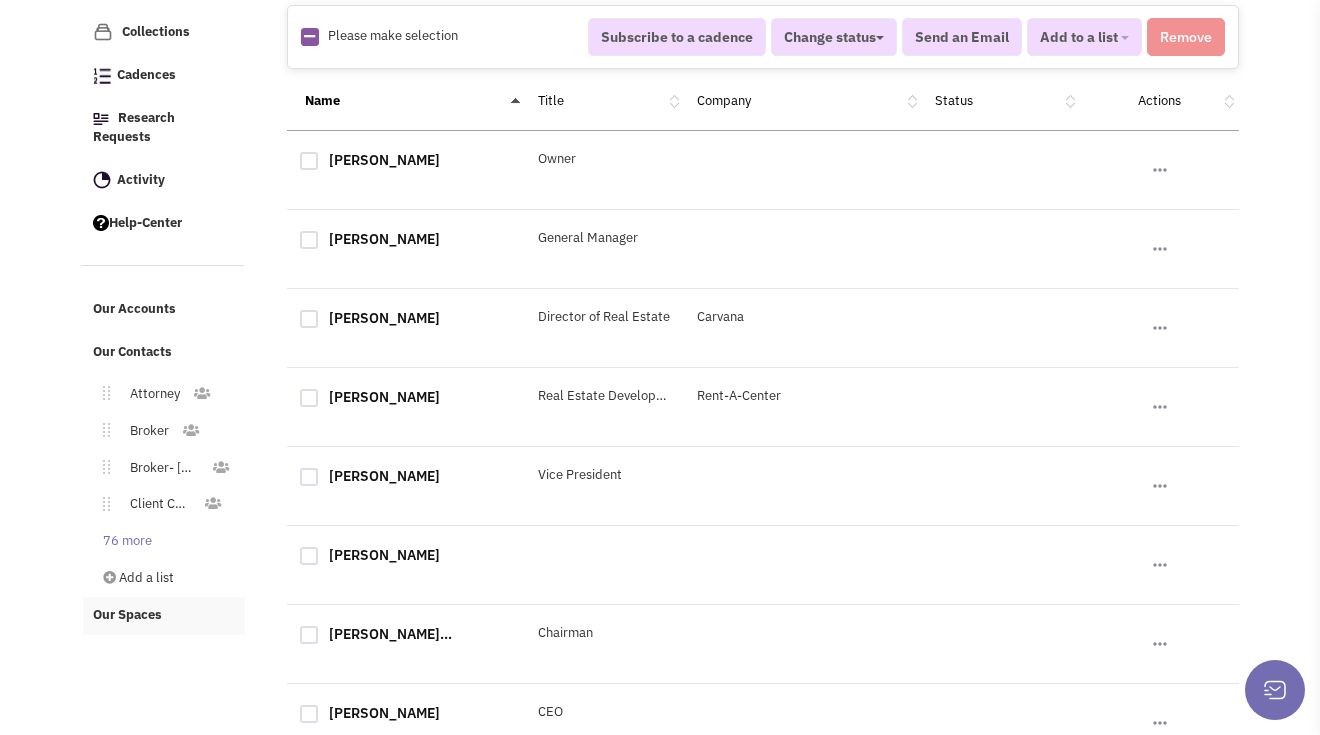 scroll, scrollTop: 308, scrollLeft: 0, axis: vertical 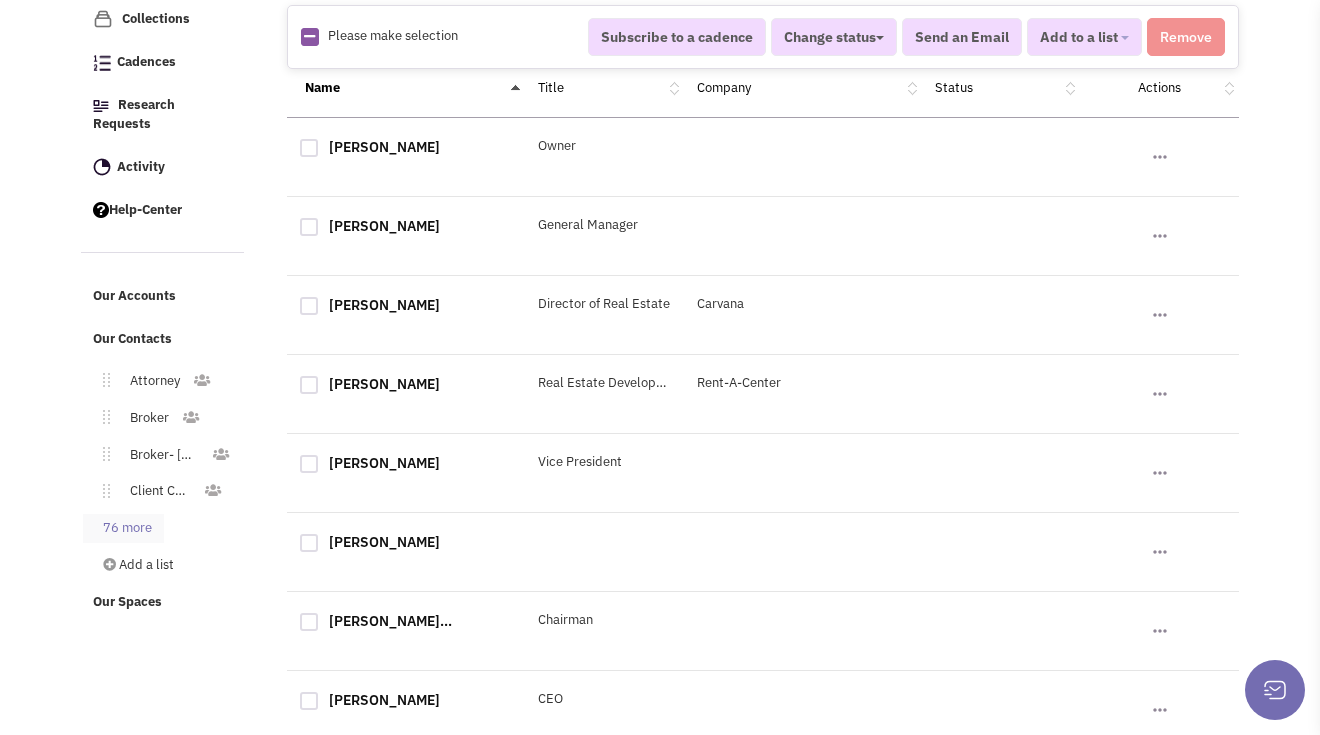 click on "76 more" at bounding box center (123, 528) 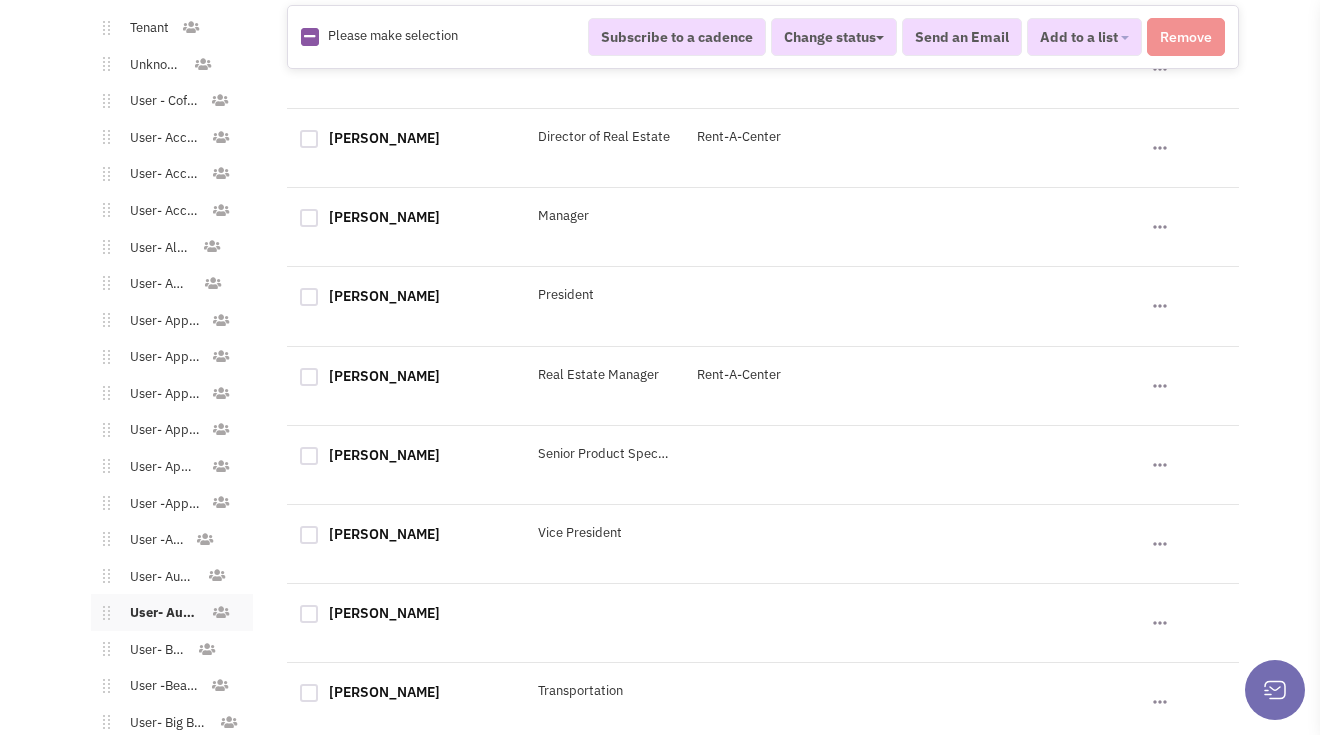scroll, scrollTop: 0, scrollLeft: 0, axis: both 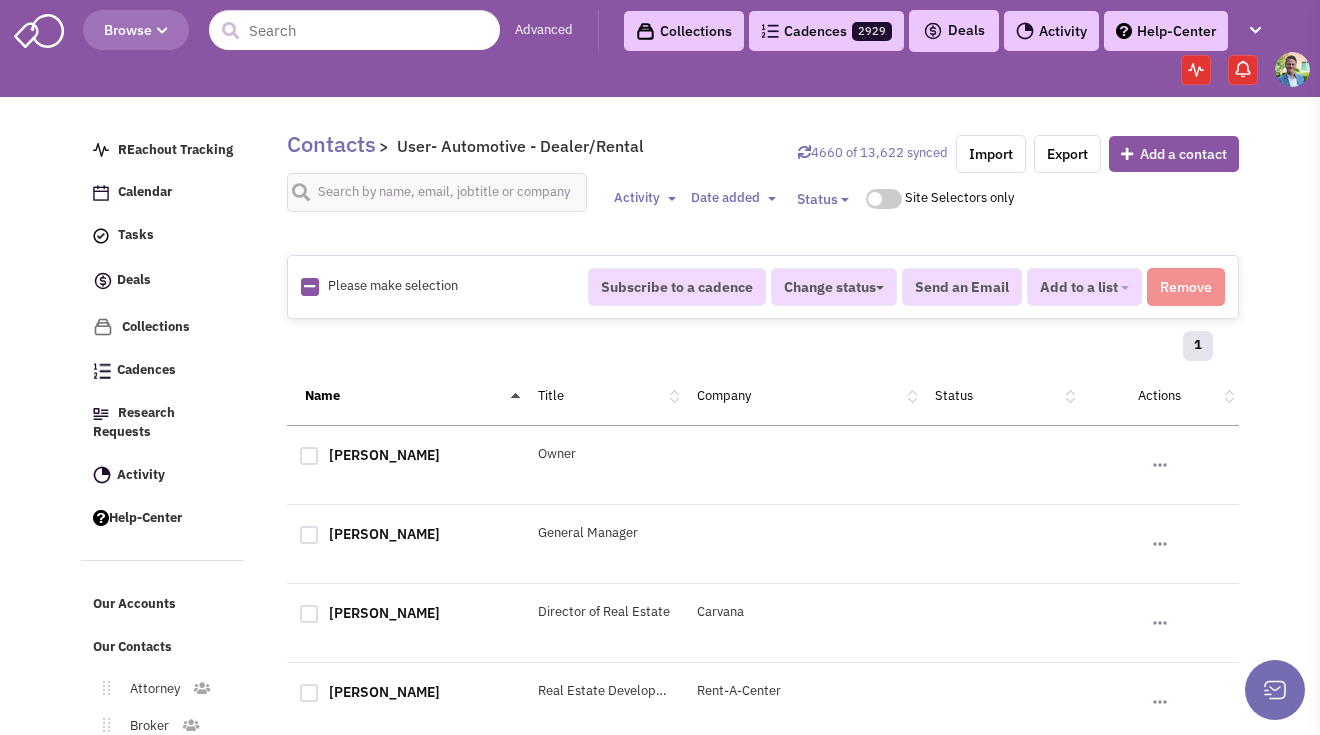 click on "Please make selection    selected
Subscribe to a cadence
Change status
Have not contacted
Reached out
Interested
Not interested Client Owner User" at bounding box center [763, 287] 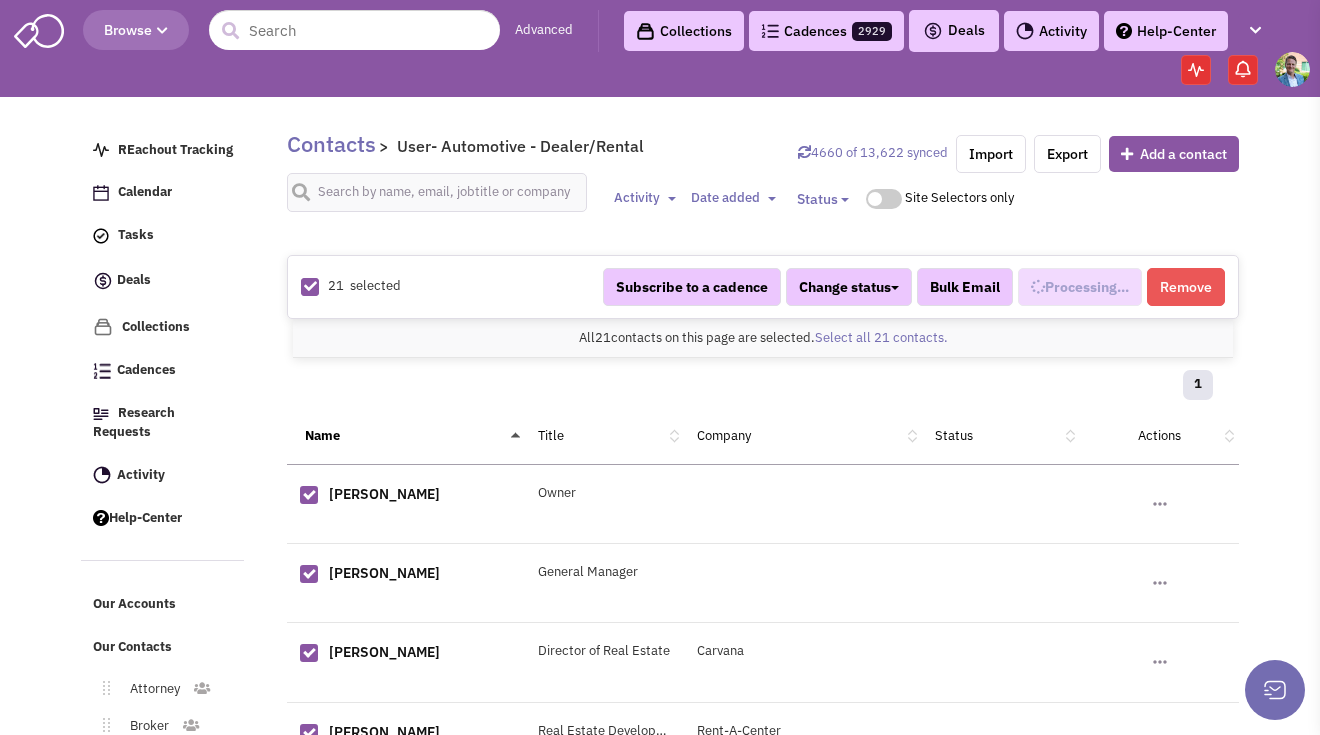 scroll, scrollTop: 502, scrollLeft: 0, axis: vertical 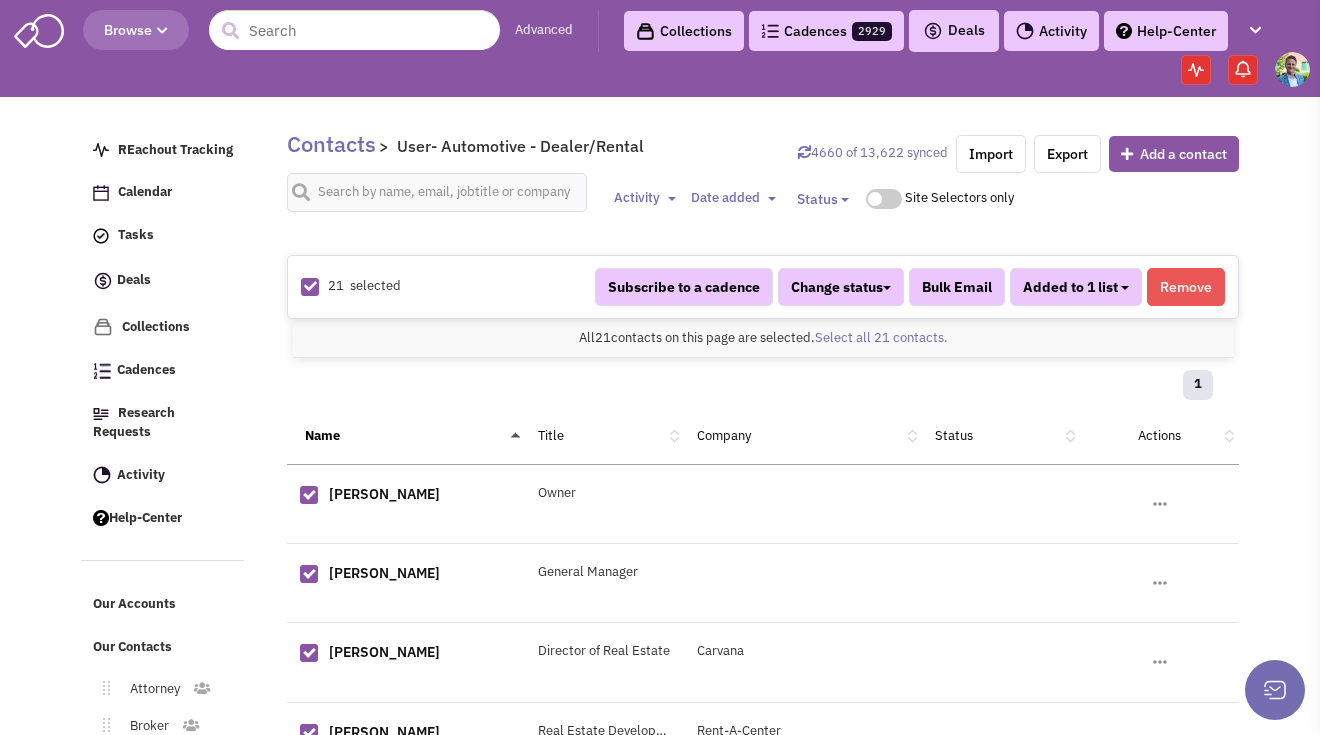 click on "Added to 1 list" at bounding box center [1070, 287] 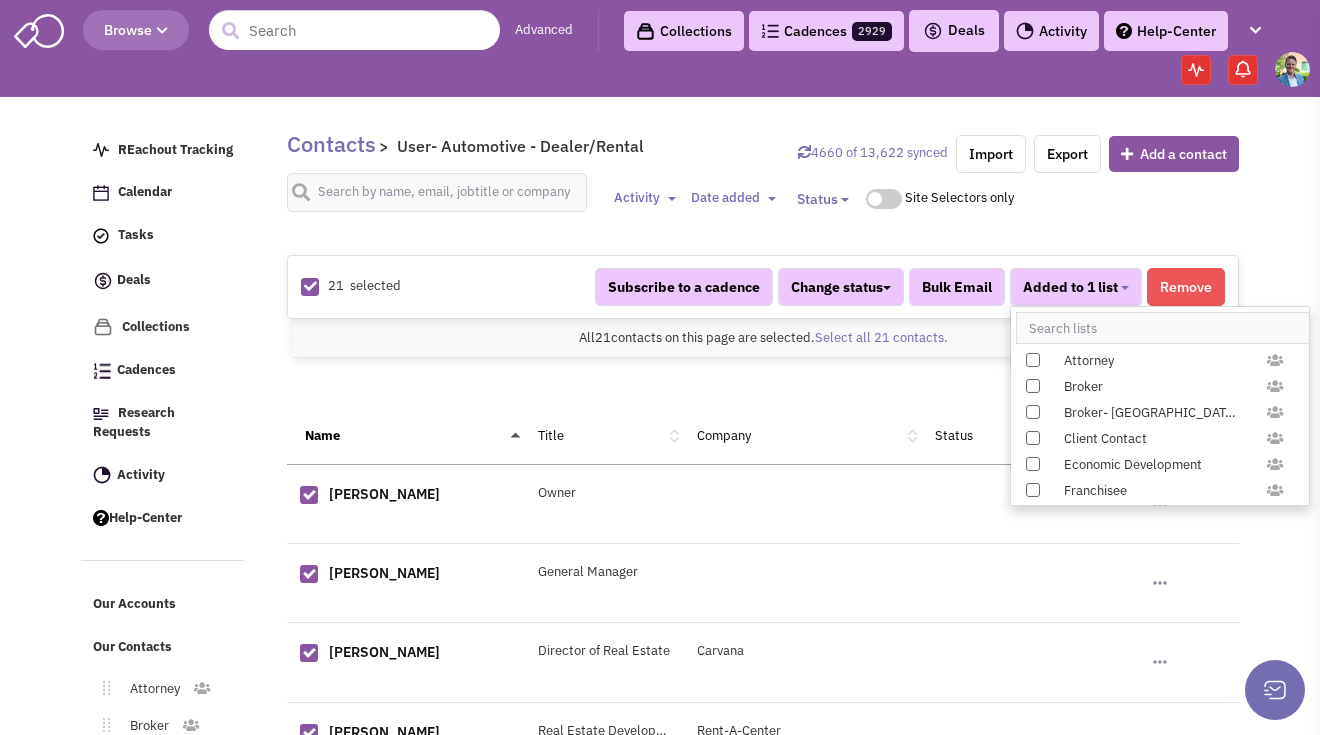 scroll, scrollTop: 1958, scrollLeft: 0, axis: vertical 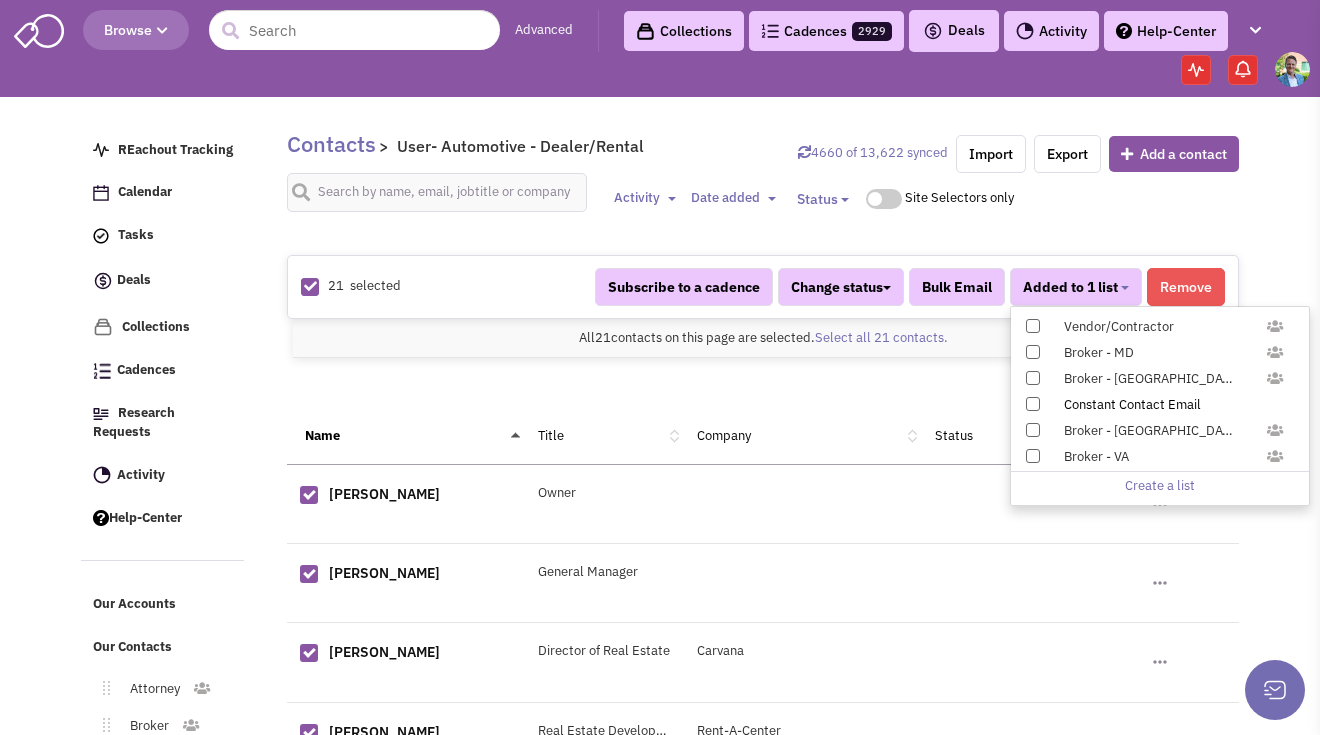 click at bounding box center (1033, 404) 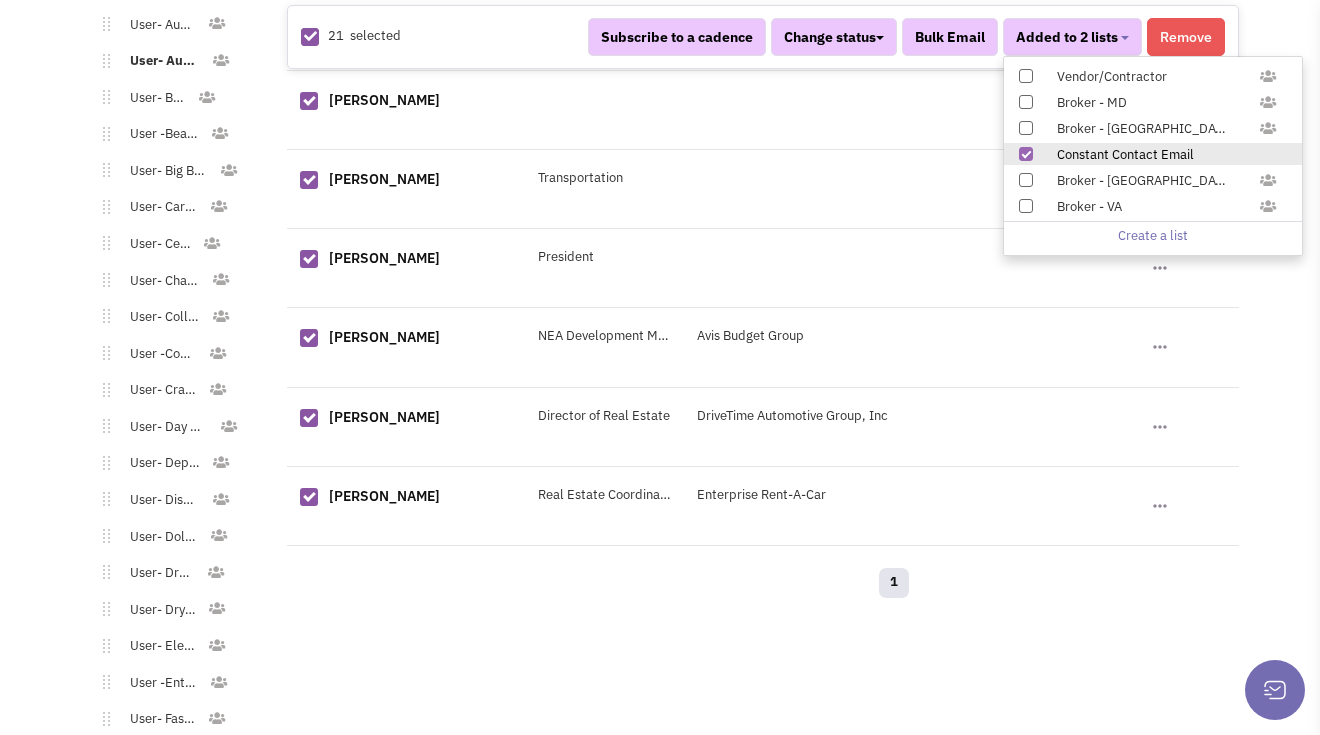 scroll, scrollTop: 1554, scrollLeft: 0, axis: vertical 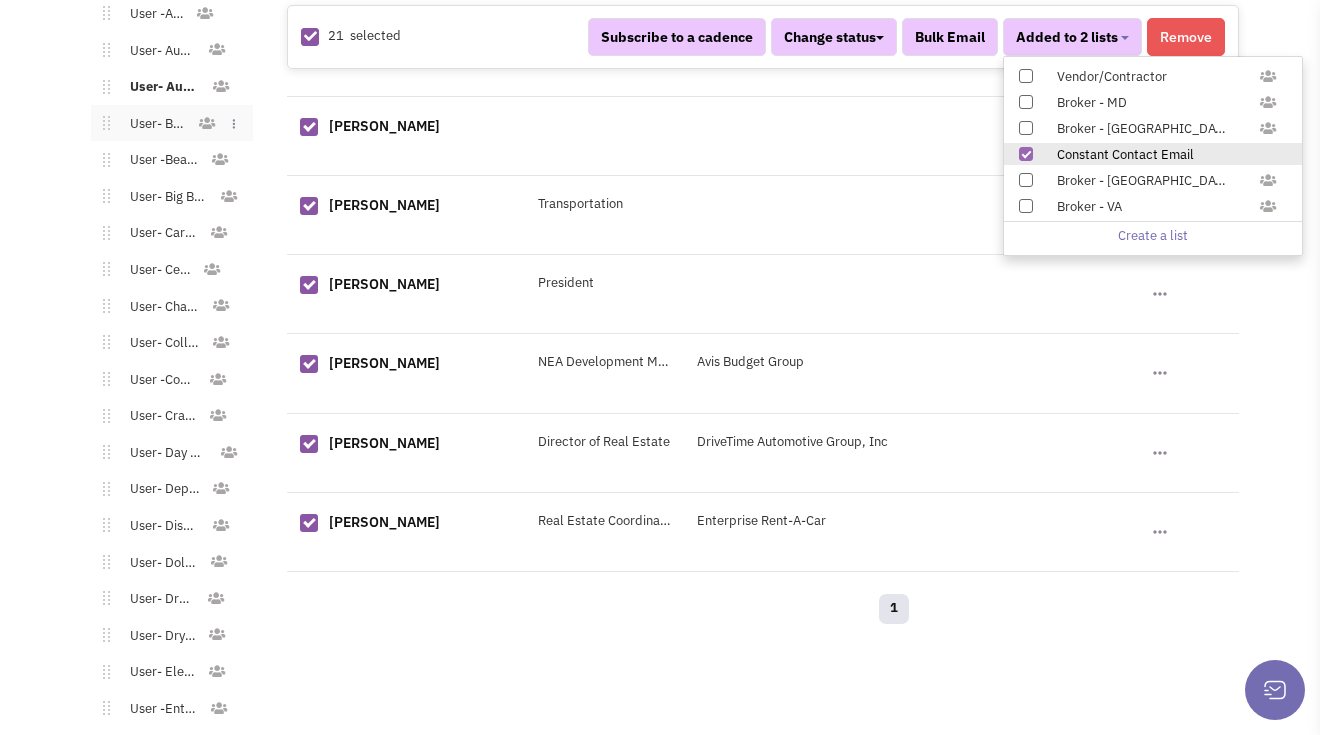 click on "User- Bank" at bounding box center (153, 124) 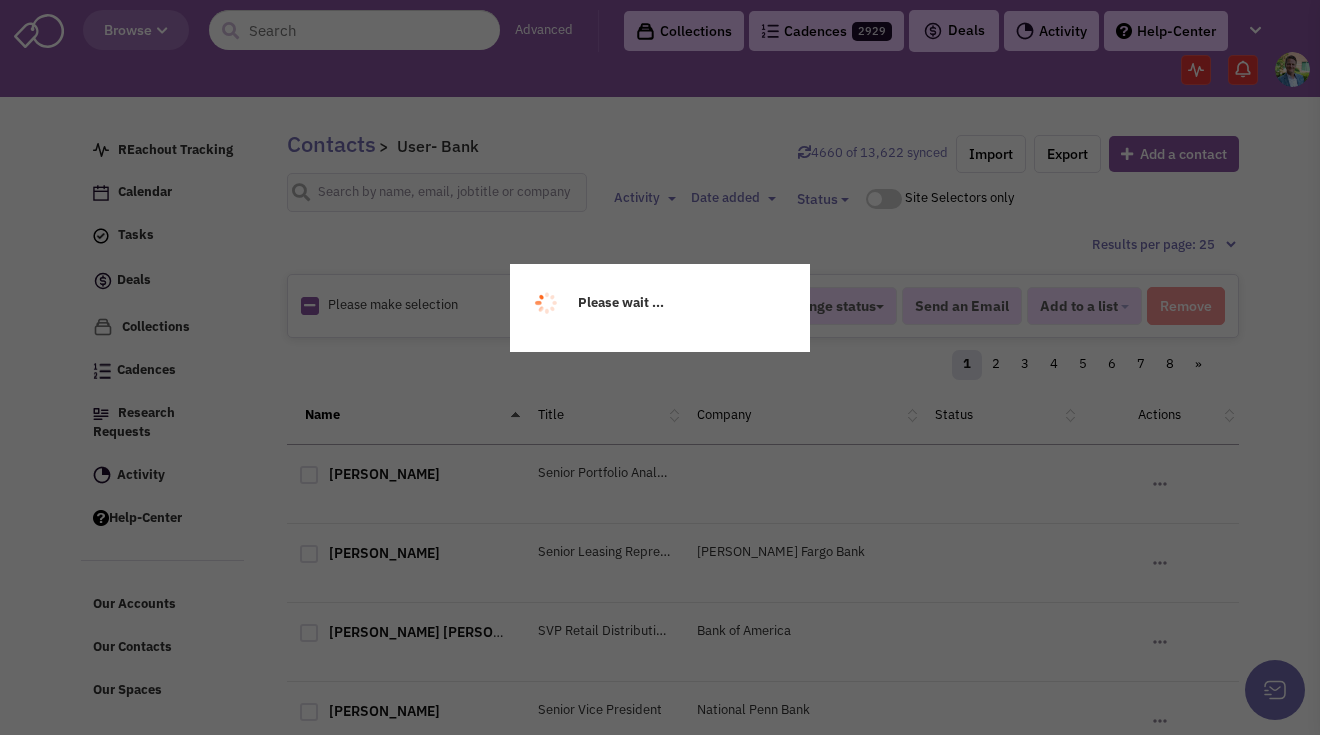 scroll, scrollTop: 0, scrollLeft: 0, axis: both 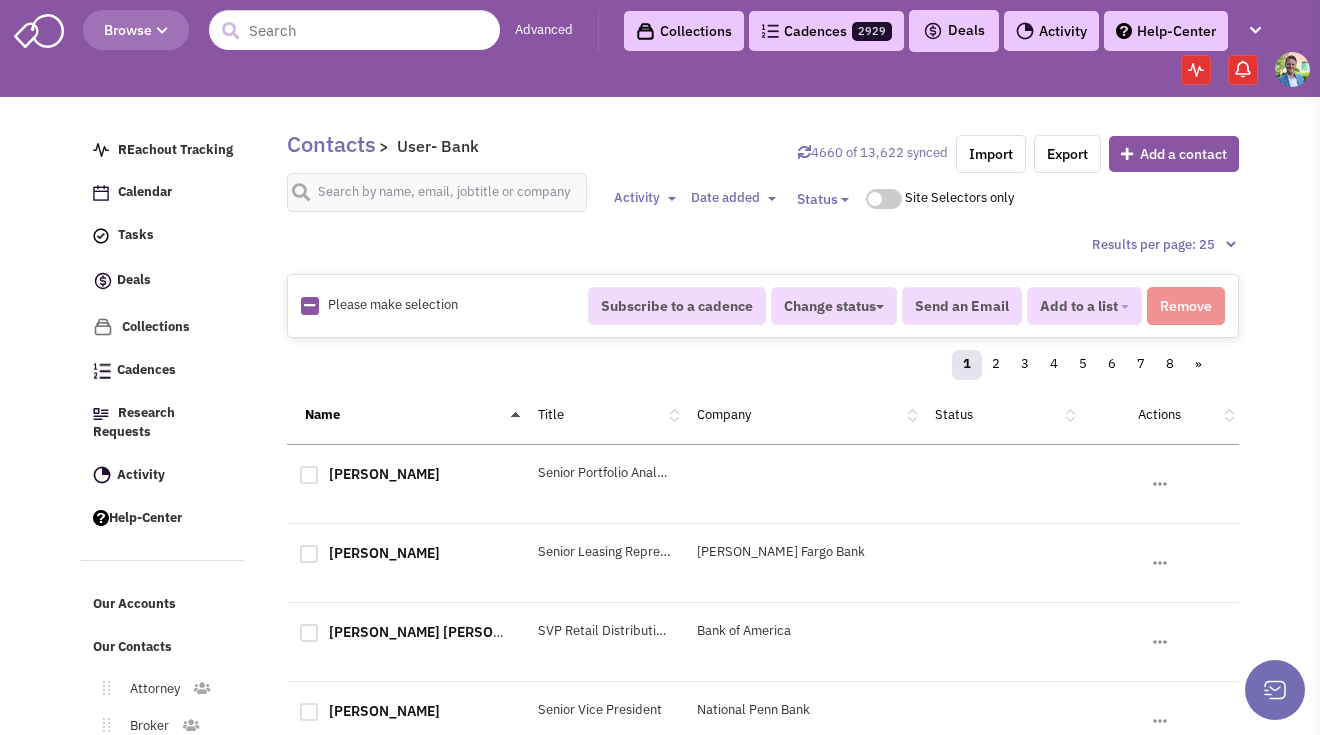 click on "Please make selection    selected" at bounding box center [431, 305] 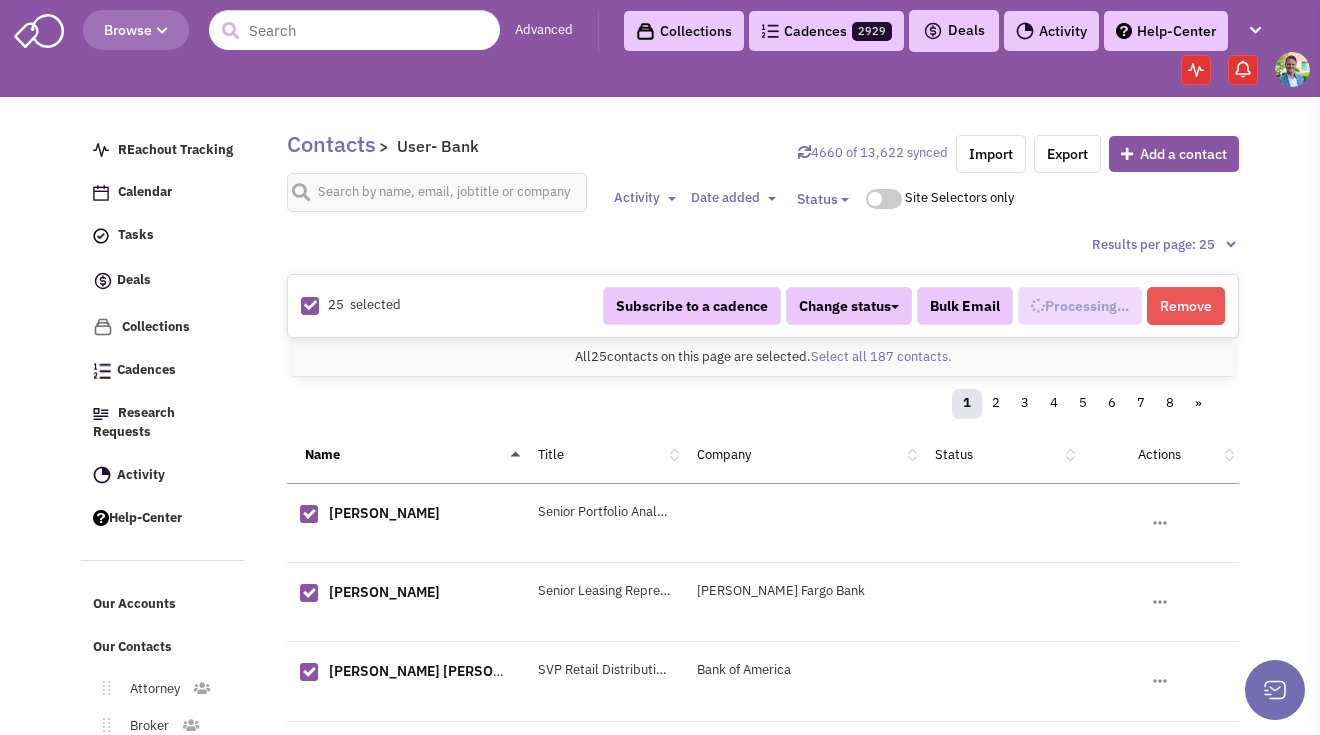 select on "688" 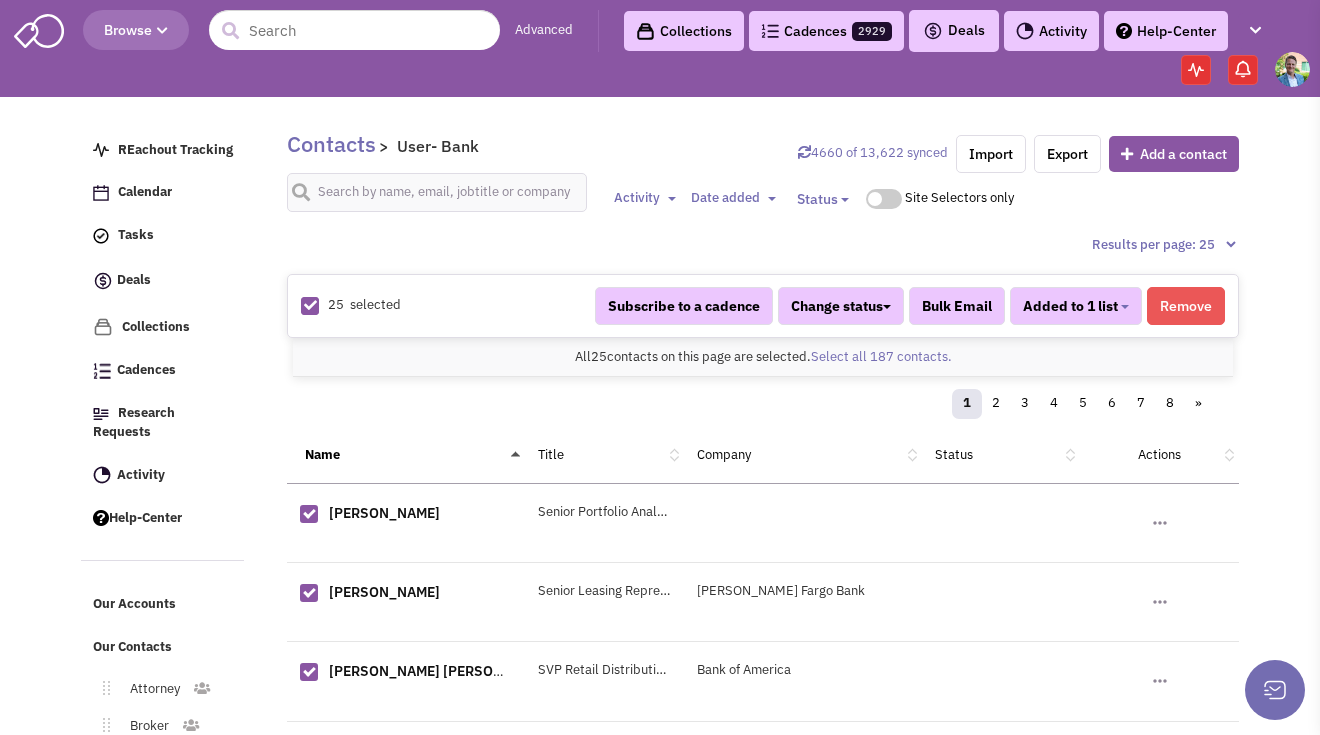 scroll, scrollTop: 521, scrollLeft: 0, axis: vertical 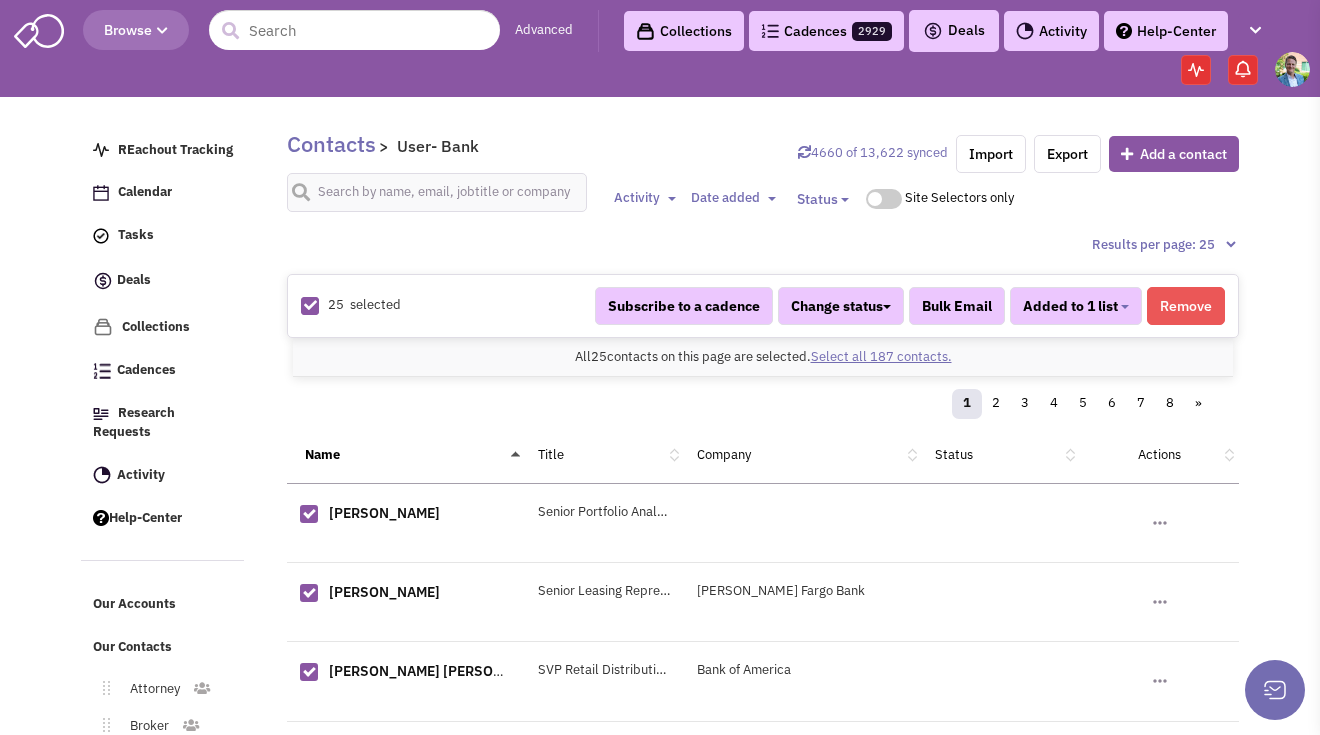 click on "Select all 187 contacts." at bounding box center [881, 356] 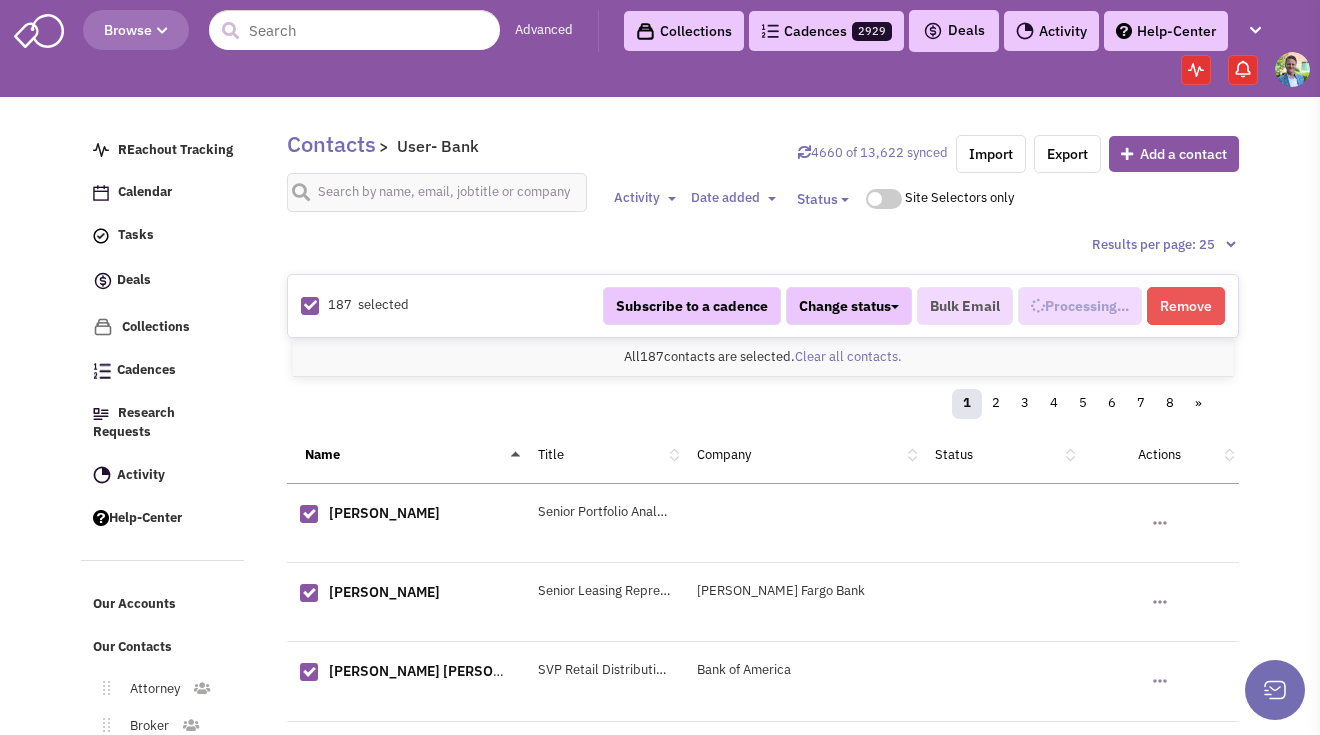 select on "688" 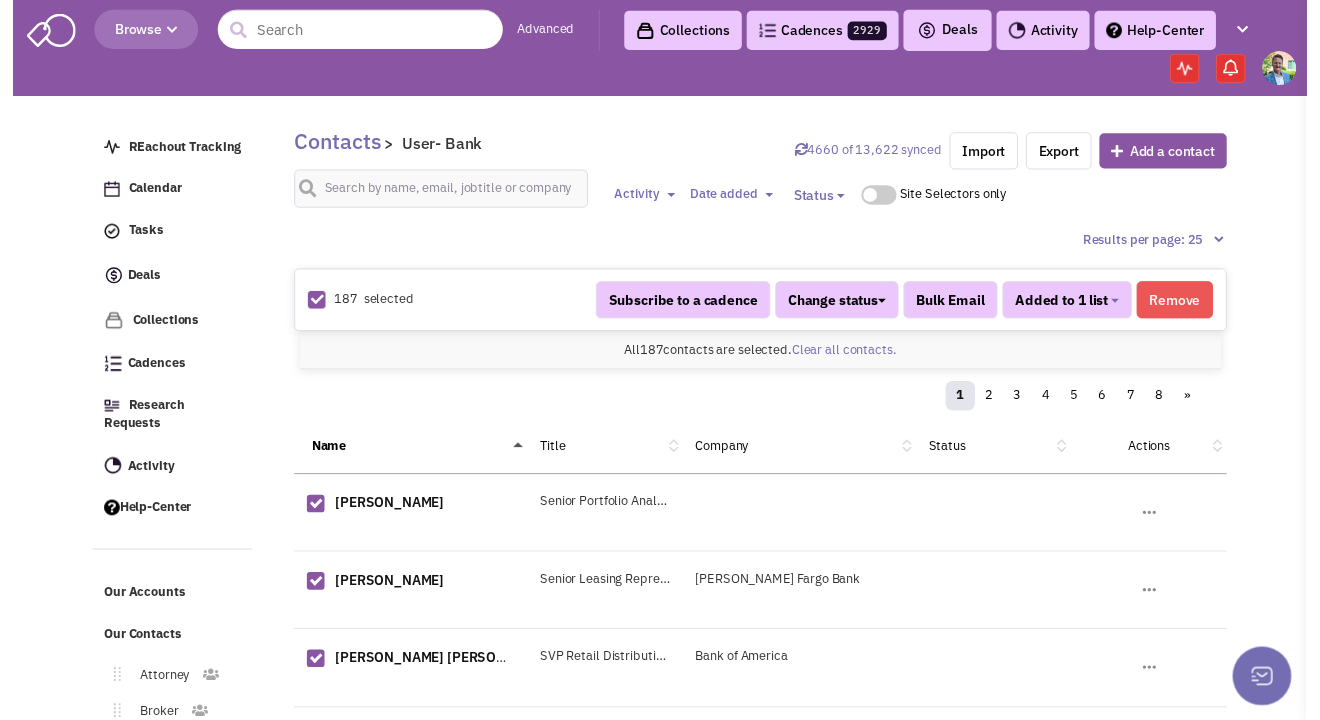 scroll, scrollTop: 521, scrollLeft: 0, axis: vertical 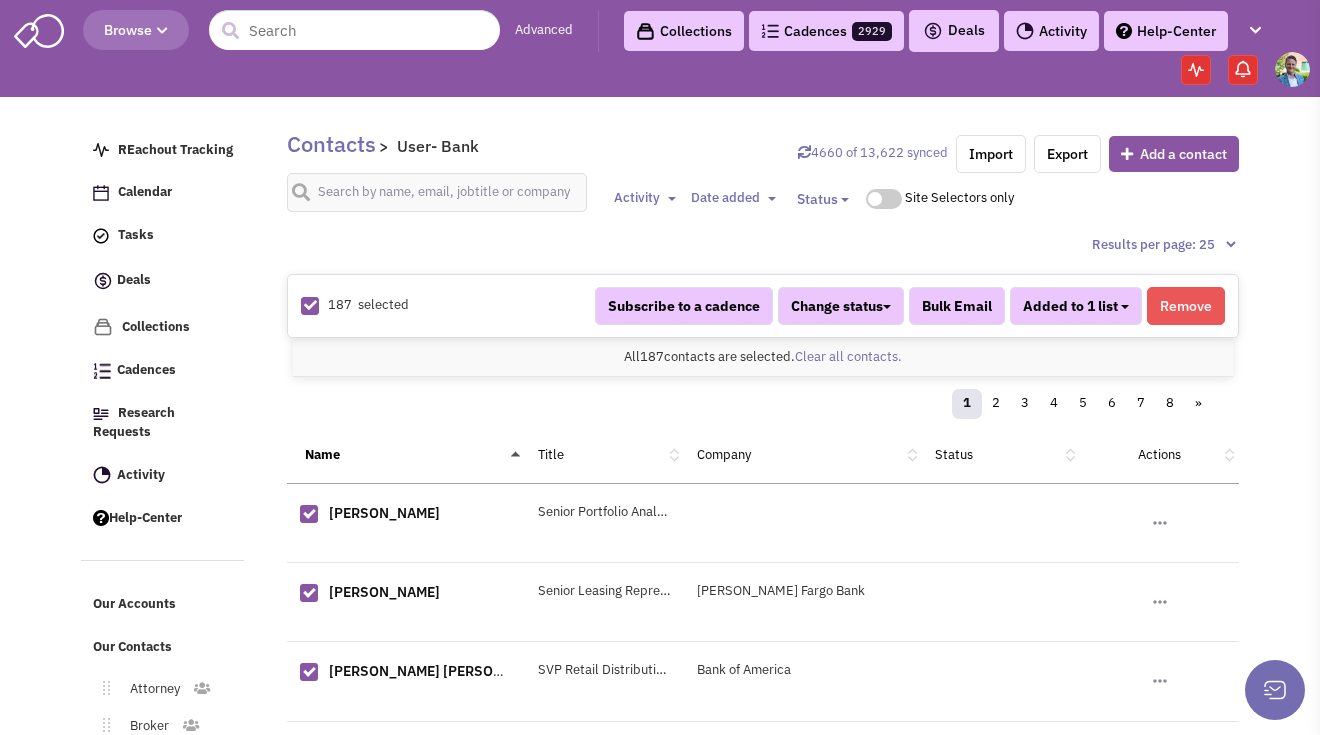 click on "Added to 1 list" at bounding box center [1076, 306] 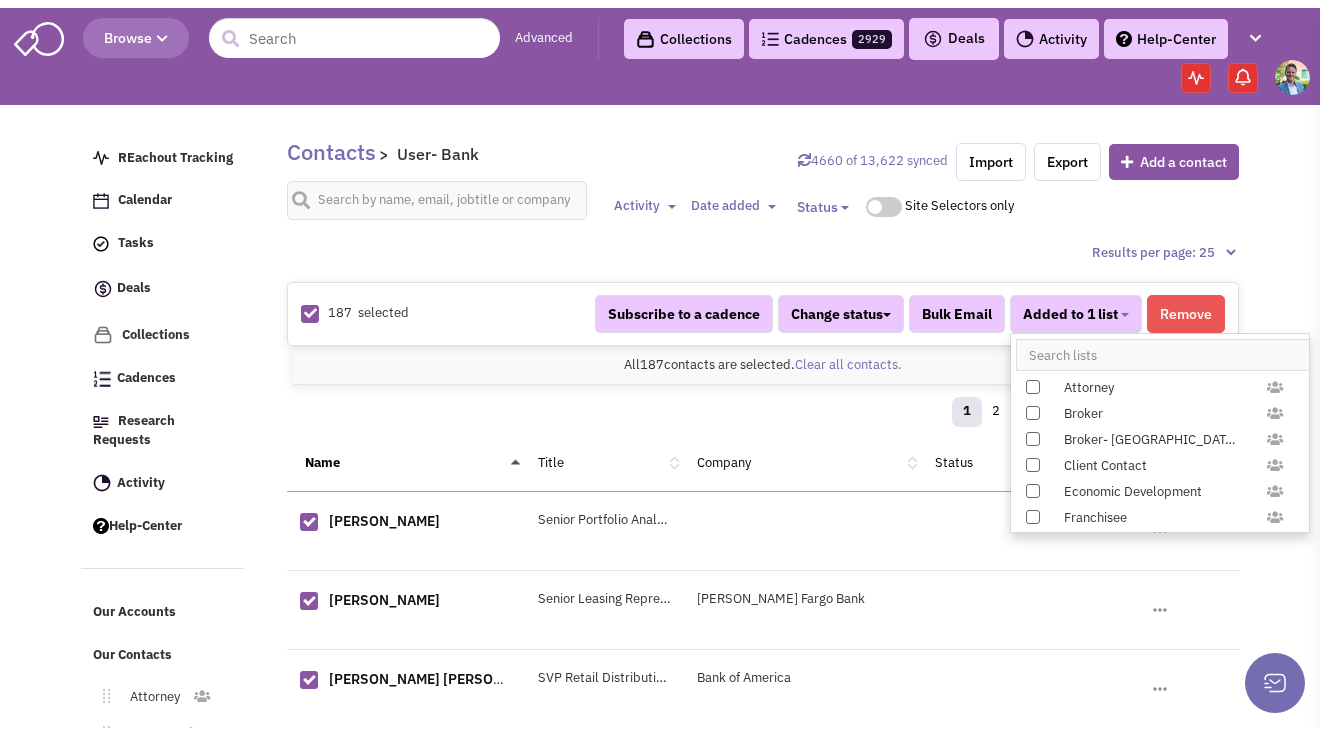 scroll, scrollTop: 1958, scrollLeft: 0, axis: vertical 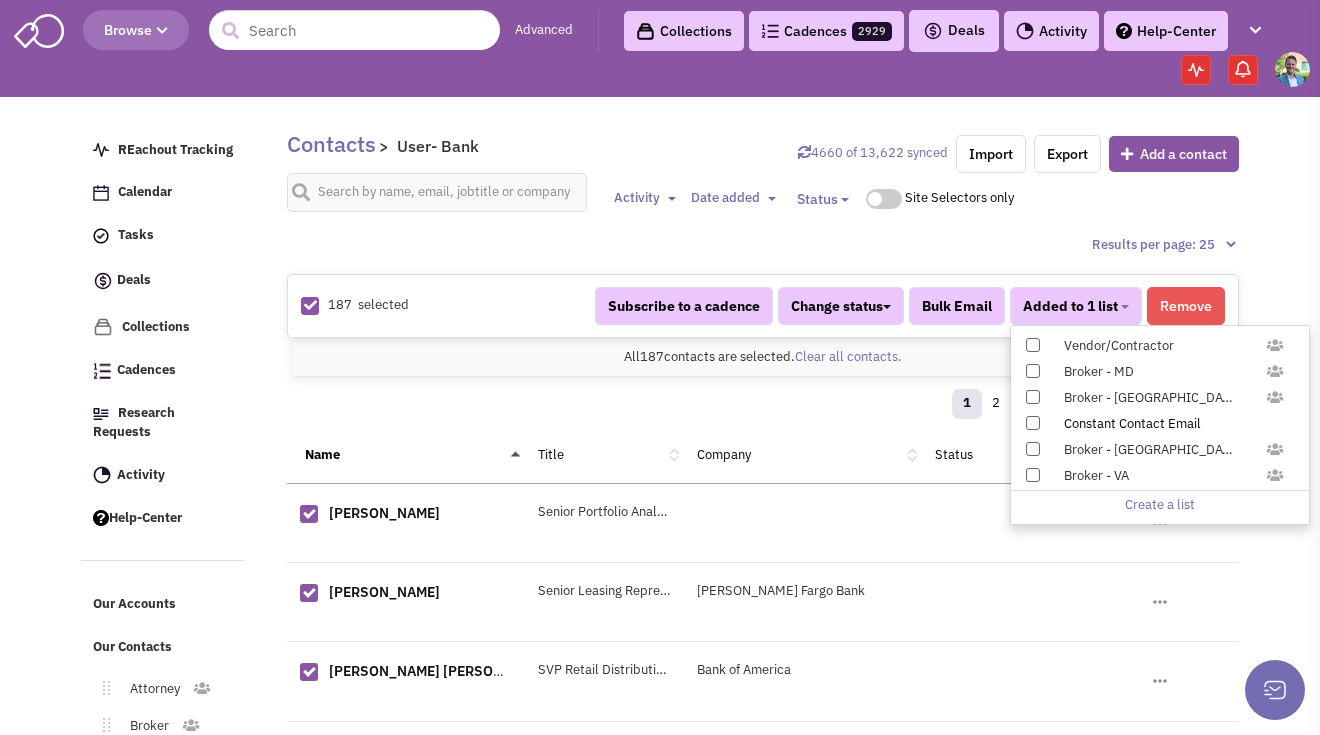 click on "Constant Contact Email" at bounding box center (1160, 423) 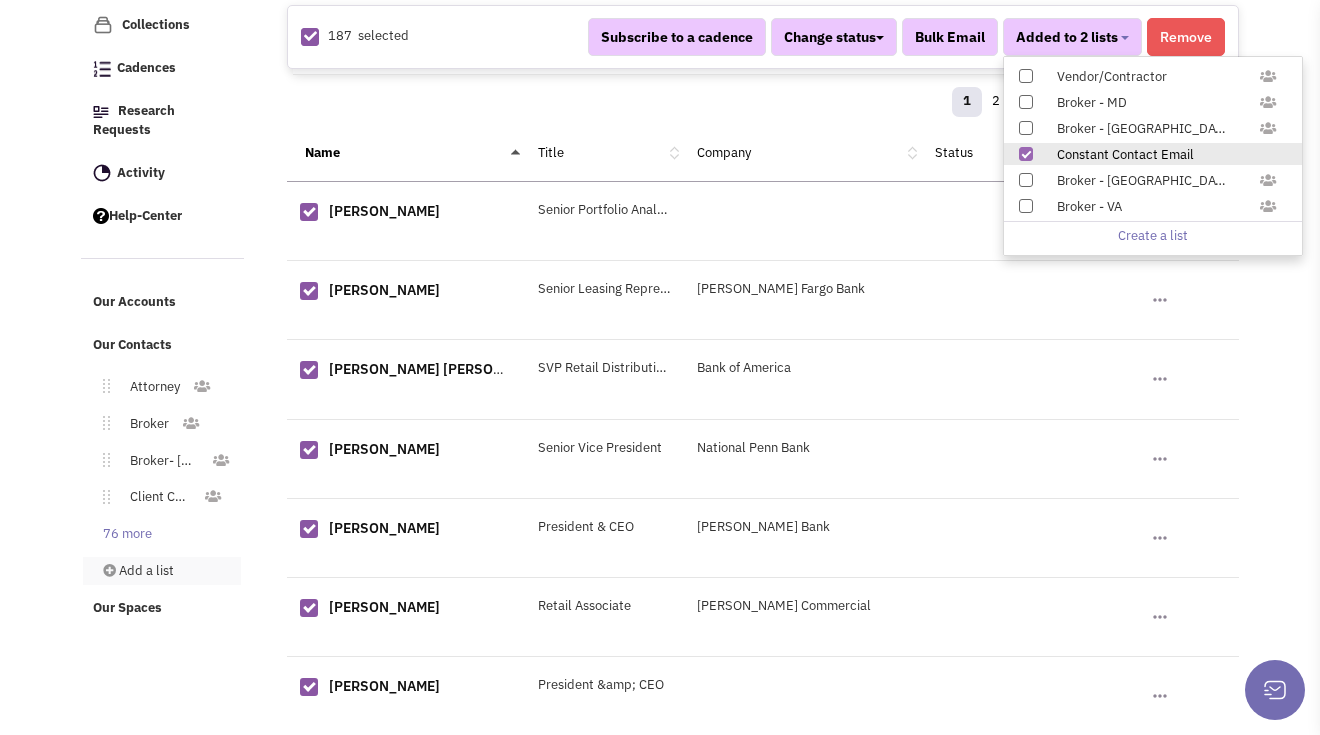 scroll, scrollTop: 315, scrollLeft: 0, axis: vertical 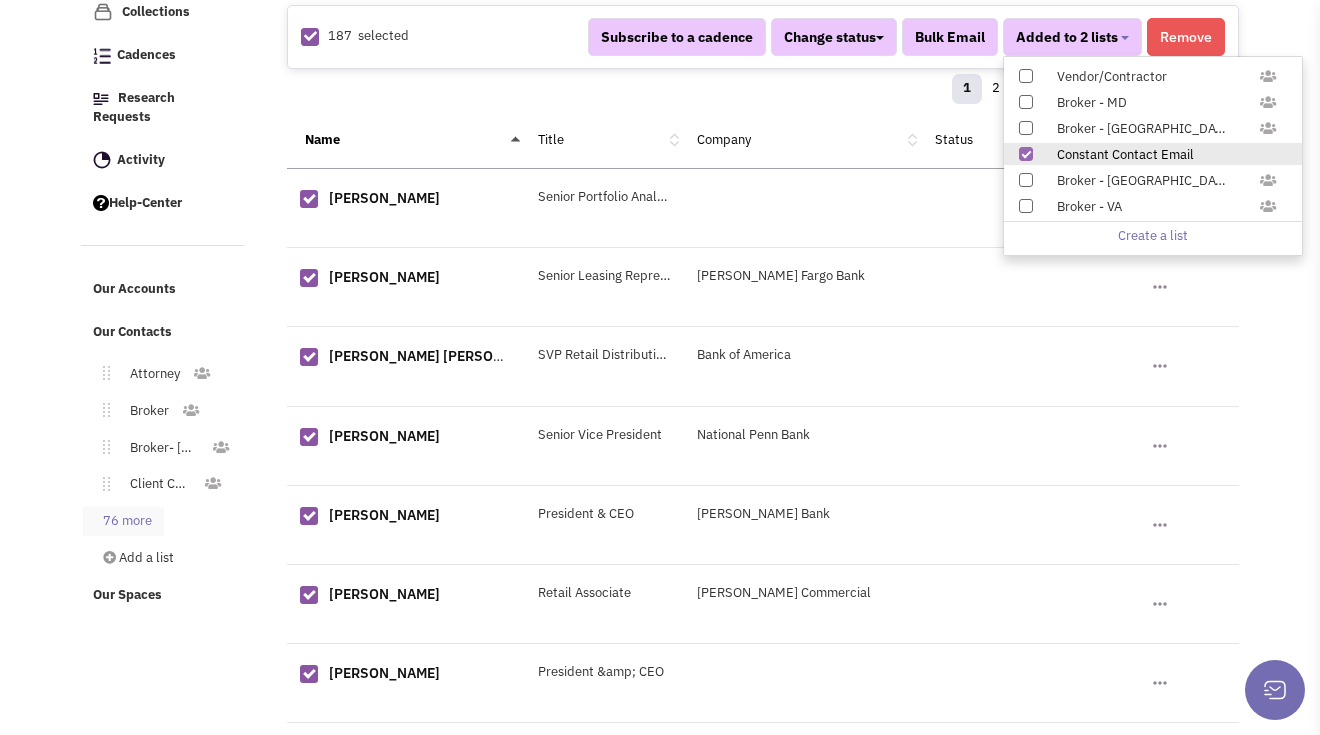 click on "76 more" at bounding box center [123, 521] 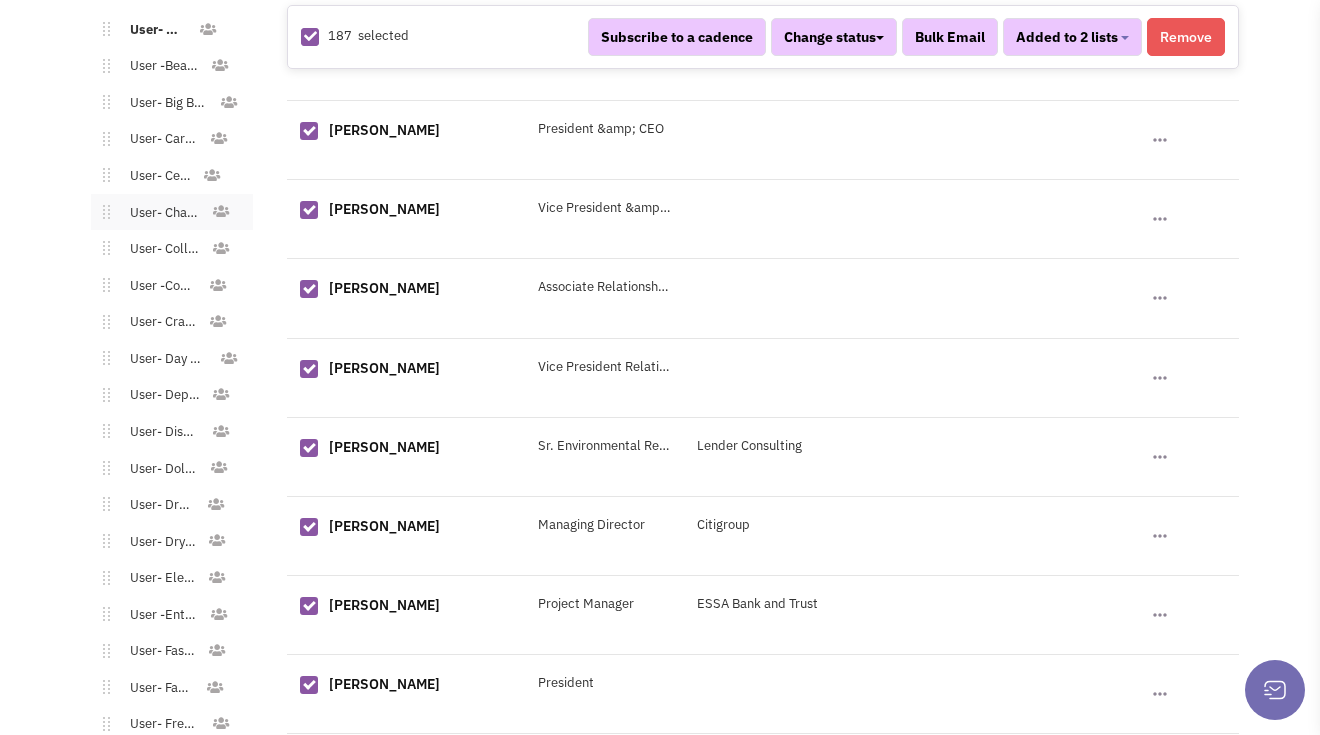 scroll, scrollTop: 1335, scrollLeft: 0, axis: vertical 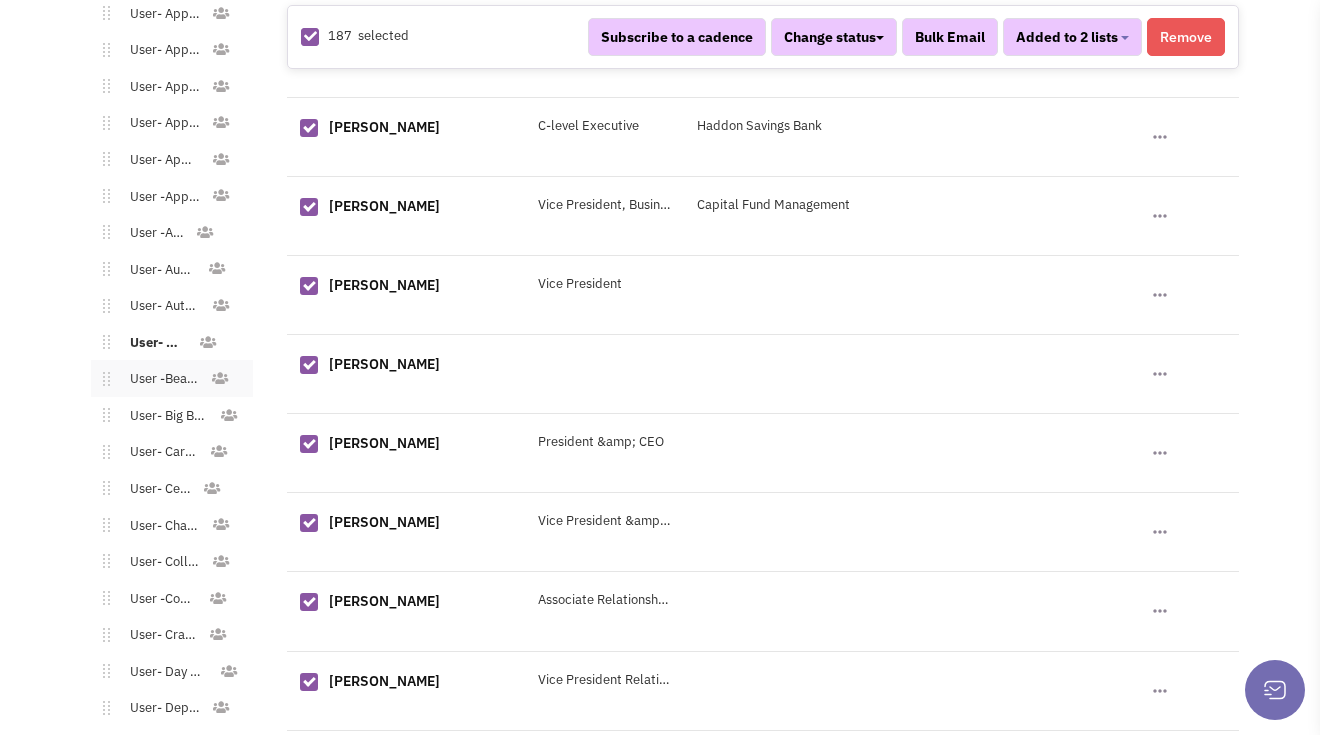 click on "User -Beauty Supply" at bounding box center [160, 379] 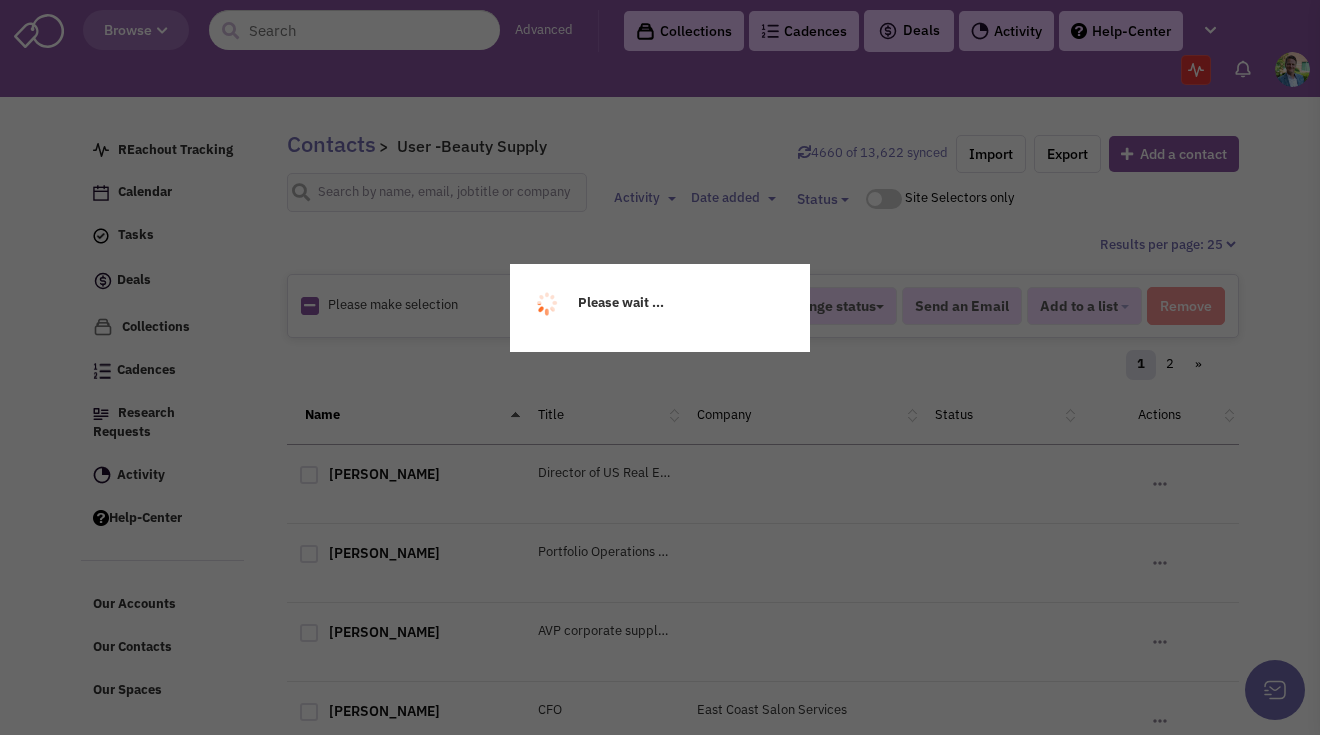 scroll, scrollTop: 0, scrollLeft: 0, axis: both 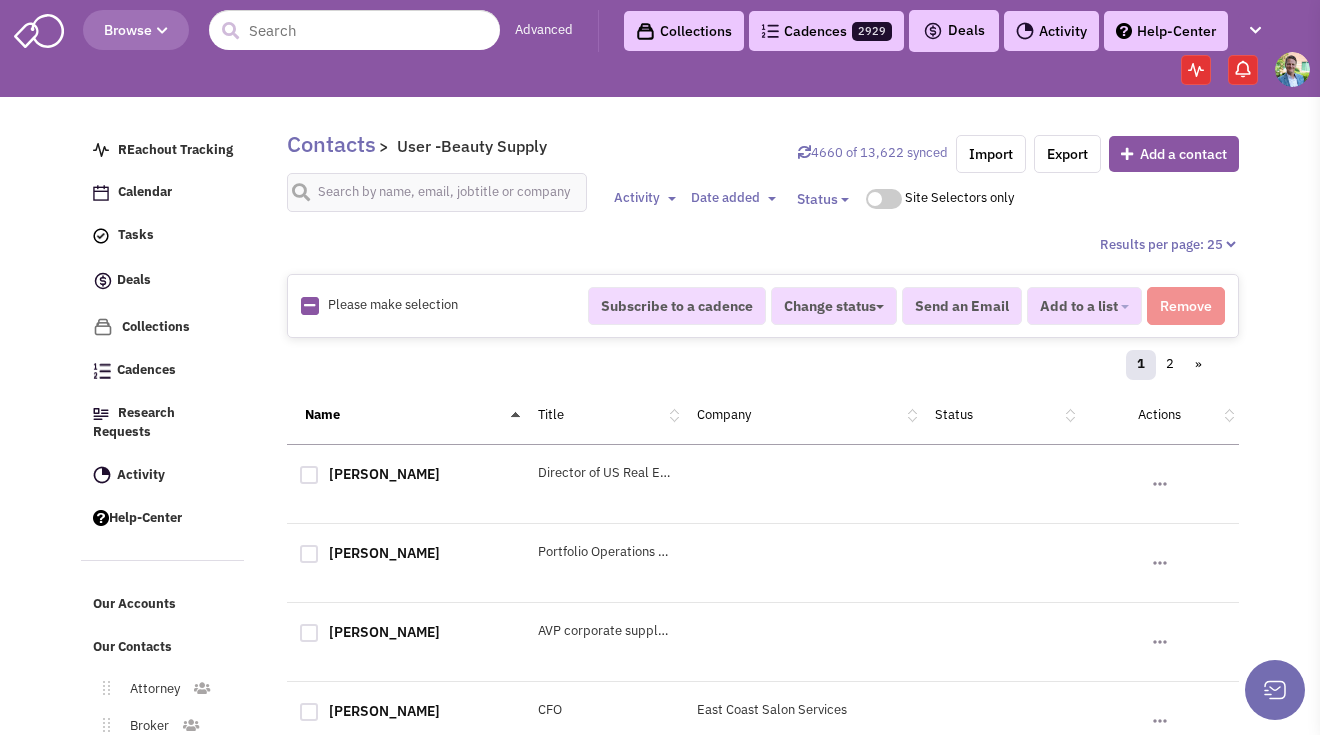 click at bounding box center (309, 305) 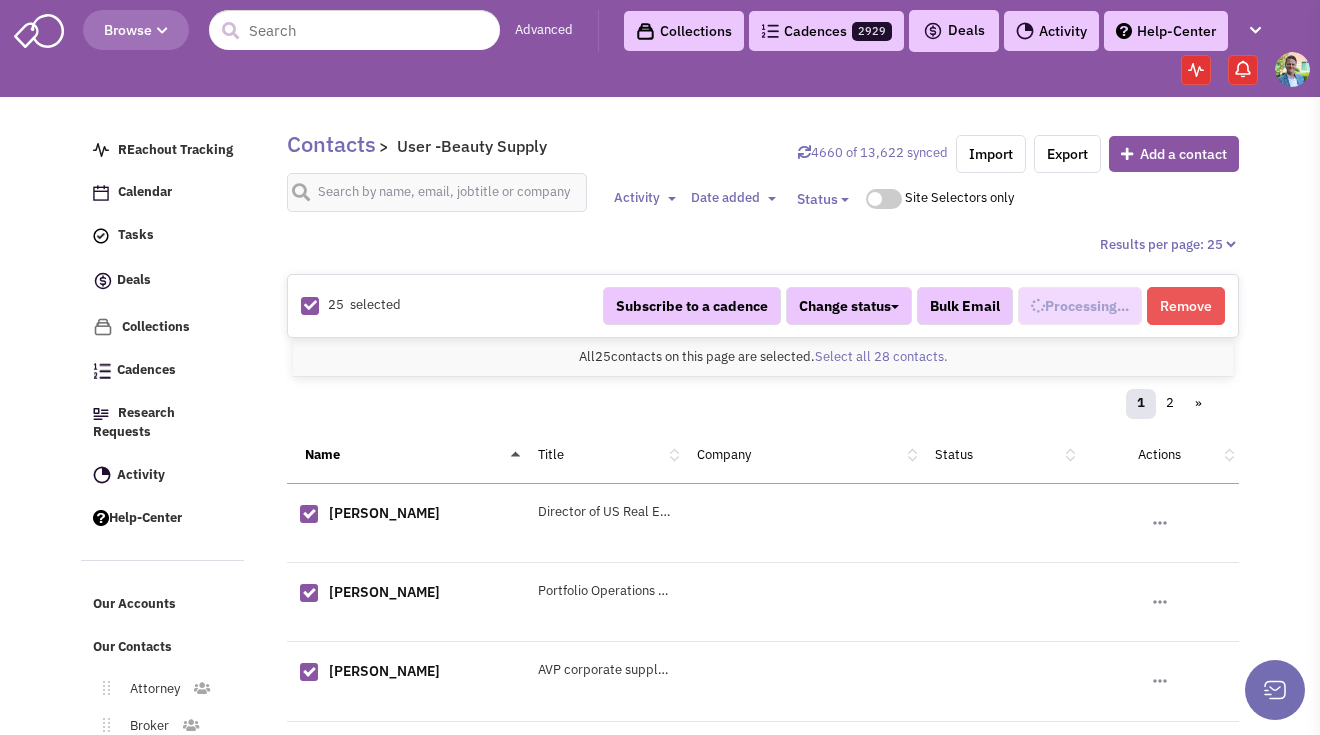 scroll, scrollTop: 540, scrollLeft: 0, axis: vertical 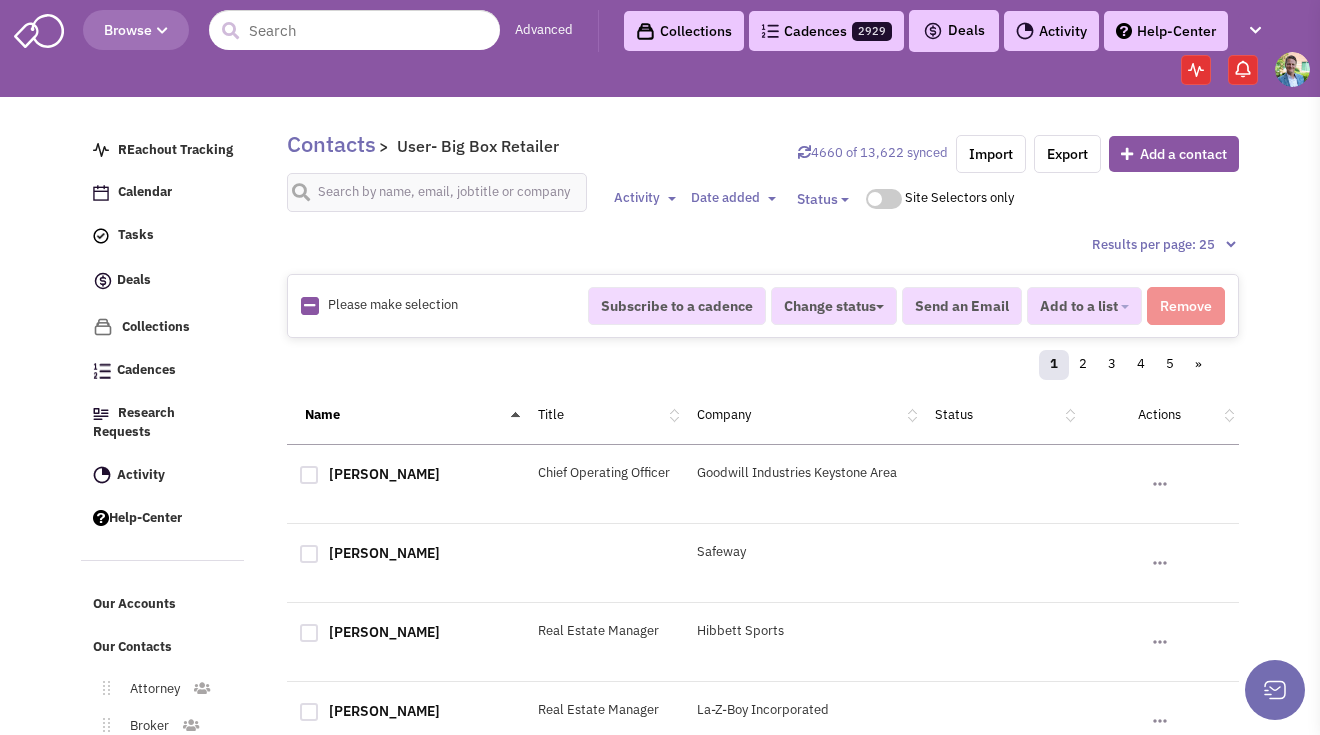 click at bounding box center (309, 305) 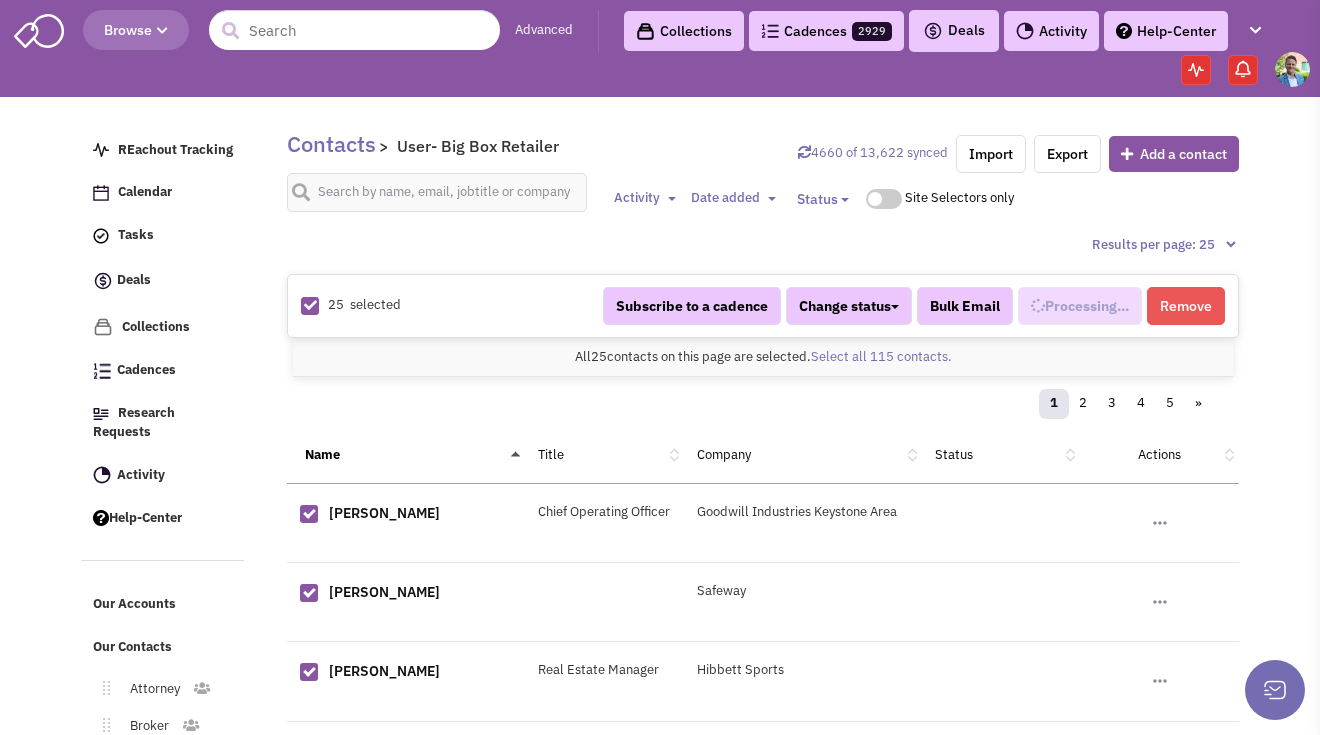 select on "532" 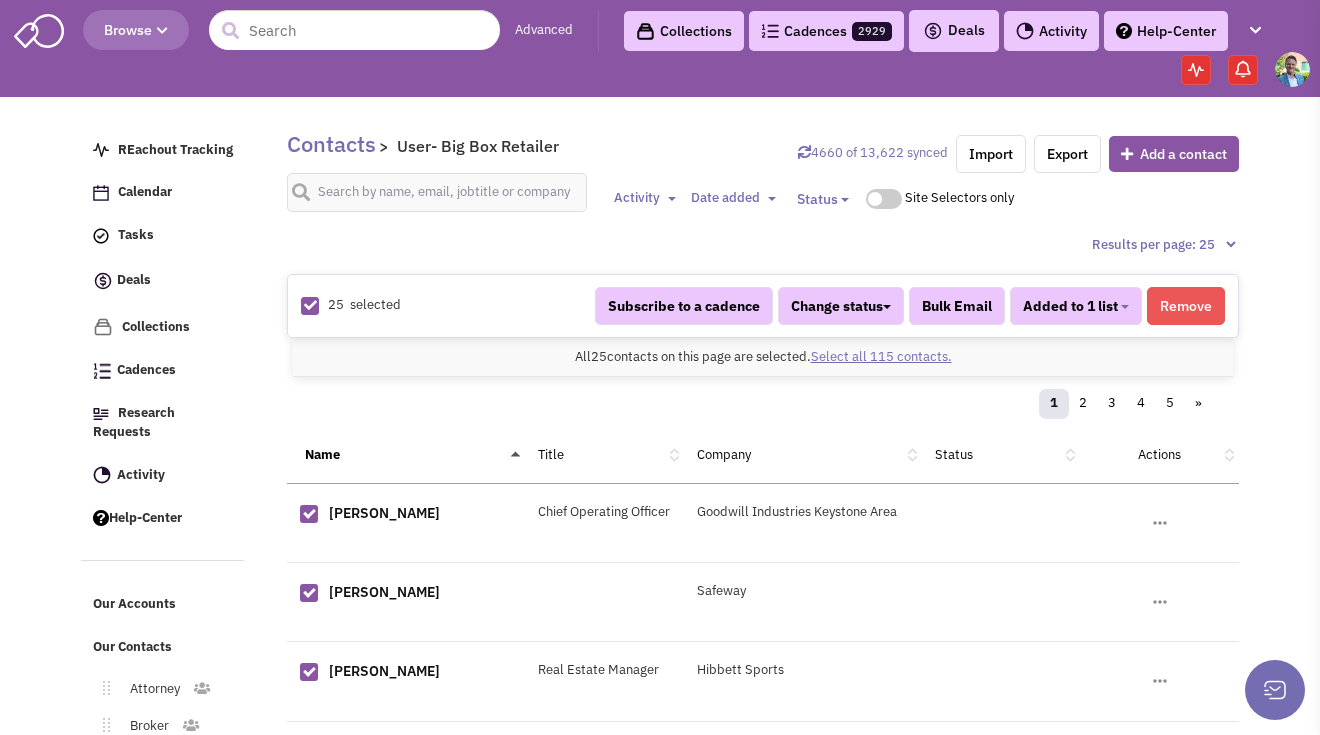 scroll, scrollTop: 559, scrollLeft: 0, axis: vertical 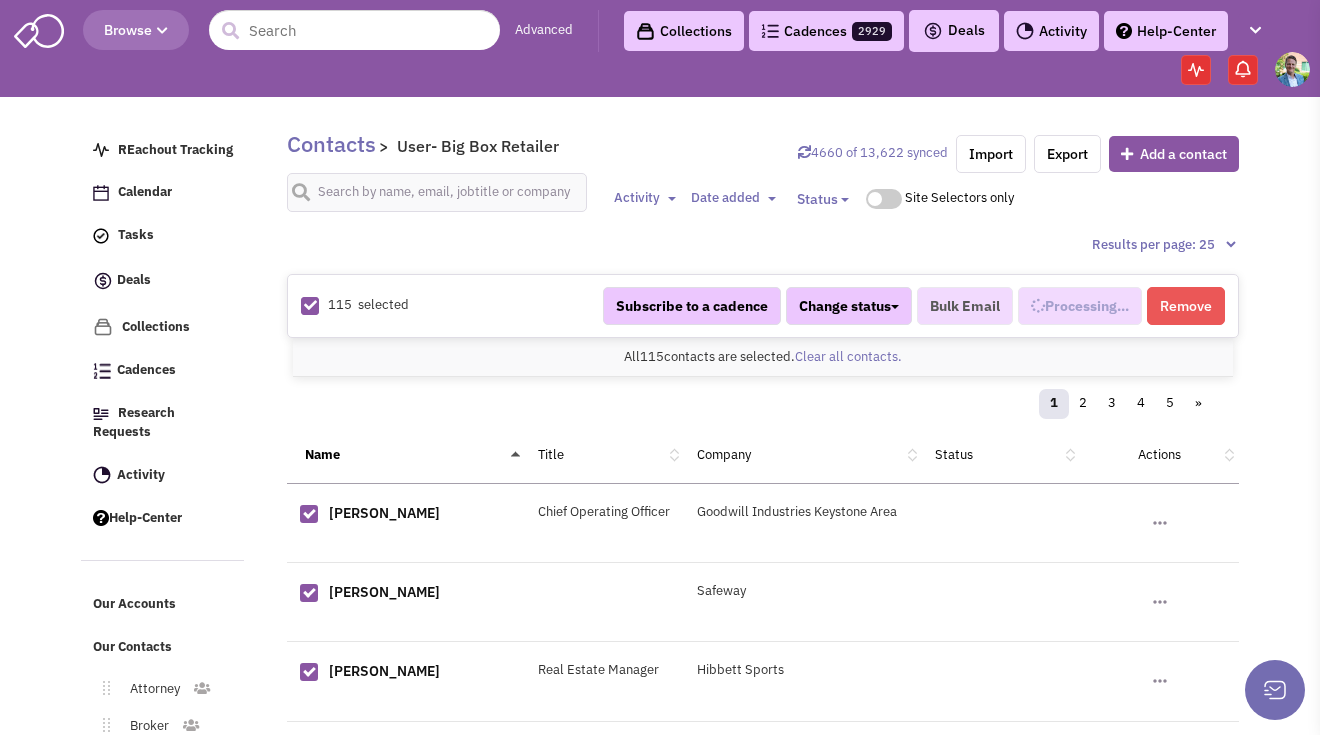select on "532" 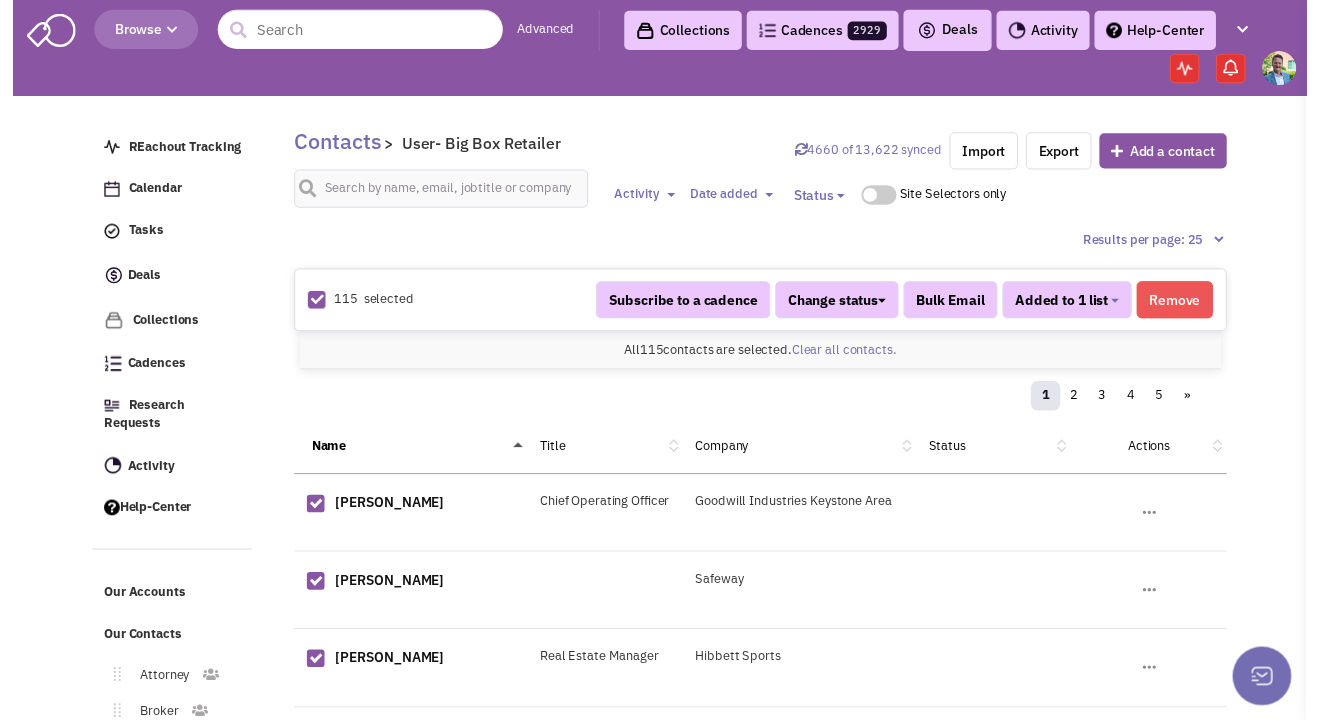 scroll, scrollTop: 559, scrollLeft: 0, axis: vertical 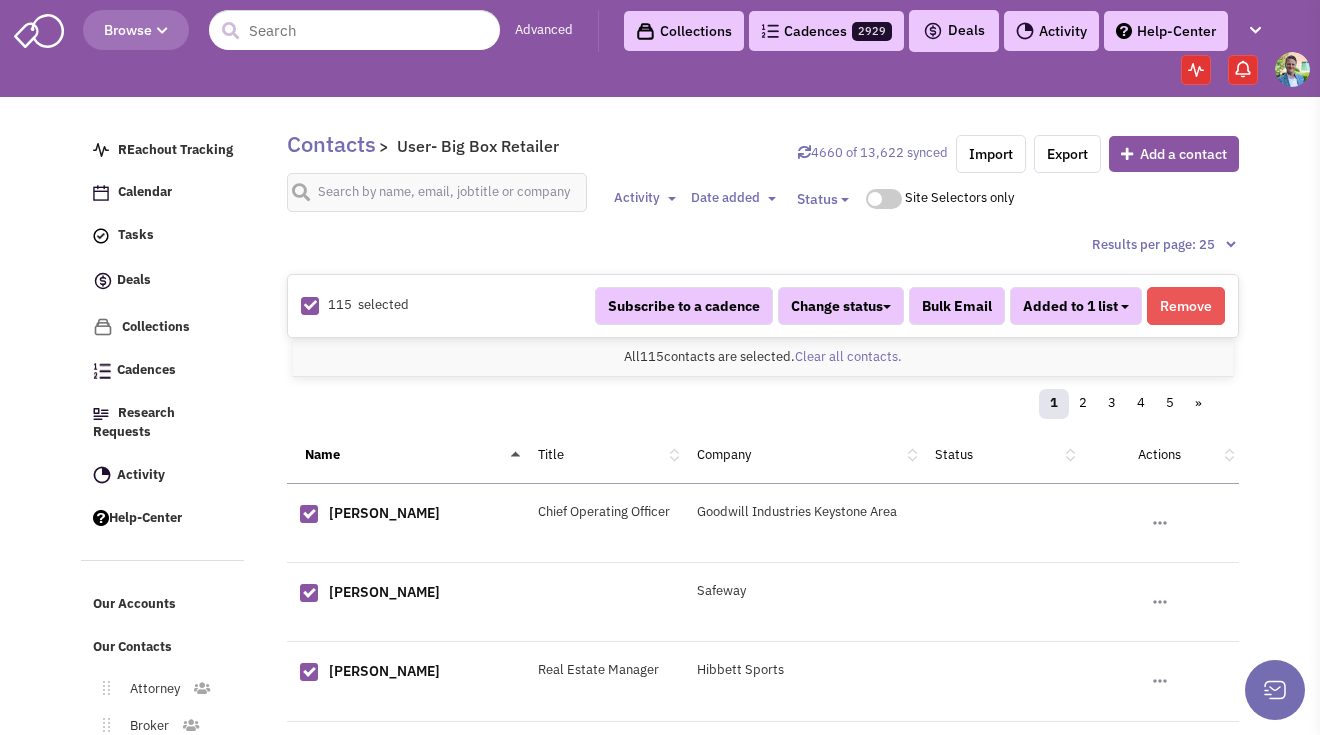 click on "Added to 1 list" at bounding box center (1076, 306) 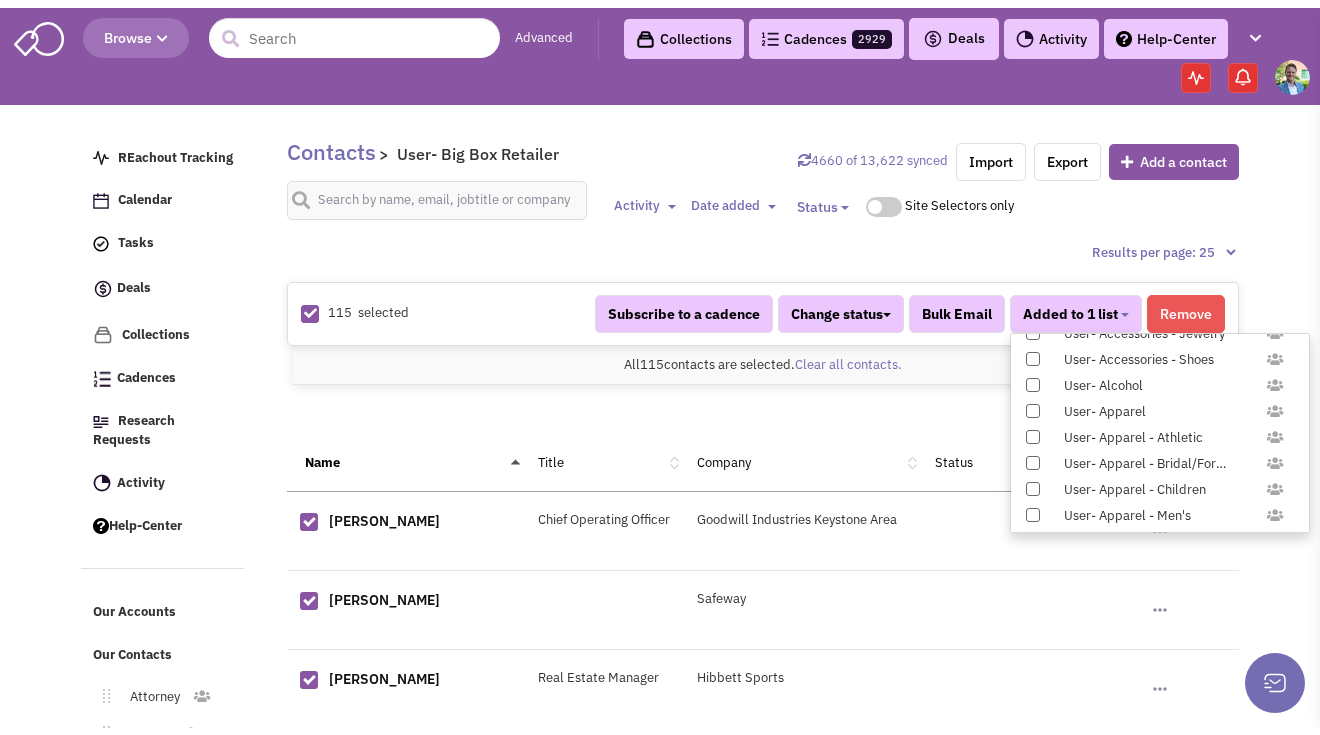 scroll, scrollTop: 1958, scrollLeft: 0, axis: vertical 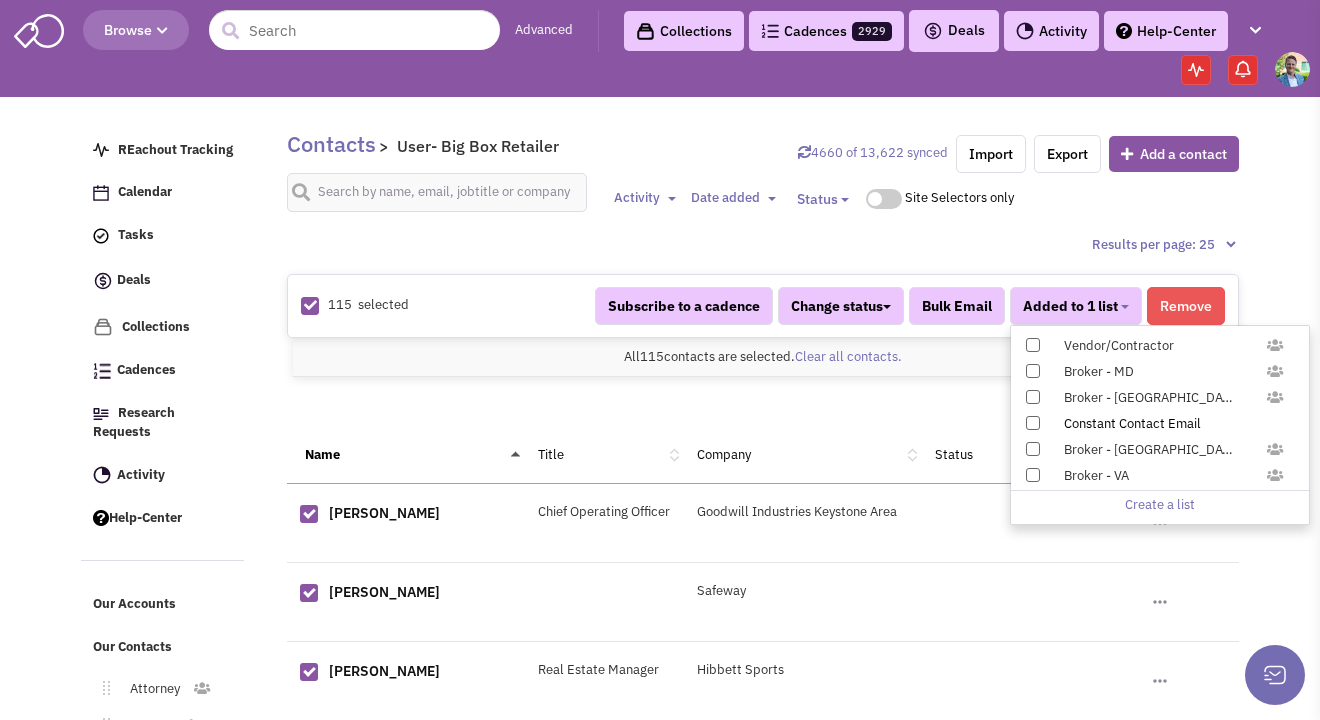 click at bounding box center (1033, 423) 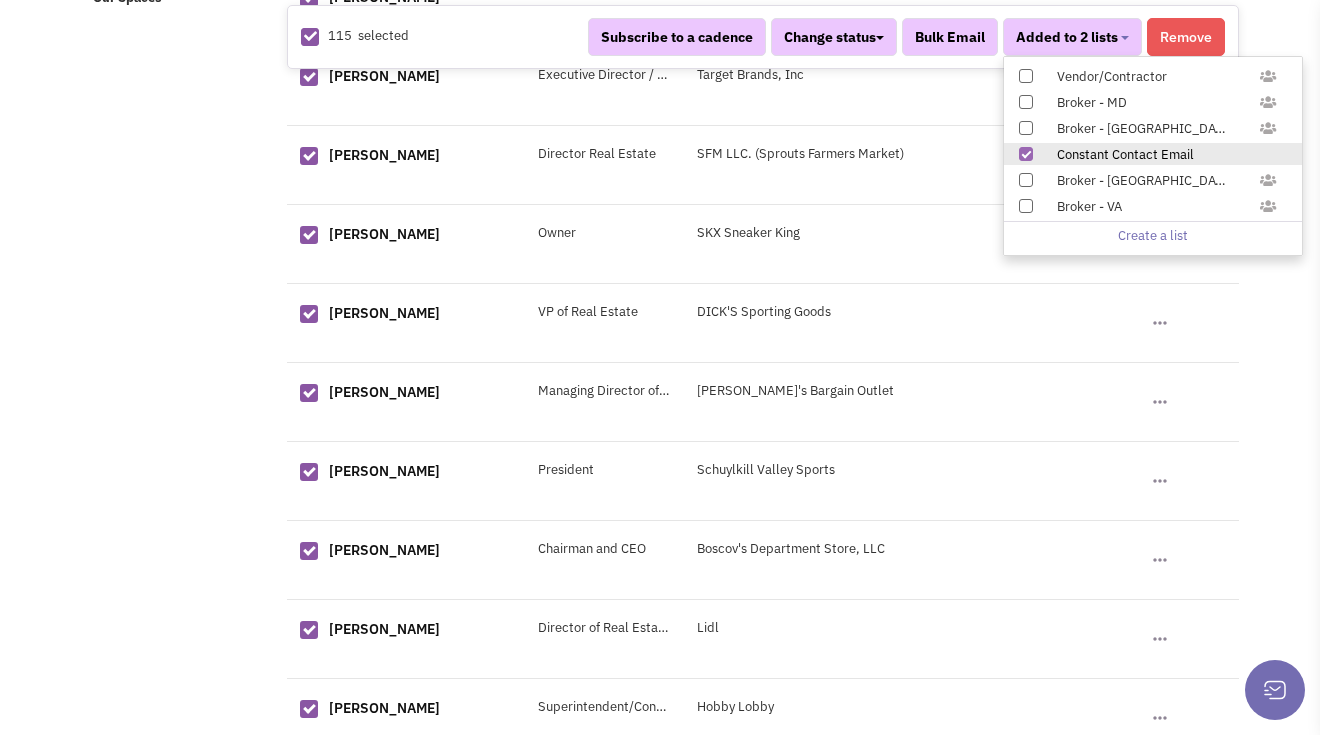 scroll, scrollTop: 348, scrollLeft: 0, axis: vertical 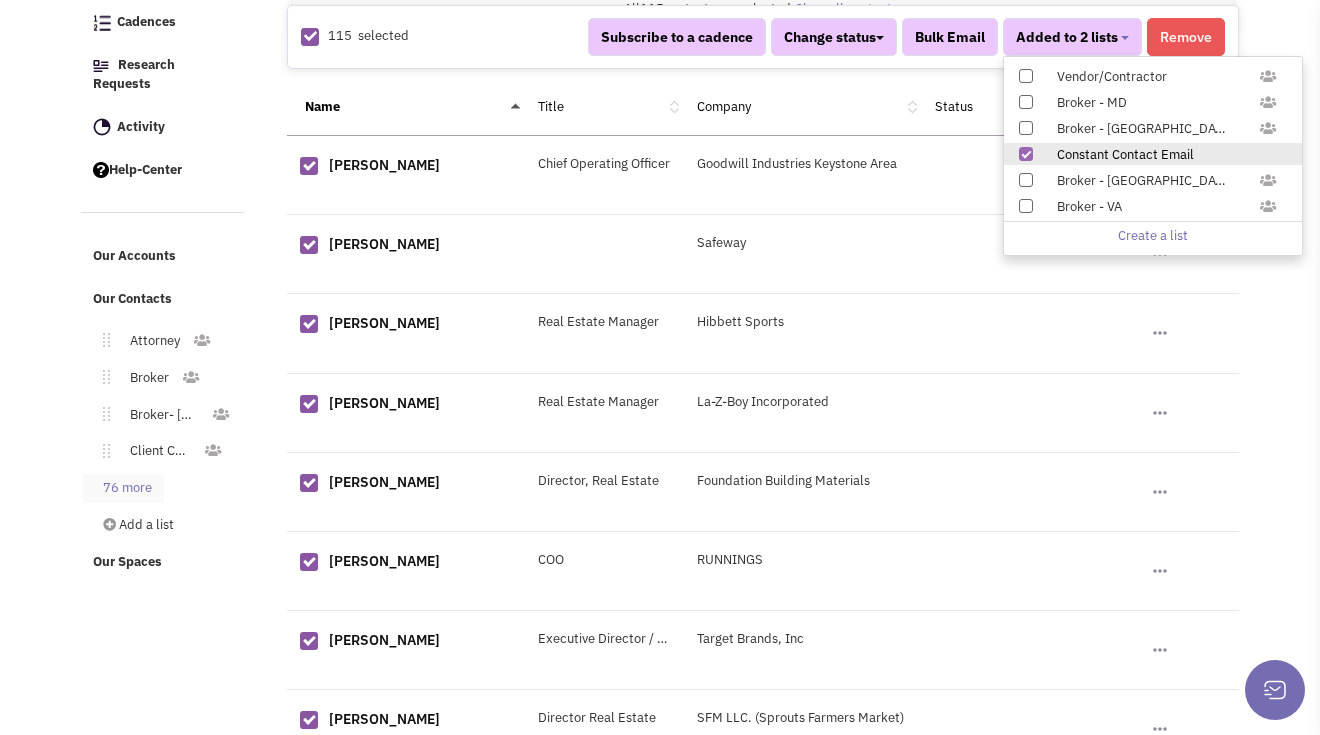 click on "76 more" at bounding box center (123, 488) 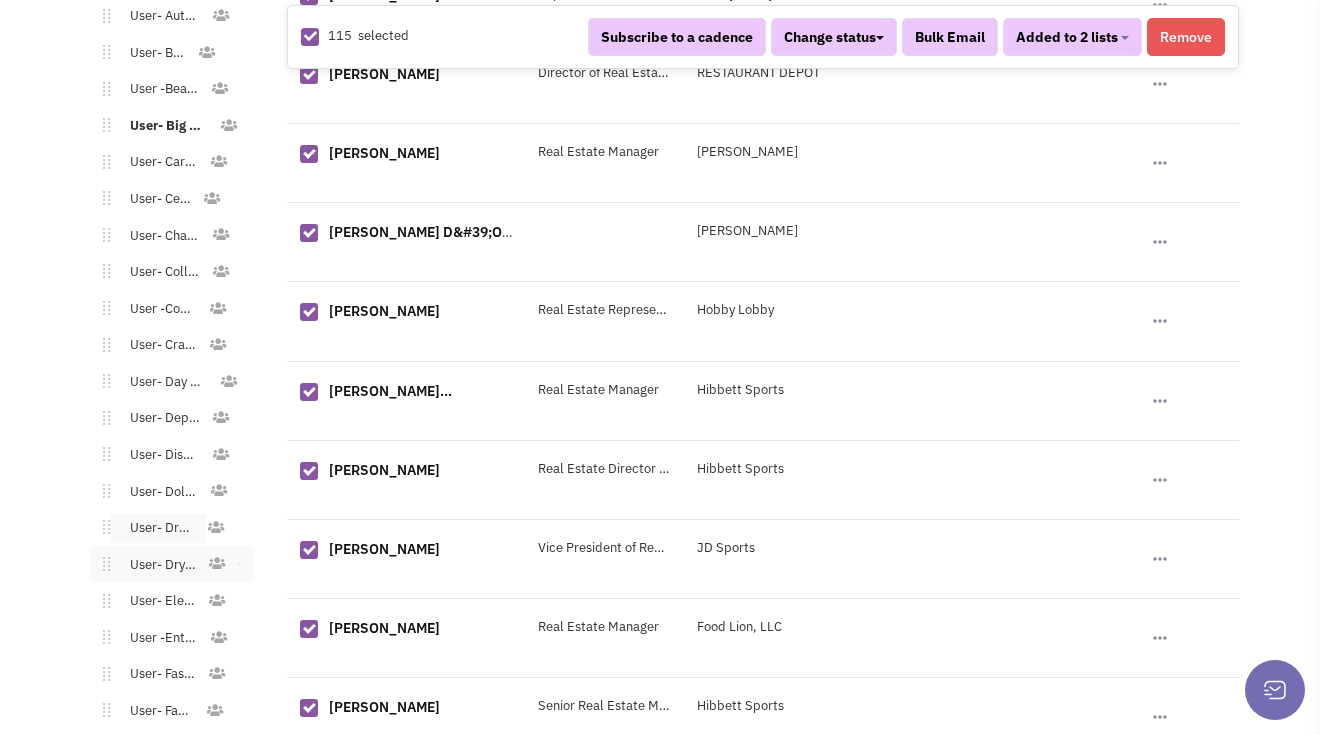 scroll, scrollTop: 1613, scrollLeft: 0, axis: vertical 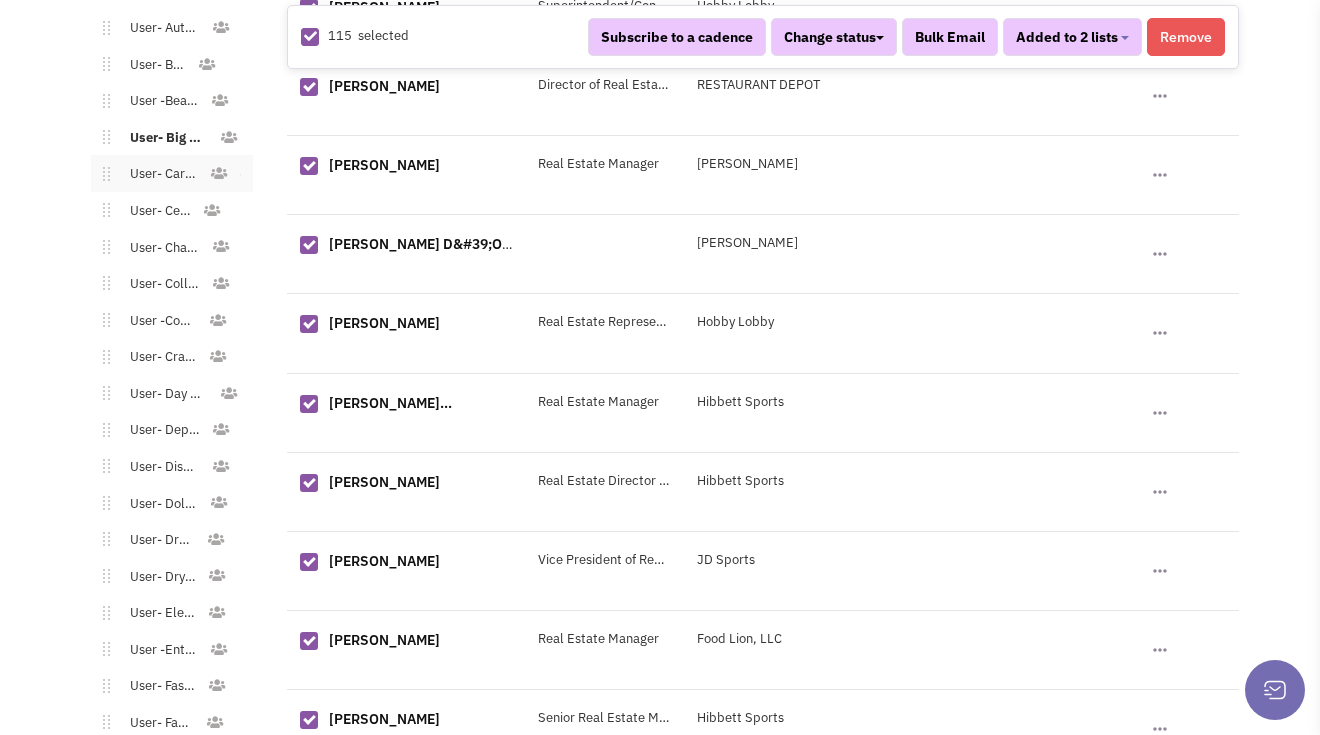 click on "User- Cards & Gifts" at bounding box center (159, 174) 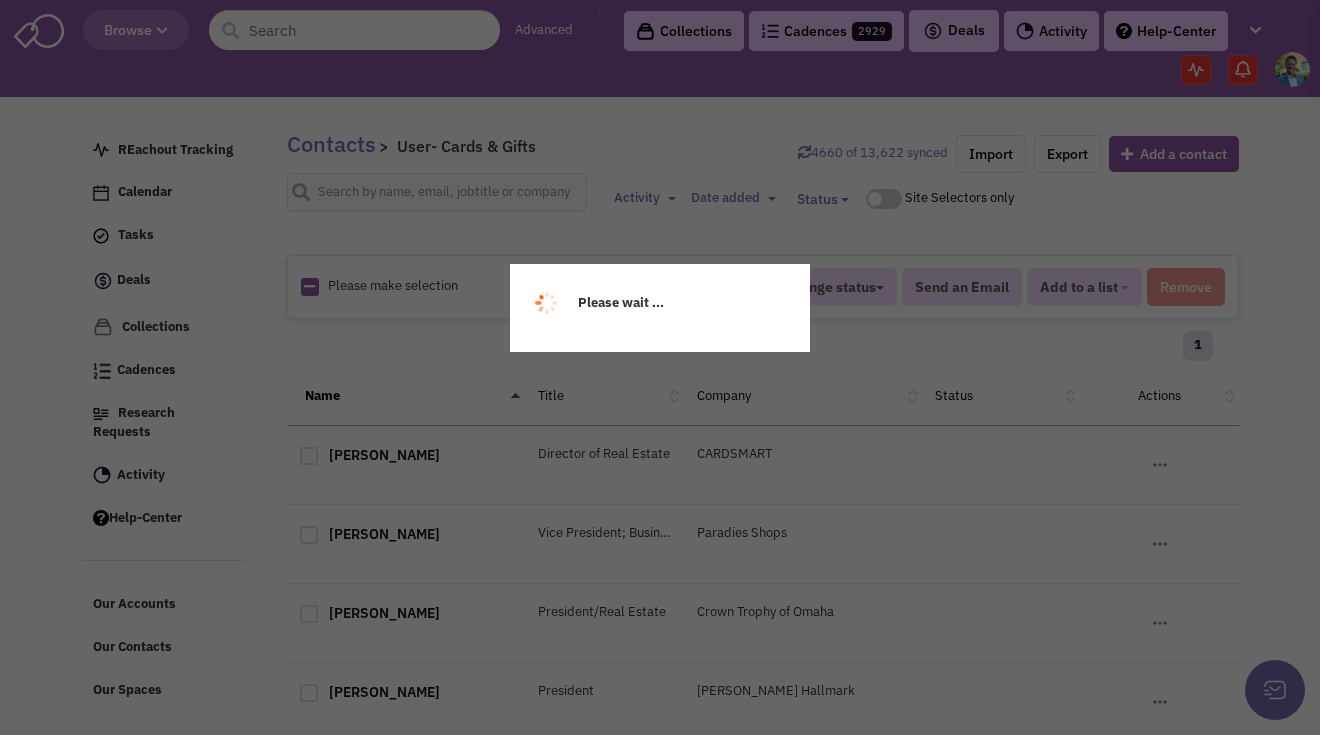 scroll, scrollTop: 0, scrollLeft: 0, axis: both 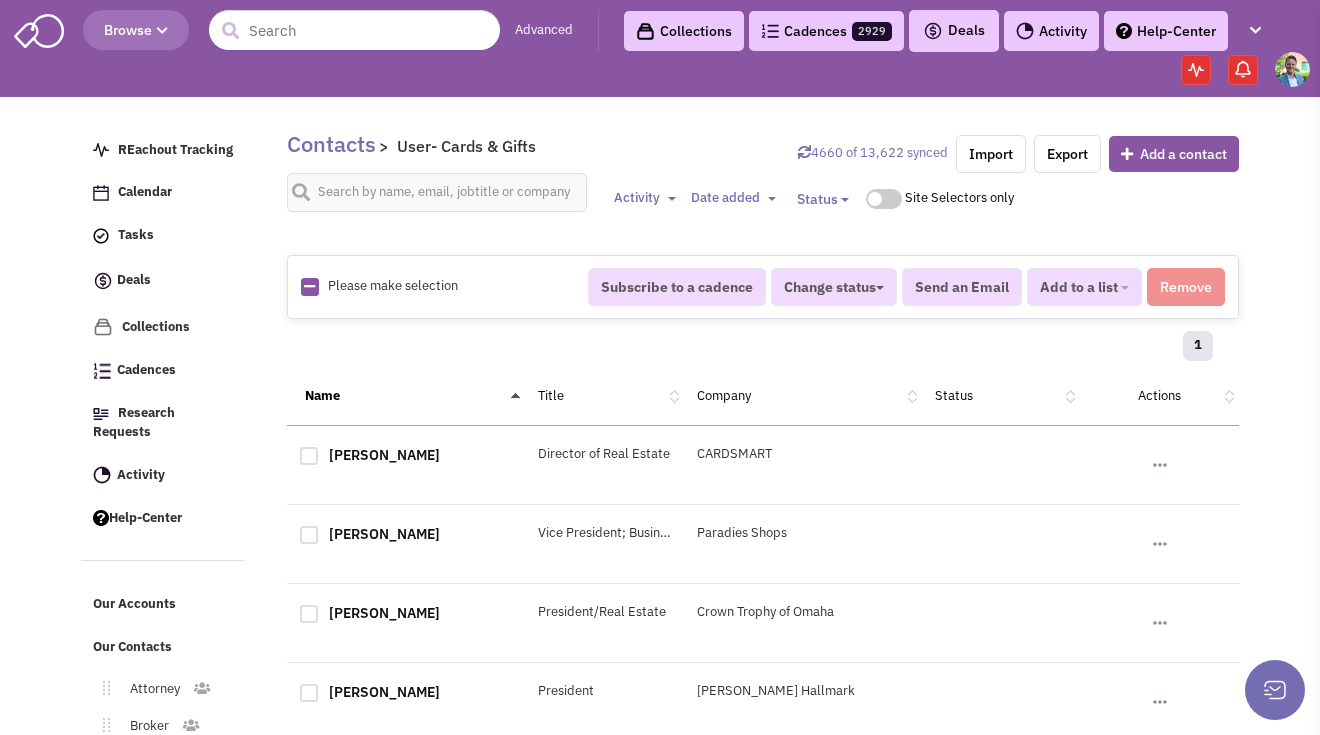 click at bounding box center [309, 286] 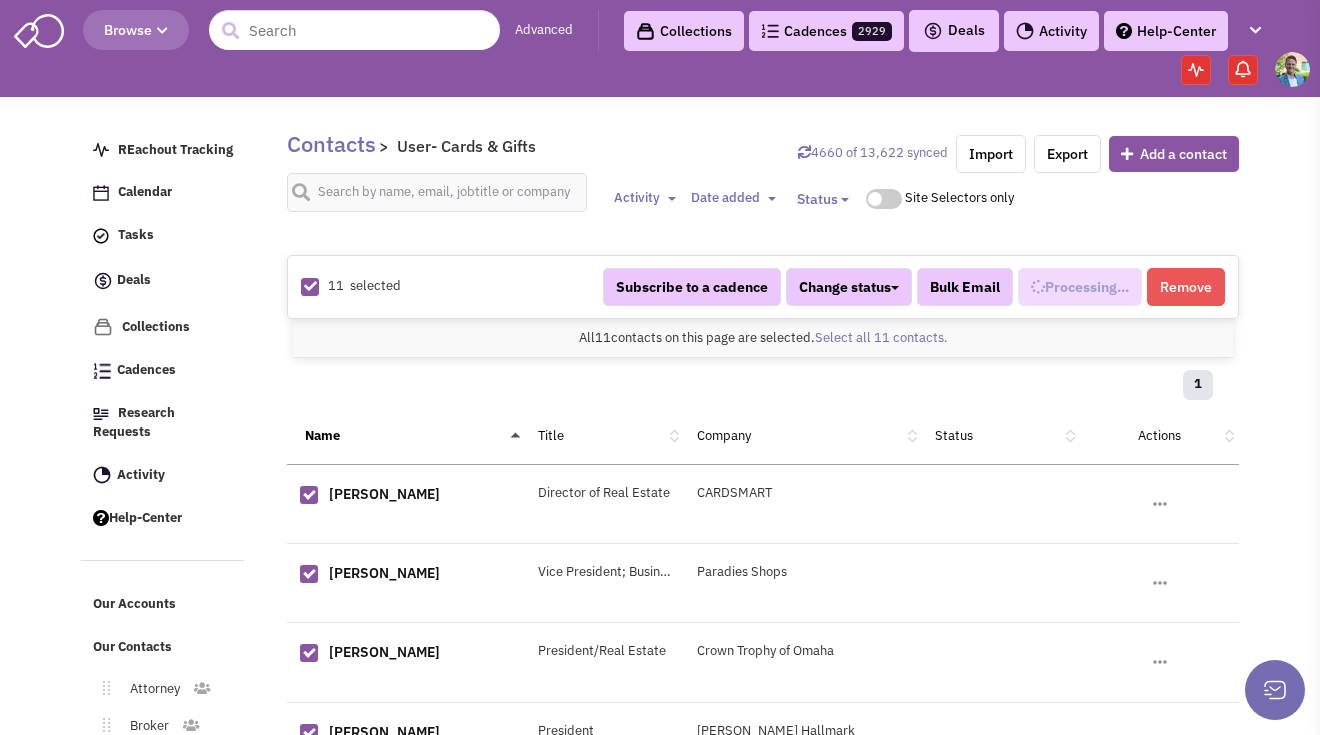 select on "583" 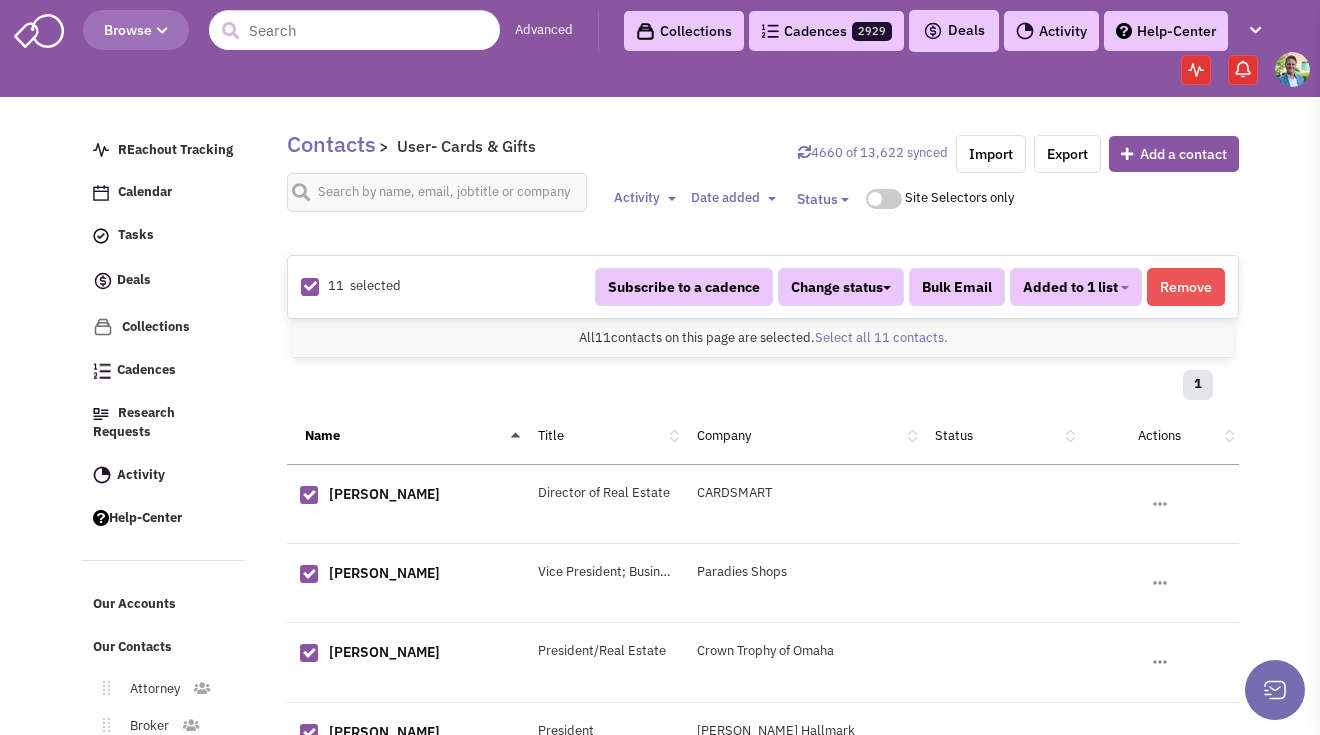scroll, scrollTop: 578, scrollLeft: 0, axis: vertical 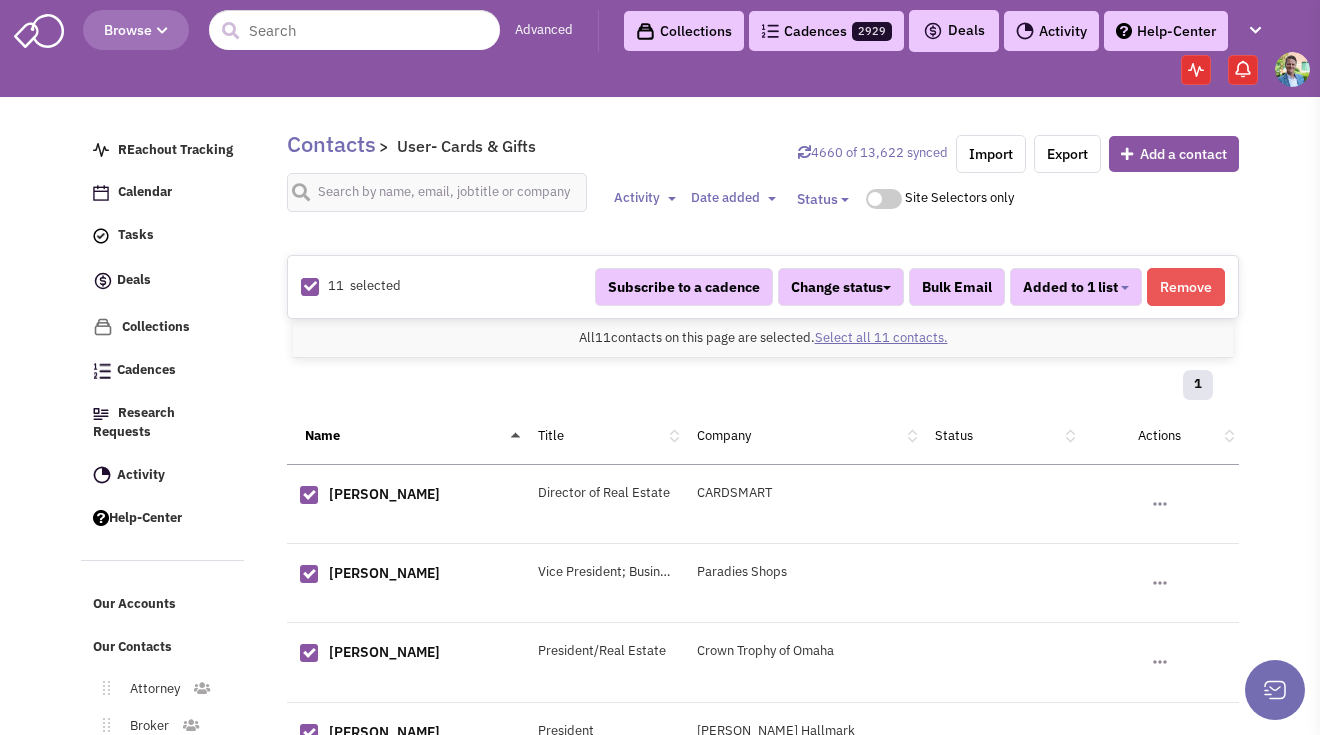 click on "Select all 11 contacts." at bounding box center [881, 337] 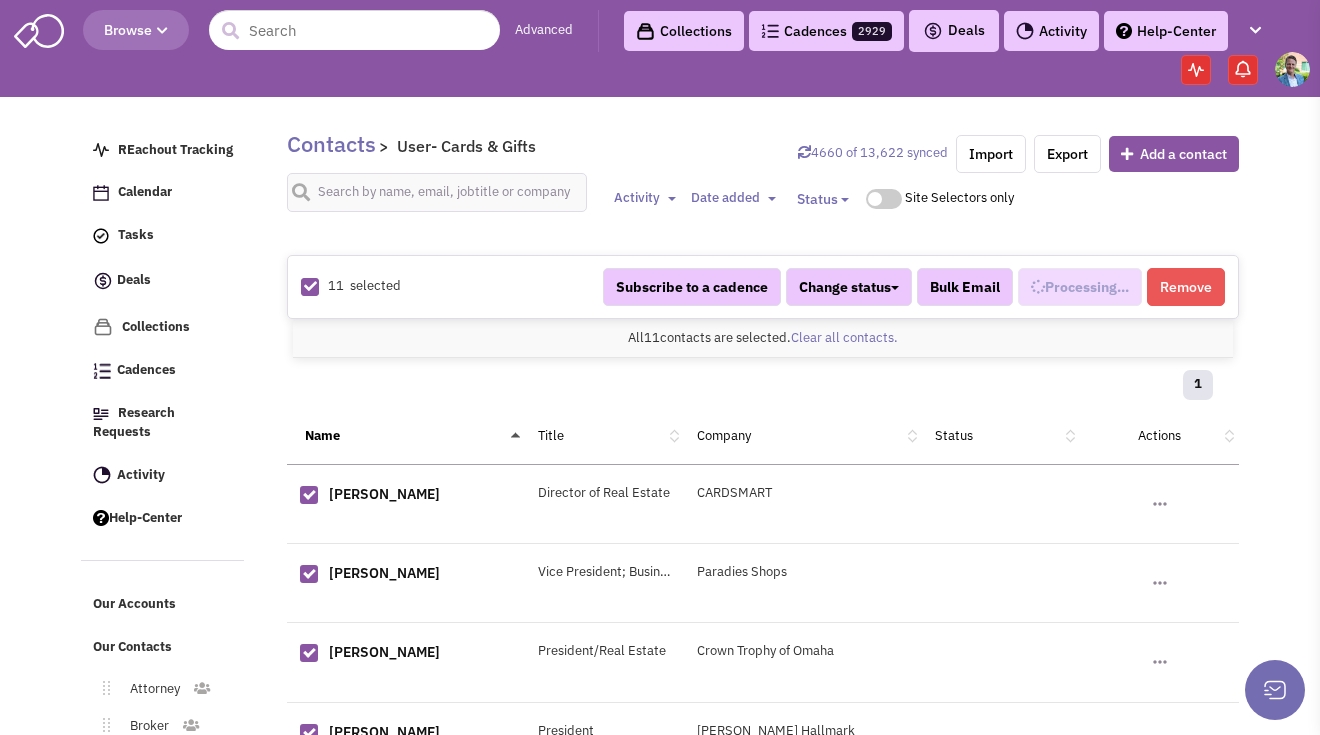 scroll, scrollTop: 578, scrollLeft: 0, axis: vertical 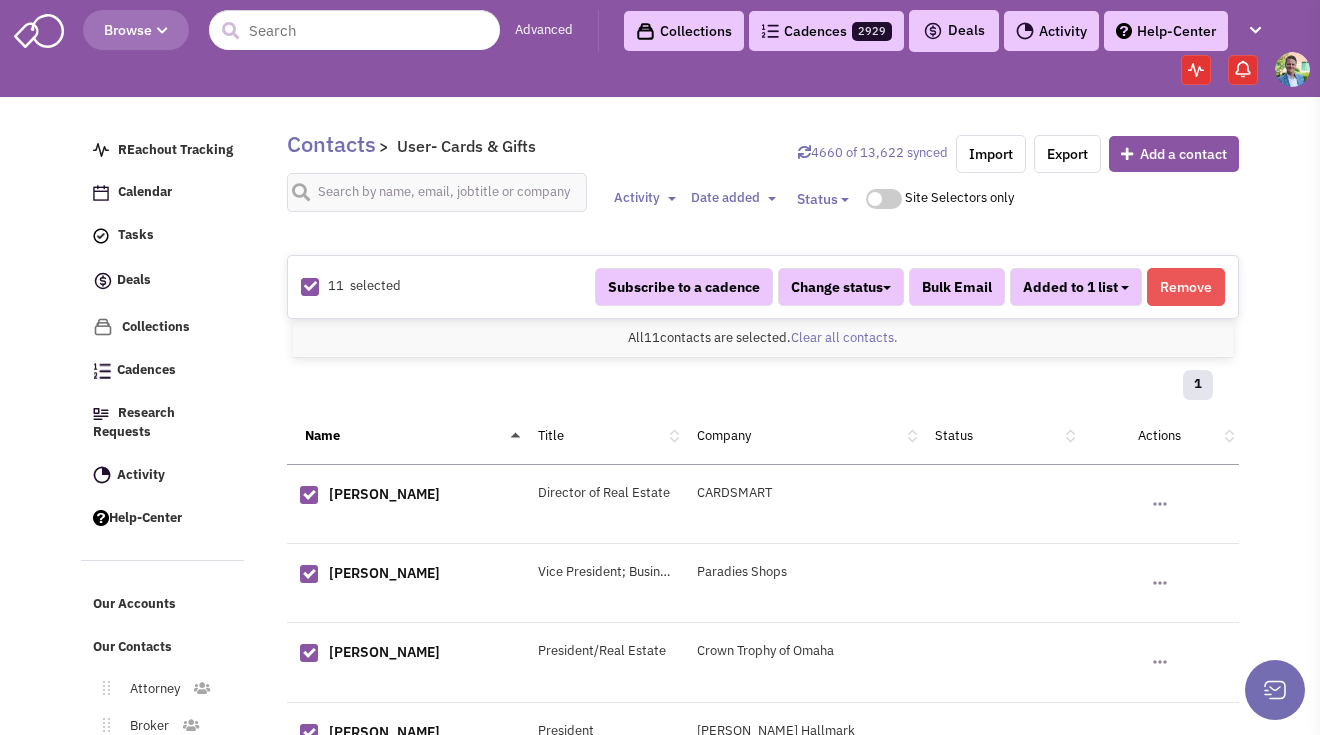 click on "Added to 1 list" at bounding box center (1076, 287) 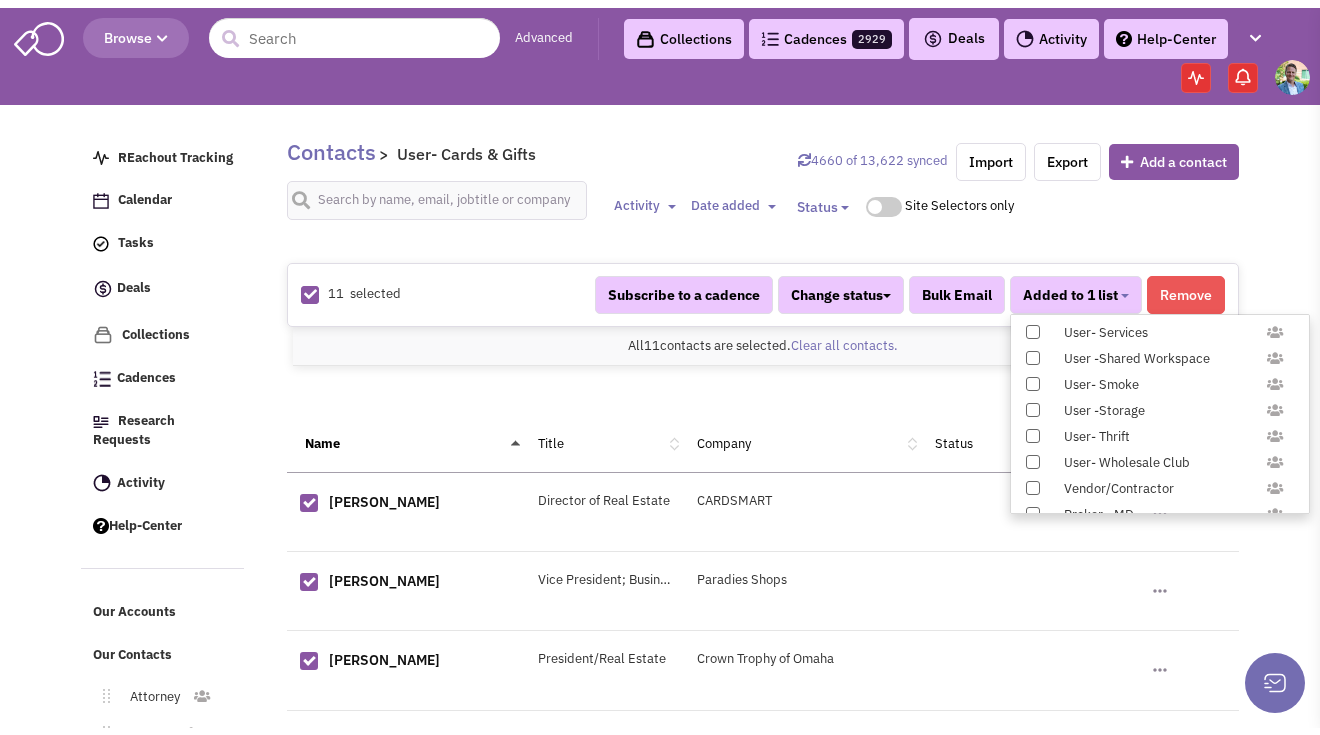 scroll, scrollTop: 1958, scrollLeft: 0, axis: vertical 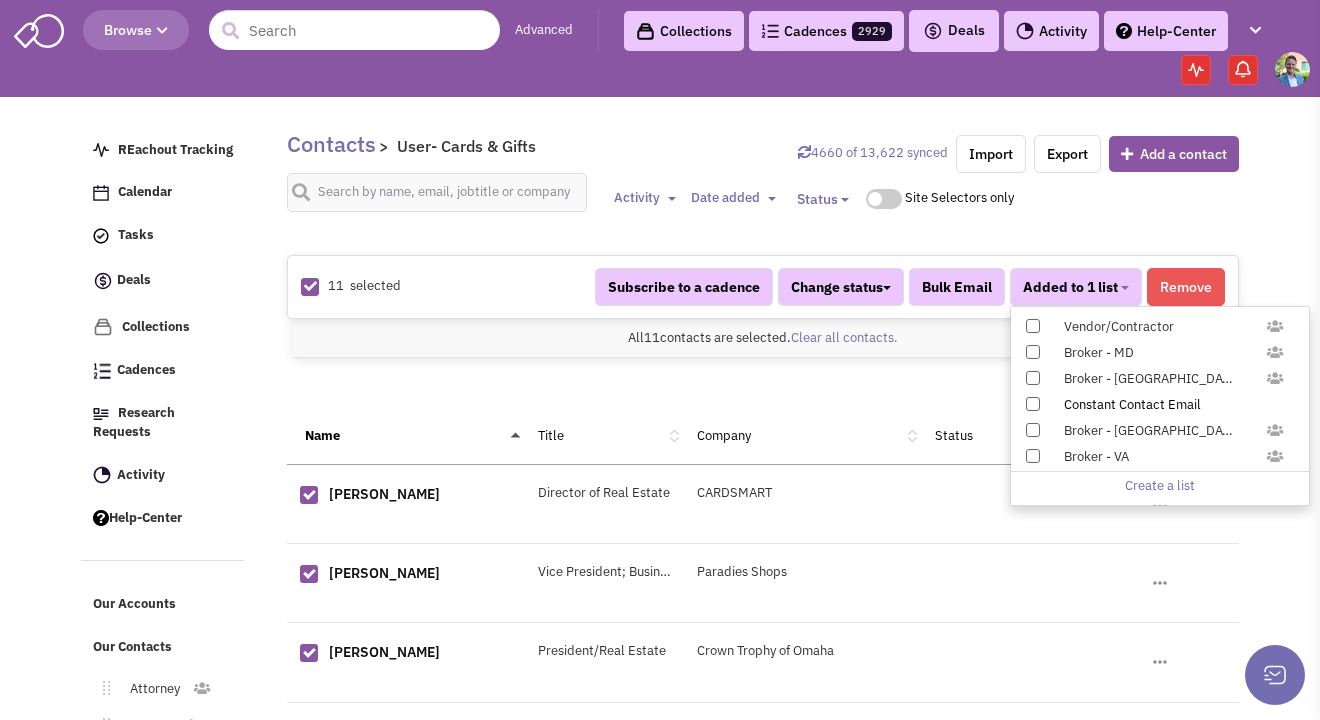 click at bounding box center [1033, 404] 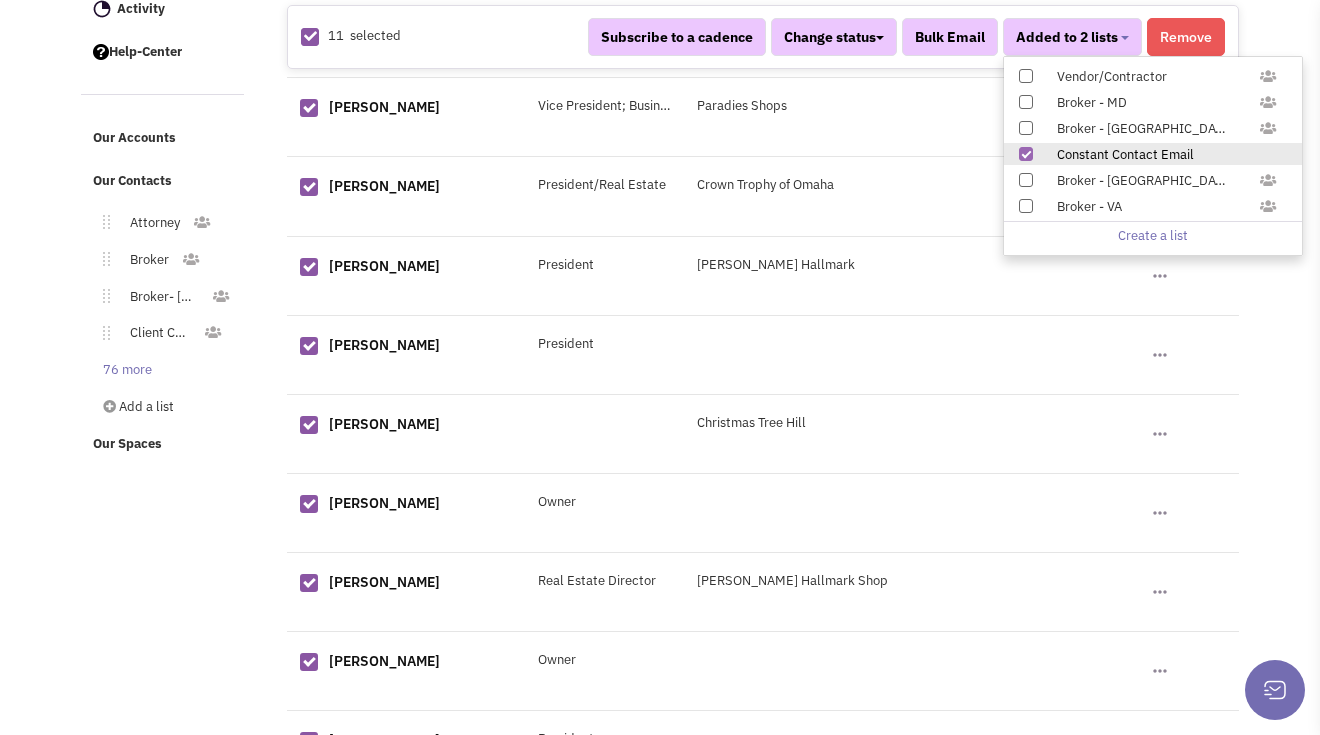 scroll, scrollTop: 603, scrollLeft: 0, axis: vertical 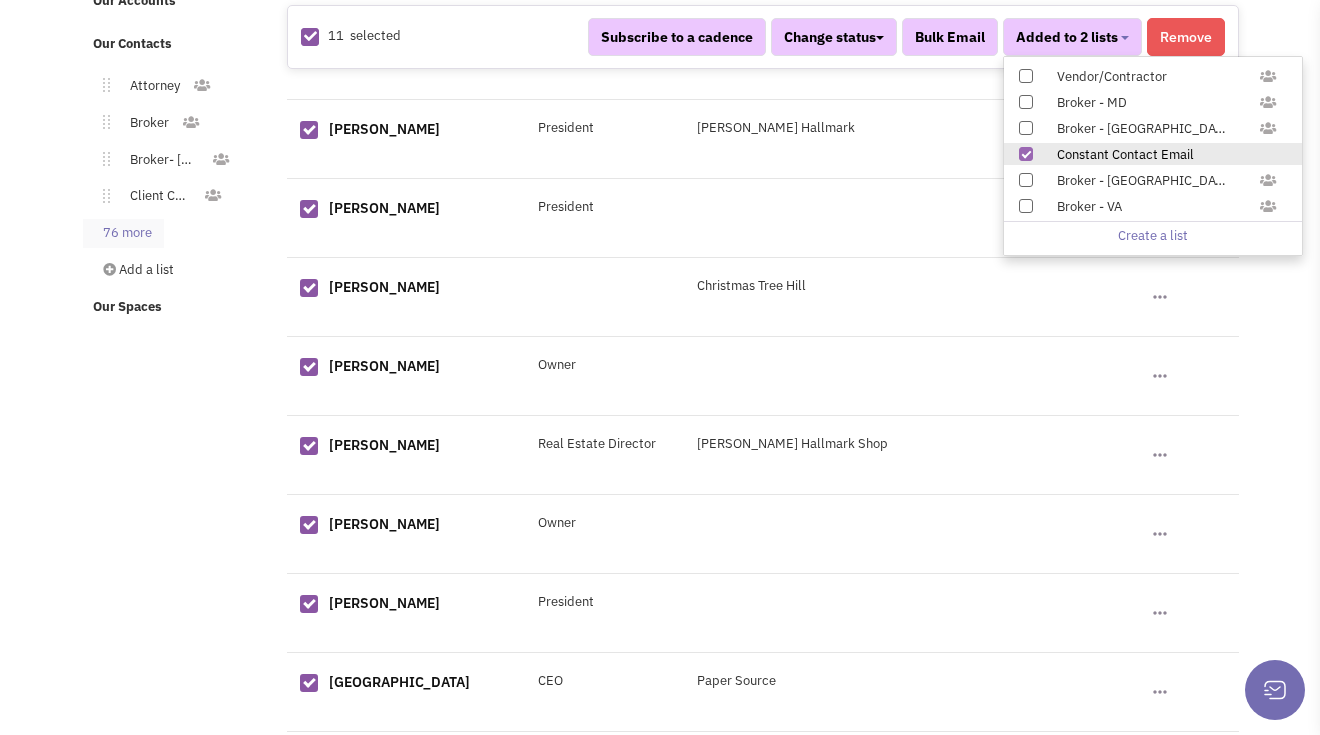 click on "76 more" at bounding box center [123, 233] 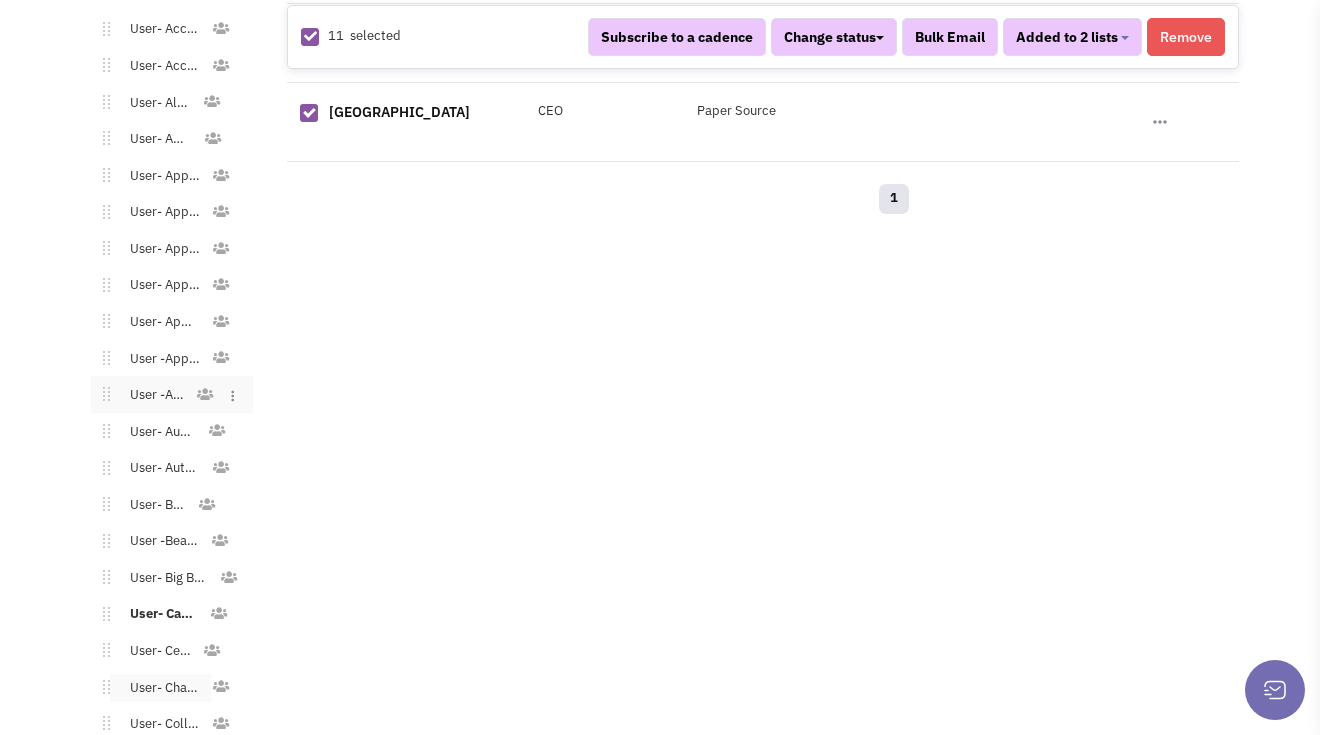 scroll, scrollTop: 1446, scrollLeft: 0, axis: vertical 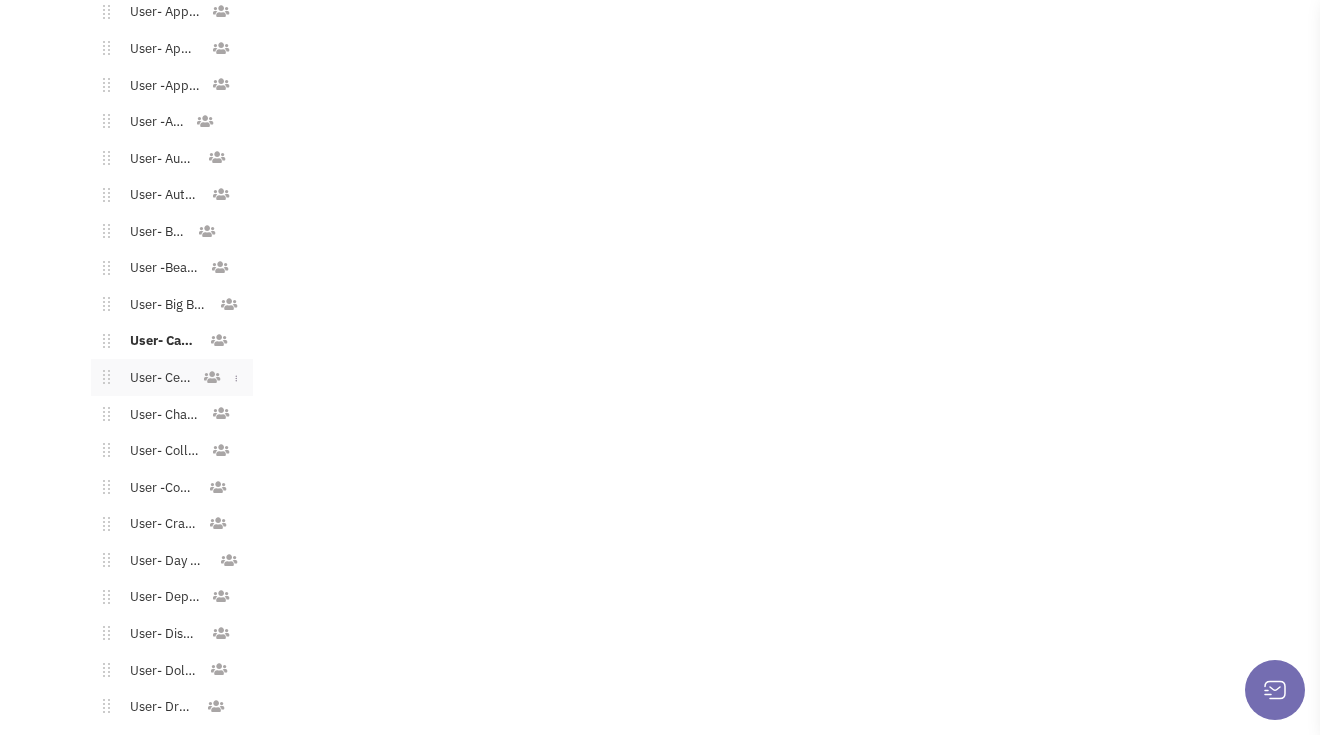 click on "User- Cellular" at bounding box center [156, 378] 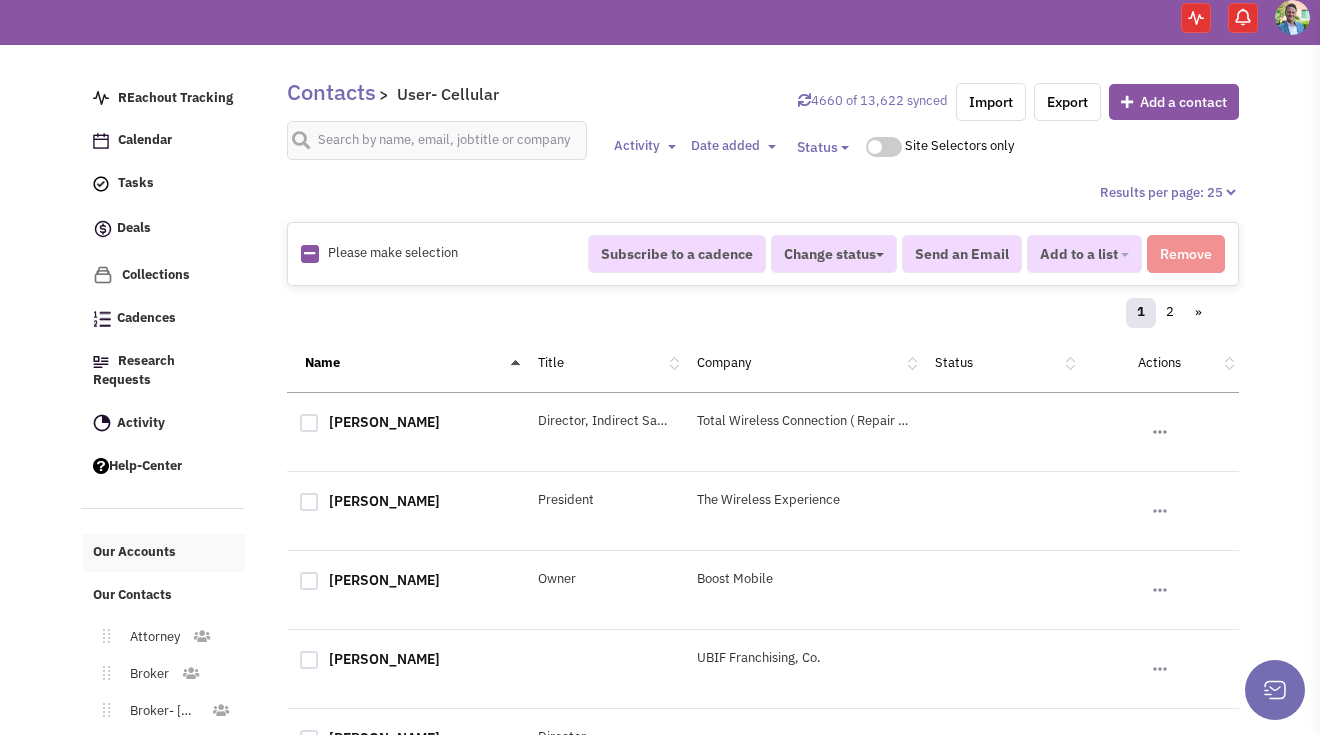 scroll, scrollTop: 91, scrollLeft: 0, axis: vertical 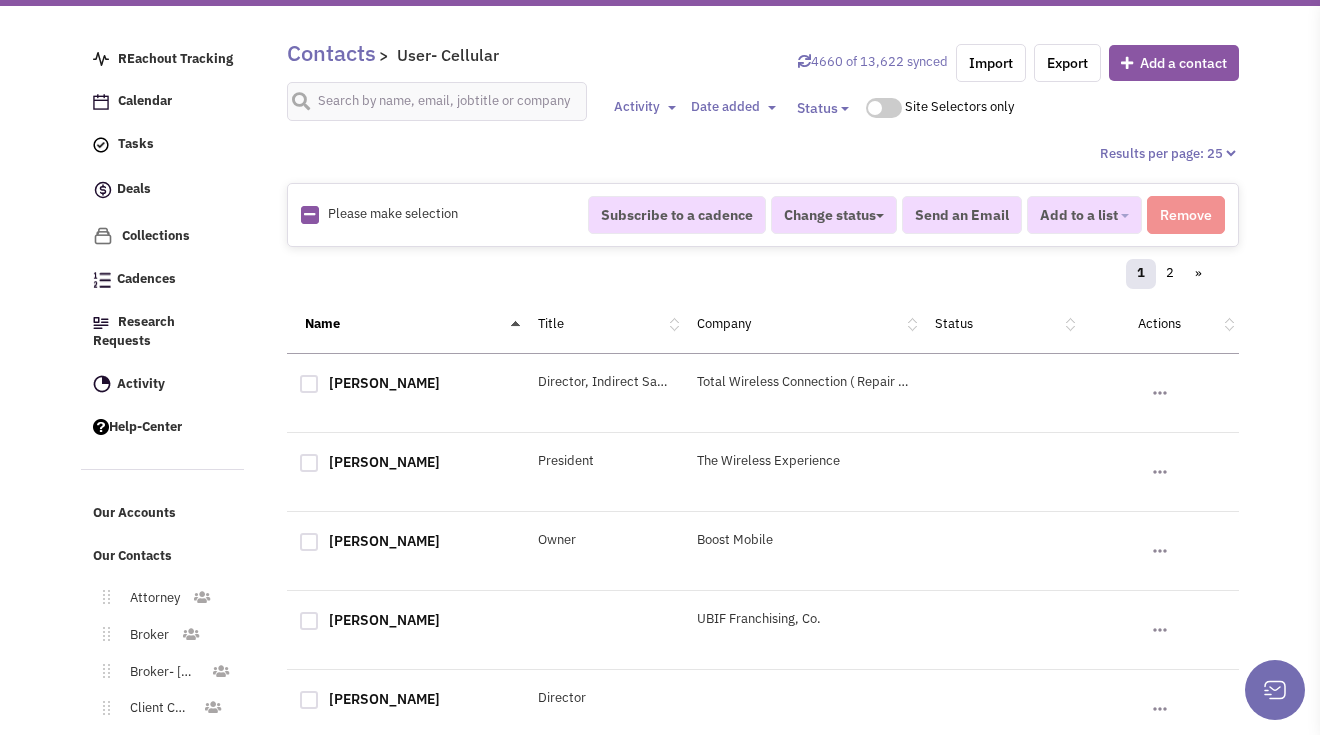click at bounding box center (309, 214) 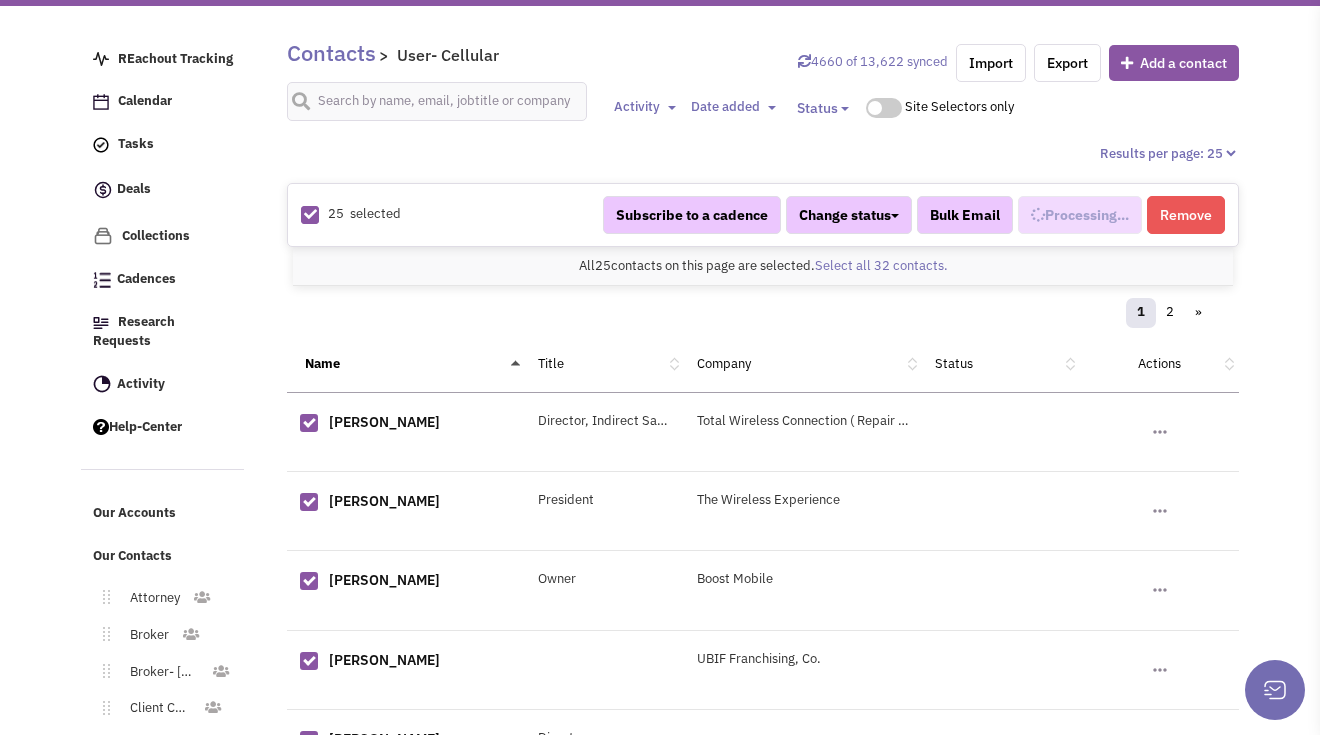 scroll, scrollTop: 597, scrollLeft: 0, axis: vertical 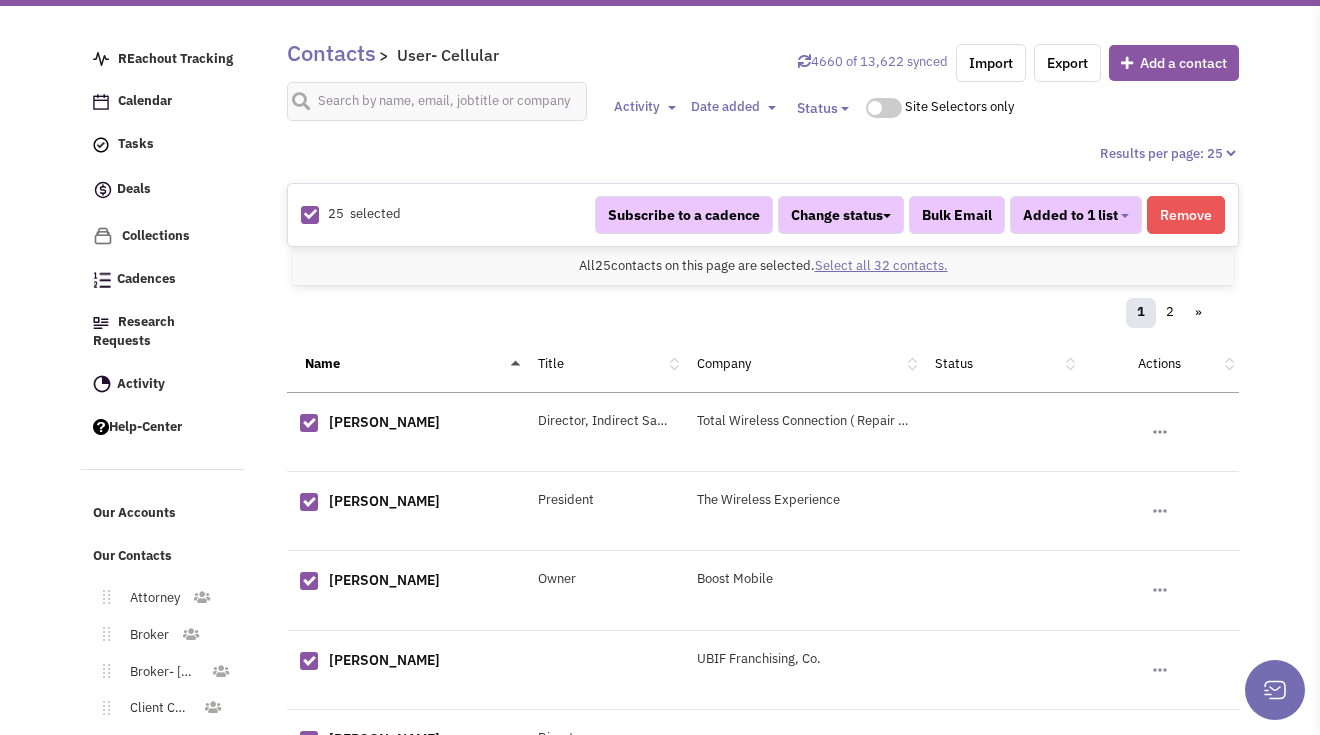 click on "Select all 32 contacts." at bounding box center (881, 265) 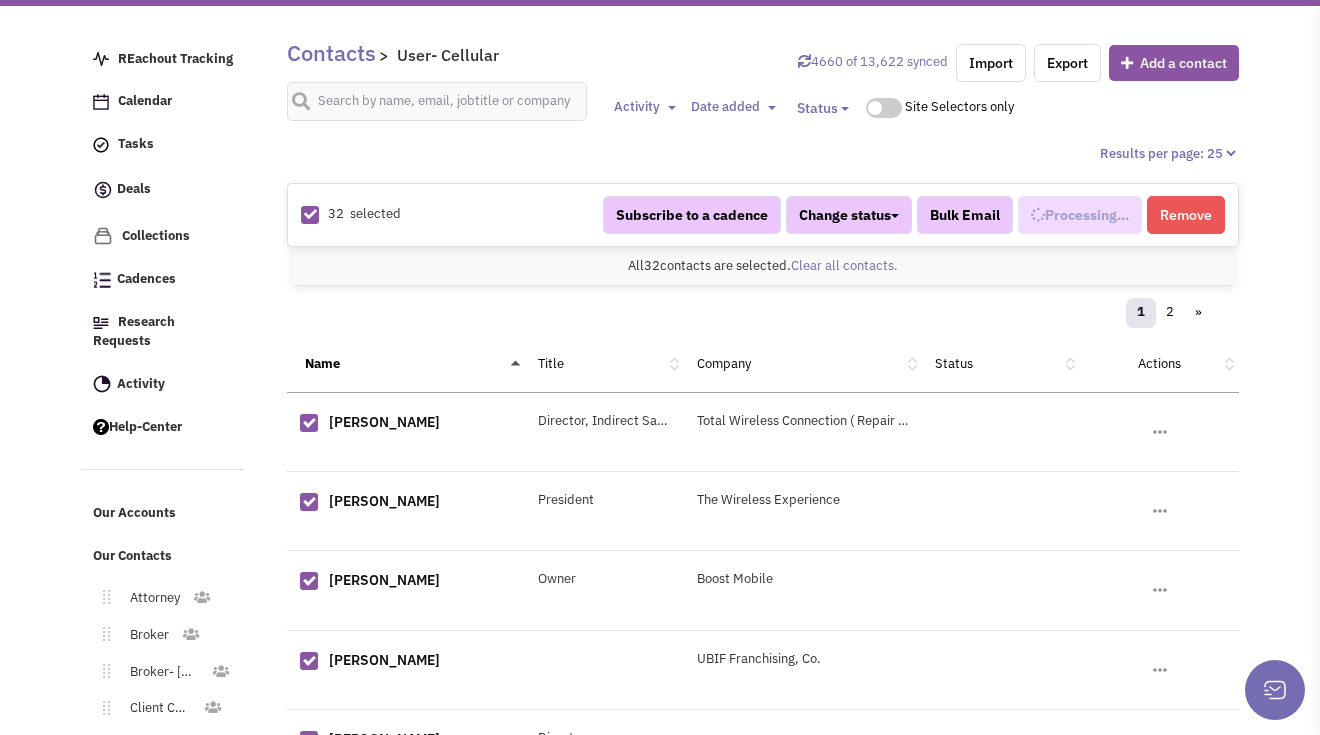 scroll, scrollTop: 0, scrollLeft: 0, axis: both 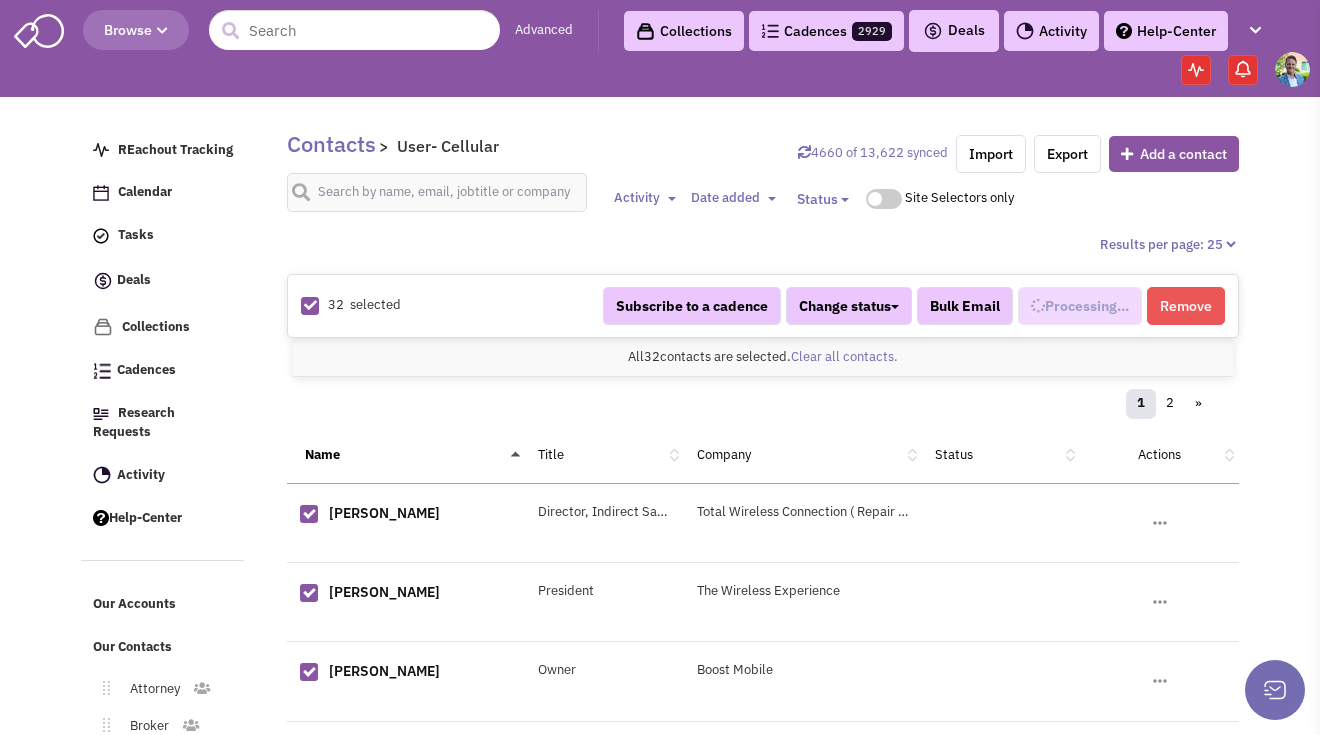 select on "714" 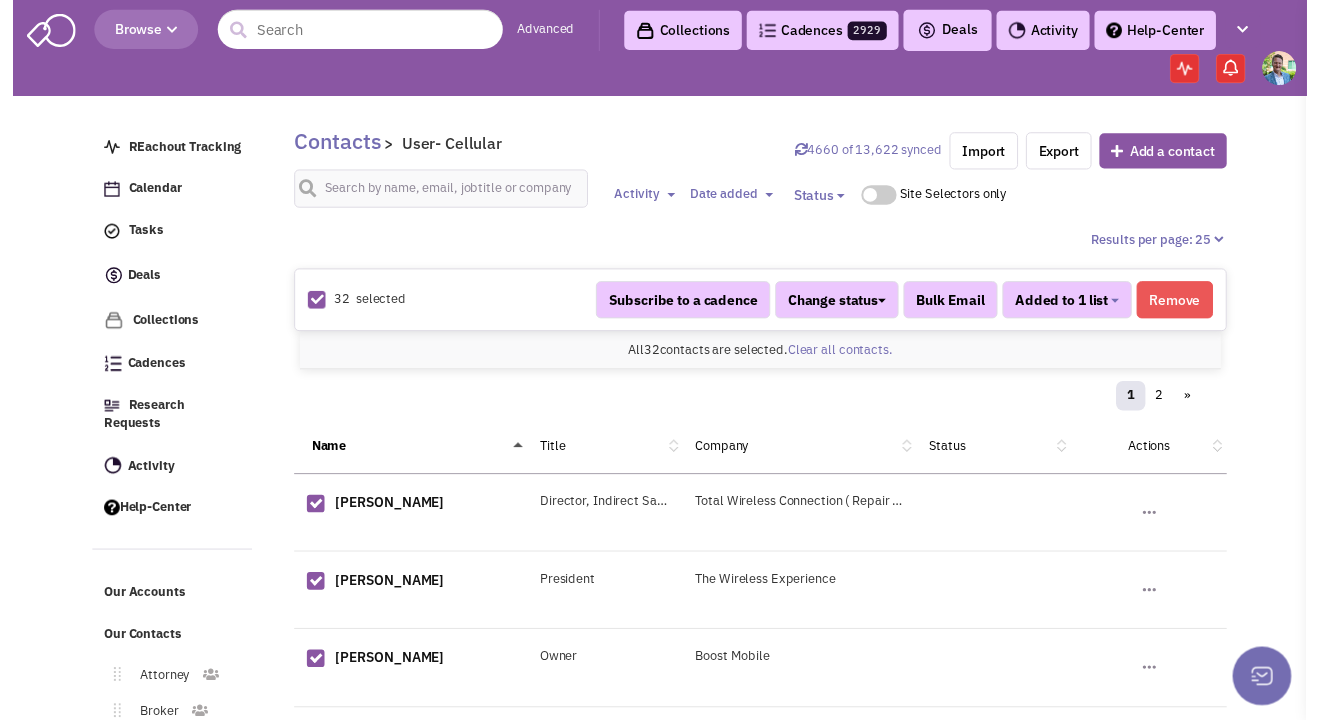 scroll, scrollTop: 597, scrollLeft: 0, axis: vertical 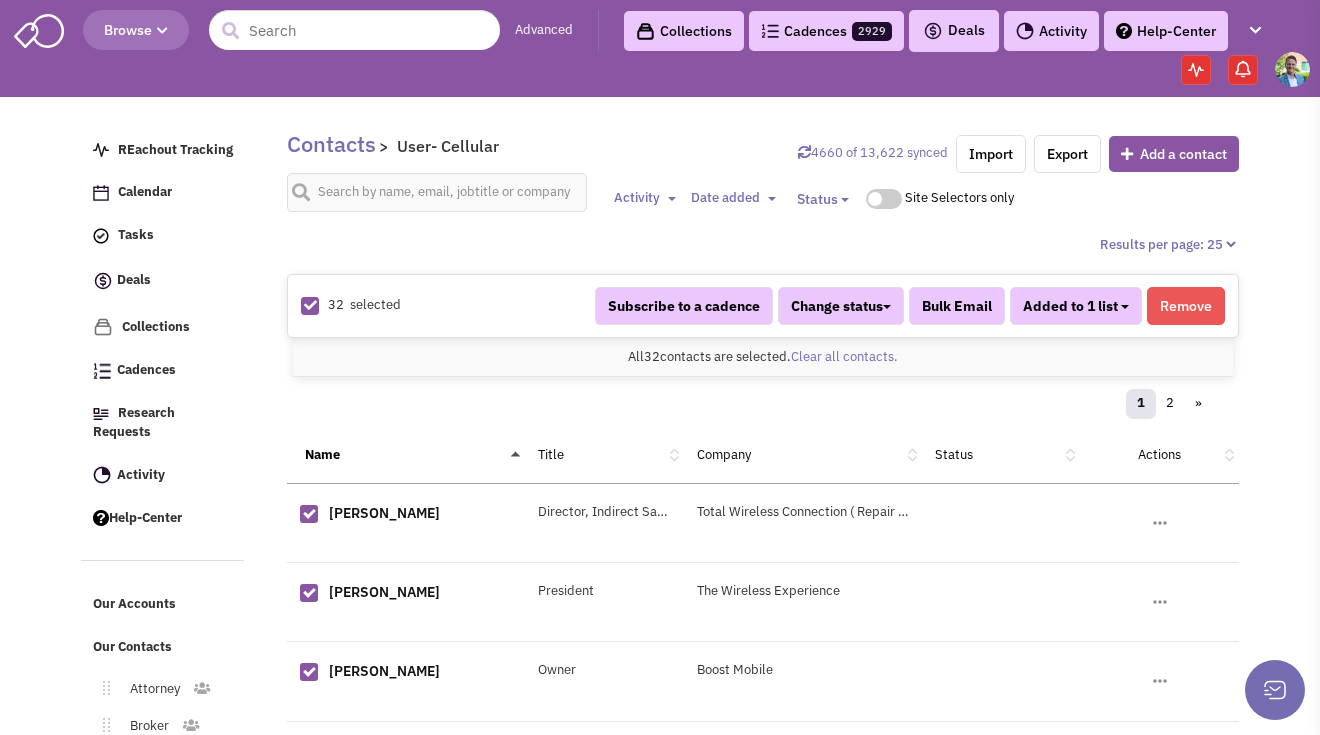 click at bounding box center [1125, 307] 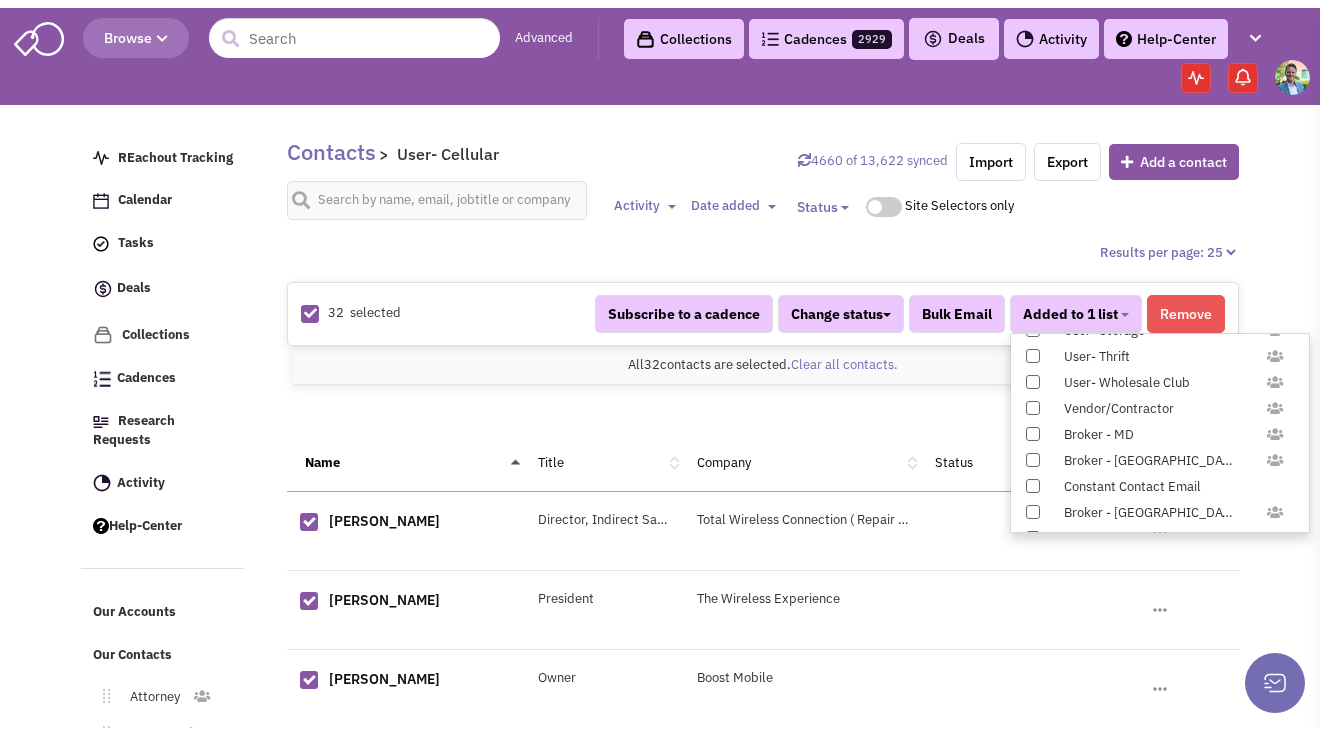 scroll, scrollTop: 1958, scrollLeft: 0, axis: vertical 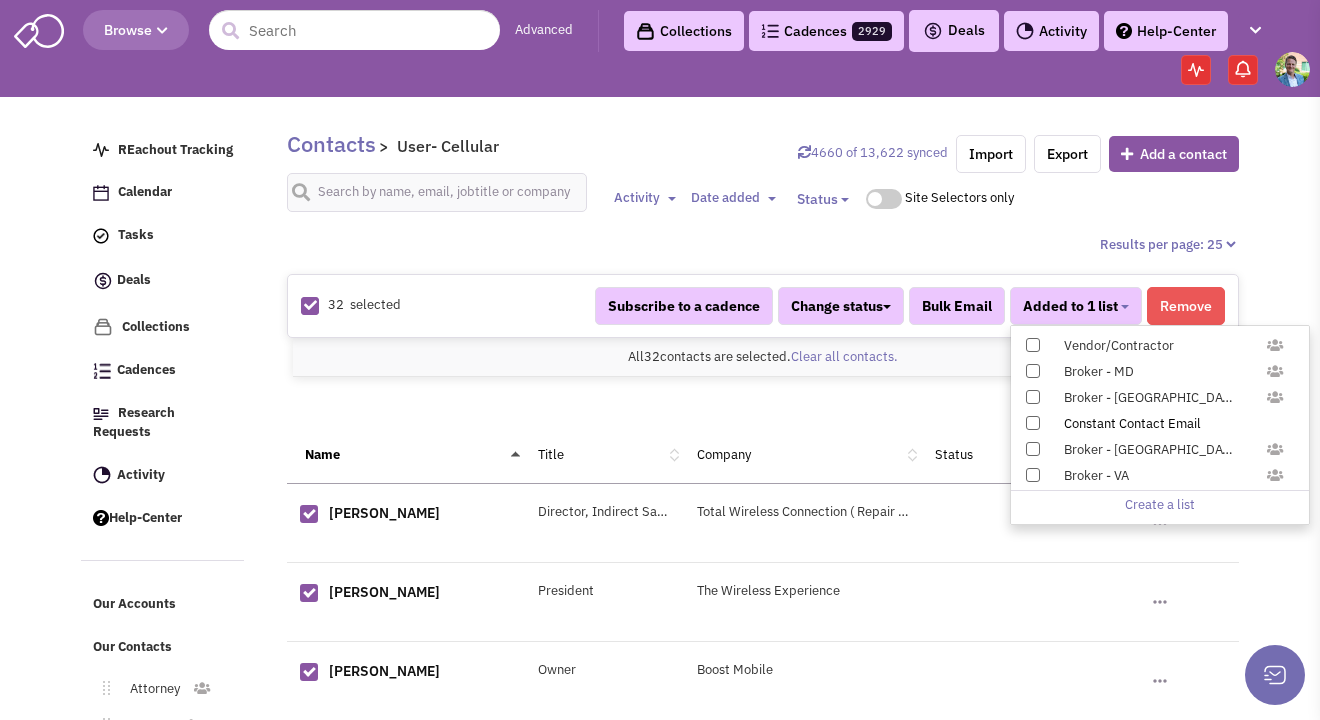 click at bounding box center (1033, 423) 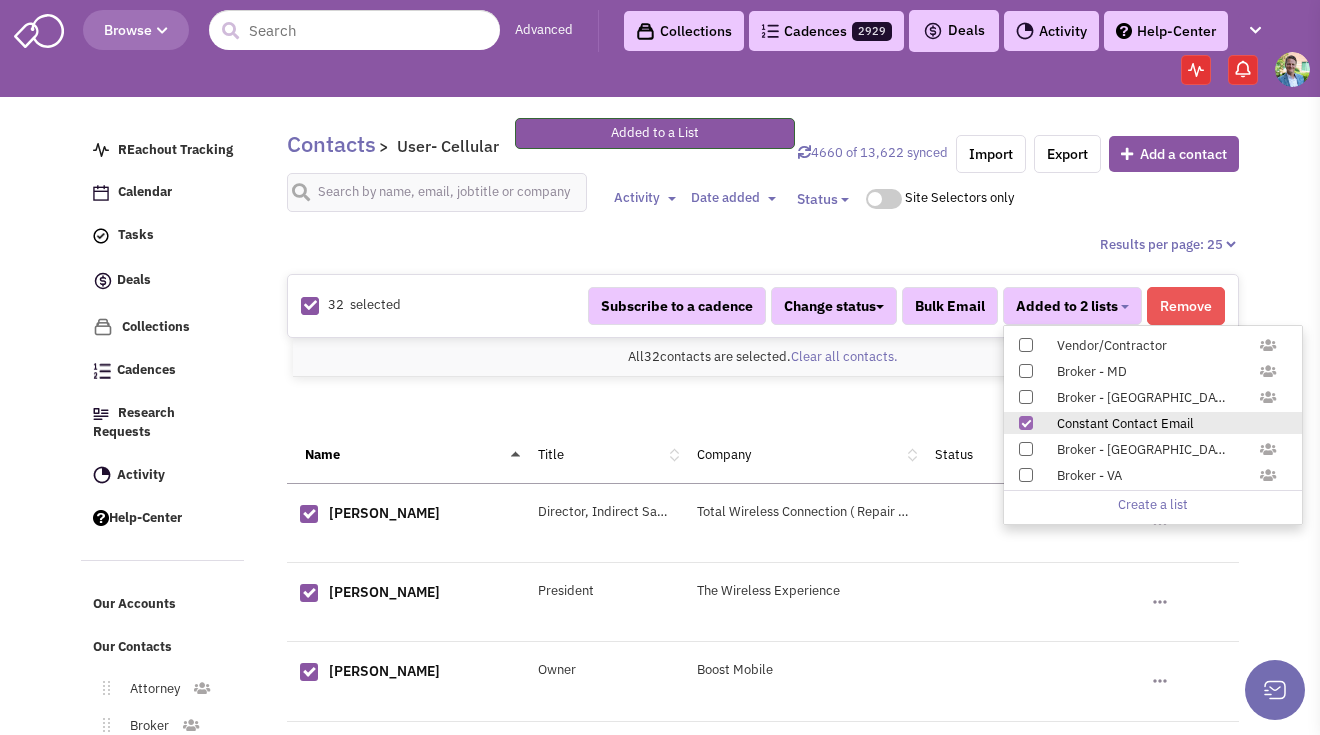 click on "1 2 »" at bounding box center [763, 407] 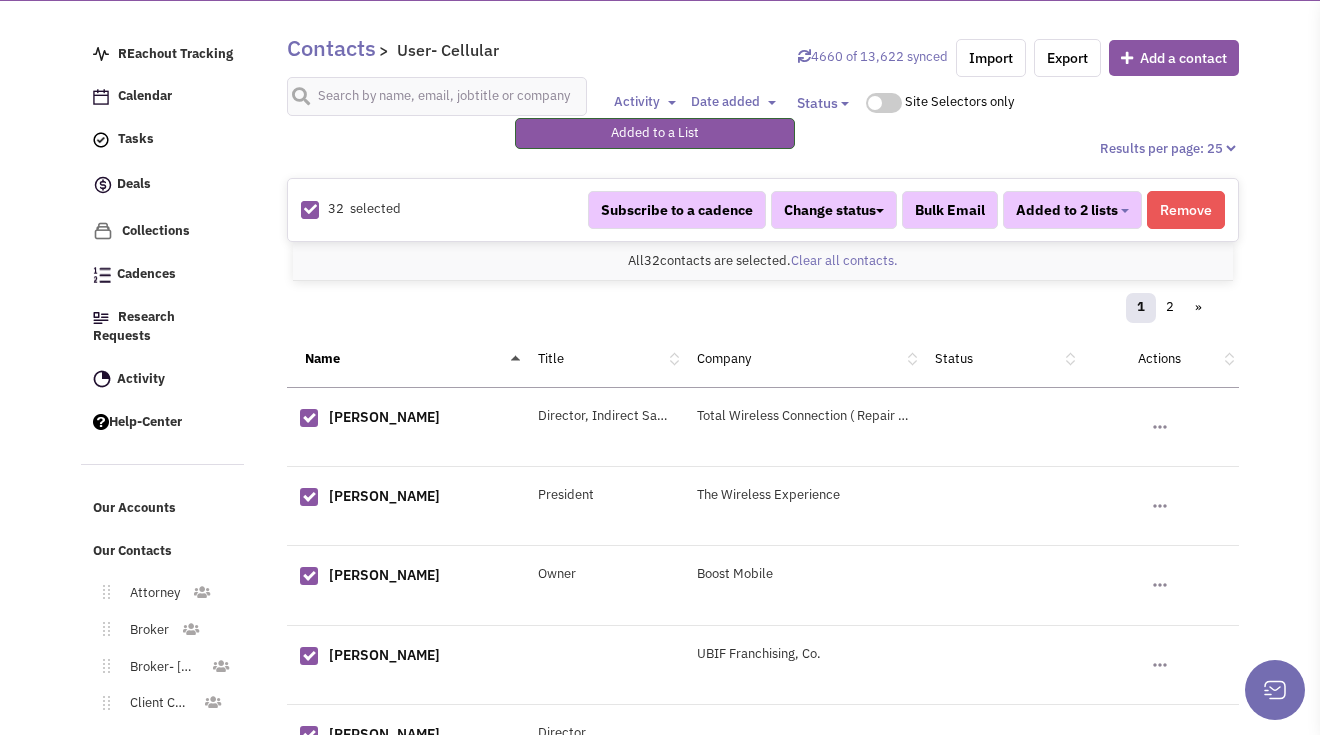 scroll, scrollTop: 536, scrollLeft: 0, axis: vertical 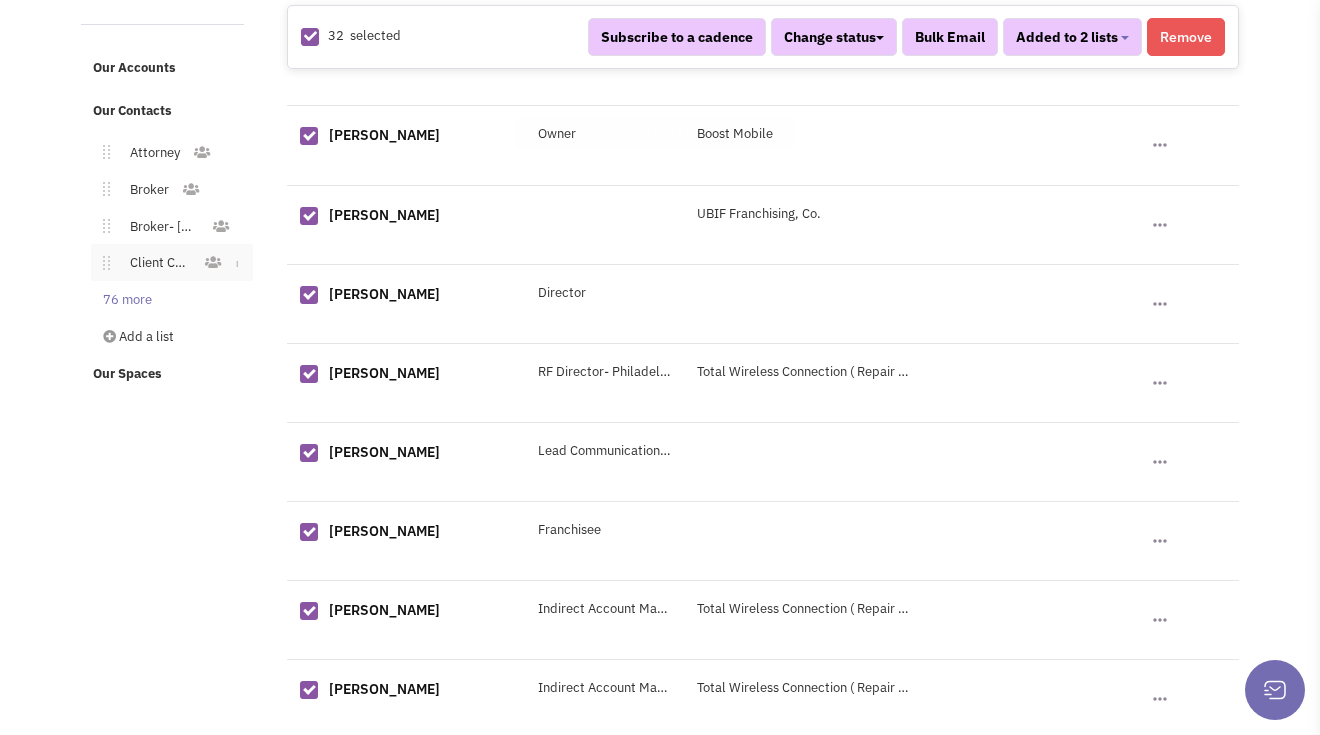 click on "Client Contact" at bounding box center [156, 263] 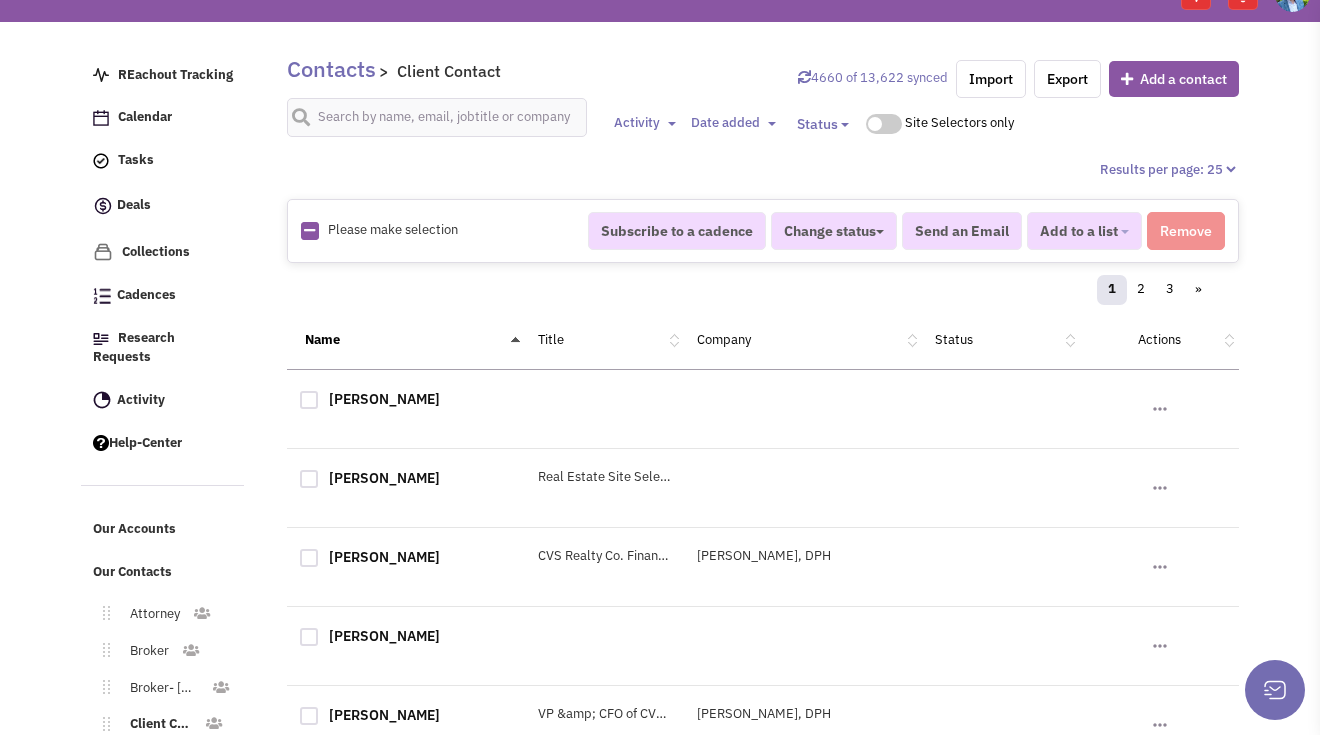 scroll, scrollTop: 364, scrollLeft: 0, axis: vertical 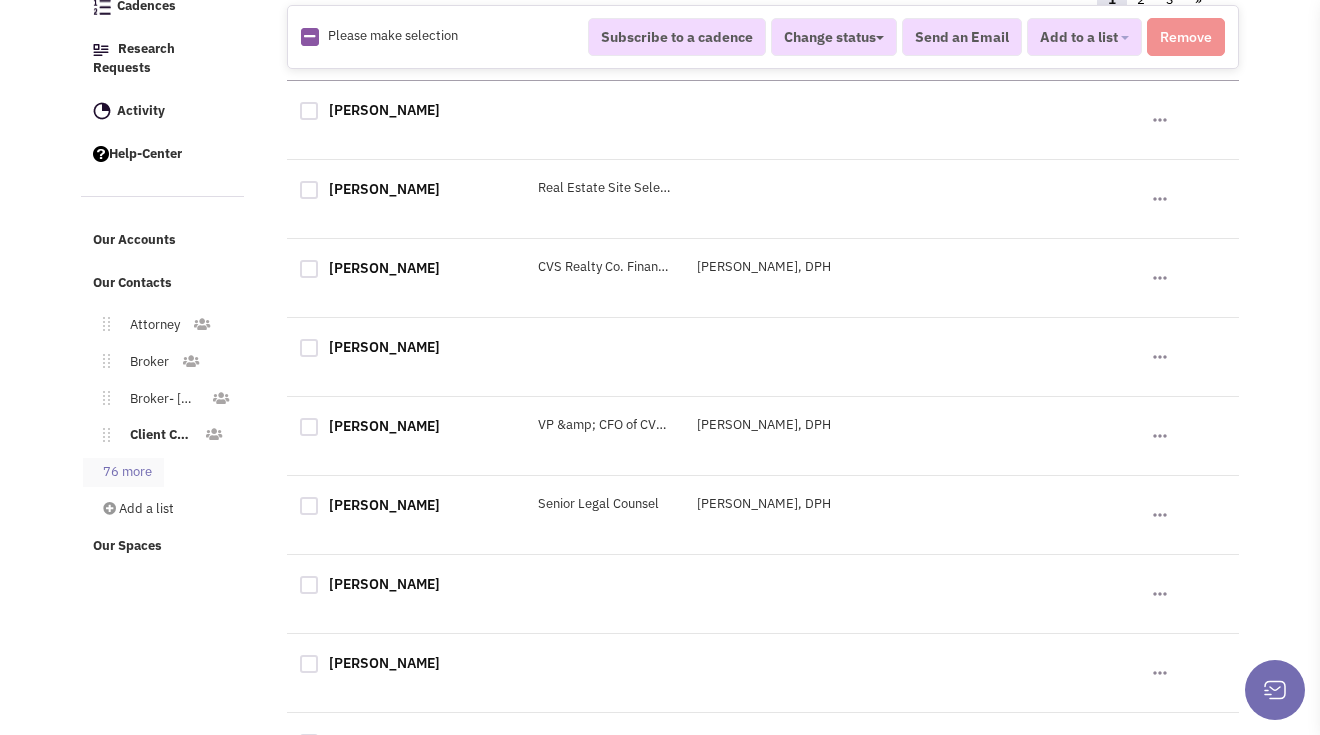 click on "76 more" at bounding box center (123, 472) 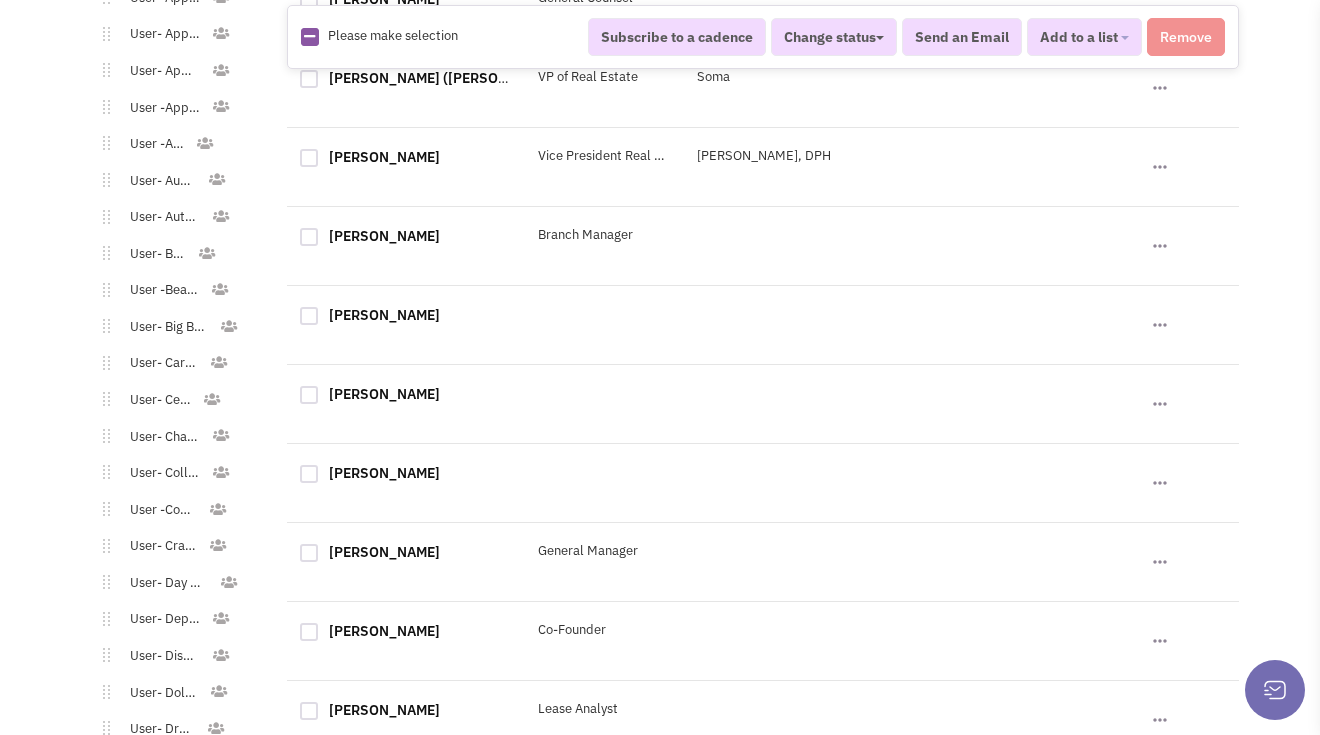 scroll, scrollTop: 1411, scrollLeft: 0, axis: vertical 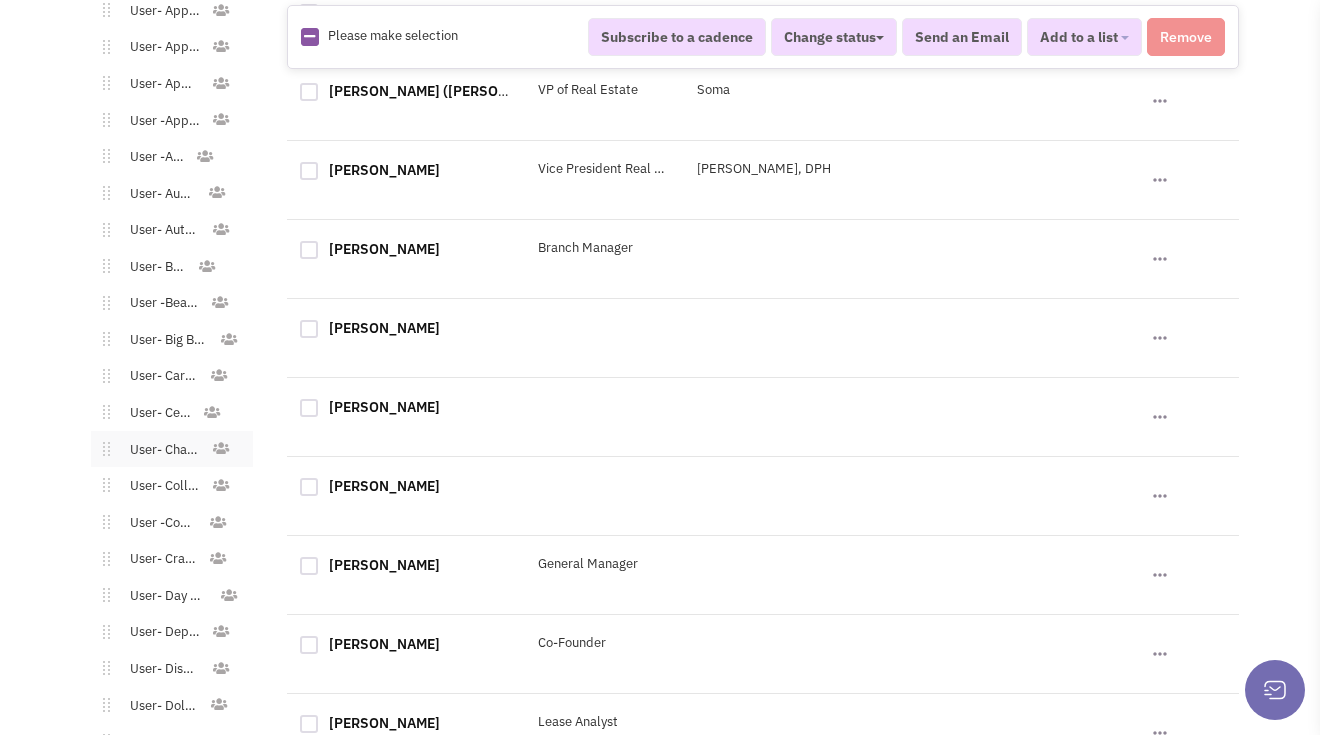 click on "User- Charitable Organization" at bounding box center [160, 450] 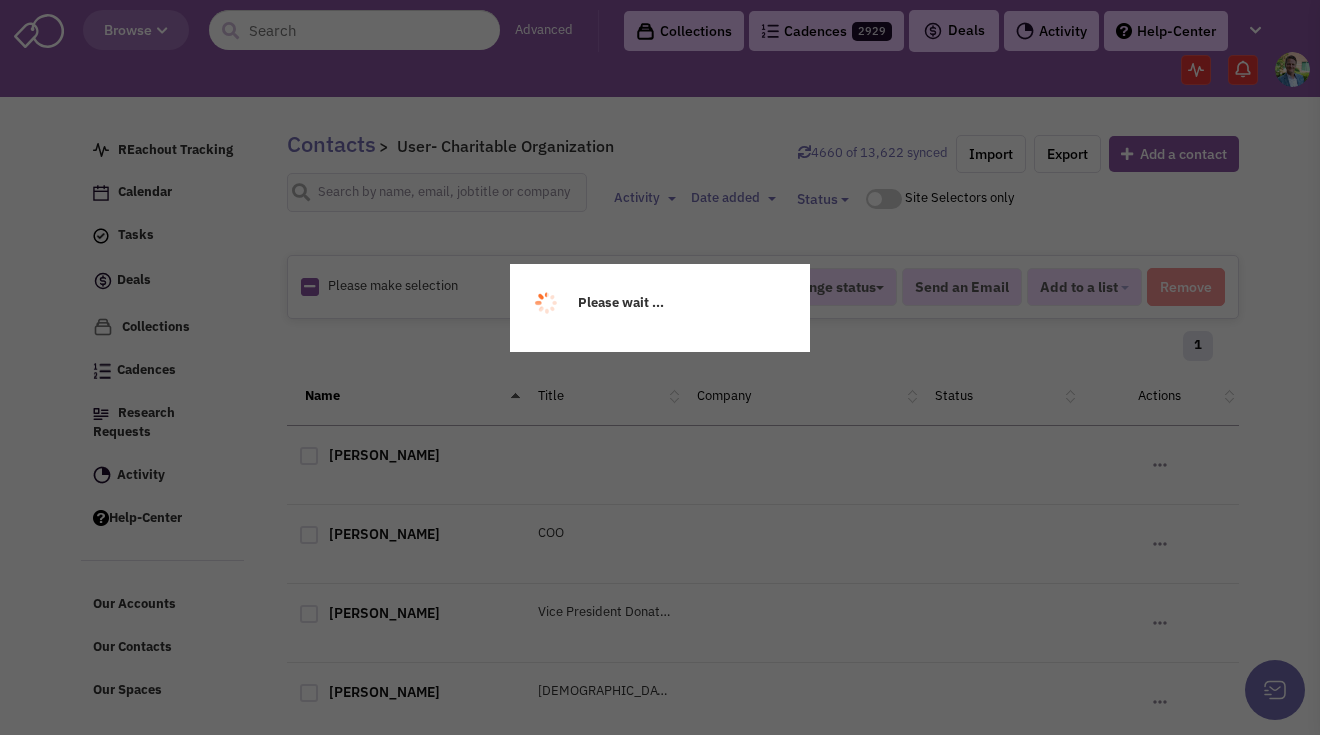 scroll, scrollTop: 0, scrollLeft: 0, axis: both 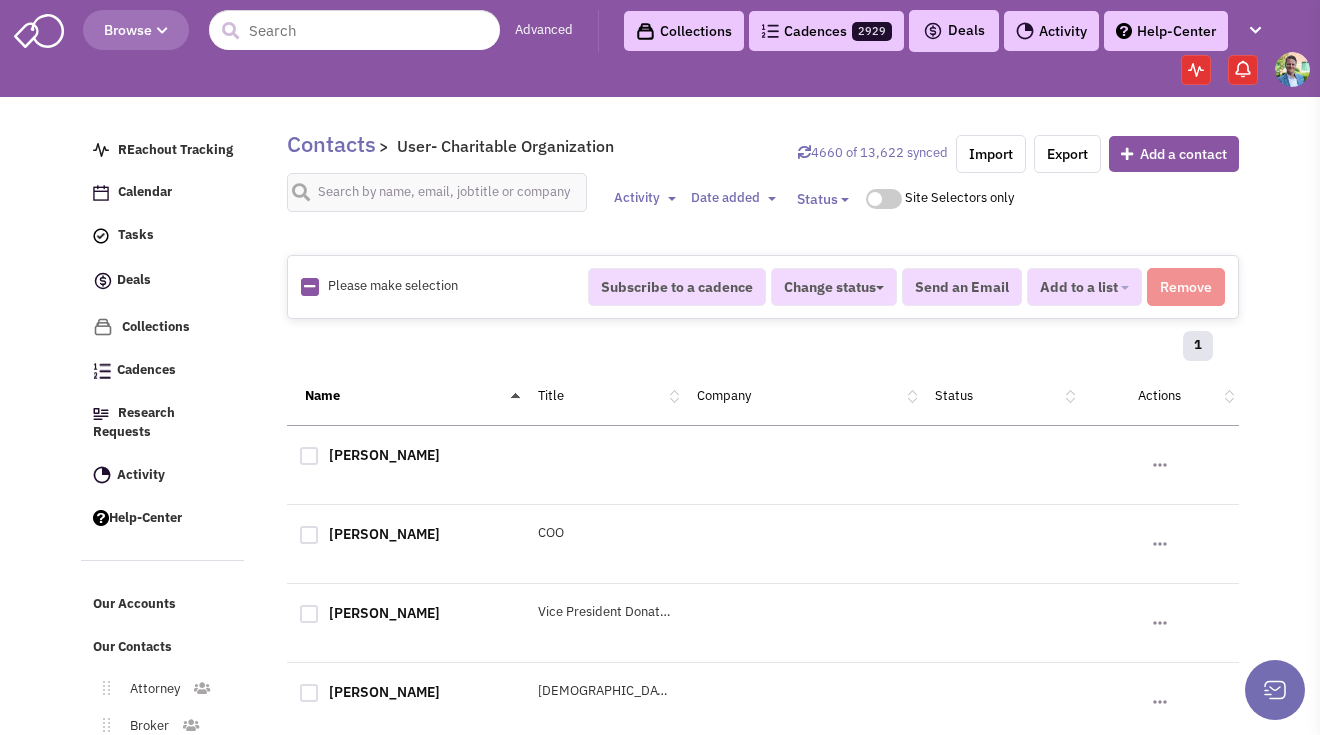click at bounding box center (309, 286) 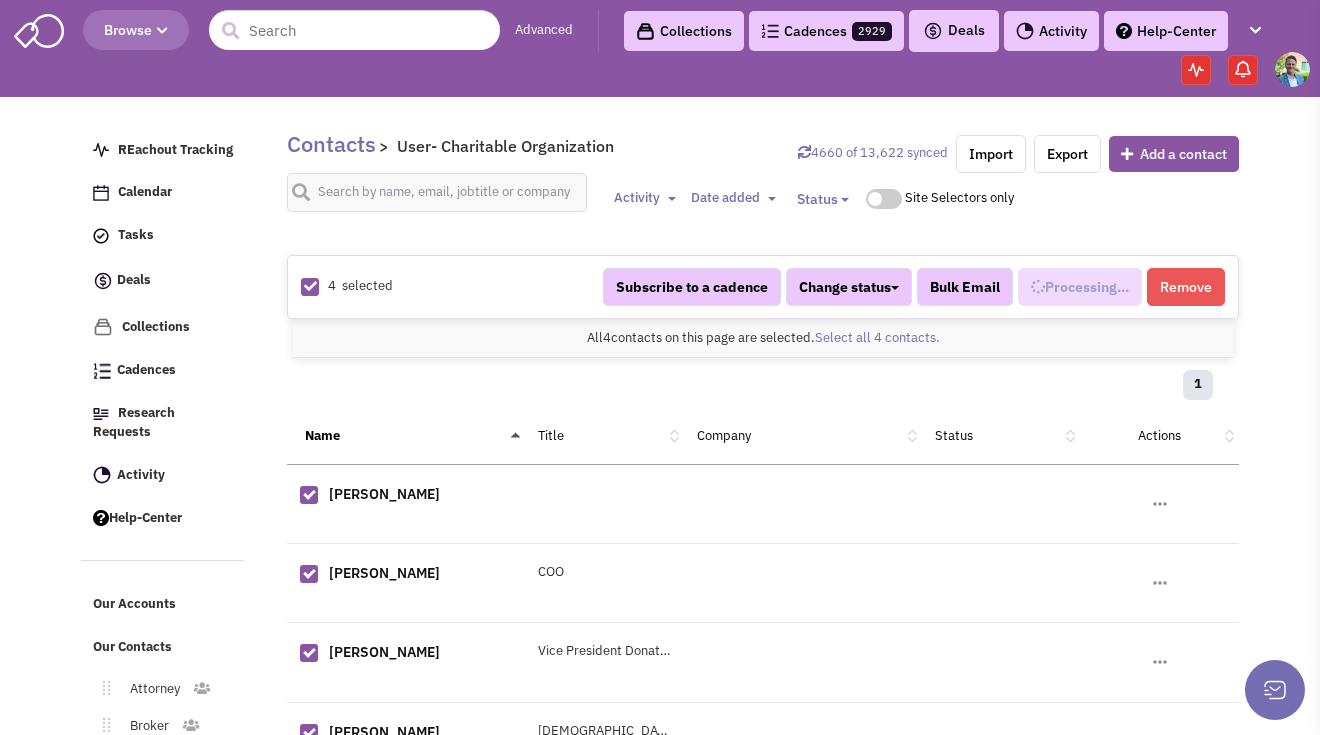 select on "670" 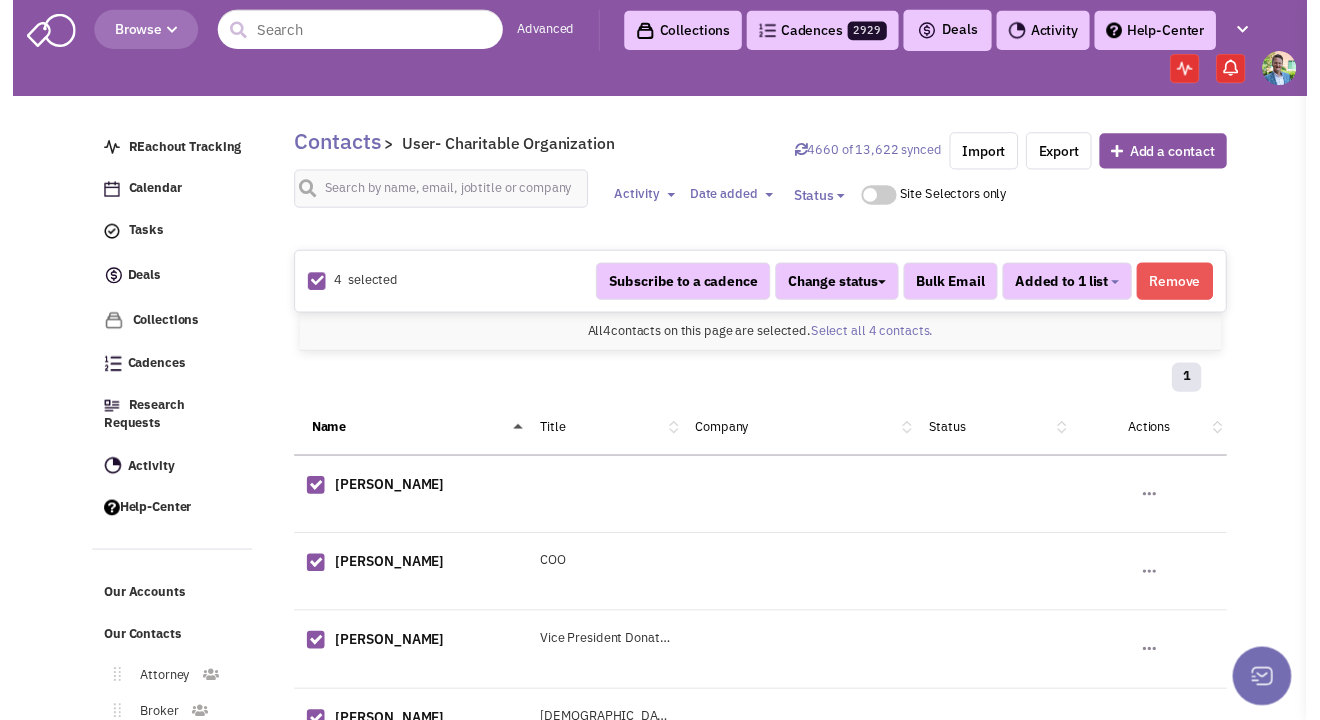 scroll, scrollTop: 616, scrollLeft: 0, axis: vertical 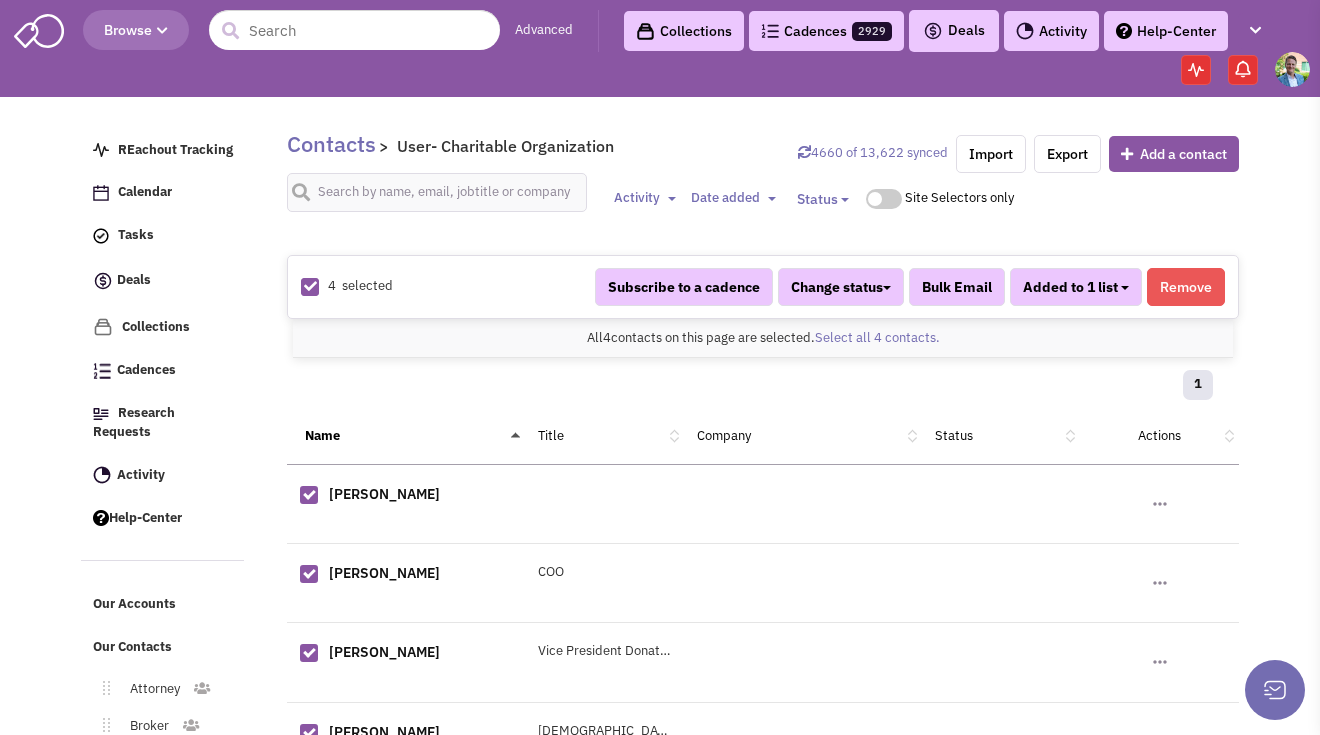 click on "Added to 1 list" at bounding box center (1076, 287) 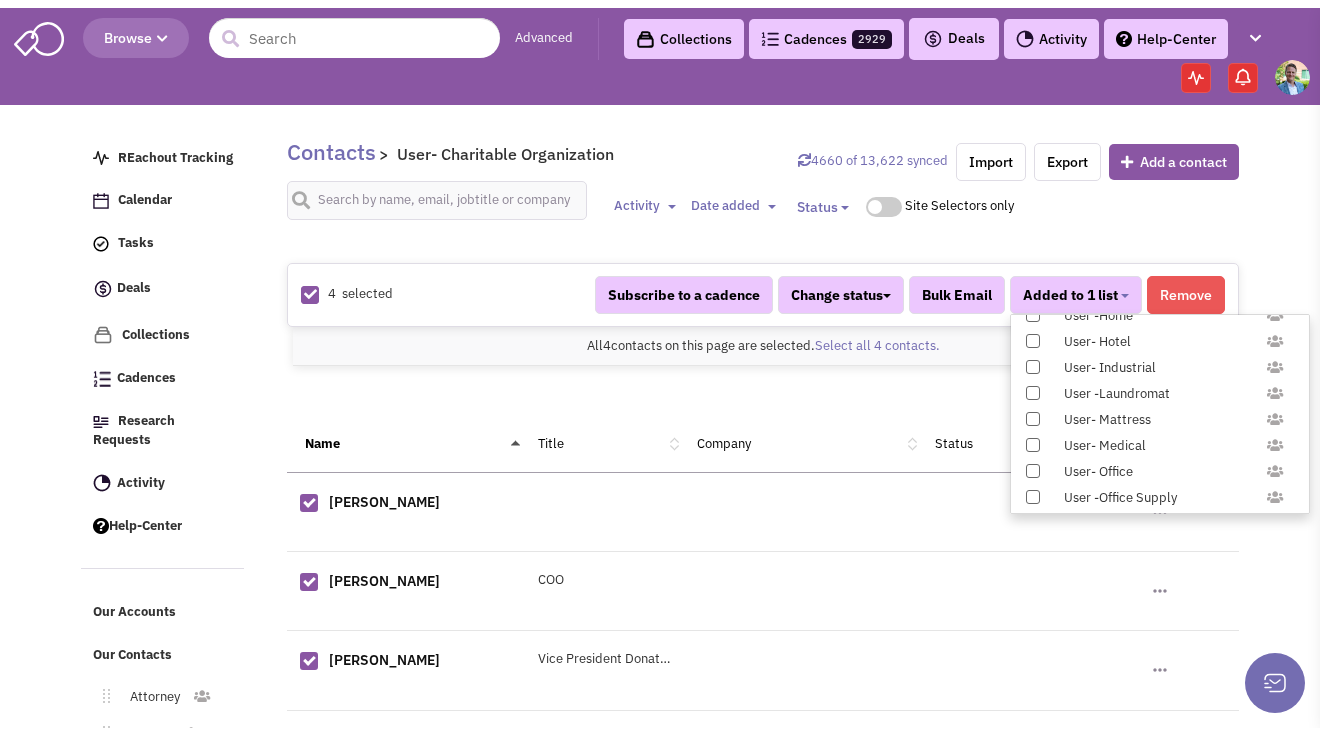 scroll, scrollTop: 1958, scrollLeft: 0, axis: vertical 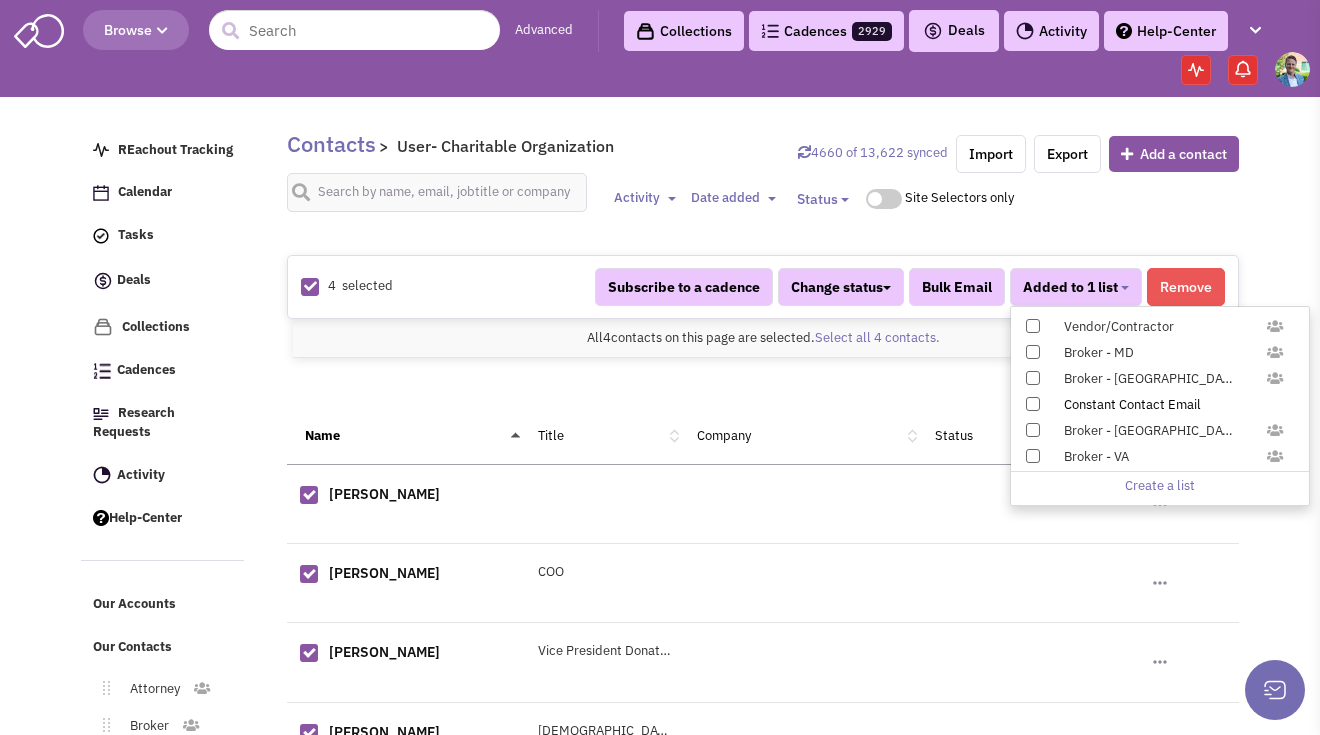 click at bounding box center (1033, 404) 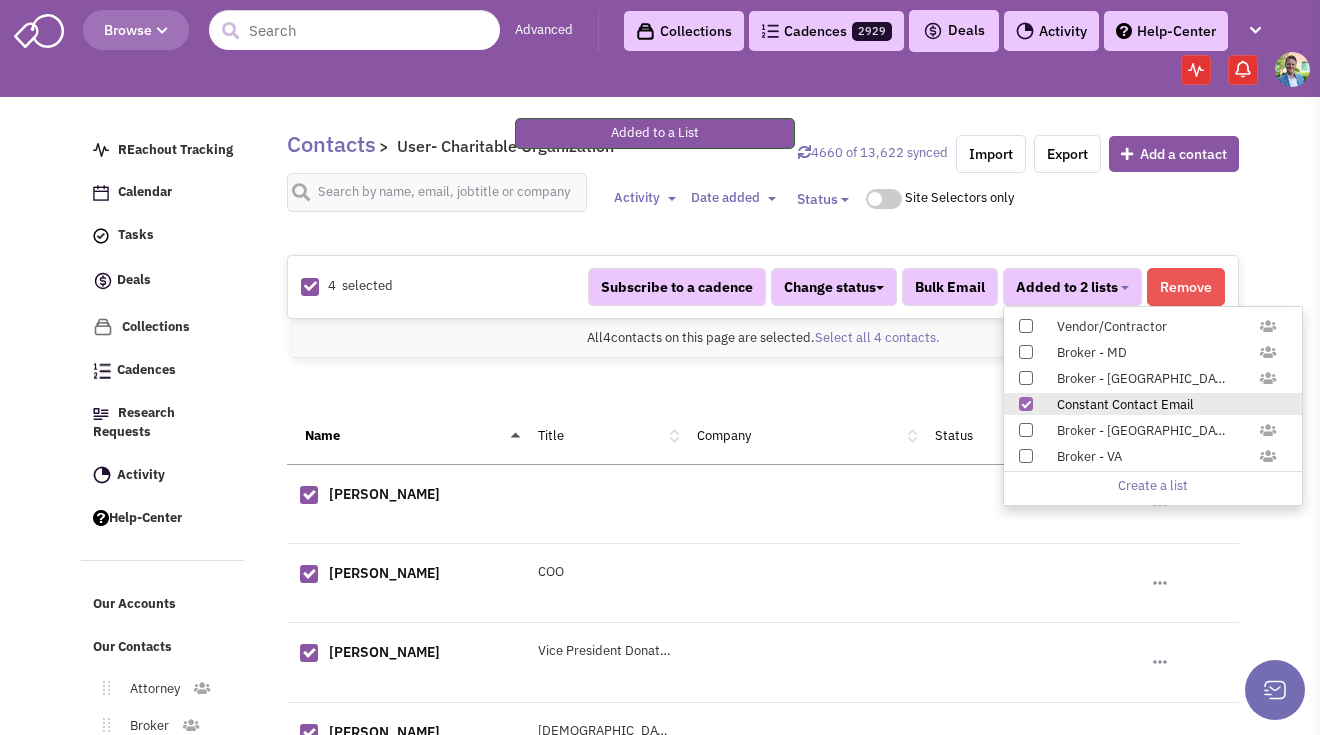 click on "Our Accounts" at bounding box center [162, 592] 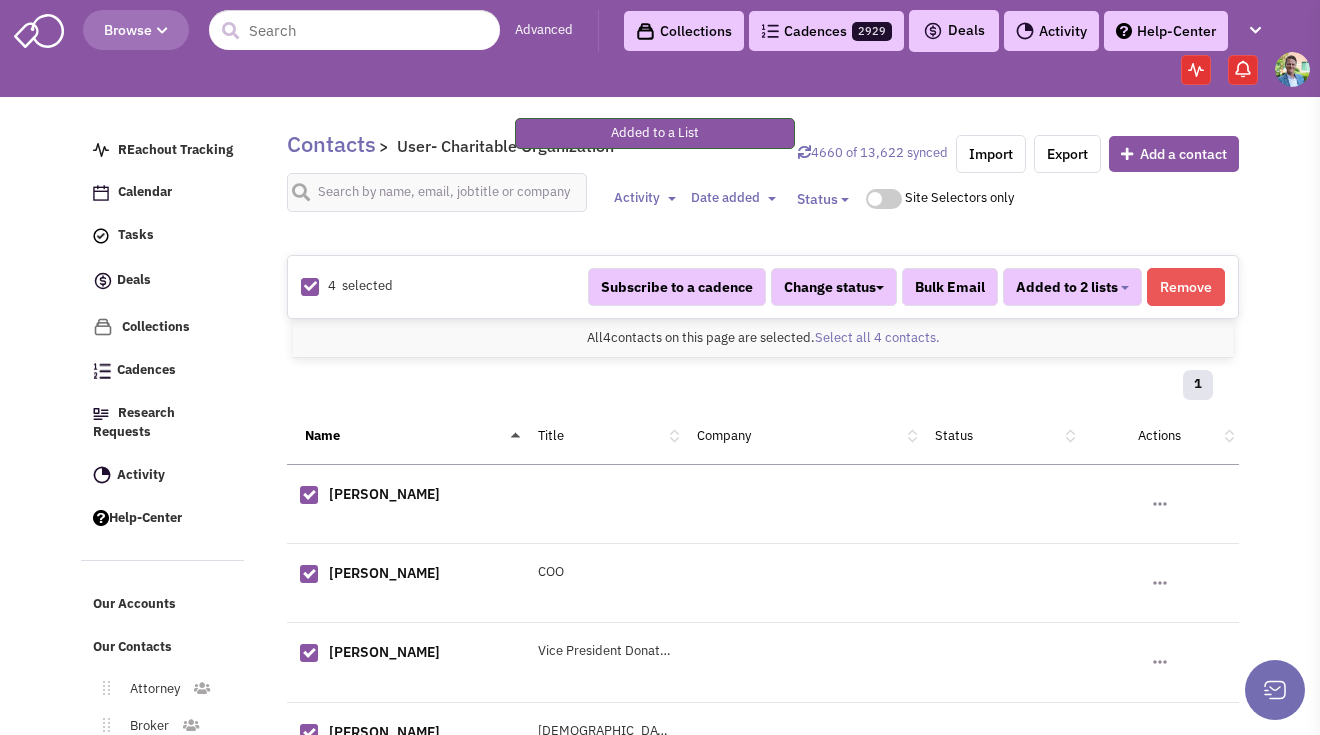 scroll, scrollTop: 179, scrollLeft: 0, axis: vertical 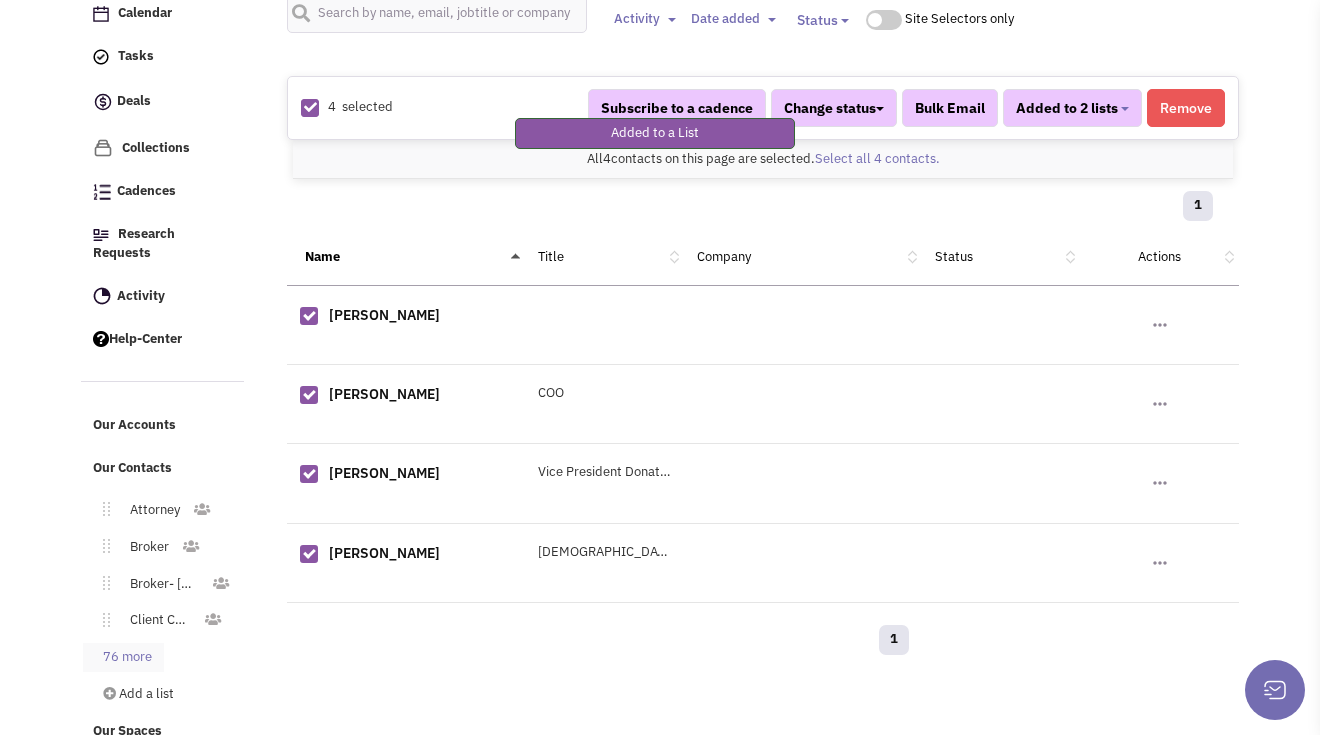 click on "76 more" at bounding box center (123, 657) 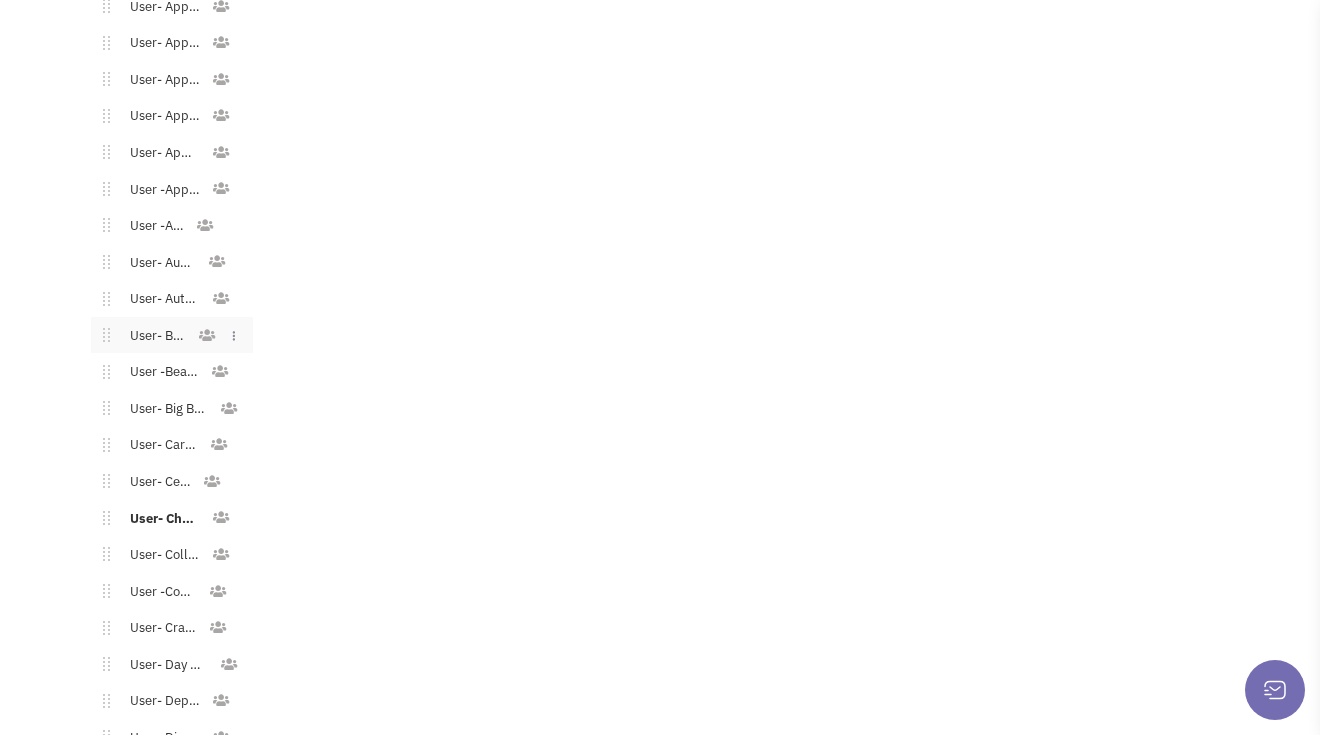 scroll, scrollTop: 1355, scrollLeft: 0, axis: vertical 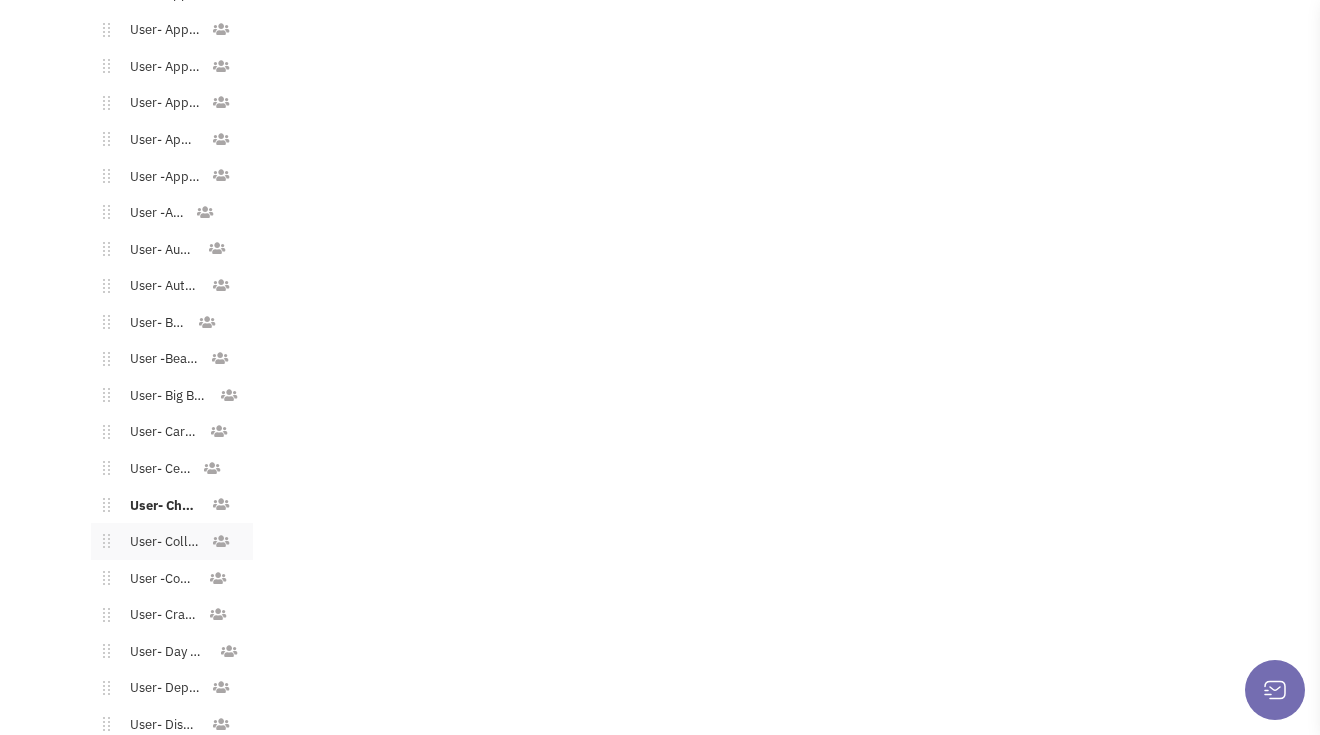 click on "User- College/[GEOGRAPHIC_DATA]" at bounding box center (160, 542) 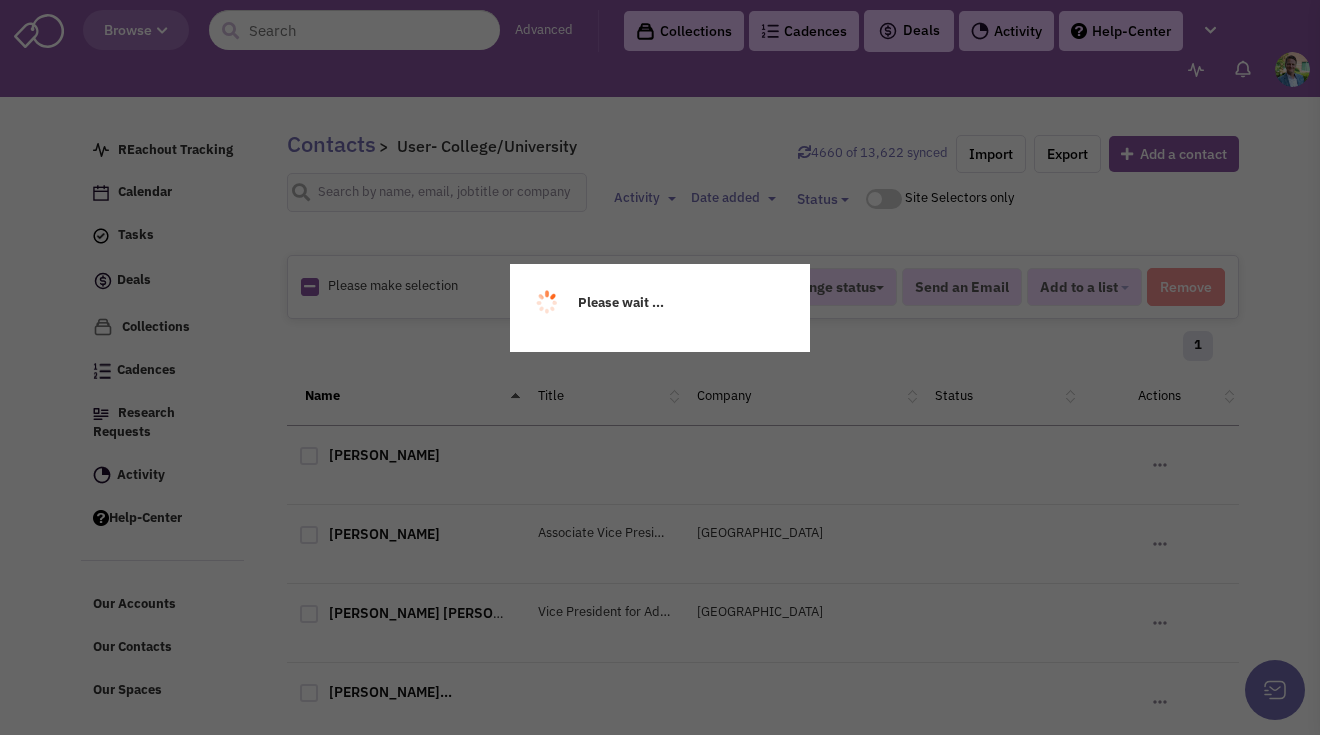 scroll, scrollTop: 0, scrollLeft: 0, axis: both 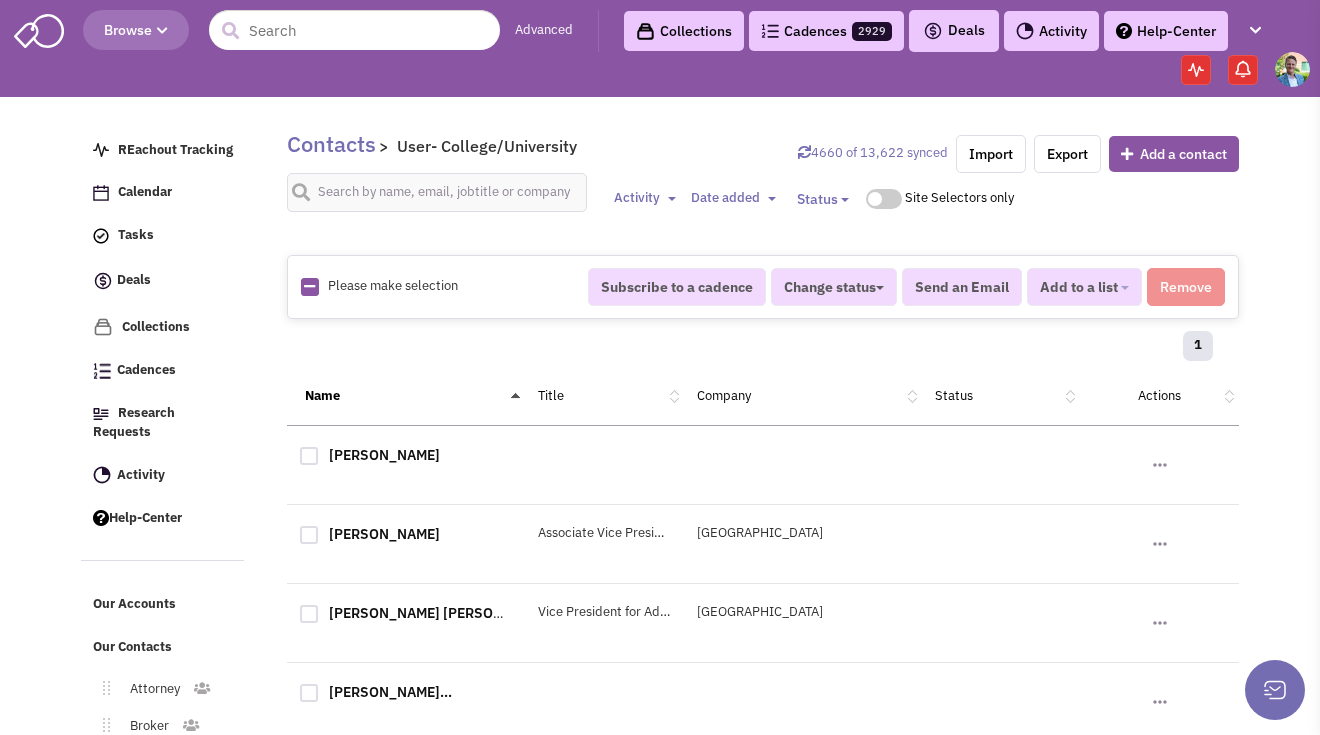 click at bounding box center [309, 286] 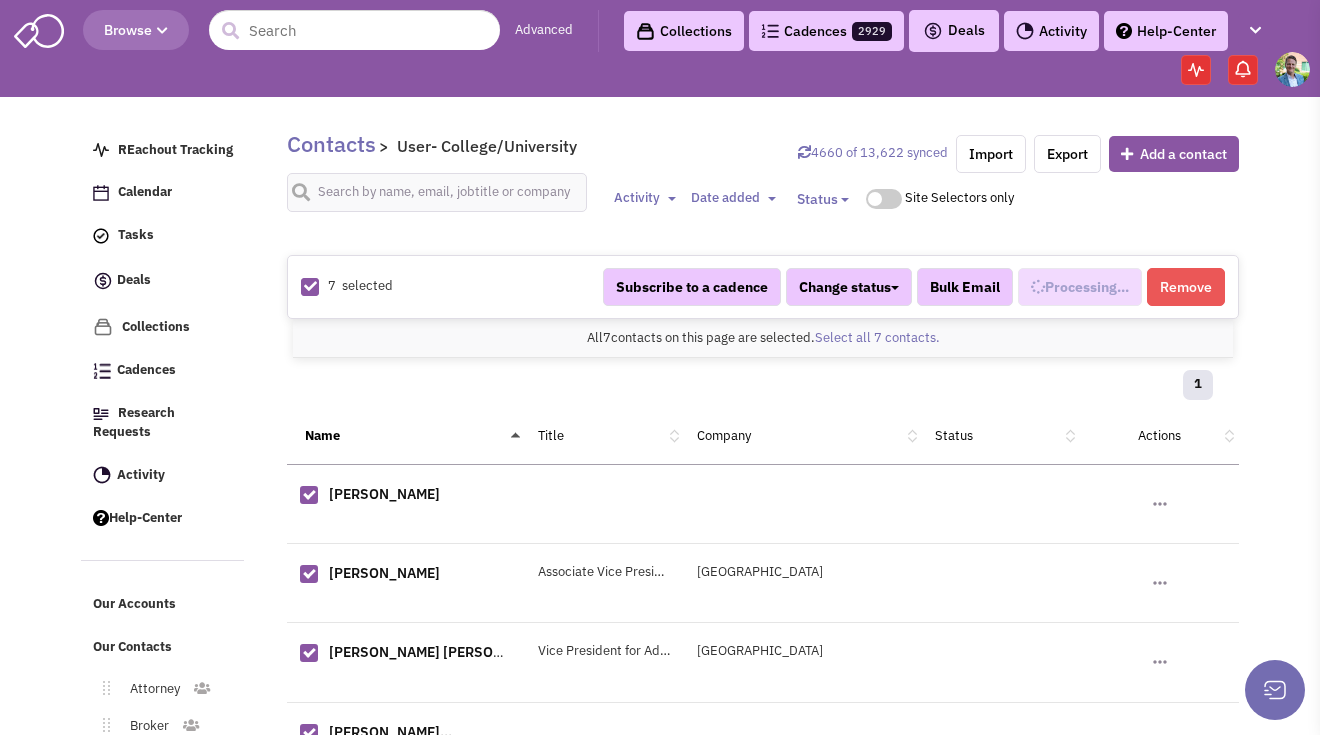 scroll, scrollTop: 635, scrollLeft: 0, axis: vertical 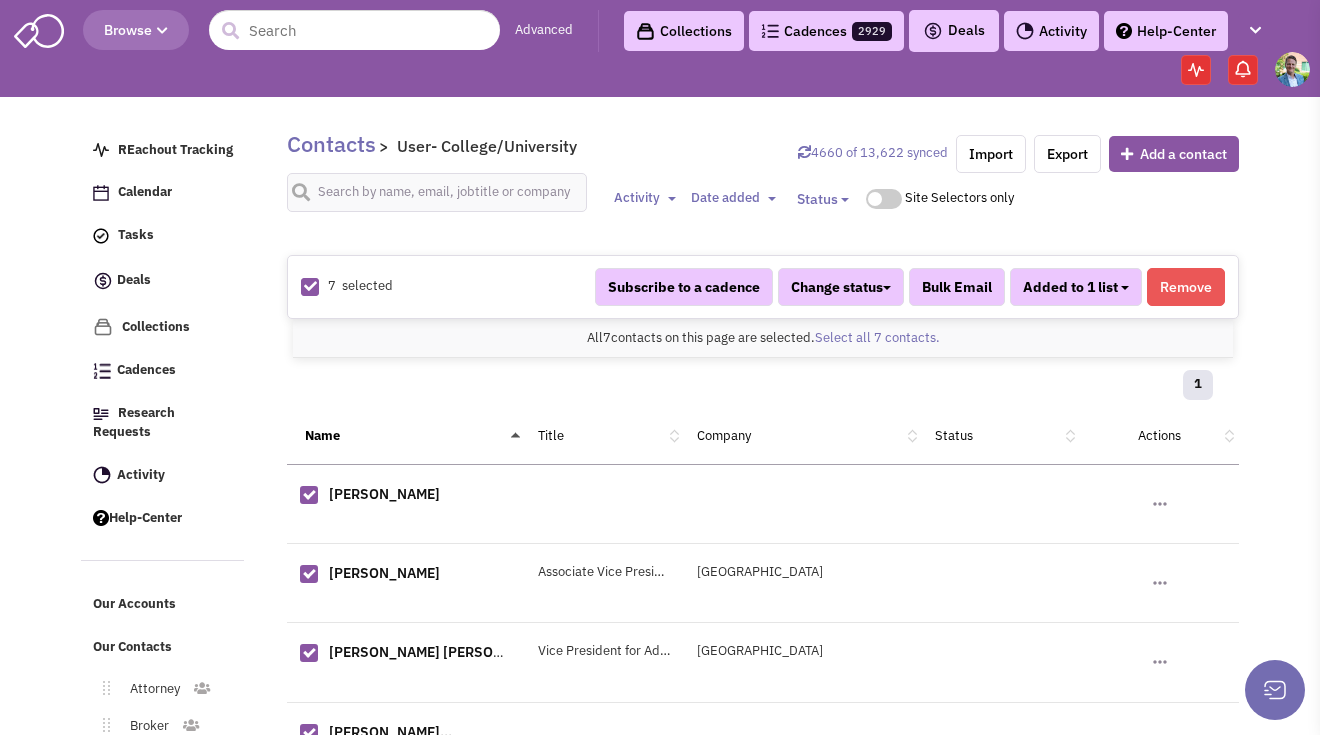click on "Added to 1 list" at bounding box center [1076, 287] 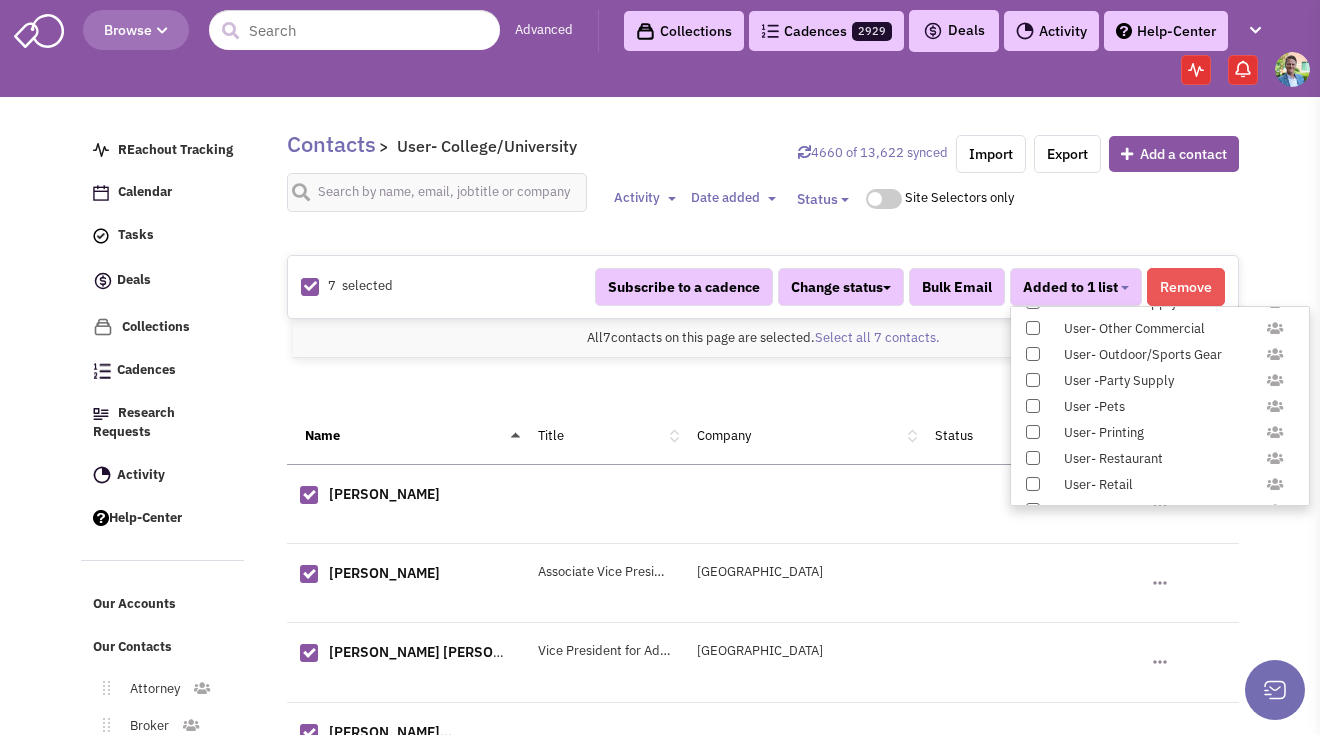 scroll, scrollTop: 1958, scrollLeft: 0, axis: vertical 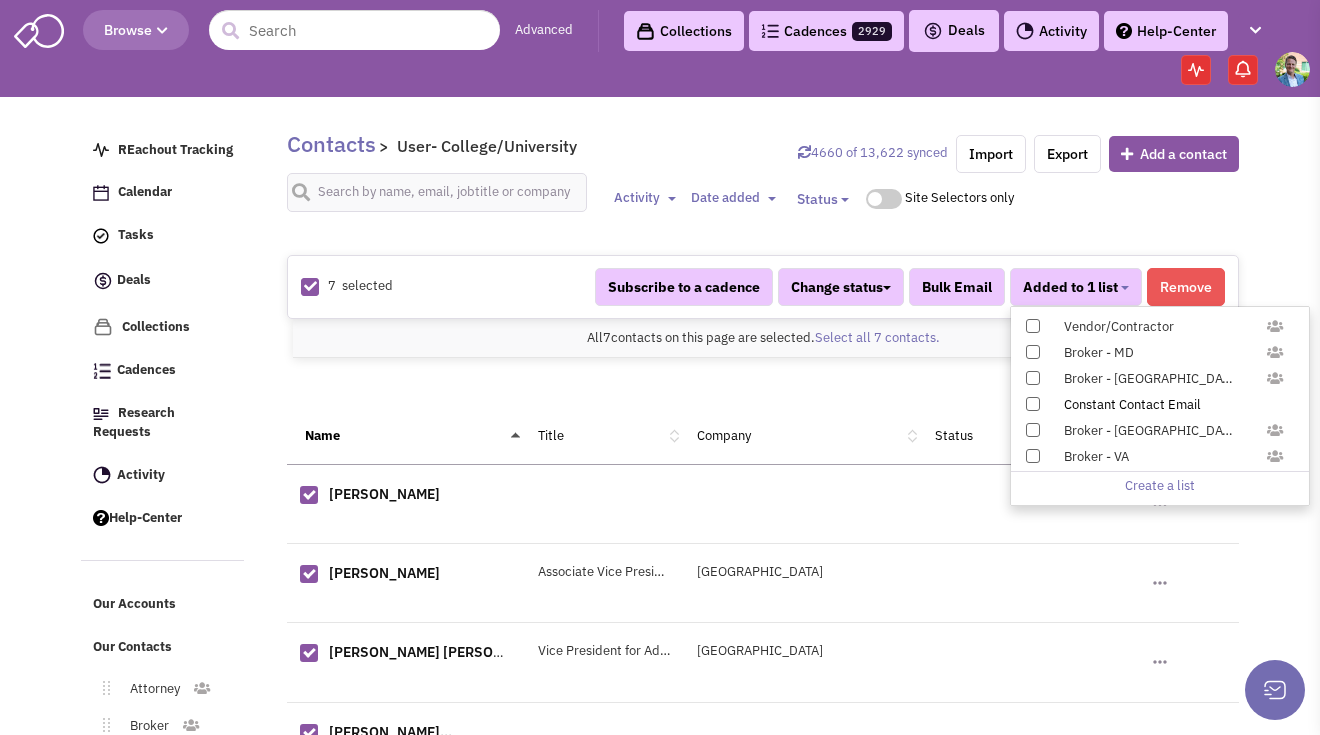 click at bounding box center [1033, 404] 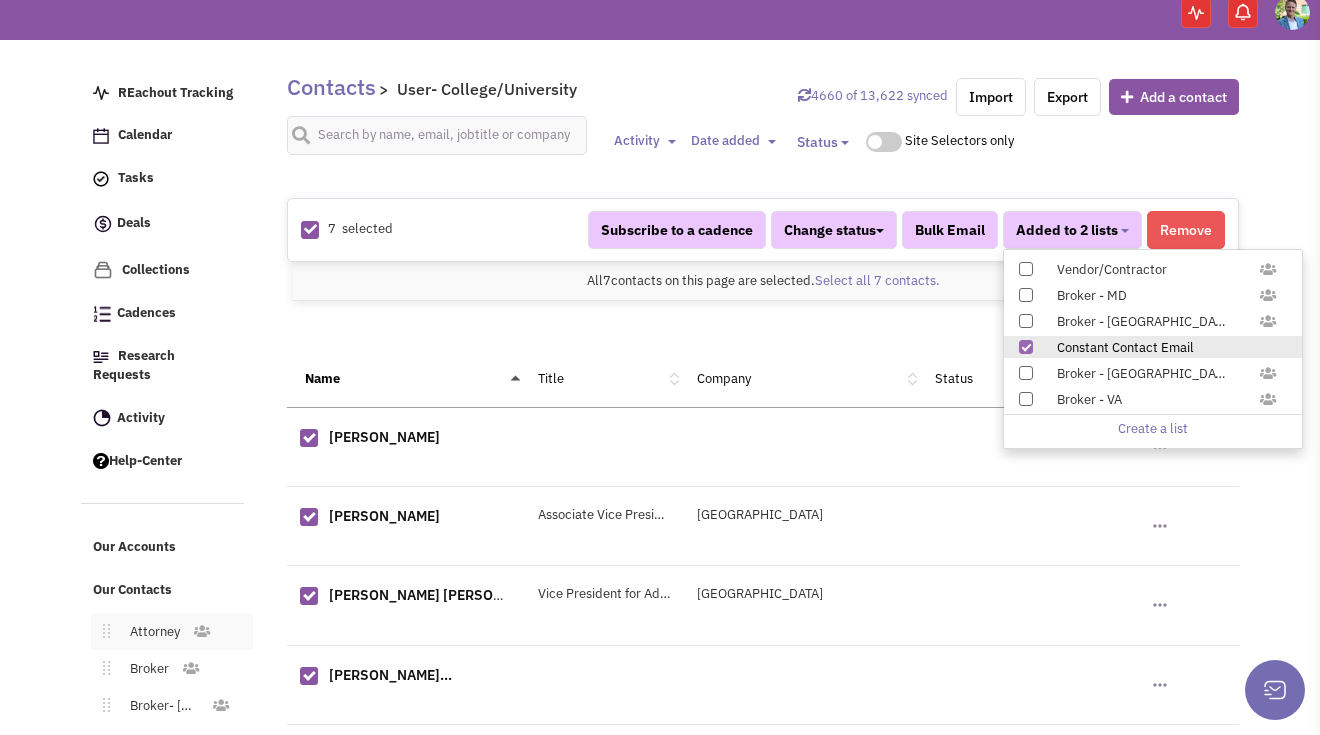 scroll, scrollTop: 343, scrollLeft: 0, axis: vertical 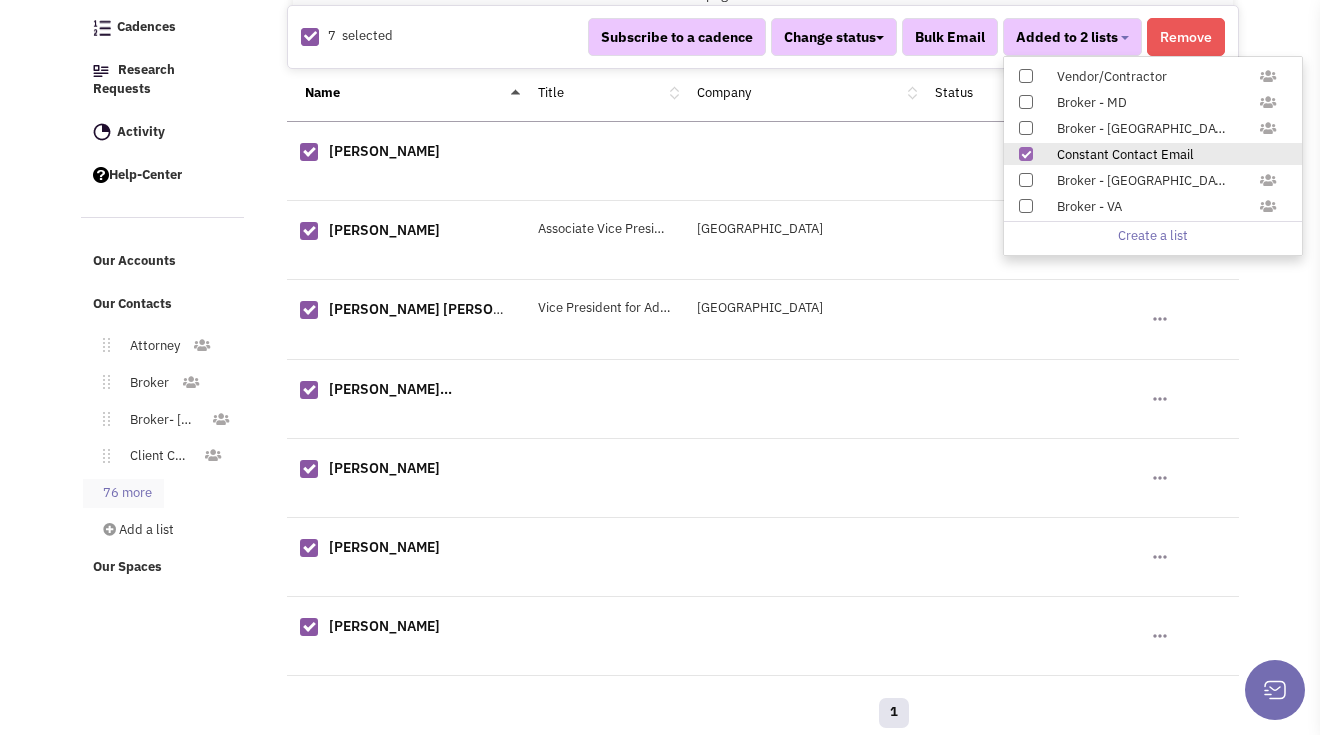 click on "76 more" at bounding box center [123, 493] 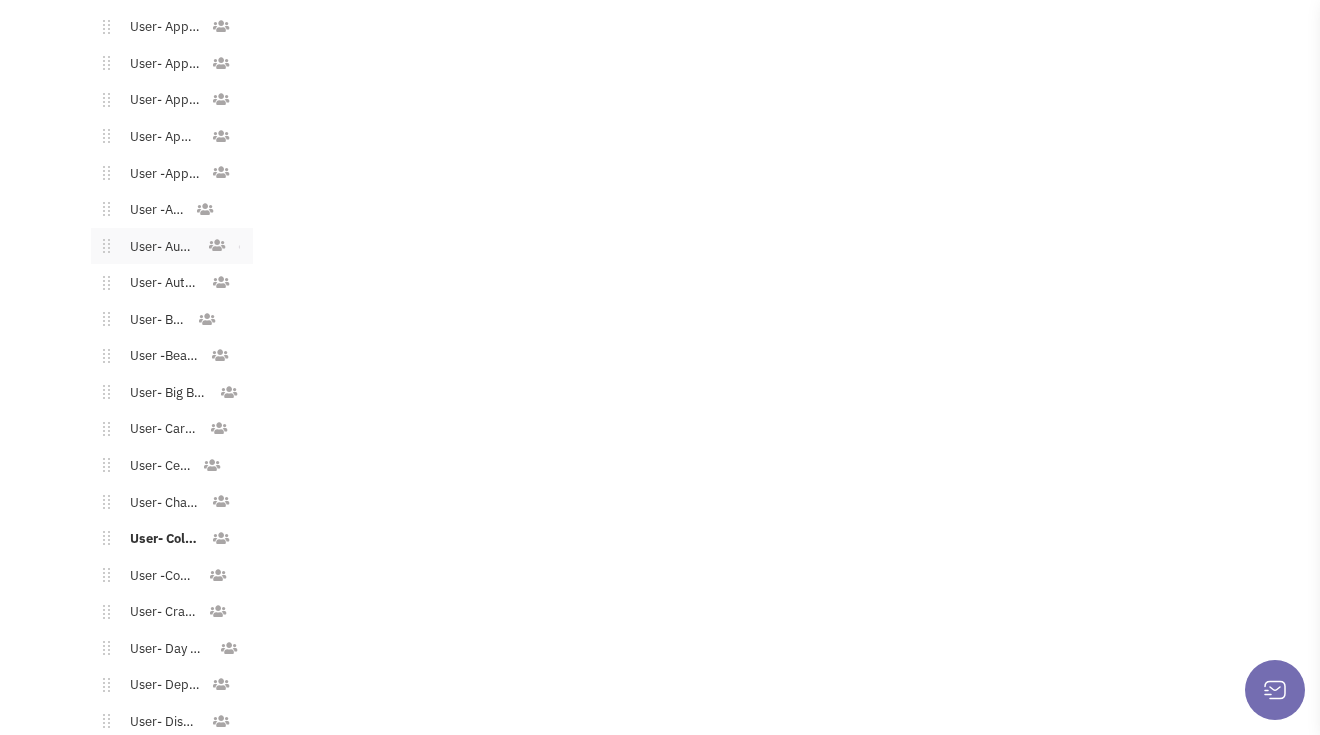 scroll, scrollTop: 1449, scrollLeft: 0, axis: vertical 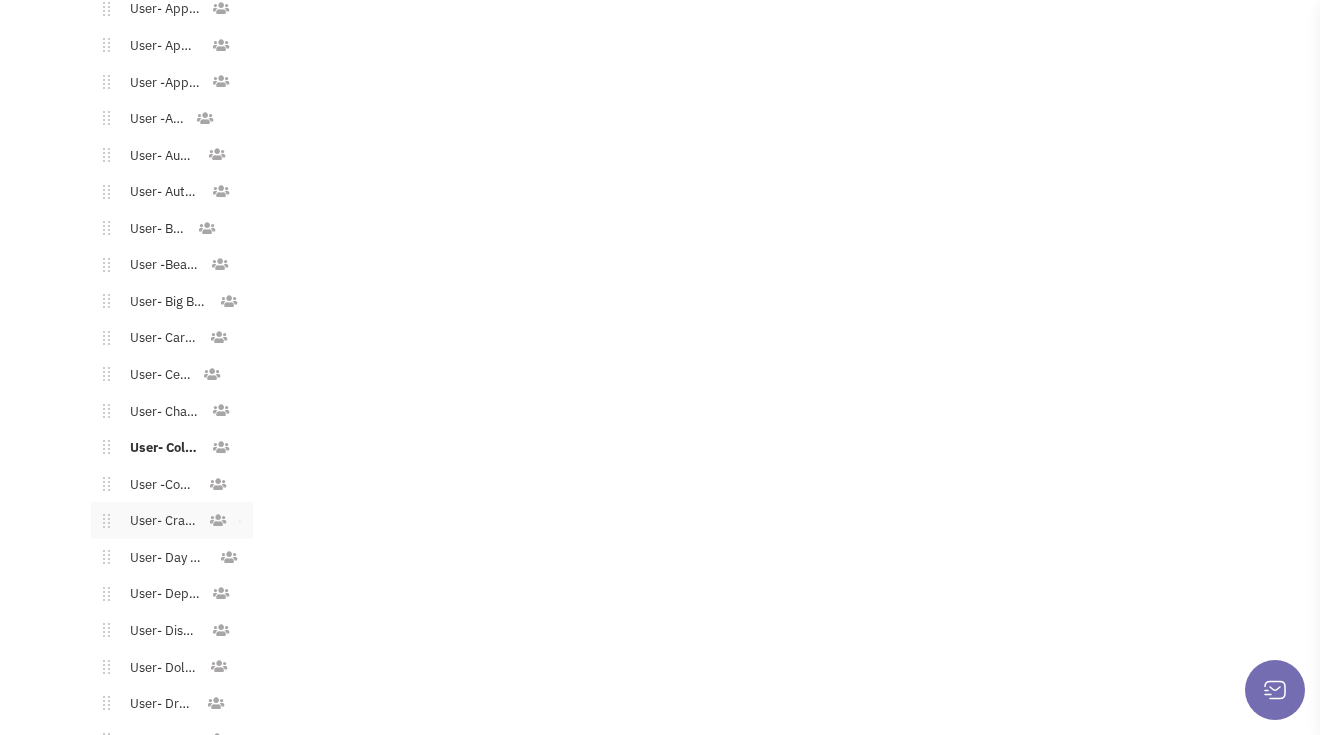click on "User- Craft Stores" at bounding box center [159, 521] 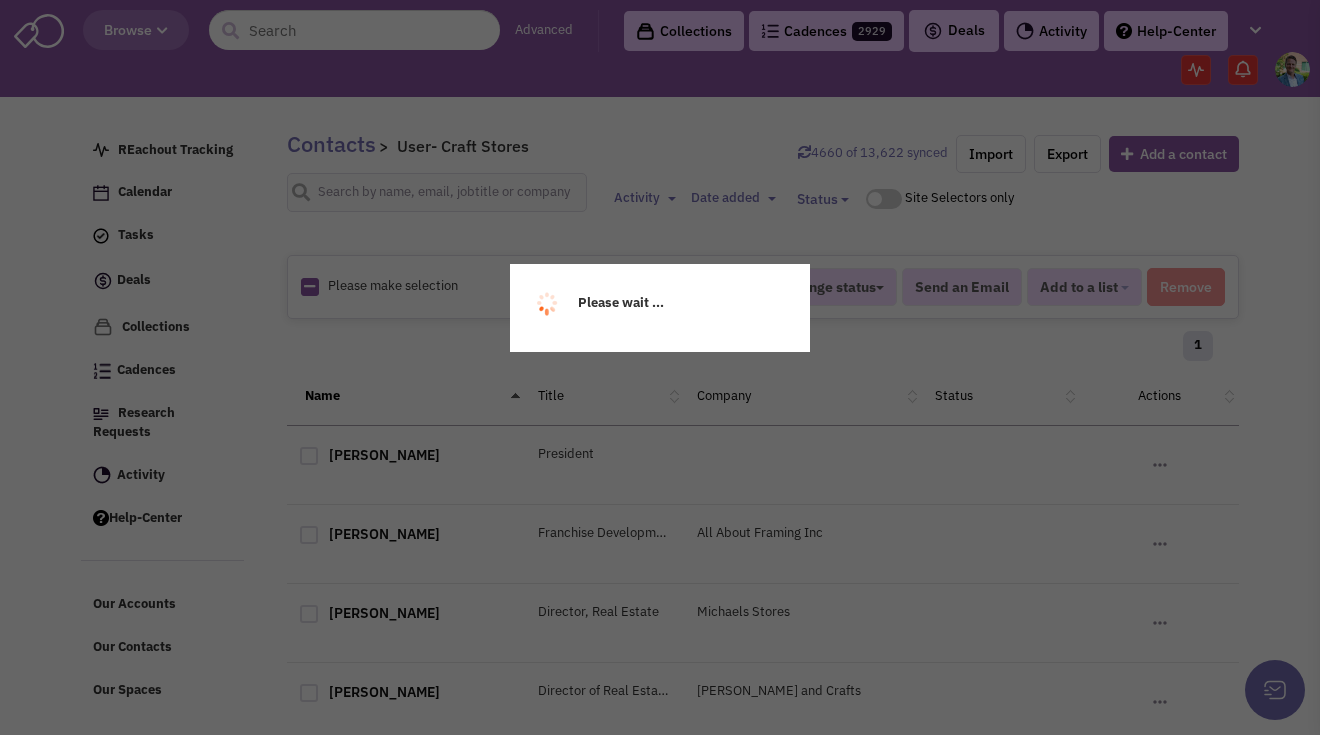 scroll, scrollTop: 0, scrollLeft: 0, axis: both 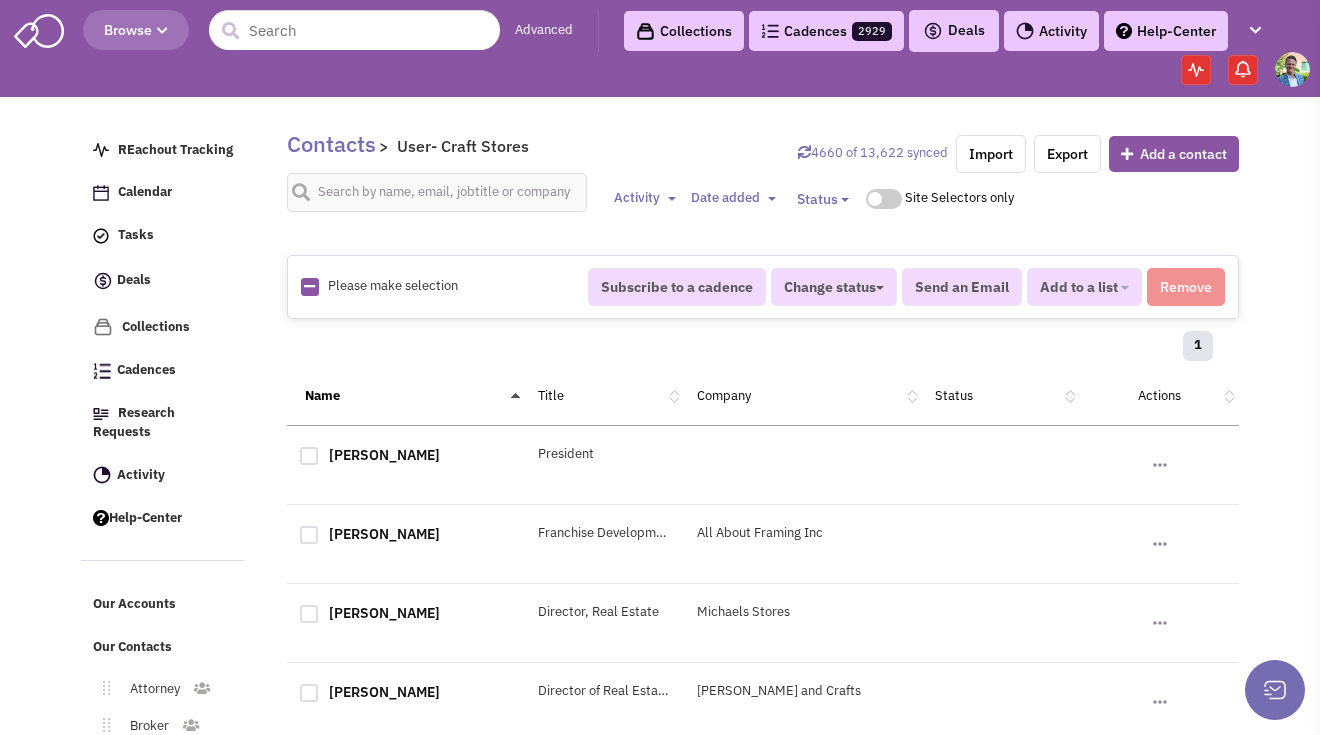 click at bounding box center (309, 286) 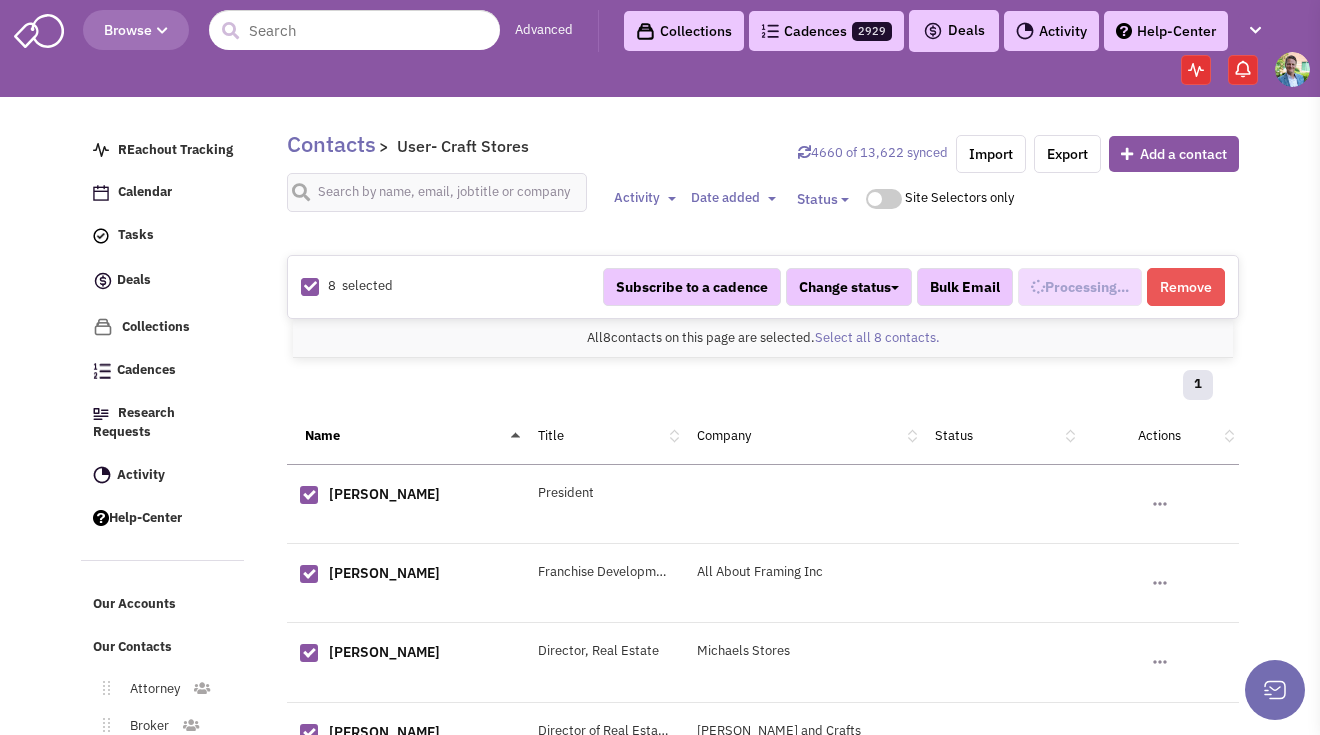 scroll, scrollTop: 673, scrollLeft: 0, axis: vertical 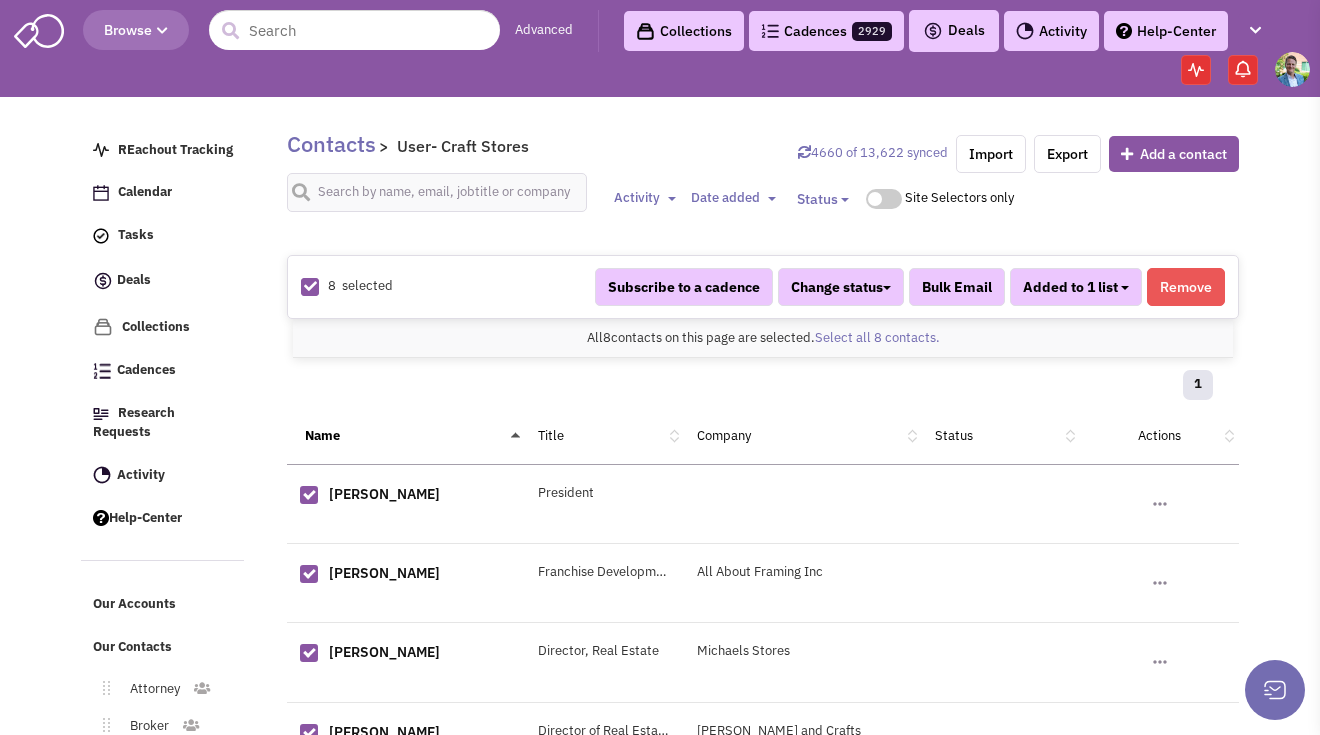 click at bounding box center (1125, 288) 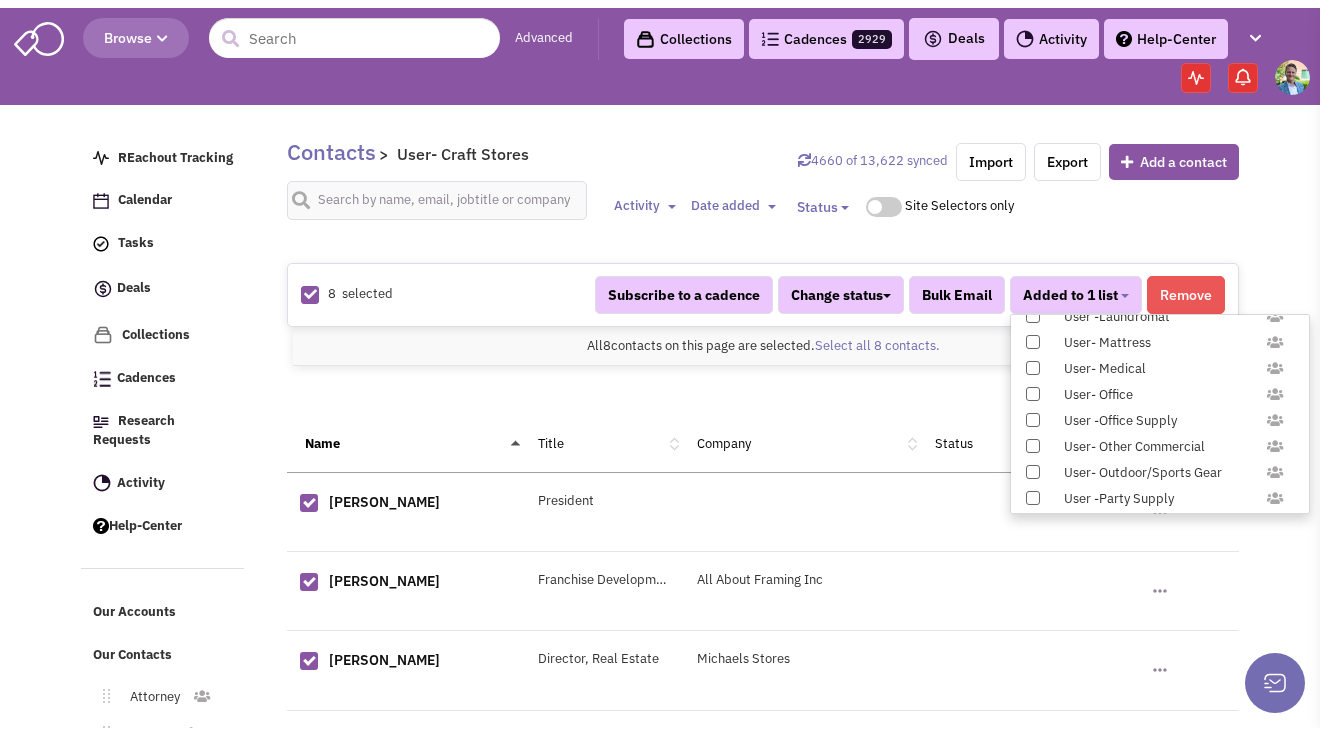 scroll, scrollTop: 1958, scrollLeft: 0, axis: vertical 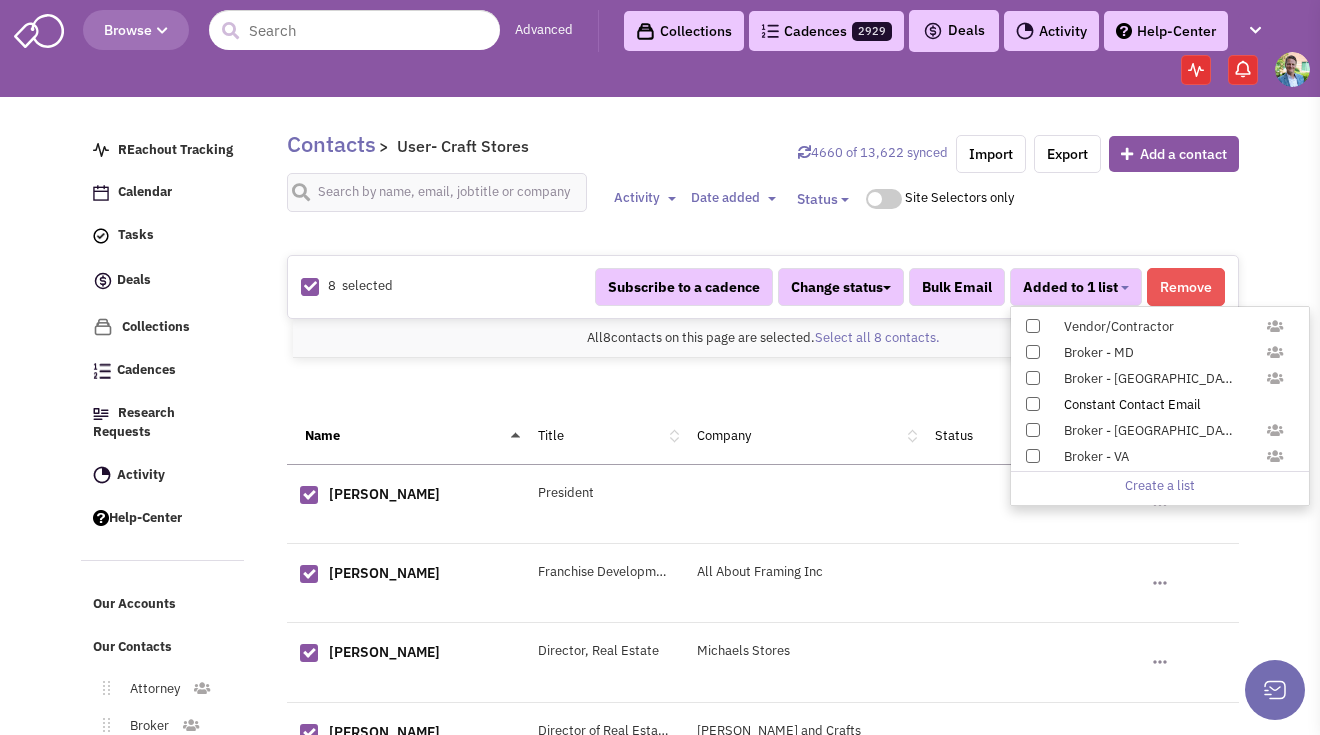 click at bounding box center (1033, 404) 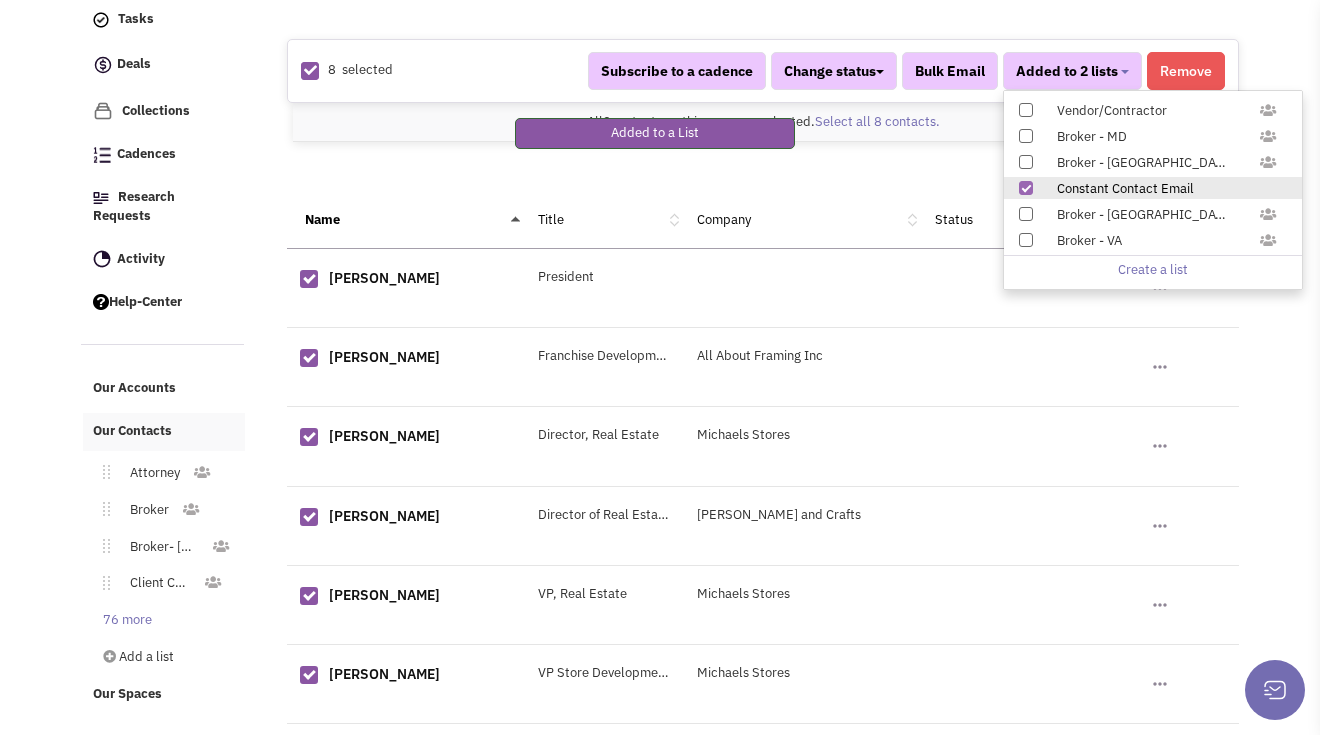 scroll, scrollTop: 242, scrollLeft: 0, axis: vertical 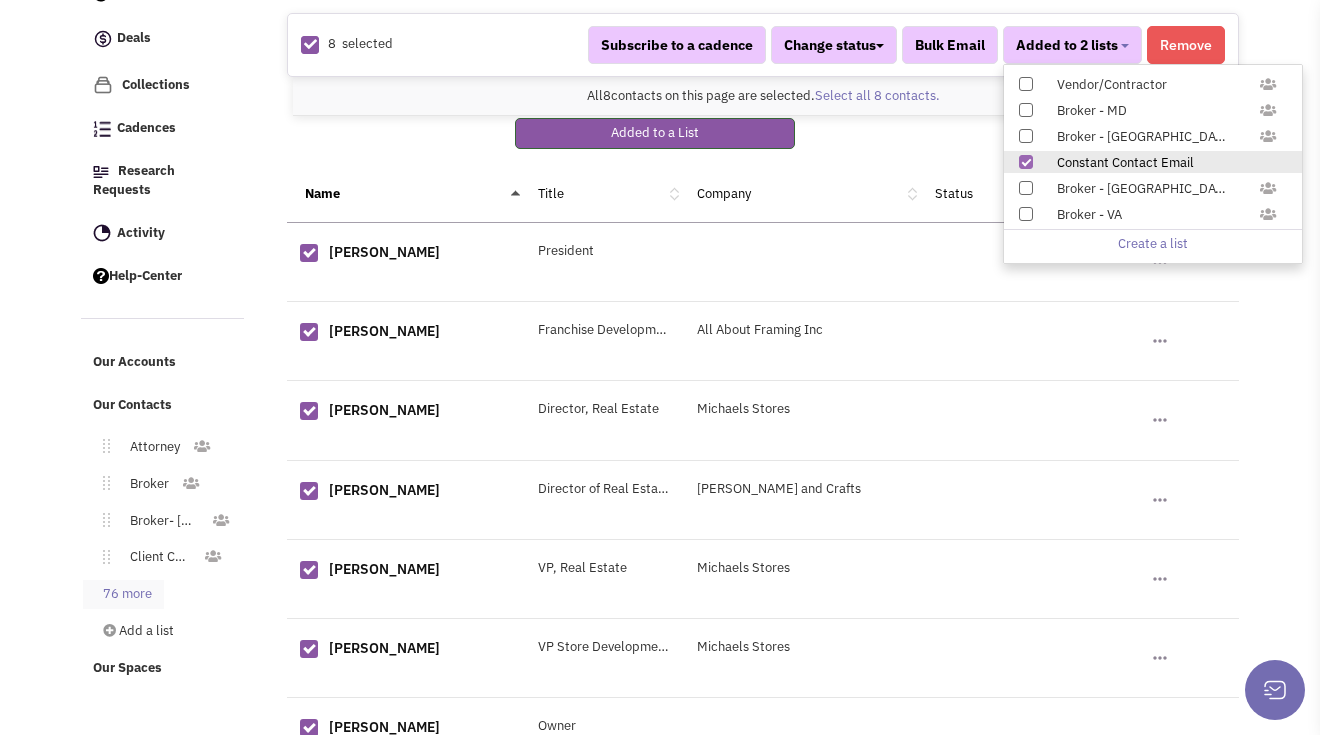 click on "76 more" at bounding box center [123, 594] 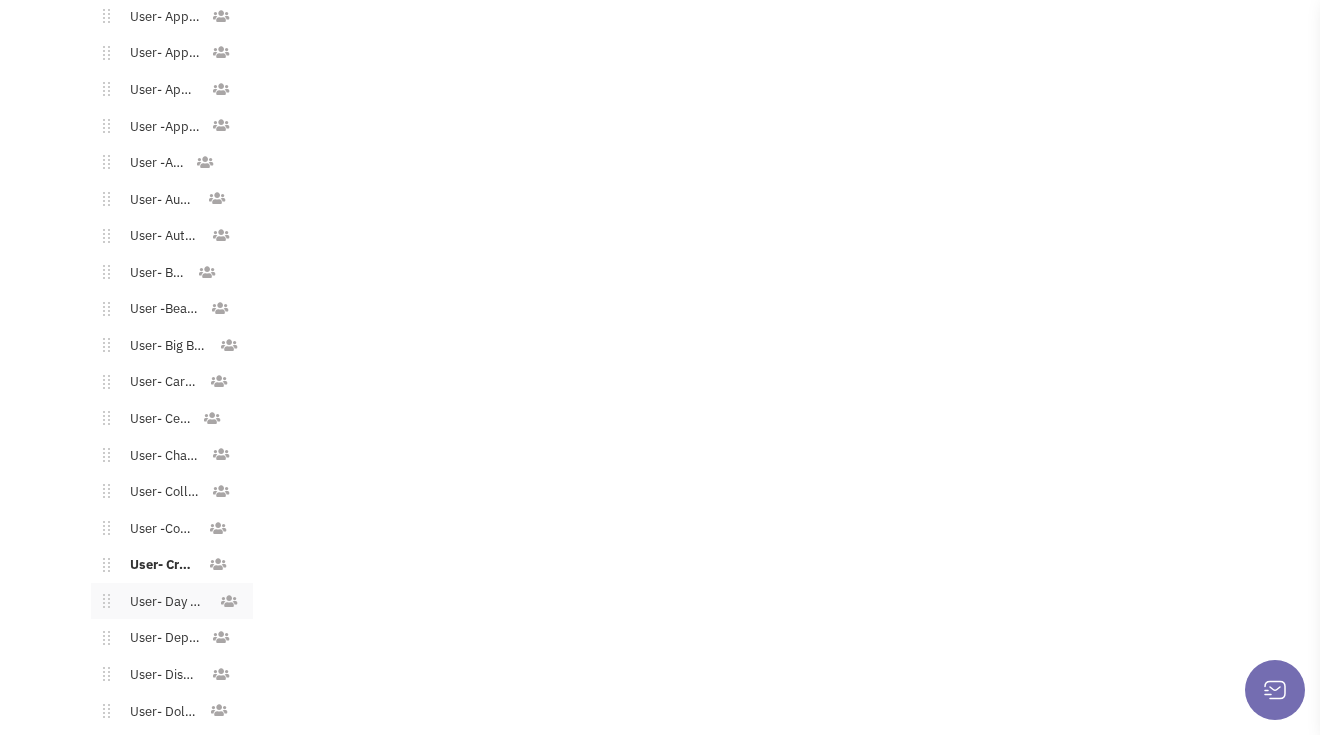 scroll, scrollTop: 1417, scrollLeft: 0, axis: vertical 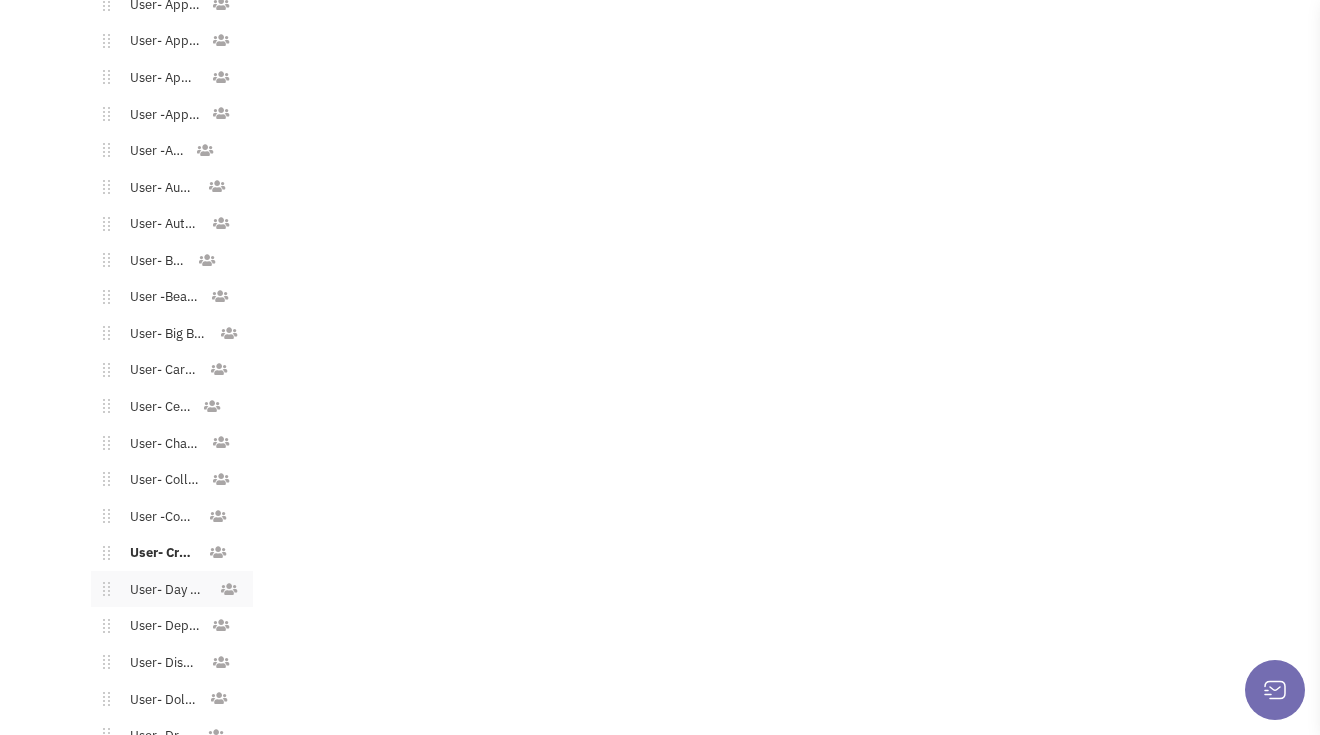 click on "User- Day Care" at bounding box center [164, 590] 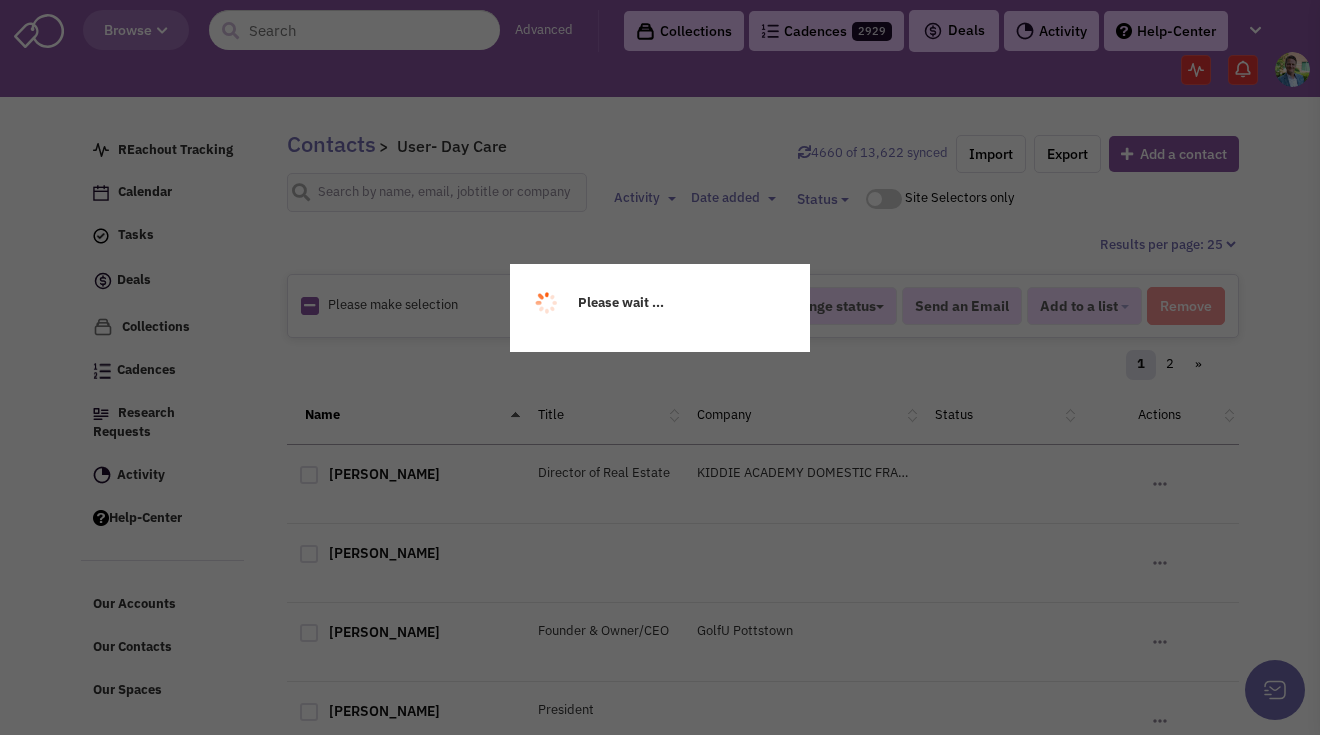 scroll, scrollTop: 0, scrollLeft: 0, axis: both 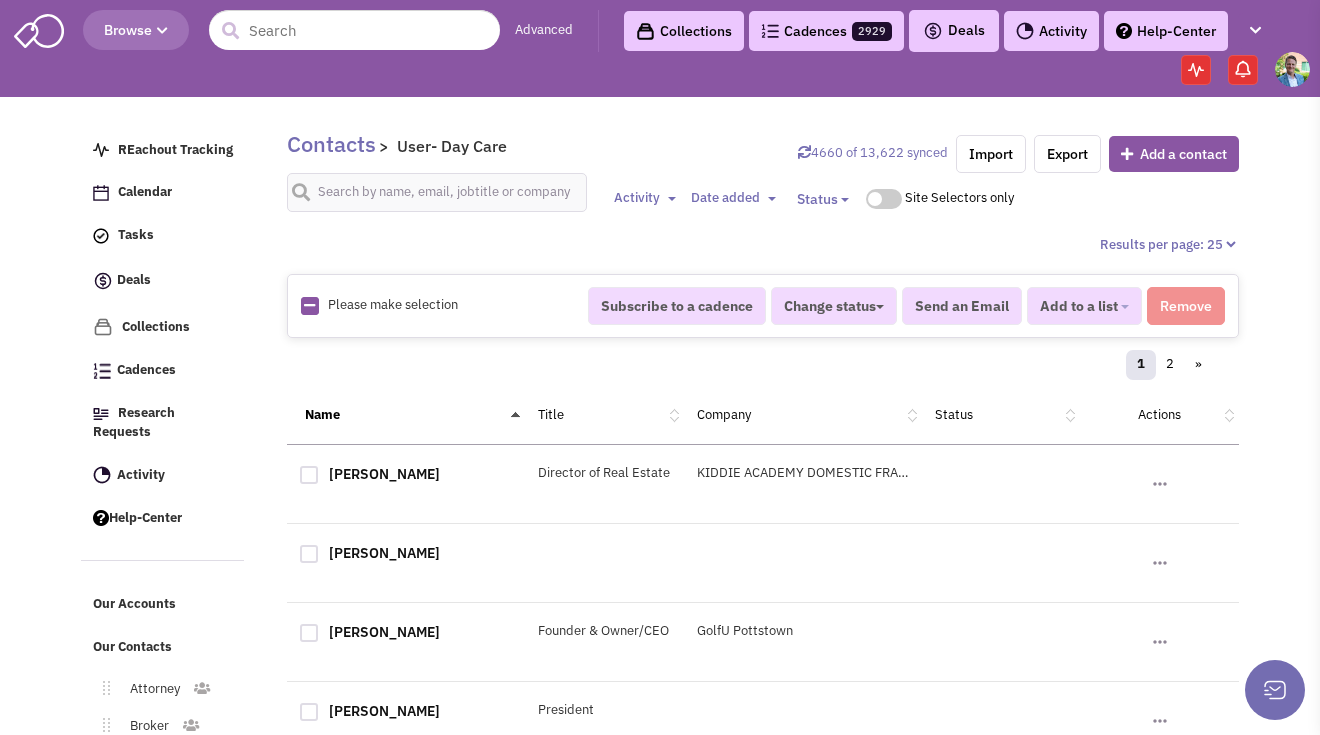 click at bounding box center [309, 305] 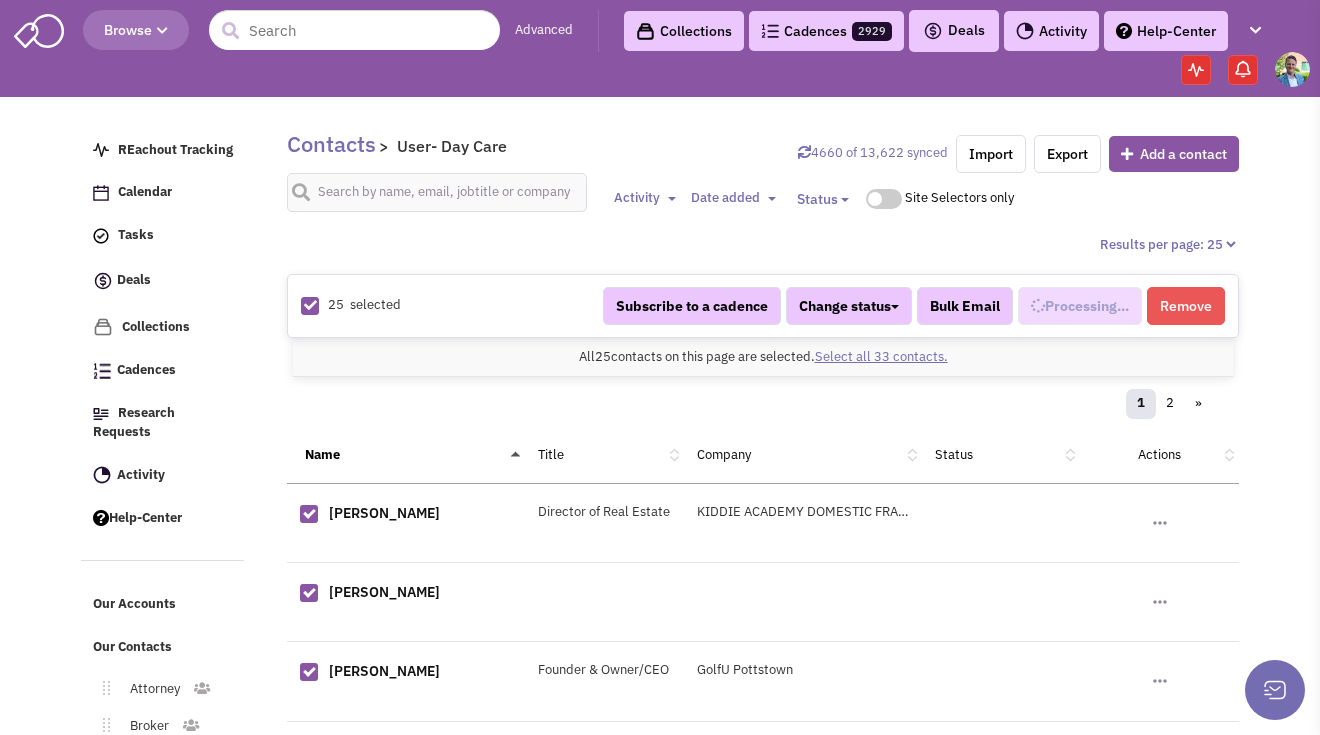 scroll, scrollTop: 692, scrollLeft: 0, axis: vertical 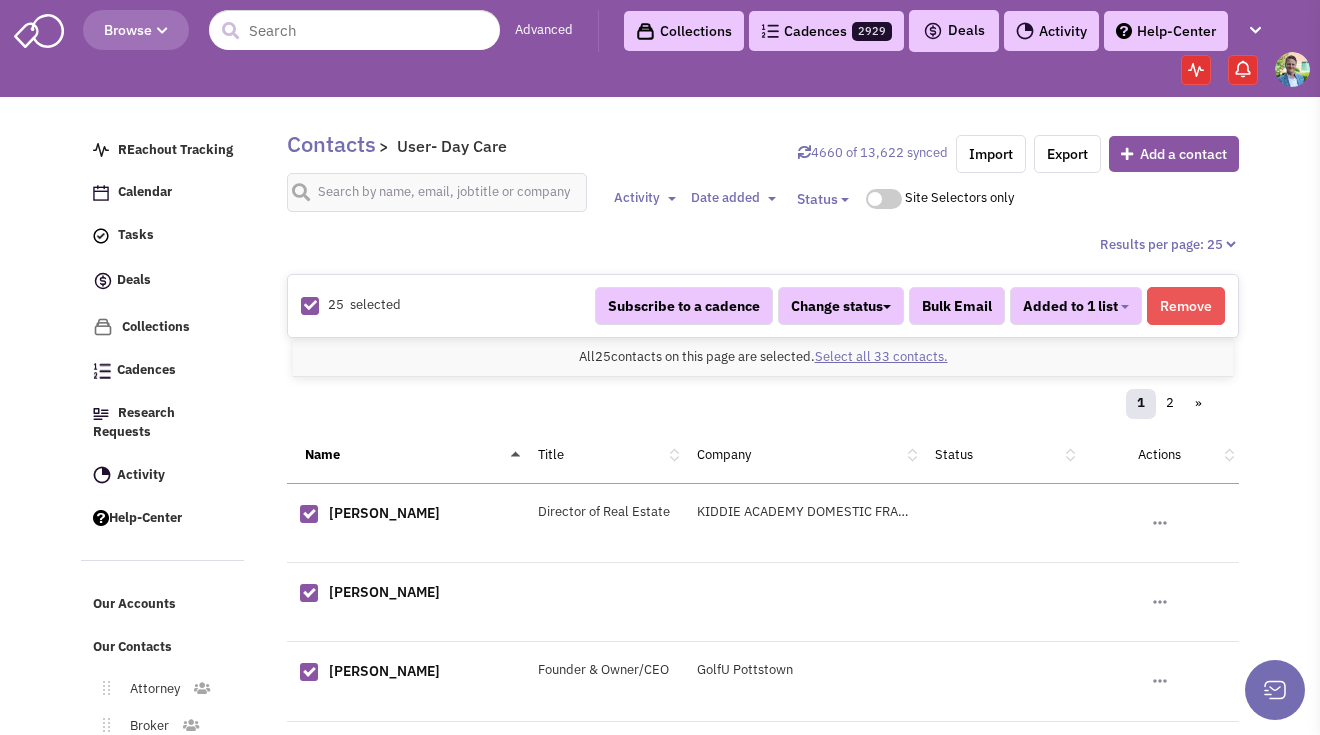 click on "Select all 33 contacts." at bounding box center [881, 356] 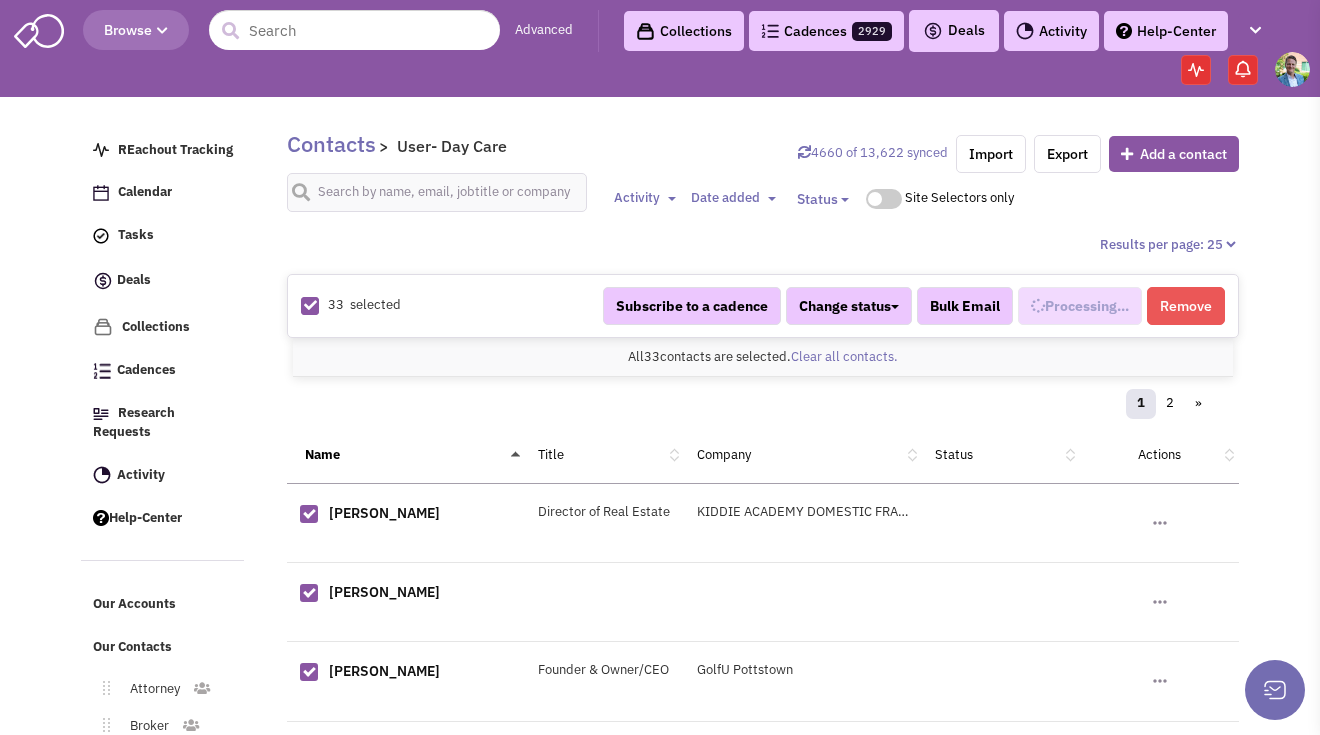scroll, scrollTop: 692, scrollLeft: 0, axis: vertical 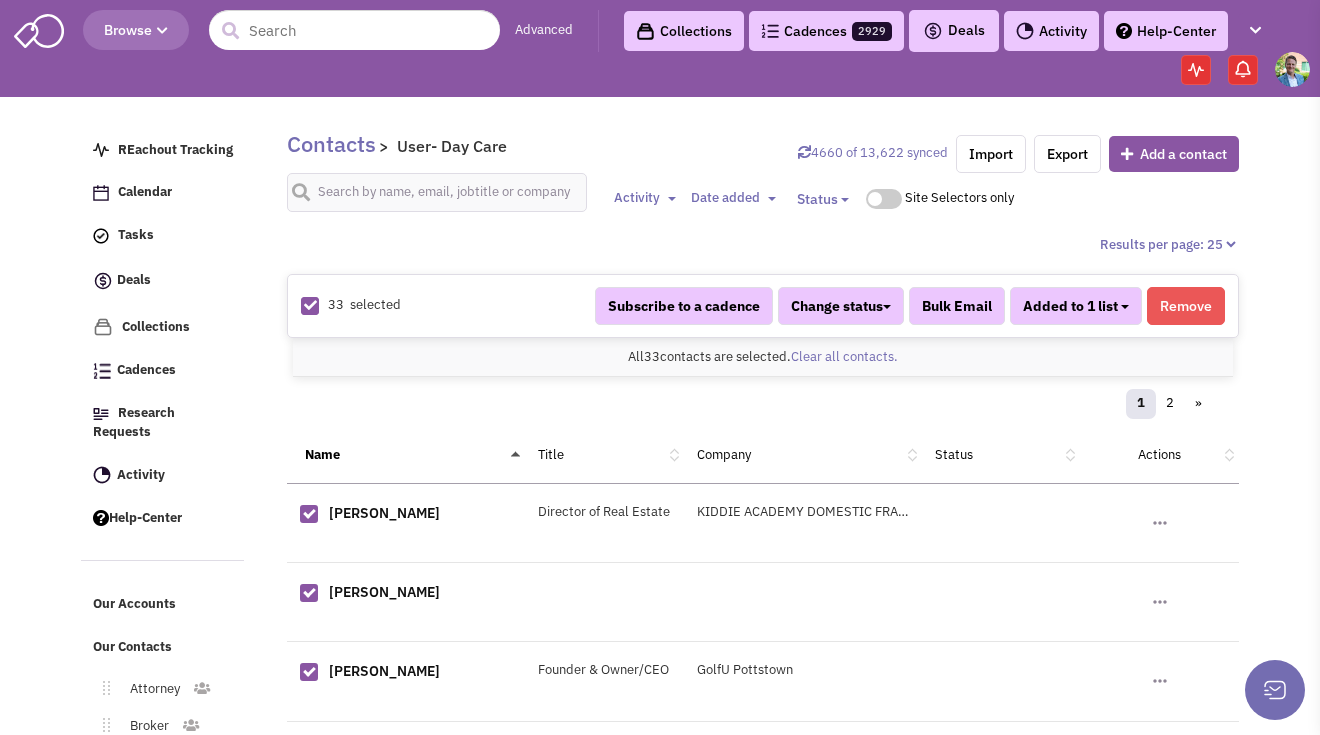 click at bounding box center (1125, 307) 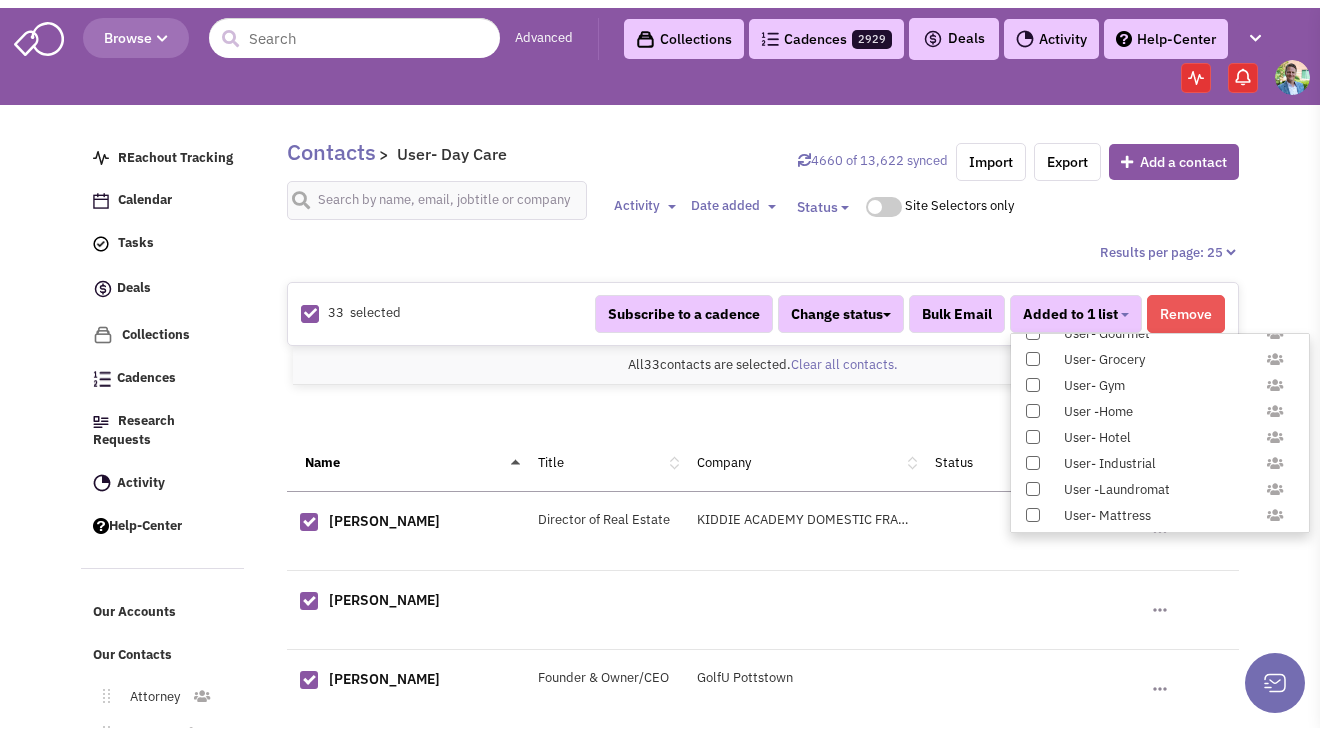 scroll, scrollTop: 1958, scrollLeft: 0, axis: vertical 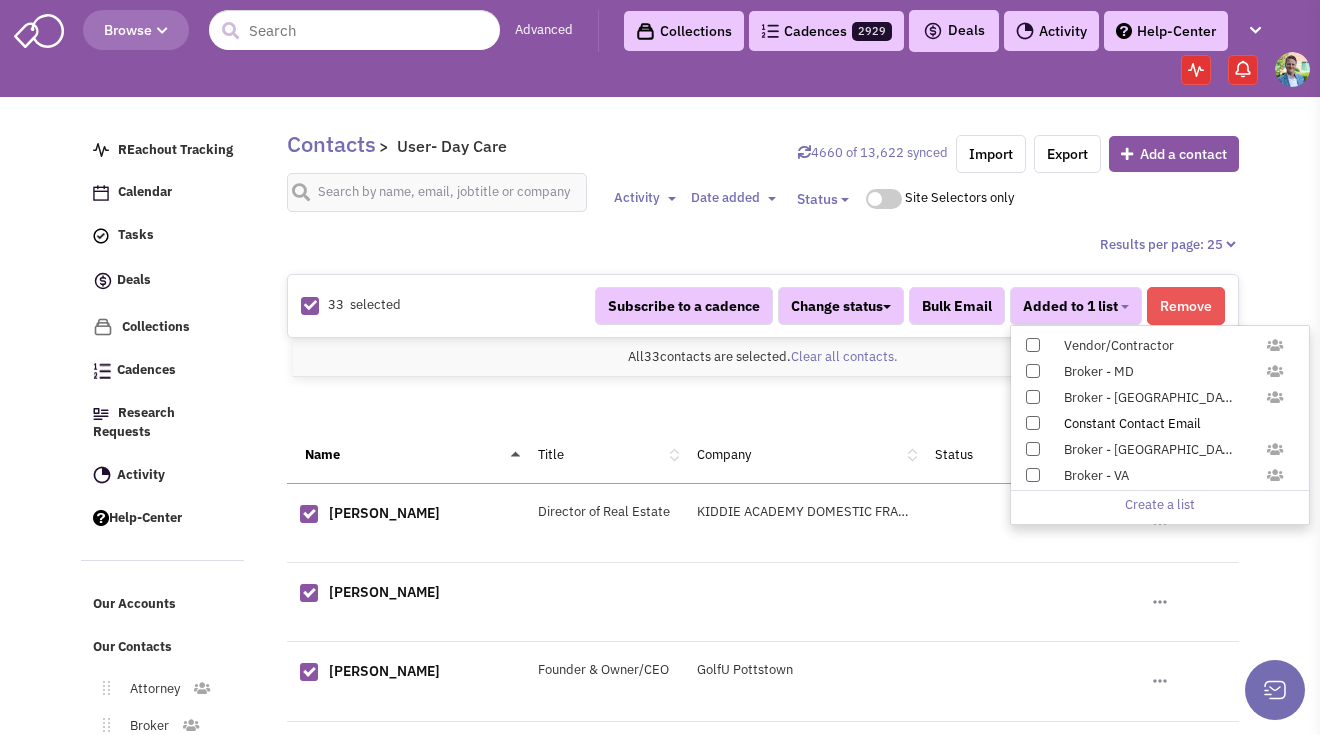 click at bounding box center (1033, 423) 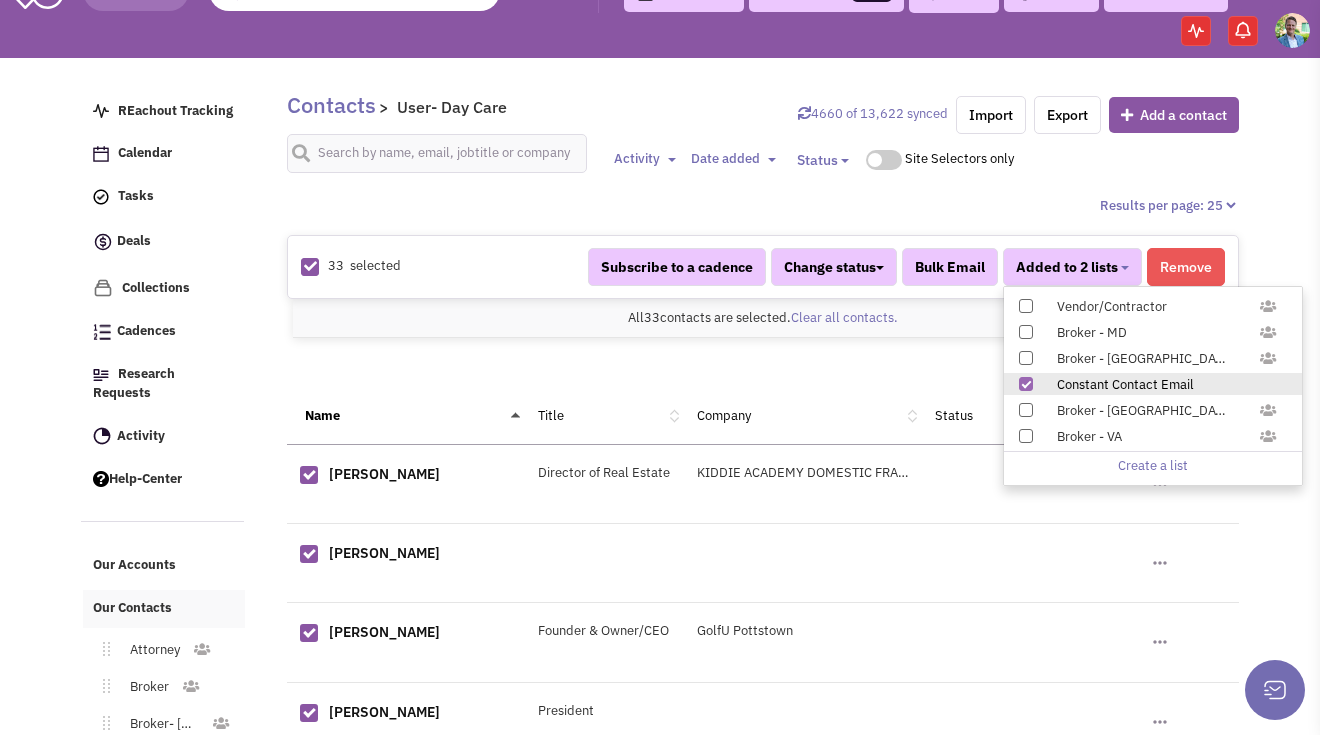 scroll, scrollTop: 304, scrollLeft: 0, axis: vertical 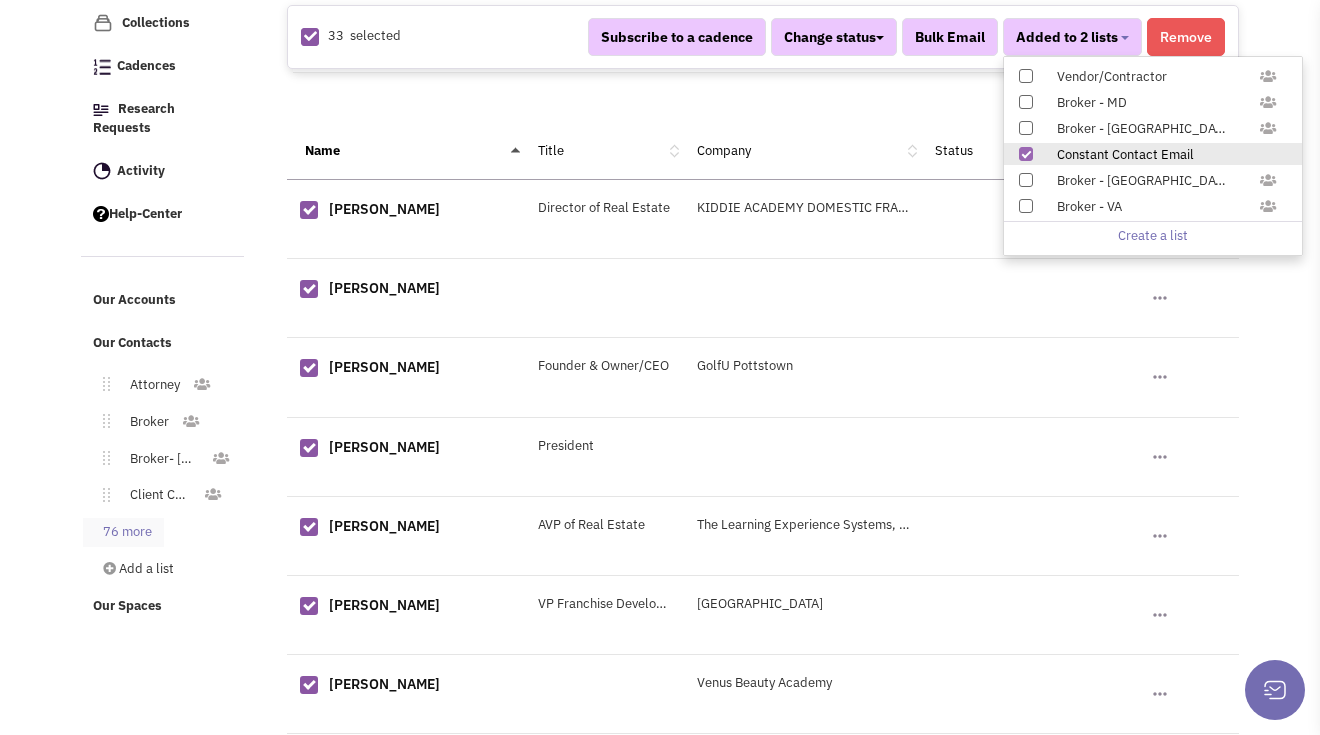 click on "76 more" at bounding box center (123, 532) 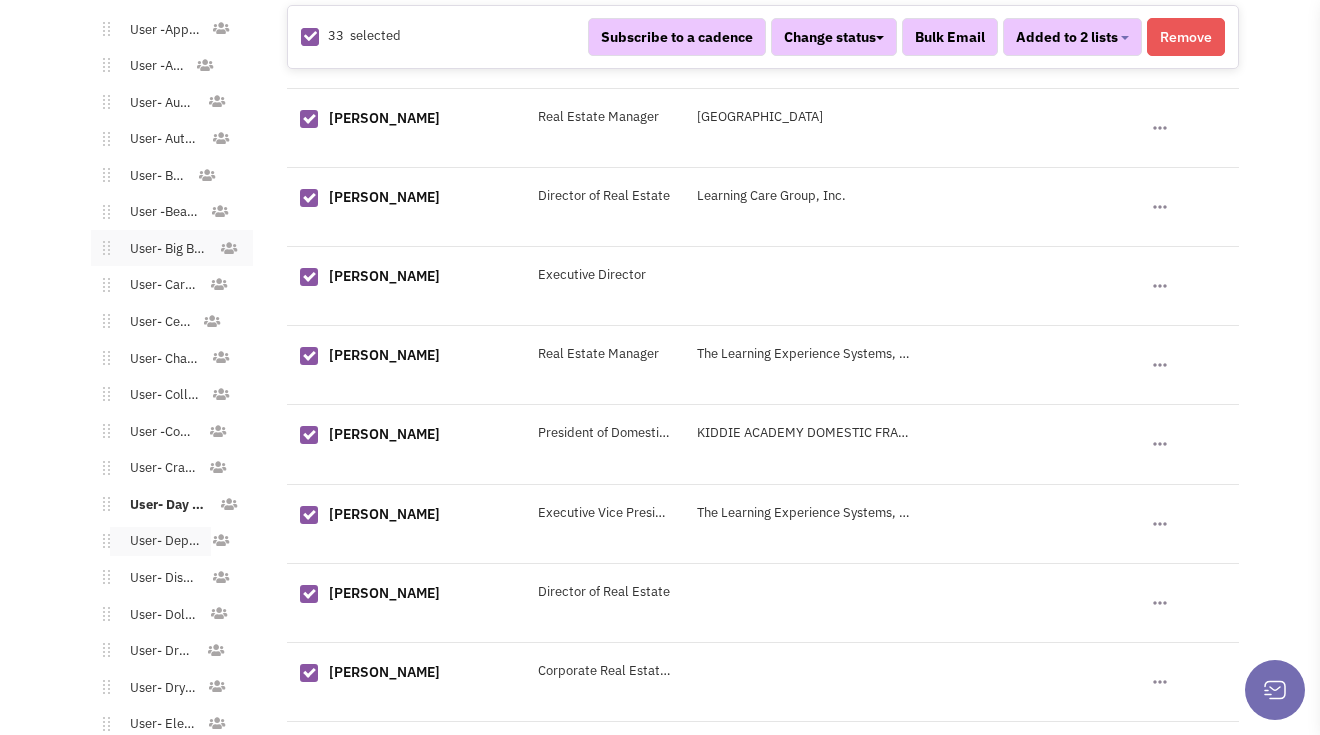 scroll, scrollTop: 1817, scrollLeft: 0, axis: vertical 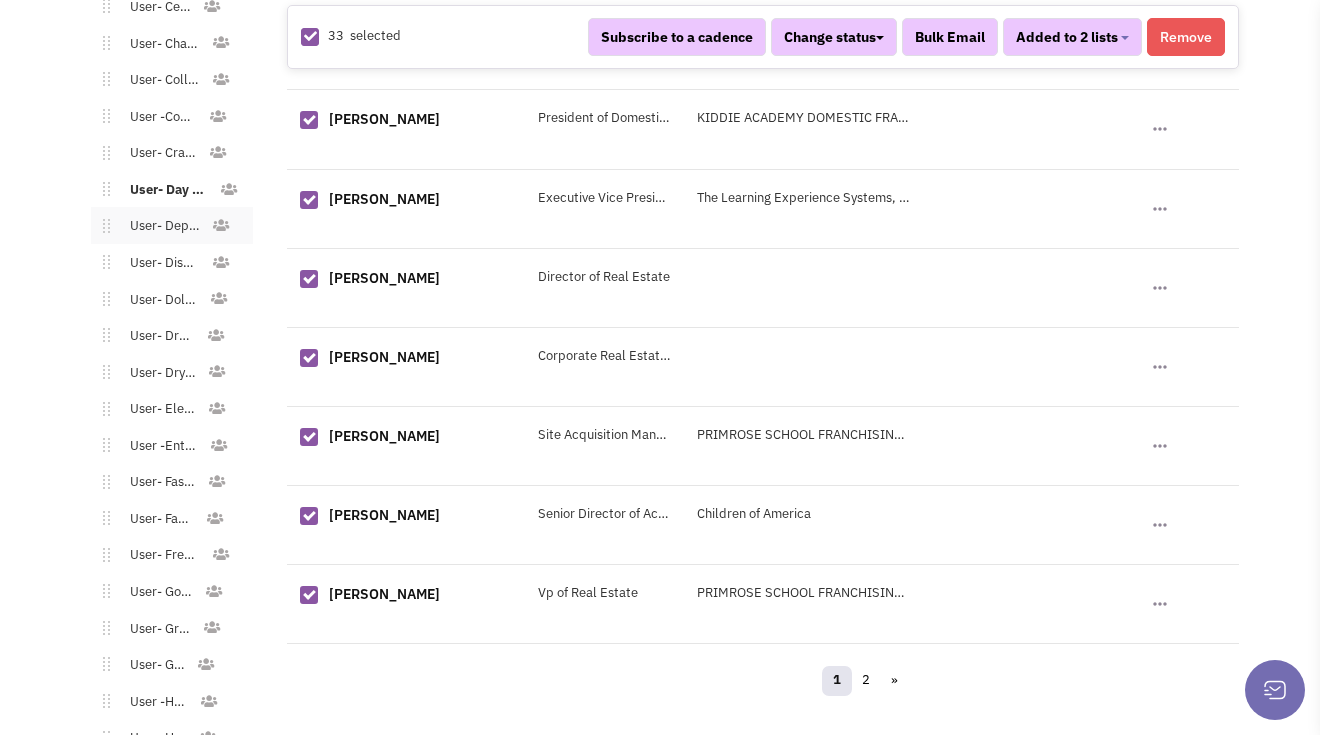 click on "User- Department Stores" at bounding box center (160, 226) 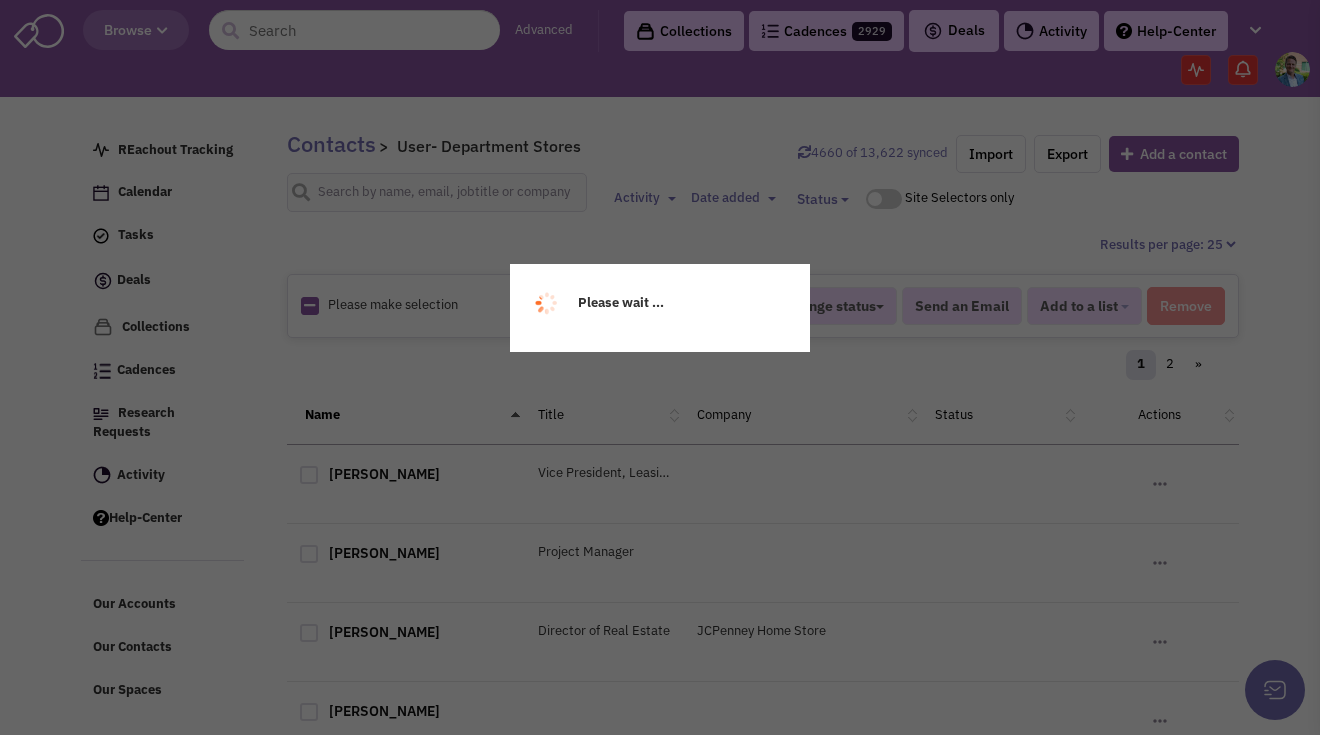 scroll, scrollTop: 0, scrollLeft: 0, axis: both 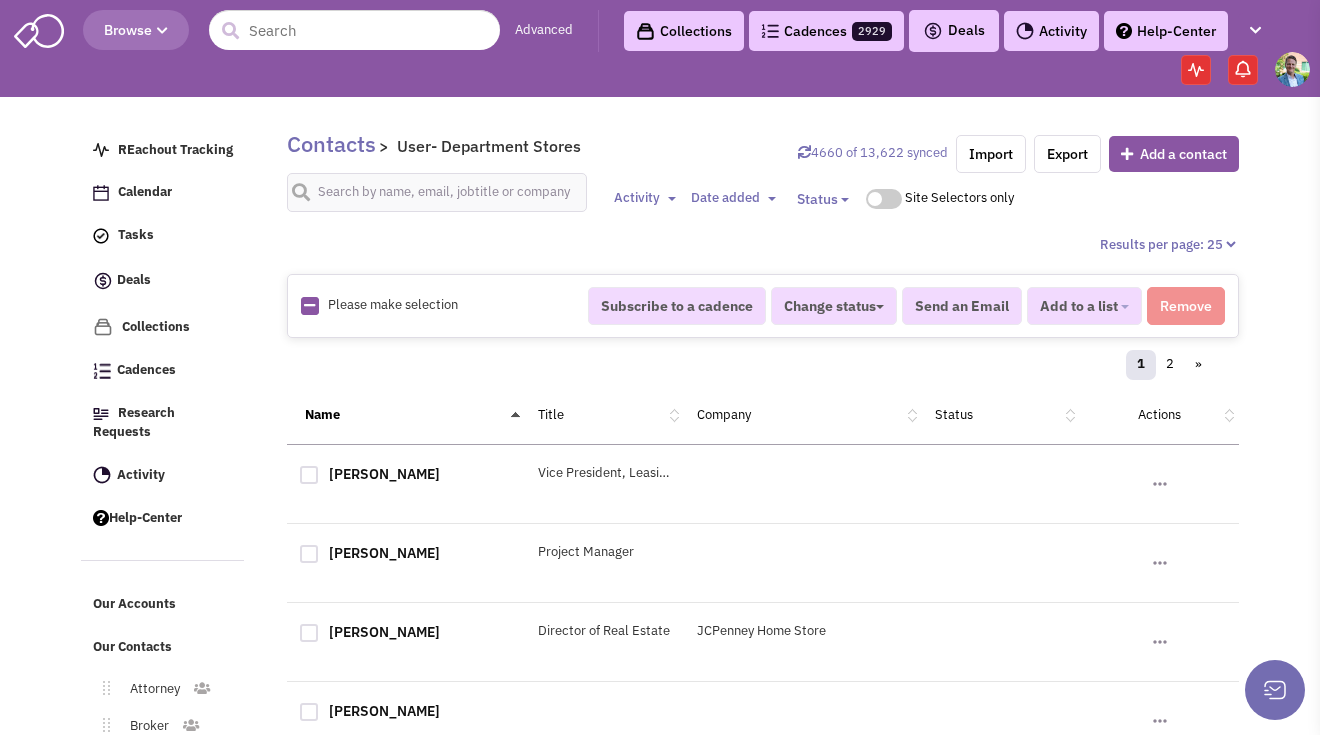 click on "Please make selection    selected" at bounding box center (431, 305) 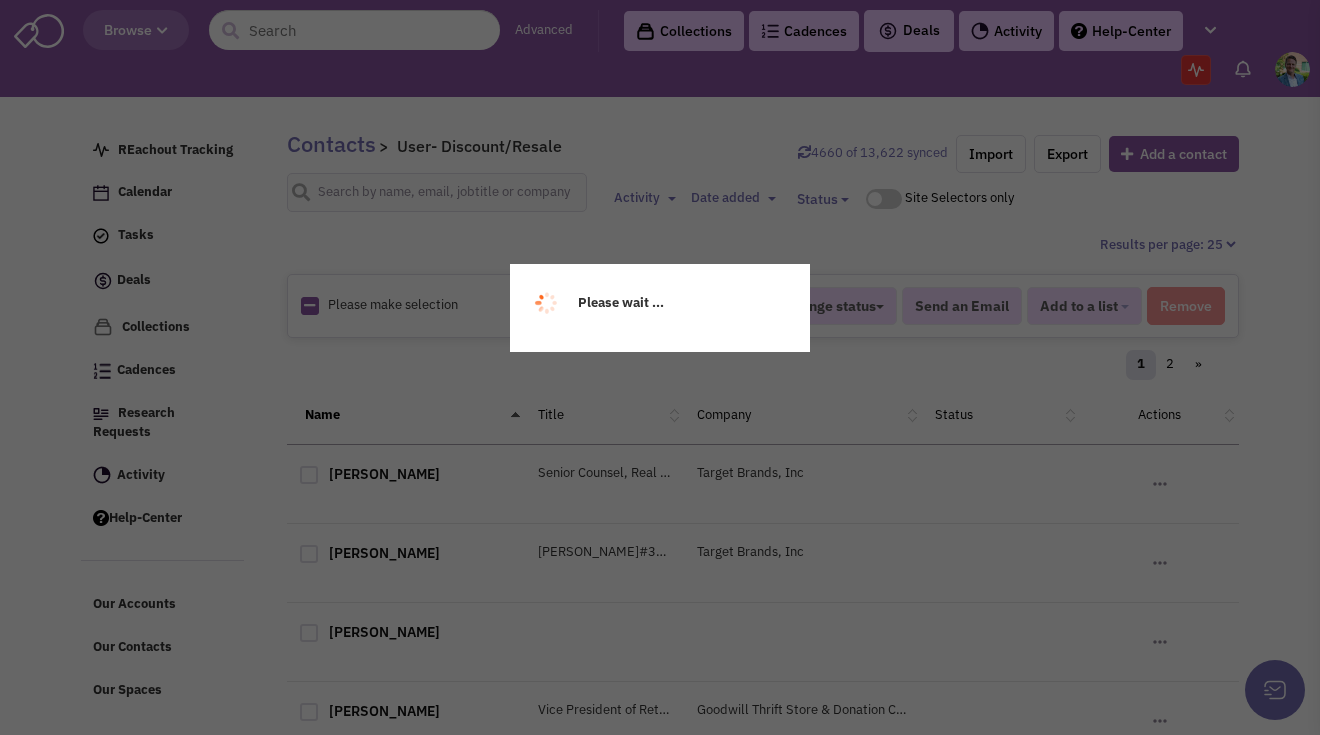 scroll, scrollTop: 0, scrollLeft: 0, axis: both 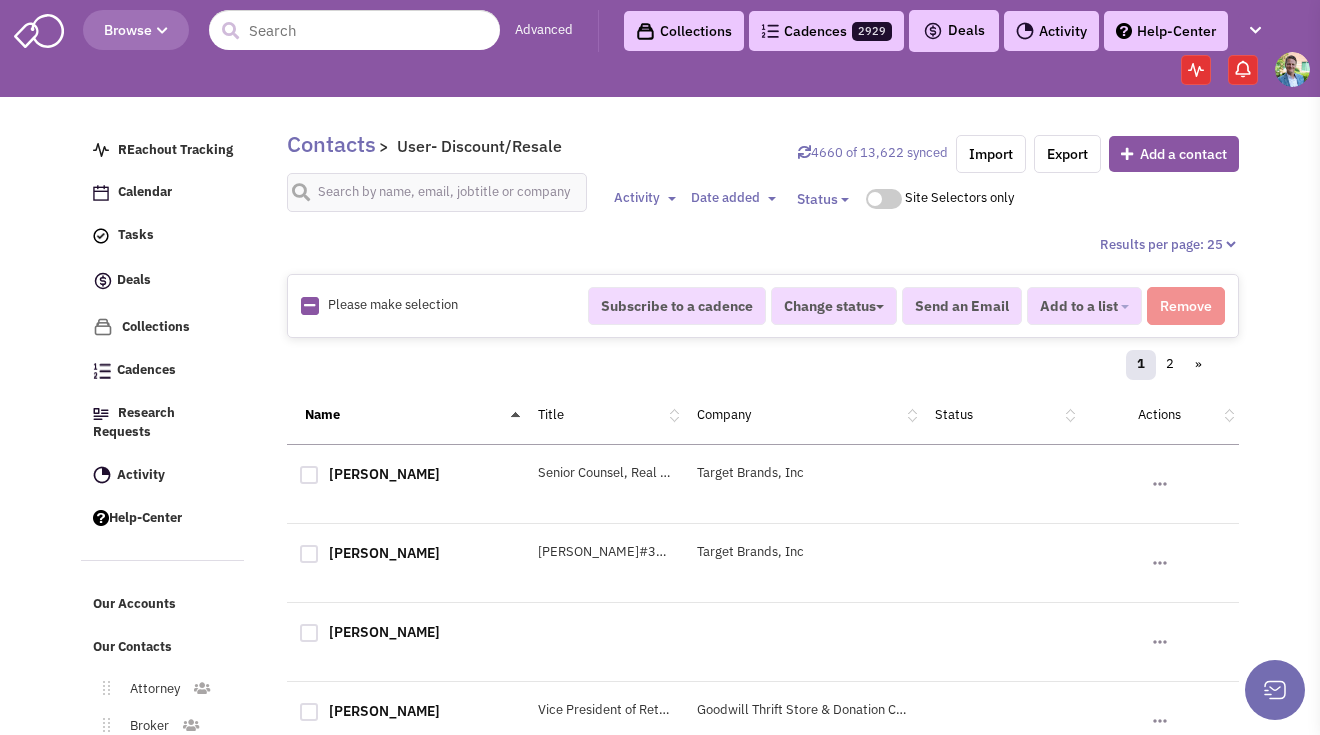 click at bounding box center [309, 305] 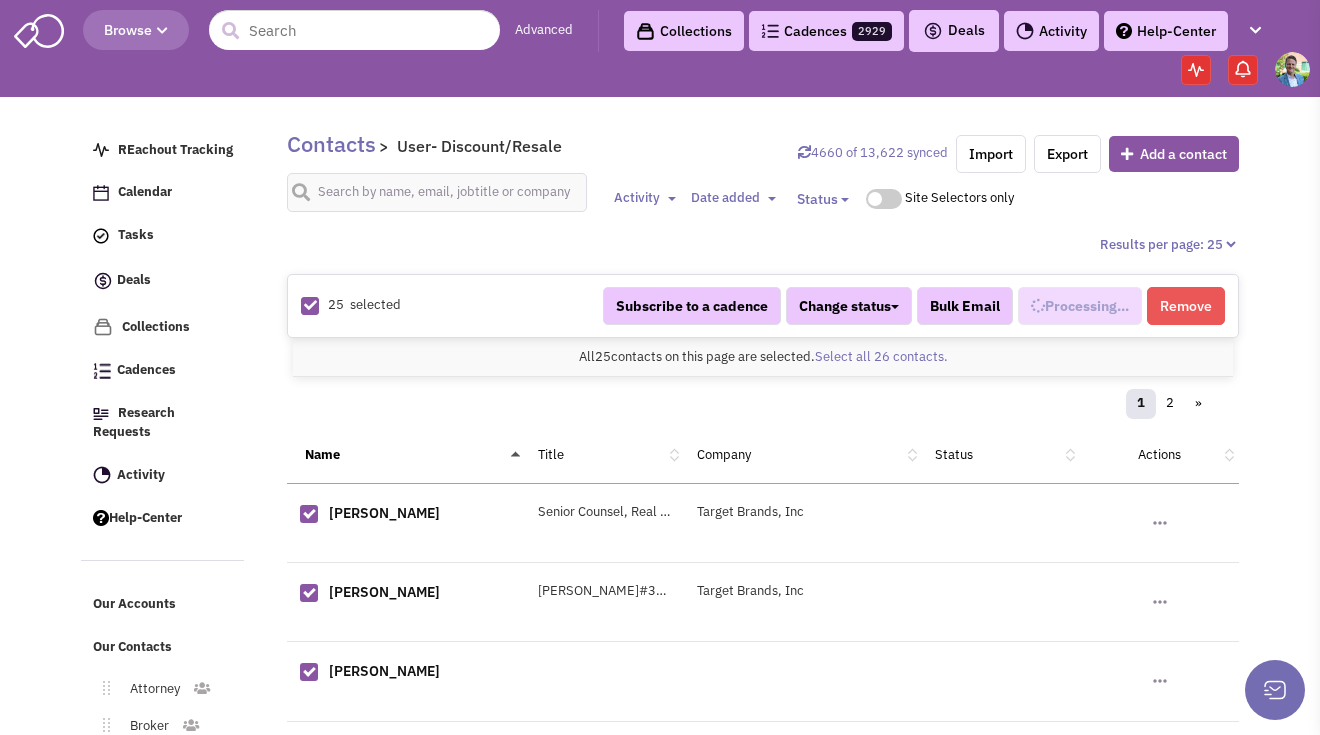 select on "609" 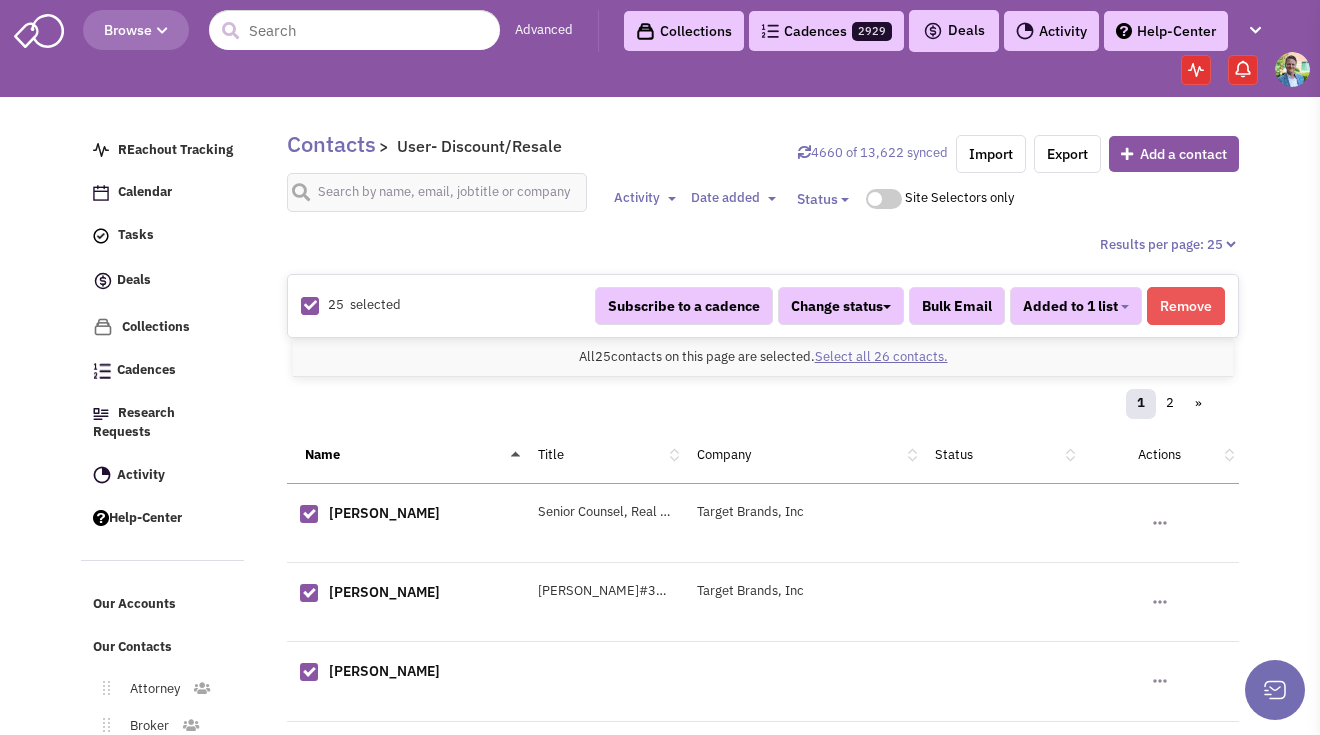 scroll, scrollTop: 730, scrollLeft: 0, axis: vertical 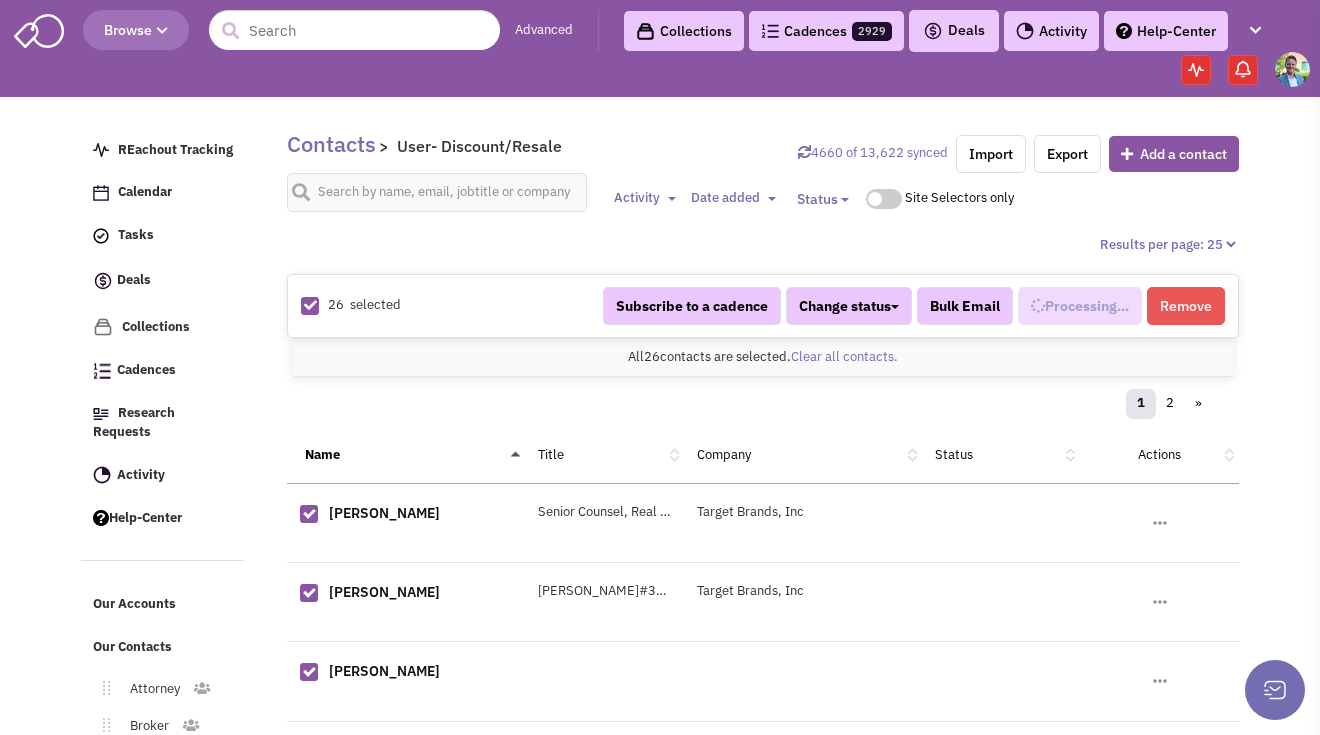 select on "609" 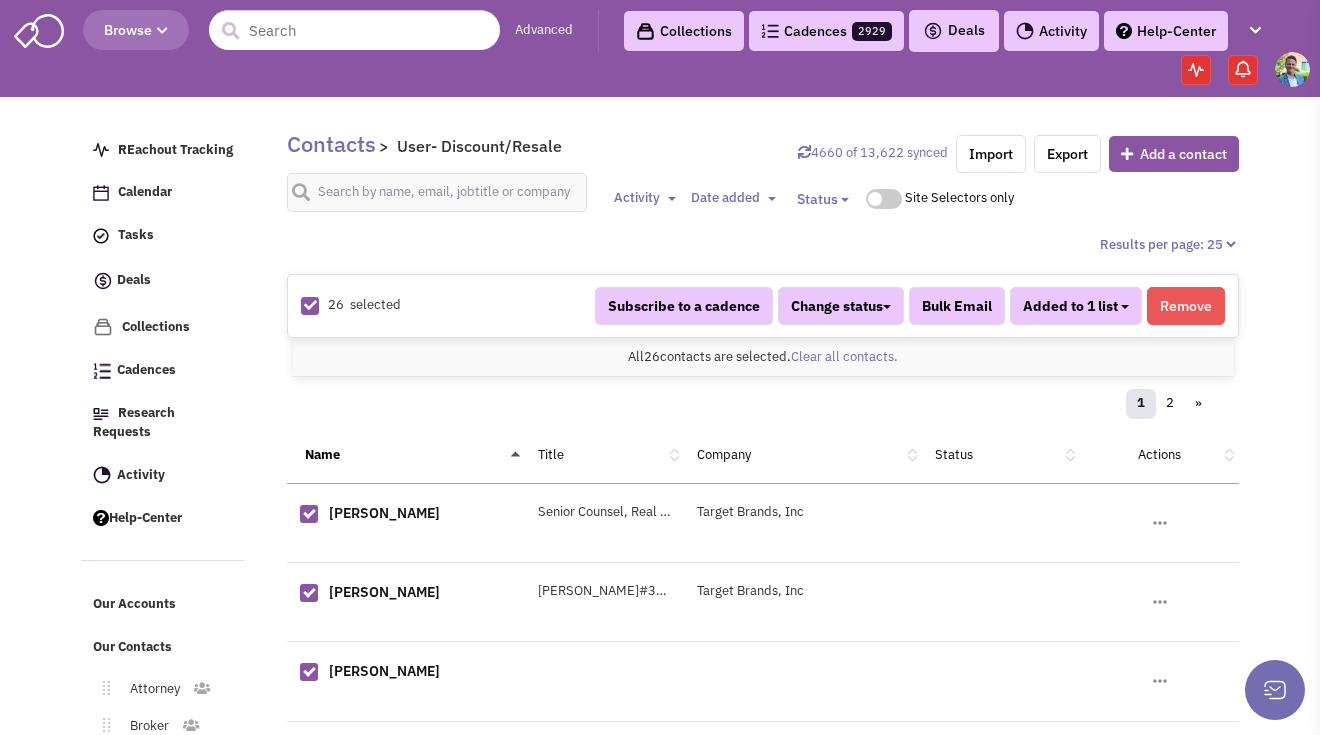 scroll, scrollTop: 730, scrollLeft: 0, axis: vertical 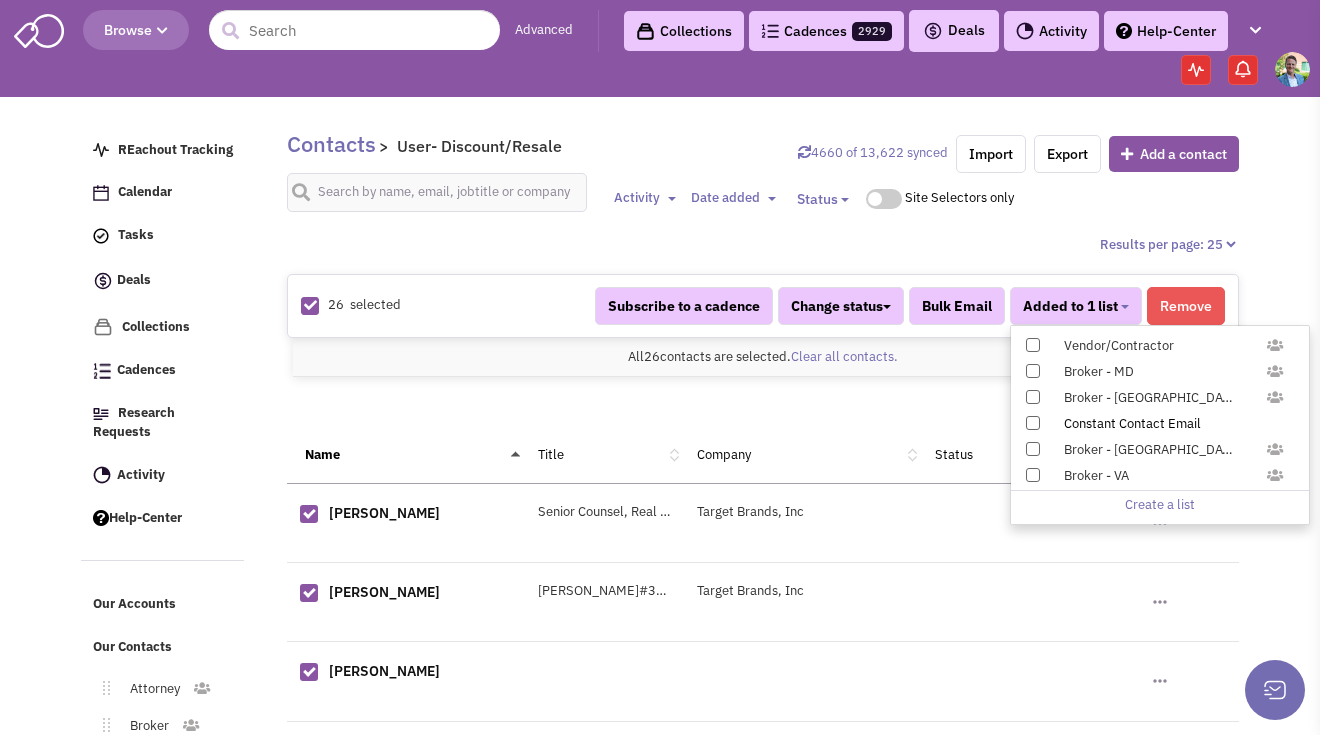 click at bounding box center [1033, 423] 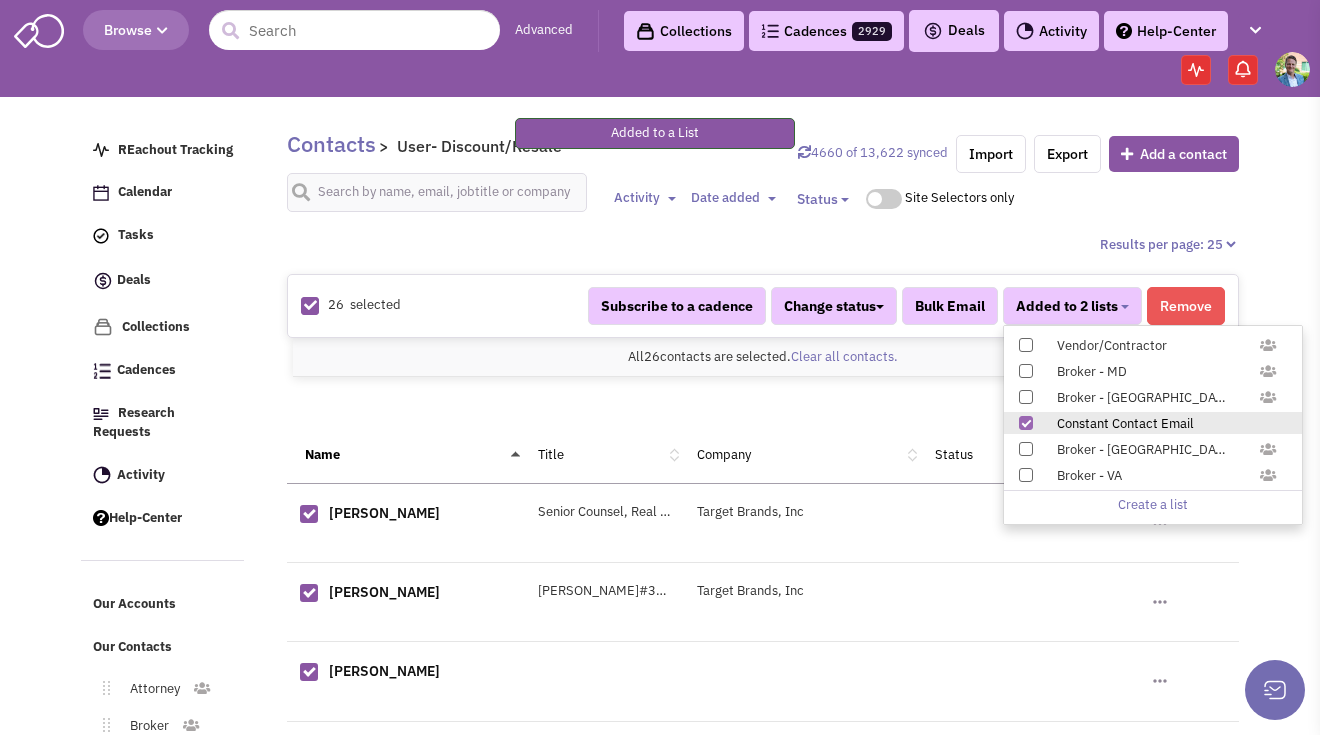 click on "Results per page: 25
Results per page: 50
26    selected
Subscribe to a cadence
Change status
Have not contacted
Reached out
Interested
Not interested Client Owner" at bounding box center (763, 1378) 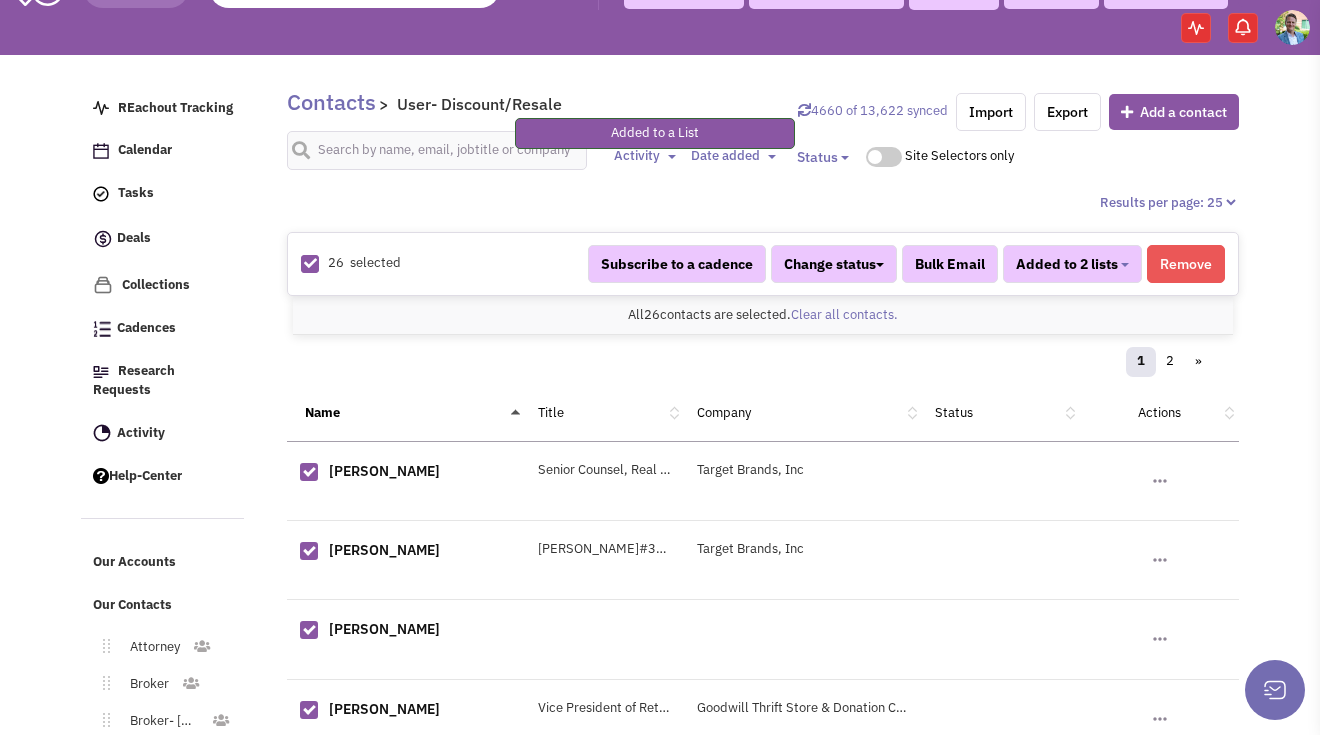 scroll, scrollTop: 318, scrollLeft: 0, axis: vertical 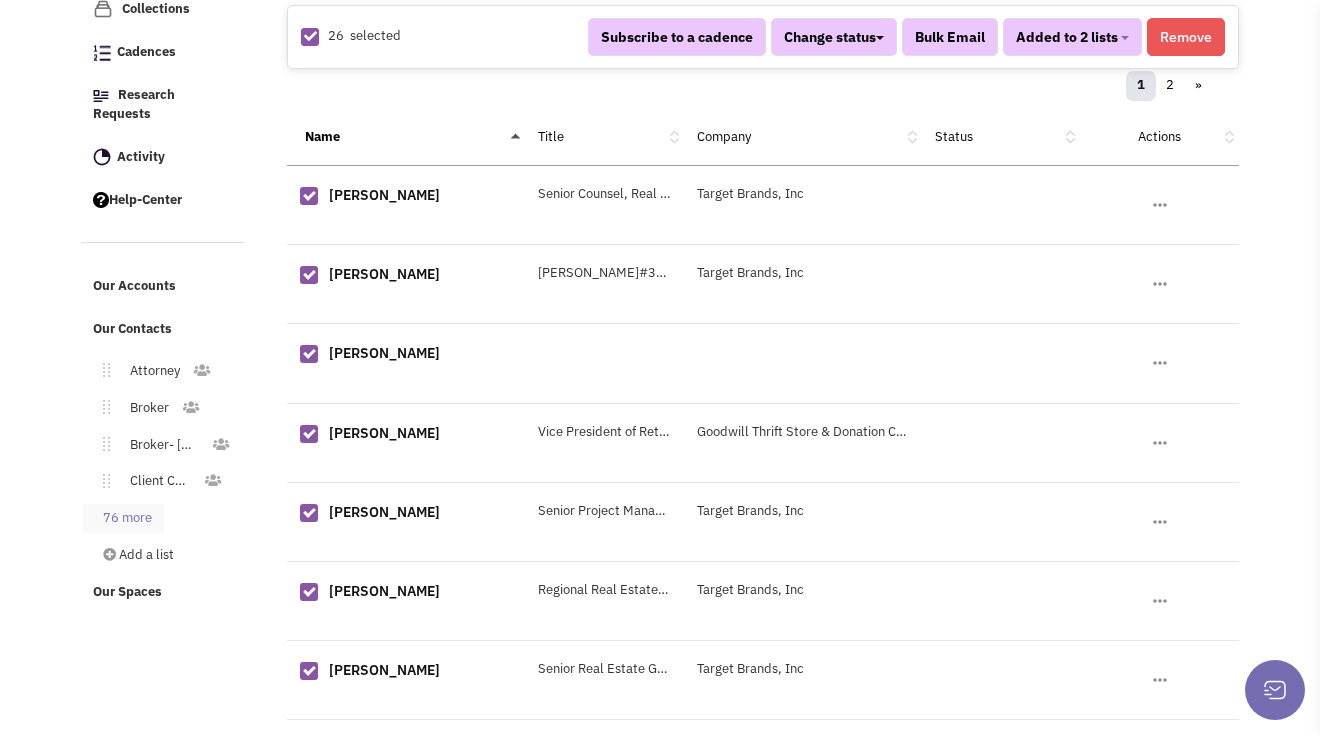 click on "76 more" at bounding box center [123, 518] 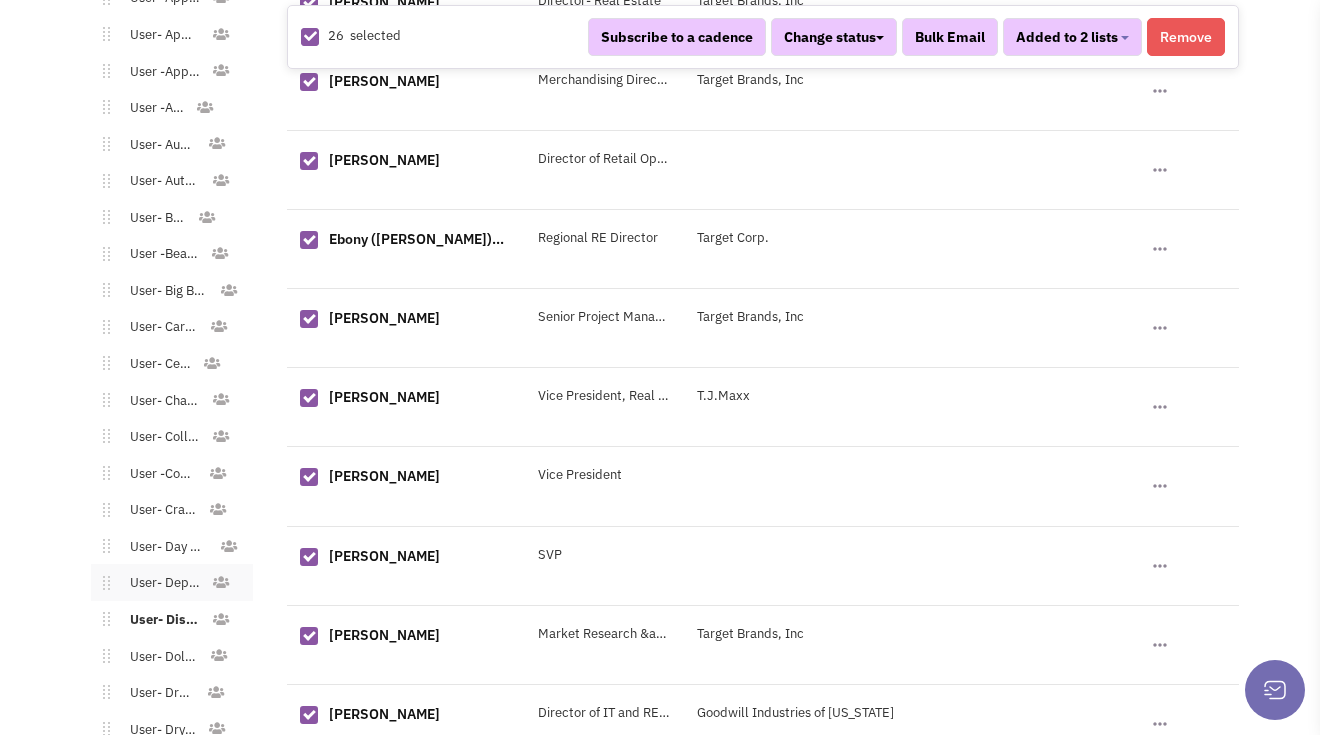 scroll, scrollTop: 1485, scrollLeft: 0, axis: vertical 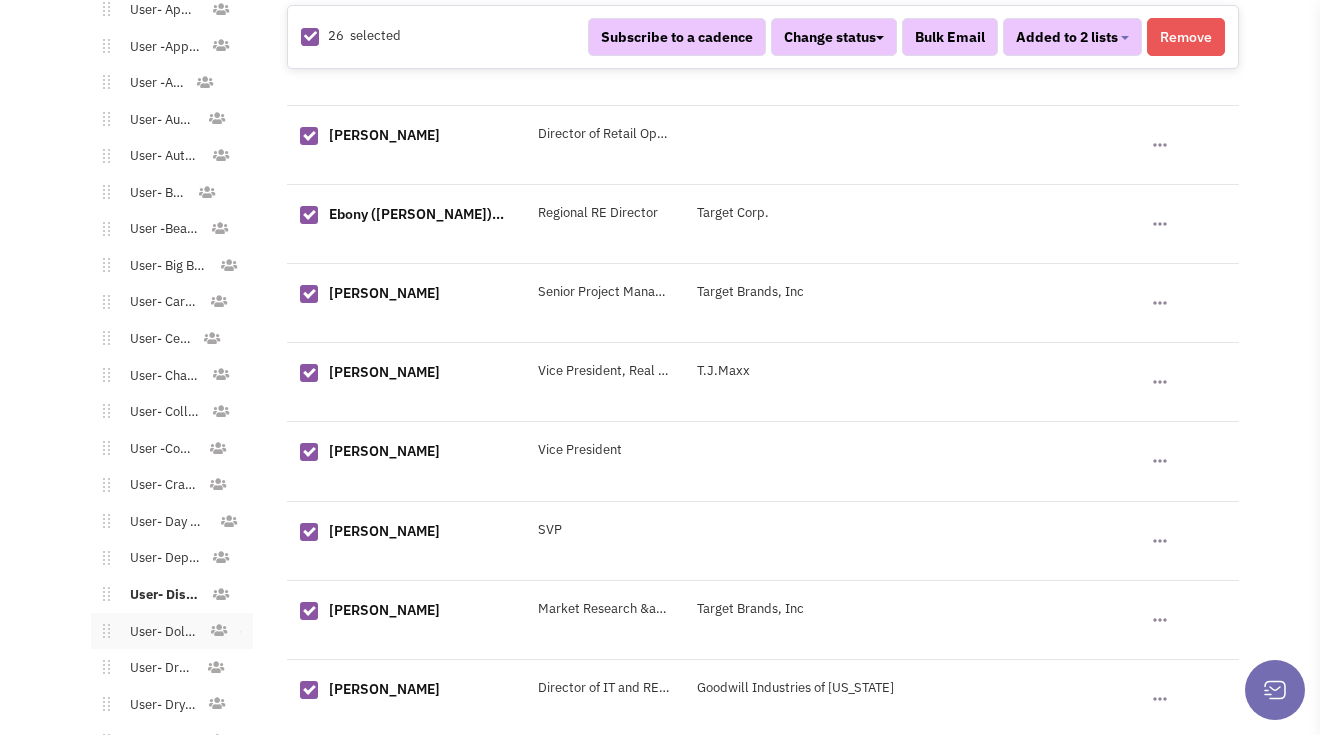 click on "User- Dollar Stores" at bounding box center [159, 632] 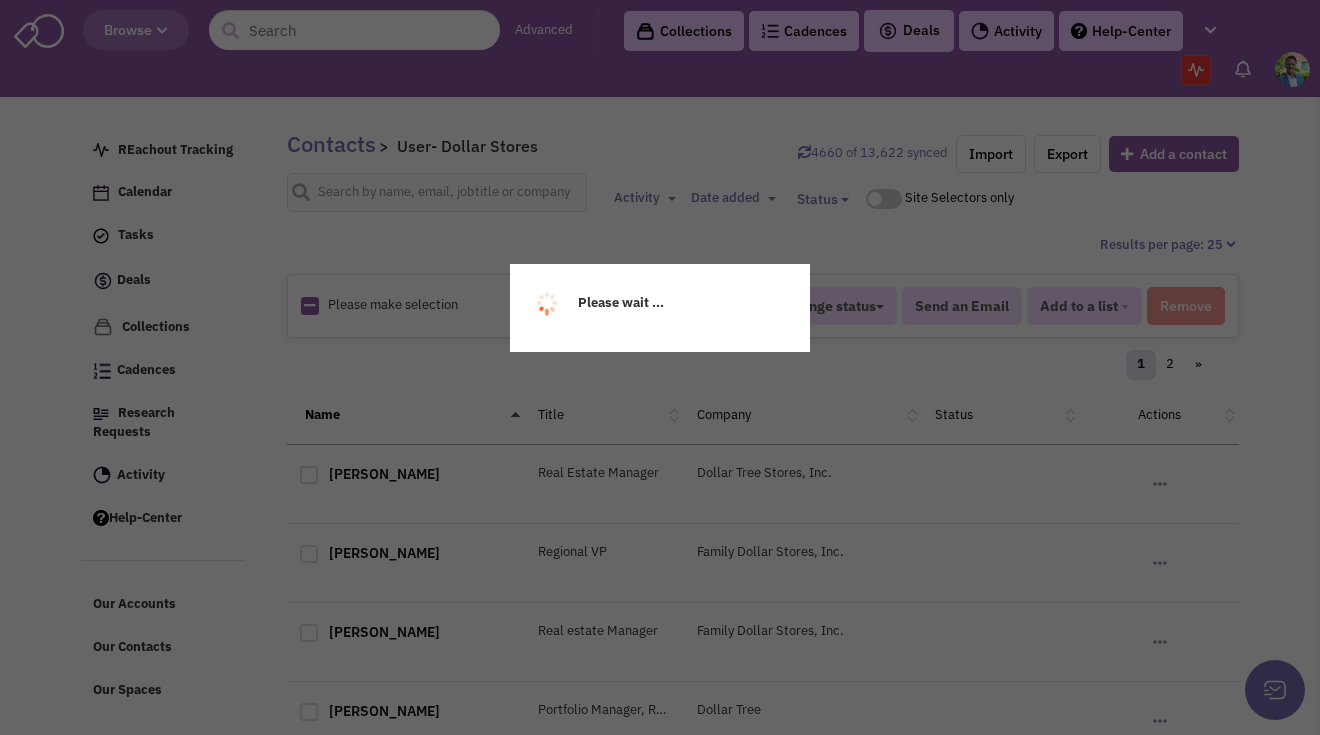 scroll, scrollTop: 0, scrollLeft: 0, axis: both 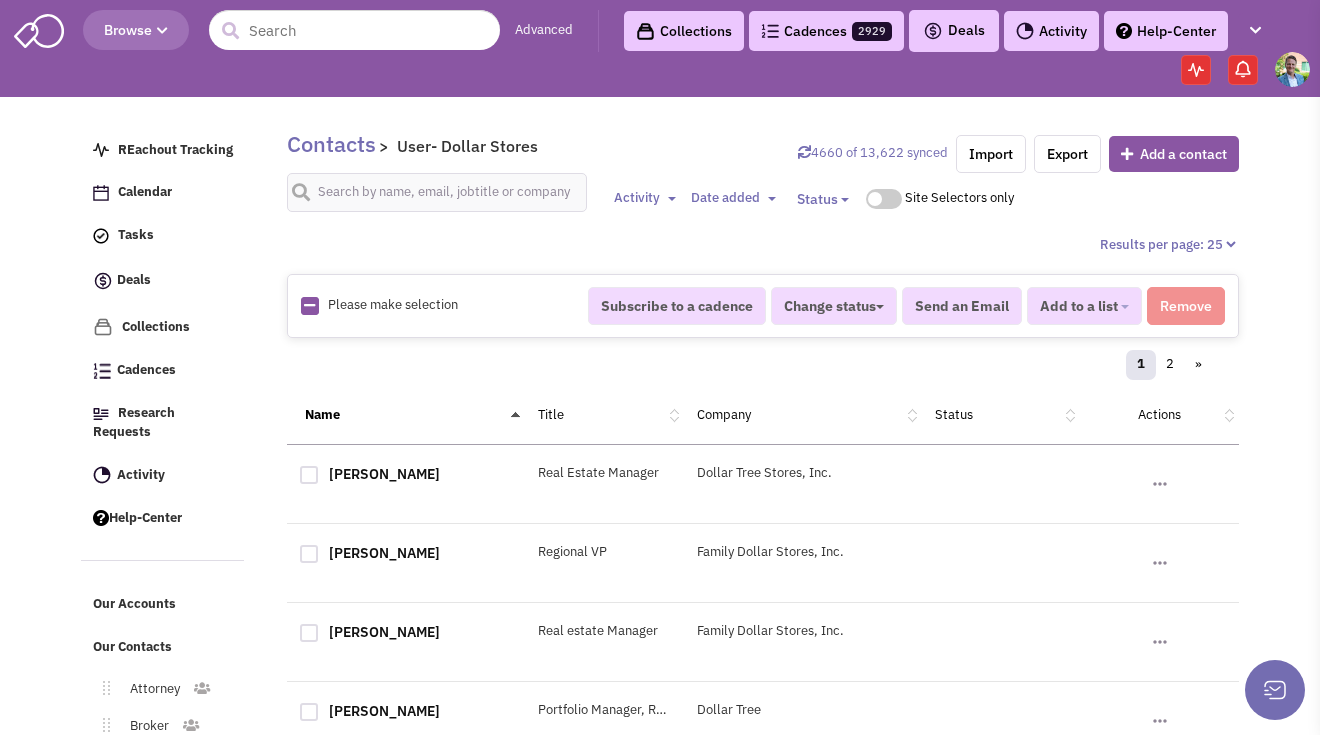 click at bounding box center [309, 305] 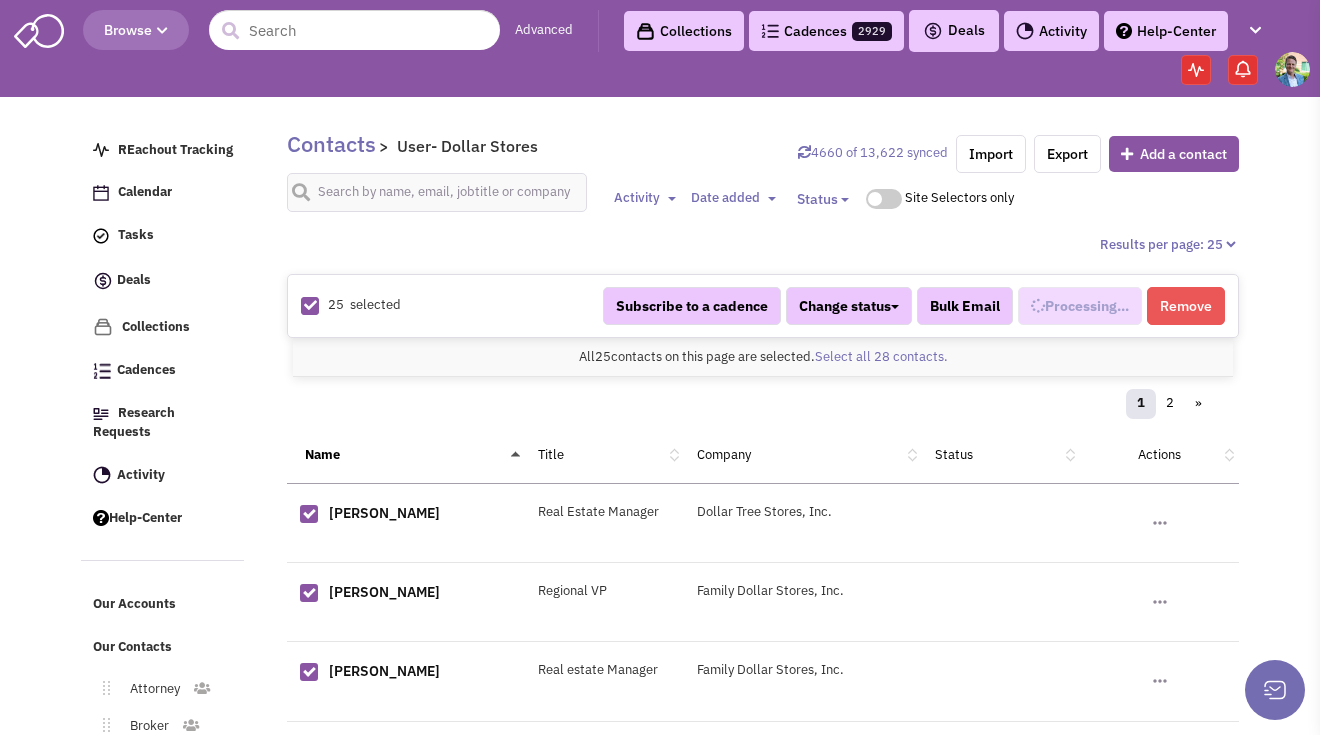 scroll, scrollTop: 749, scrollLeft: 0, axis: vertical 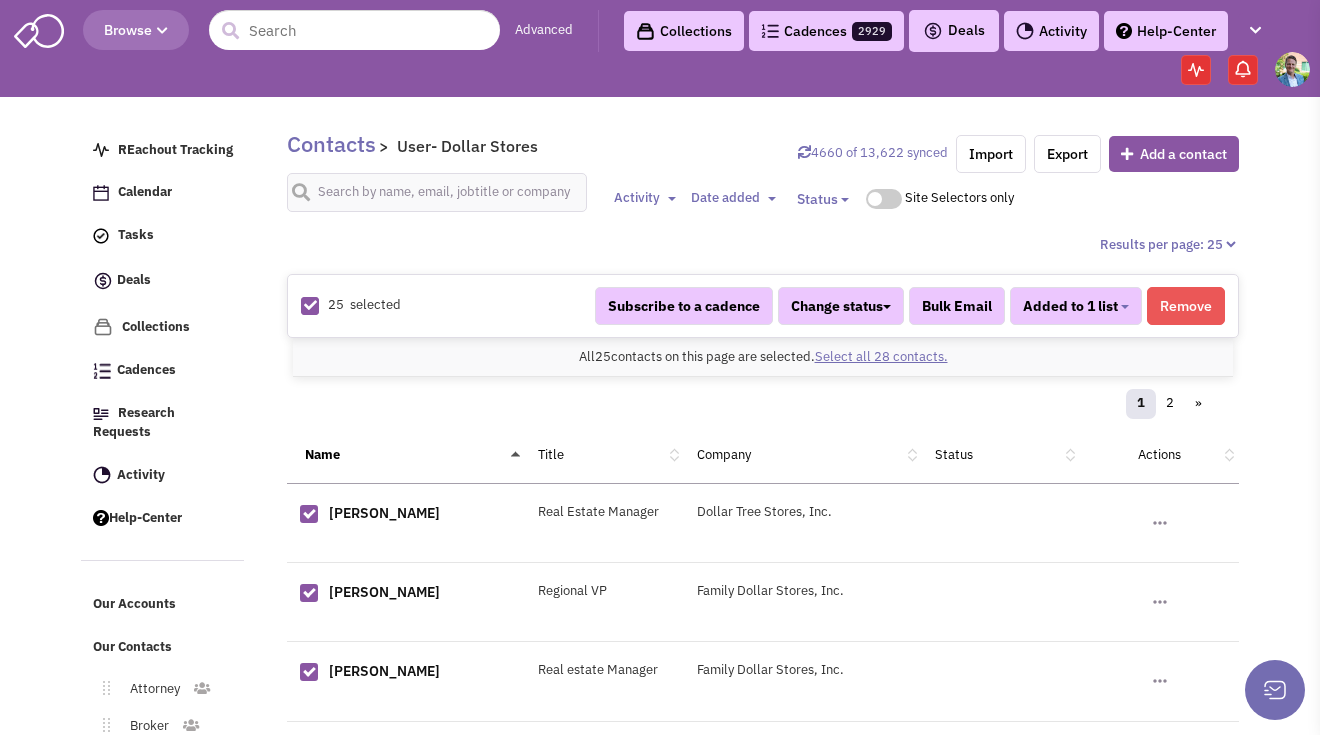 click on "Select all 28 contacts." at bounding box center (881, 356) 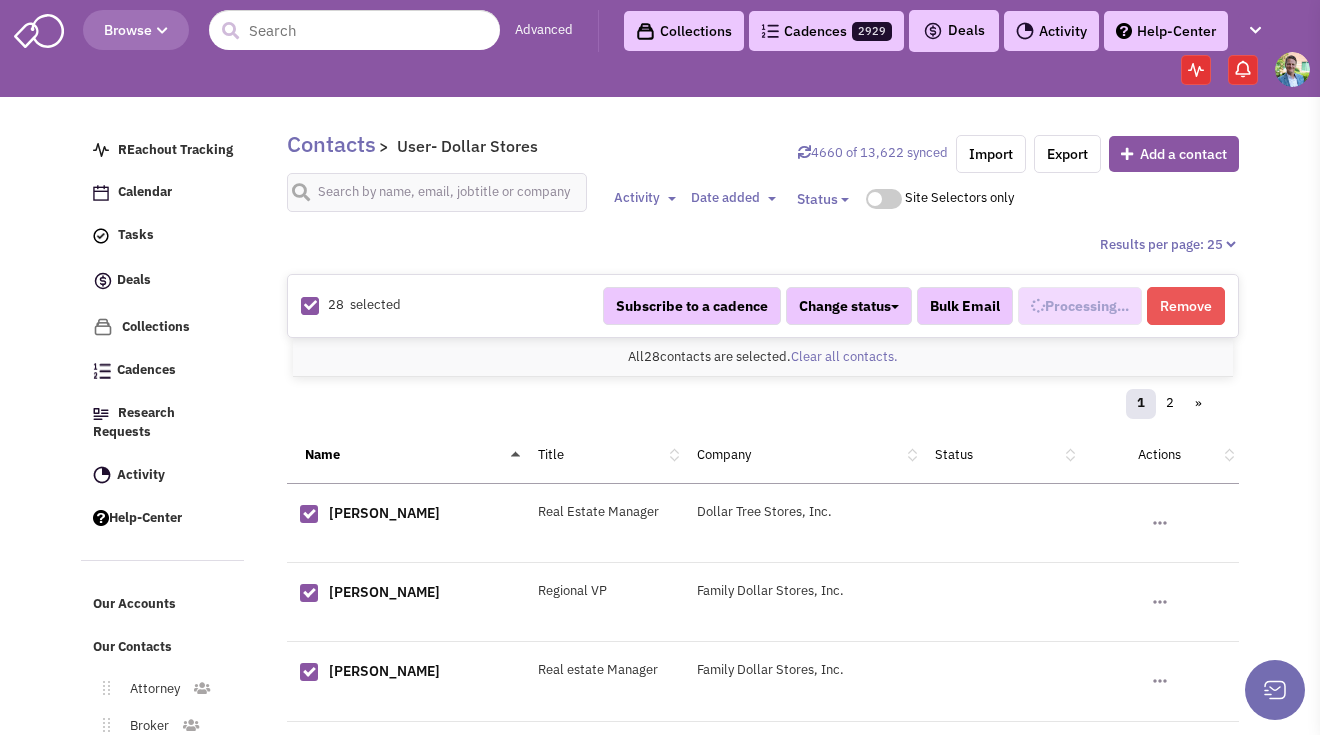 select on "588" 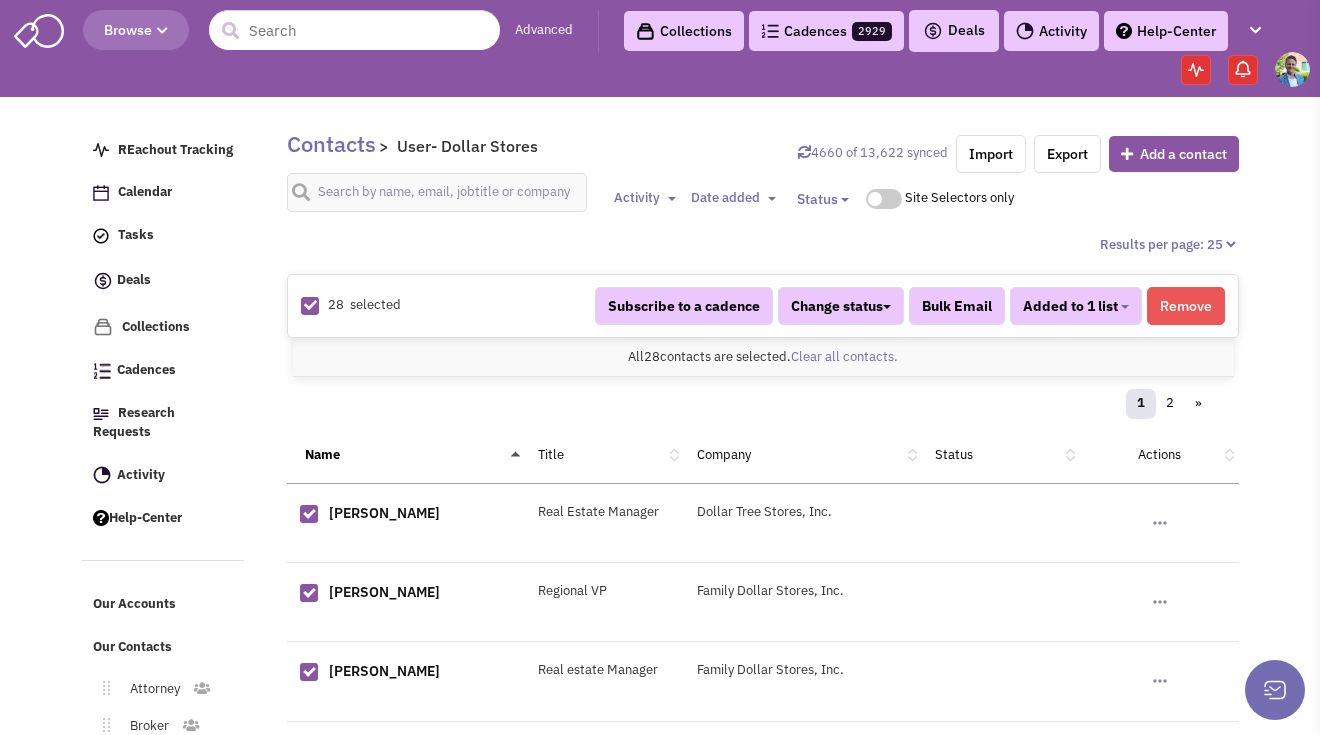 scroll, scrollTop: 749, scrollLeft: 0, axis: vertical 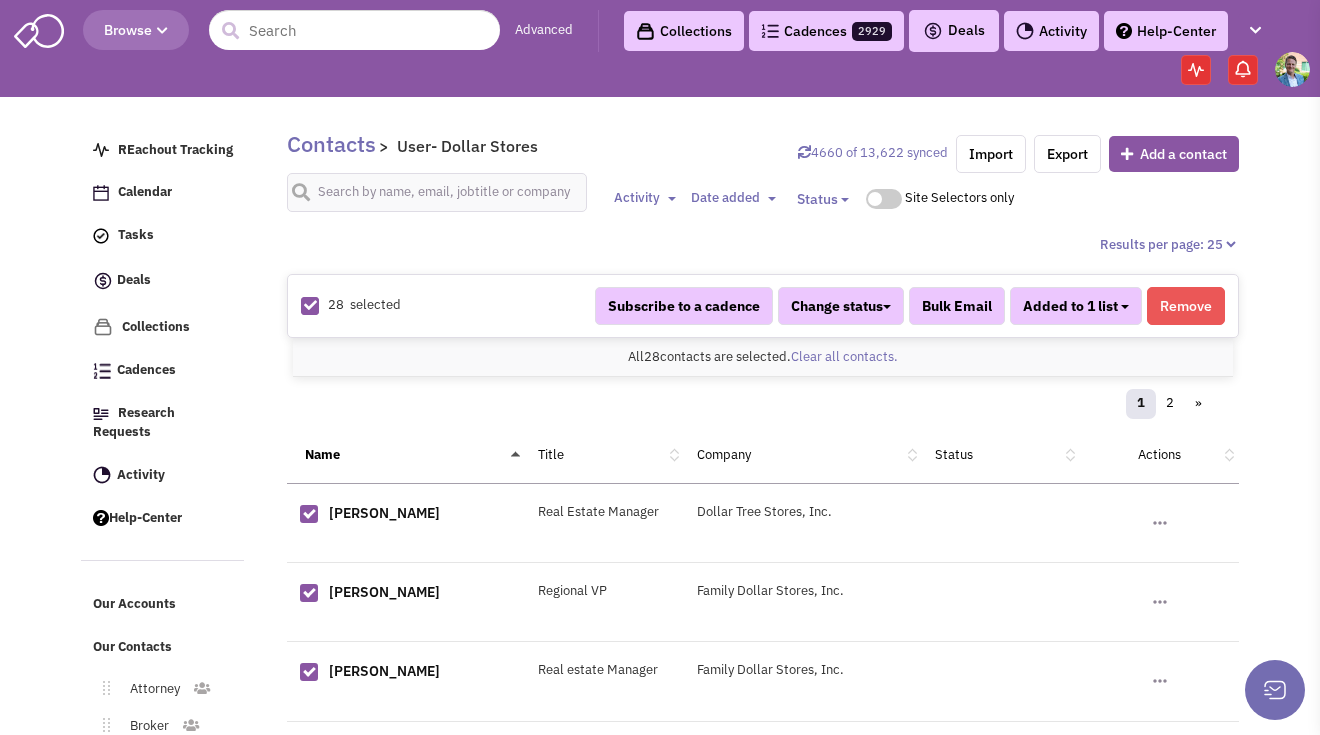click on "Added to 1 list" at bounding box center [1076, 306] 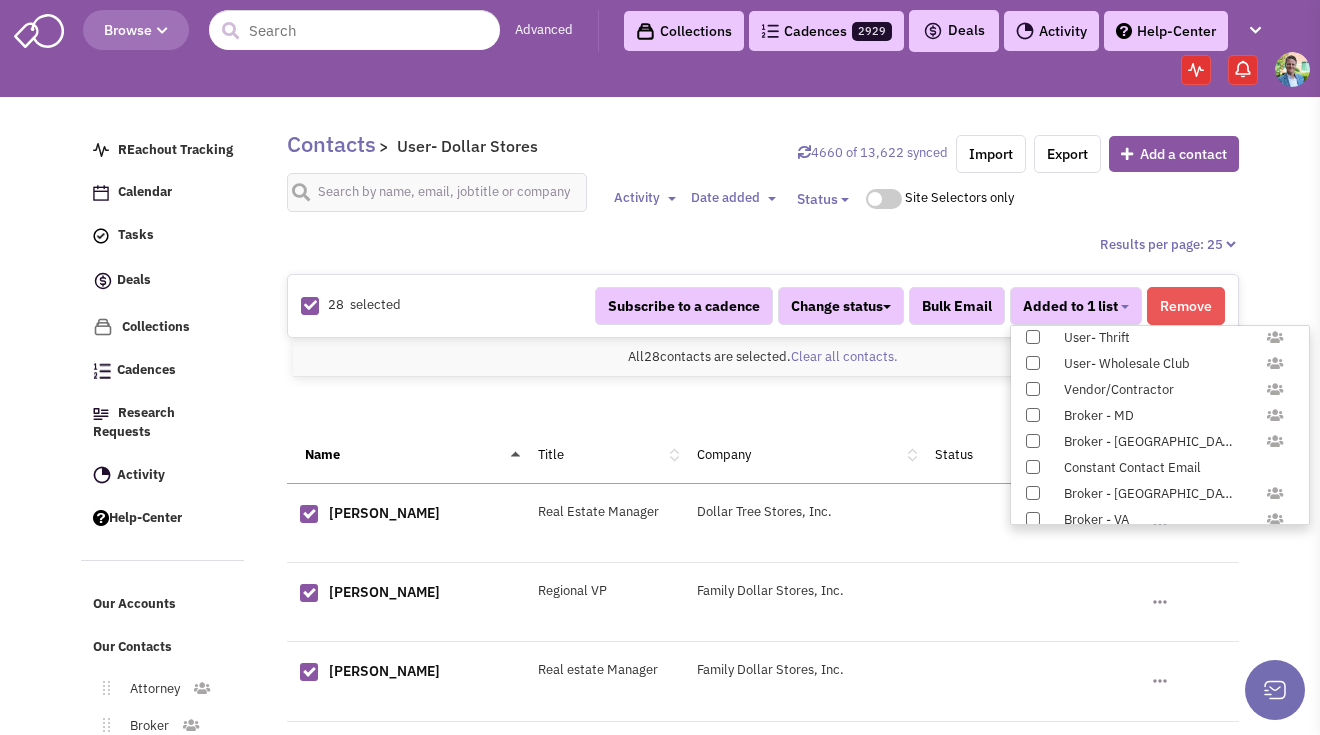 scroll, scrollTop: 1958, scrollLeft: 0, axis: vertical 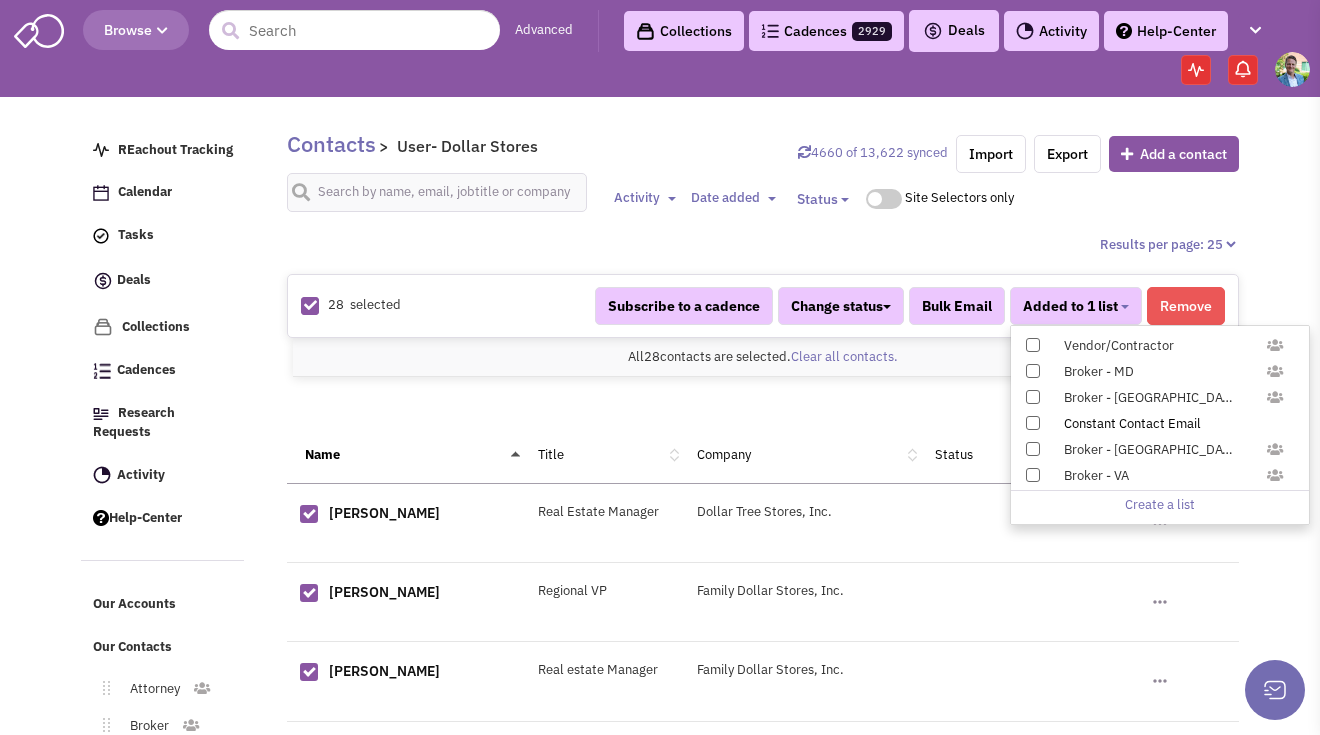 click at bounding box center [1033, 423] 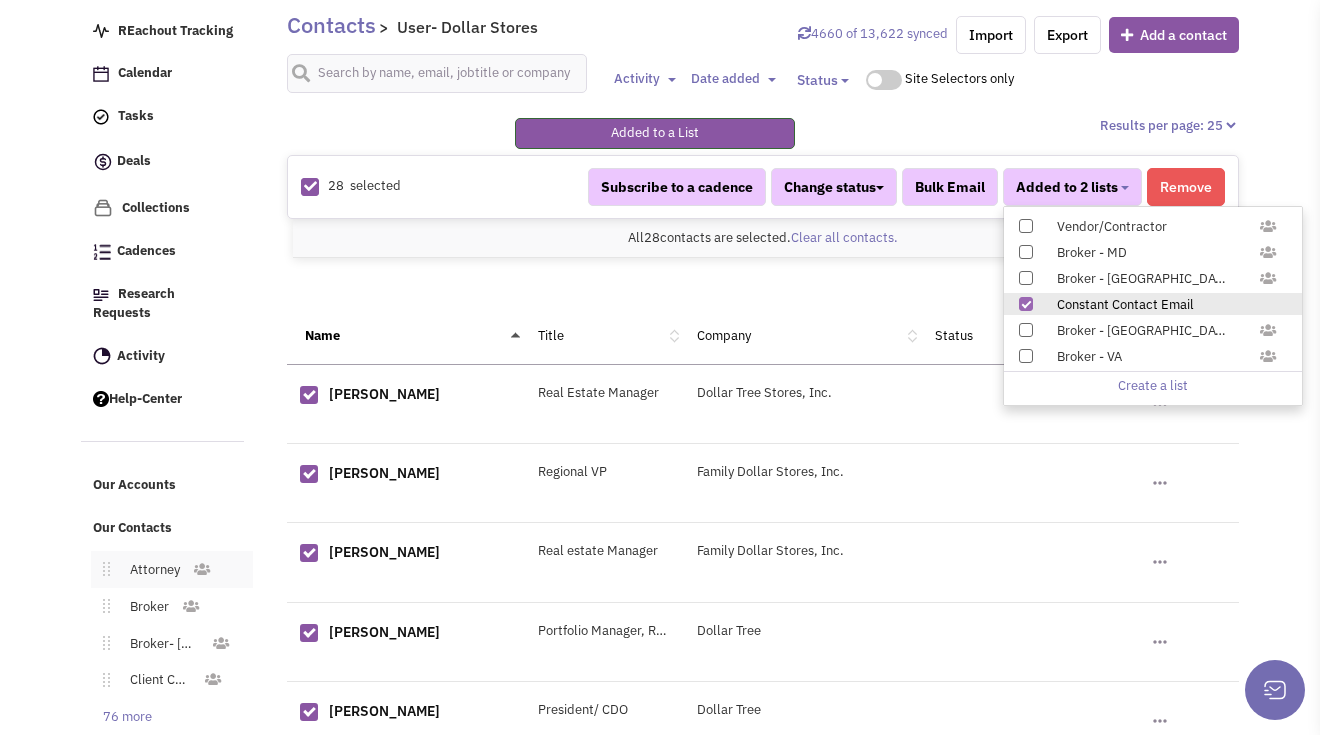 scroll, scrollTop: 252, scrollLeft: 0, axis: vertical 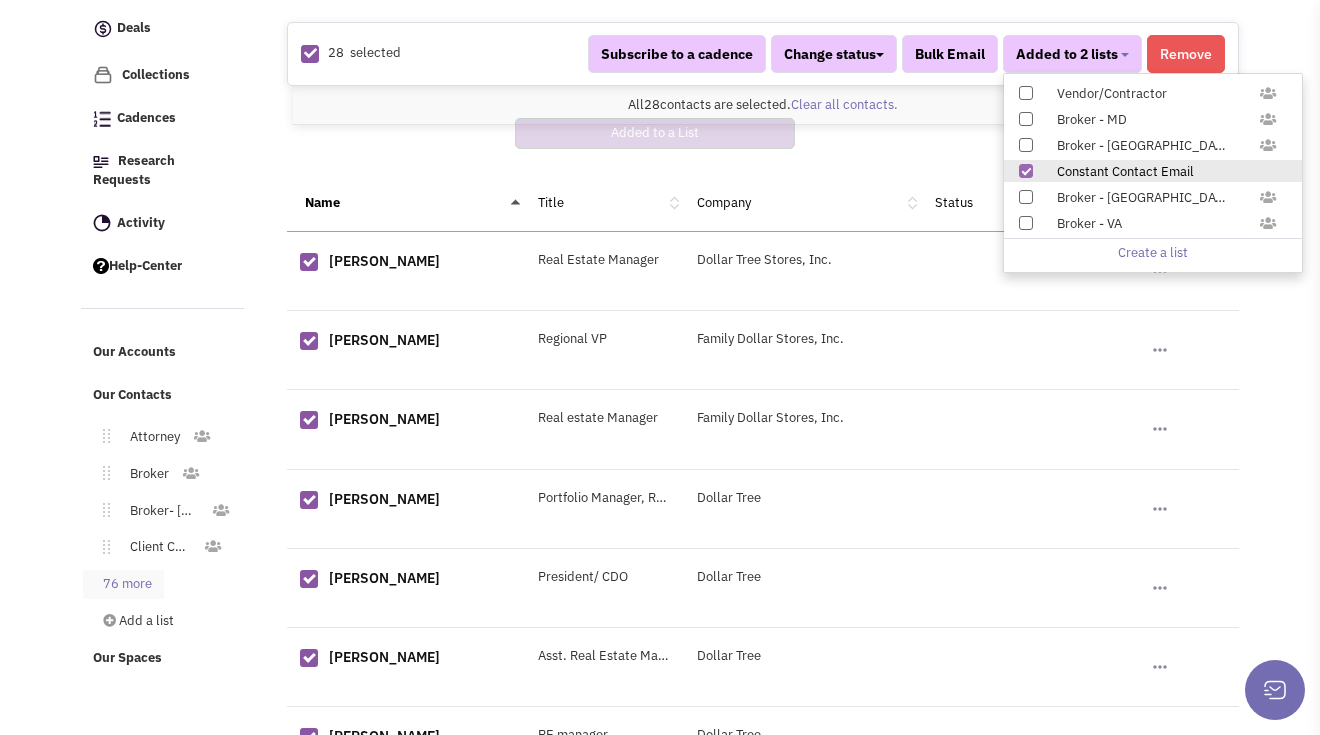 click on "76 more" at bounding box center (123, 584) 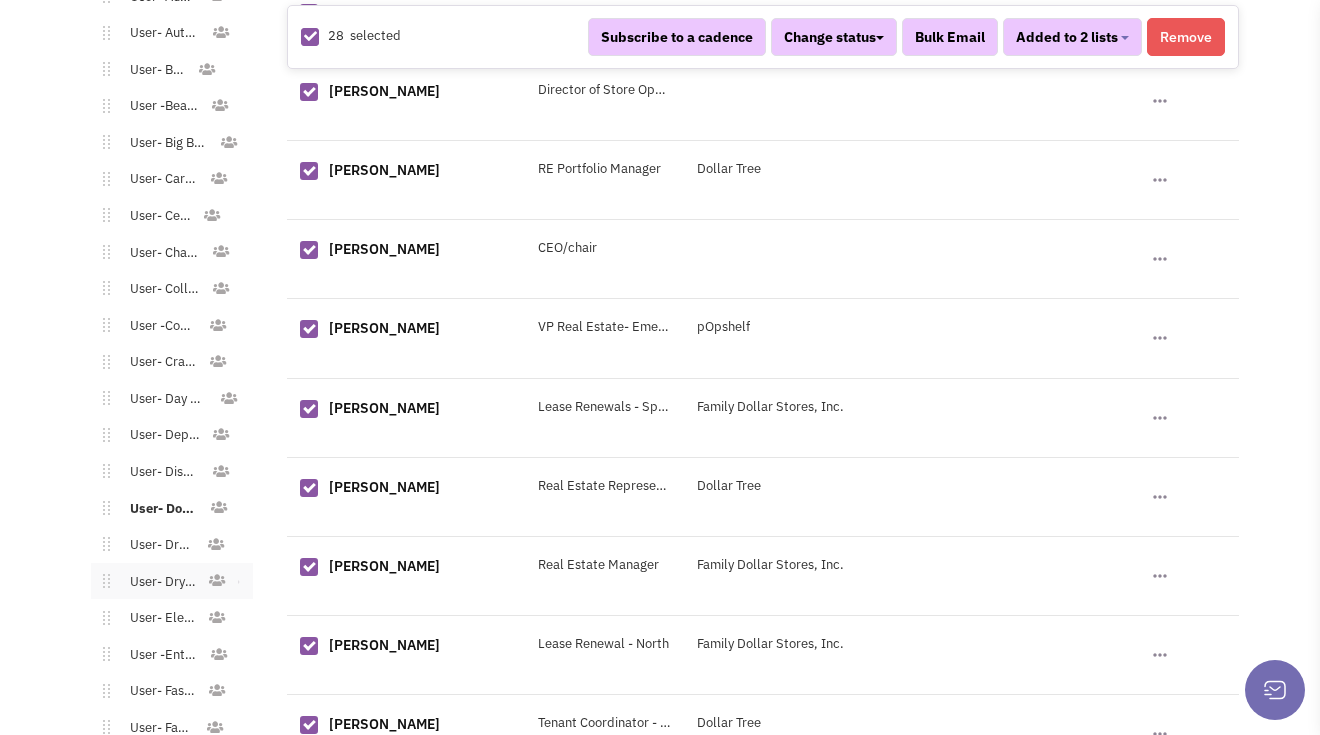 scroll, scrollTop: 1634, scrollLeft: 0, axis: vertical 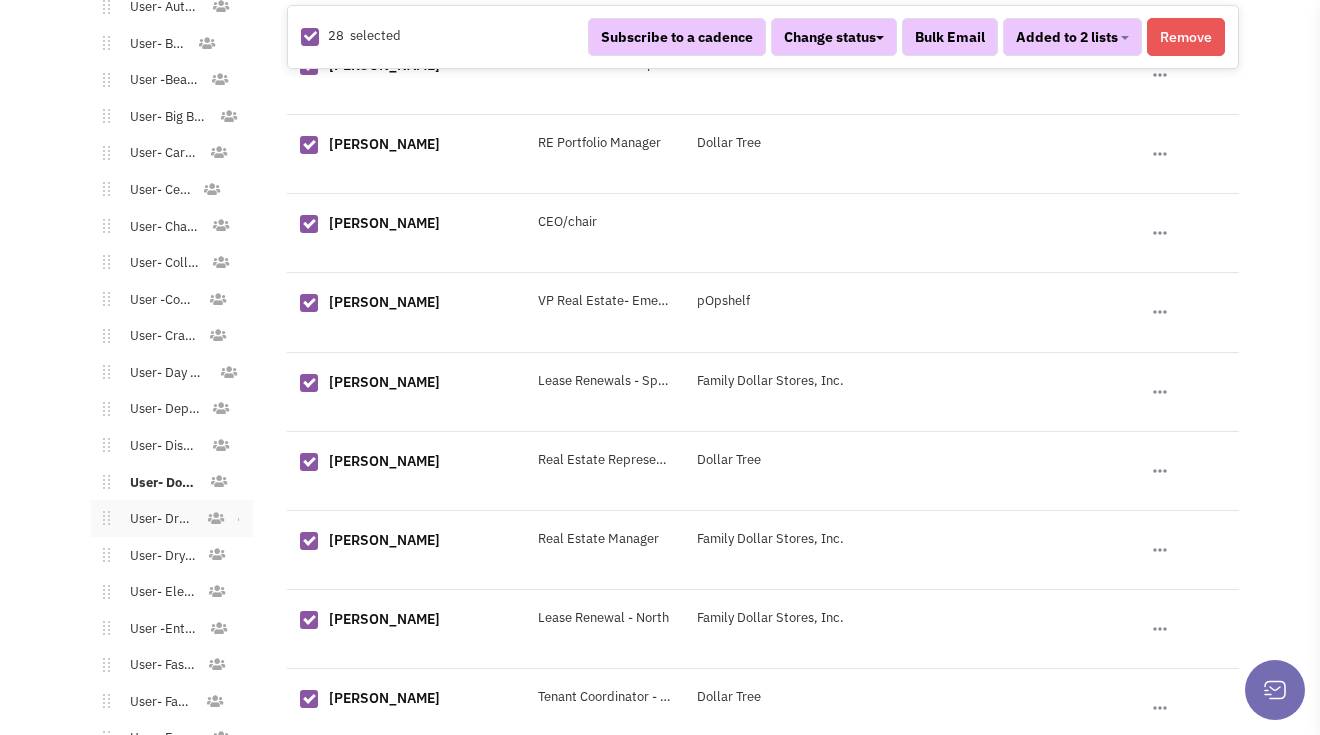 click on "User- Drug Store" at bounding box center [158, 519] 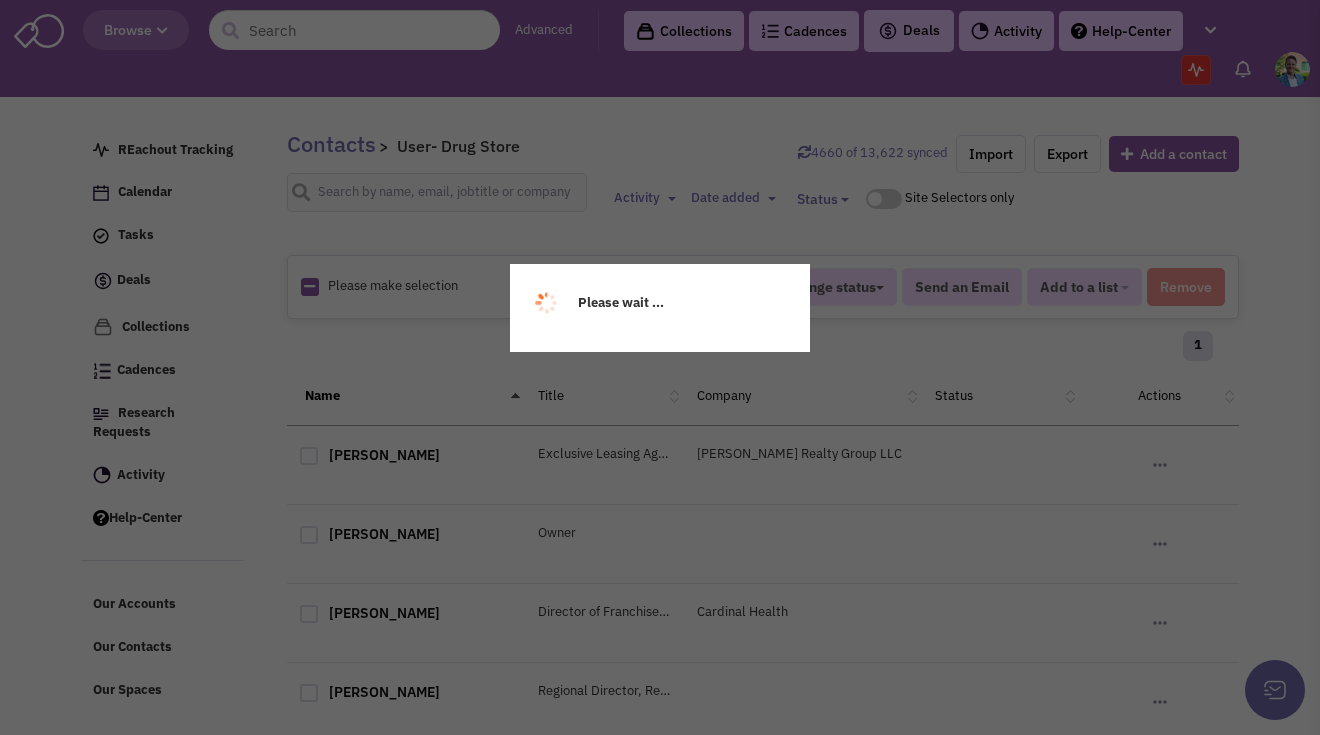 scroll, scrollTop: 0, scrollLeft: 0, axis: both 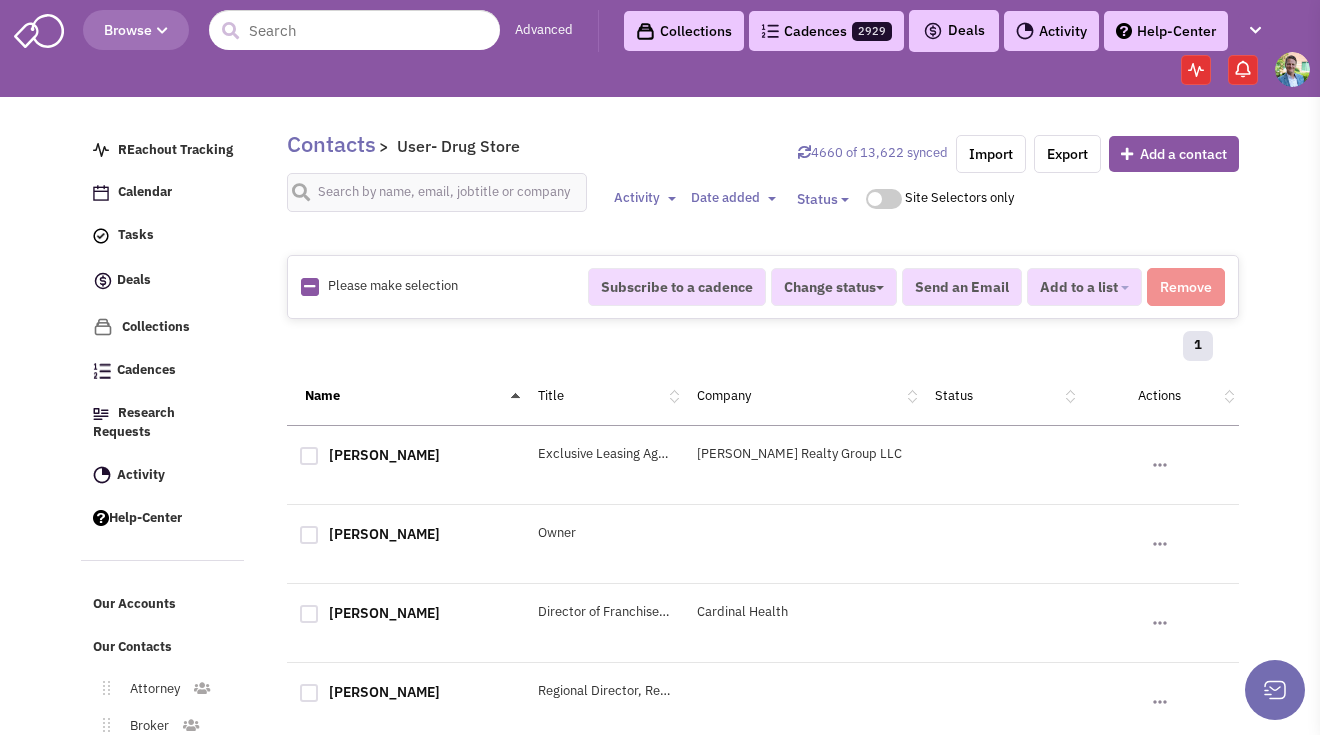 click at bounding box center (309, 286) 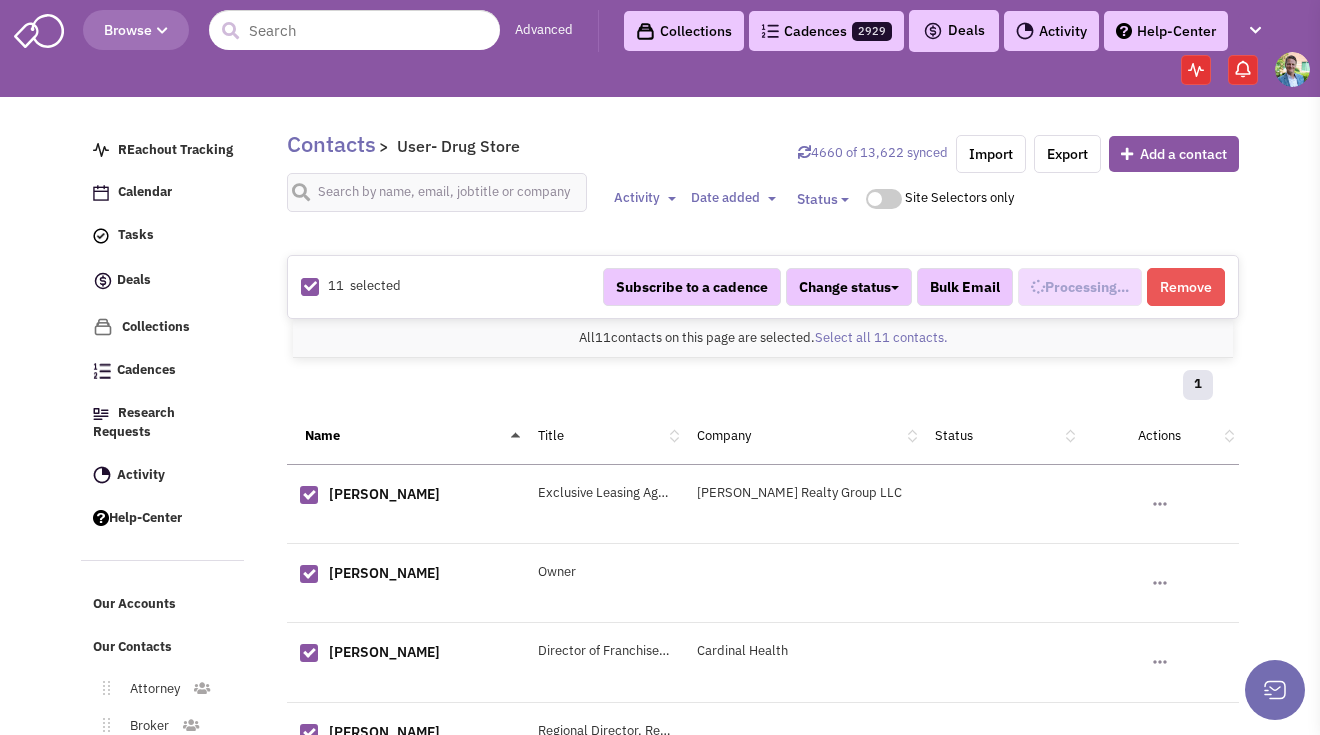 select on "578" 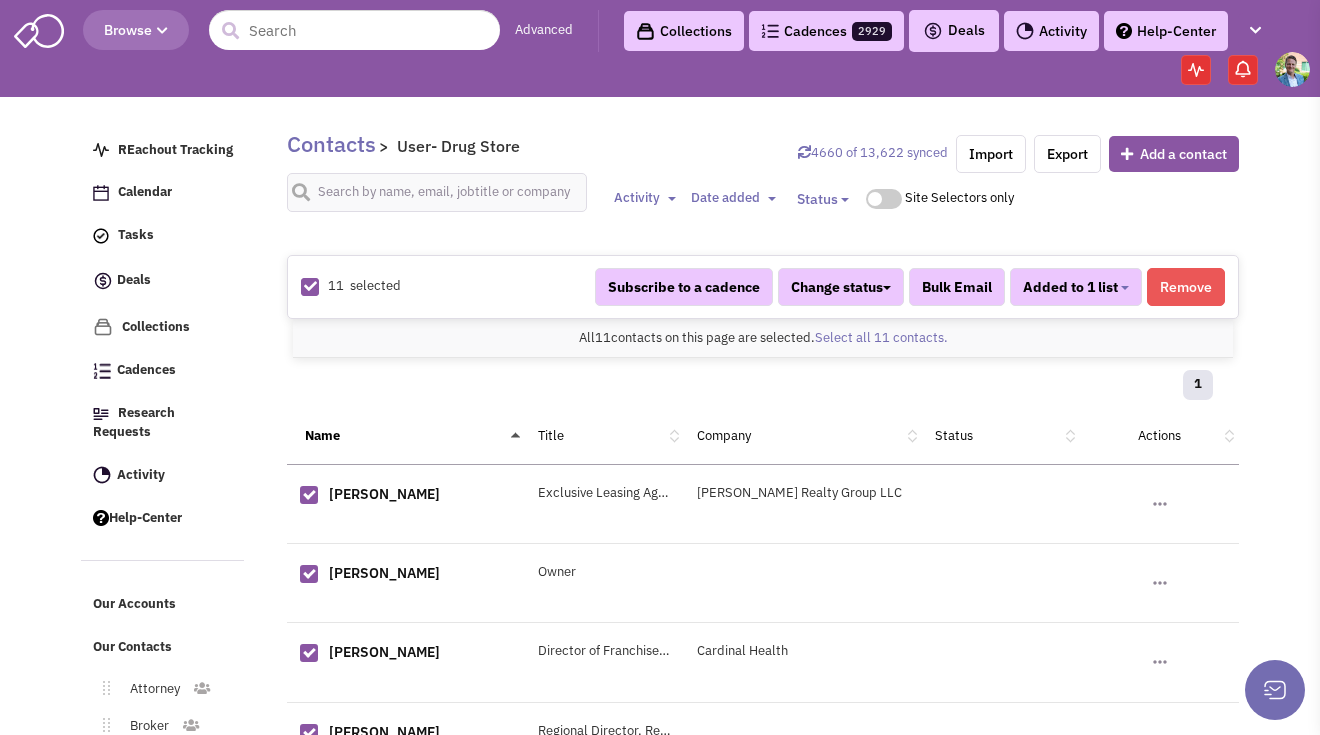 scroll, scrollTop: 768, scrollLeft: 0, axis: vertical 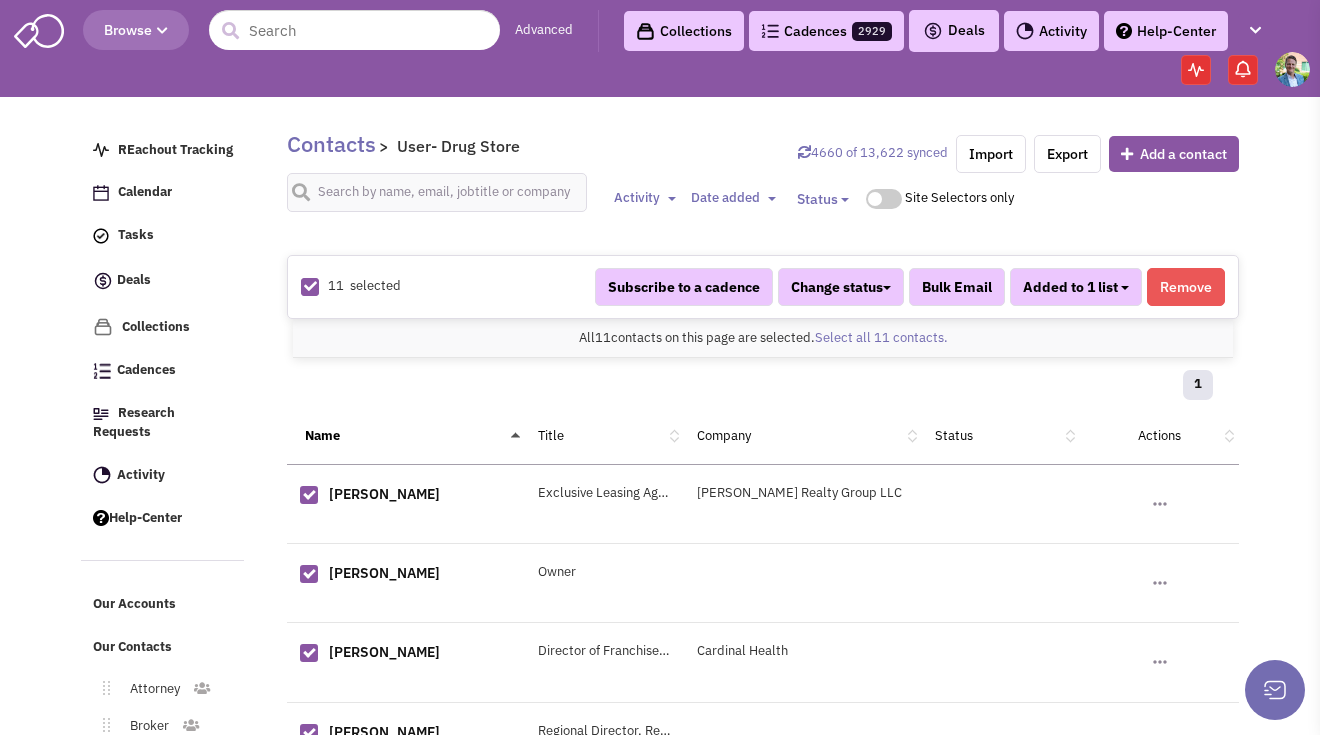click on "Added to 1 list" at bounding box center (1076, 287) 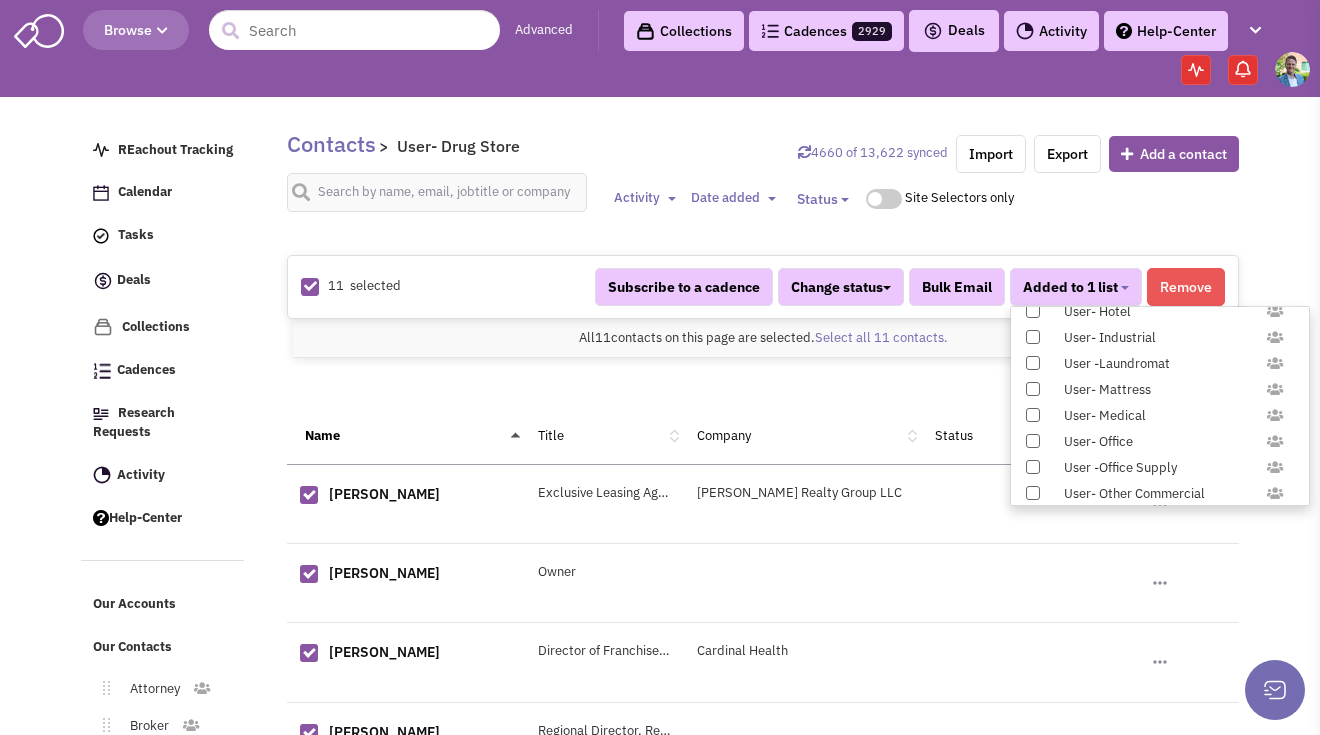 scroll, scrollTop: 1958, scrollLeft: 0, axis: vertical 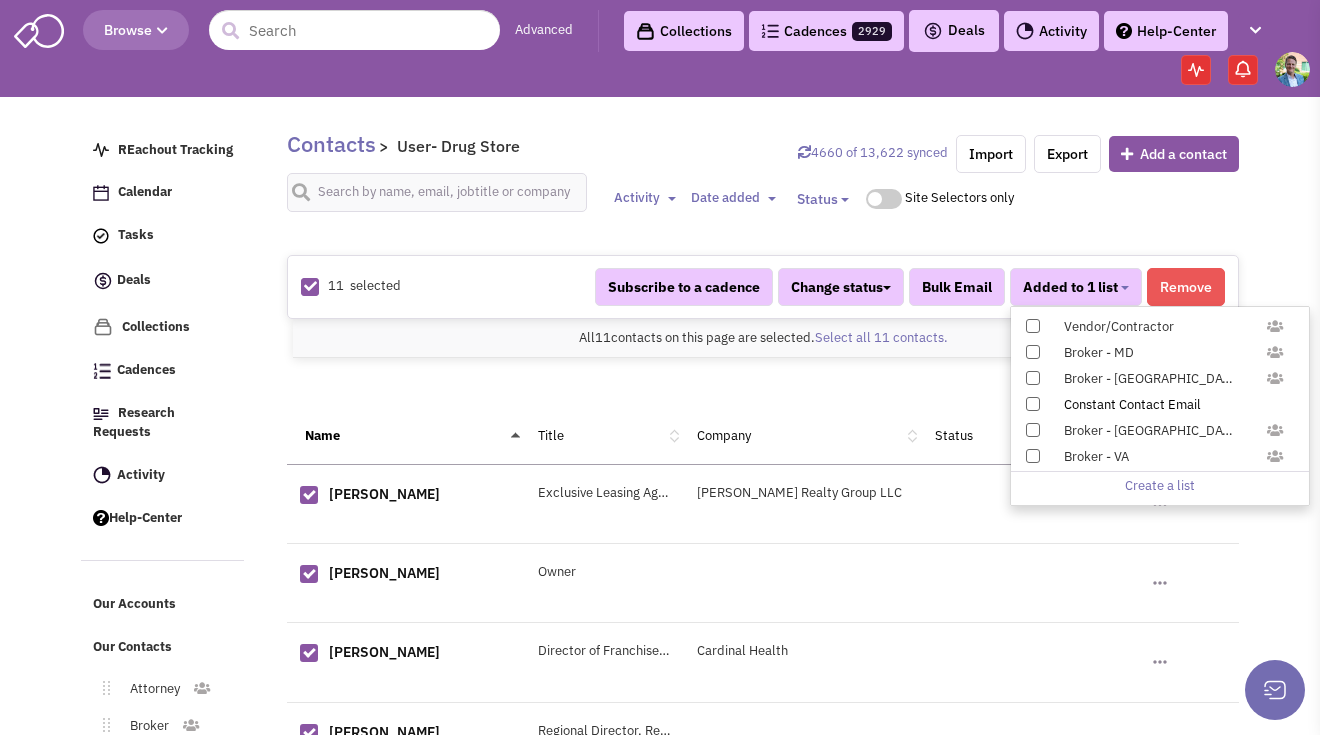 click on "Constant Contact Email" at bounding box center [1170, 405] 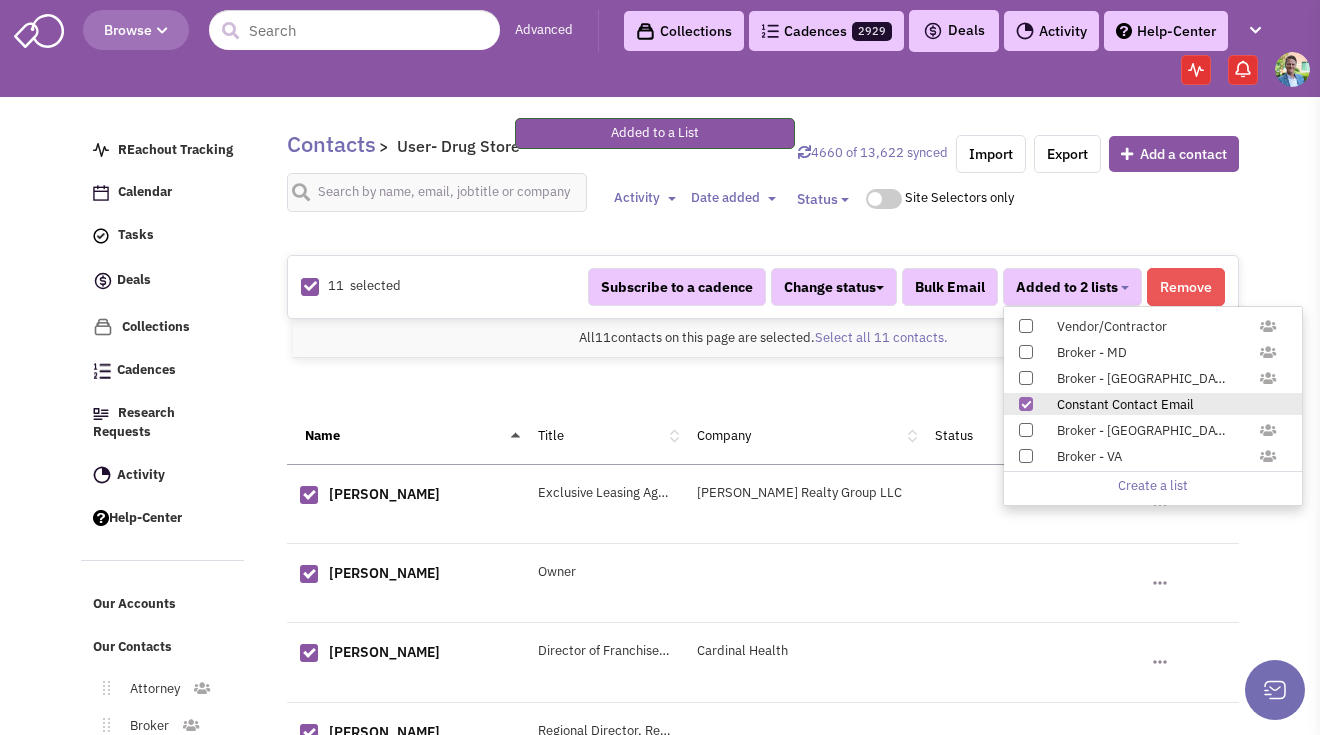 click on "1" at bounding box center [763, 388] 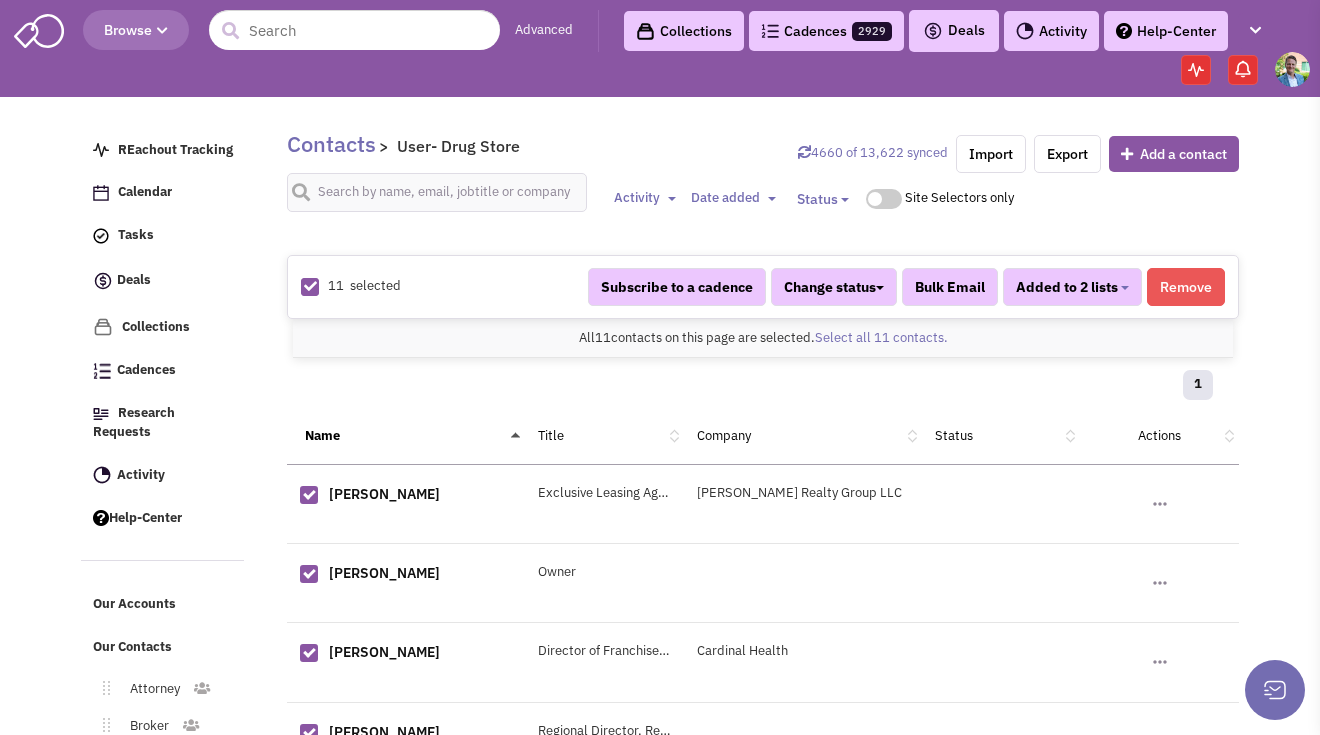 scroll, scrollTop: 257, scrollLeft: 0, axis: vertical 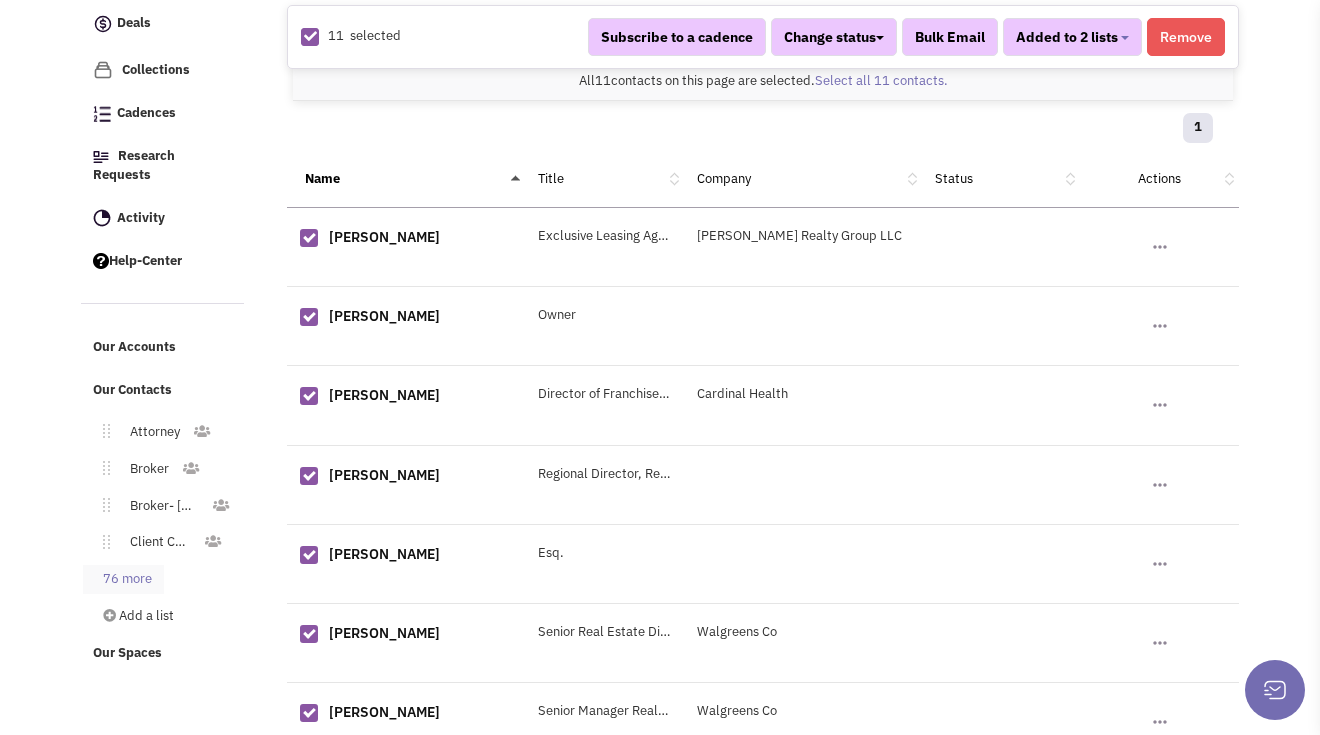 click on "76 more" at bounding box center [123, 579] 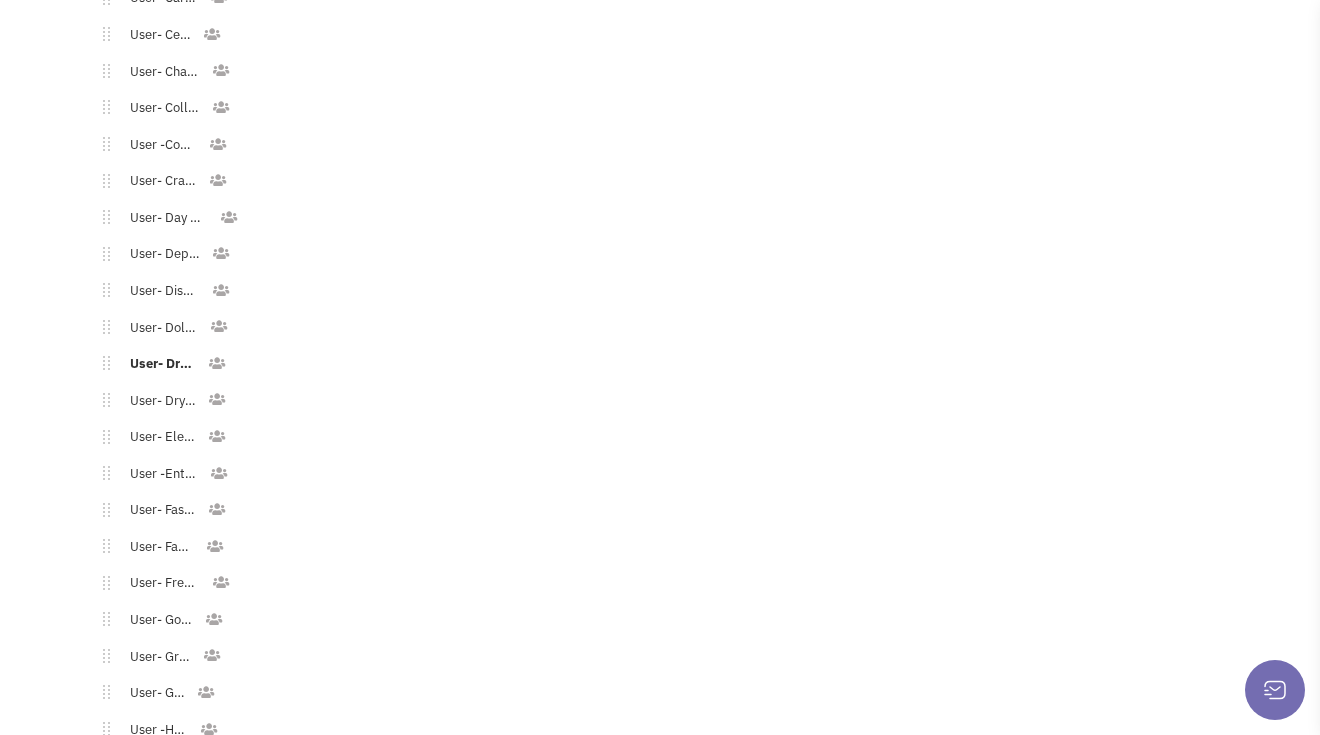 scroll, scrollTop: 1927, scrollLeft: 0, axis: vertical 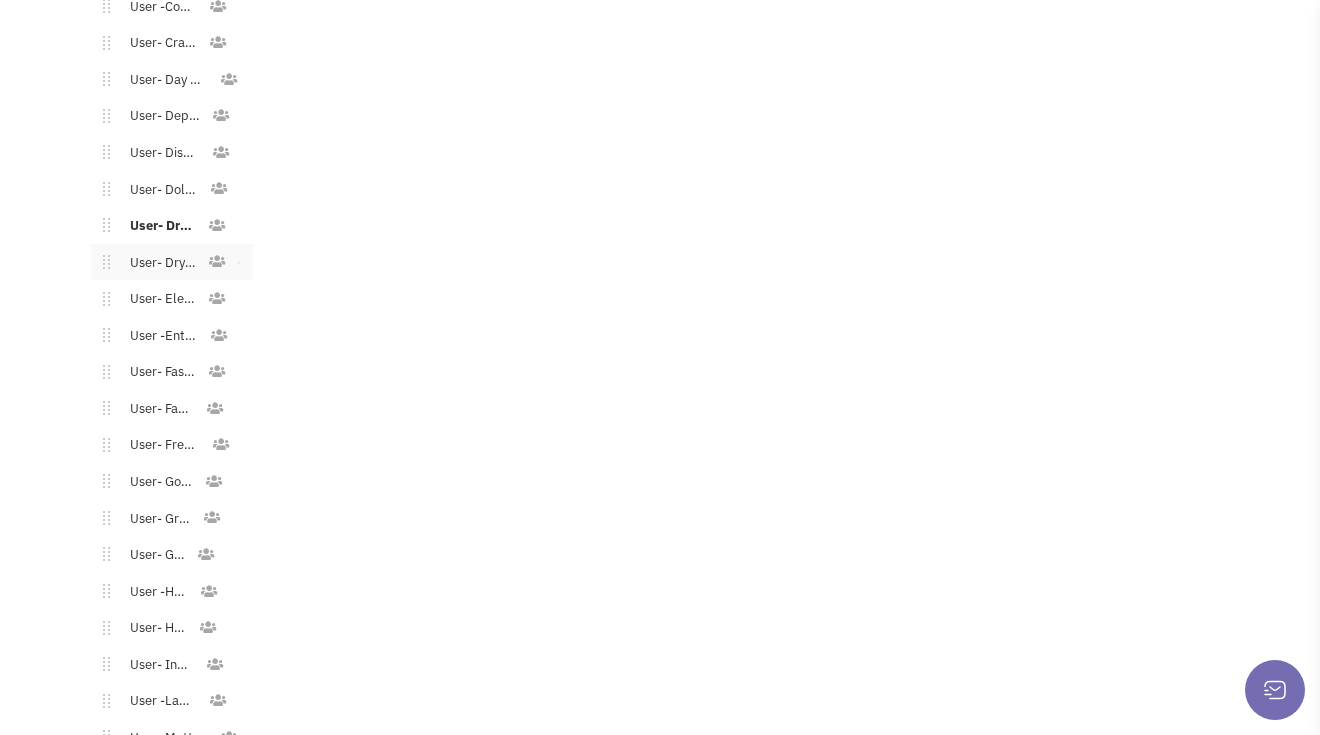 click on "User- Dry Cleaner" at bounding box center (158, 263) 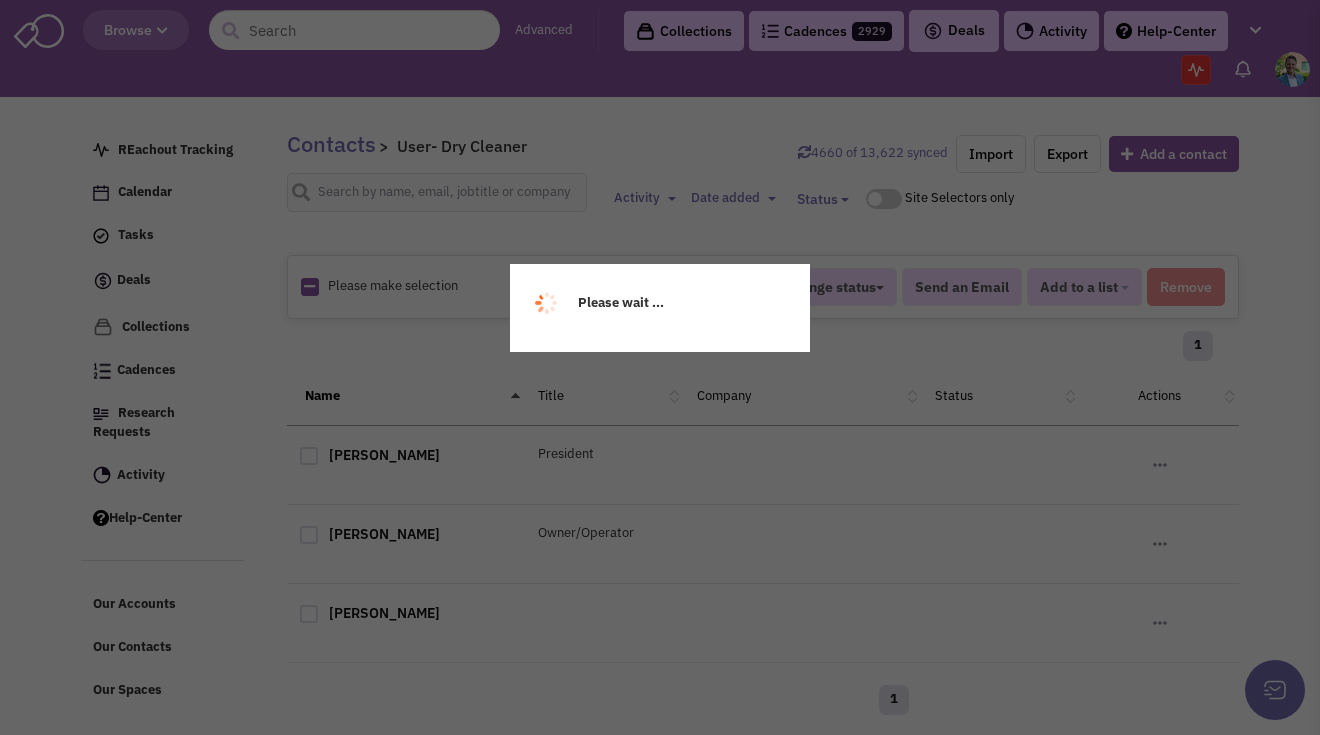 scroll, scrollTop: 0, scrollLeft: 0, axis: both 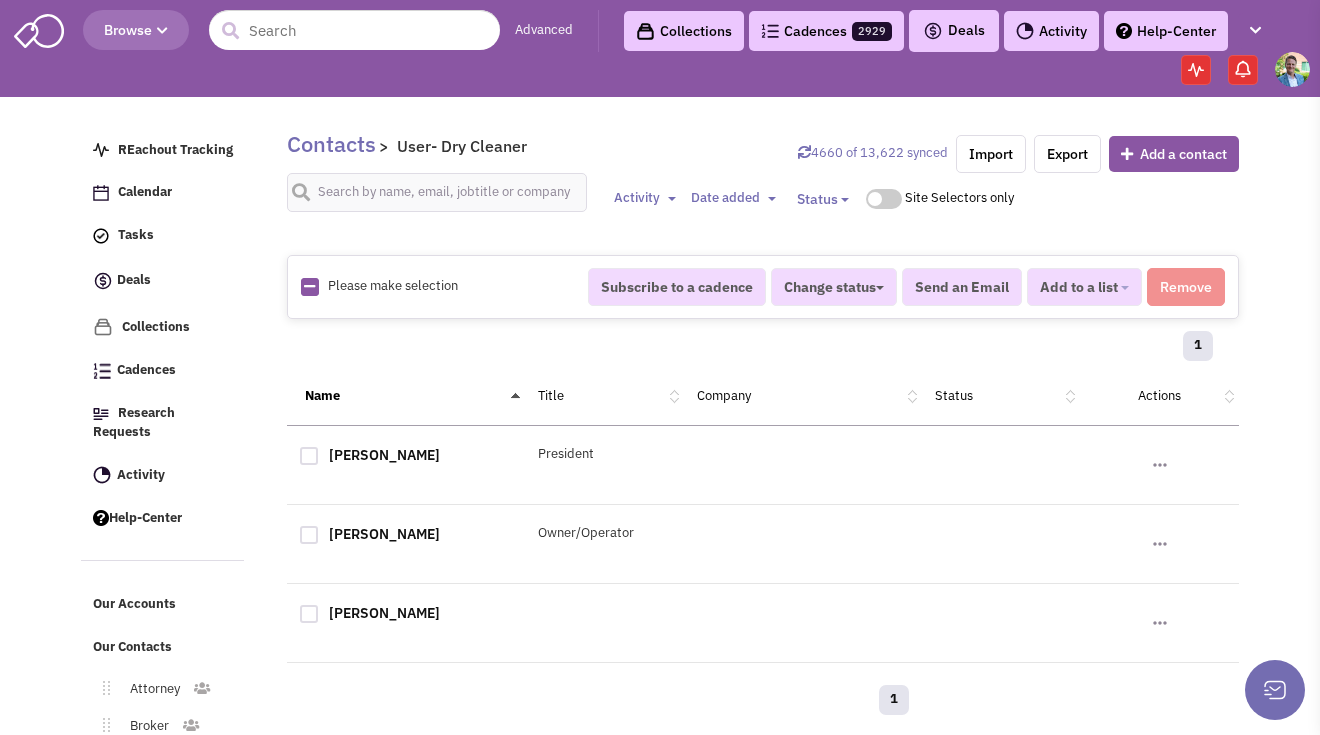 click at bounding box center (309, 286) 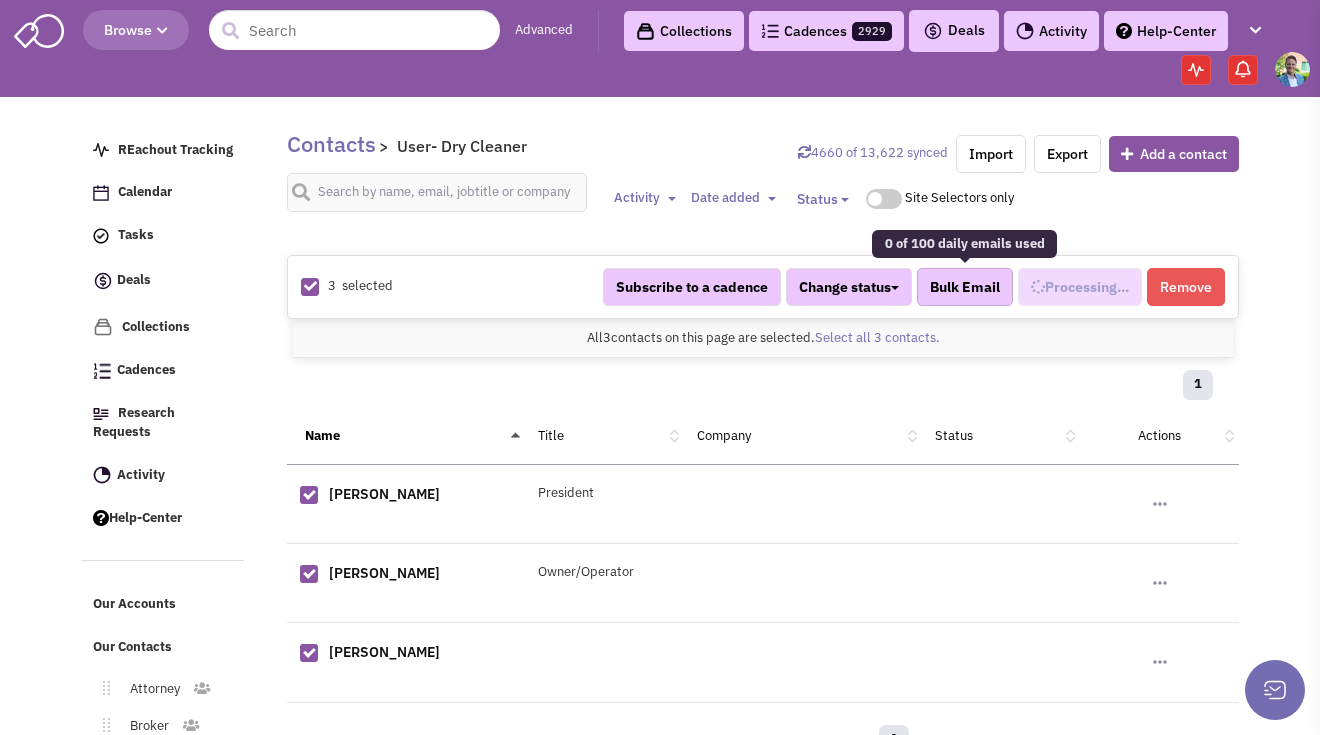 scroll, scrollTop: 787, scrollLeft: 0, axis: vertical 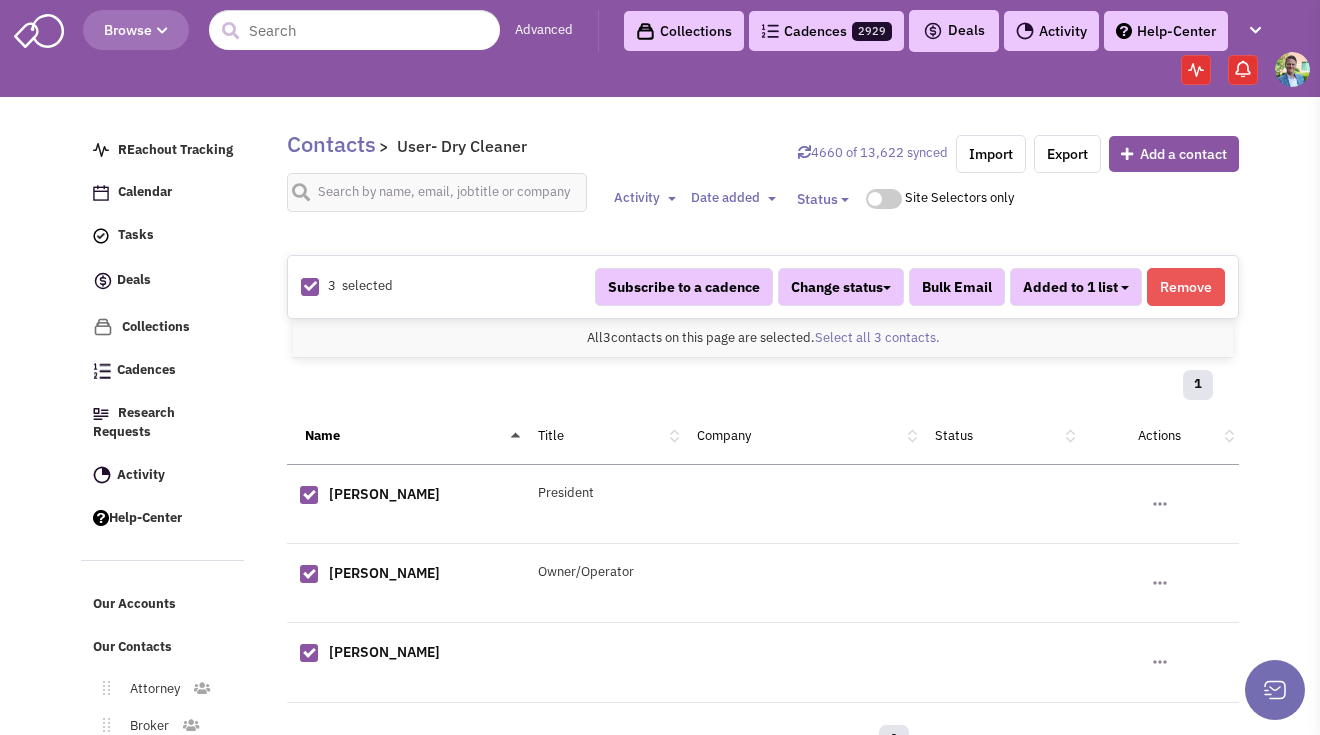 click on "Added to 1 list" at bounding box center [1070, 287] 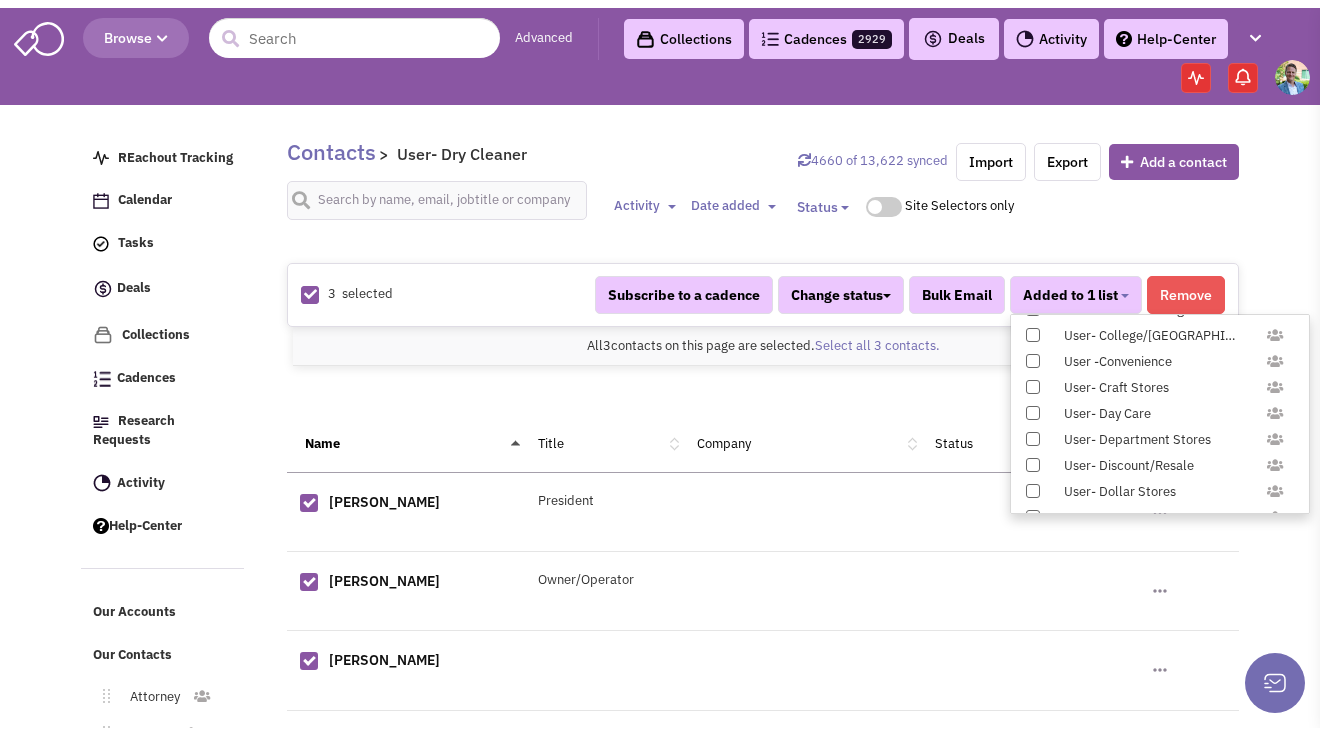 scroll, scrollTop: 1958, scrollLeft: 0, axis: vertical 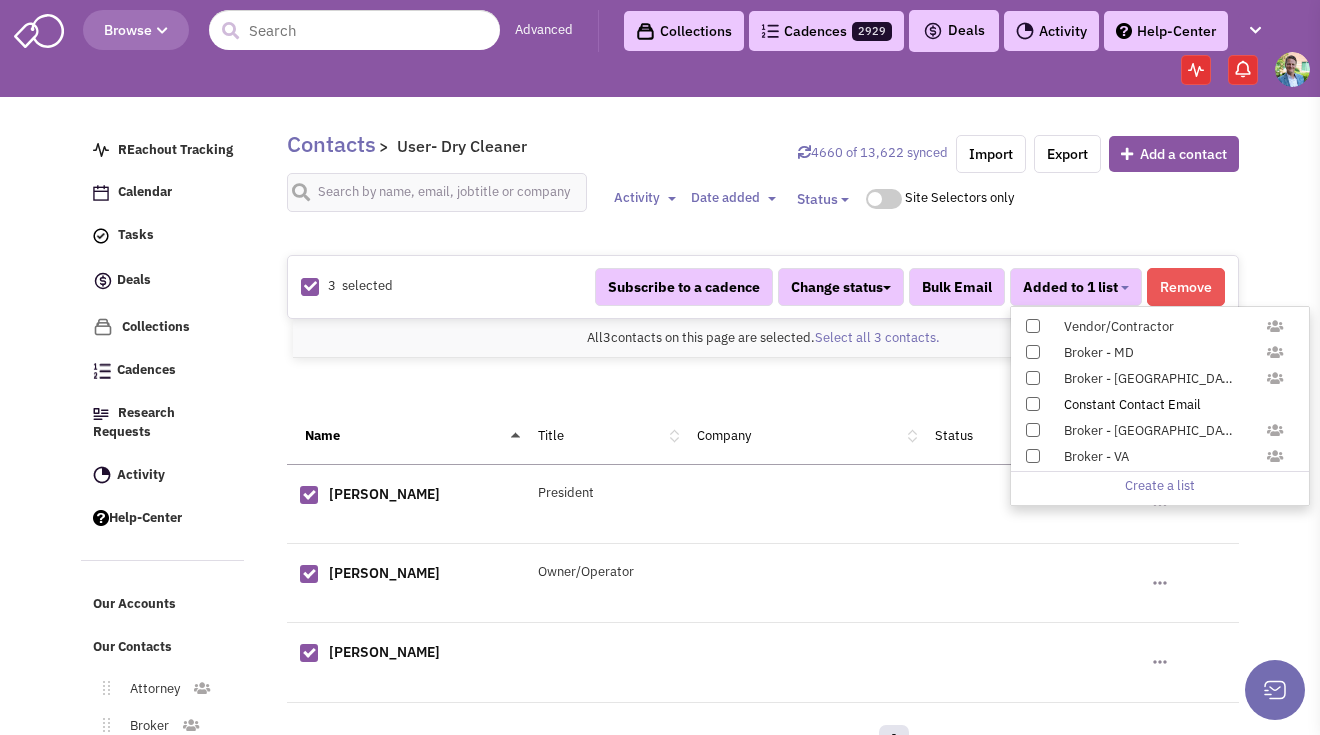 click at bounding box center (1033, 404) 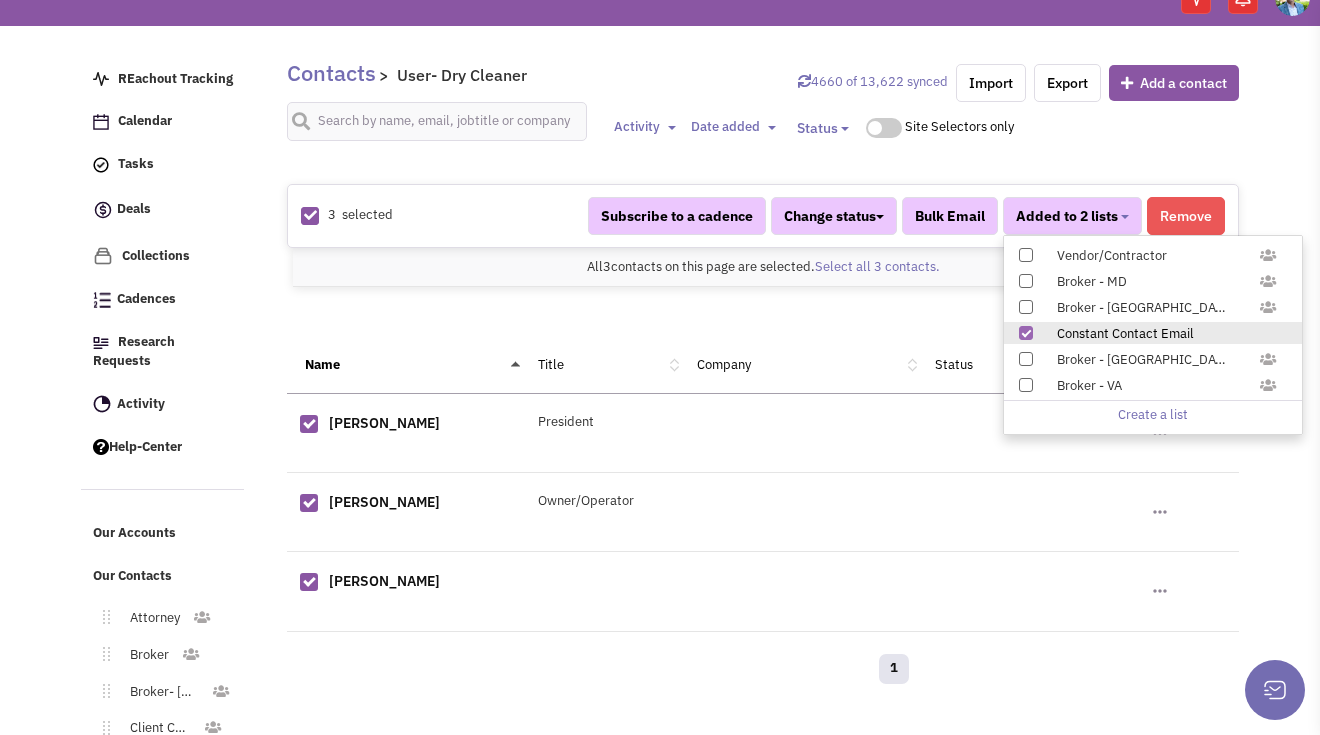 scroll, scrollTop: 179, scrollLeft: 0, axis: vertical 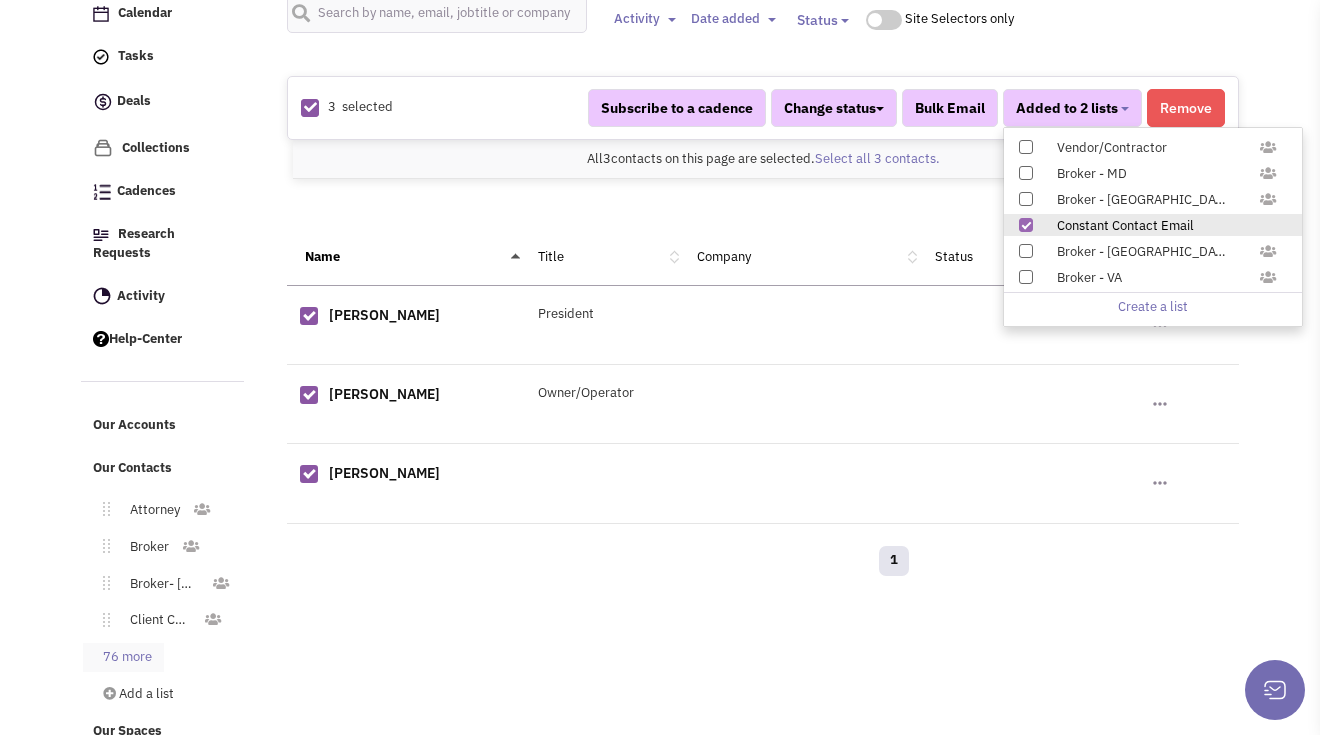 click on "76 more" at bounding box center [123, 657] 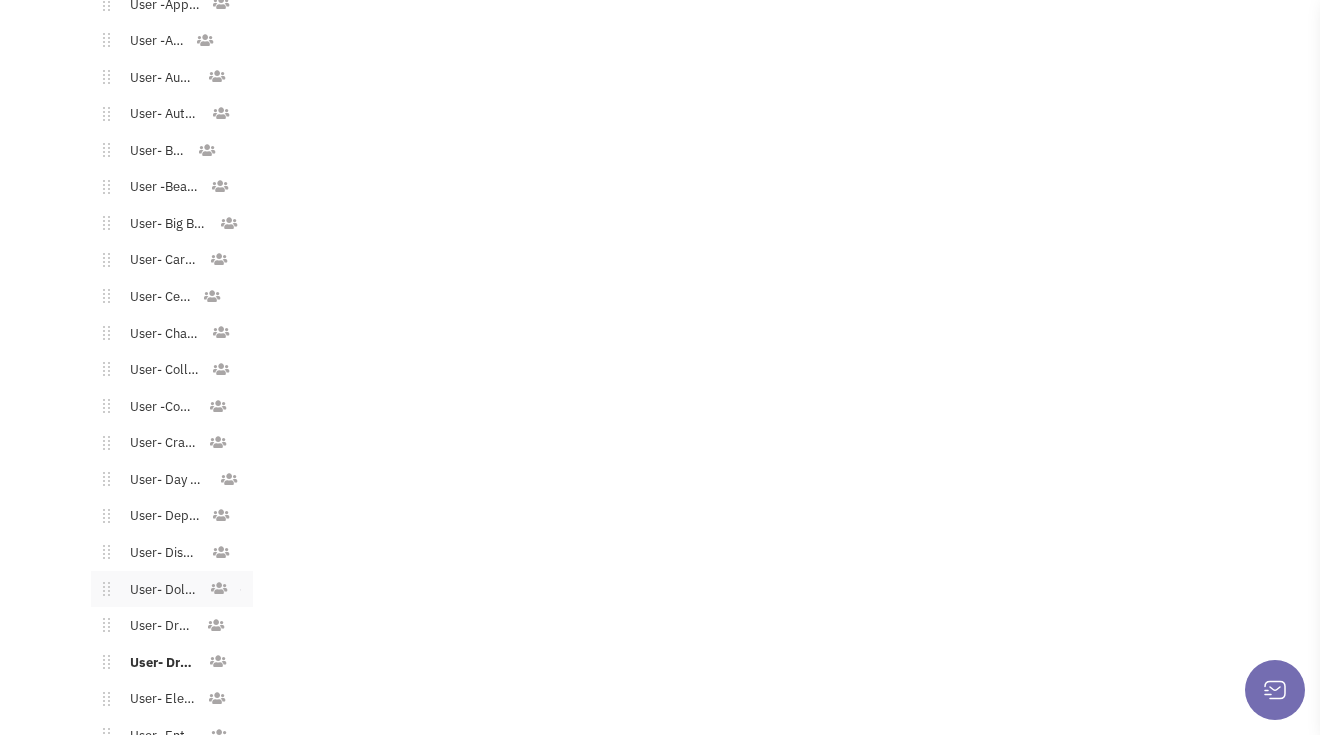 scroll, scrollTop: 1581, scrollLeft: 0, axis: vertical 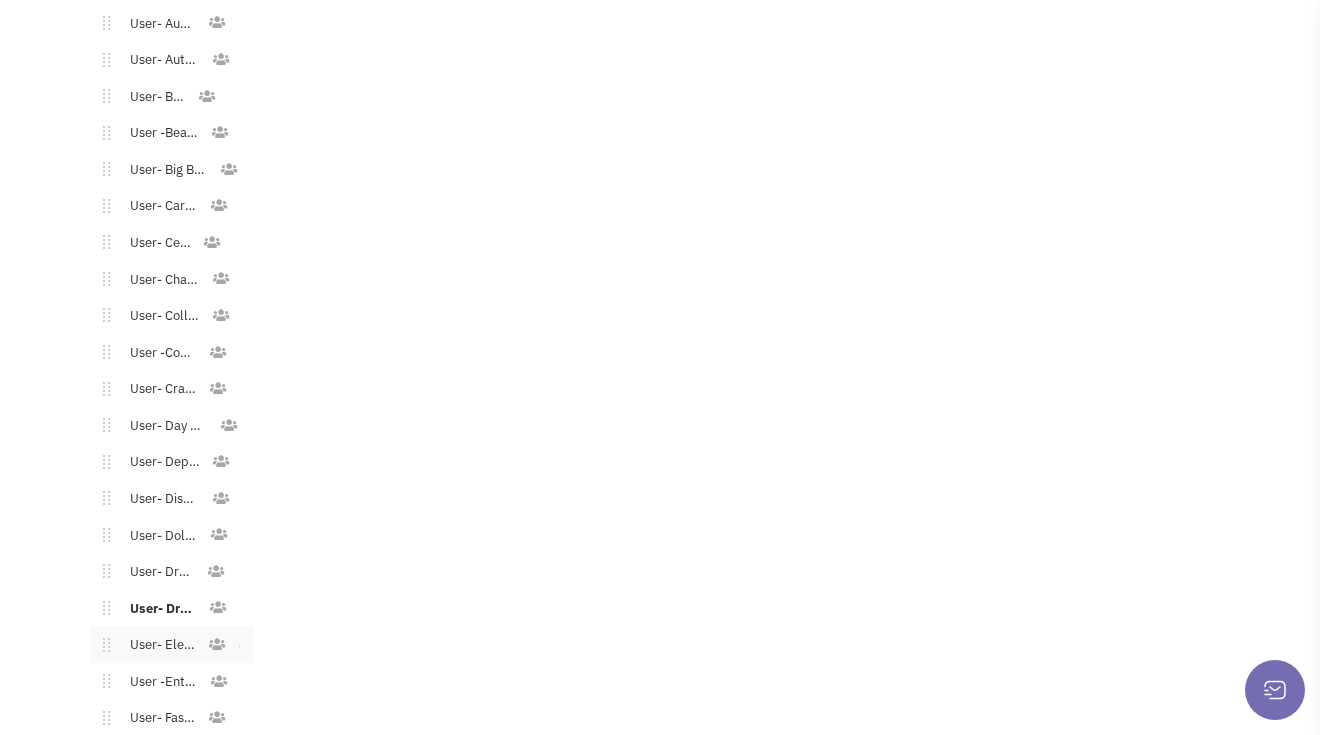 click on "User- Electronics" at bounding box center [158, 645] 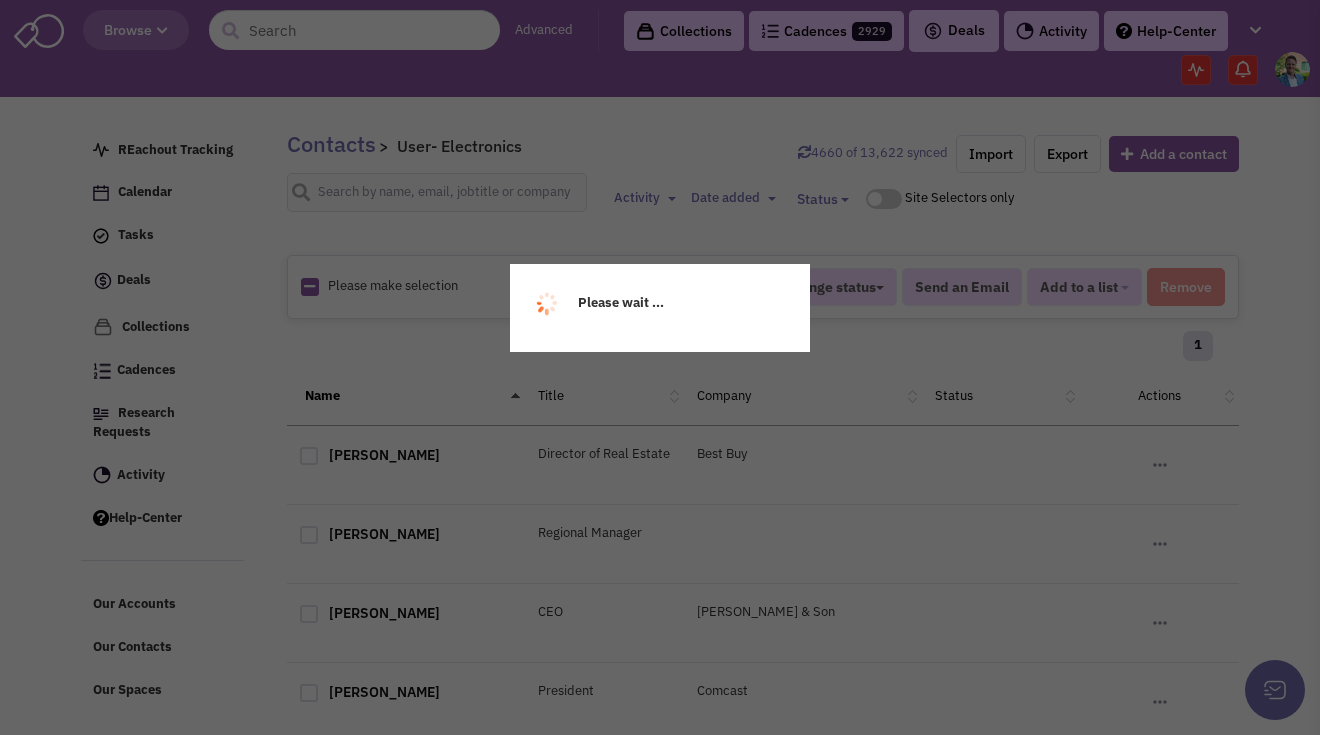 scroll, scrollTop: 0, scrollLeft: 0, axis: both 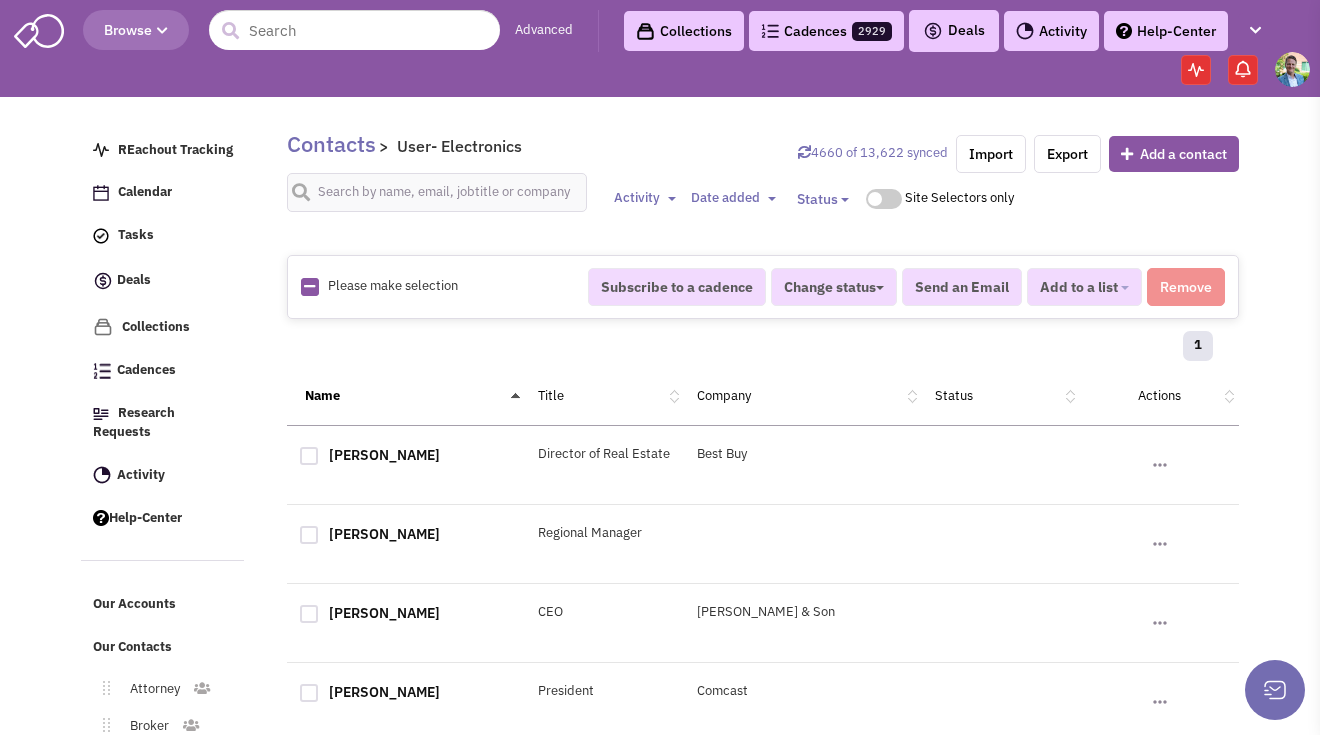 click at bounding box center [309, 286] 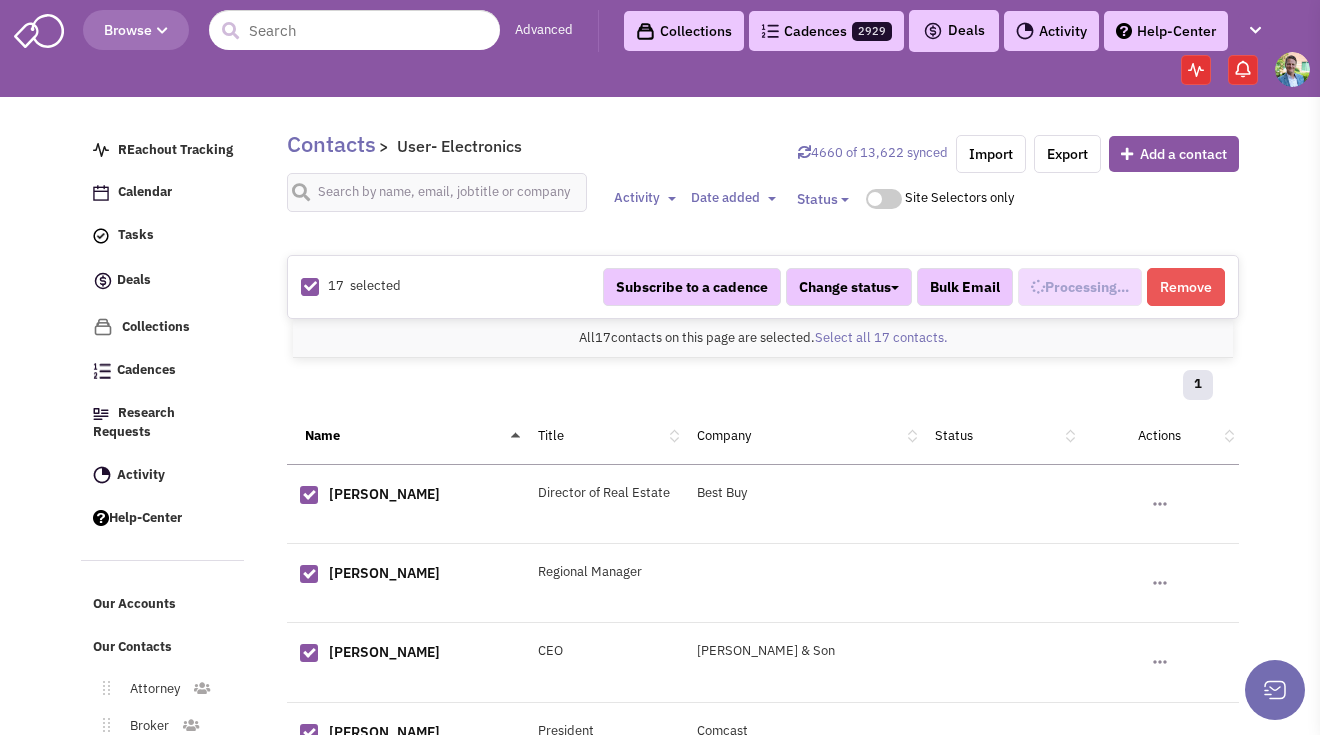 scroll, scrollTop: 806, scrollLeft: 0, axis: vertical 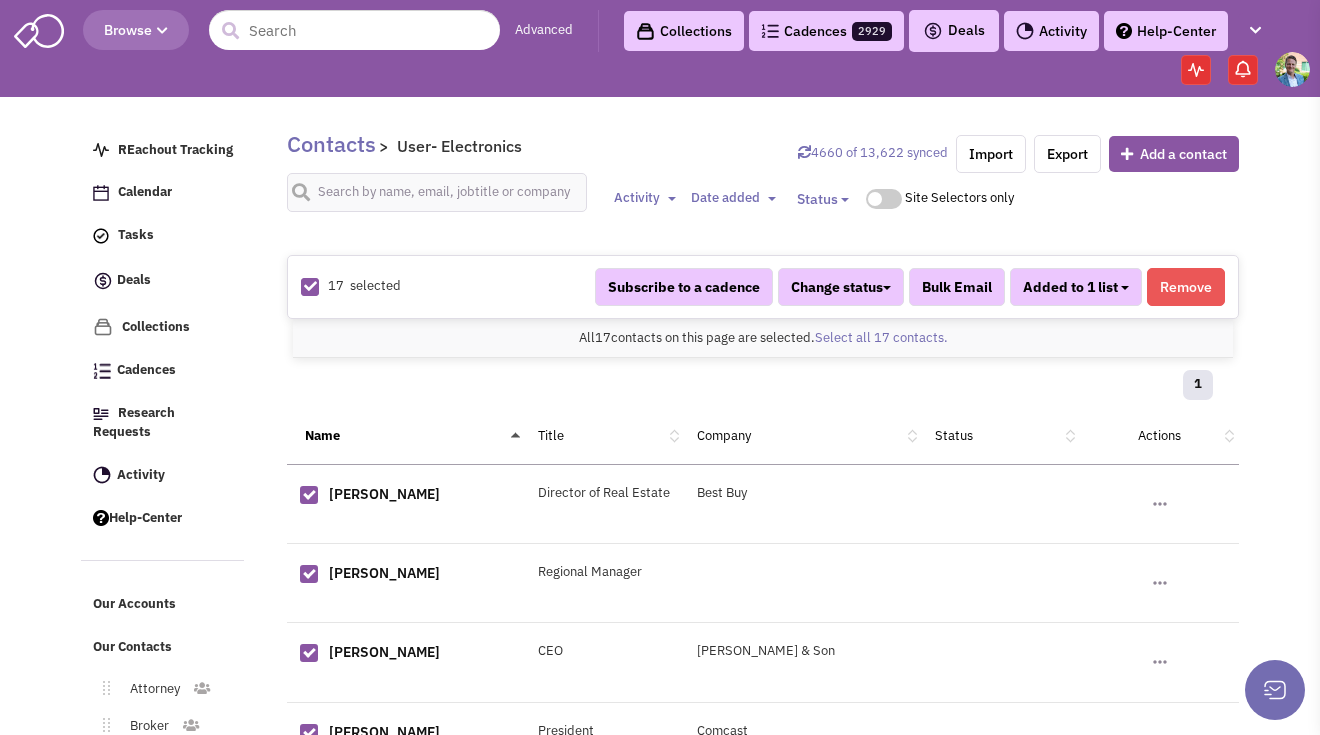 click on "Added to 1 list" at bounding box center [1076, 287] 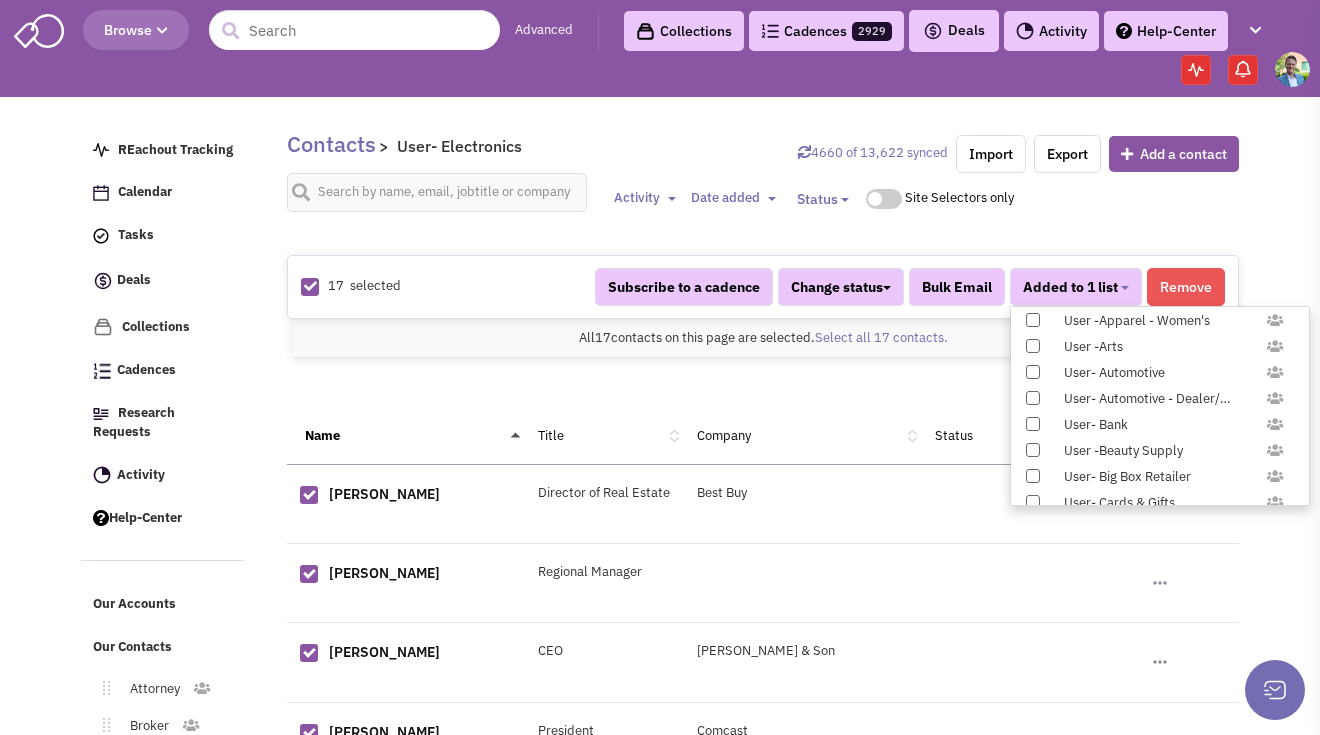scroll, scrollTop: 1958, scrollLeft: 0, axis: vertical 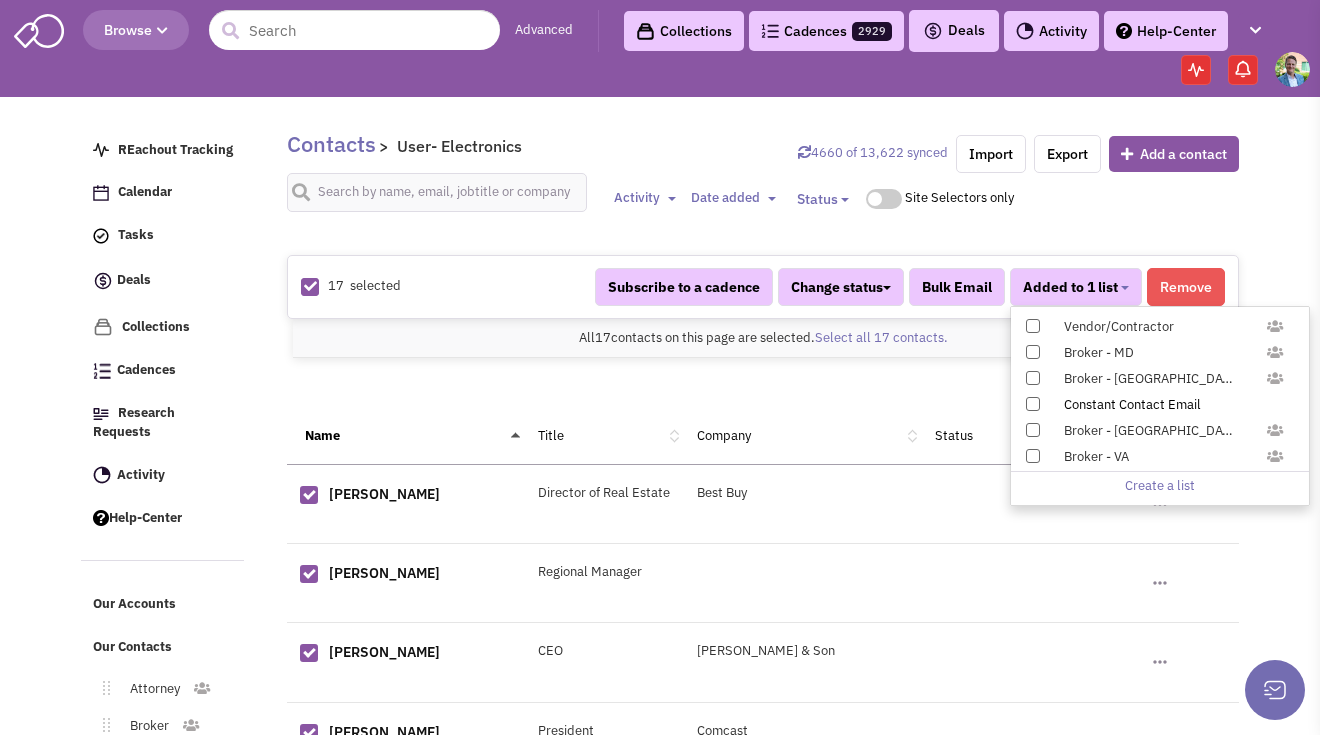 click at bounding box center (1033, 404) 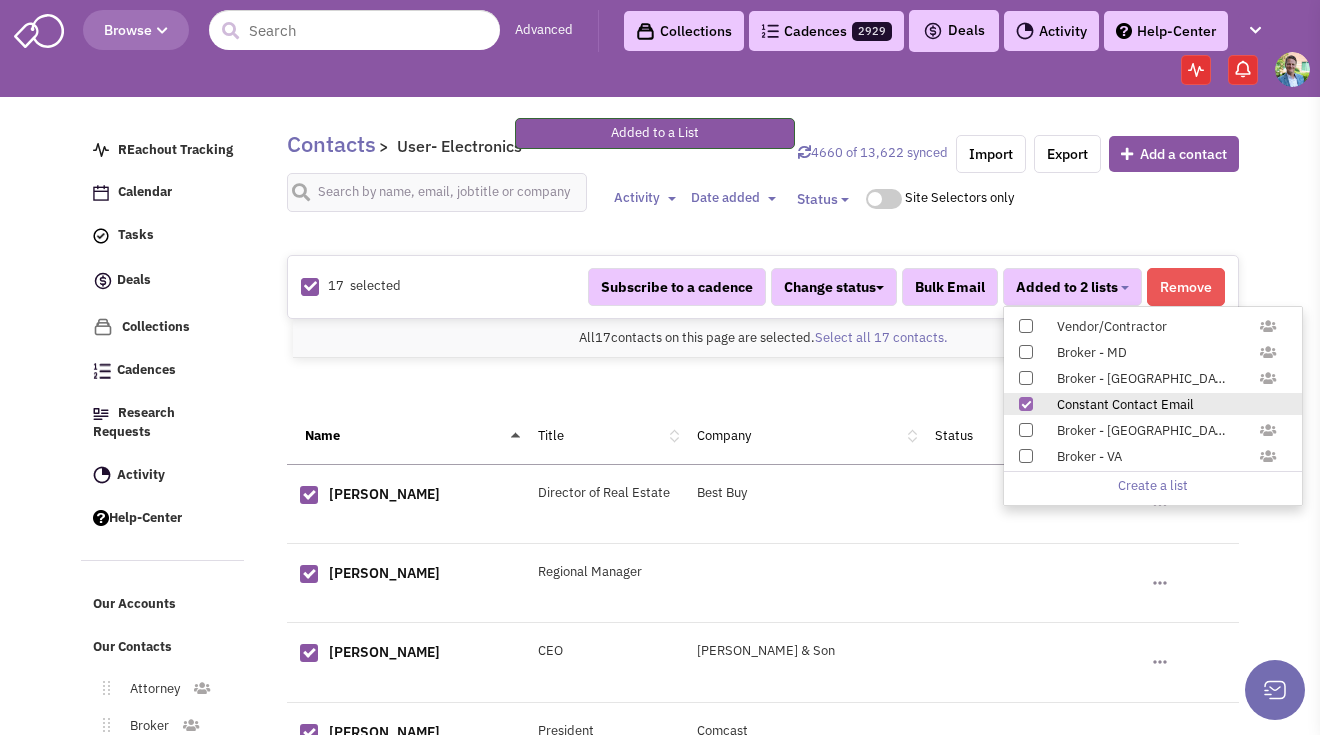 click on "REachout Tracking
Calendar
Tasks
Completed Tasks
Deals
Team Deals
Toggle Dropdown
Edit pipeline
Archive
Clientlook  imported deals" at bounding box center (177, 524) 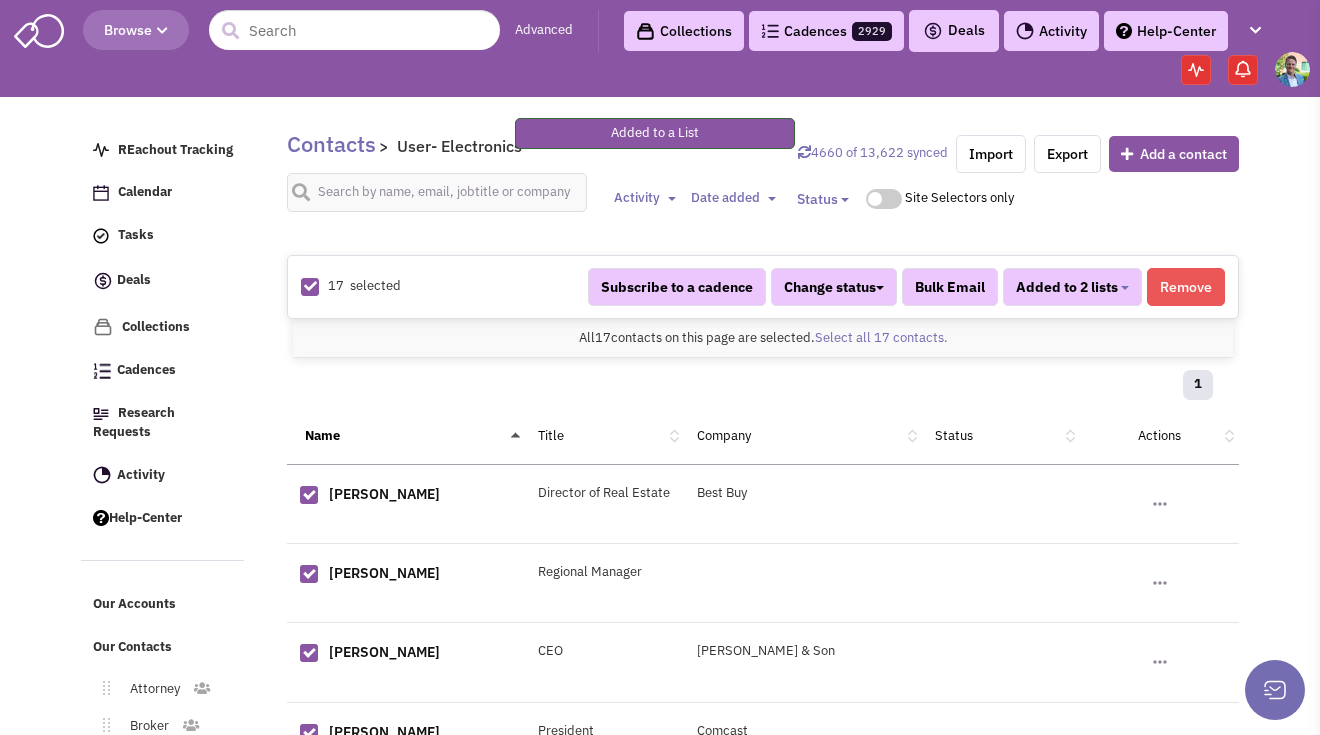 scroll, scrollTop: 325, scrollLeft: 0, axis: vertical 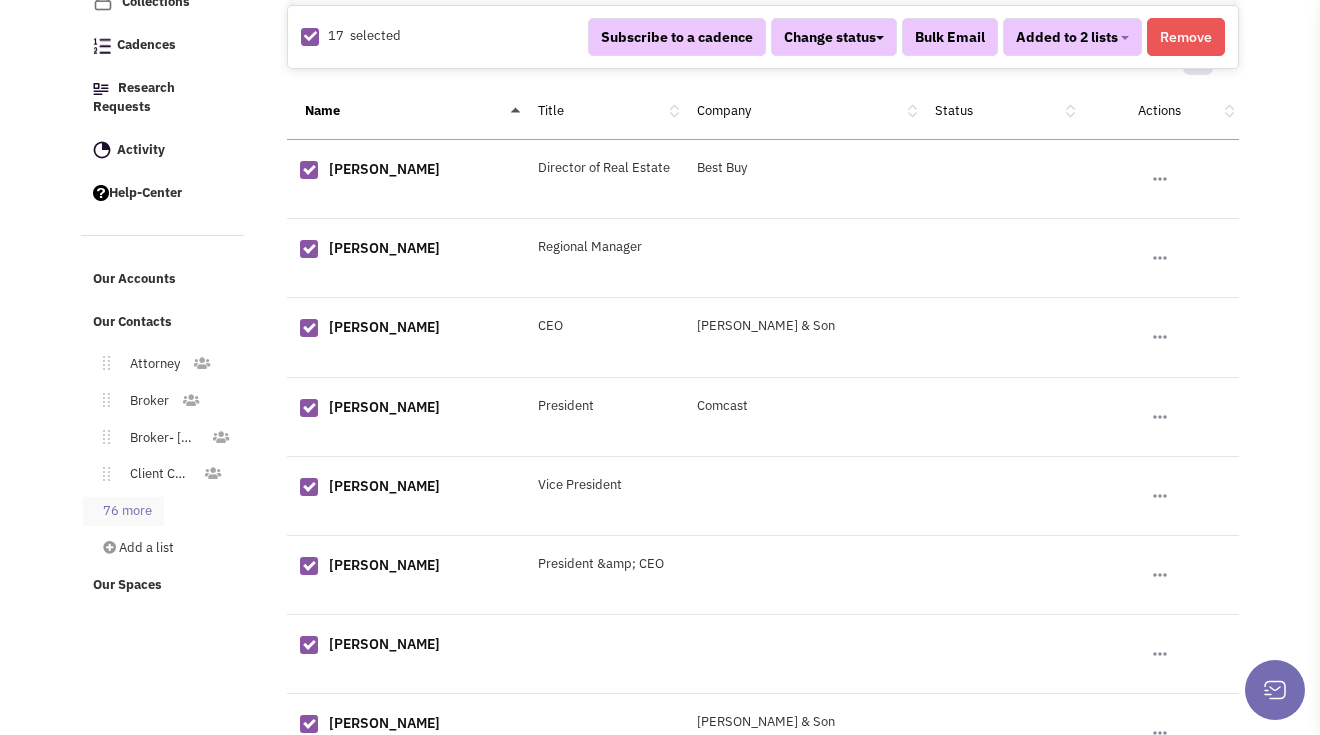 click on "76 more" at bounding box center [123, 511] 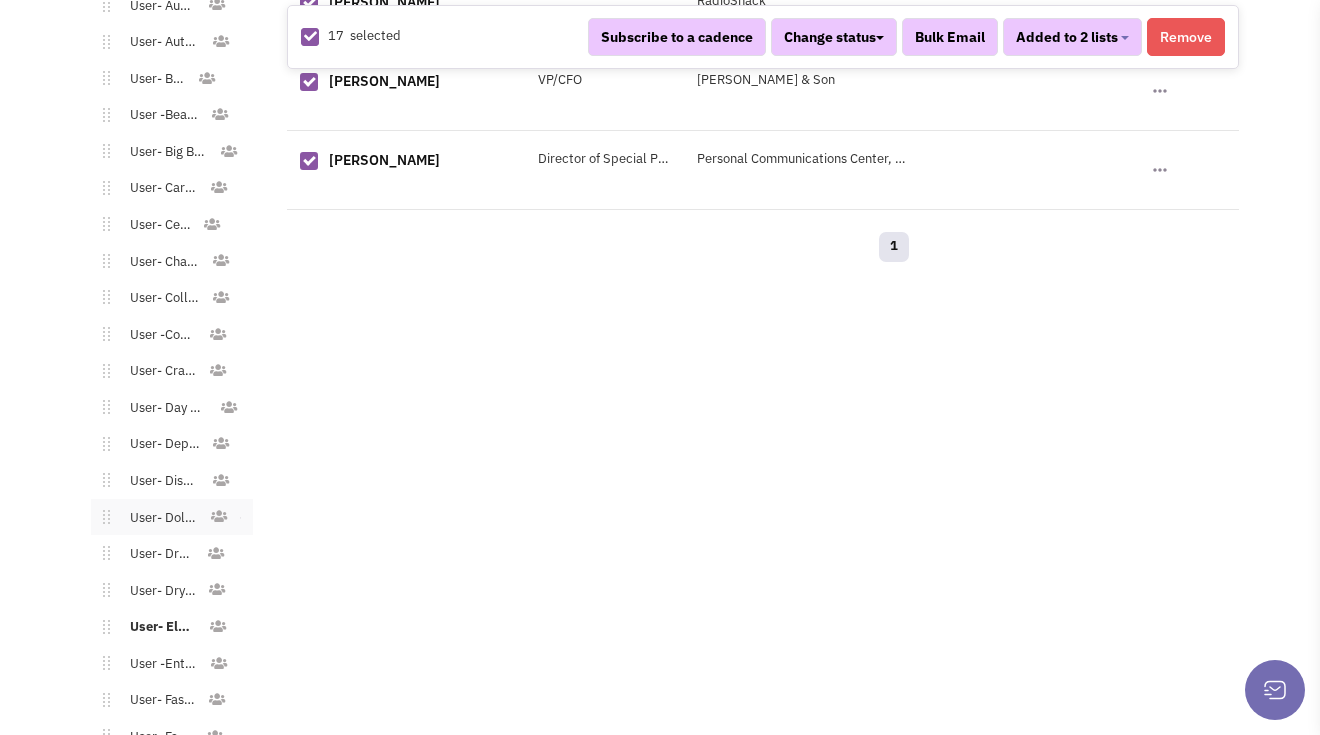 scroll, scrollTop: 1625, scrollLeft: 0, axis: vertical 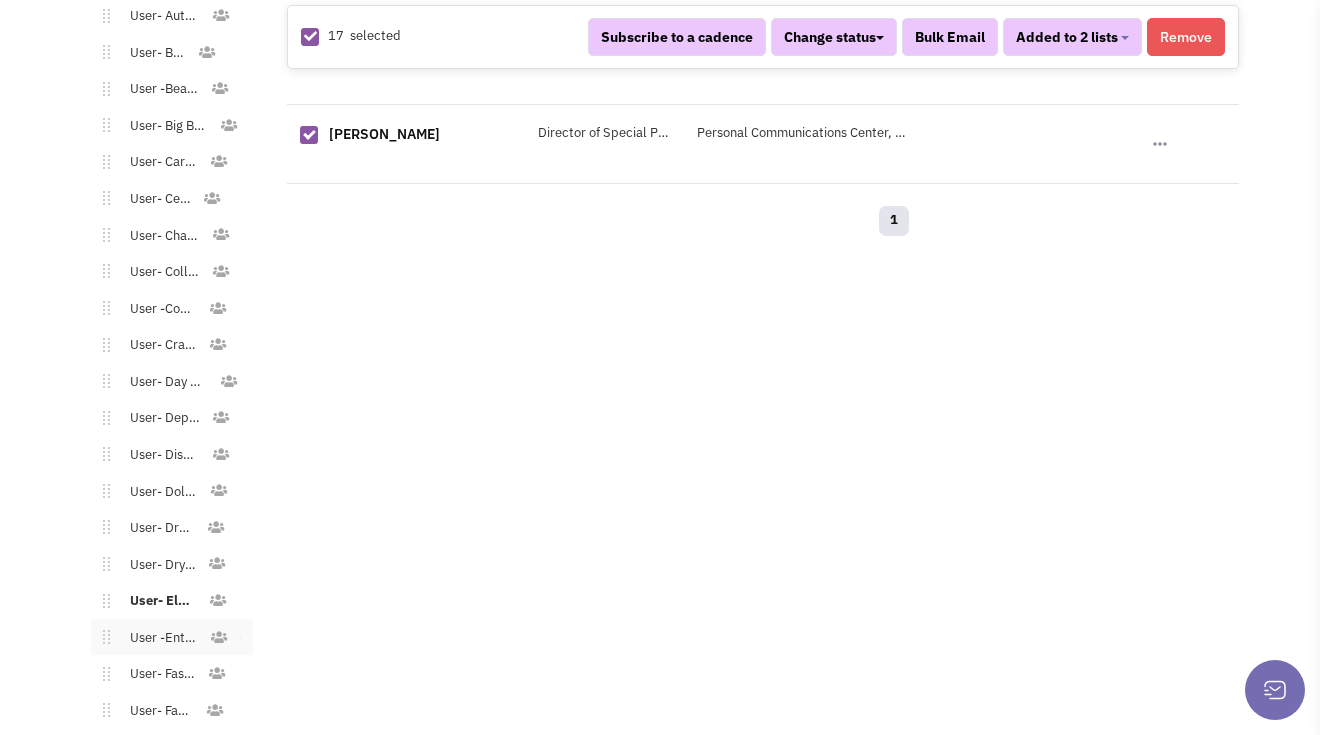 click on "User -Entertaiment" at bounding box center (159, 638) 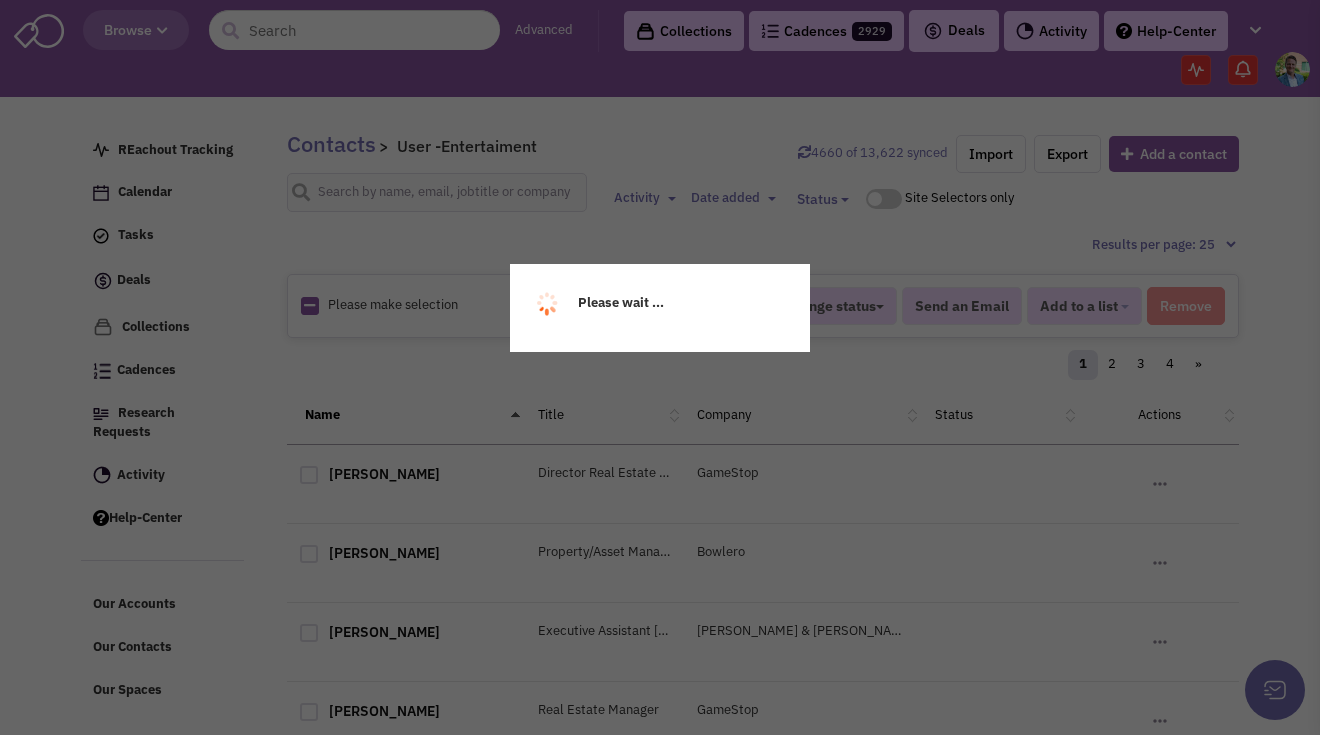 scroll, scrollTop: 0, scrollLeft: 0, axis: both 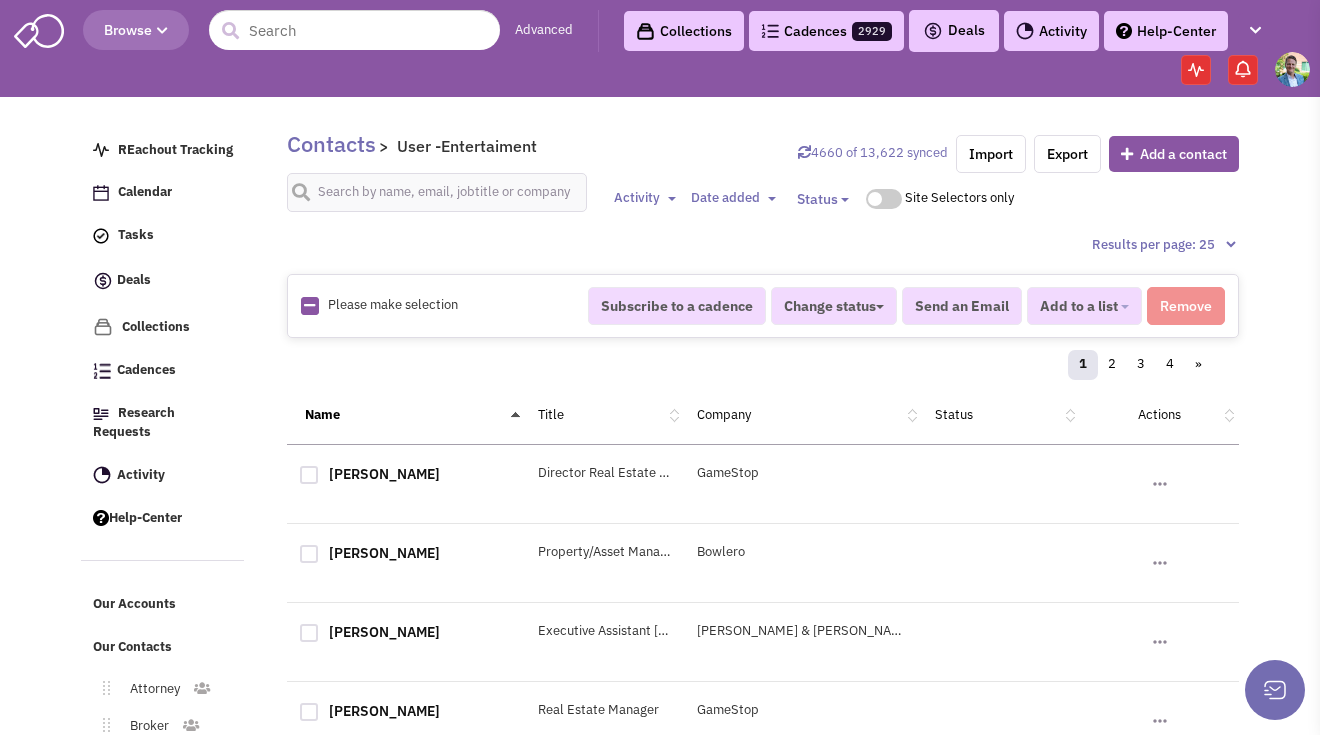 click at bounding box center (309, 305) 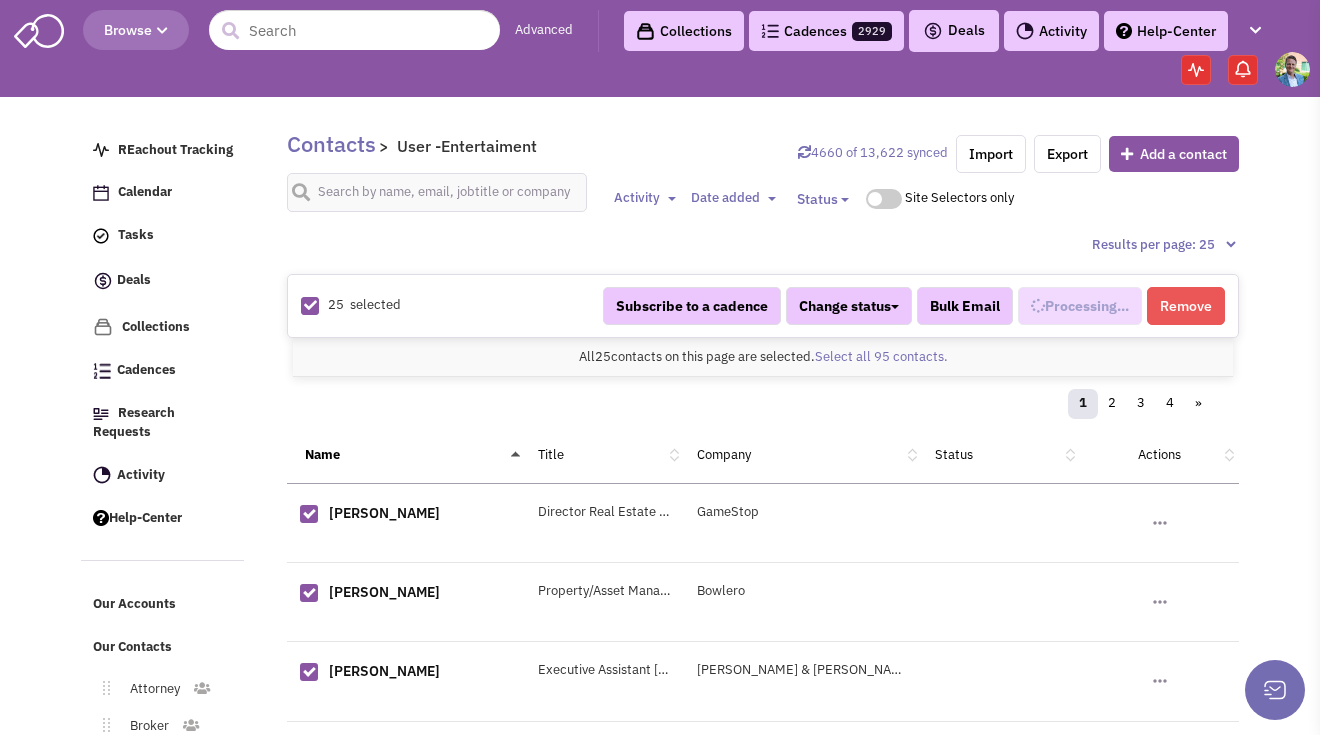scroll, scrollTop: 825, scrollLeft: 0, axis: vertical 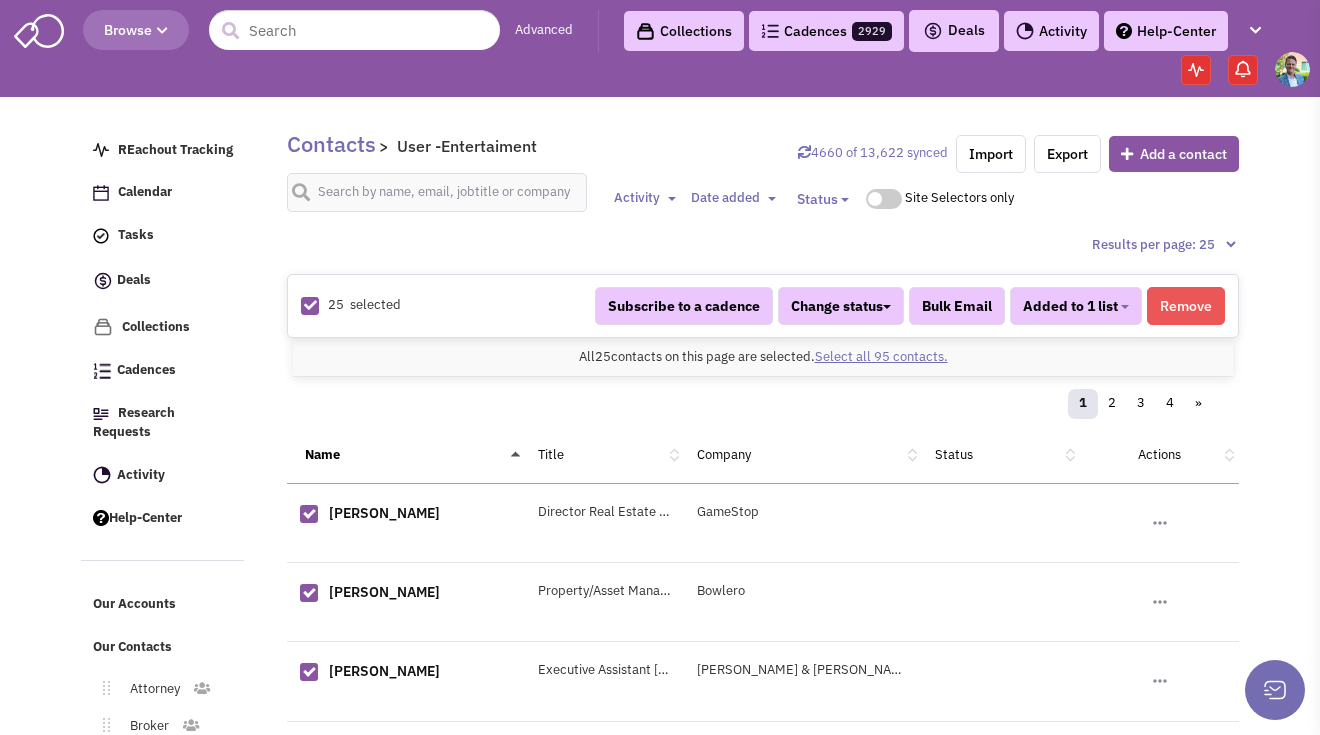 click on "Select all 95 contacts." at bounding box center [881, 356] 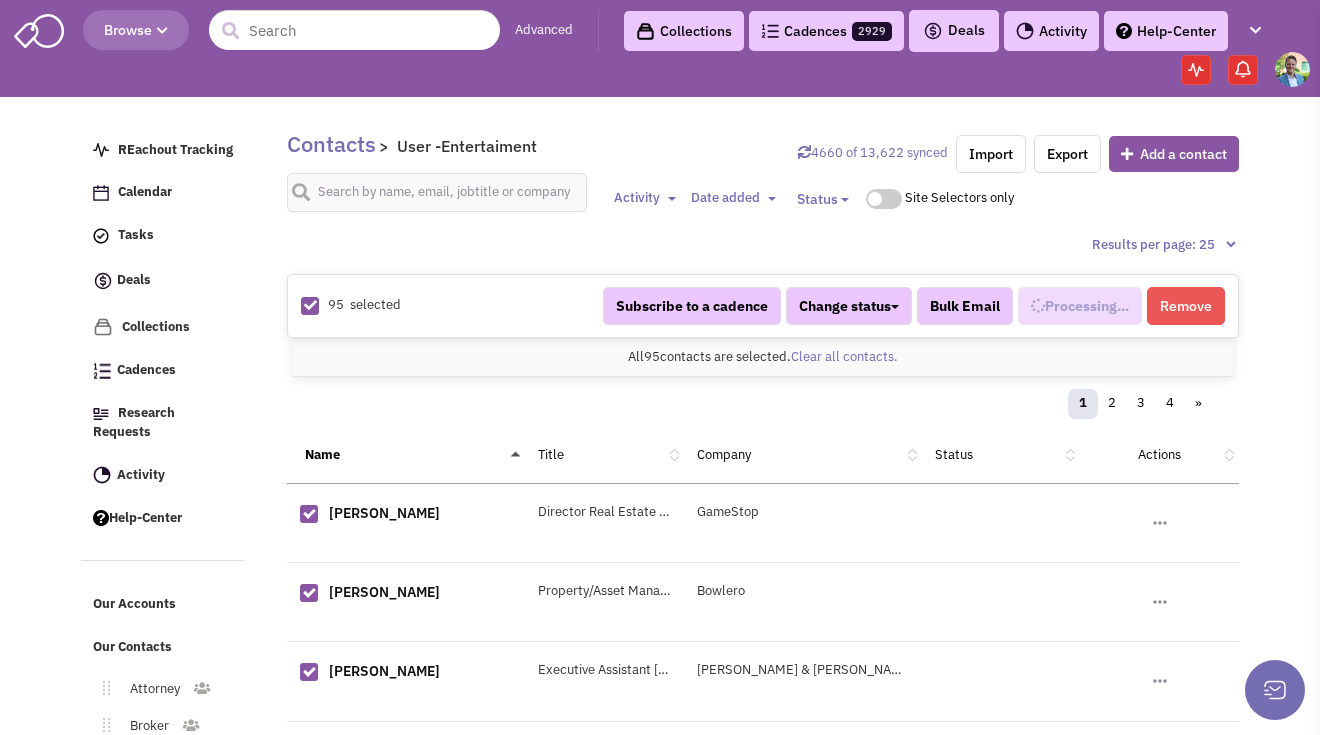scroll, scrollTop: 825, scrollLeft: 0, axis: vertical 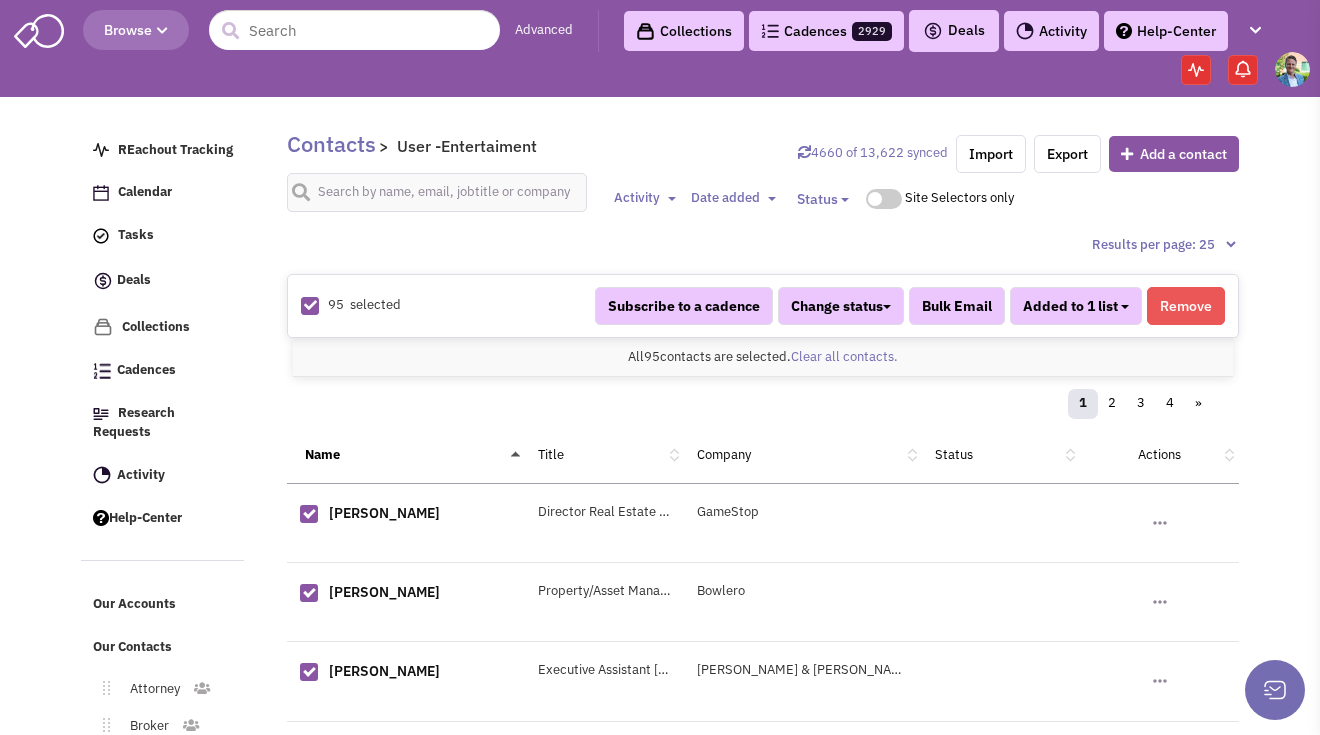 click at bounding box center [1125, 307] 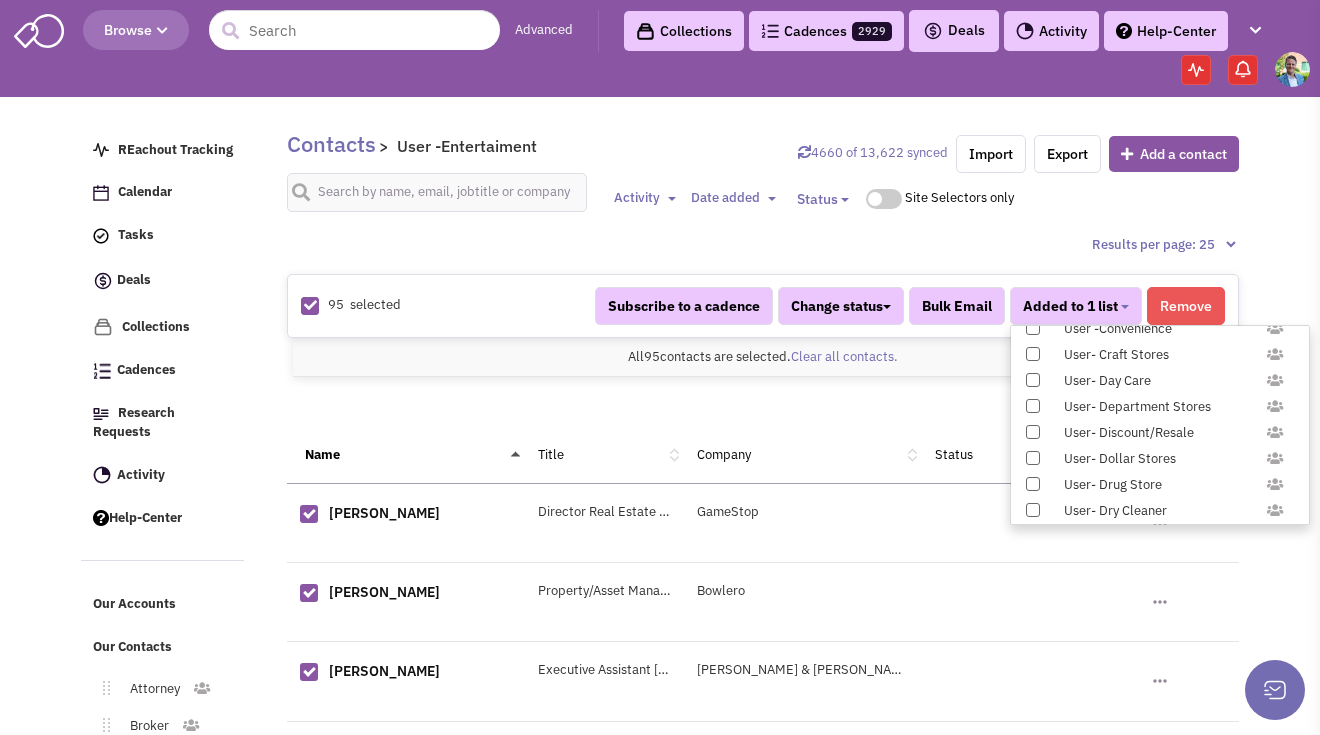 scroll, scrollTop: 1958, scrollLeft: 0, axis: vertical 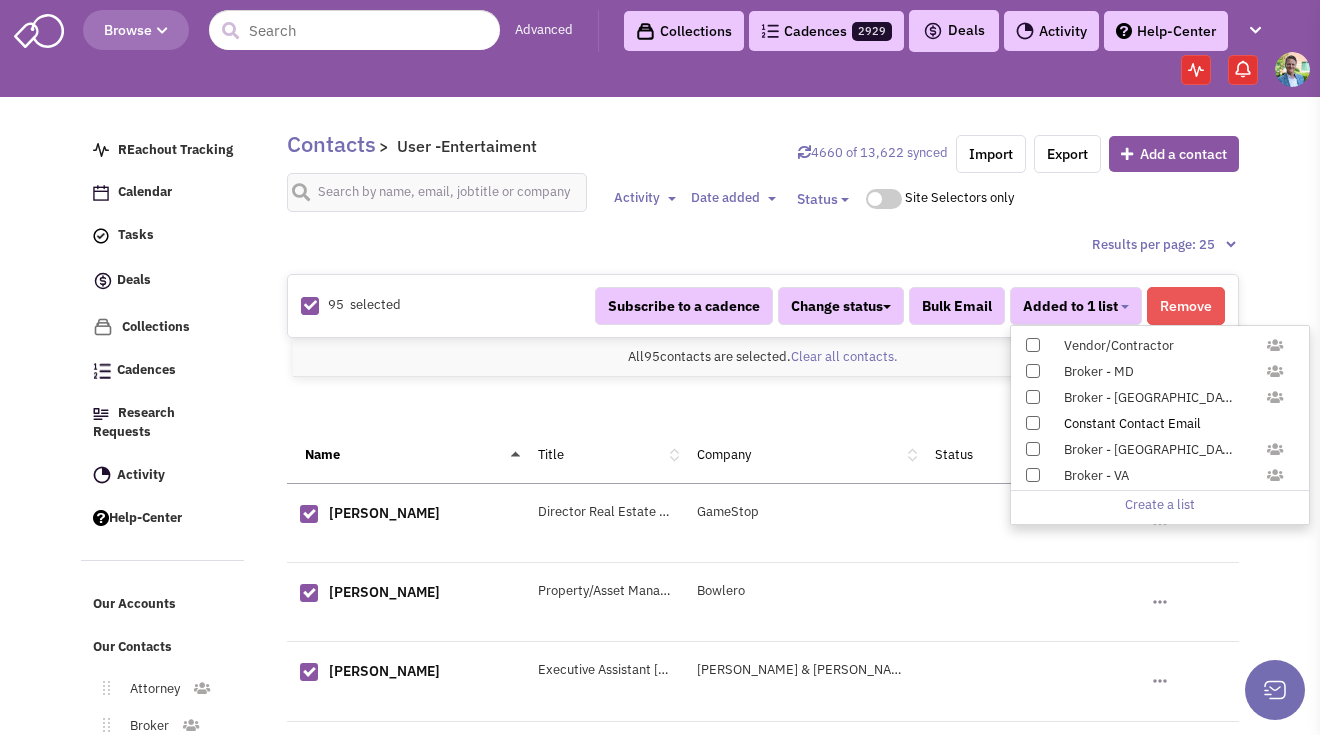 click at bounding box center [1033, 423] 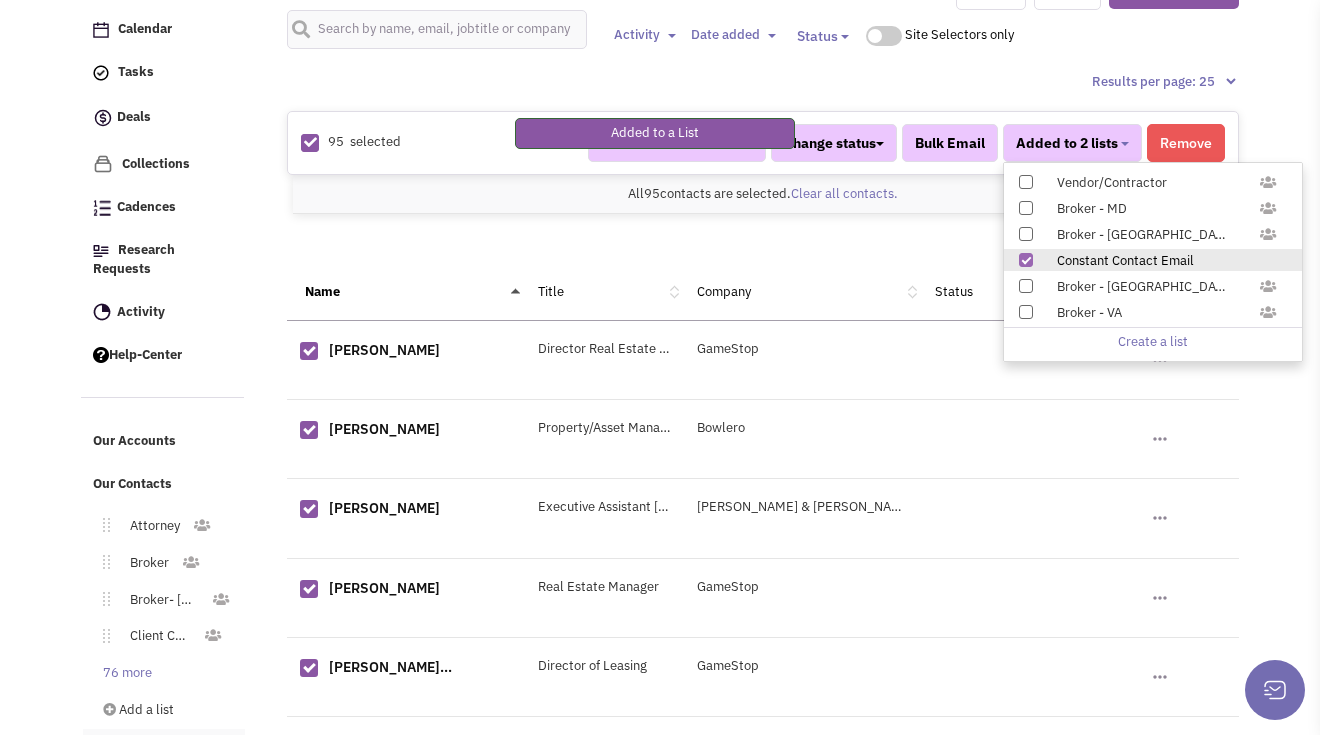 scroll, scrollTop: 298, scrollLeft: 0, axis: vertical 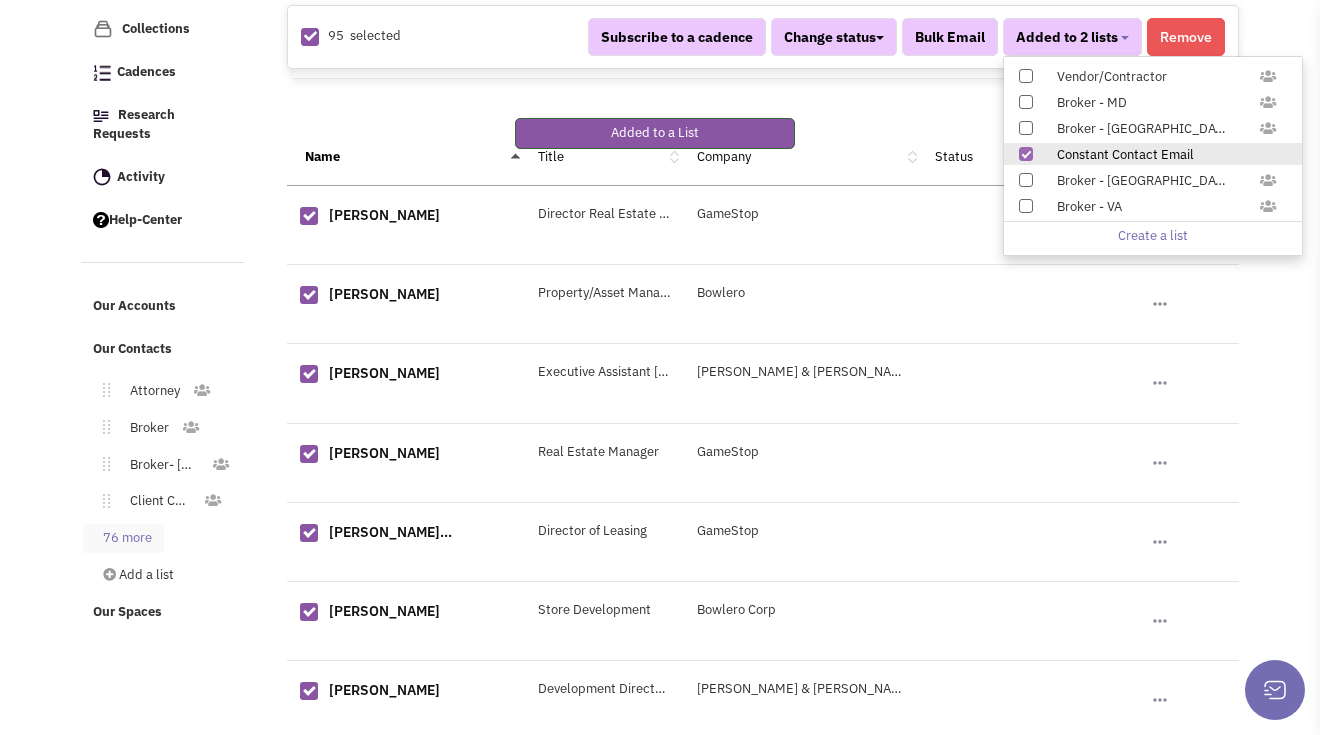 click on "76 more" at bounding box center (123, 538) 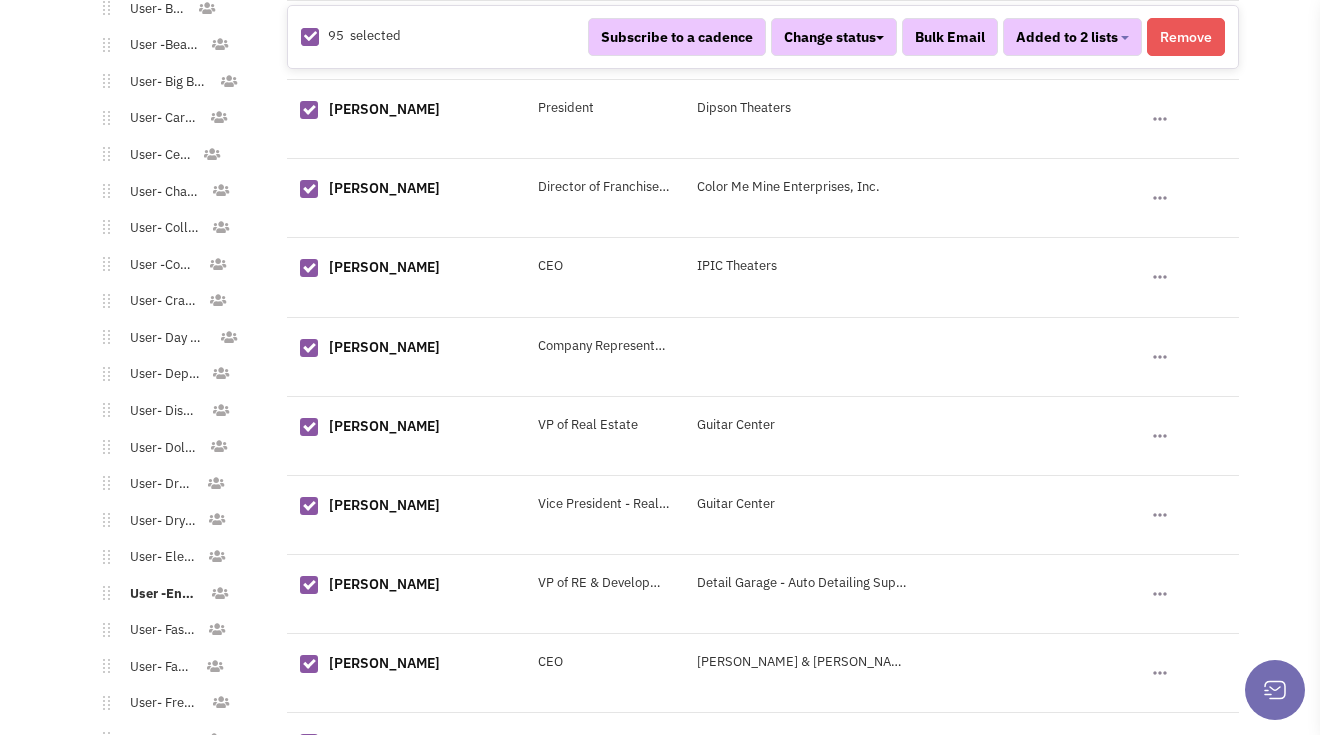 scroll, scrollTop: 1815, scrollLeft: 0, axis: vertical 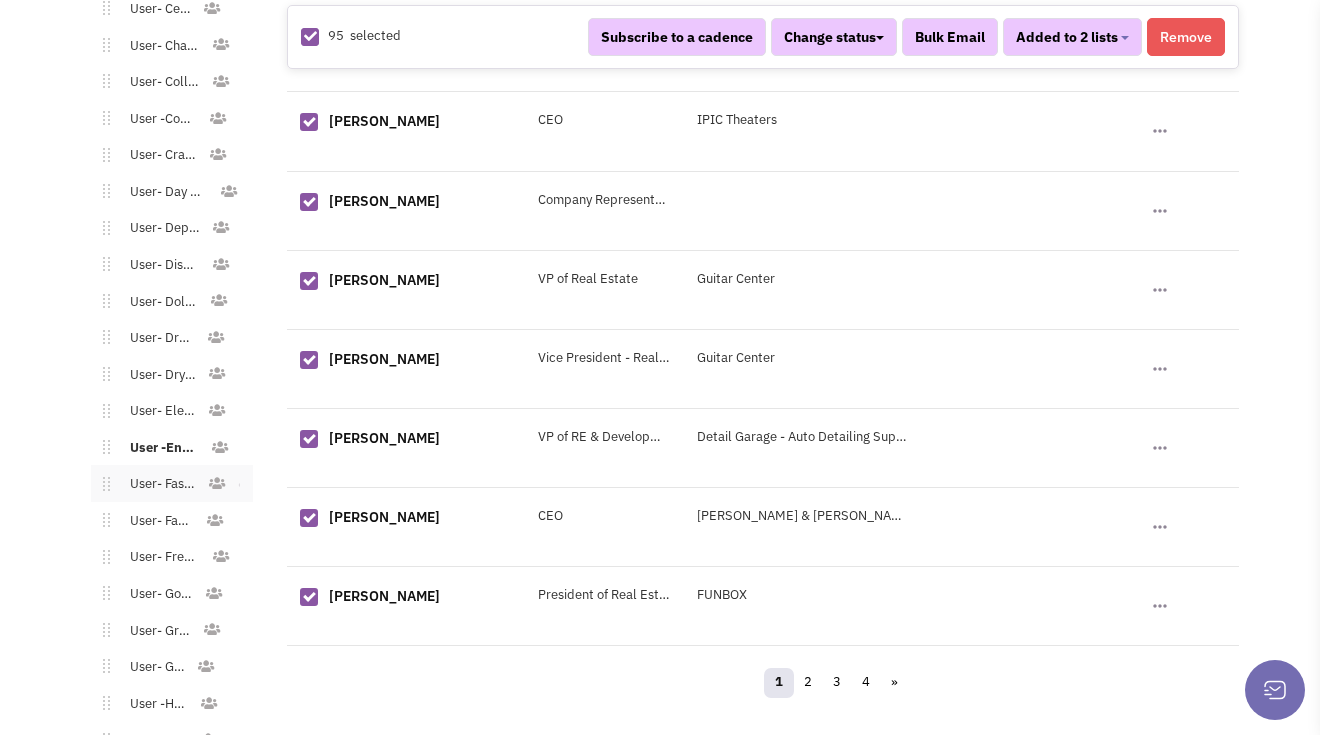 click on "User- Fast Casual" at bounding box center [158, 484] 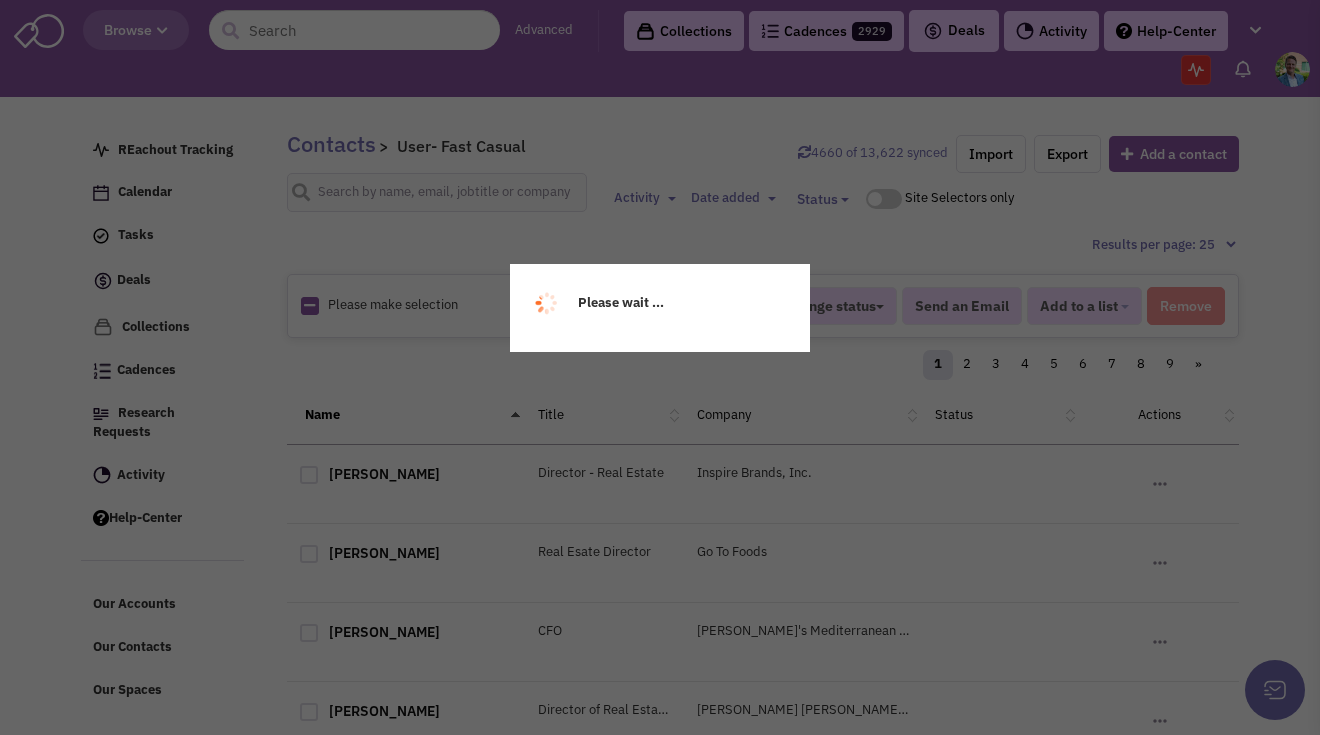 scroll, scrollTop: 0, scrollLeft: 0, axis: both 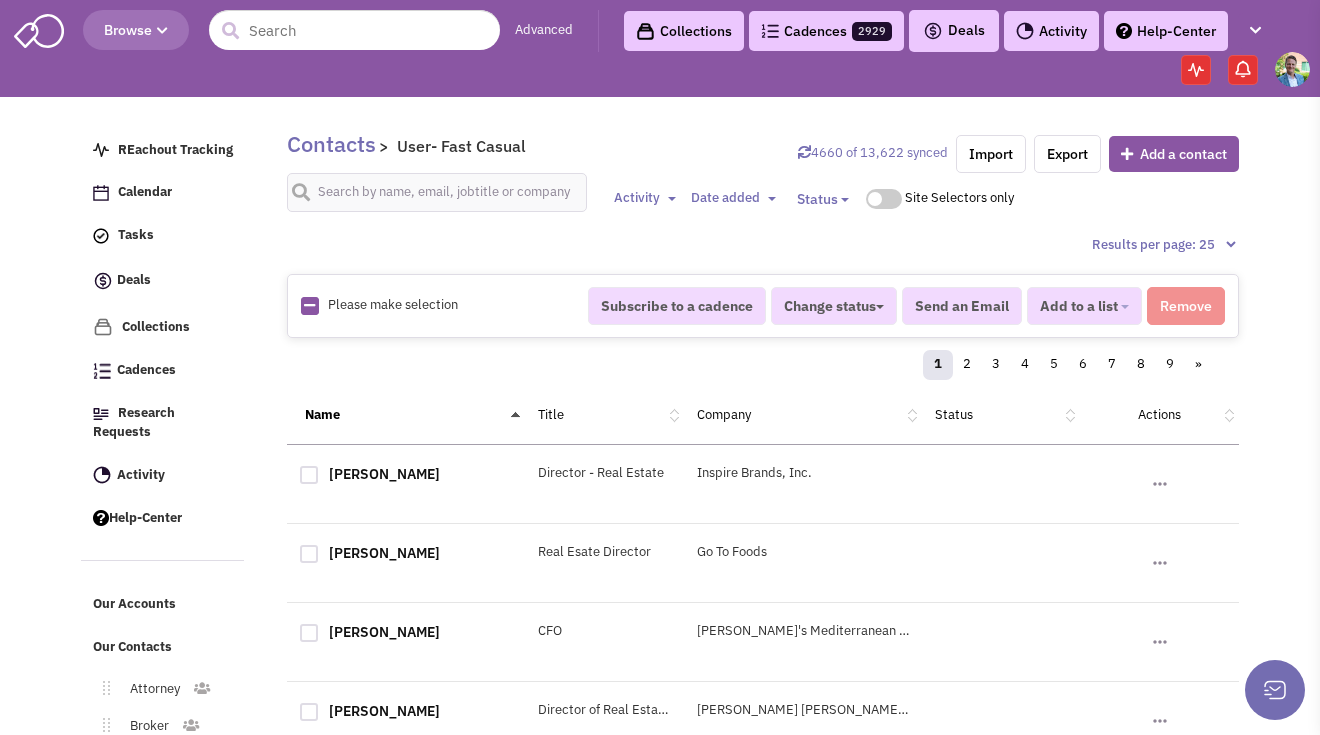 click at bounding box center (310, 306) 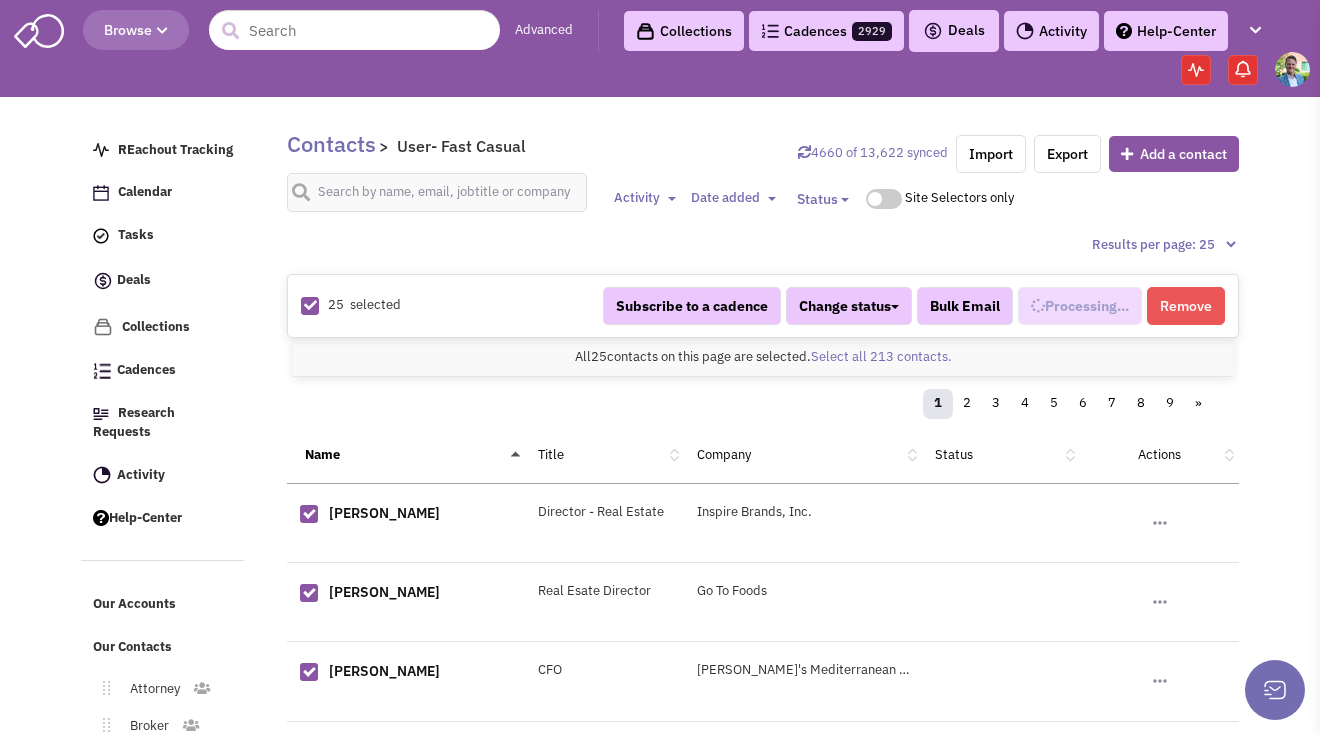 select on "672" 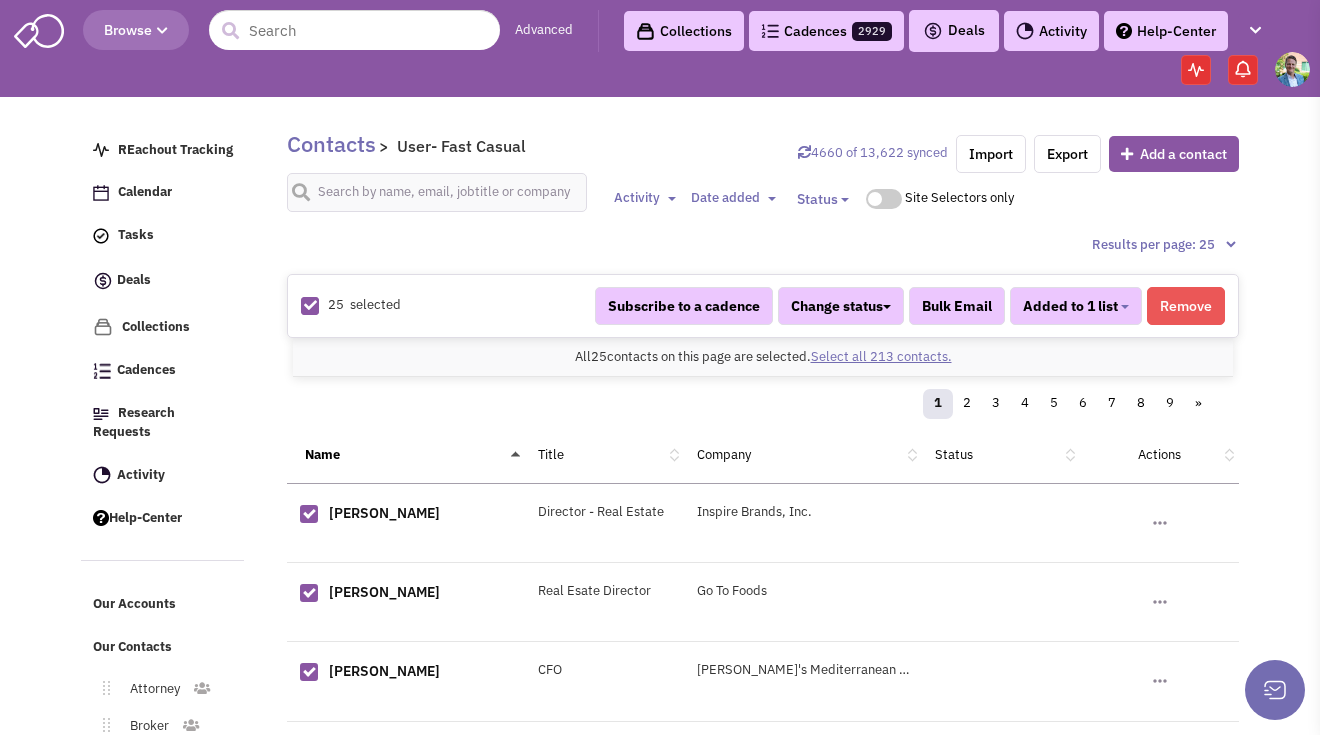 scroll, scrollTop: 844, scrollLeft: 0, axis: vertical 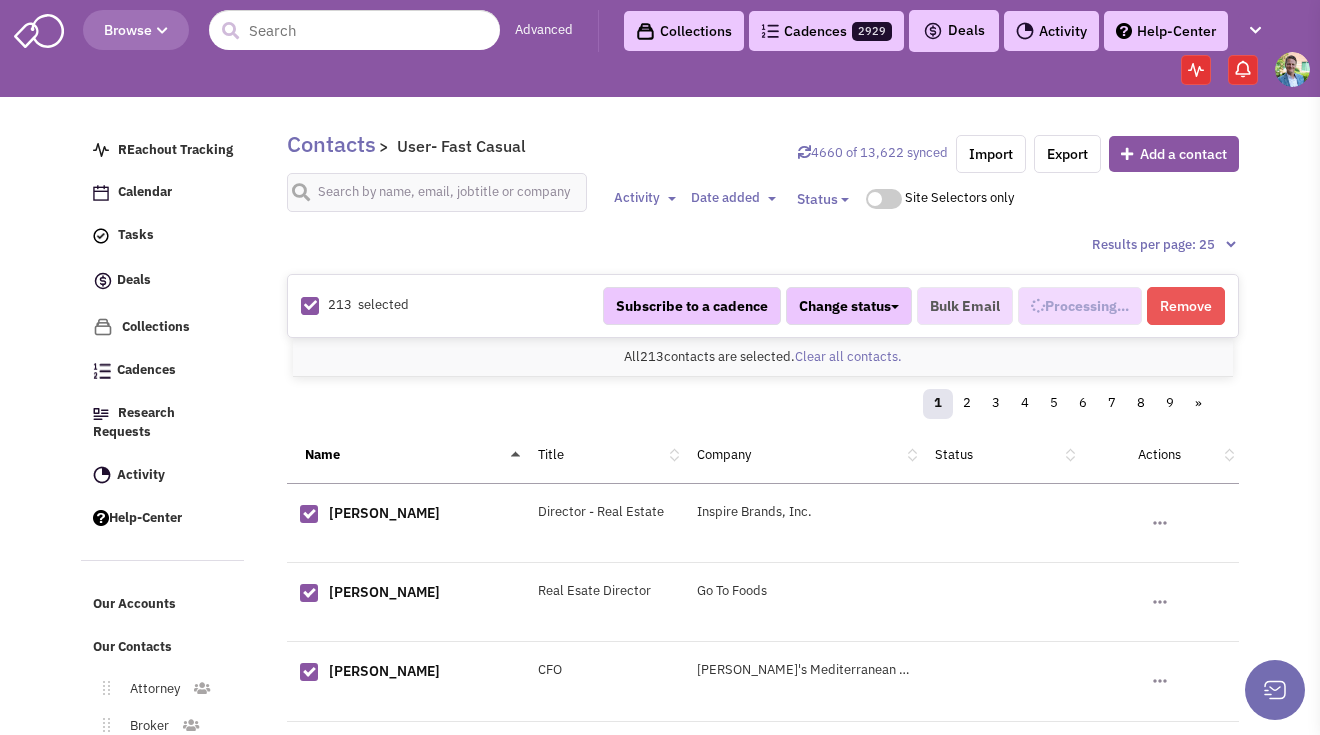 select on "672" 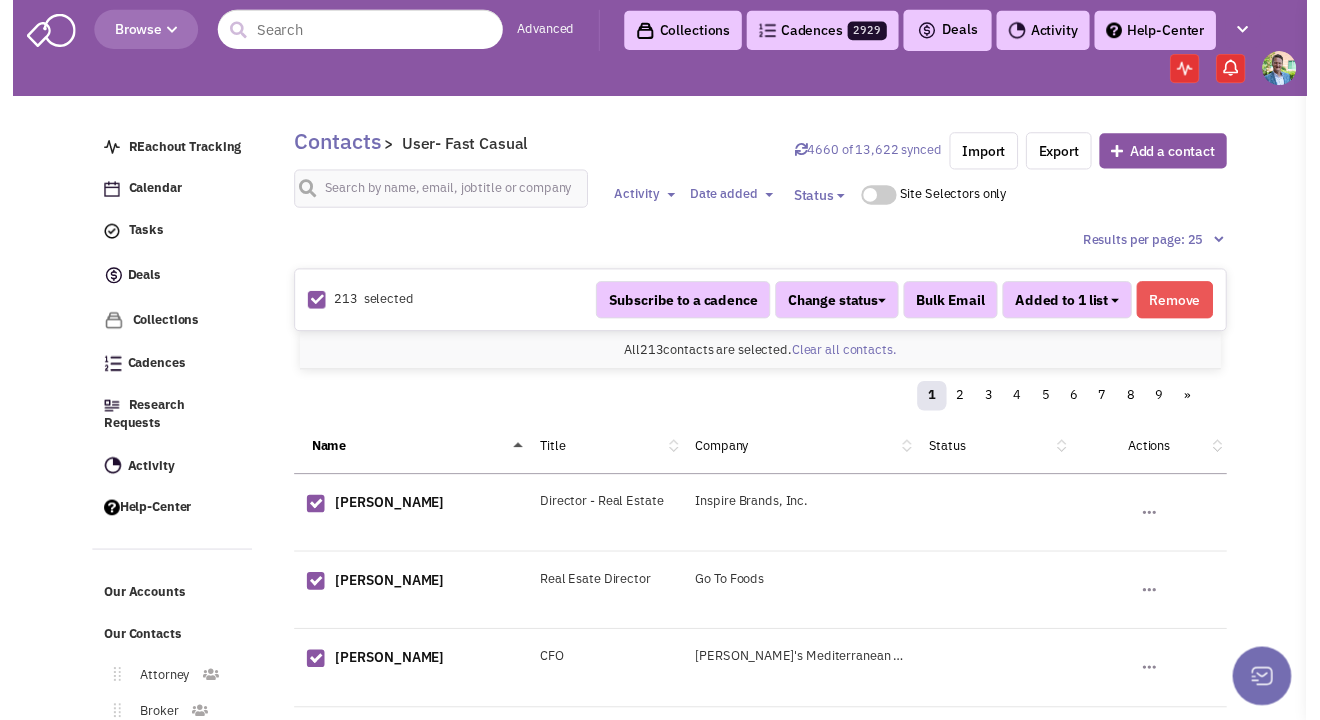 scroll, scrollTop: 844, scrollLeft: 0, axis: vertical 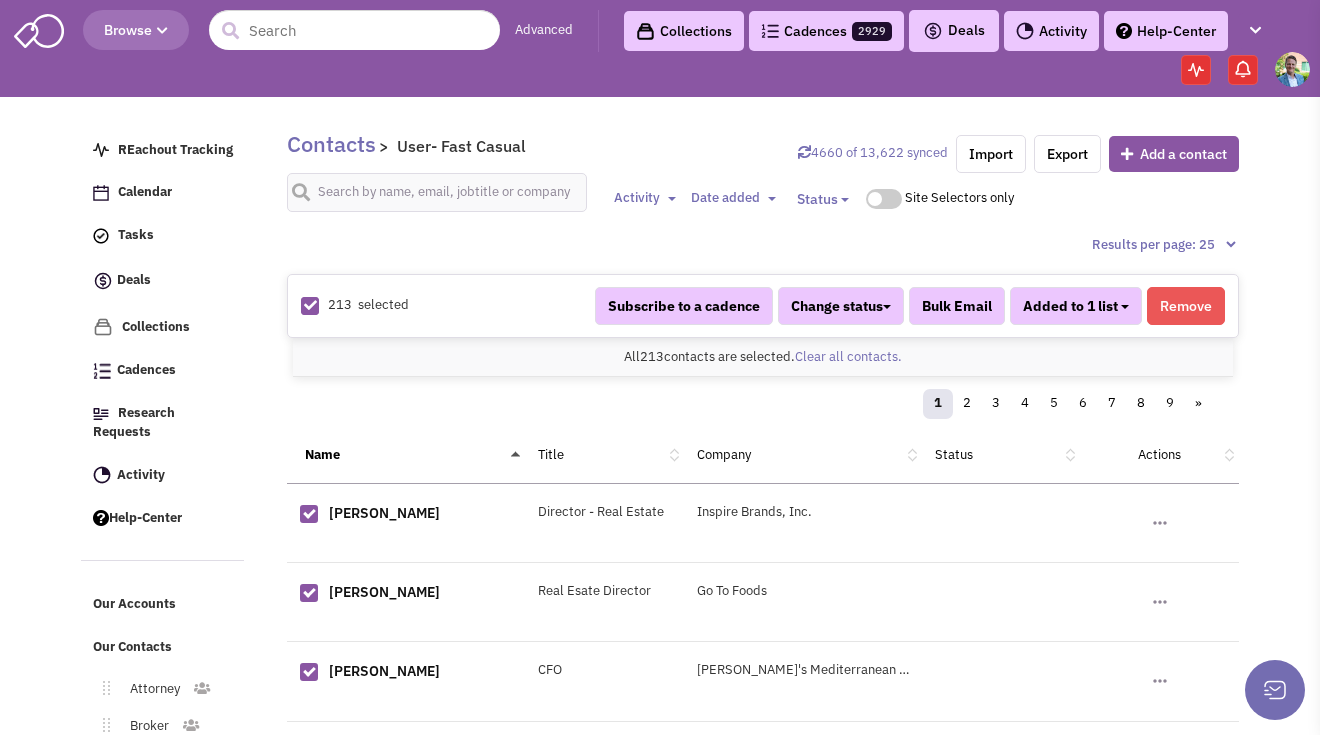 click on "Added to 1 list" at bounding box center [1076, 306] 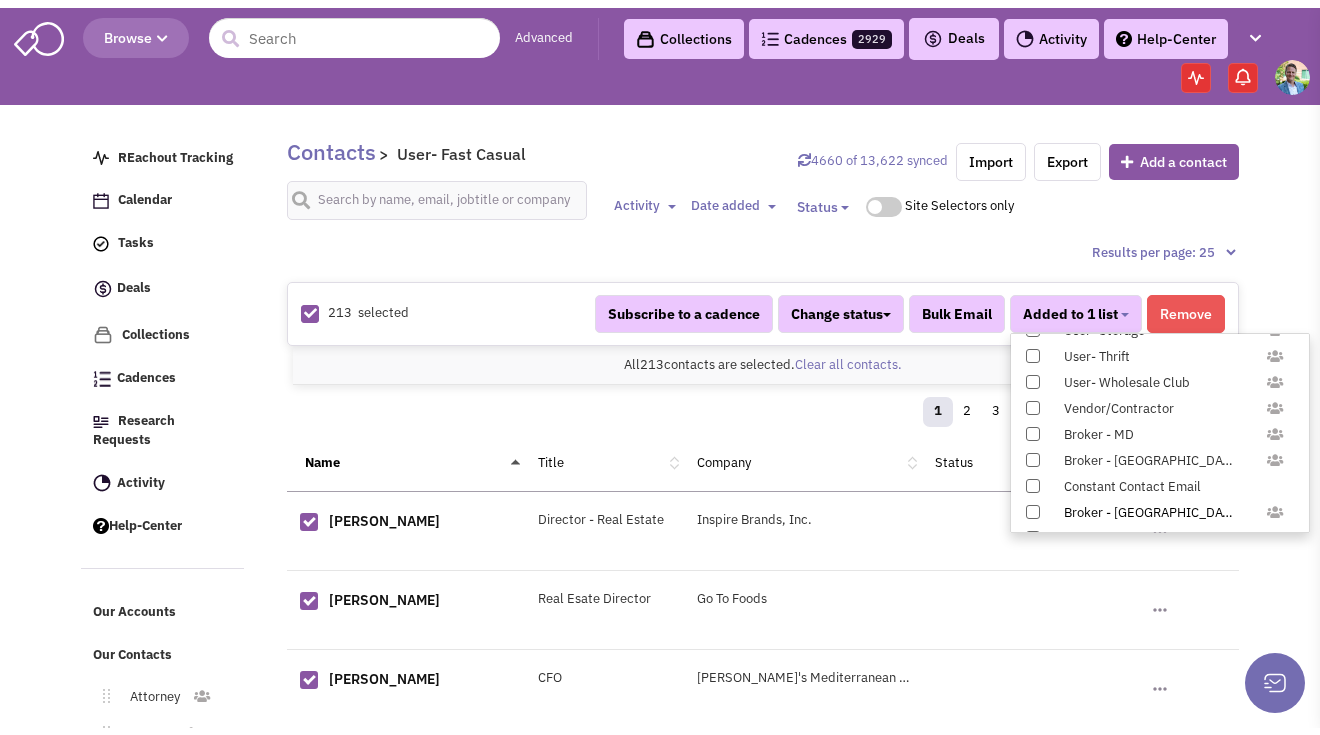 scroll, scrollTop: 1929, scrollLeft: 0, axis: vertical 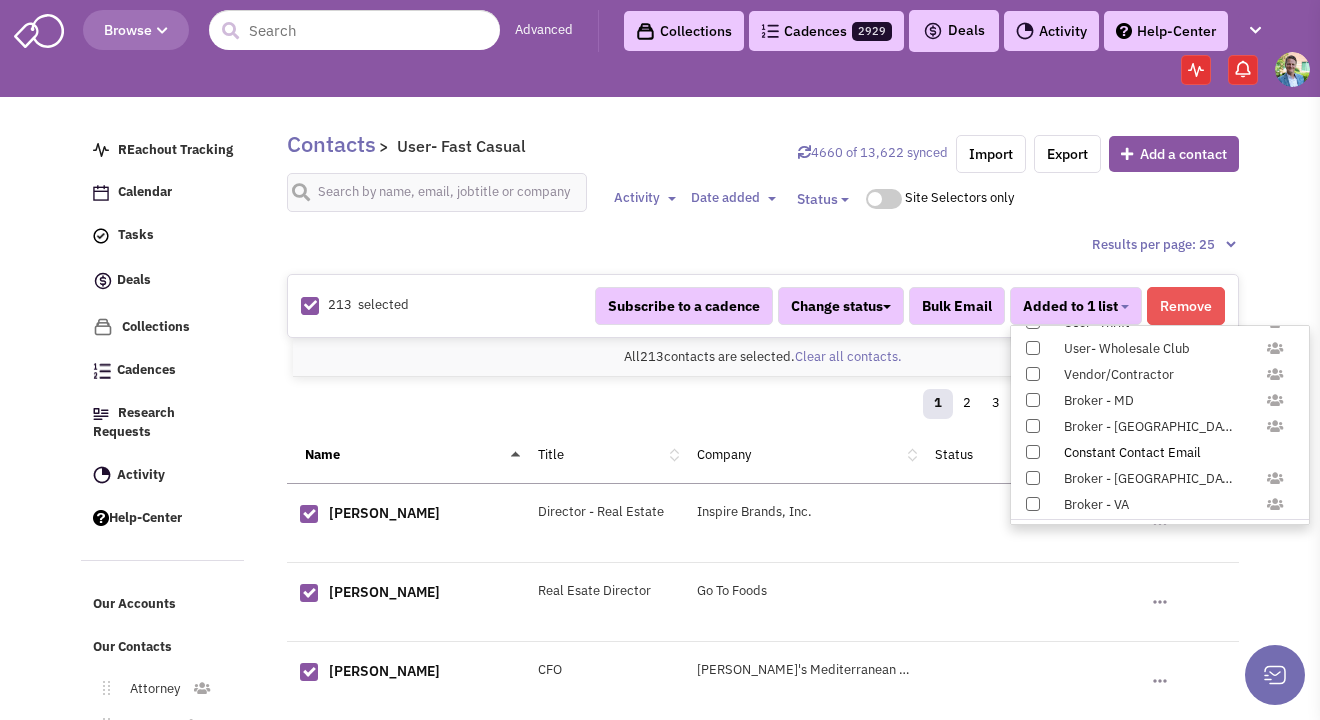 click at bounding box center (1033, 452) 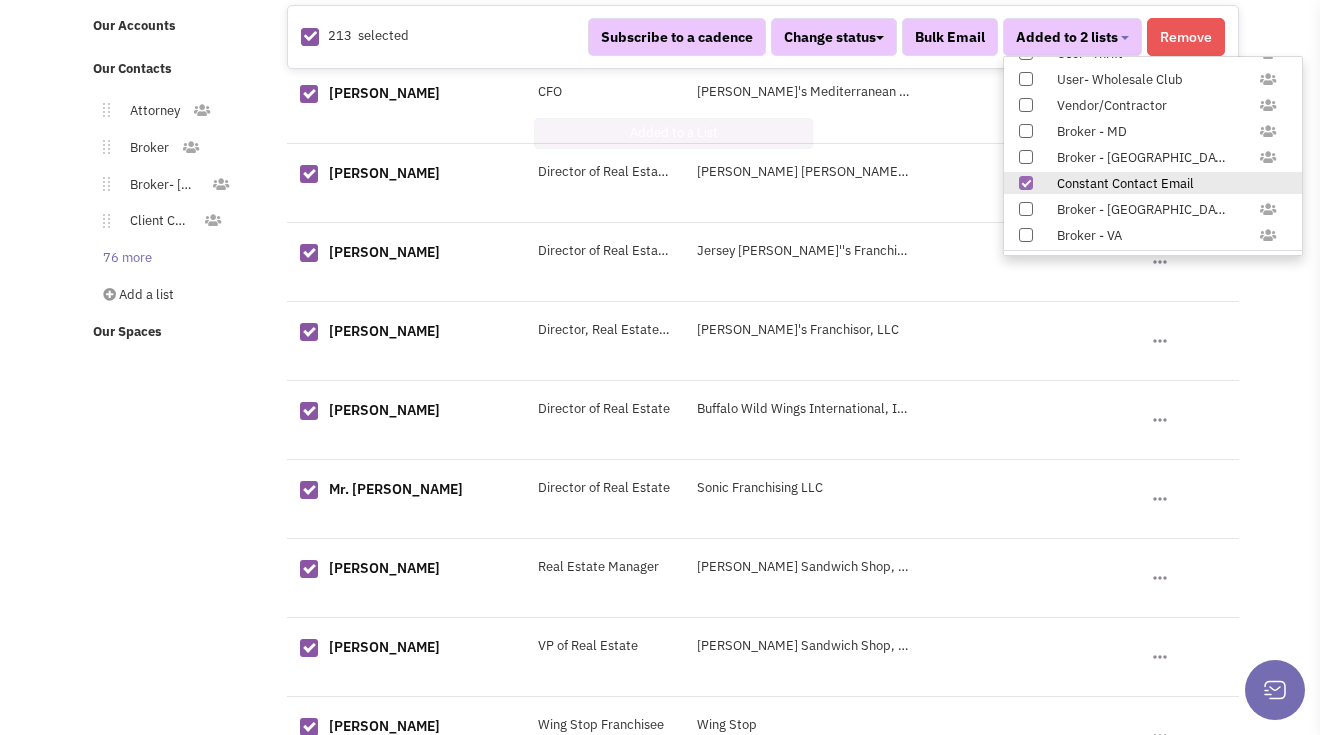 scroll, scrollTop: 716, scrollLeft: 0, axis: vertical 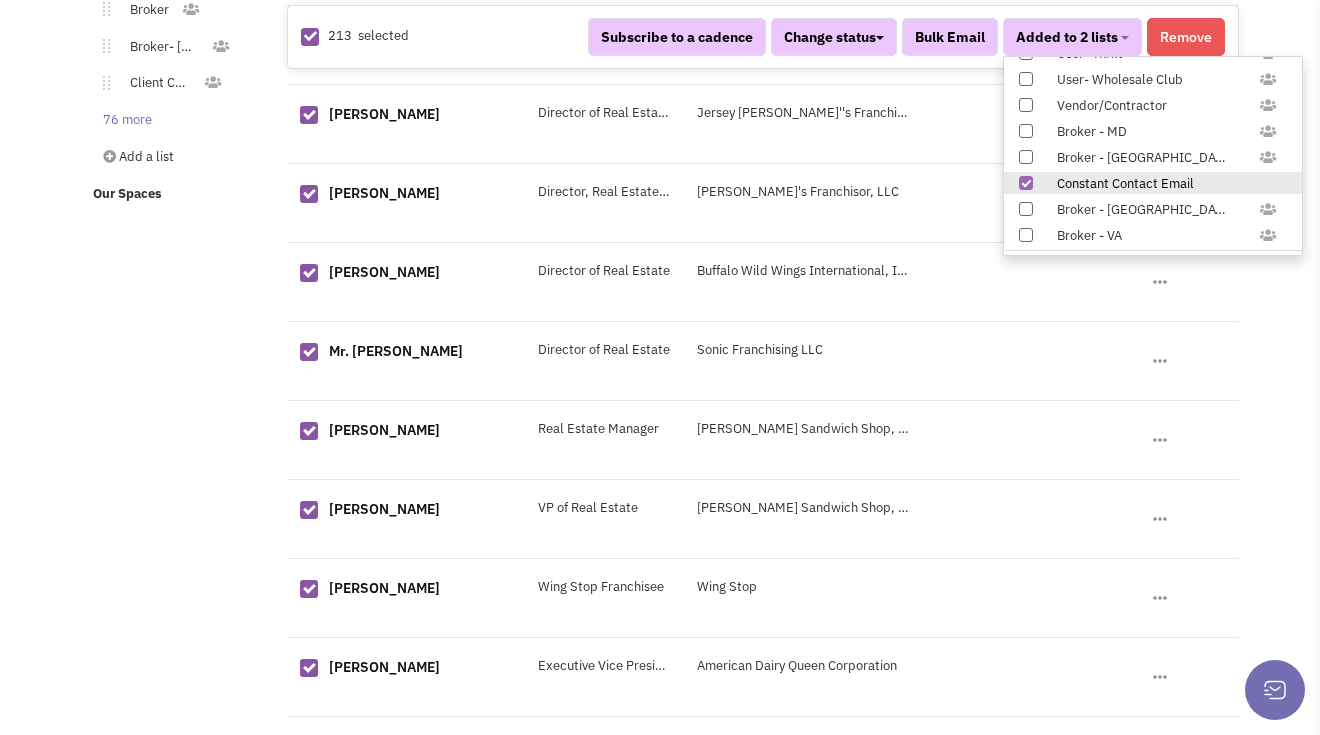 click on "76 more" at bounding box center [123, 120] 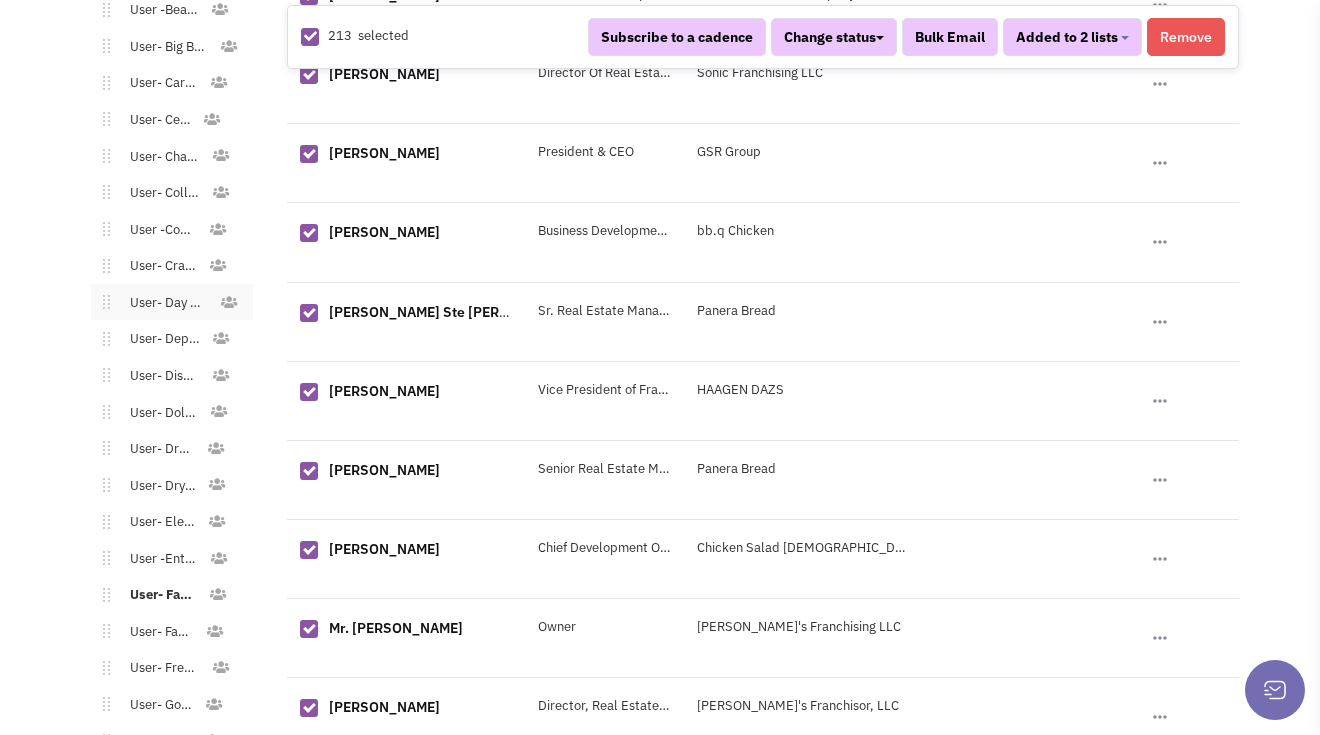 scroll, scrollTop: 1841, scrollLeft: 0, axis: vertical 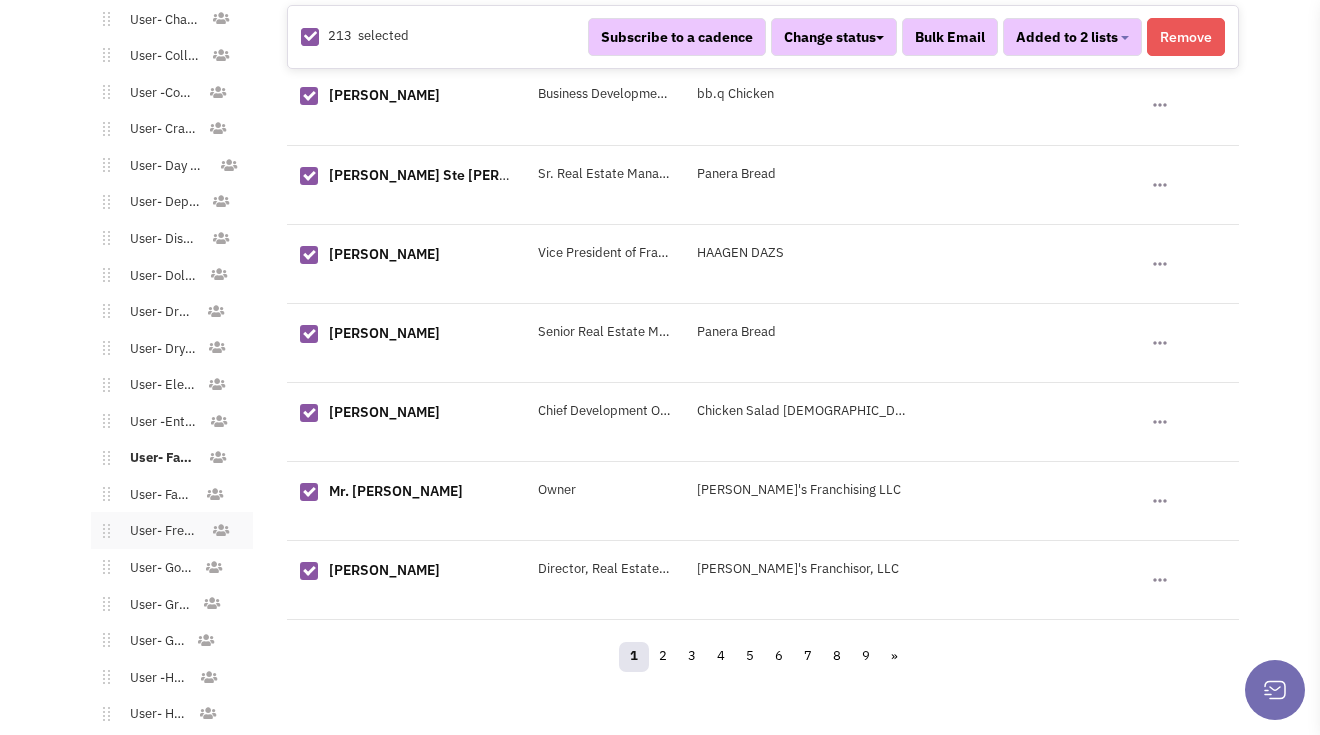 click on "User- Freestanding Commercial" at bounding box center [160, 531] 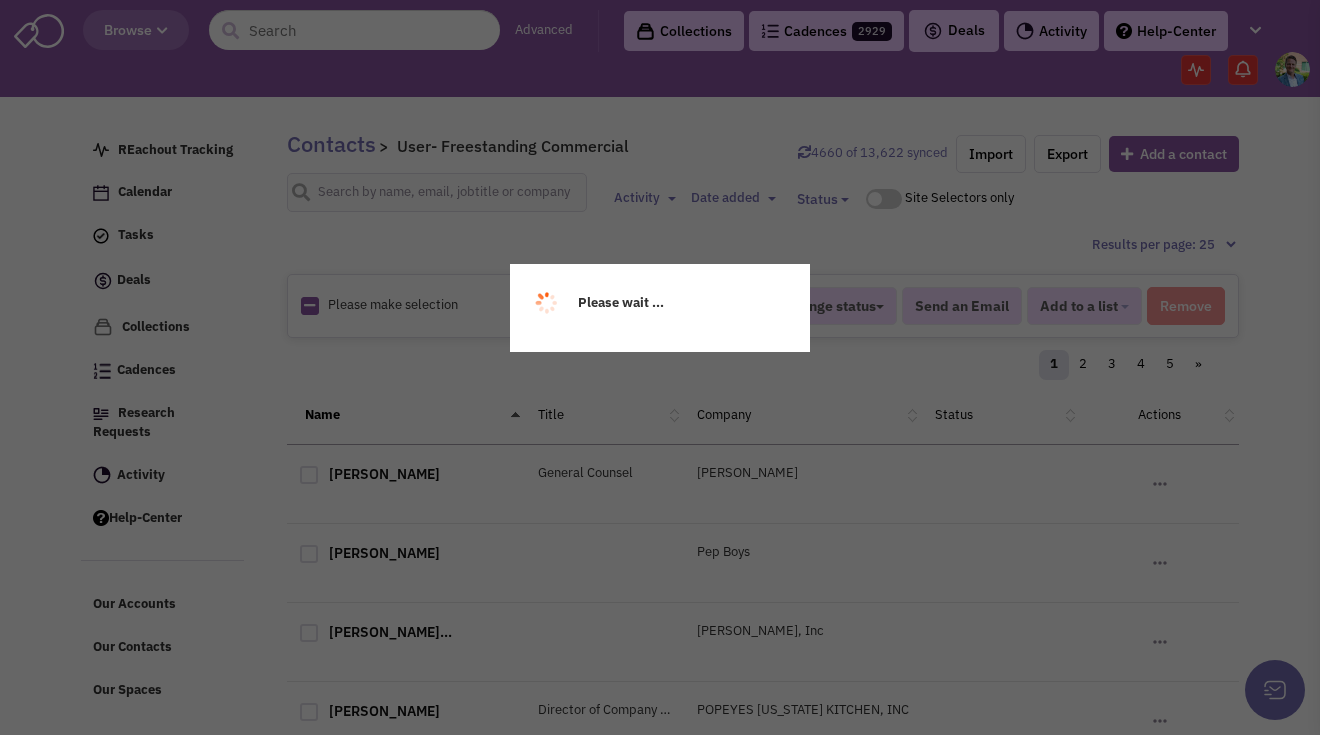scroll, scrollTop: 0, scrollLeft: 0, axis: both 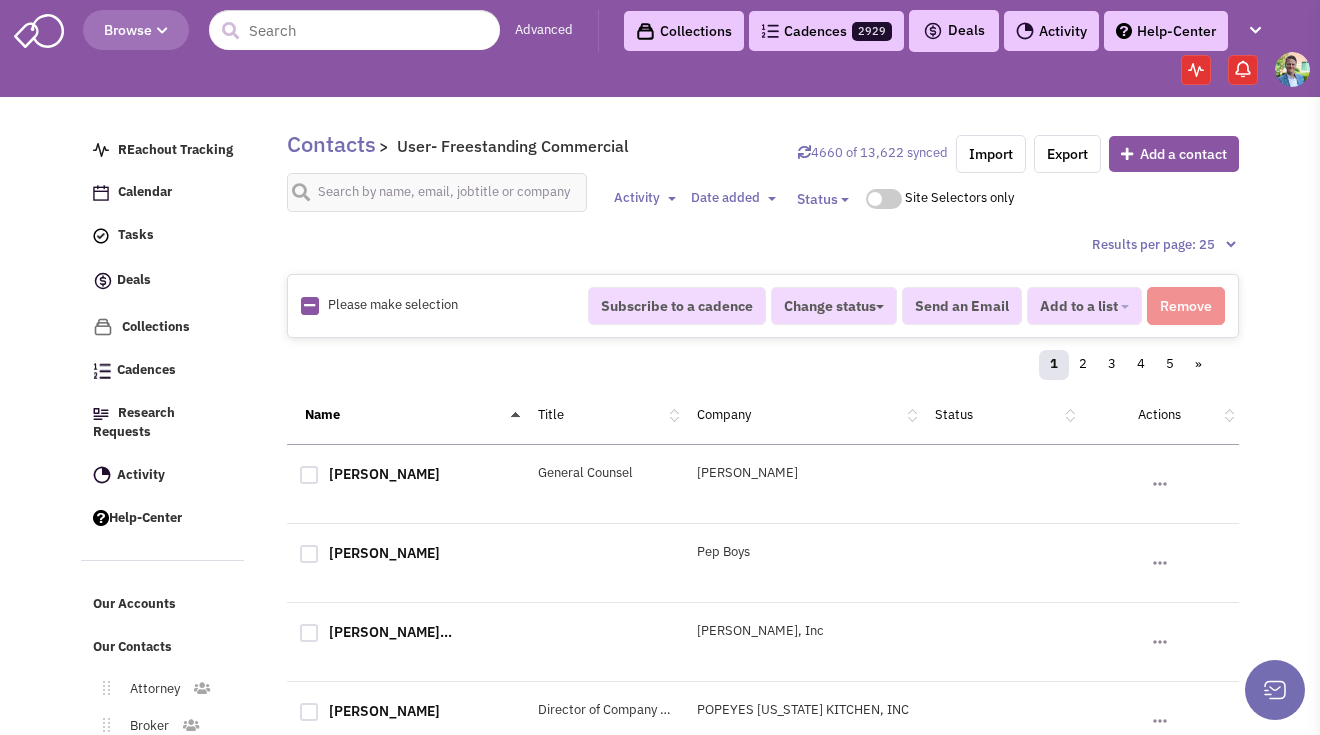 click at bounding box center [309, 305] 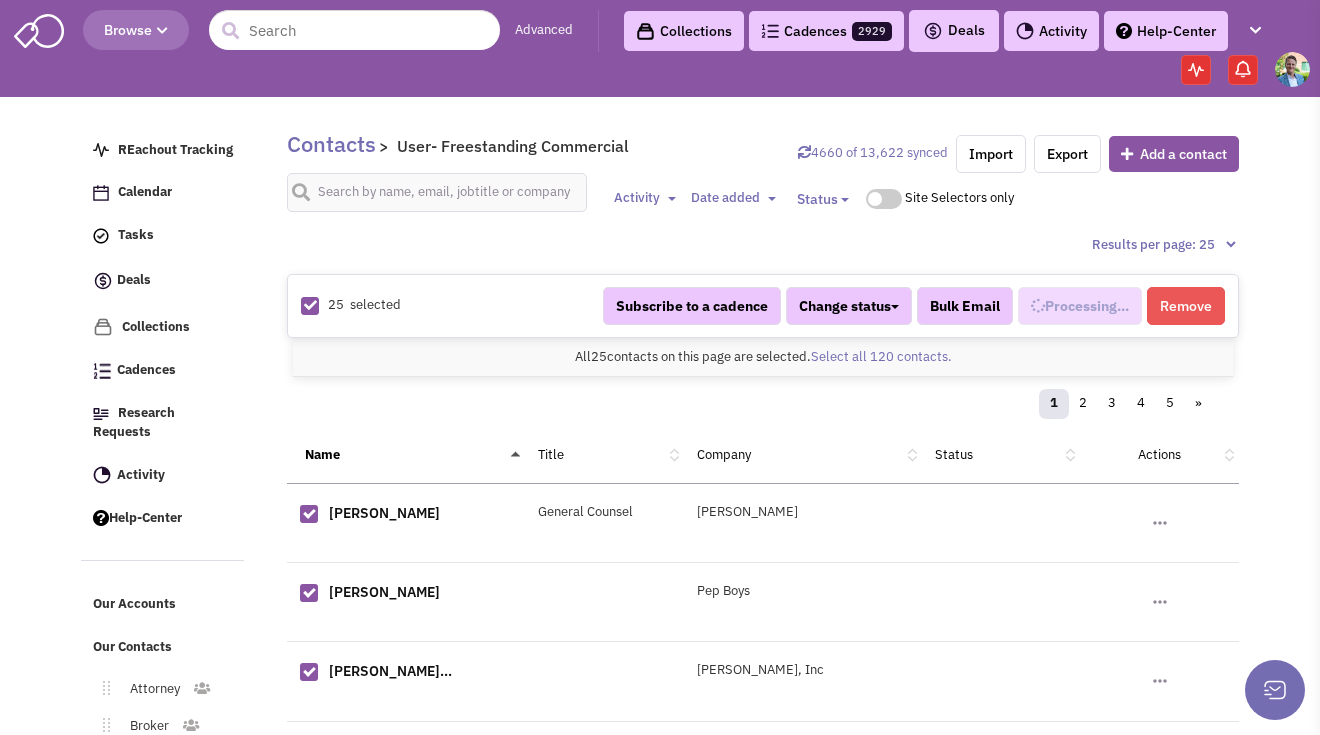 scroll, scrollTop: 882, scrollLeft: 0, axis: vertical 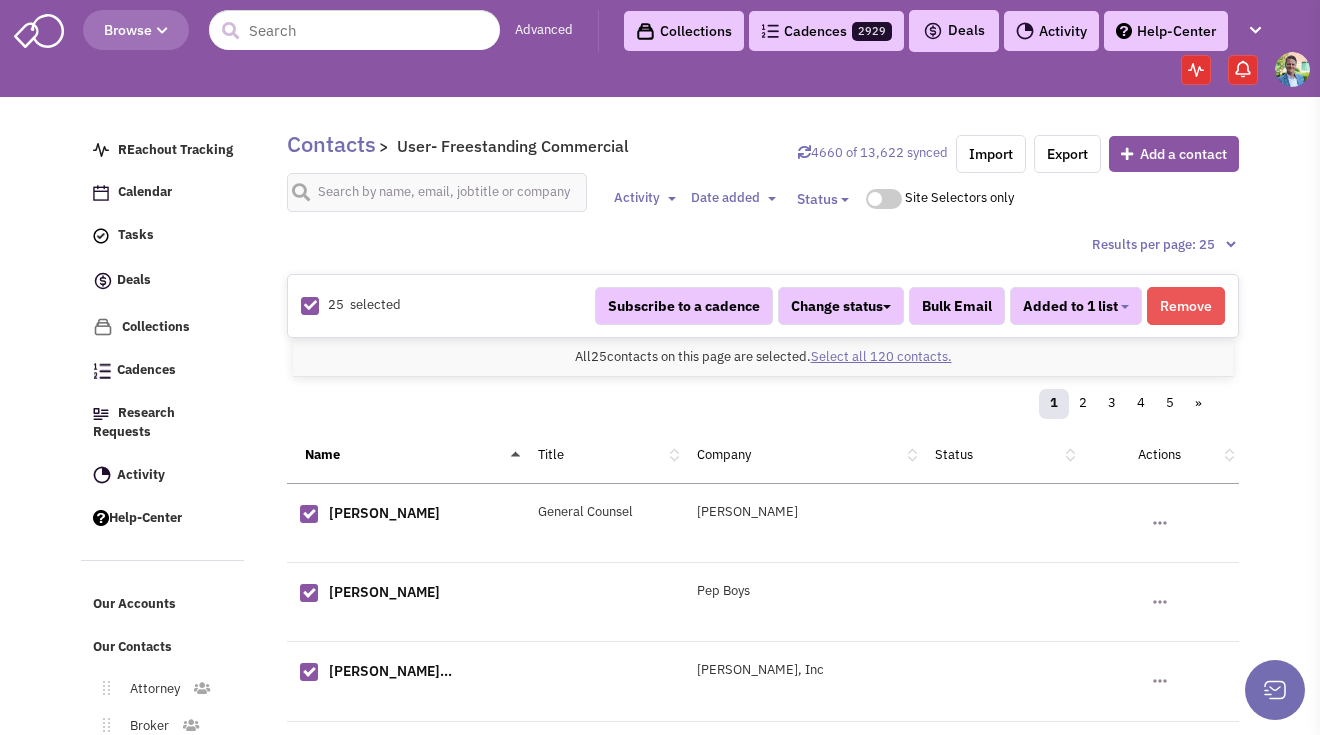 click on "All  25  contacts on this page are selected.   Select all 120 contacts.
All  25  contacts are selected.   Clear all contacts." at bounding box center (763, 357) 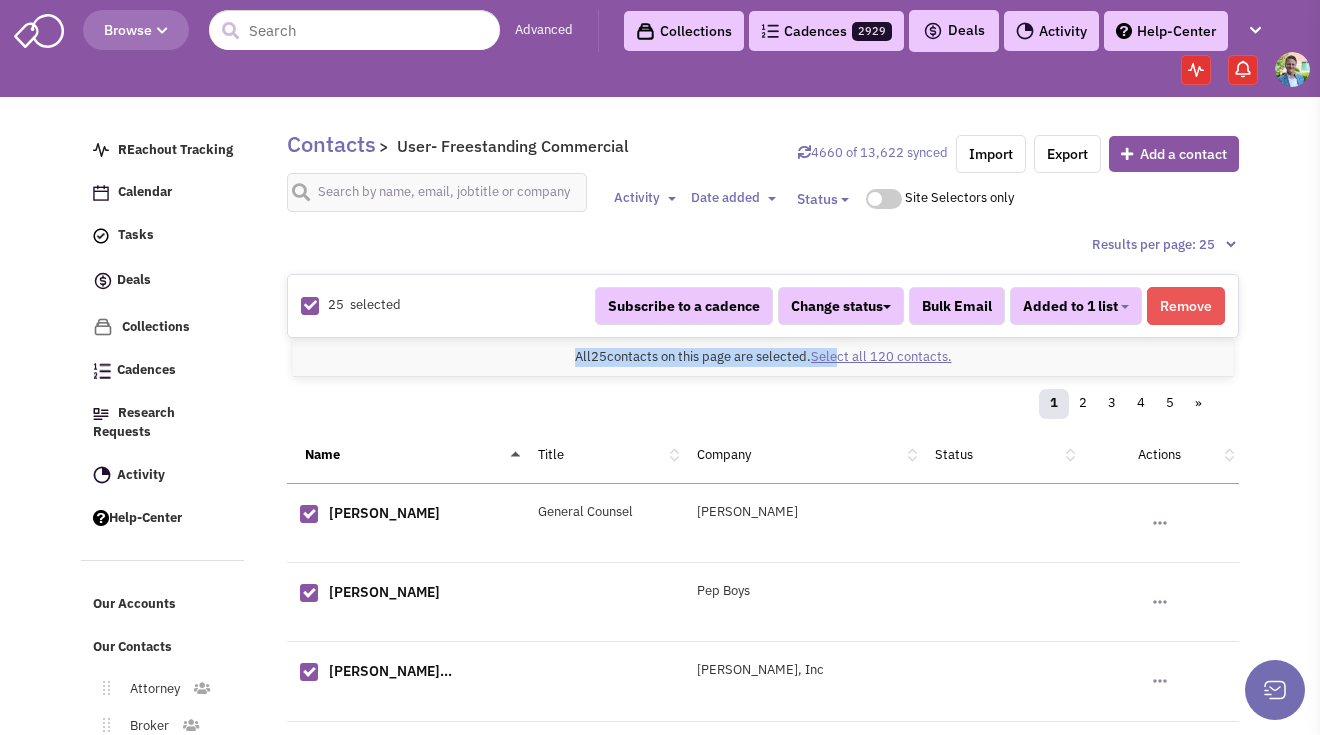 click on "Select all 120 contacts." at bounding box center [881, 356] 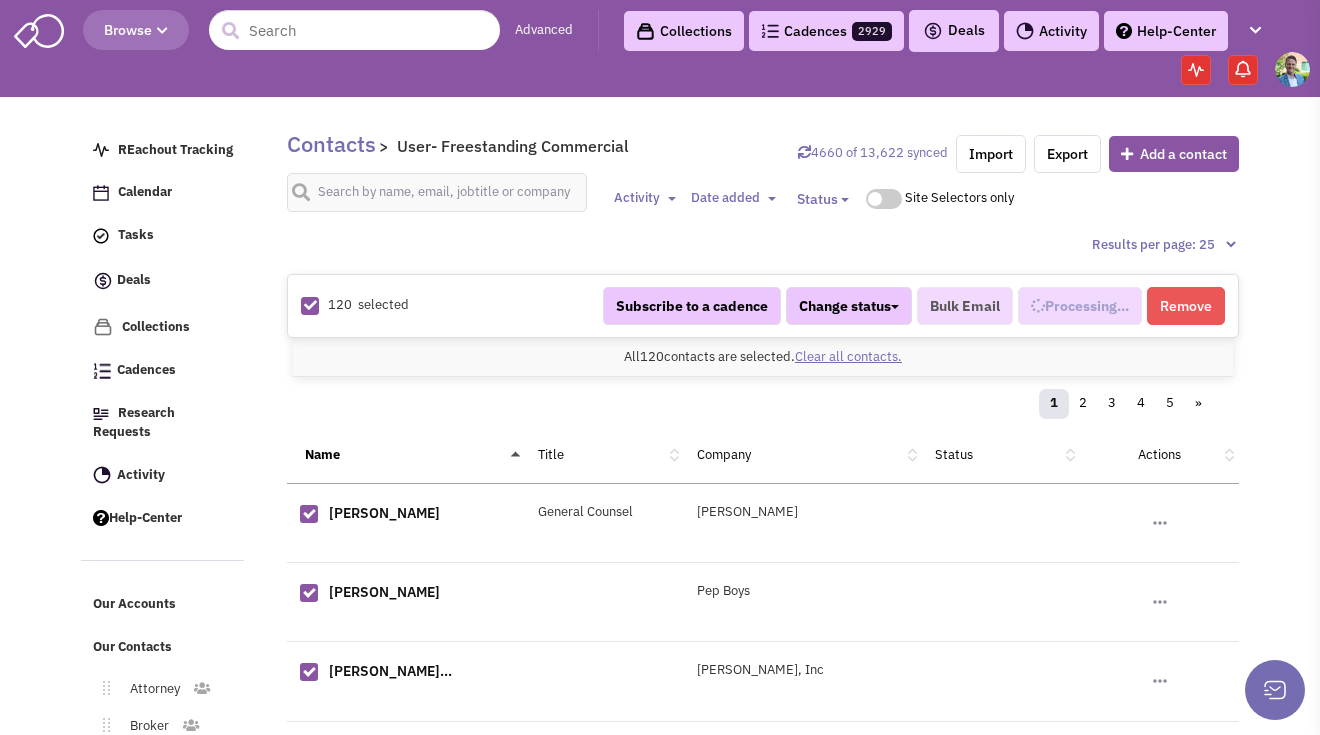 scroll, scrollTop: 882, scrollLeft: 0, axis: vertical 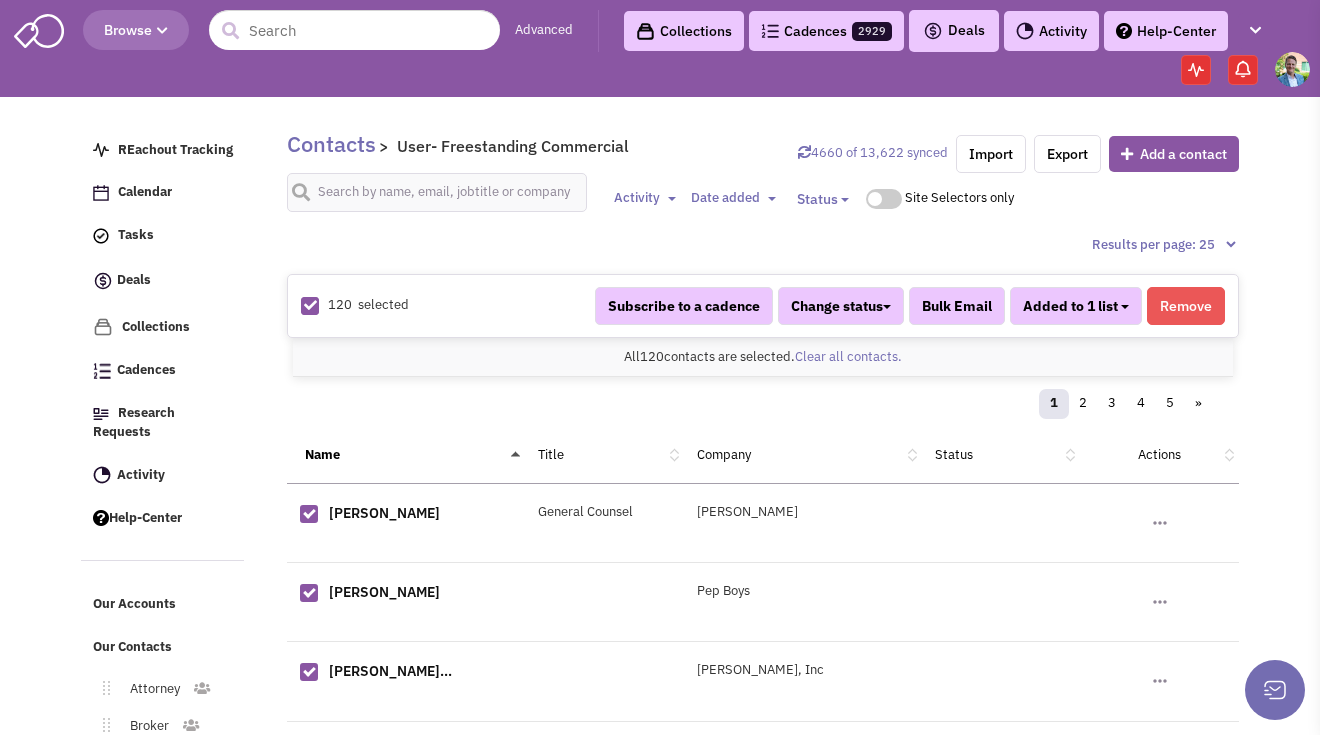 click at bounding box center [1125, 307] 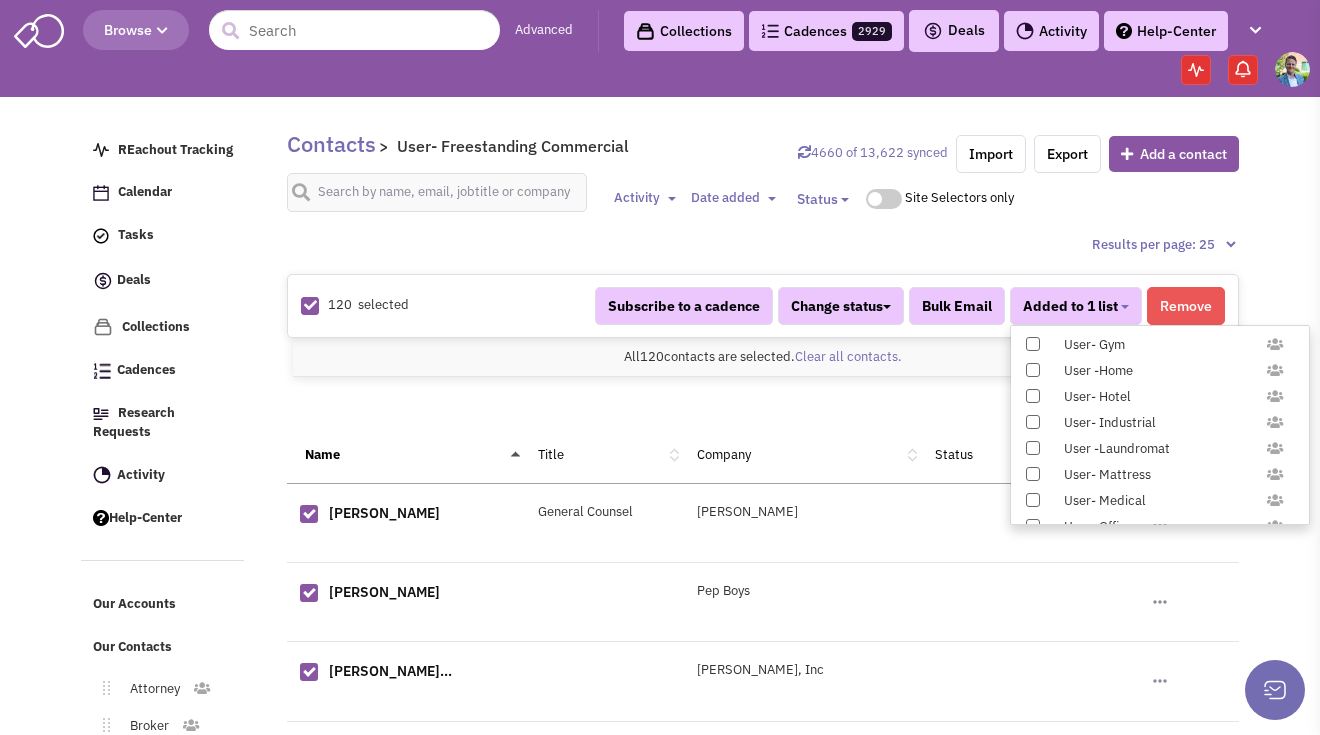 scroll, scrollTop: 1958, scrollLeft: 0, axis: vertical 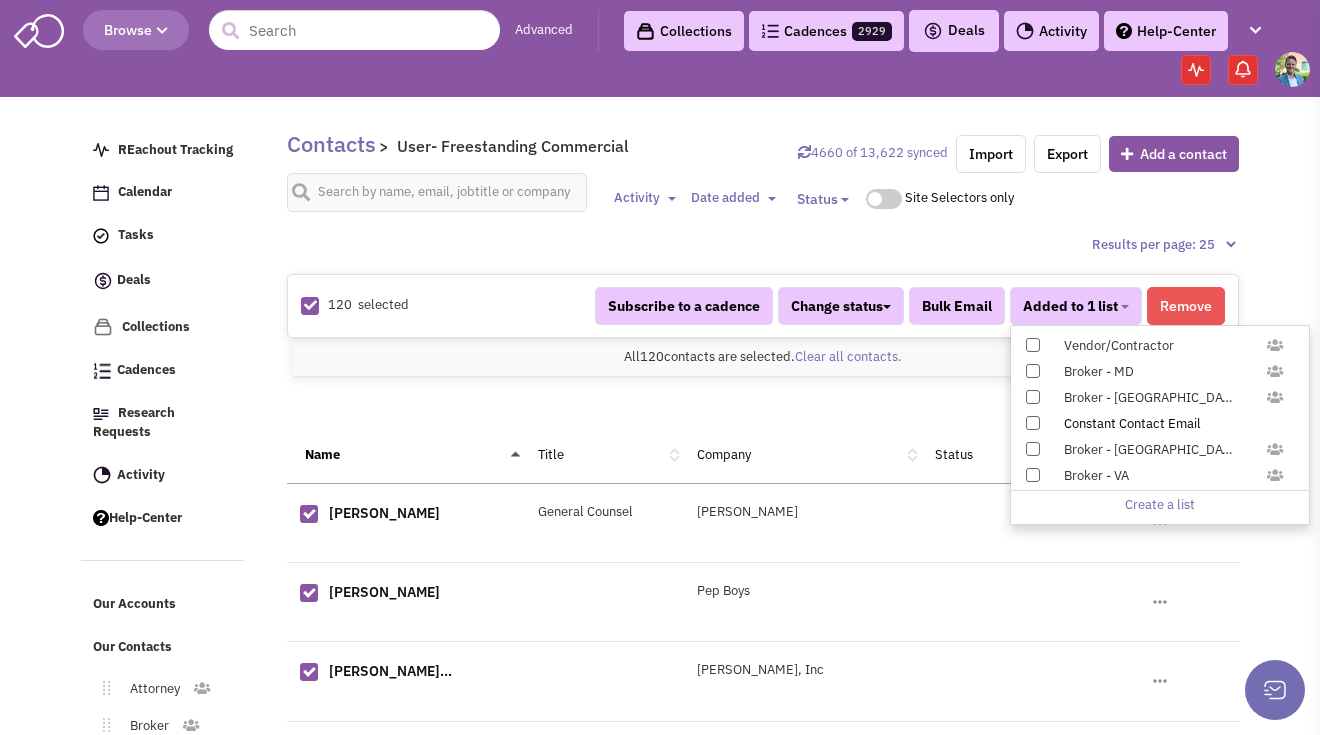 click at bounding box center [1033, 423] 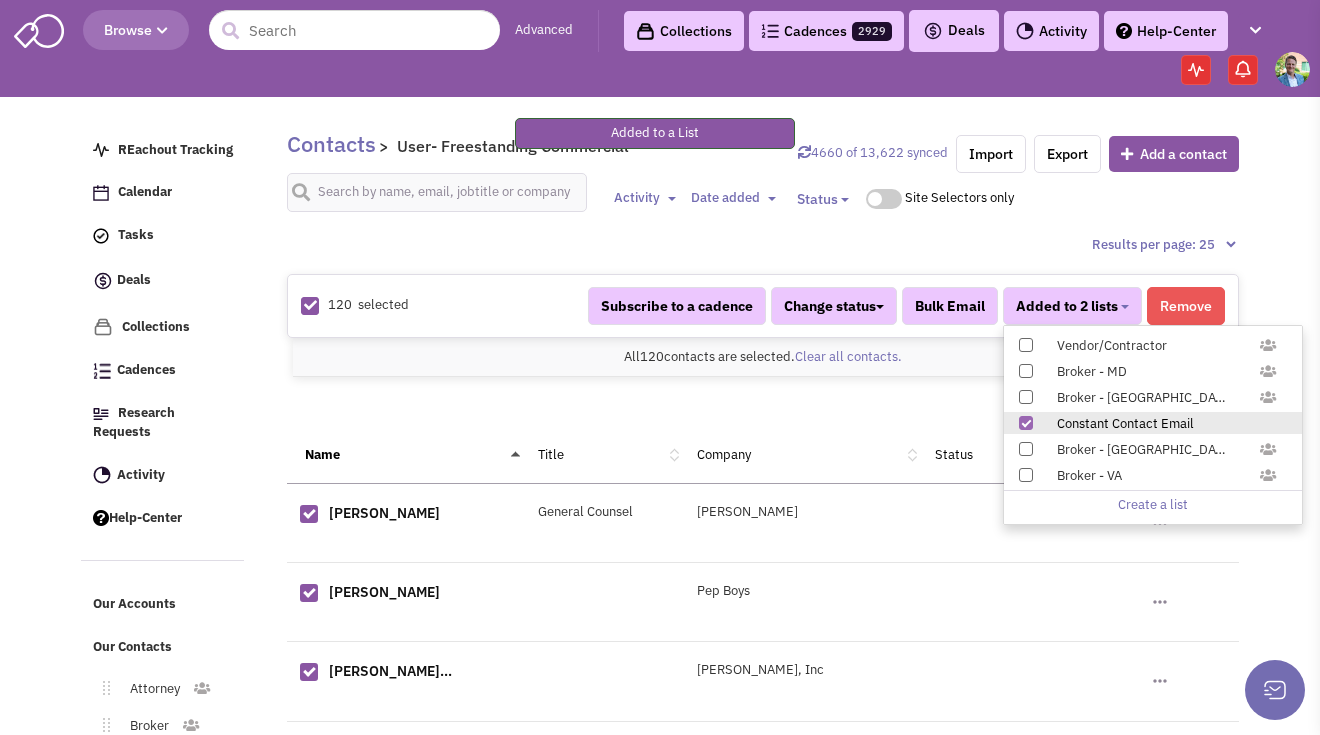 click on "REachout Tracking
Calendar
Tasks
Completed Tasks
Deals
Team Deals
Toggle Dropdown
Edit pipeline
Archive
Clientlook  imported deals Archive" at bounding box center [170, 527] 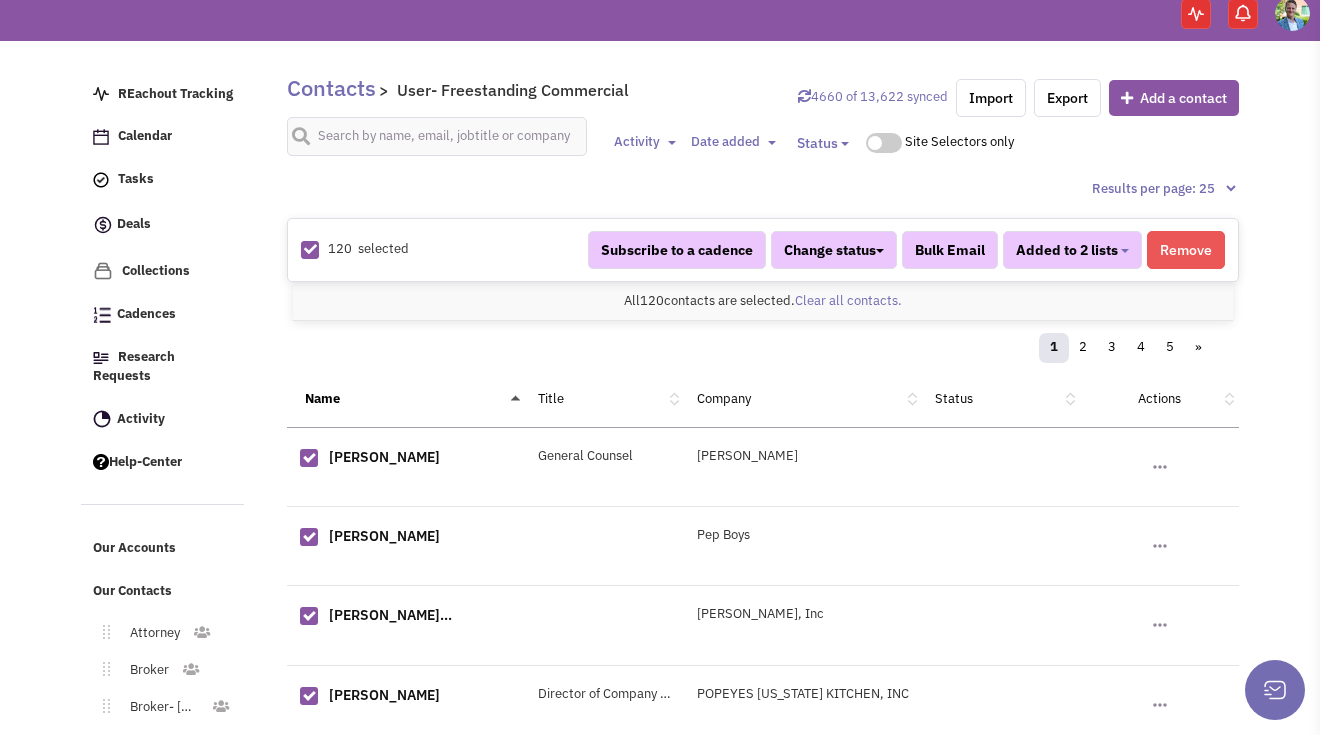 scroll, scrollTop: 331, scrollLeft: 0, axis: vertical 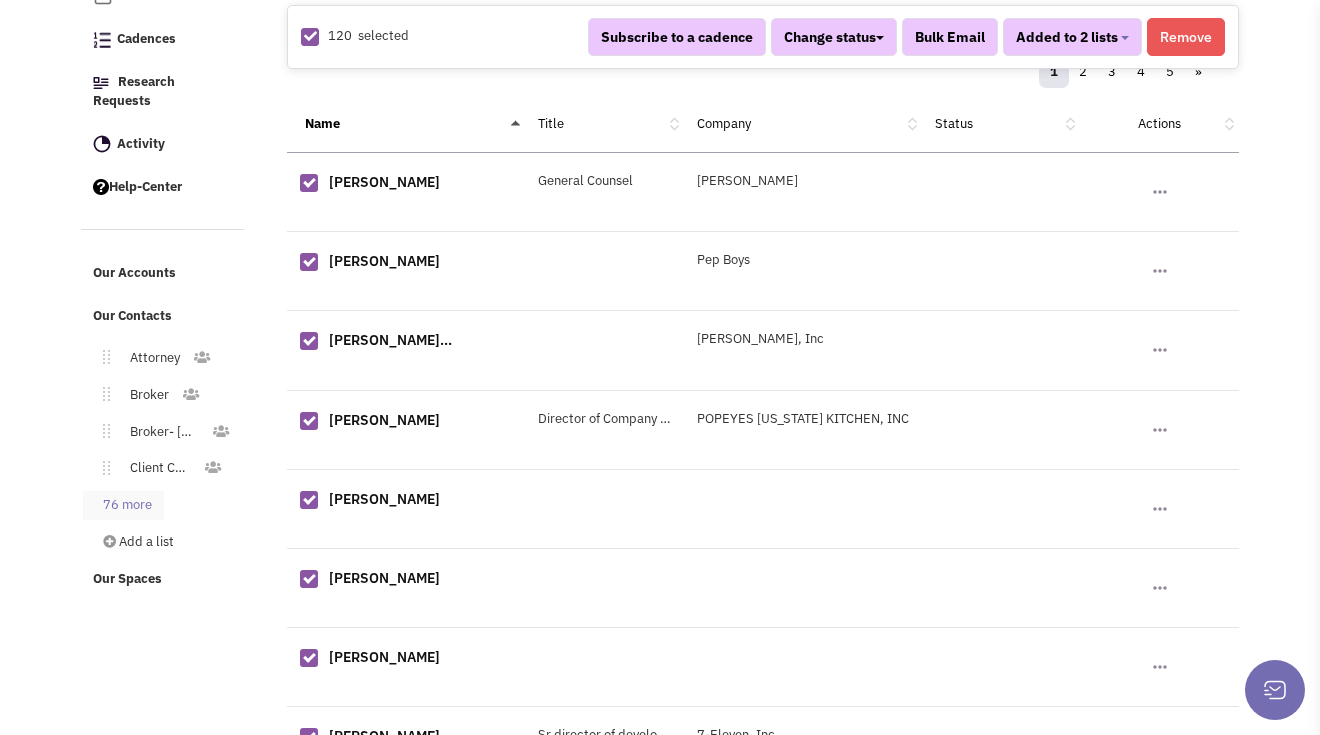 click on "76 more" at bounding box center [123, 505] 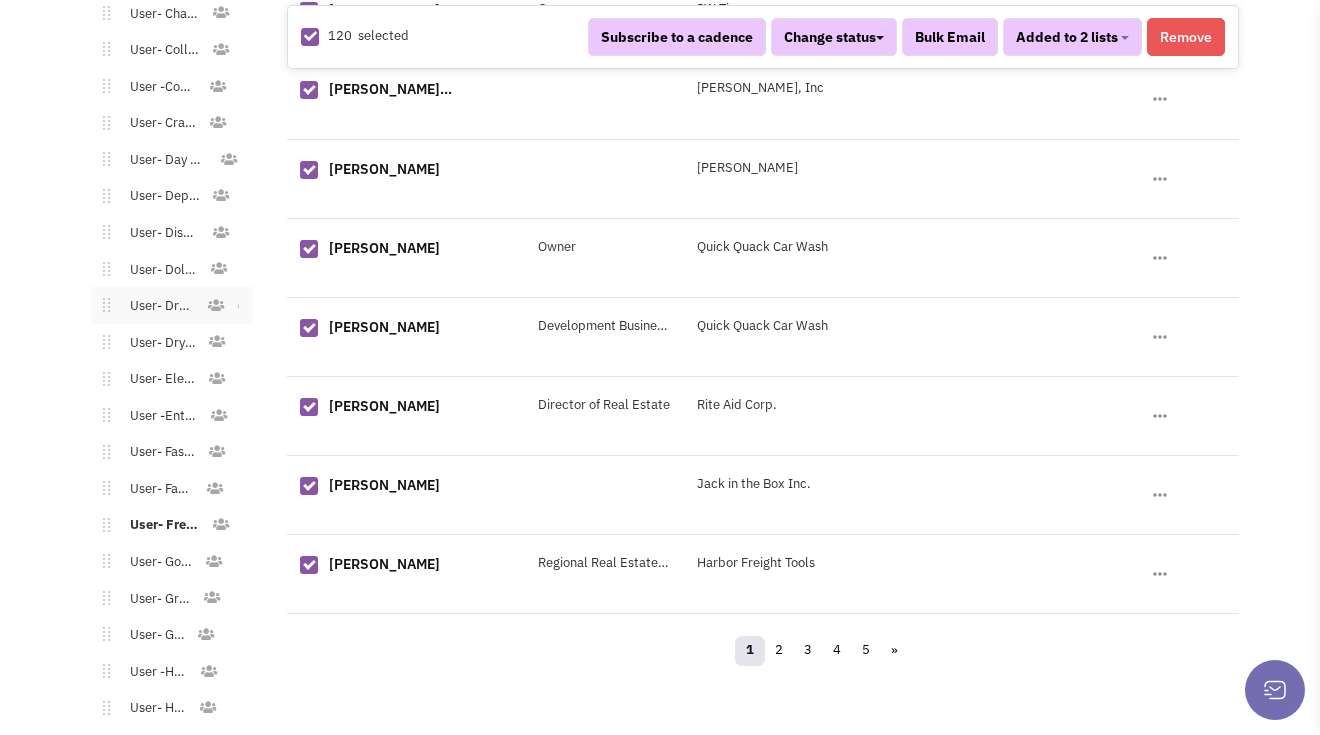 scroll, scrollTop: 1975, scrollLeft: 0, axis: vertical 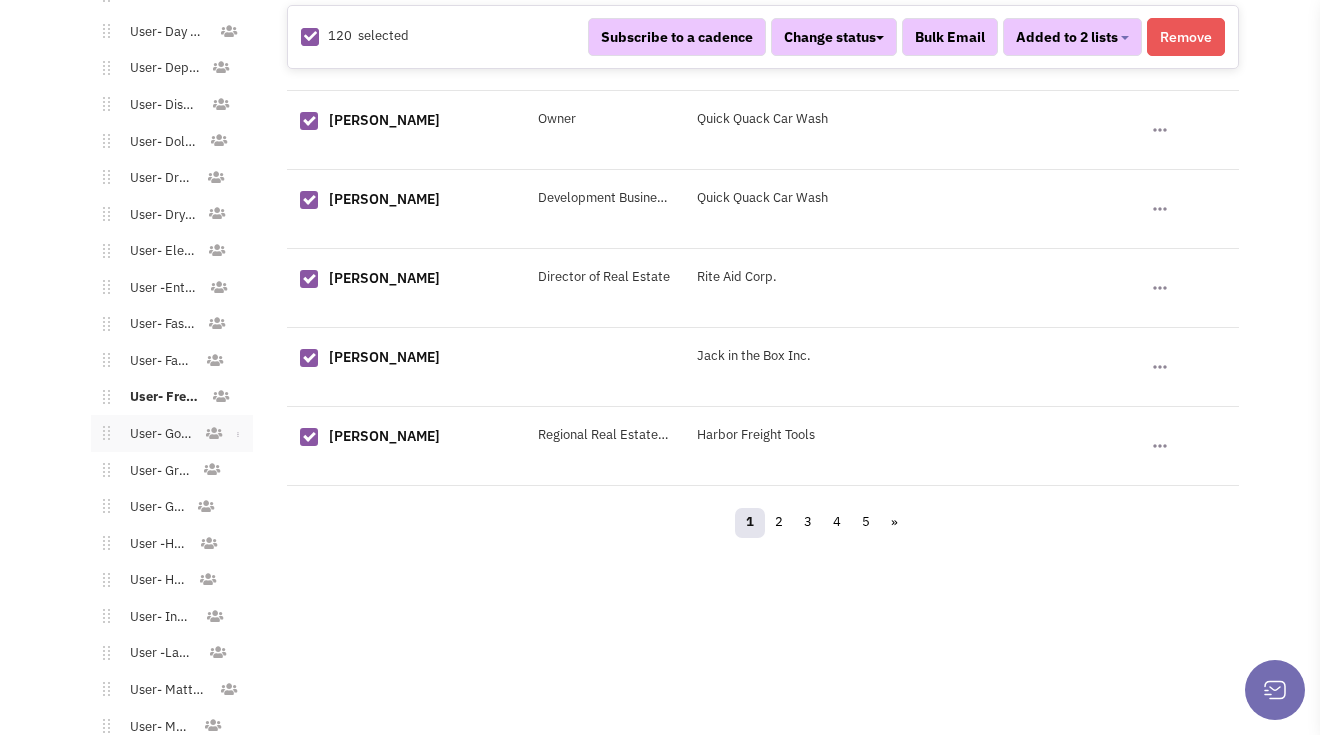 click on "User- Gourmet" at bounding box center [157, 434] 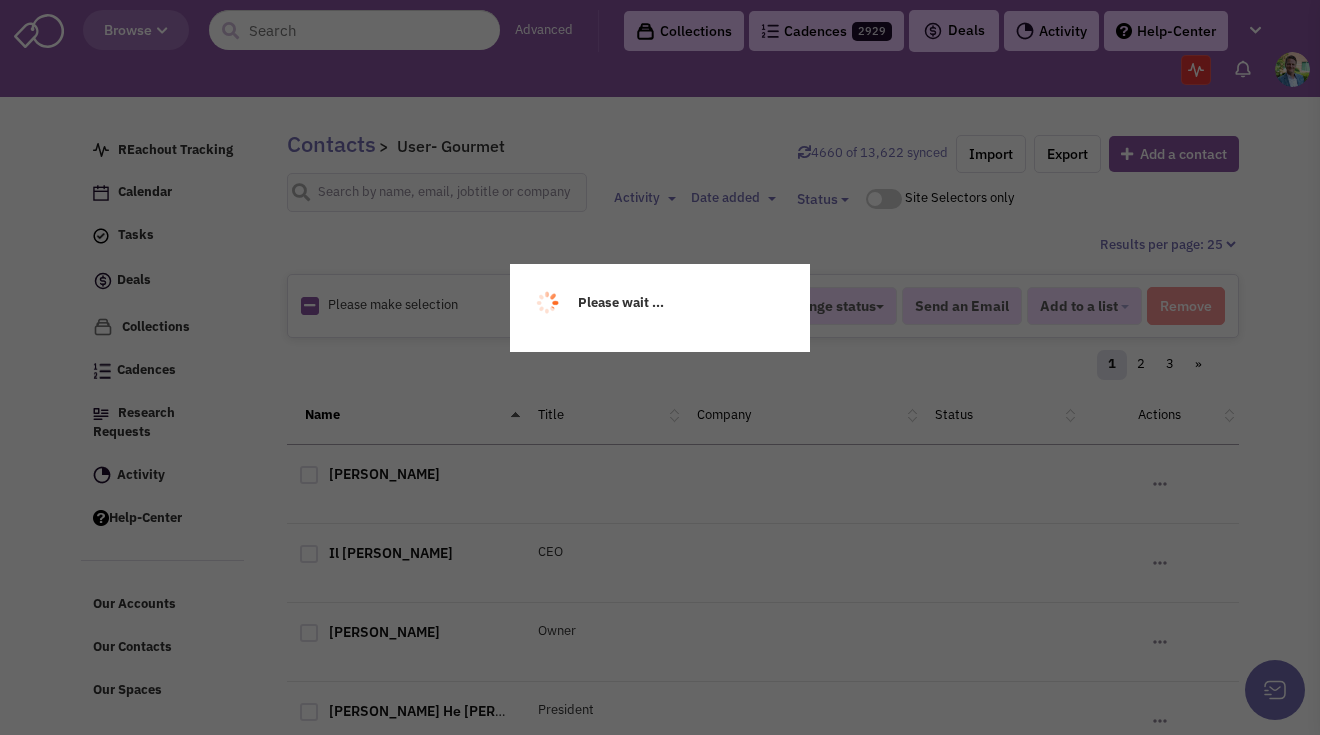 scroll, scrollTop: 0, scrollLeft: 0, axis: both 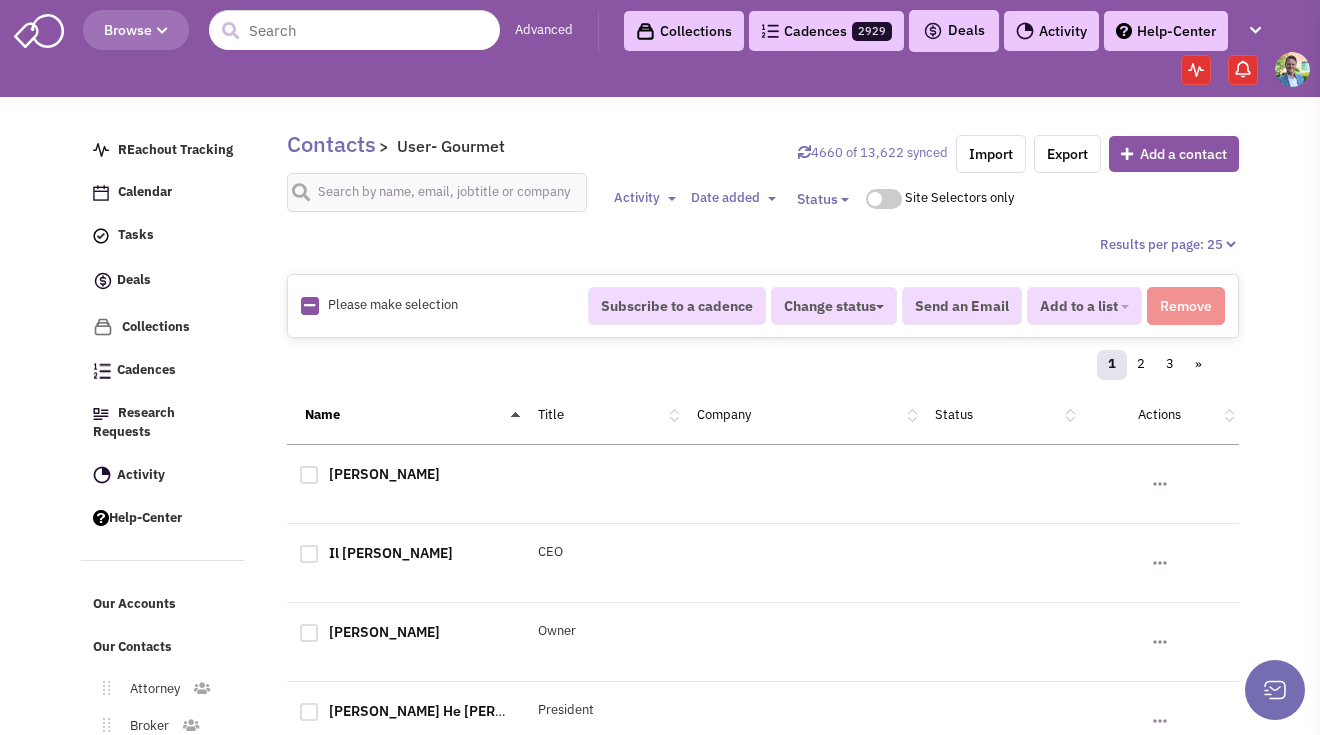 click at bounding box center (309, 305) 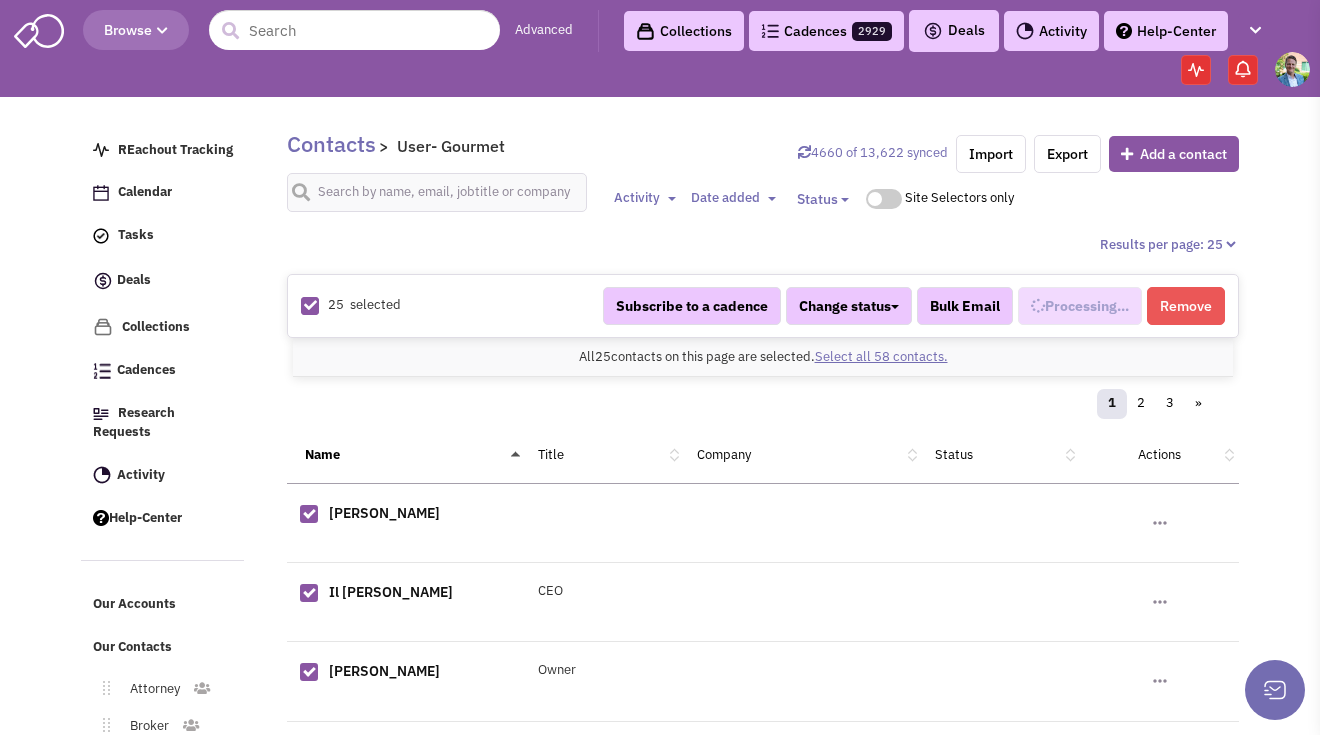 select on "563" 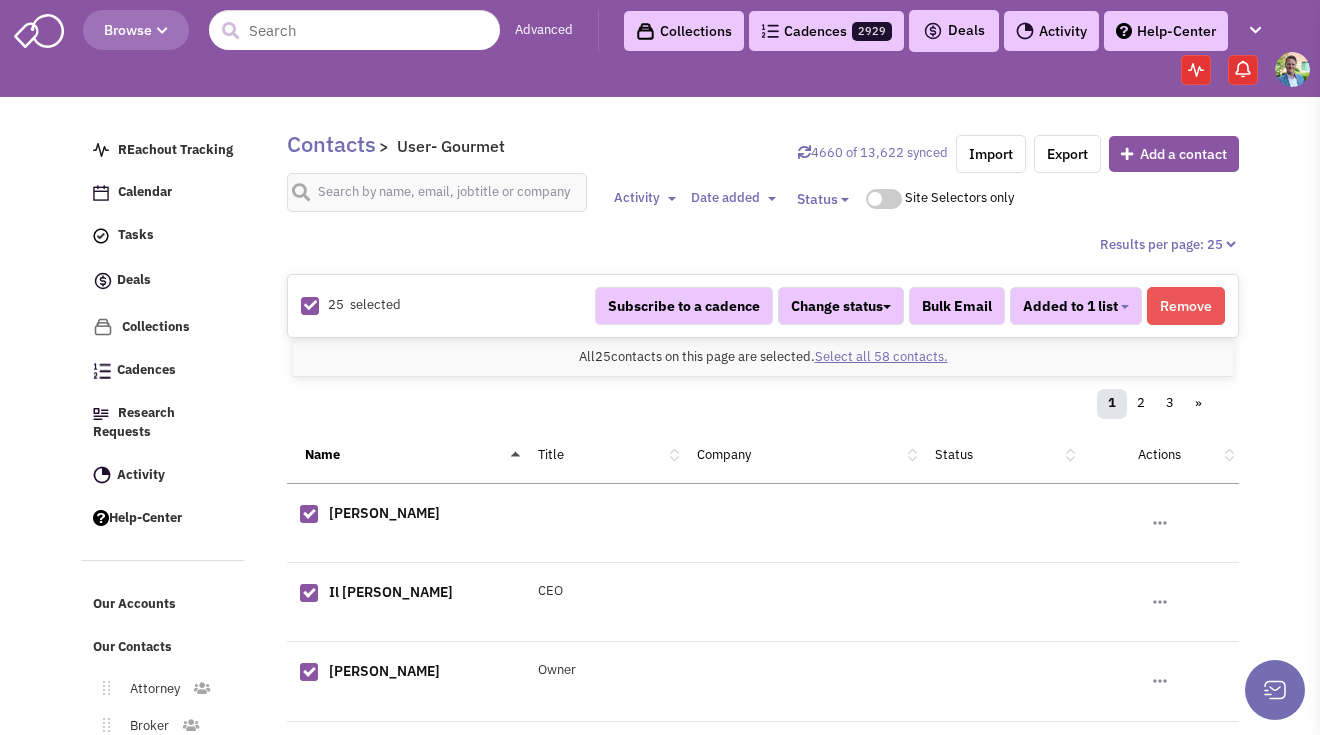 scroll, scrollTop: 901, scrollLeft: 0, axis: vertical 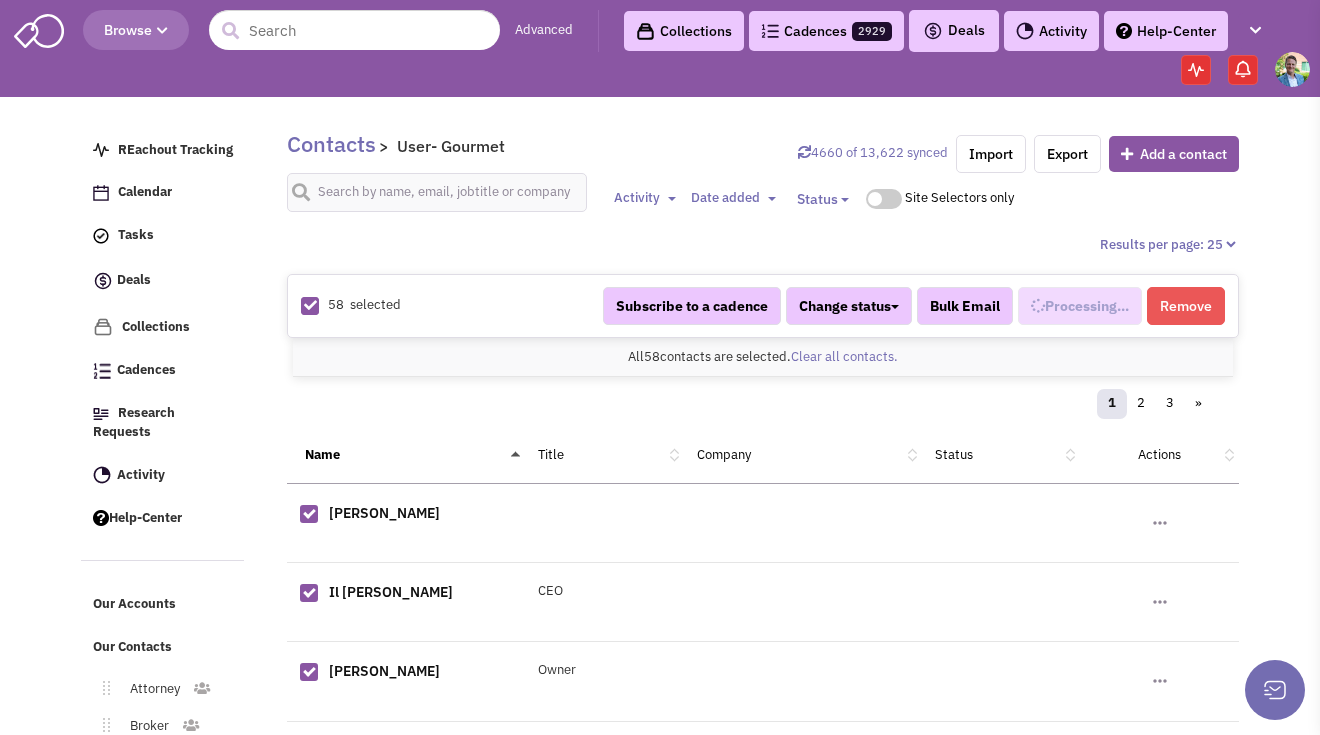 select on "563" 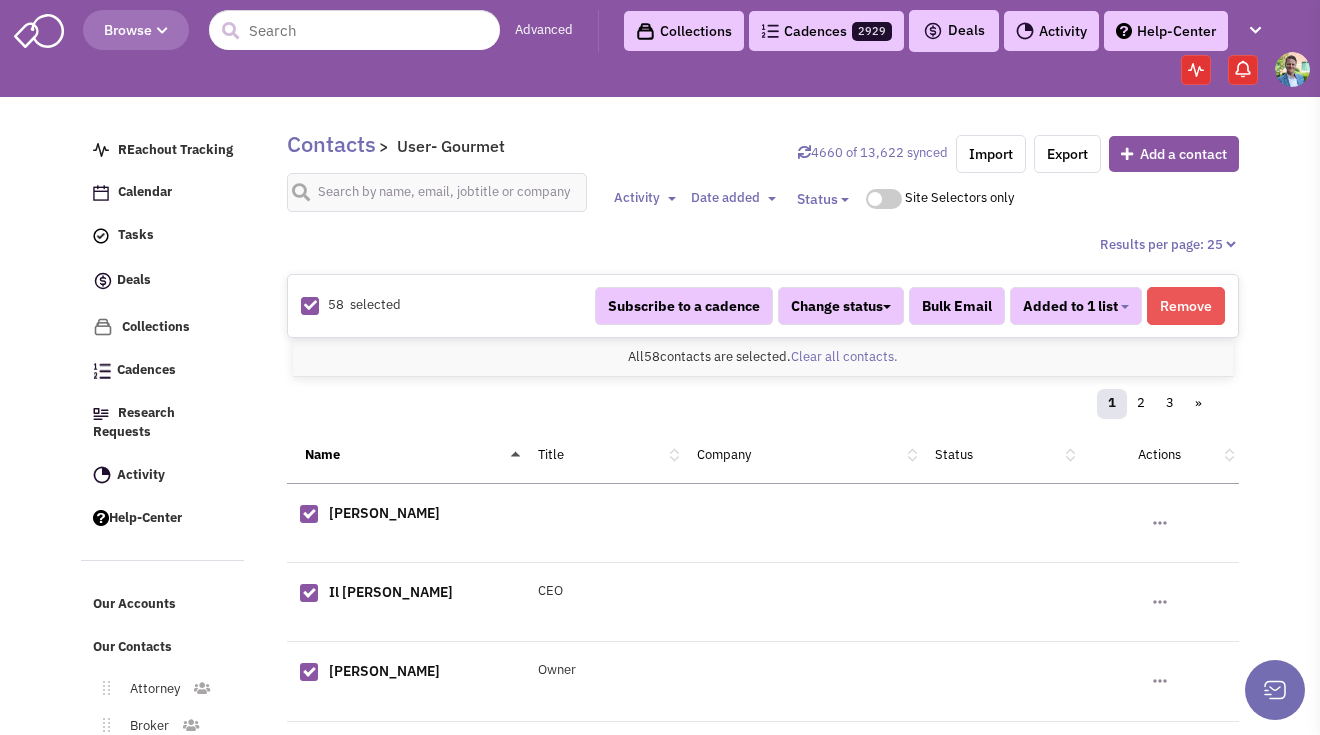 scroll, scrollTop: 901, scrollLeft: 0, axis: vertical 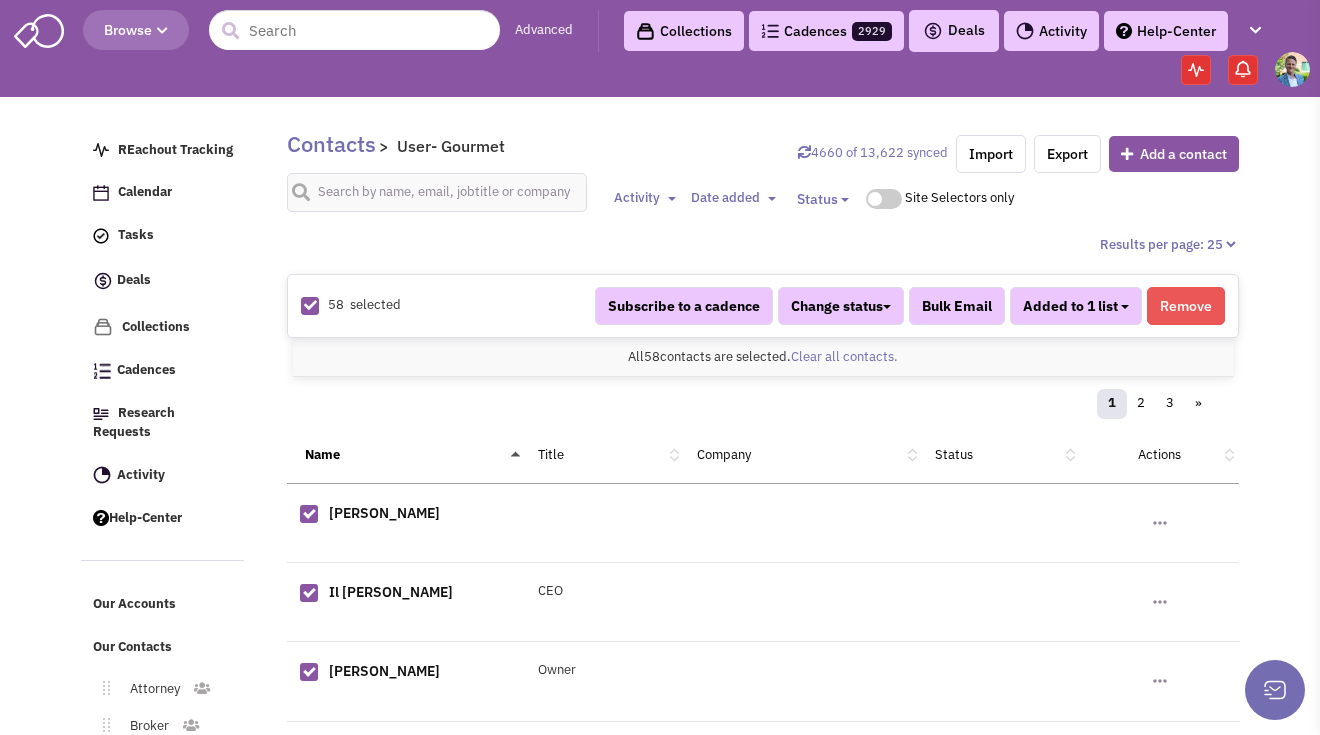 click on "Added to 1 list" at bounding box center (1076, 306) 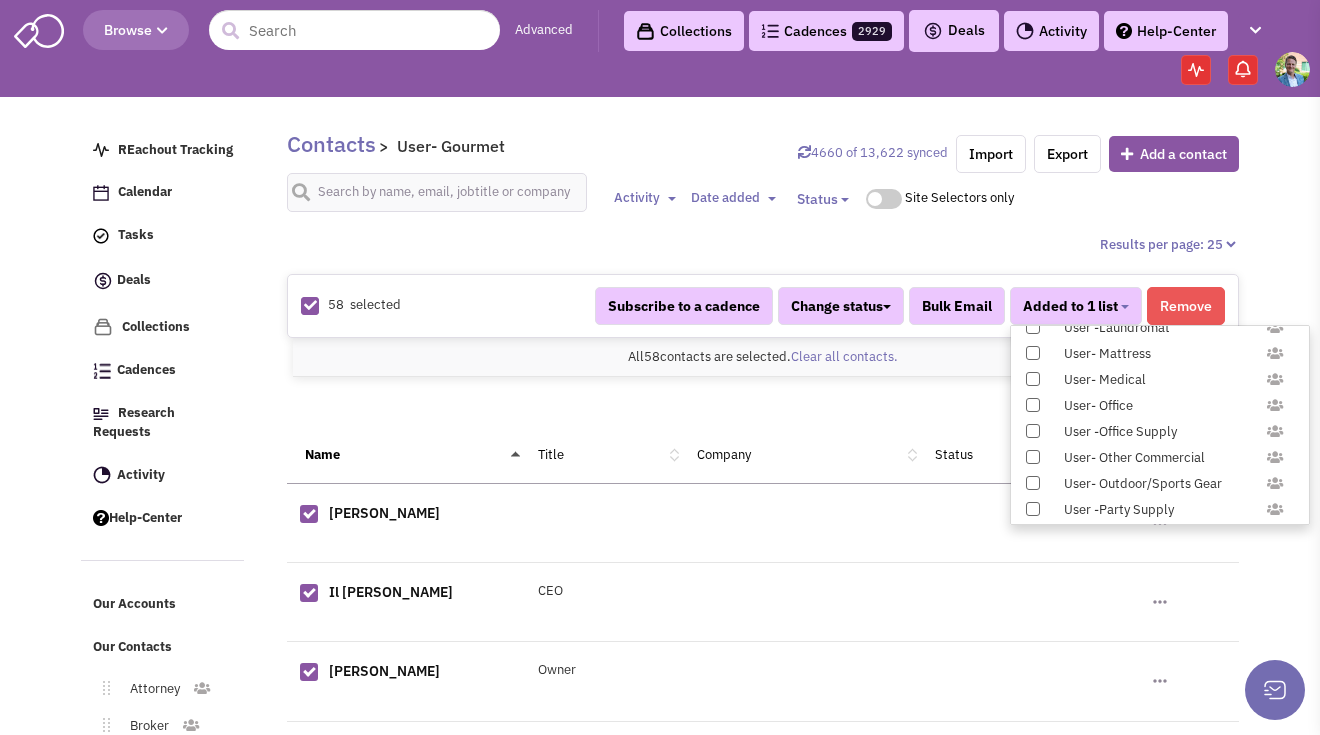 scroll, scrollTop: 1958, scrollLeft: 0, axis: vertical 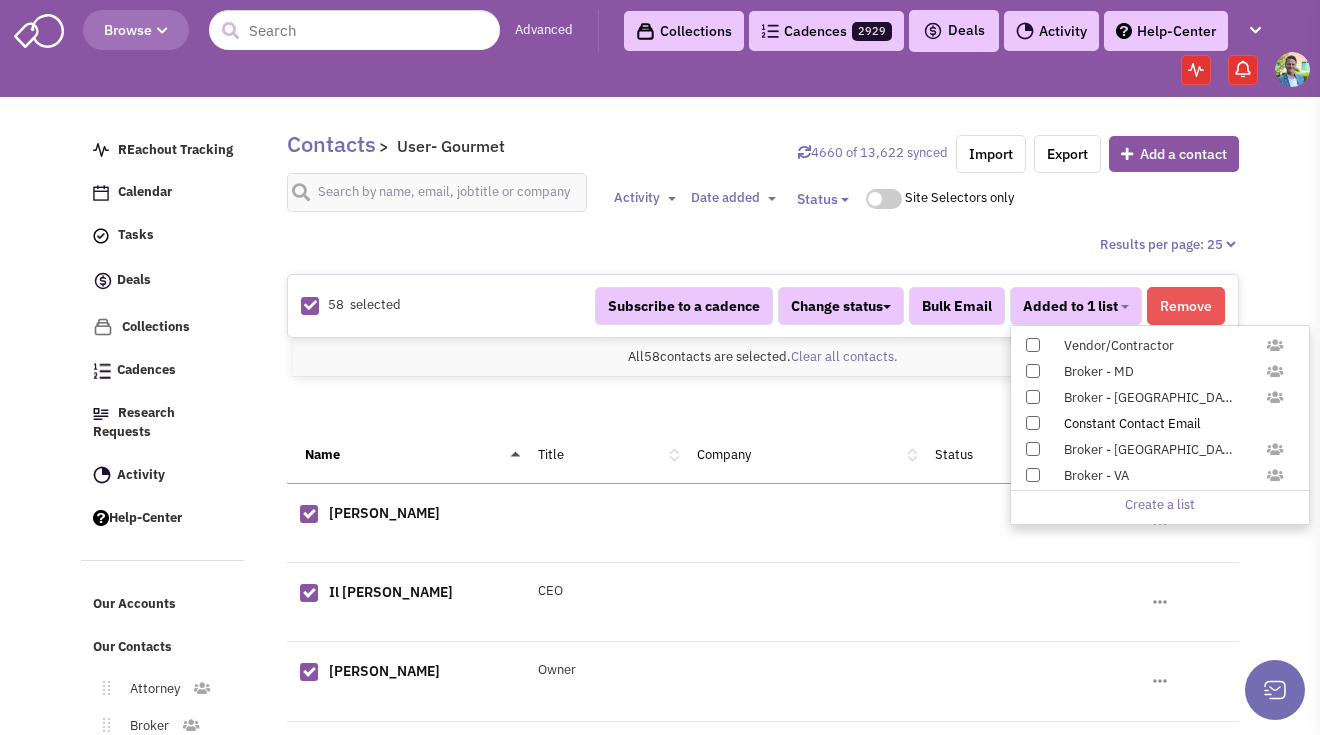 click at bounding box center (1033, 423) 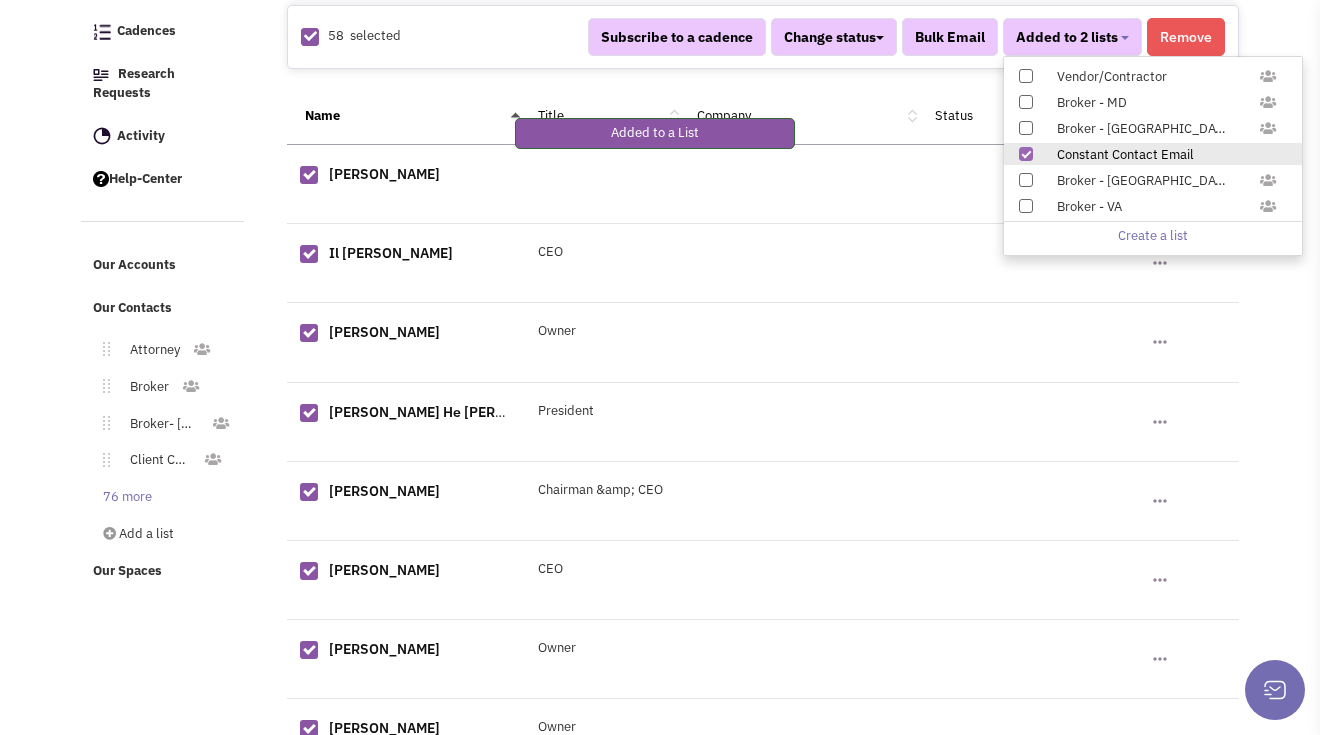 scroll, scrollTop: 352, scrollLeft: 0, axis: vertical 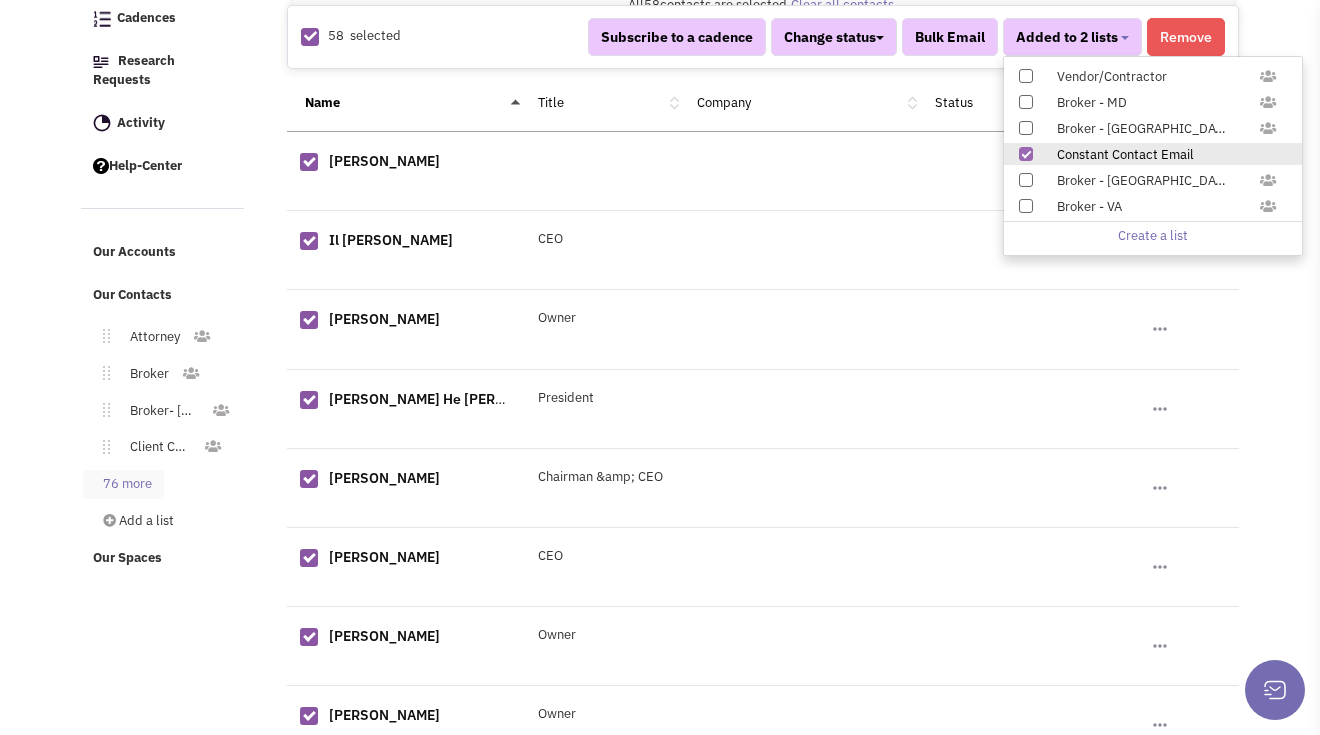 click on "76 more" at bounding box center [123, 484] 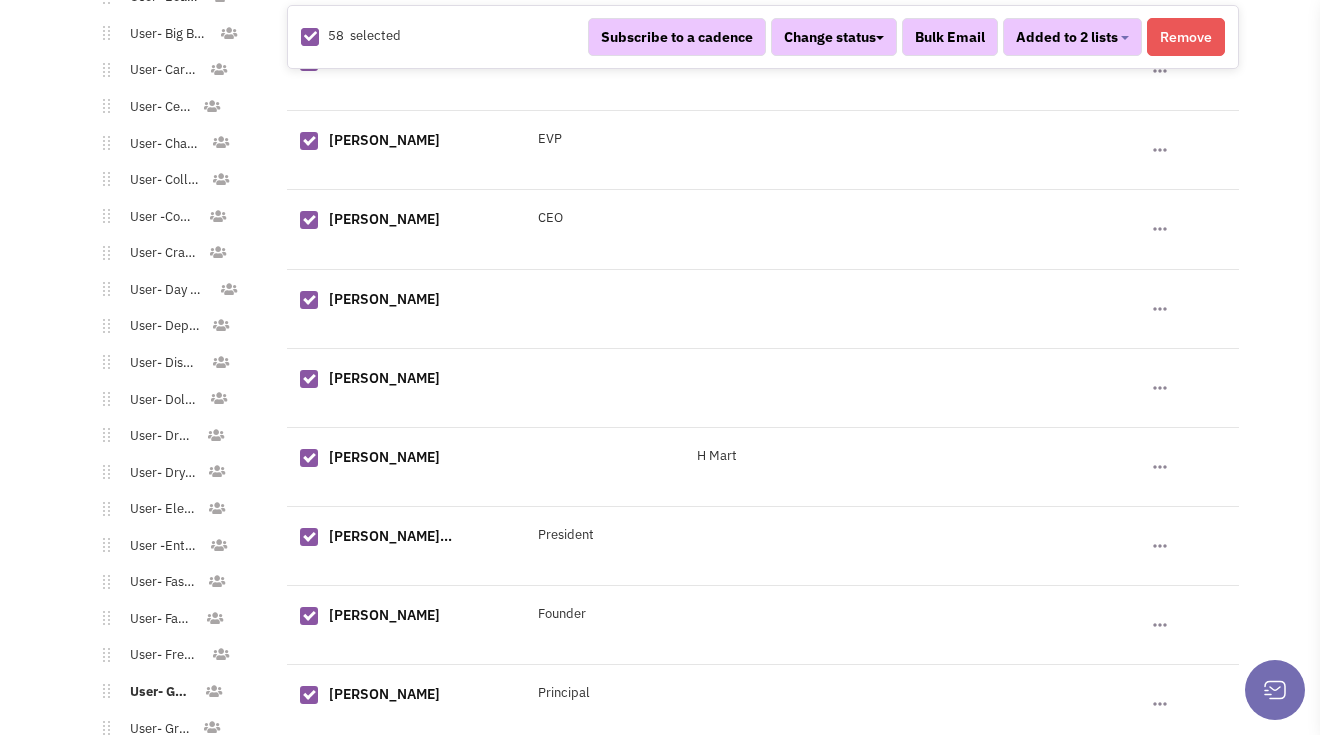 scroll, scrollTop: 2035, scrollLeft: 0, axis: vertical 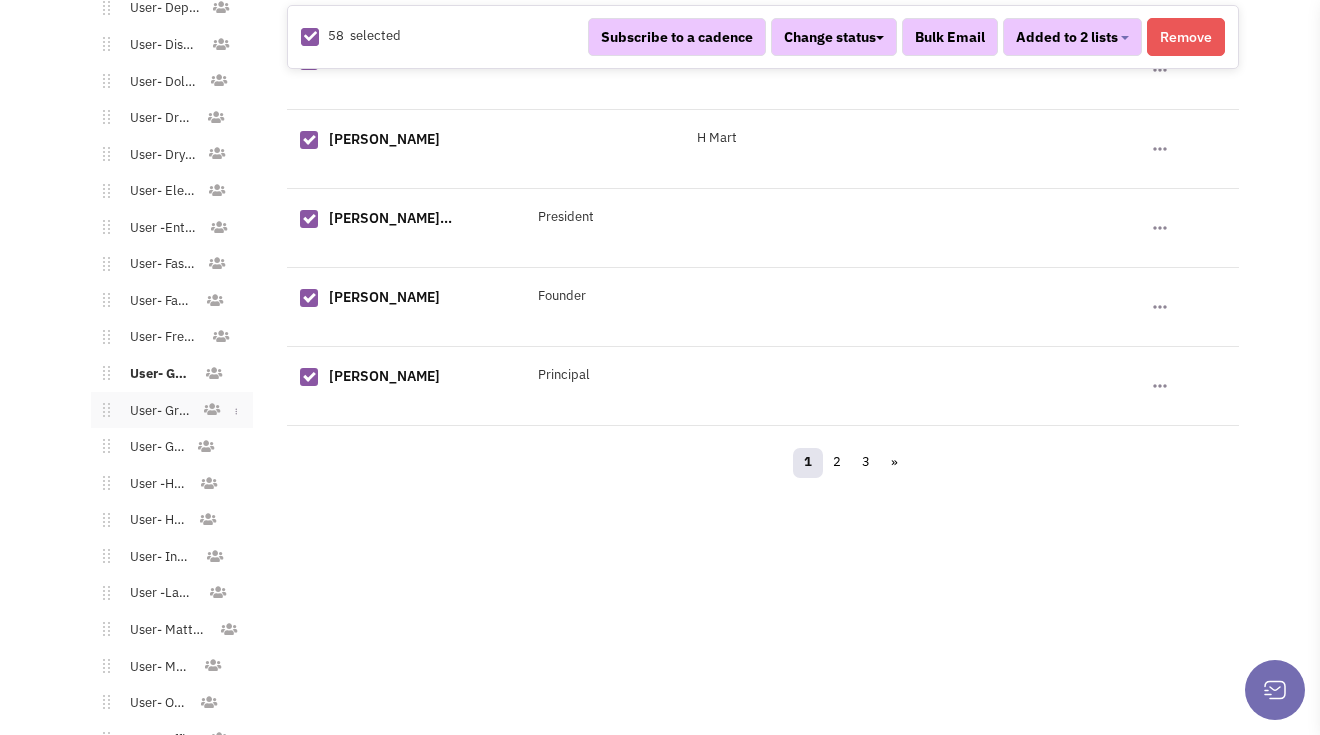 click on "User- Grocery" at bounding box center [156, 411] 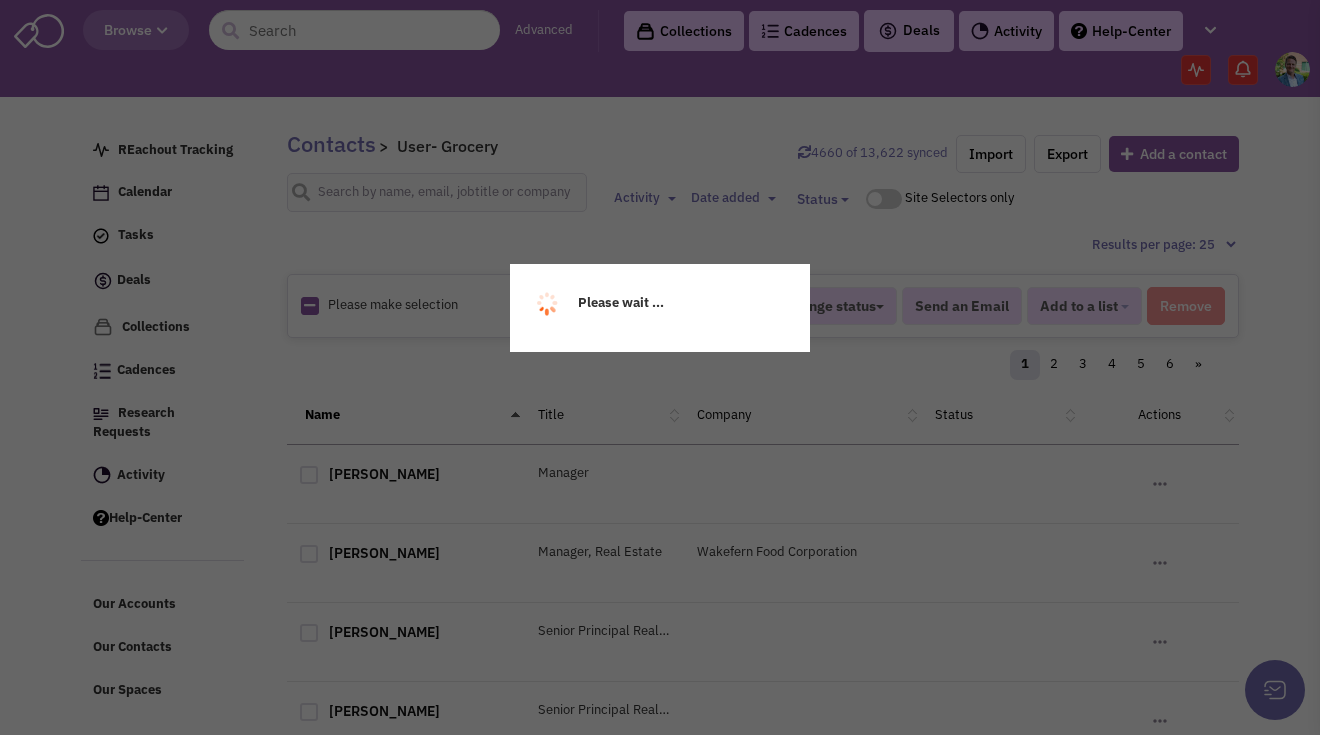 scroll, scrollTop: 0, scrollLeft: 0, axis: both 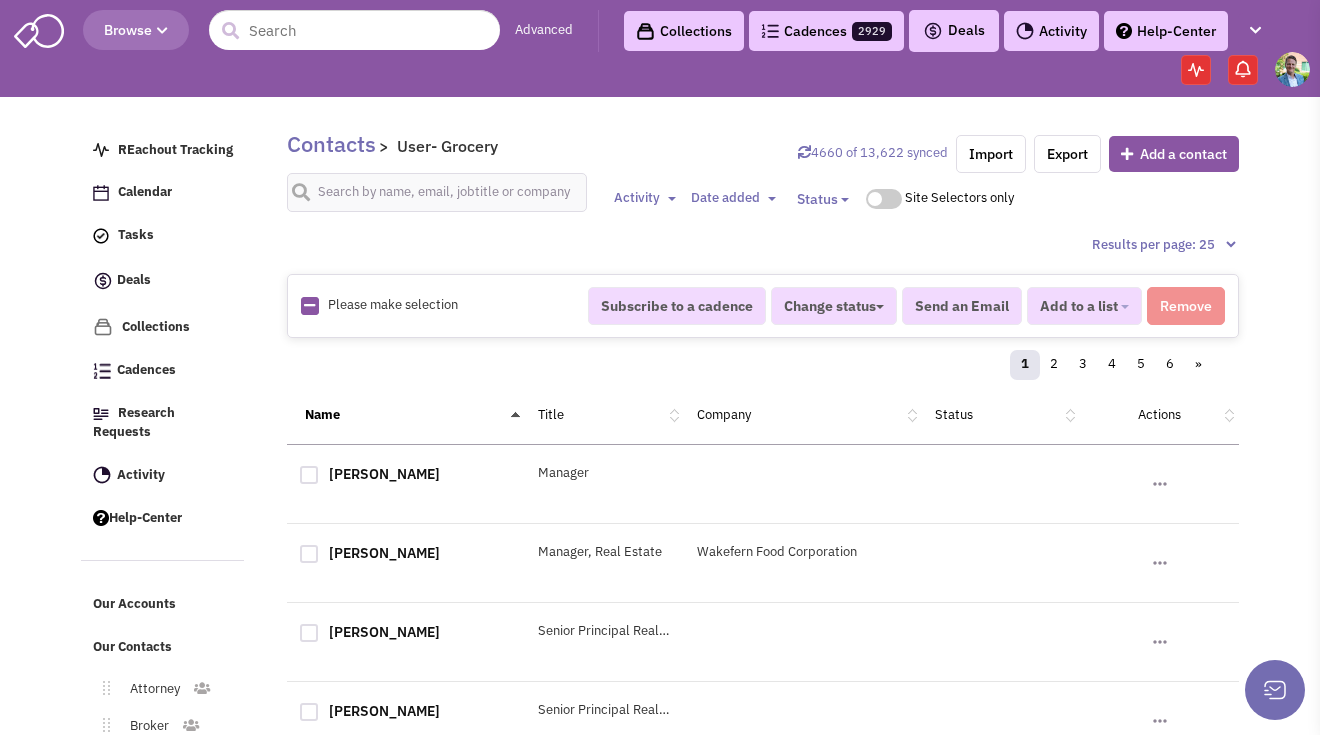 click at bounding box center (309, 305) 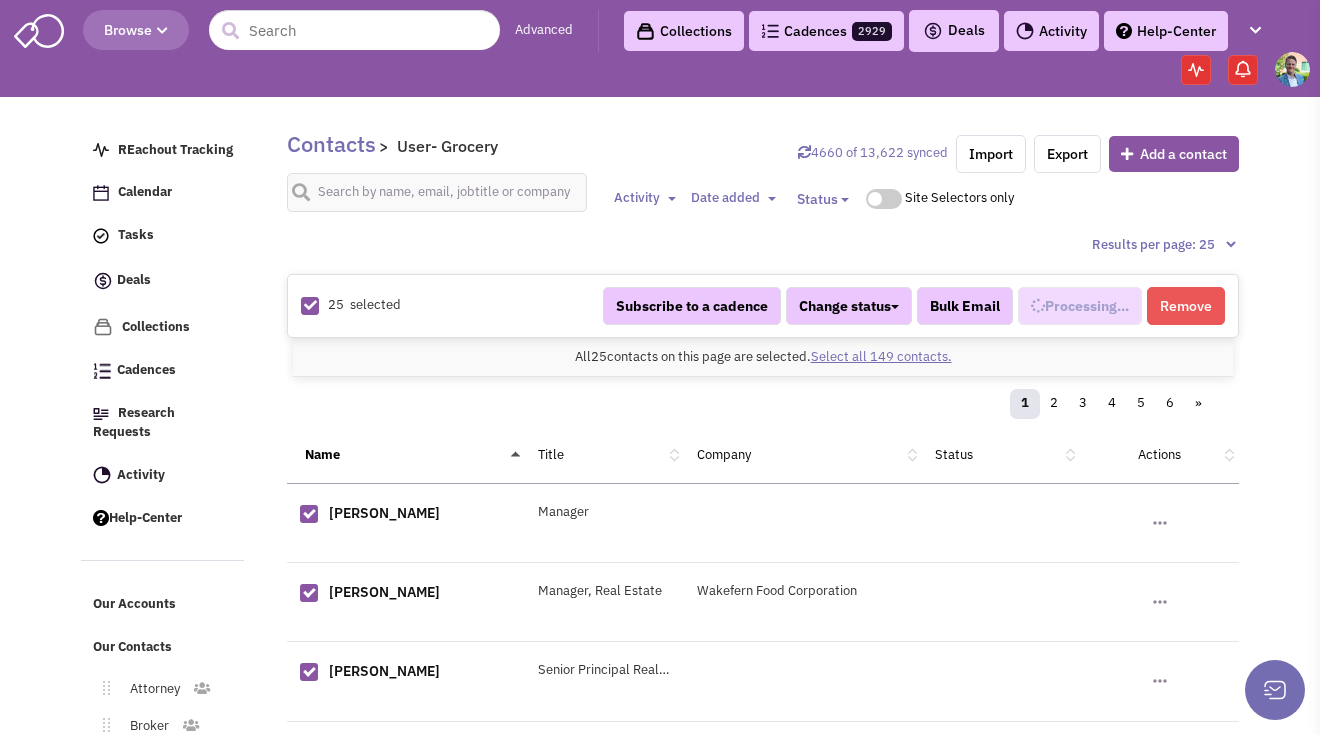 select on "675" 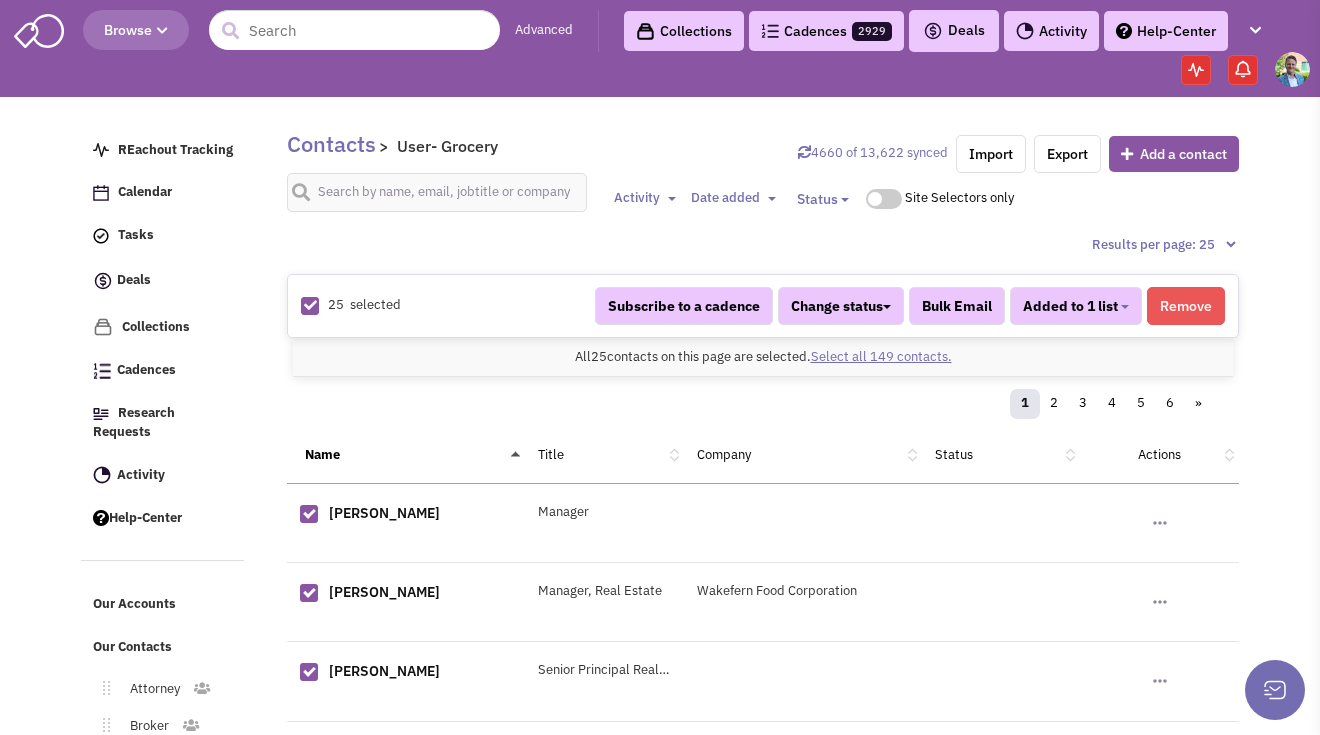 scroll, scrollTop: 920, scrollLeft: 0, axis: vertical 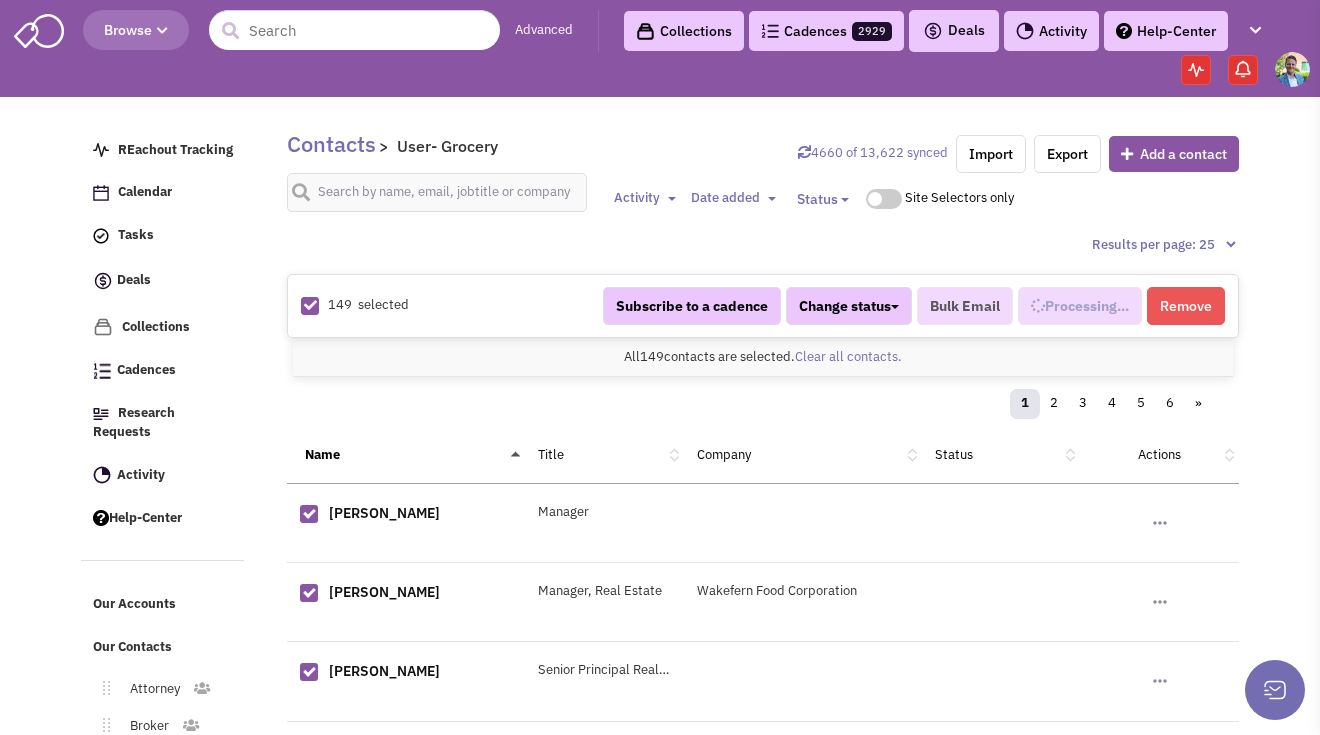 select on "675" 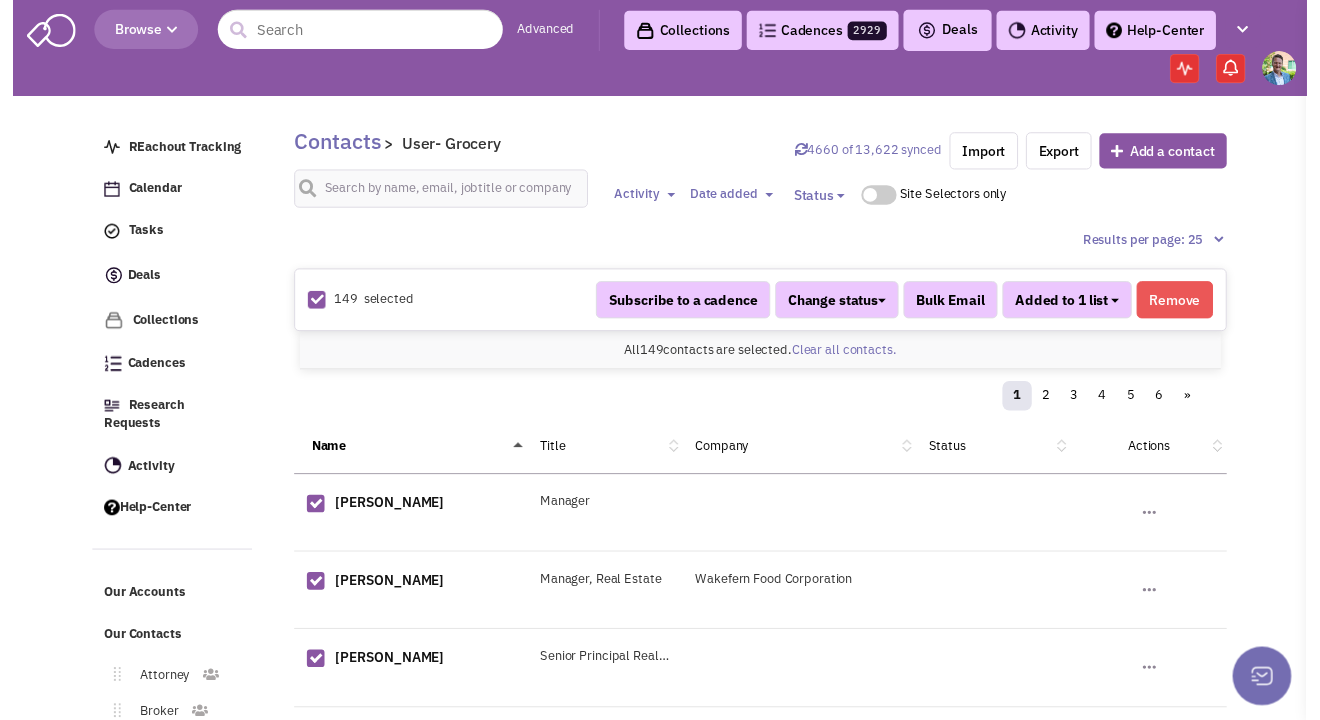 scroll, scrollTop: 920, scrollLeft: 0, axis: vertical 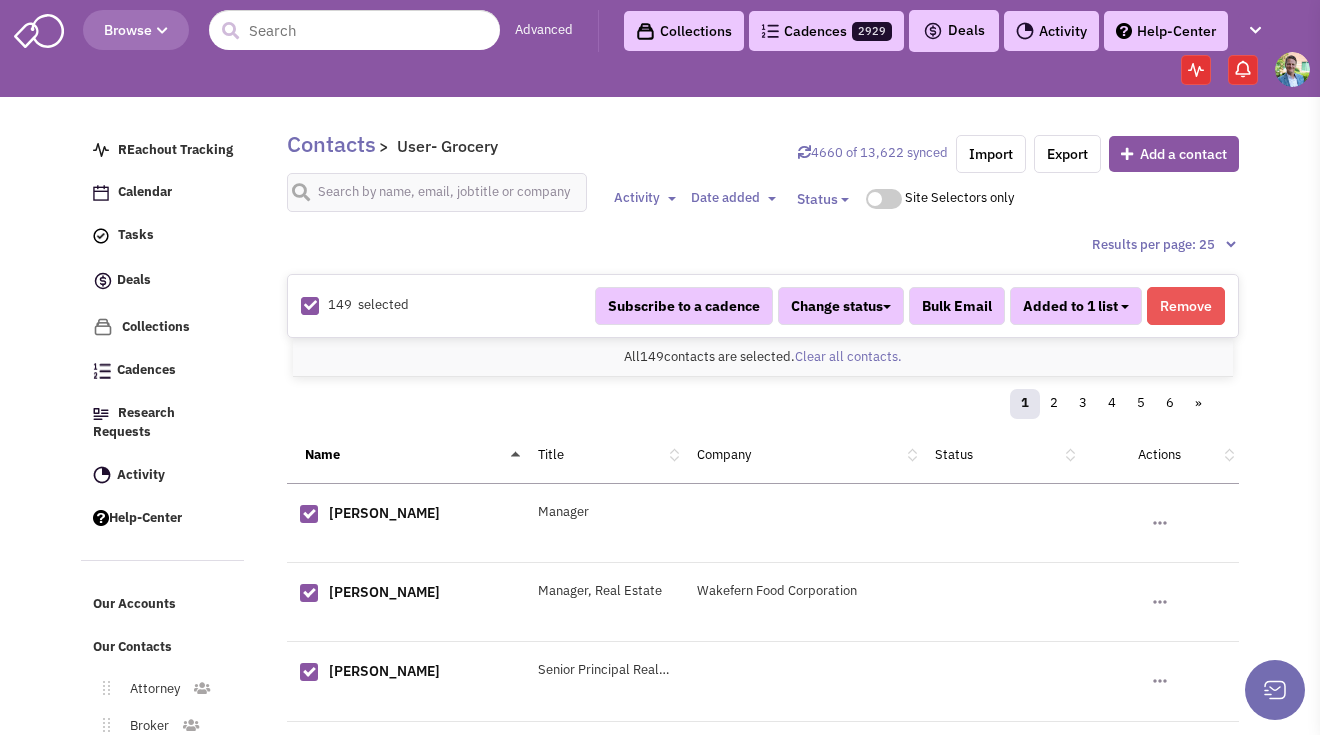 click on "Added to 1 list" at bounding box center (1076, 306) 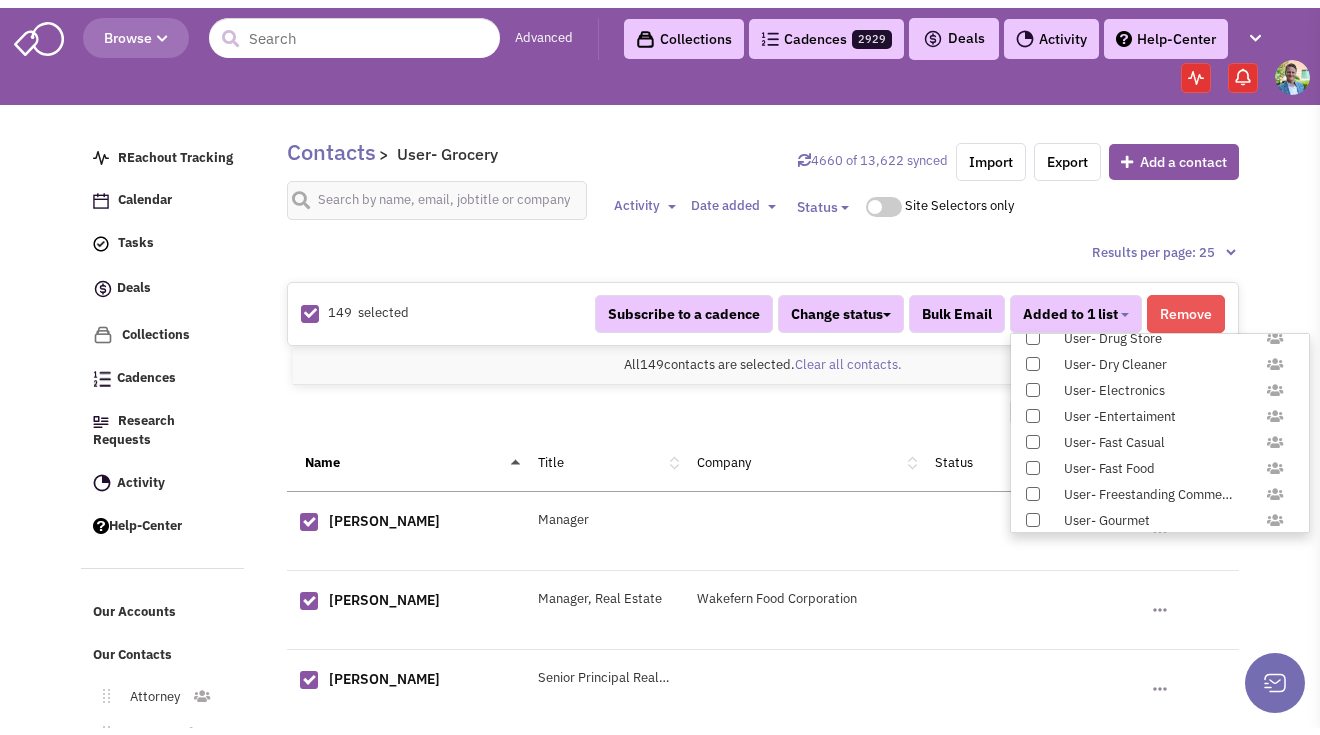 scroll, scrollTop: 1958, scrollLeft: 0, axis: vertical 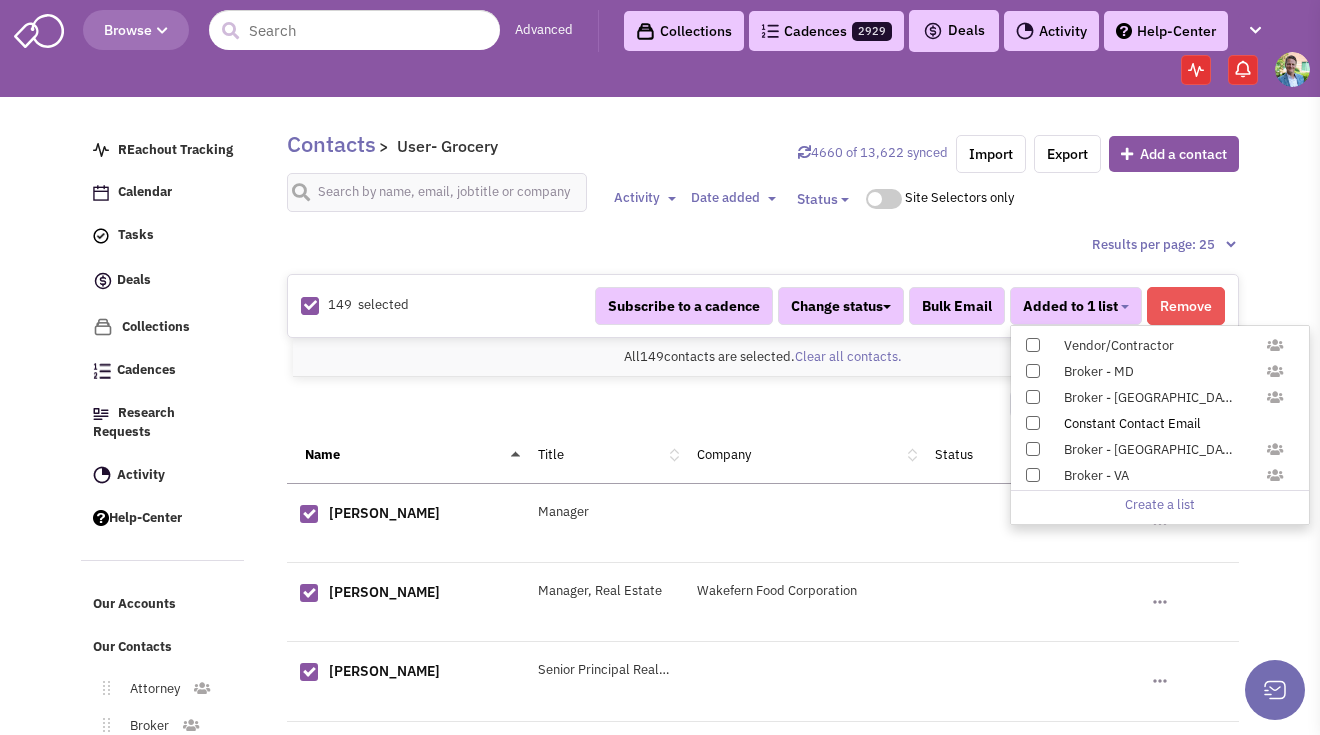 click at bounding box center (1033, 423) 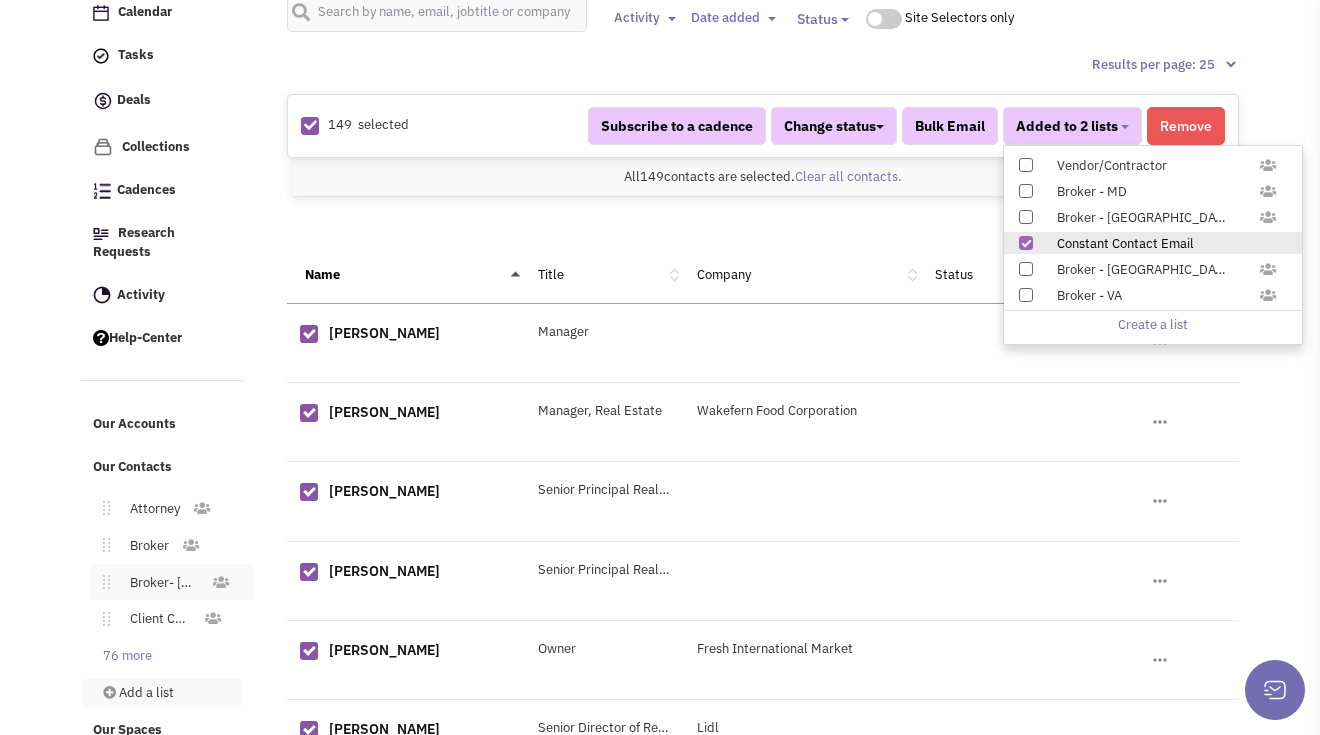 scroll, scrollTop: 245, scrollLeft: 0, axis: vertical 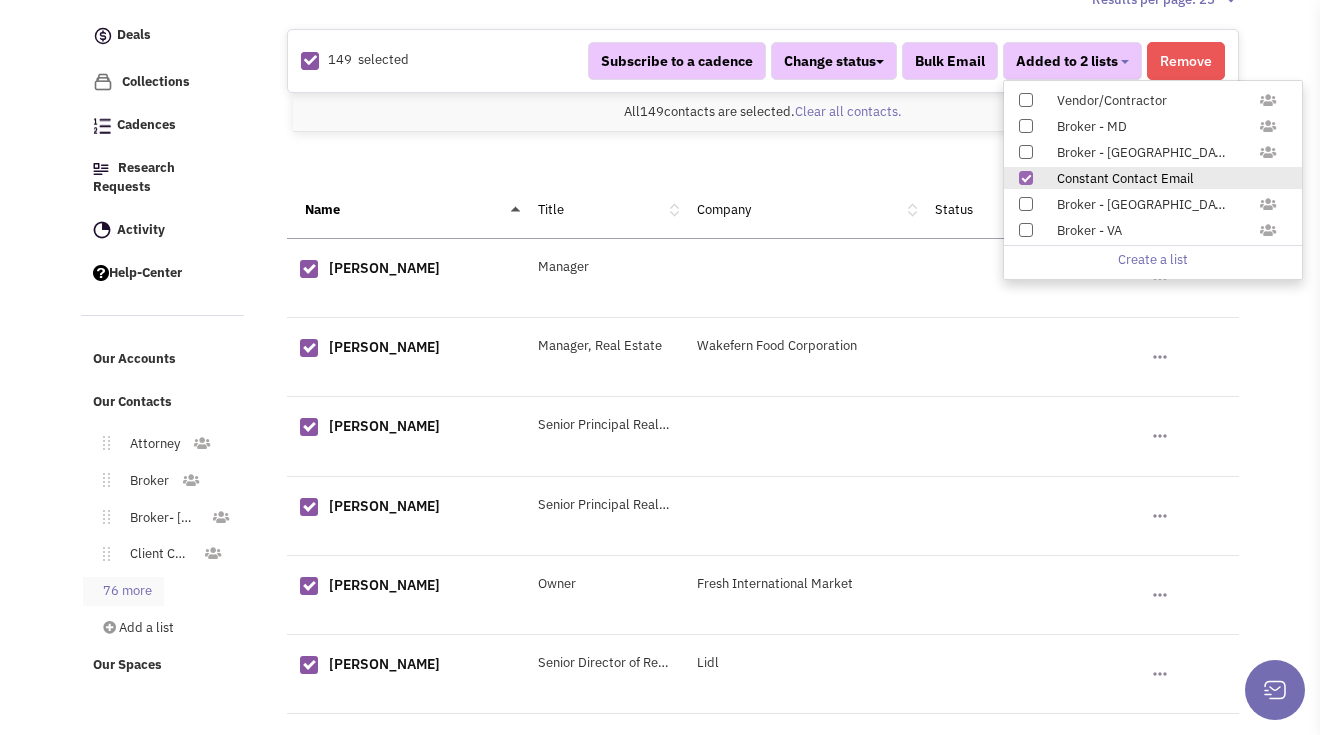 click on "76 more" at bounding box center (123, 591) 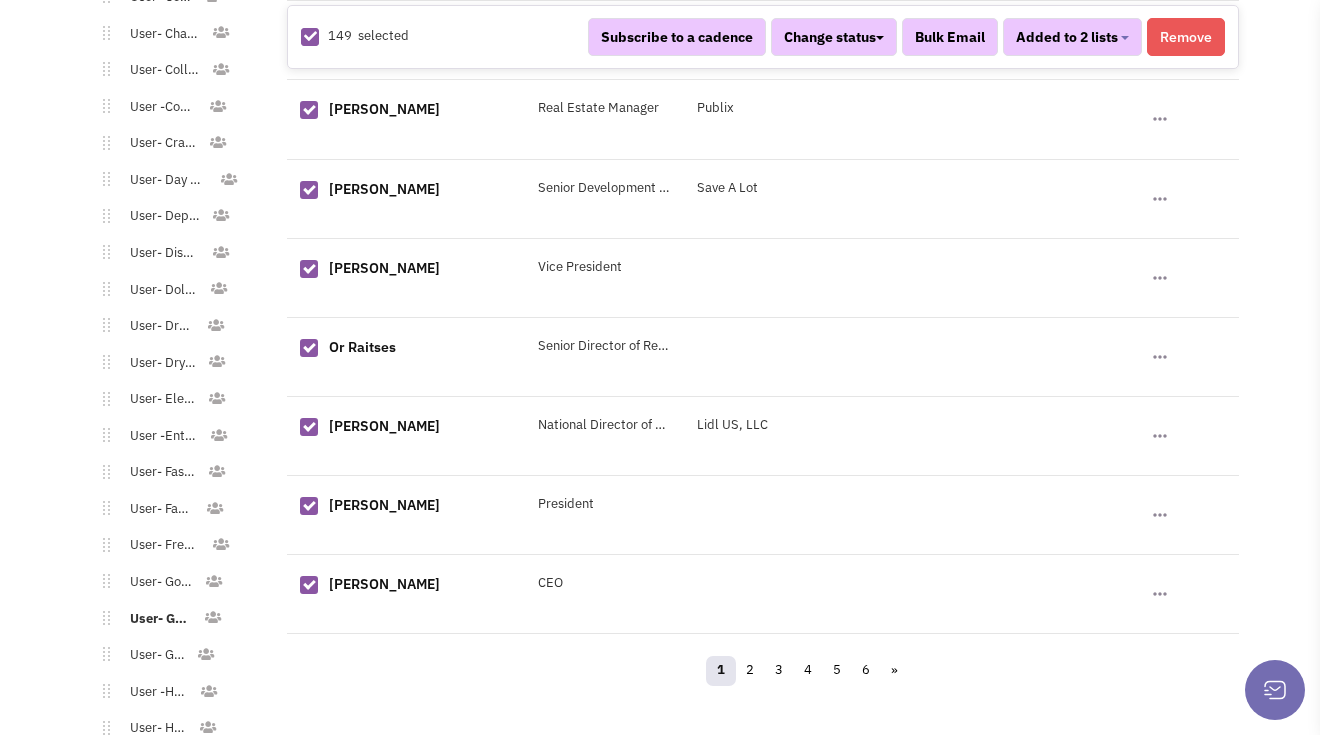 scroll, scrollTop: 2009, scrollLeft: 0, axis: vertical 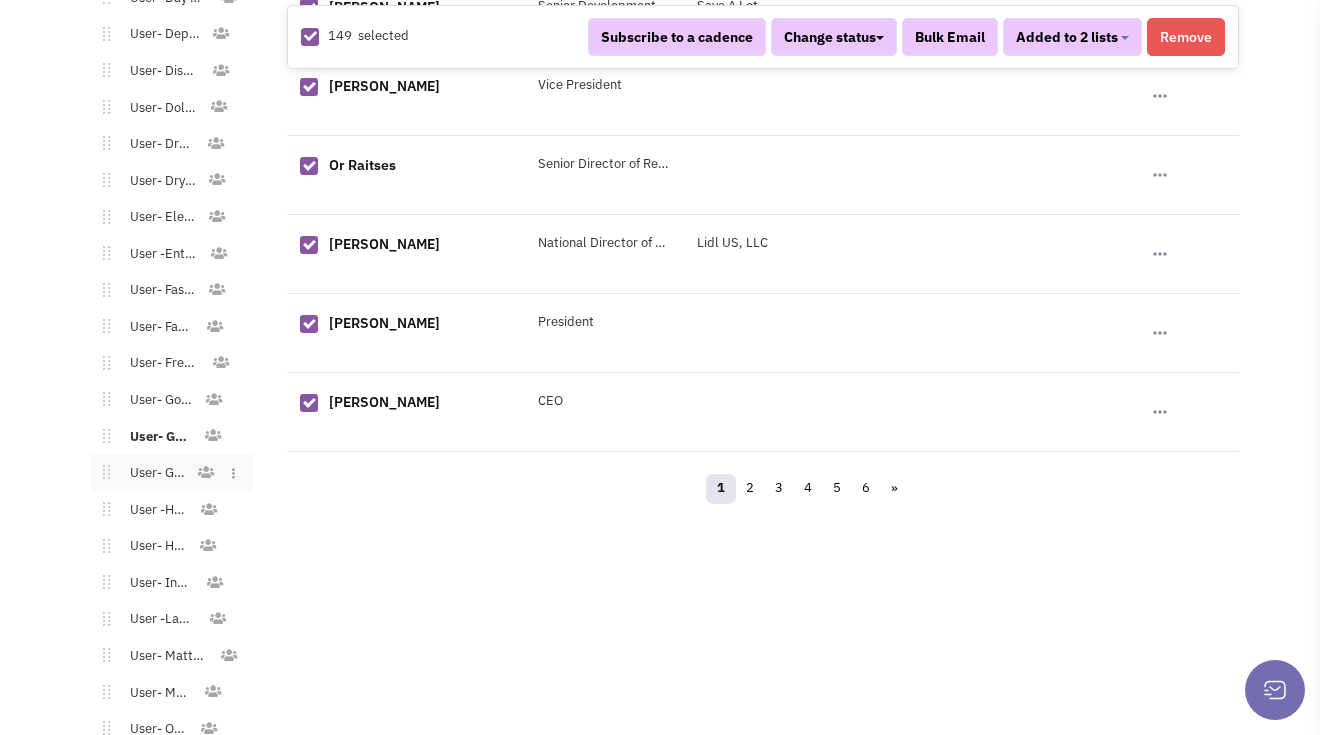 click on "User- Gym" at bounding box center (153, 473) 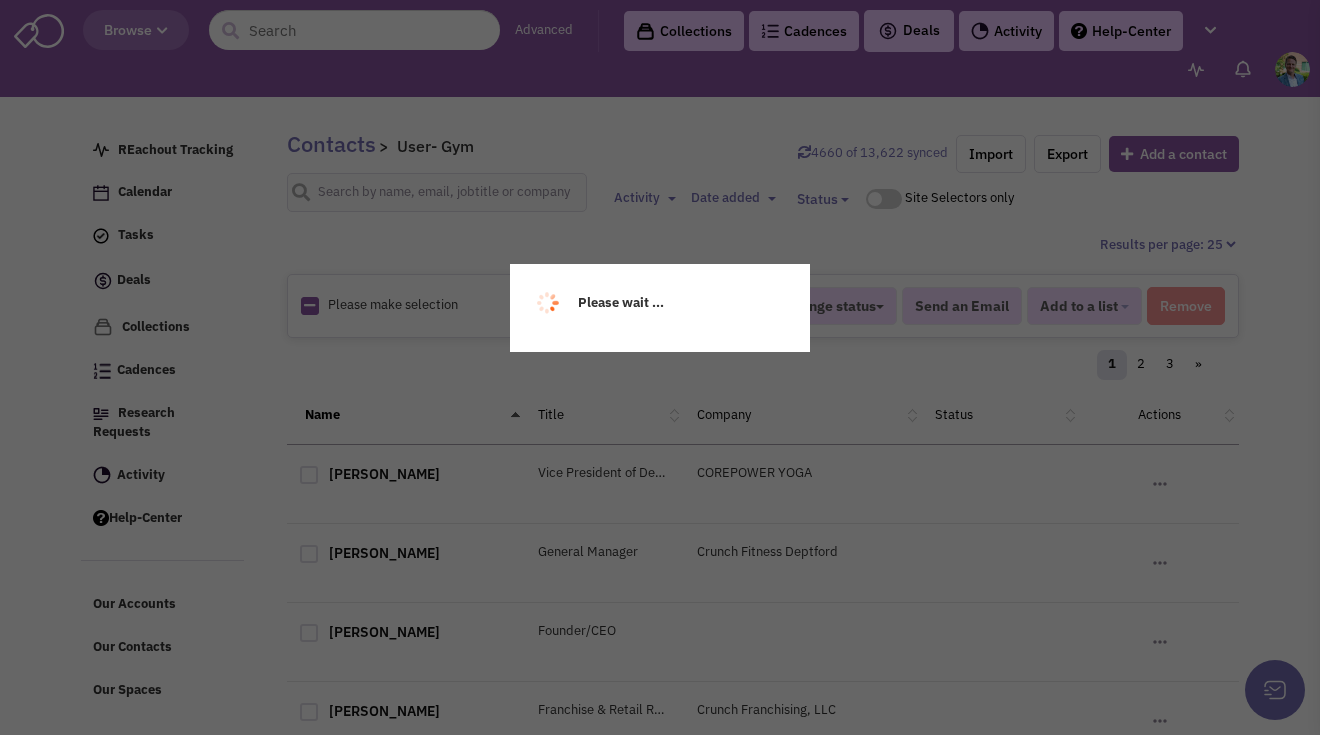 scroll, scrollTop: 0, scrollLeft: 0, axis: both 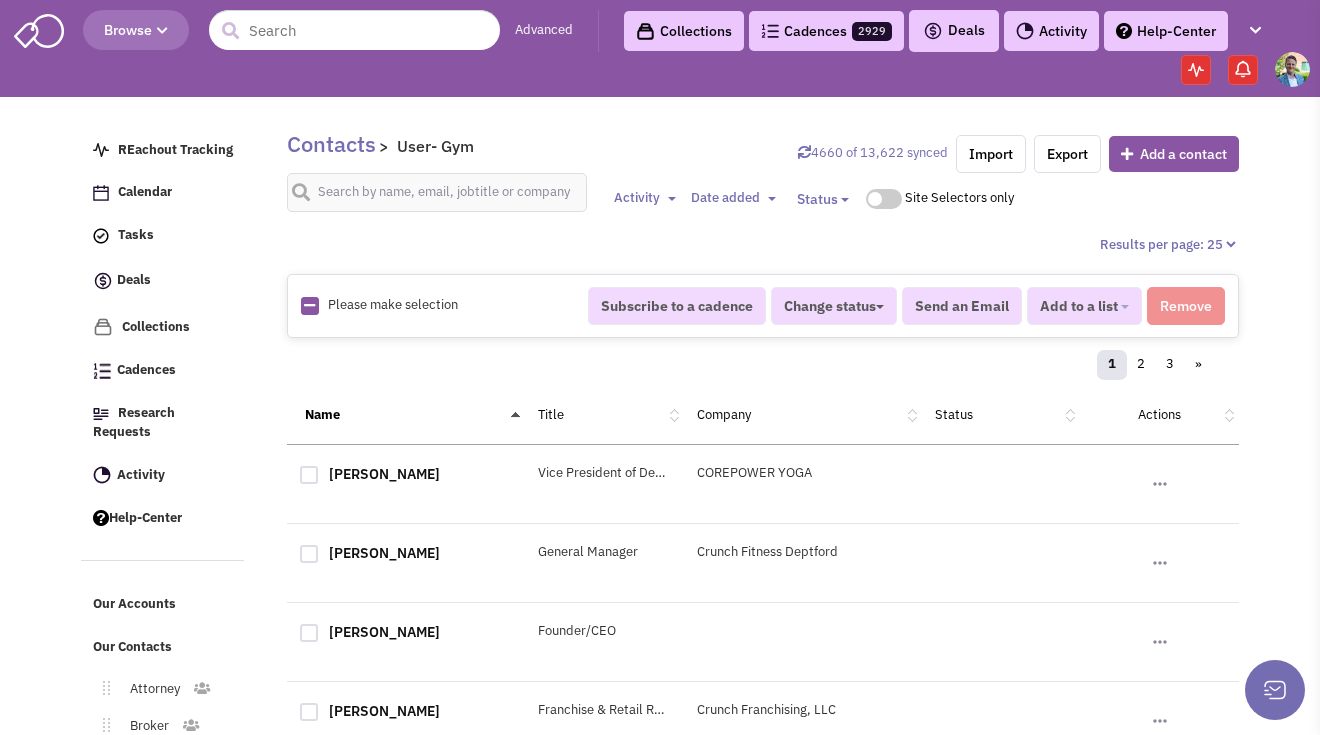 click at bounding box center (309, 305) 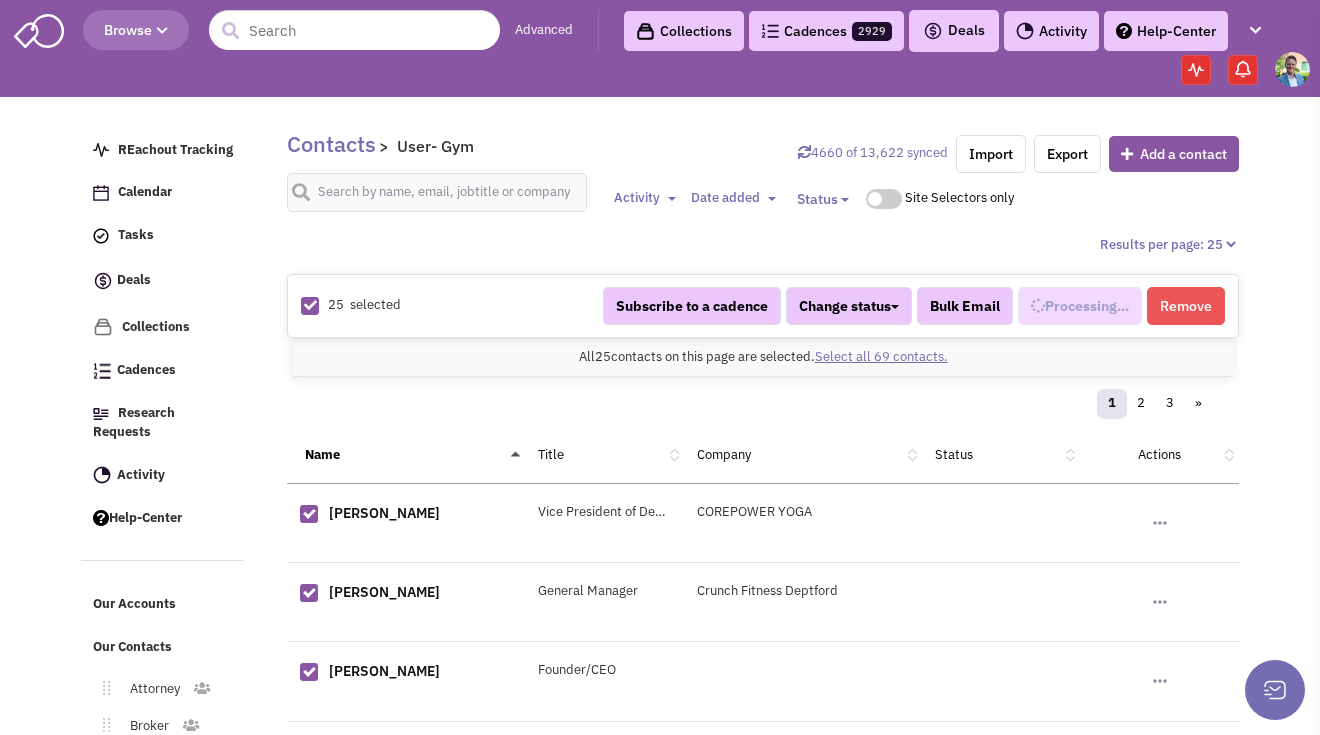 scroll, scrollTop: 939, scrollLeft: 0, axis: vertical 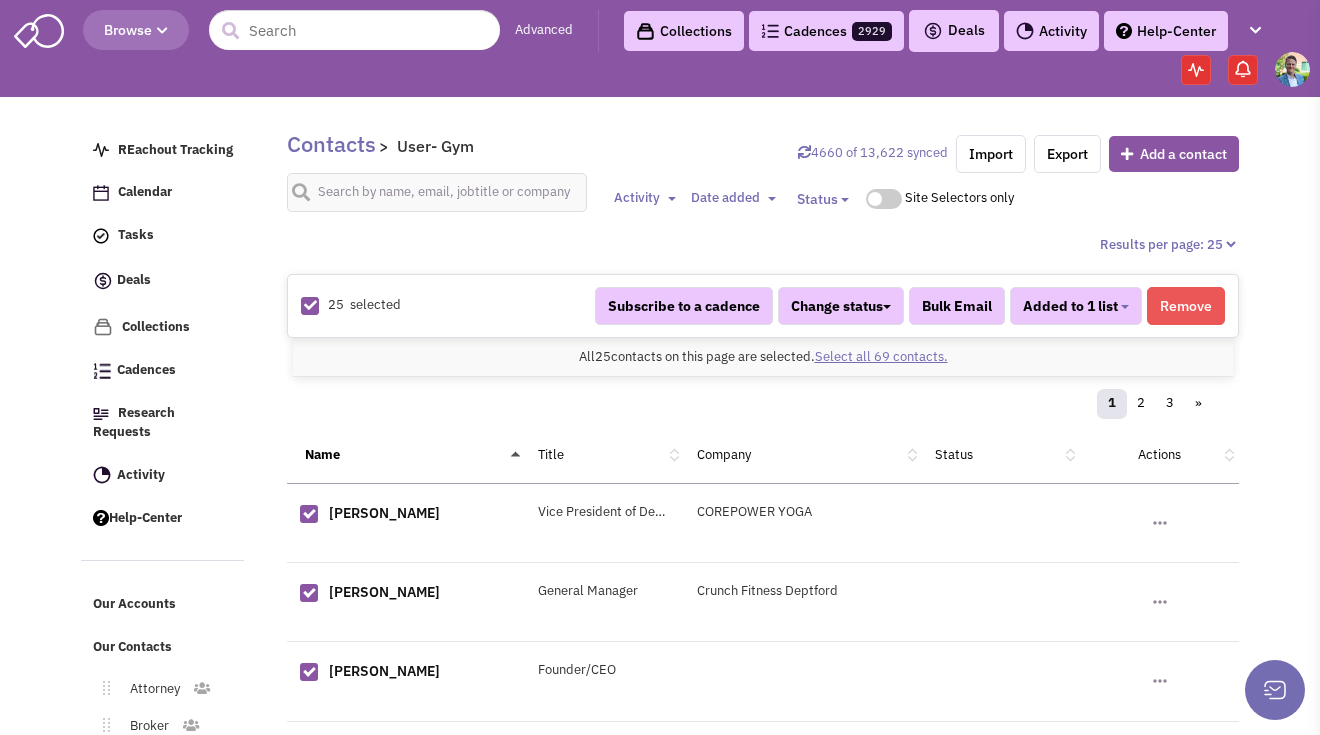 click on "Select all 69 contacts." at bounding box center [881, 356] 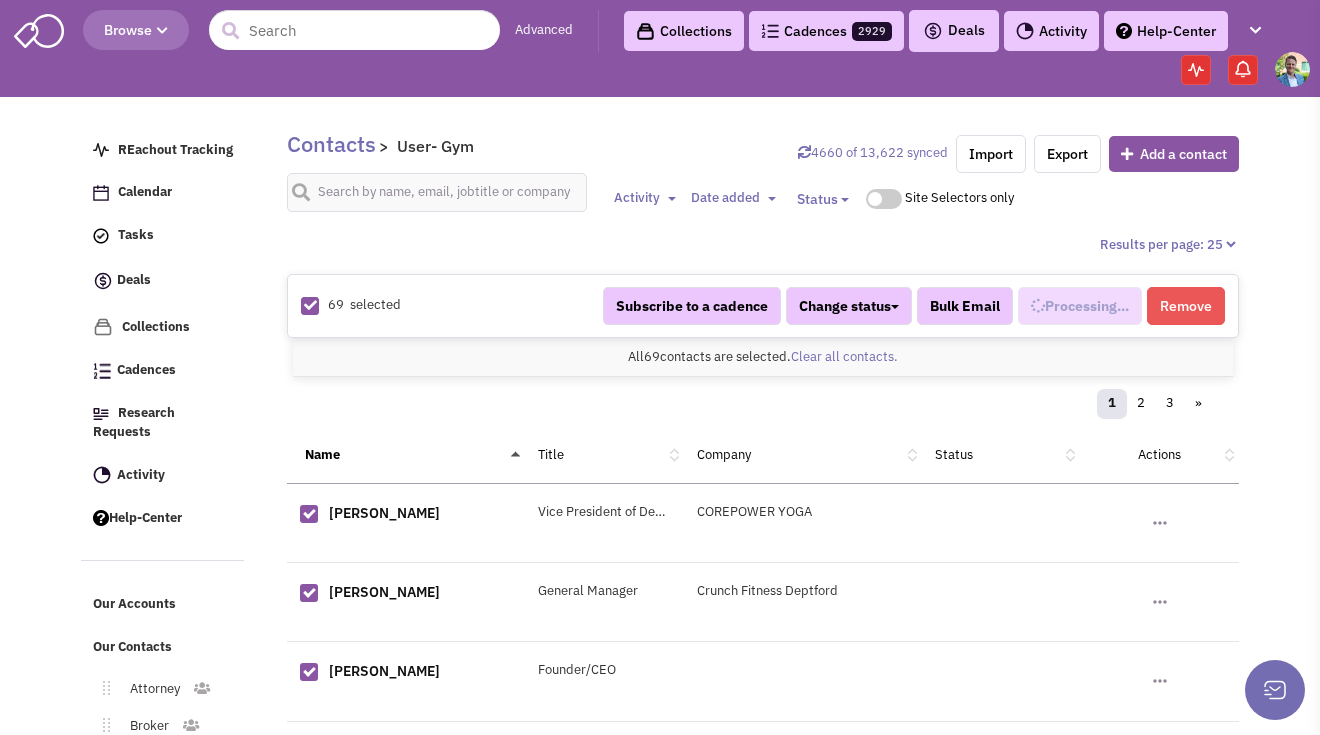 select on "676" 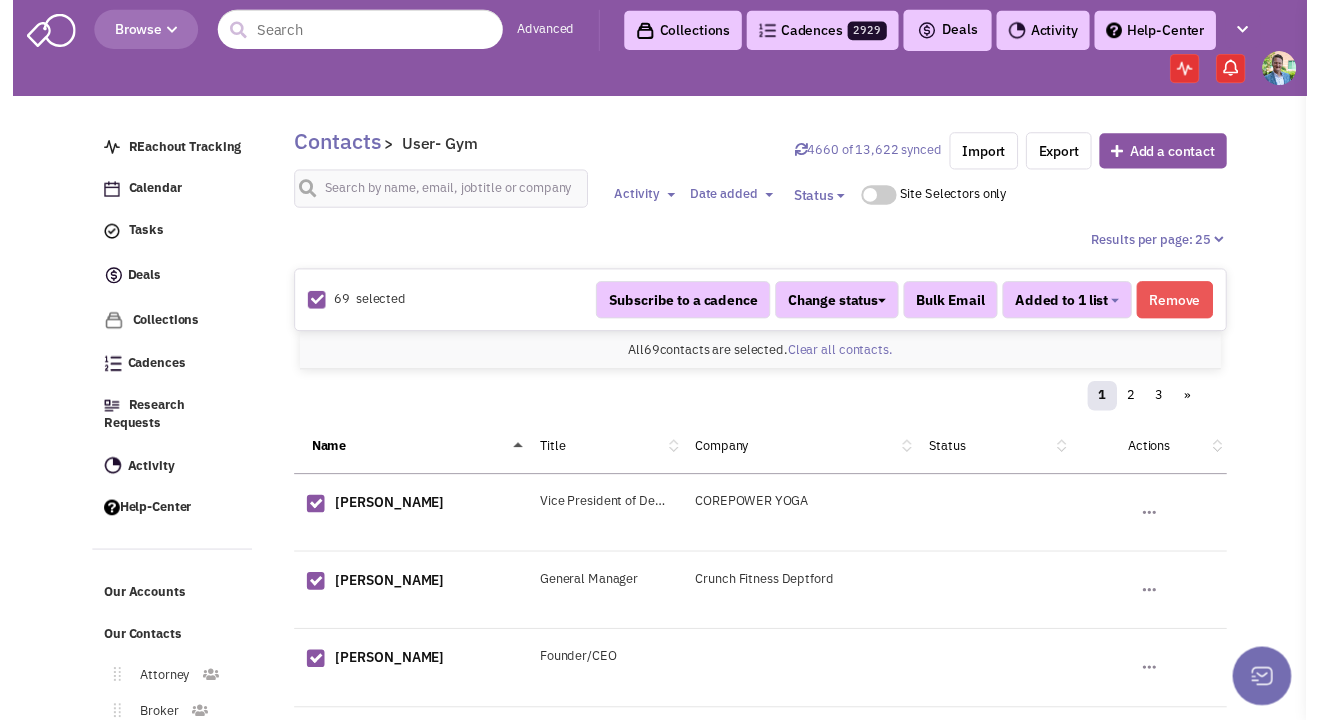scroll, scrollTop: 939, scrollLeft: 0, axis: vertical 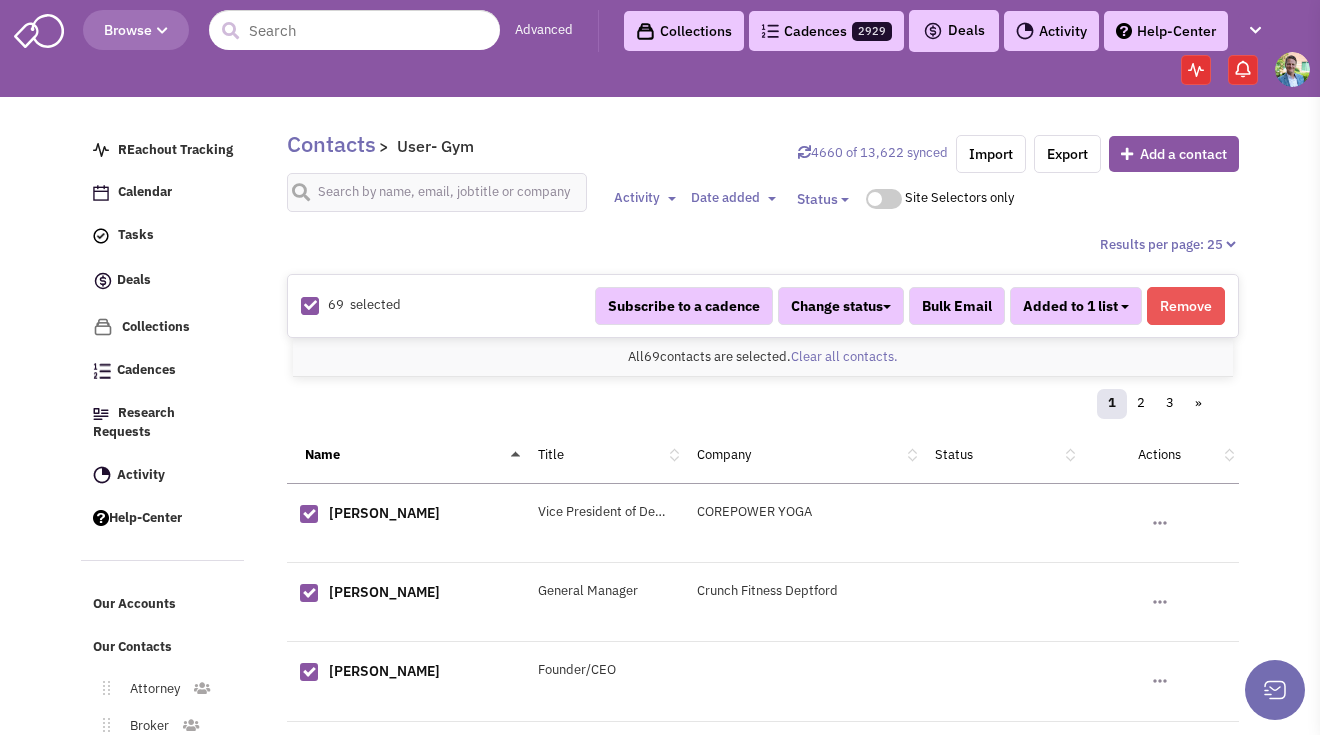click on "Added to 1 list" at bounding box center [1076, 306] 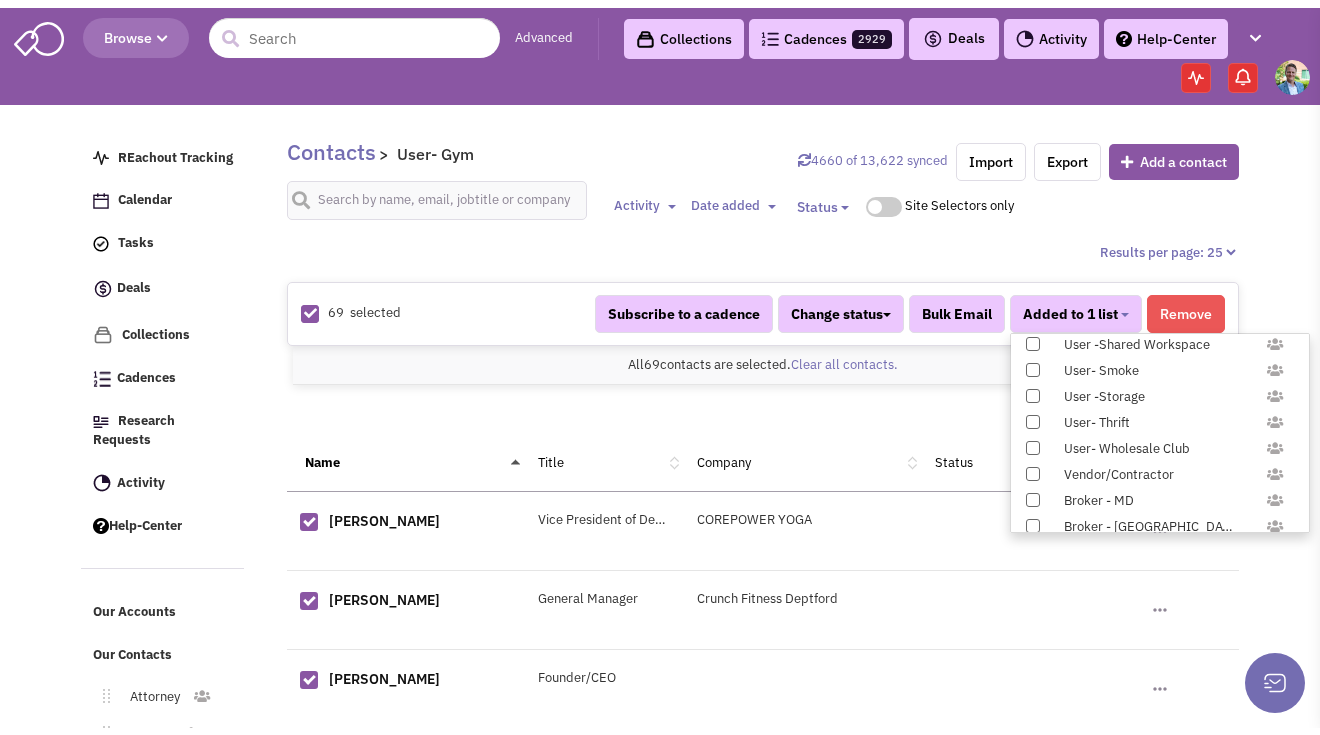 scroll, scrollTop: 1958, scrollLeft: 0, axis: vertical 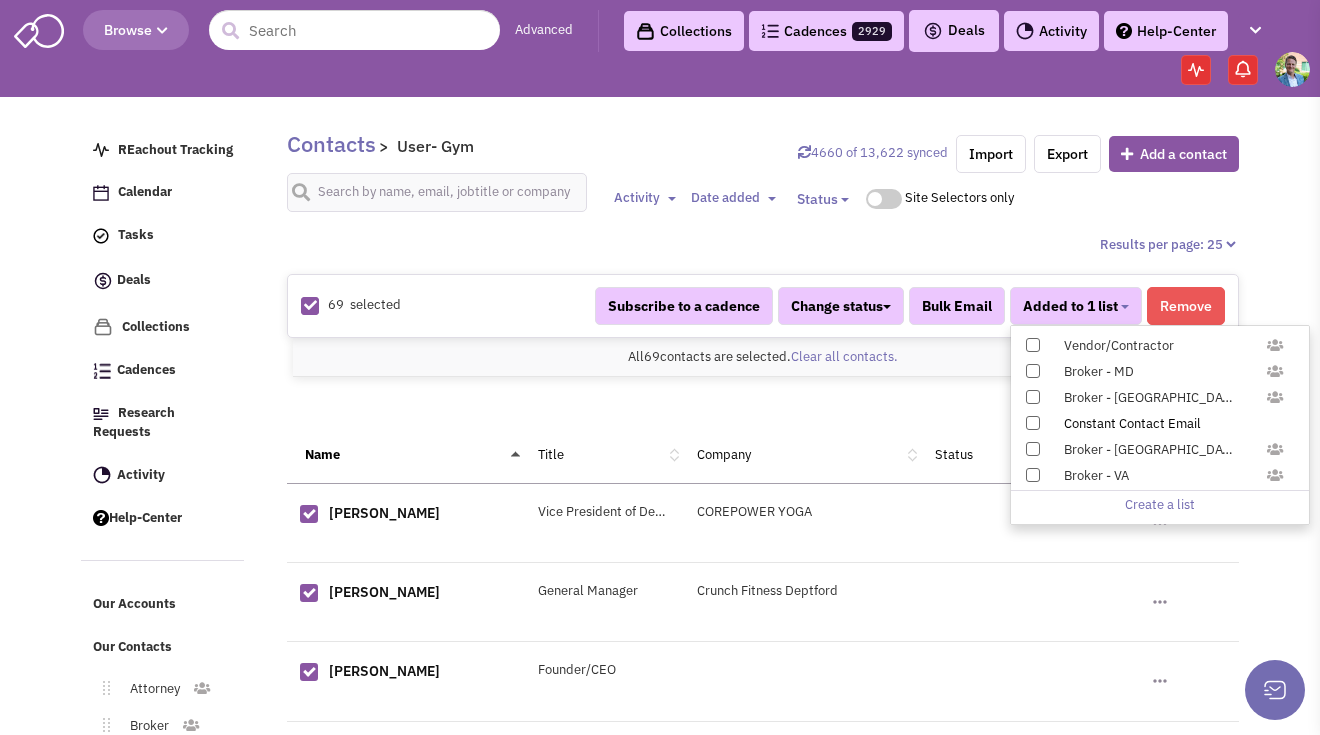 click at bounding box center (1033, 423) 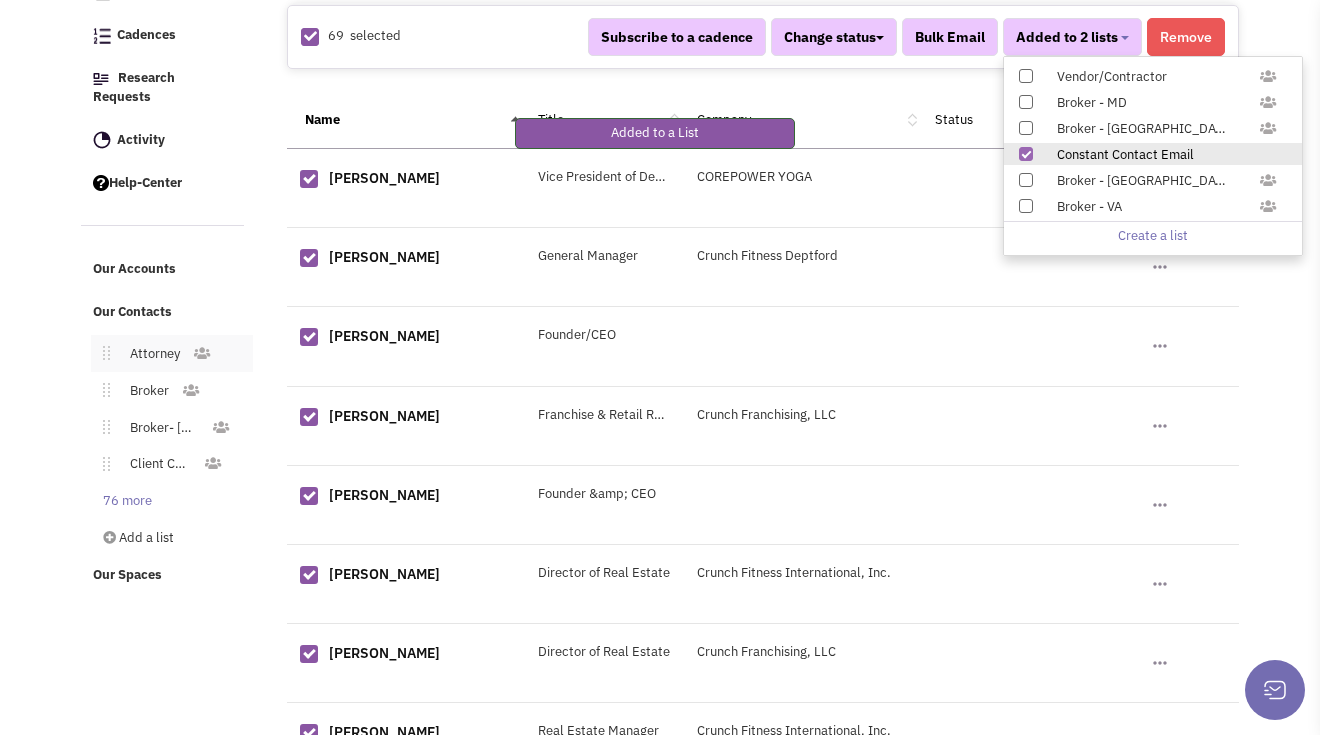 scroll, scrollTop: 411, scrollLeft: 0, axis: vertical 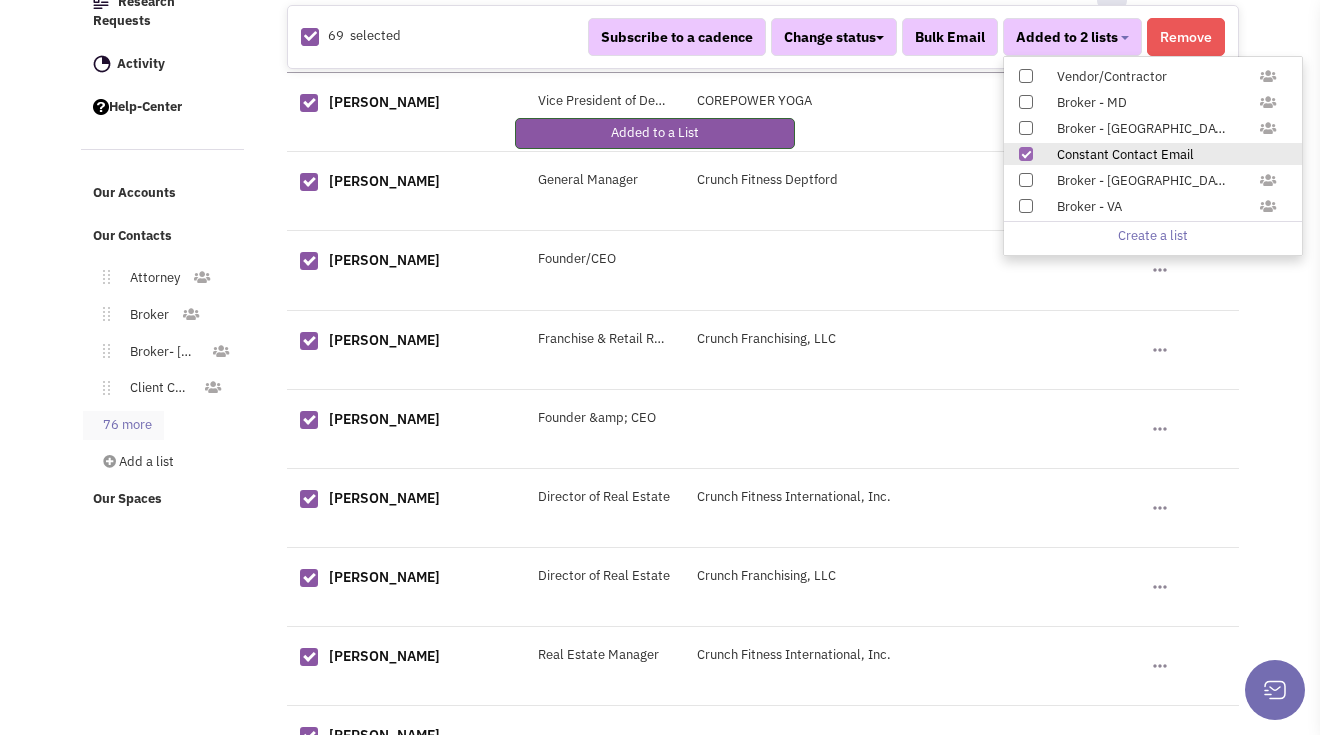 click on "76 more" at bounding box center [123, 425] 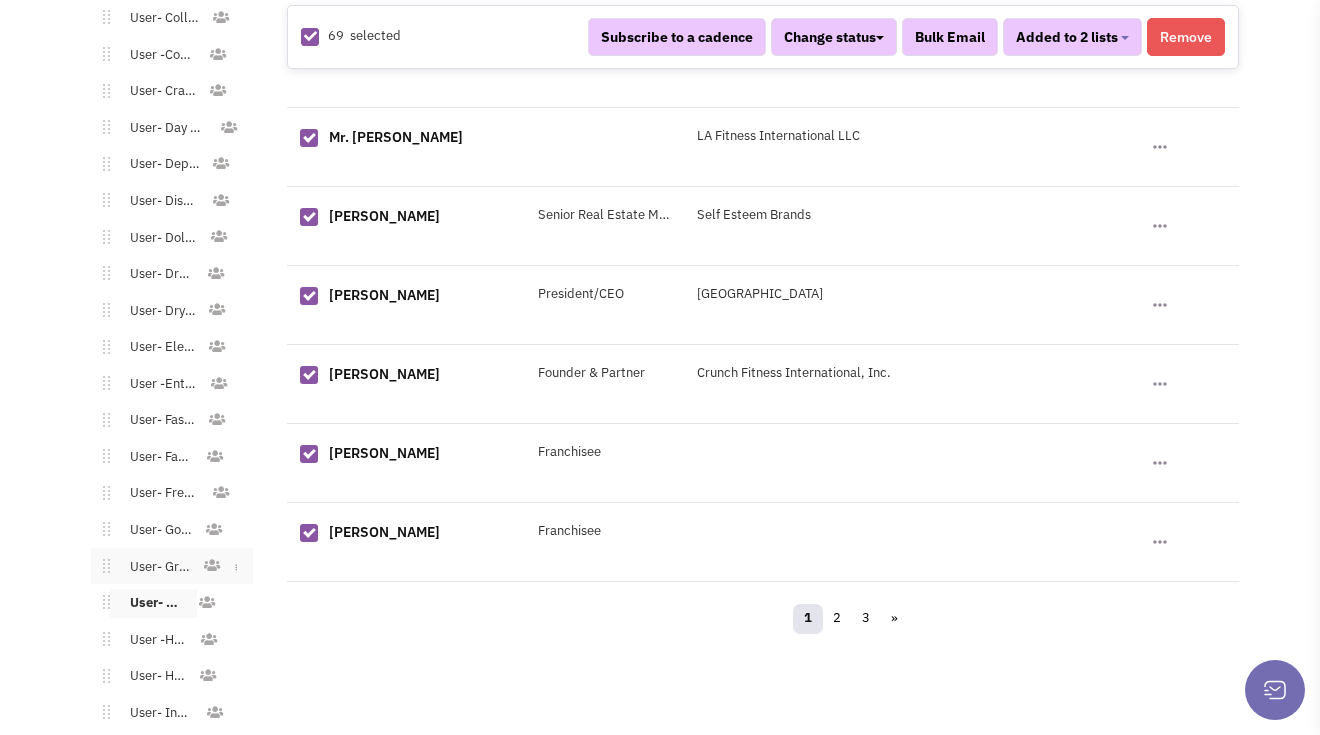 scroll, scrollTop: 1892, scrollLeft: 0, axis: vertical 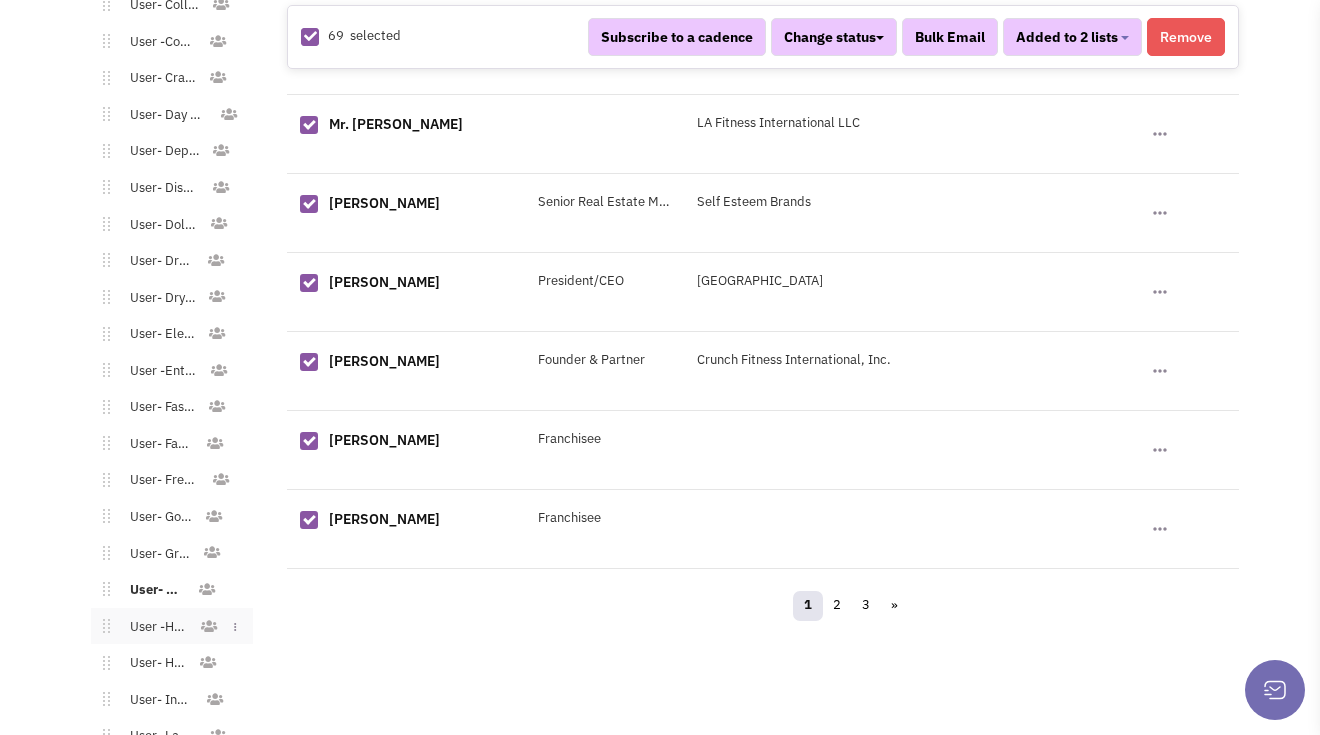 click on "User -Home" at bounding box center [154, 627] 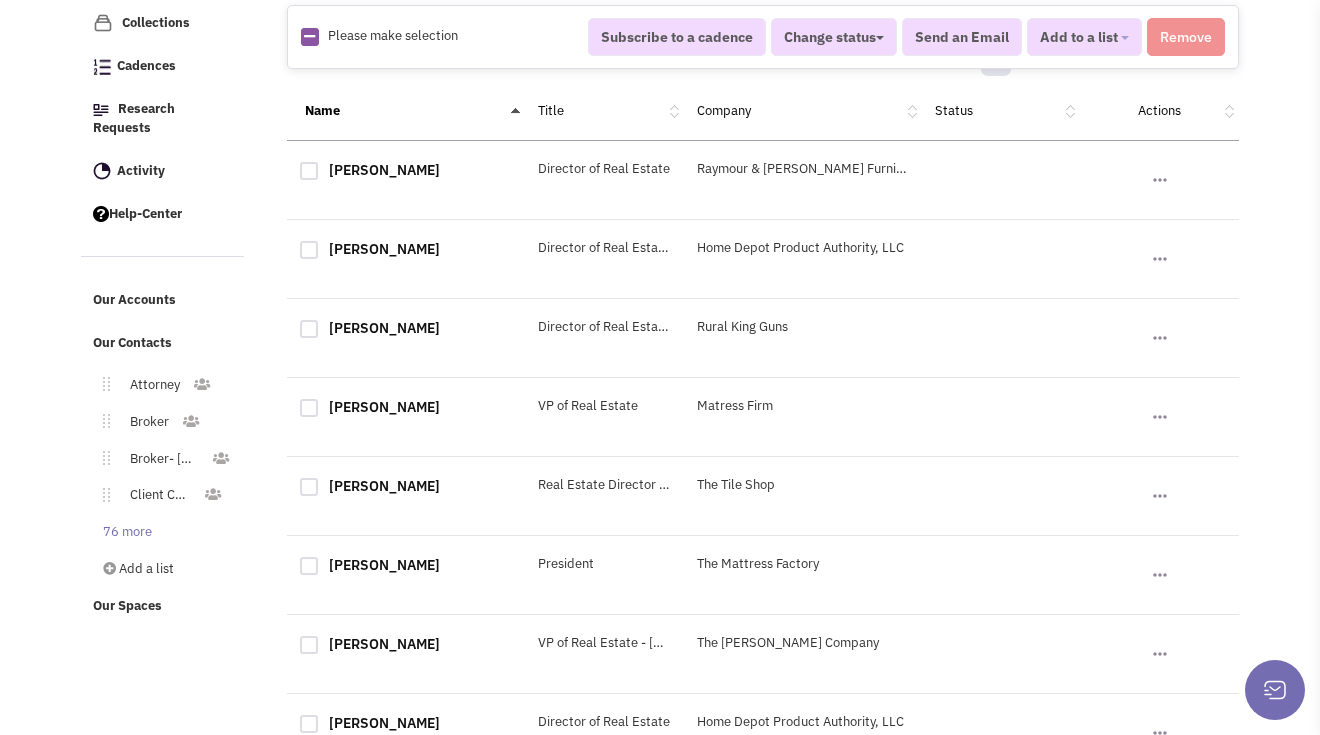 scroll, scrollTop: 0, scrollLeft: 0, axis: both 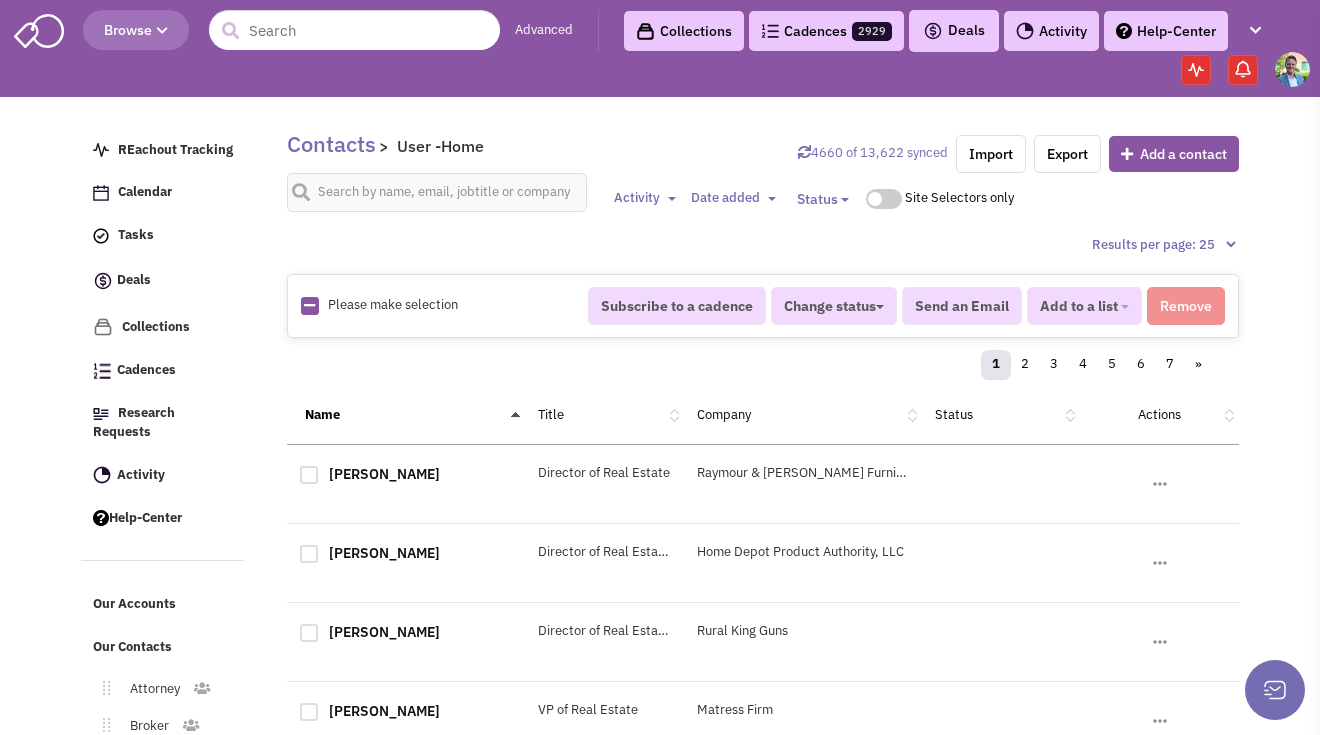 click at bounding box center (309, 305) 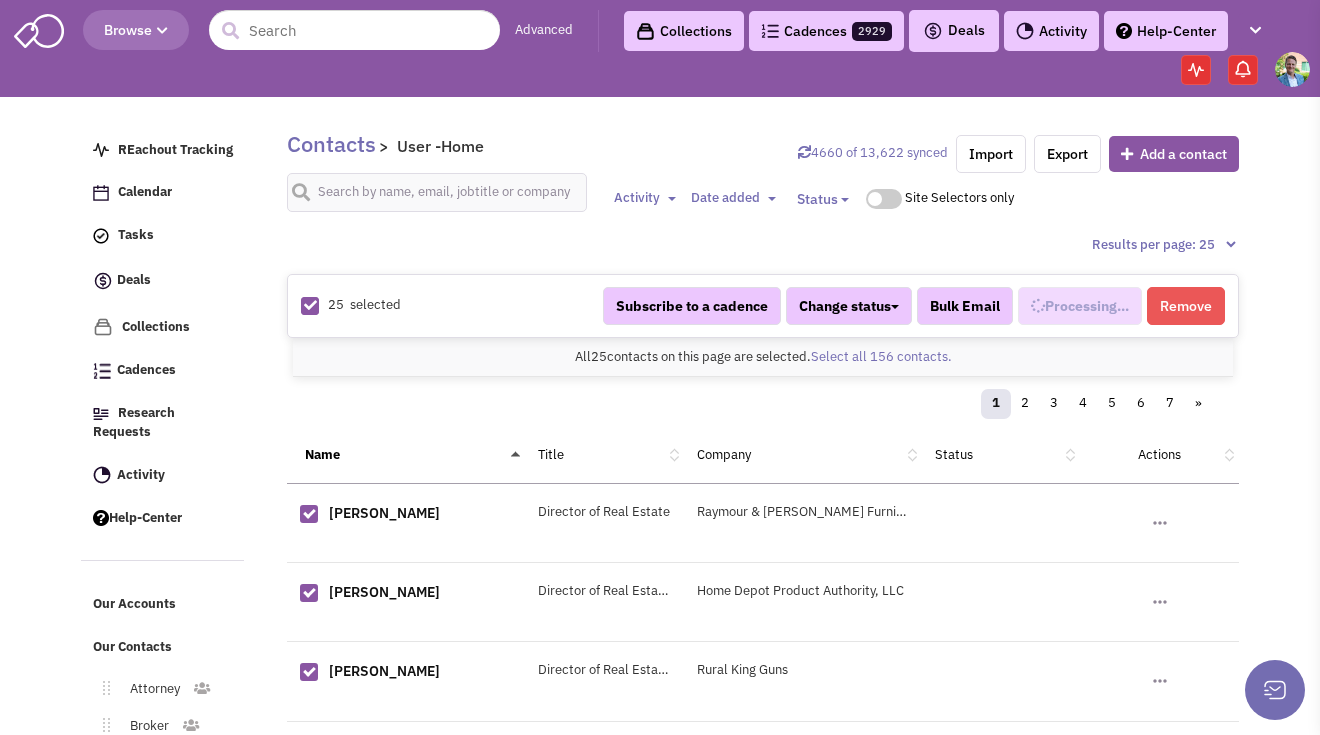scroll, scrollTop: 958, scrollLeft: 0, axis: vertical 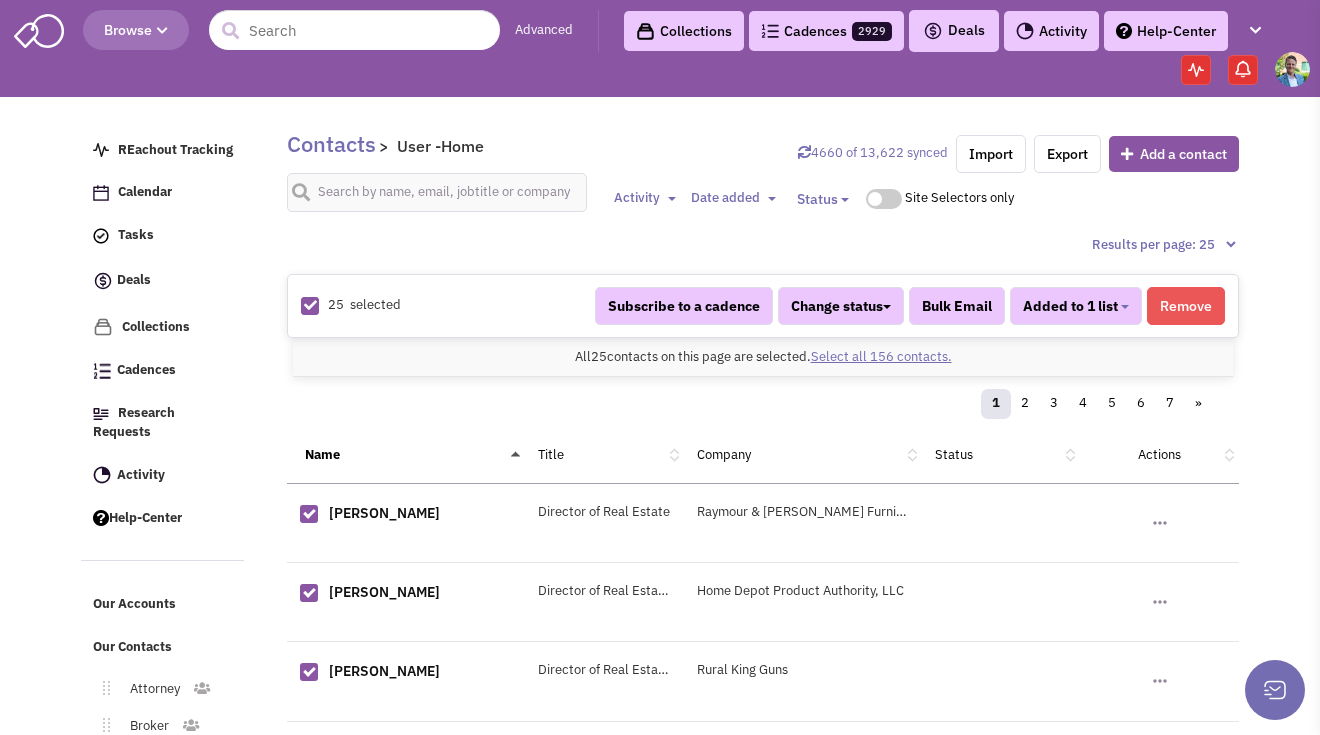 click on "Select all 156 contacts." at bounding box center [881, 356] 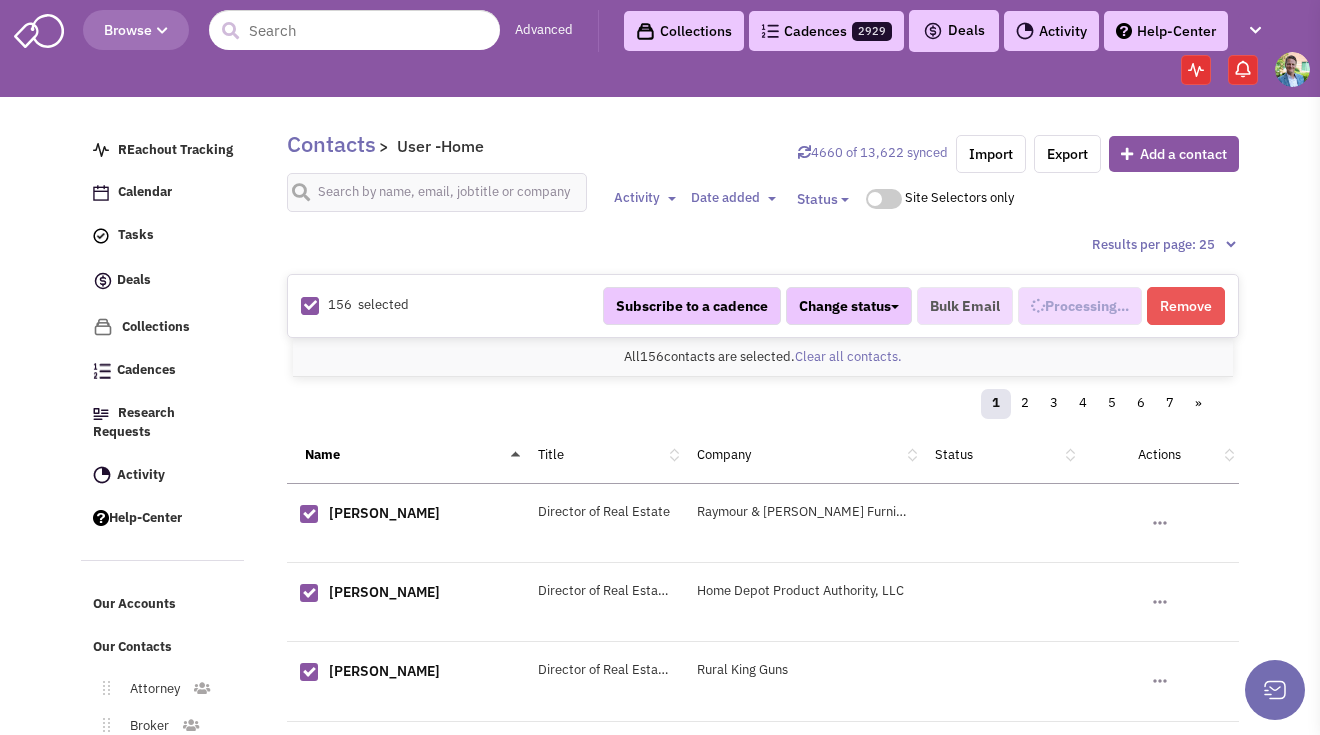 select on "630" 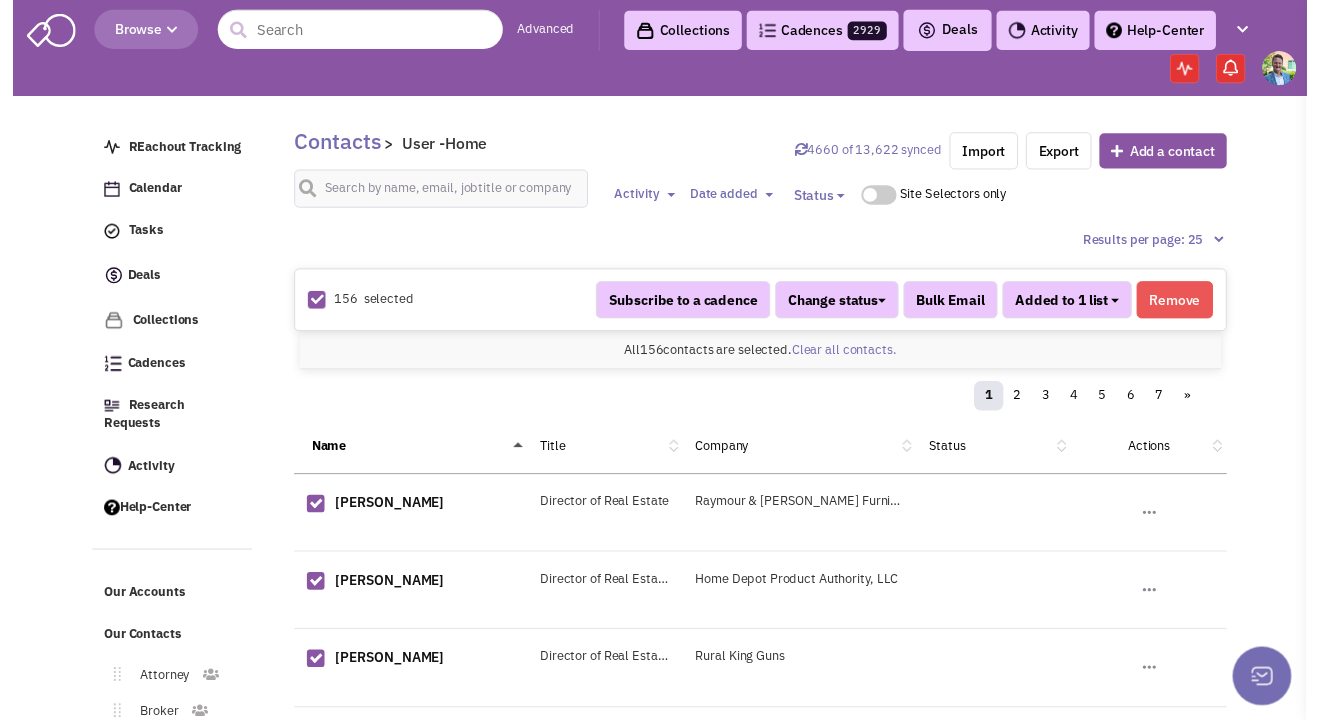 scroll, scrollTop: 958, scrollLeft: 0, axis: vertical 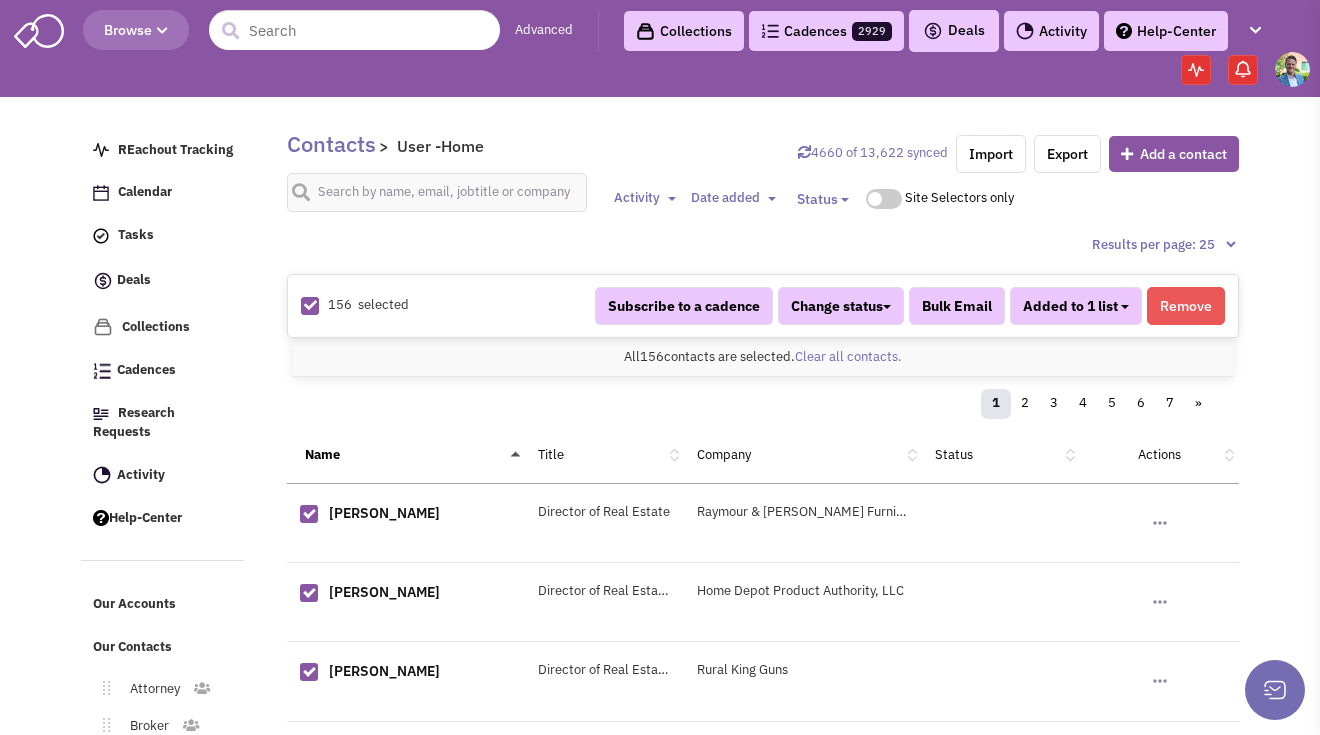 click at bounding box center (1125, 307) 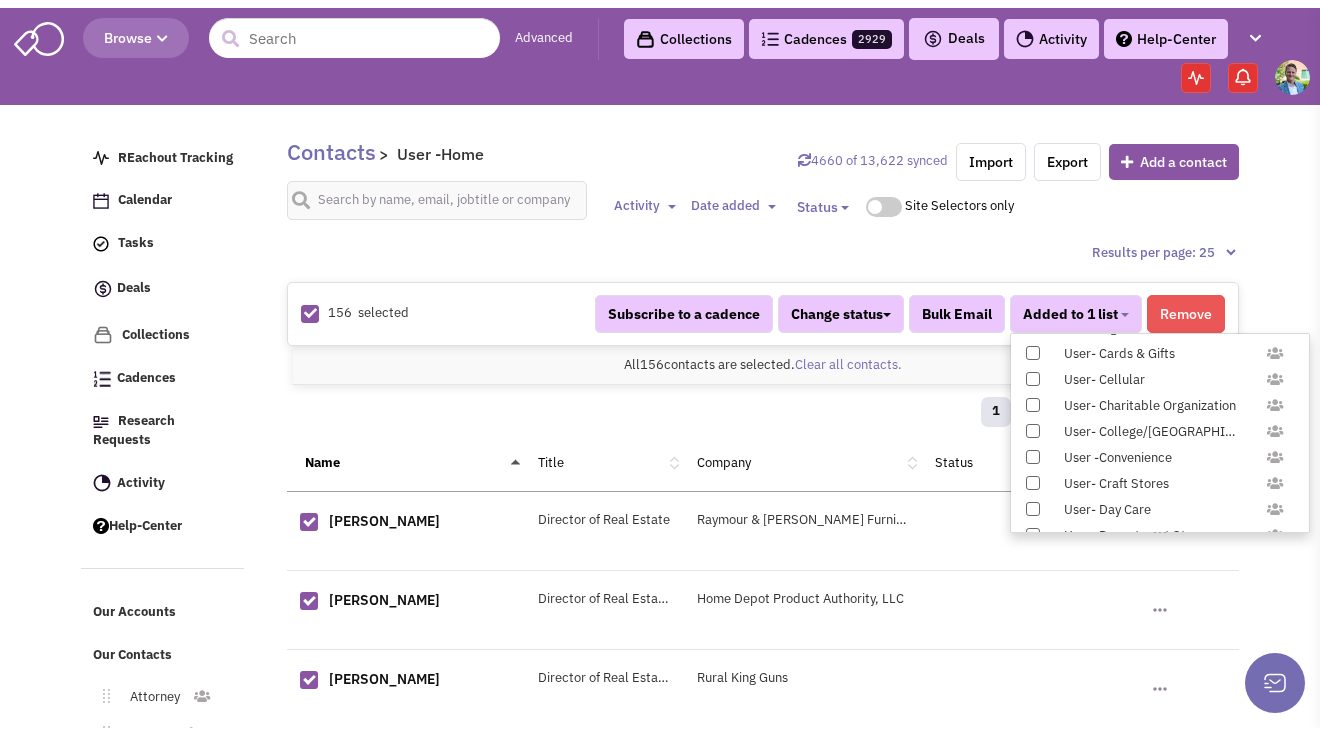 scroll, scrollTop: 1958, scrollLeft: 0, axis: vertical 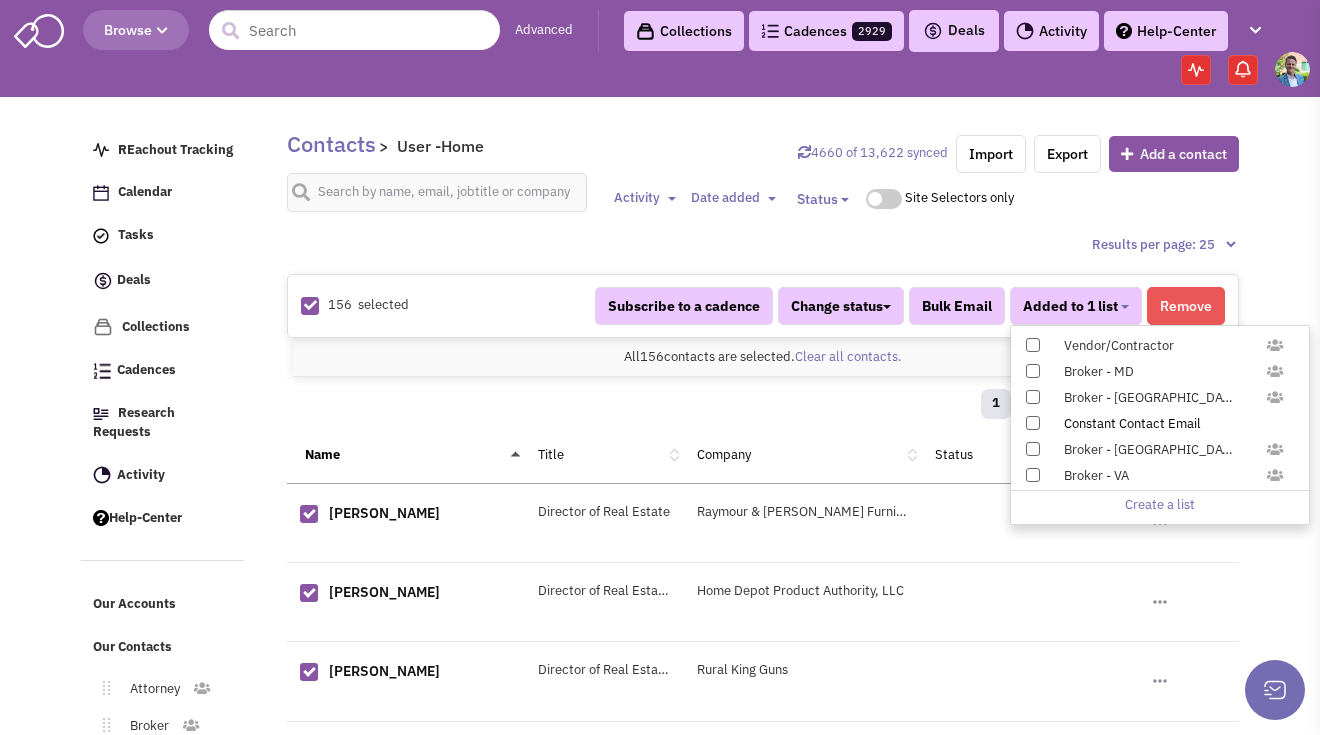 click at bounding box center (1033, 423) 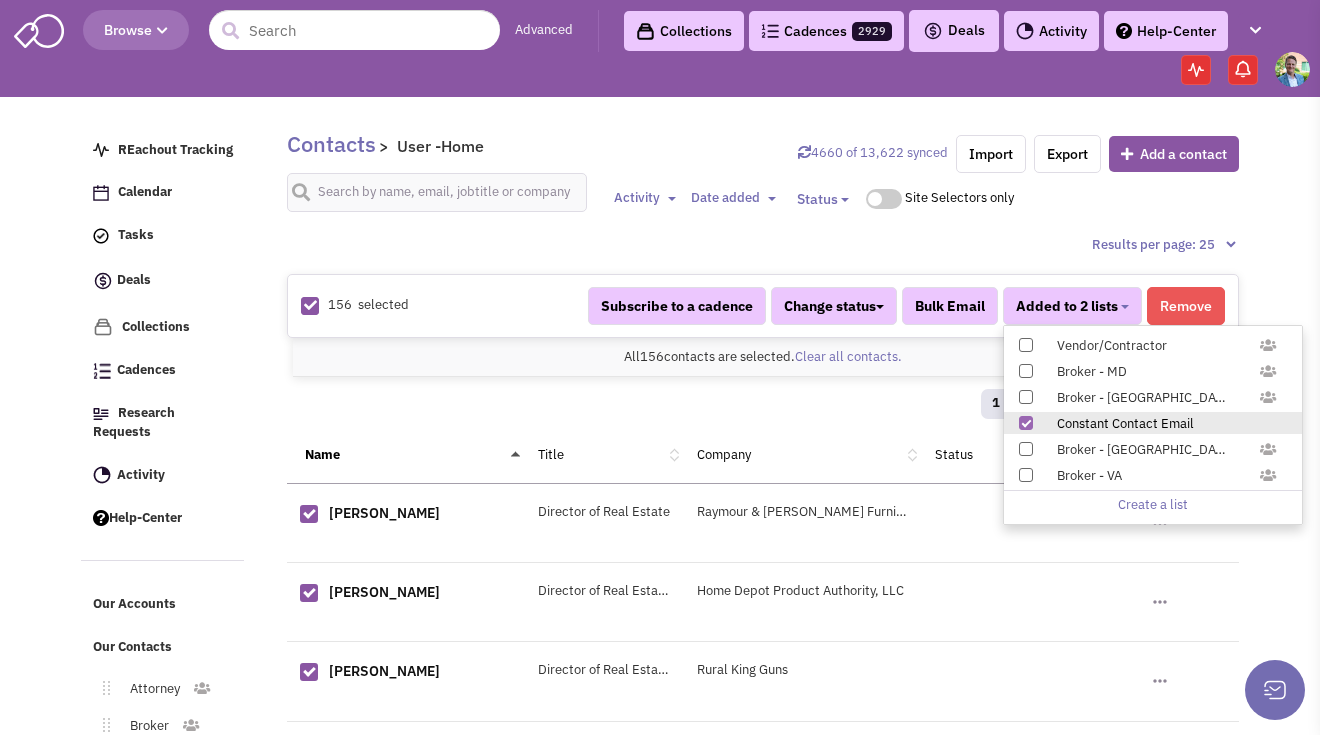 scroll, scrollTop: 267, scrollLeft: 0, axis: vertical 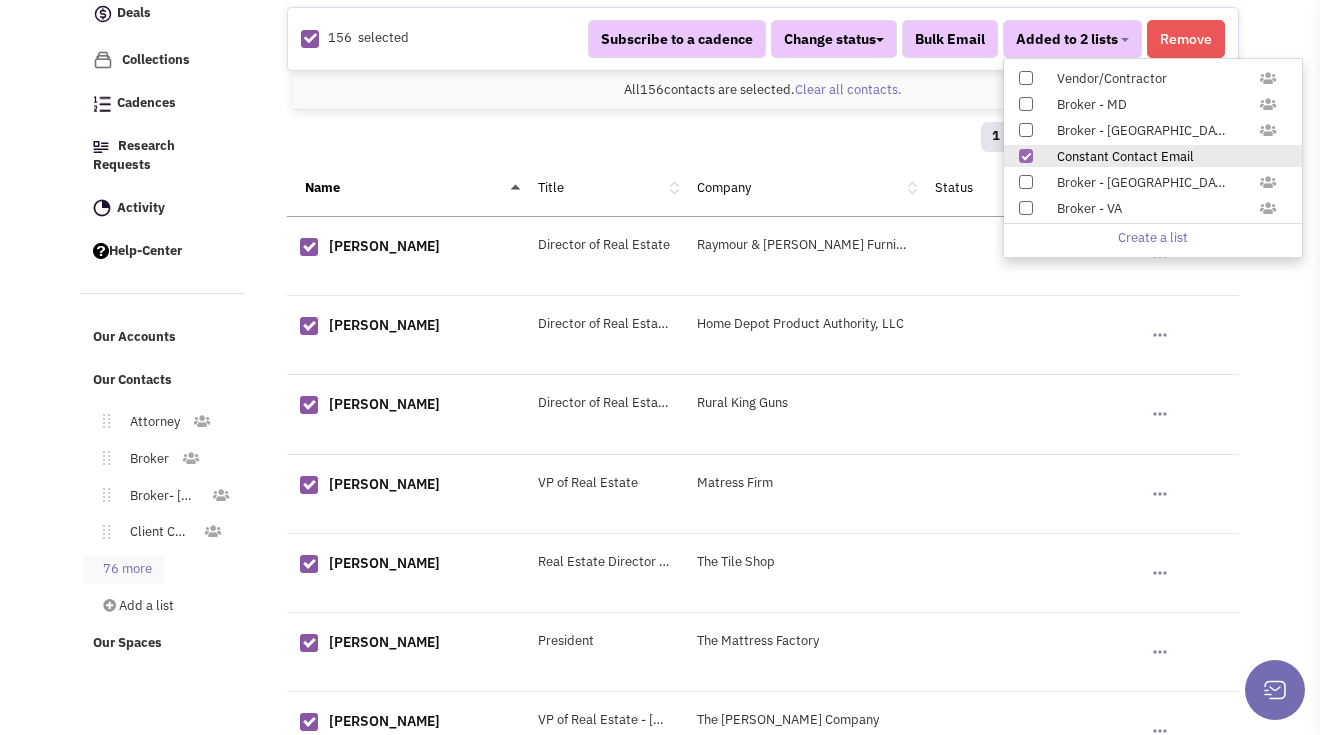 click on "76 more" at bounding box center (123, 569) 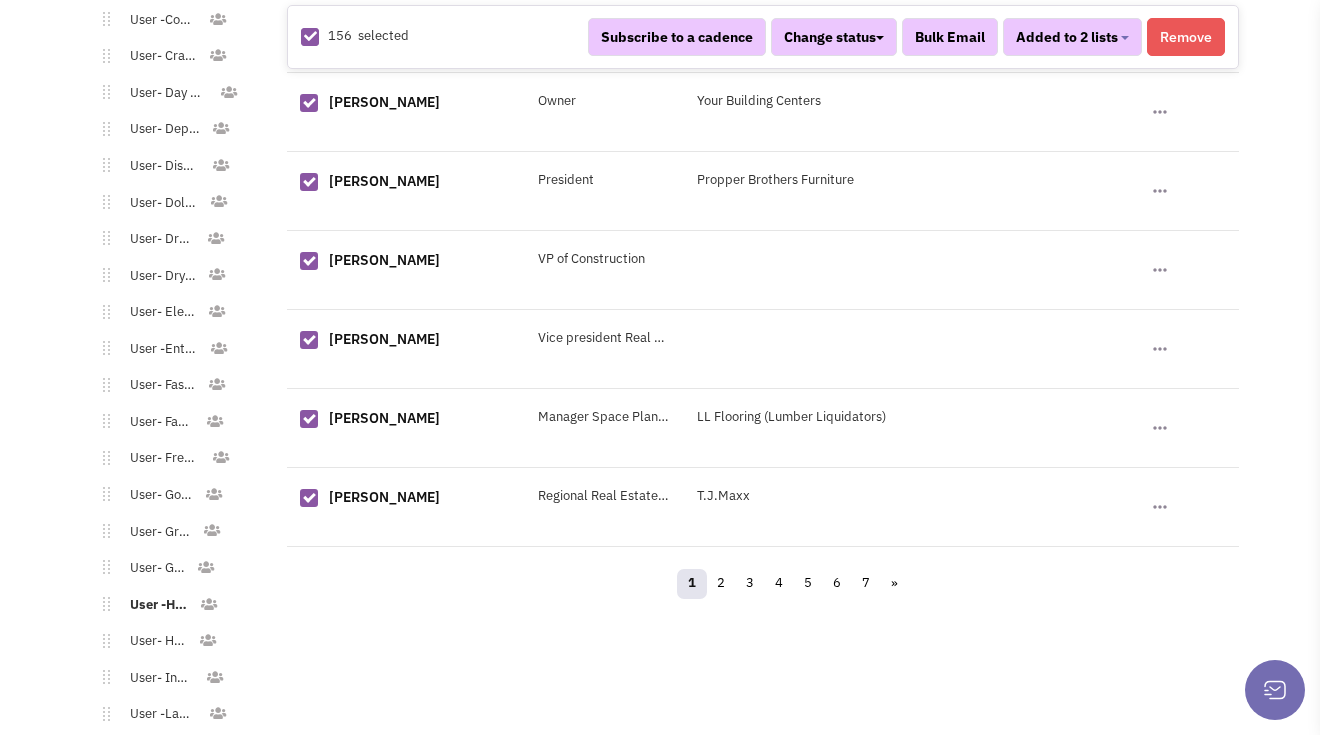 scroll, scrollTop: 1940, scrollLeft: 0, axis: vertical 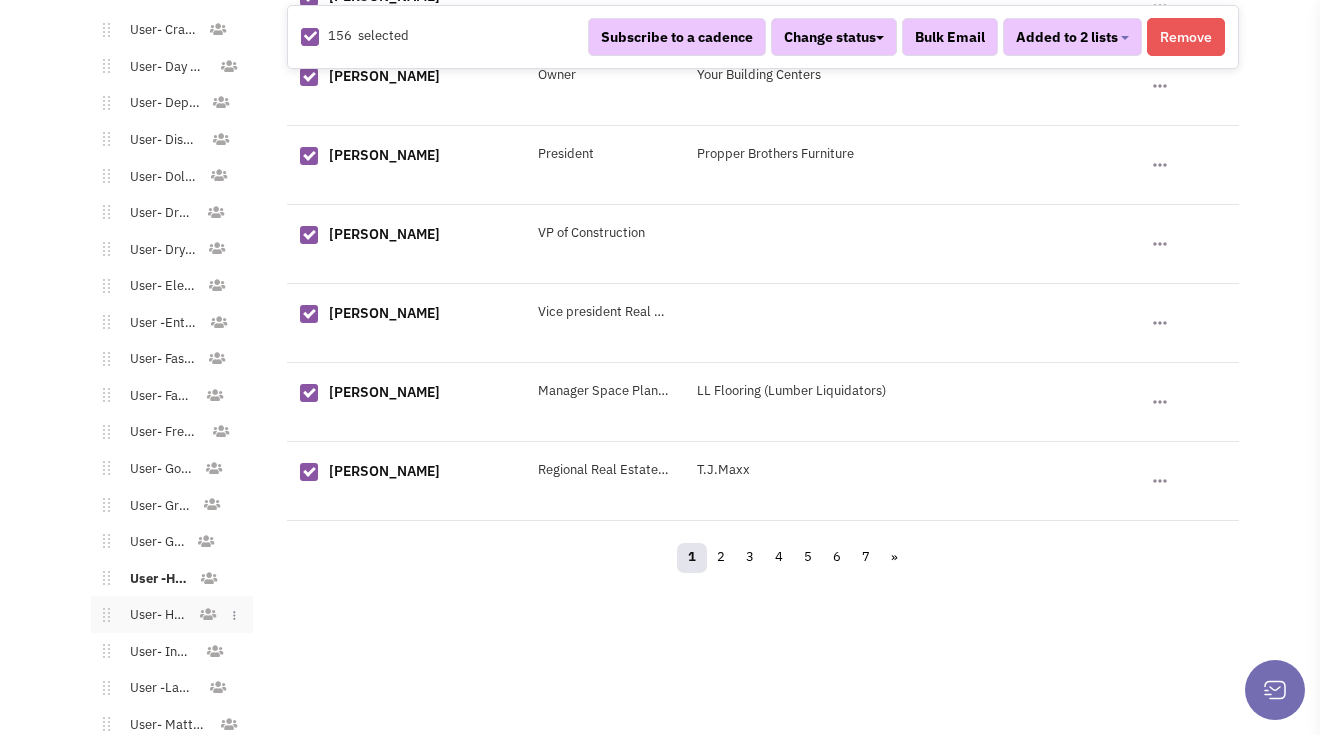click on "User- Hotel" at bounding box center (154, 615) 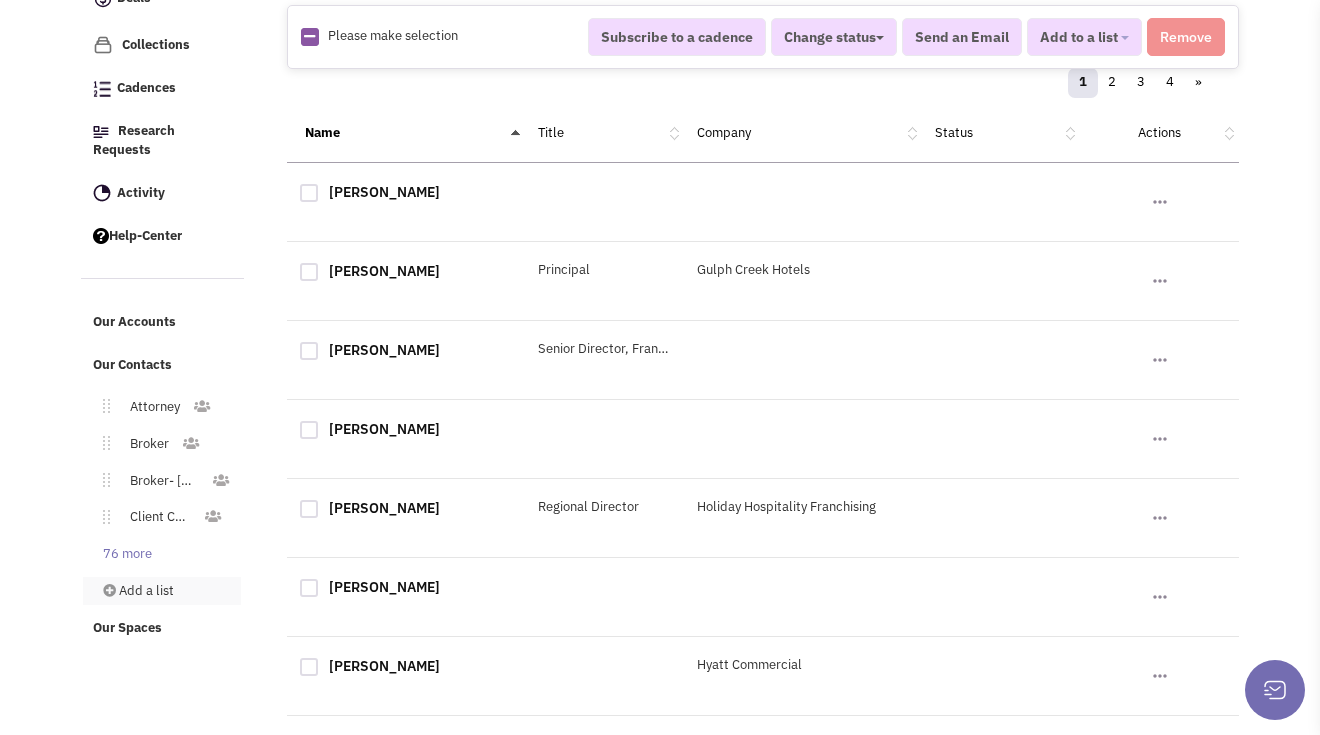 scroll, scrollTop: 340, scrollLeft: 0, axis: vertical 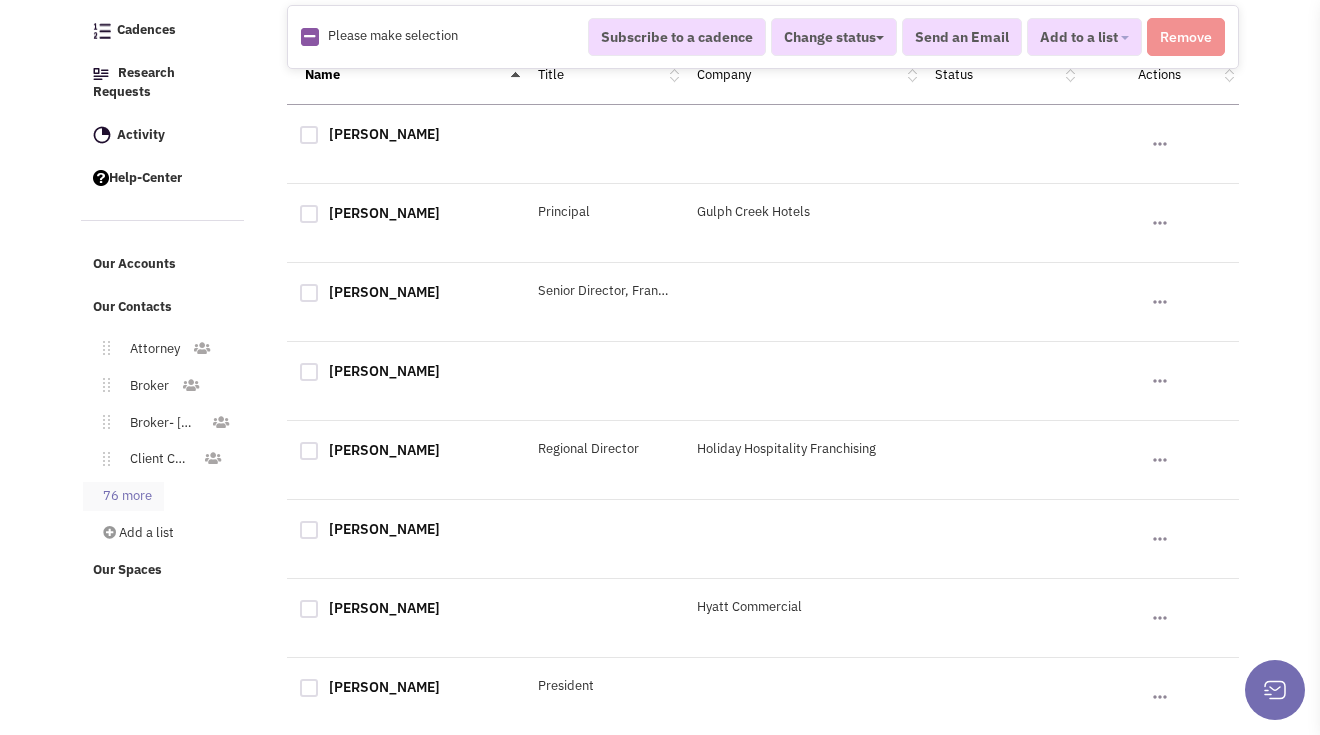 click on "76 more" at bounding box center (123, 496) 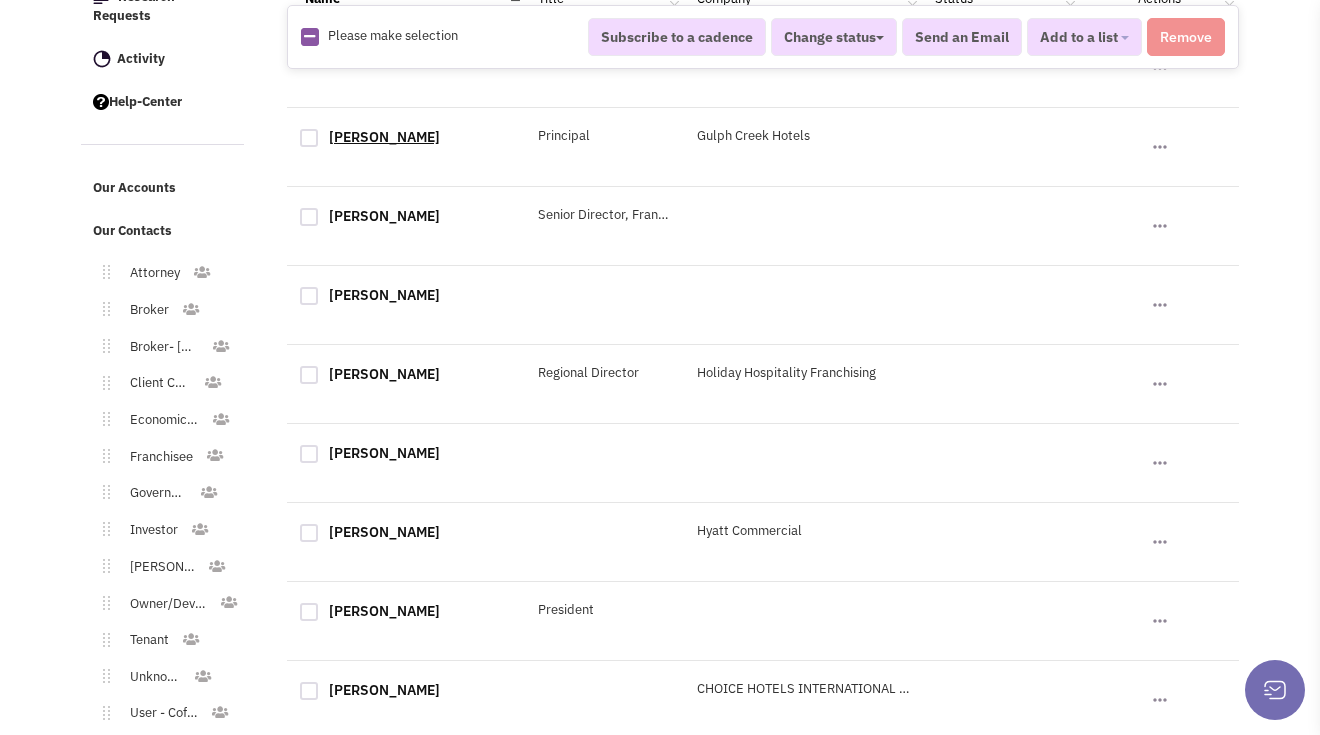 scroll, scrollTop: 0, scrollLeft: 0, axis: both 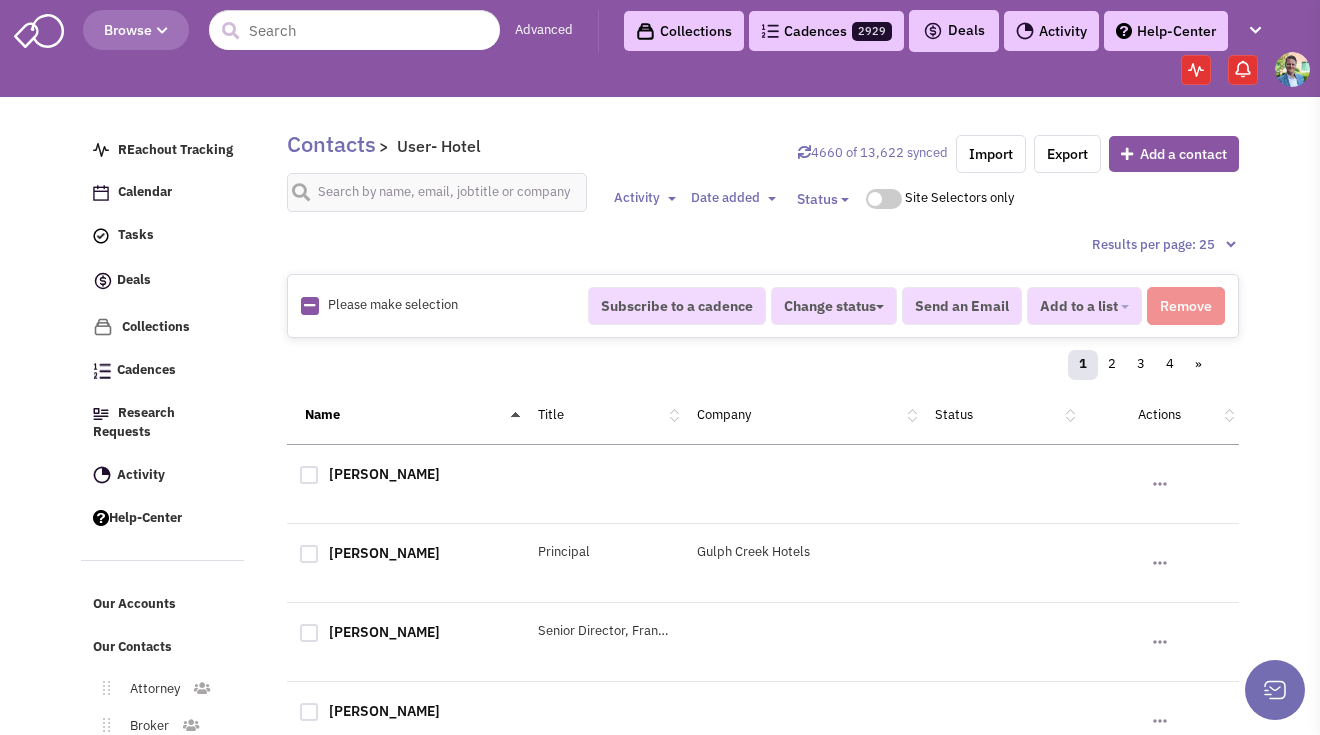 click at bounding box center (309, 305) 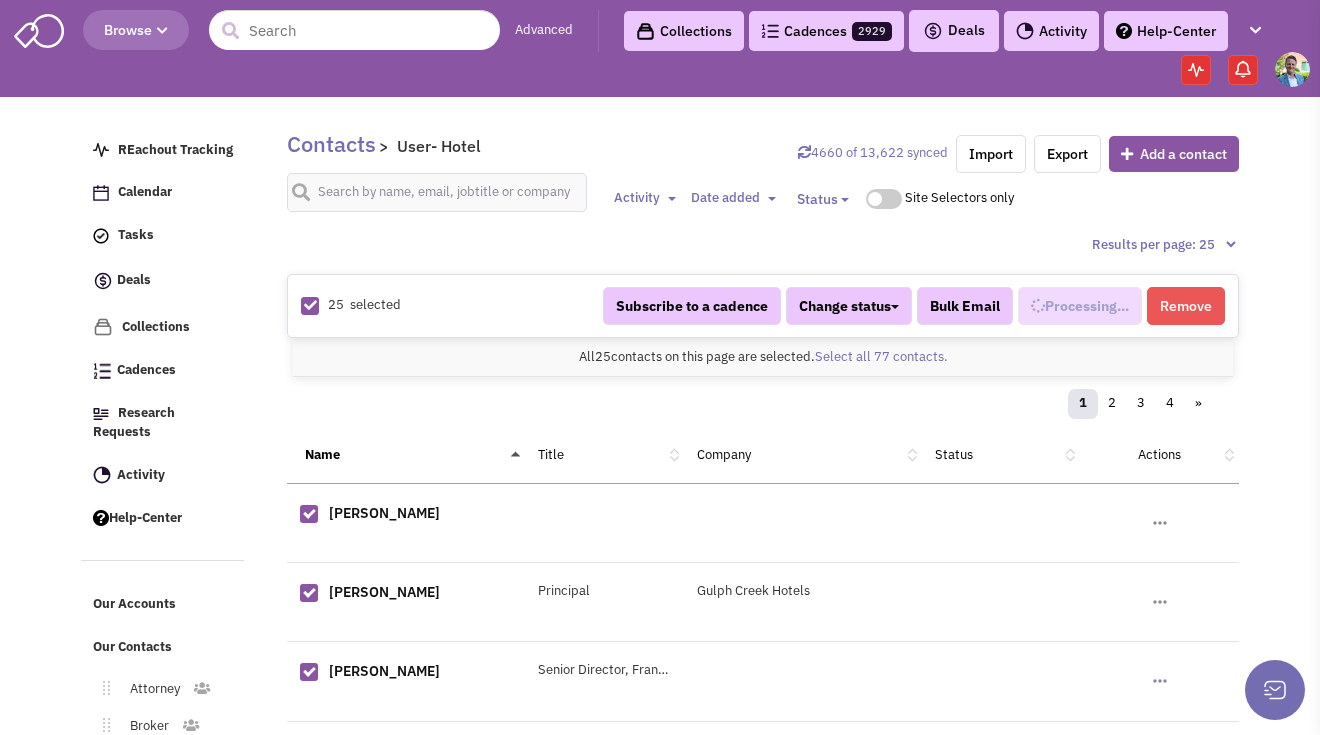 scroll, scrollTop: 977, scrollLeft: 0, axis: vertical 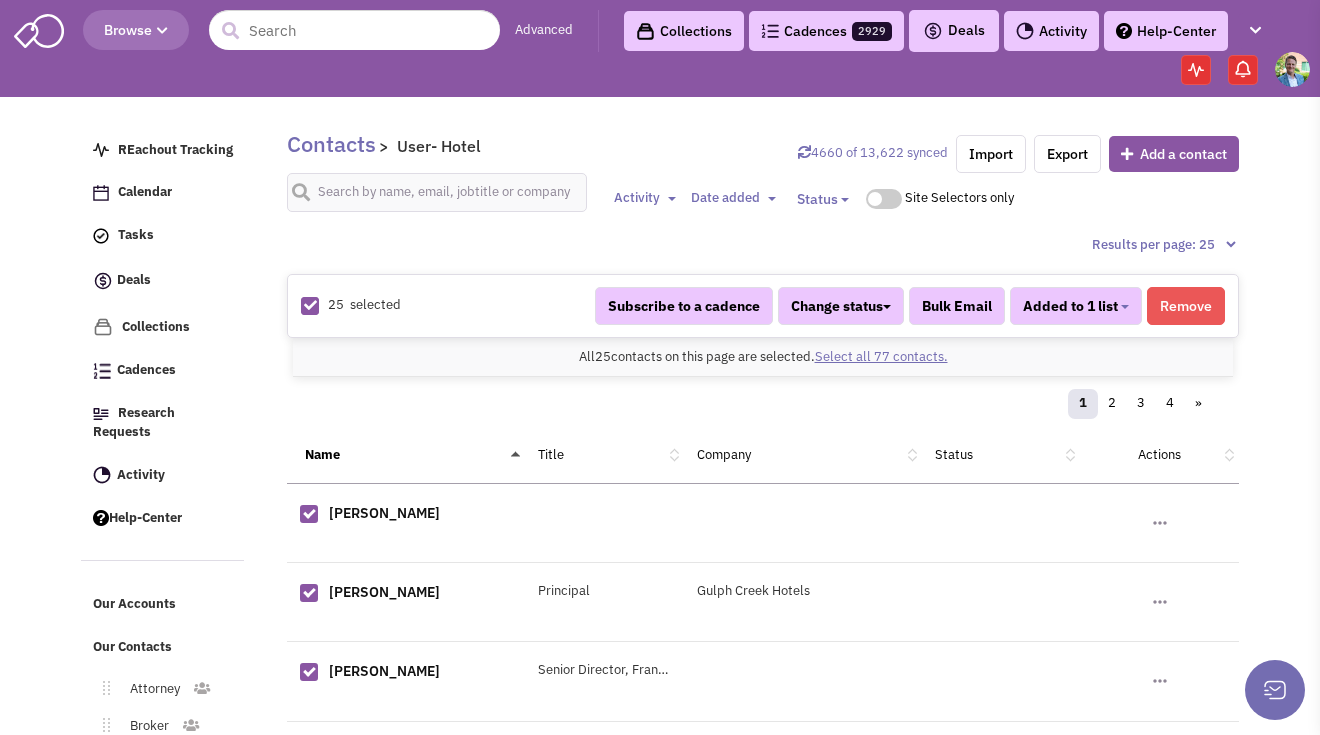 click on "Select all 77 contacts." at bounding box center (881, 356) 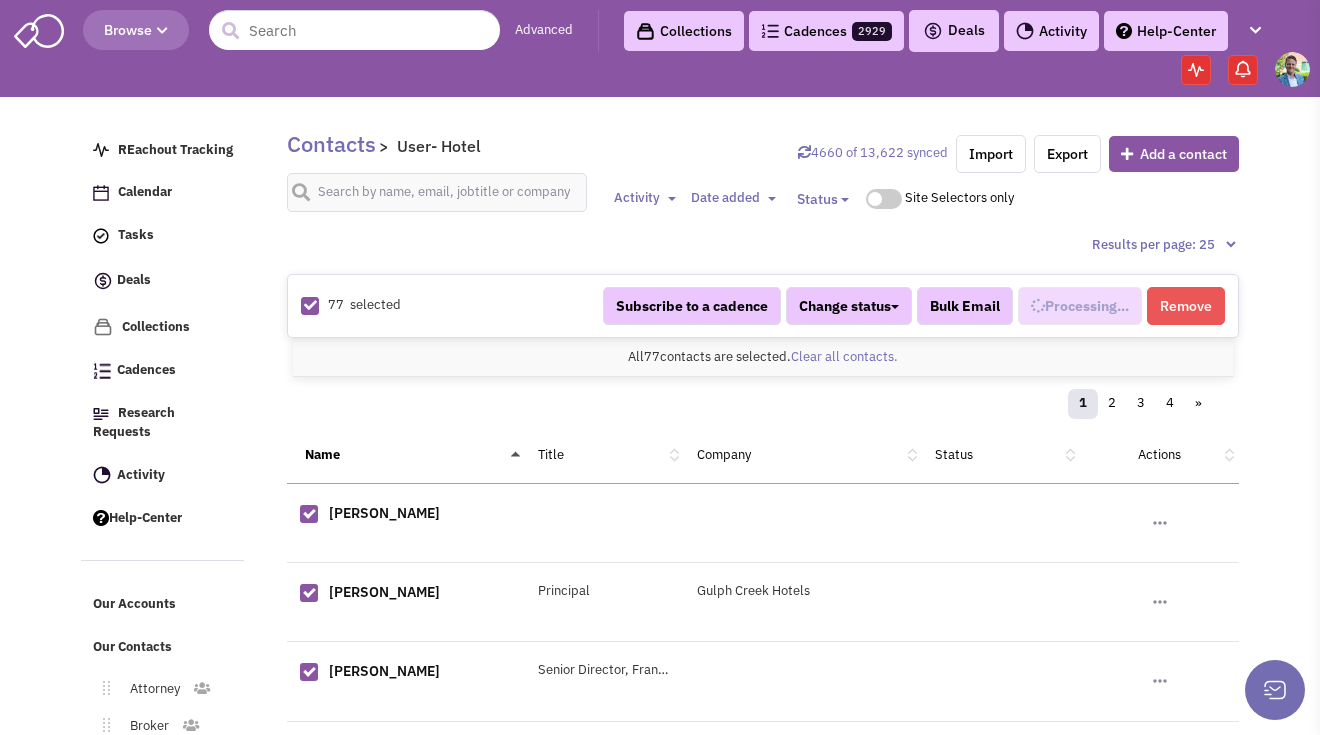 scroll, scrollTop: 977, scrollLeft: 0, axis: vertical 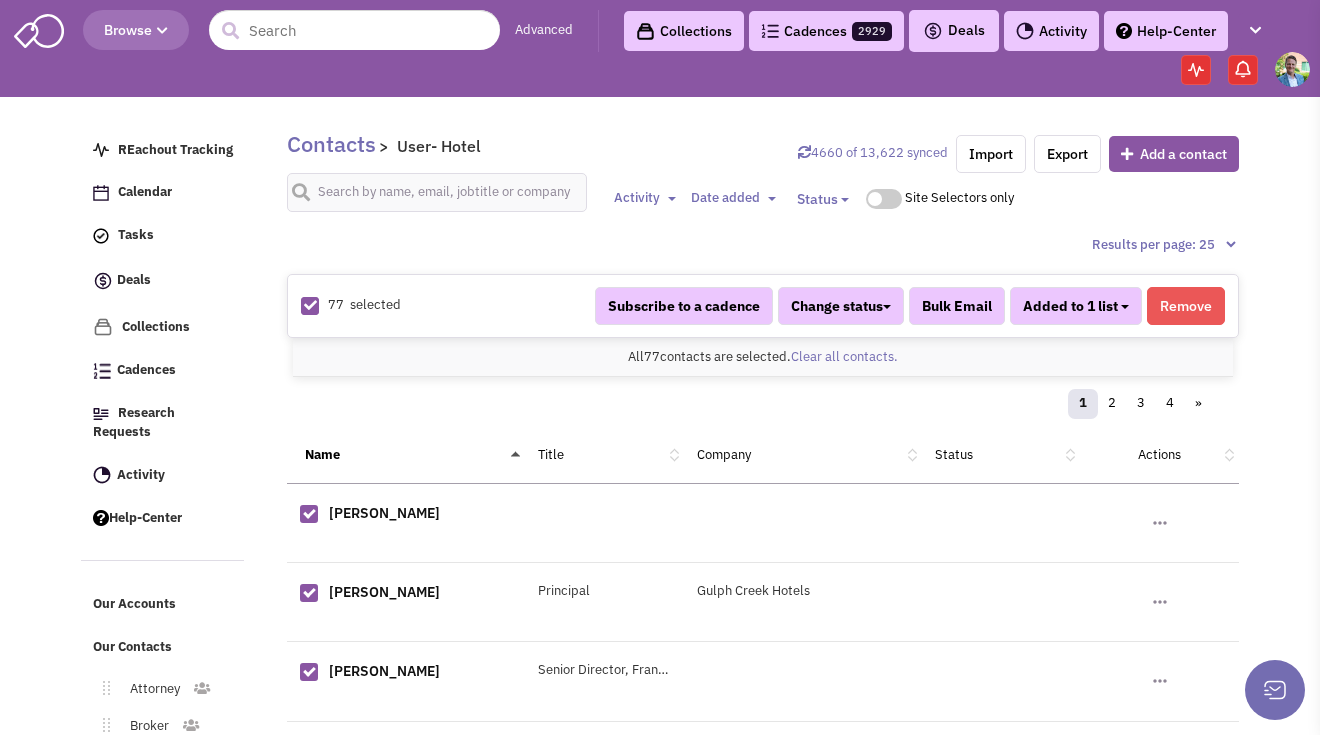 click on "Added to 1 list" at bounding box center [1076, 306] 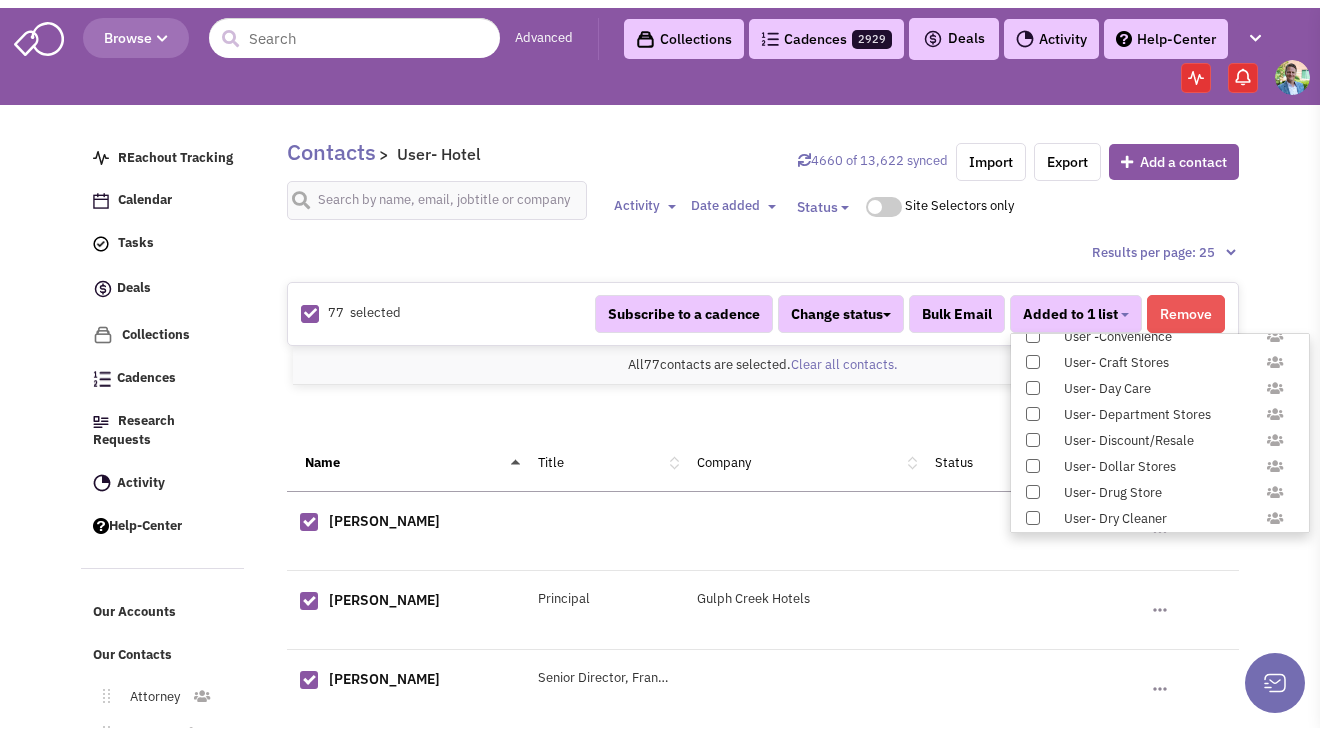scroll, scrollTop: 1958, scrollLeft: 0, axis: vertical 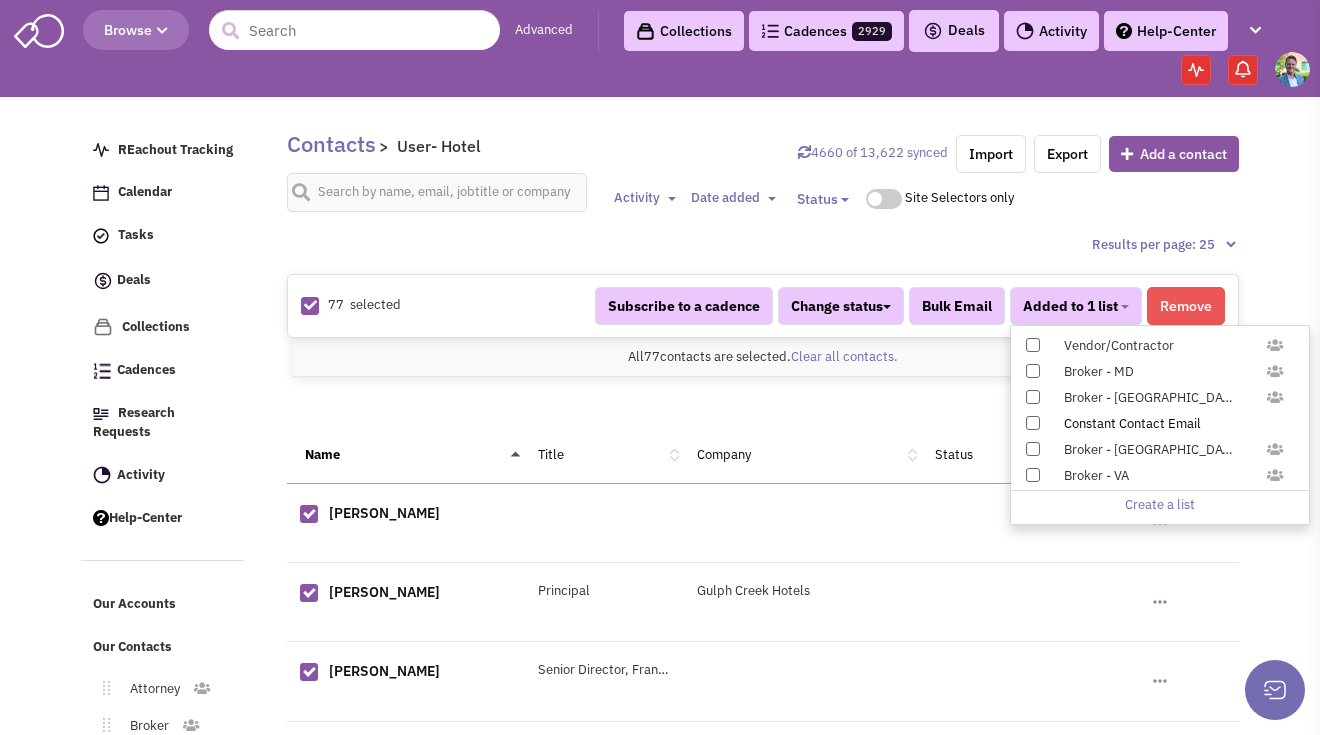 click at bounding box center (1033, 423) 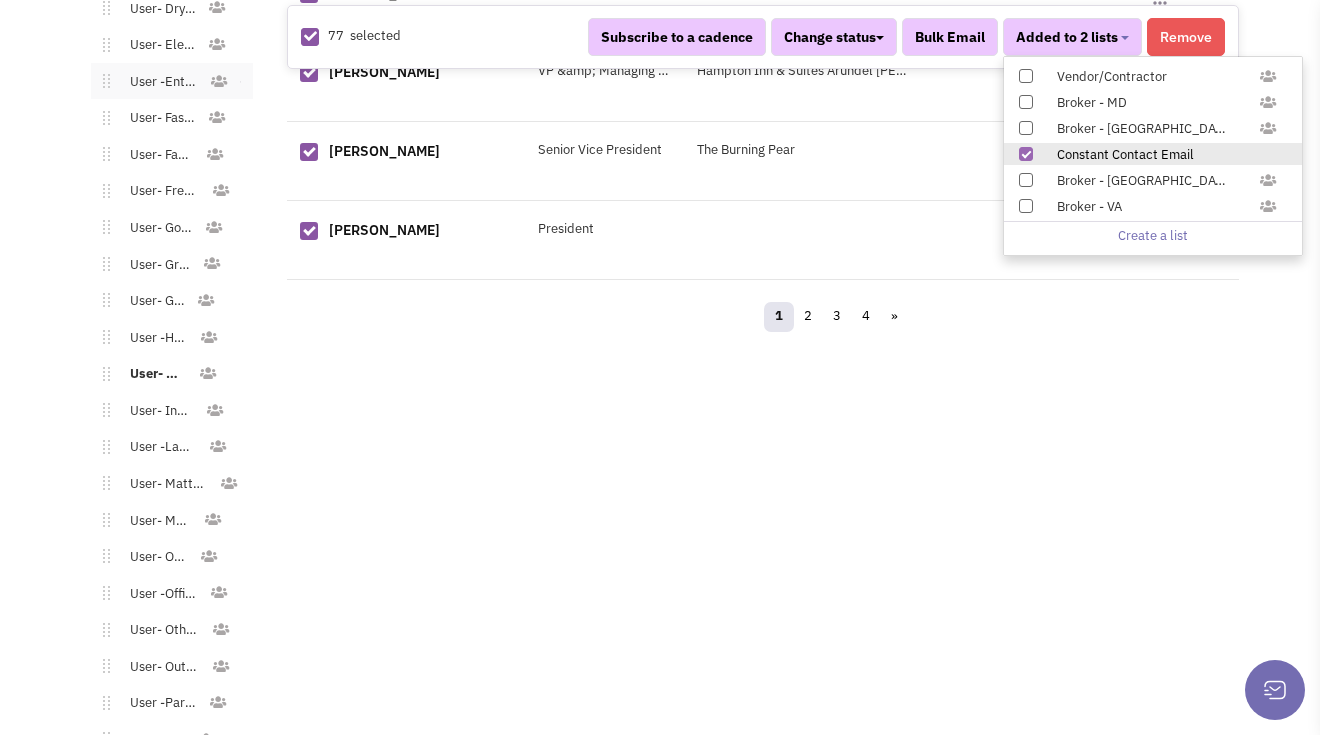 scroll, scrollTop: 2263, scrollLeft: 0, axis: vertical 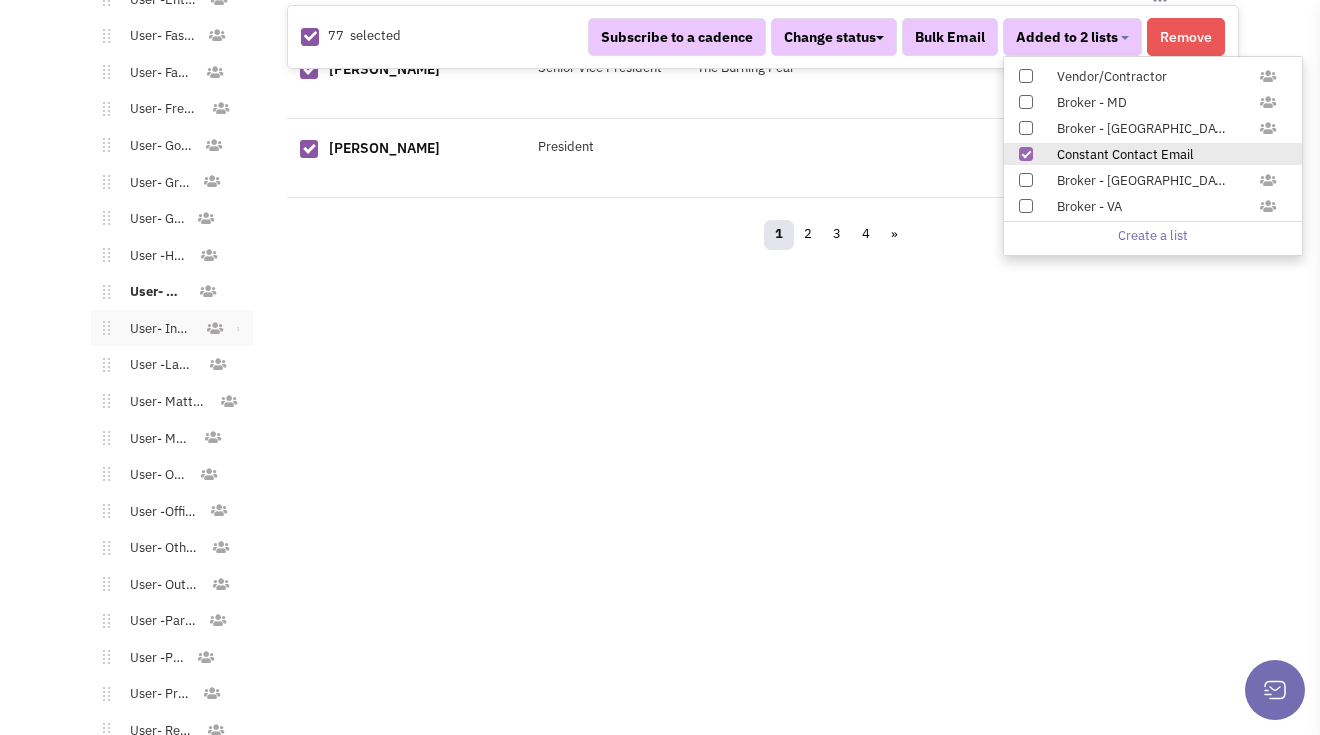 click on "User- Industrial" at bounding box center [157, 329] 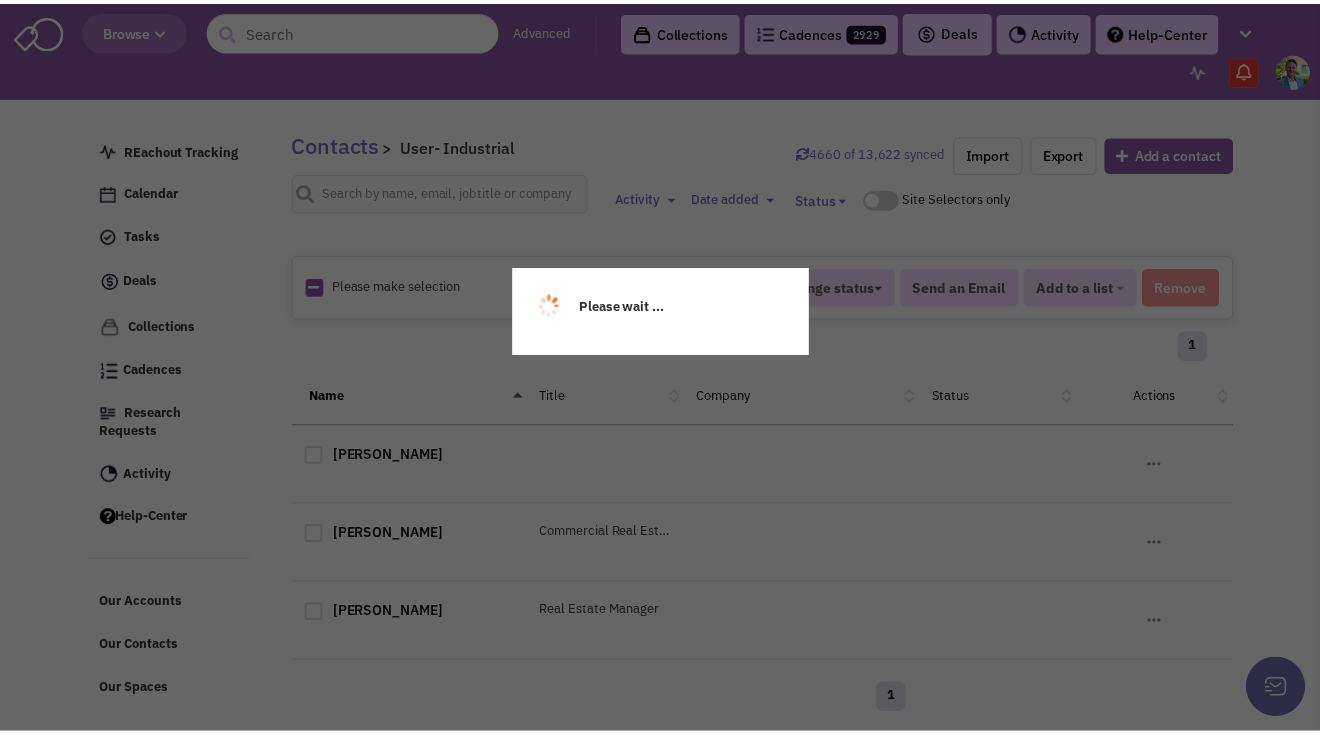 scroll, scrollTop: 0, scrollLeft: 0, axis: both 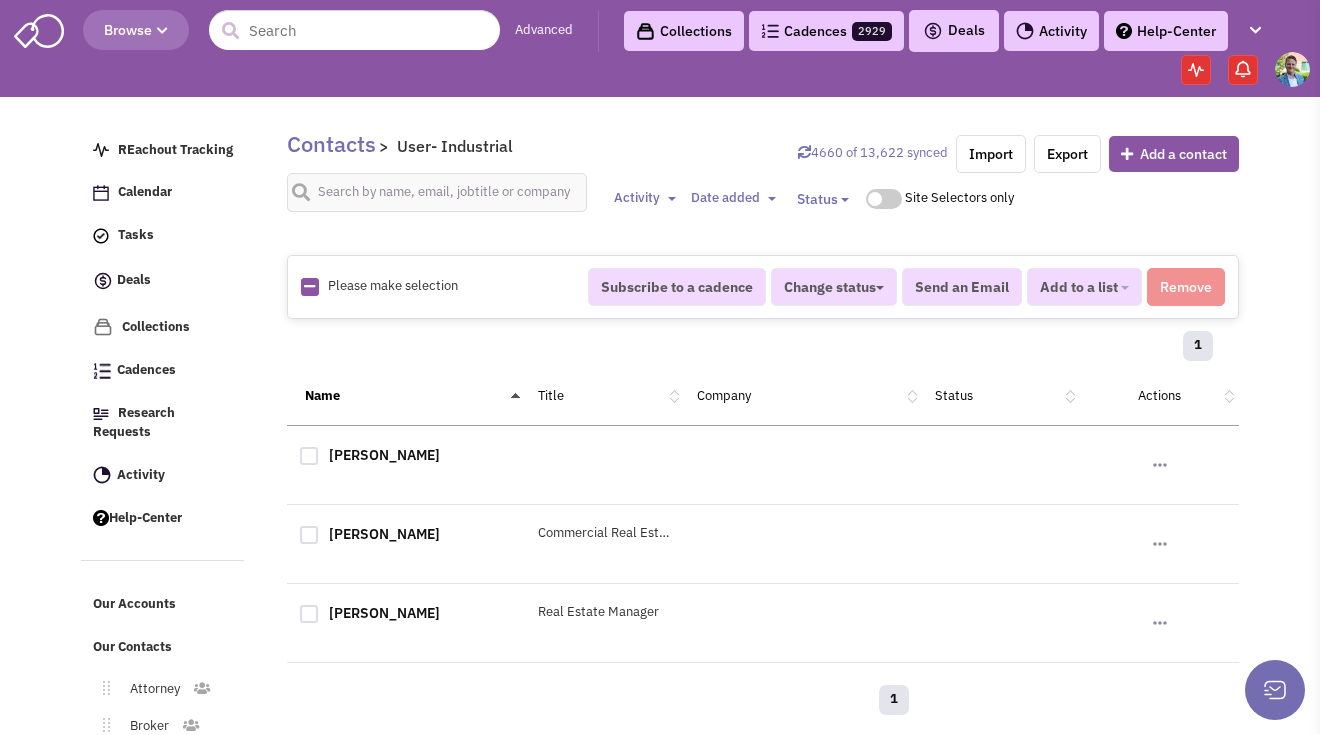 click at bounding box center [309, 286] 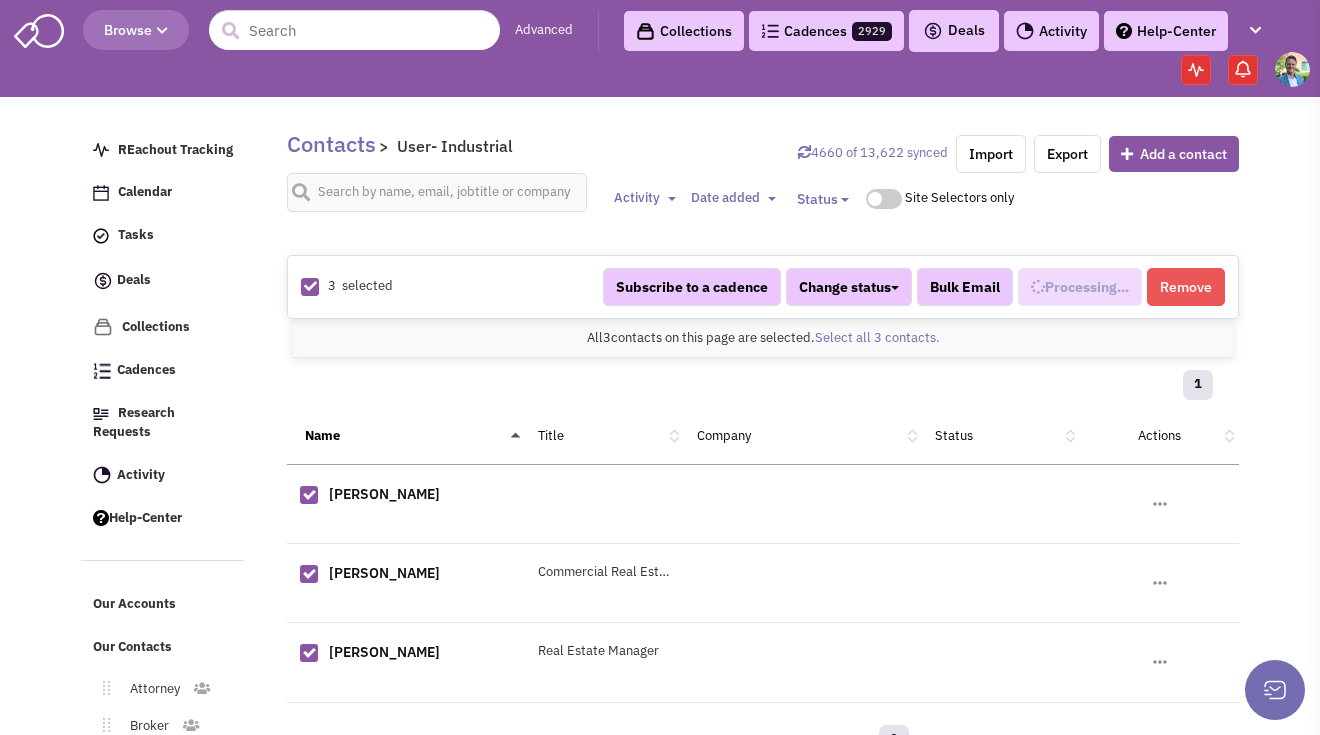 scroll, scrollTop: 996, scrollLeft: 0, axis: vertical 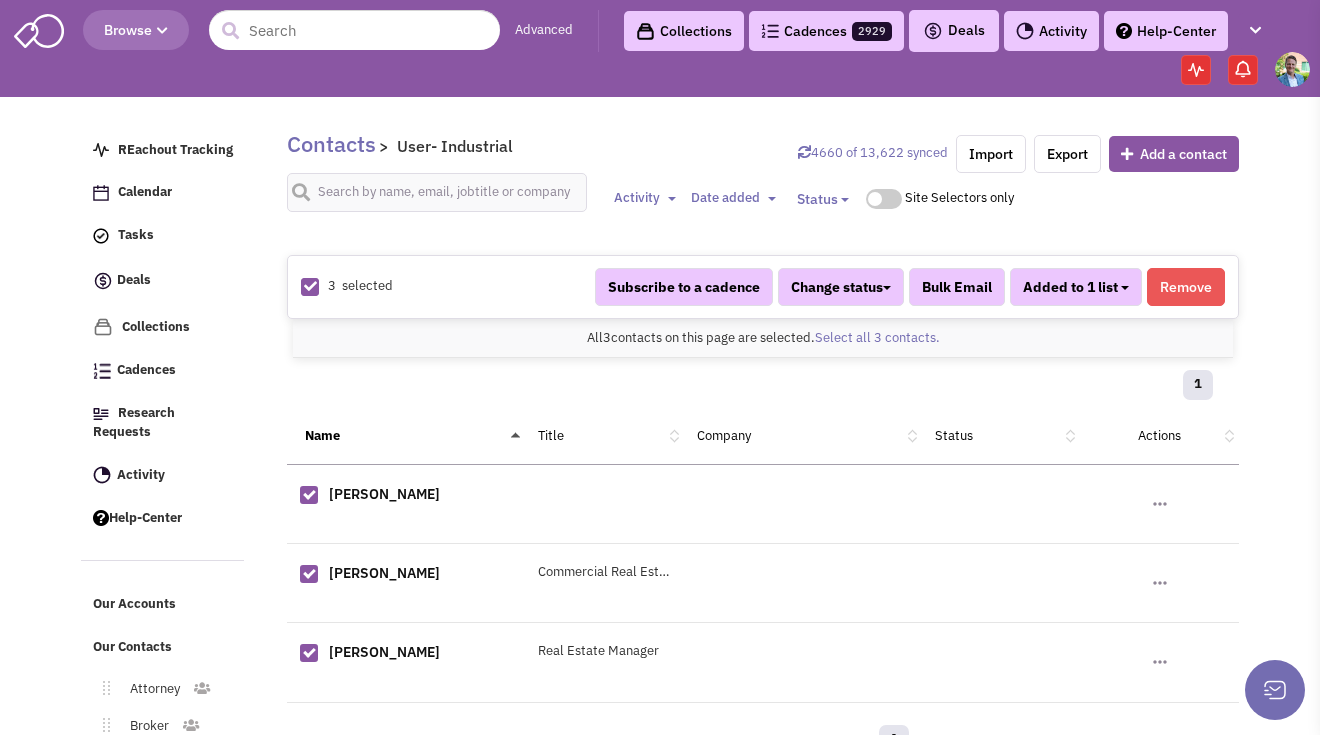 click on "Added to 1 list" at bounding box center (1076, 287) 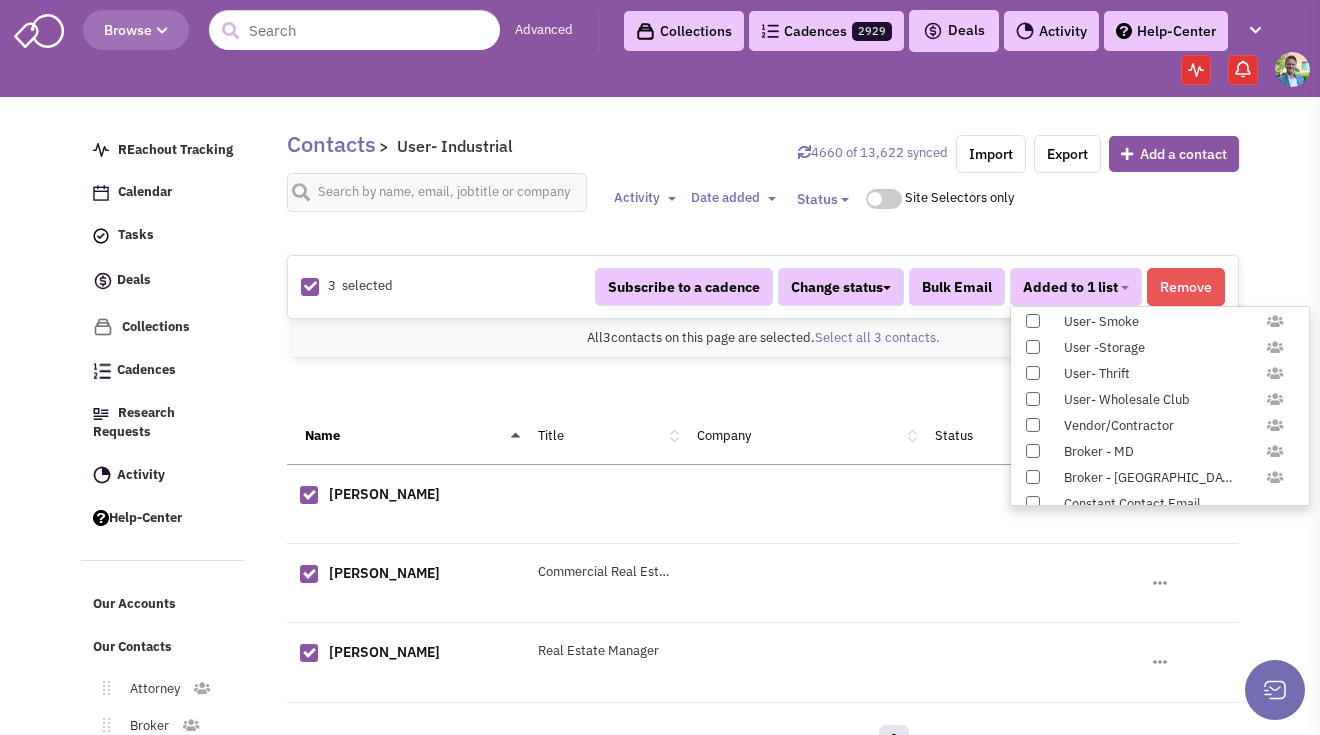 scroll, scrollTop: 1958, scrollLeft: 0, axis: vertical 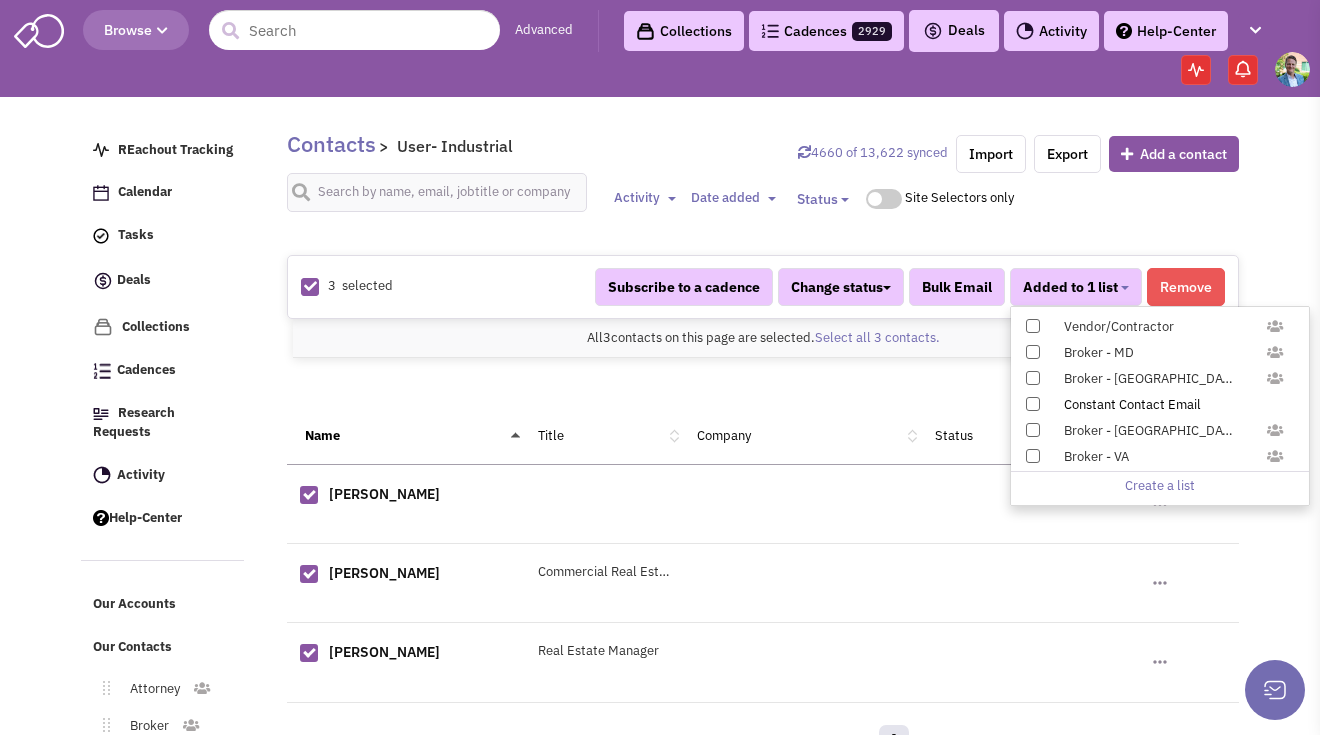 click on "Constant Contact Email" at bounding box center [1160, 404] 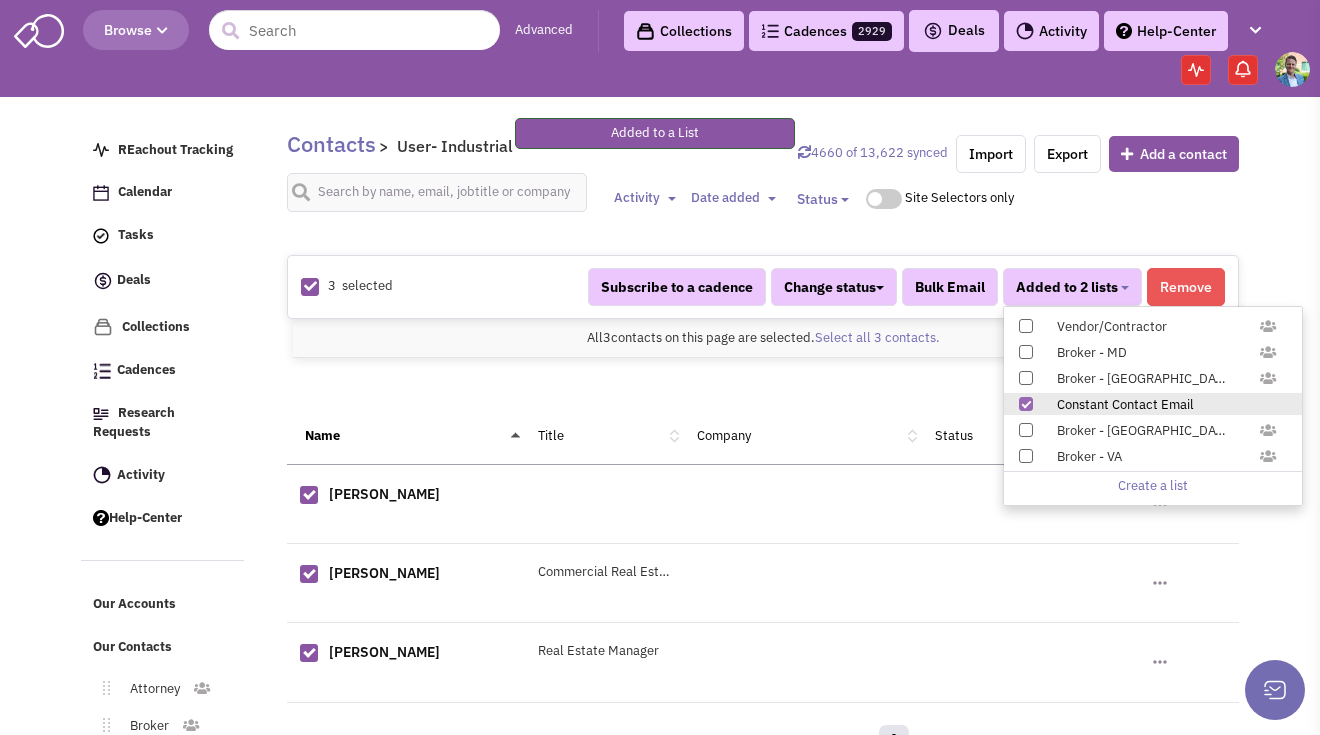 scroll, scrollTop: 179, scrollLeft: 0, axis: vertical 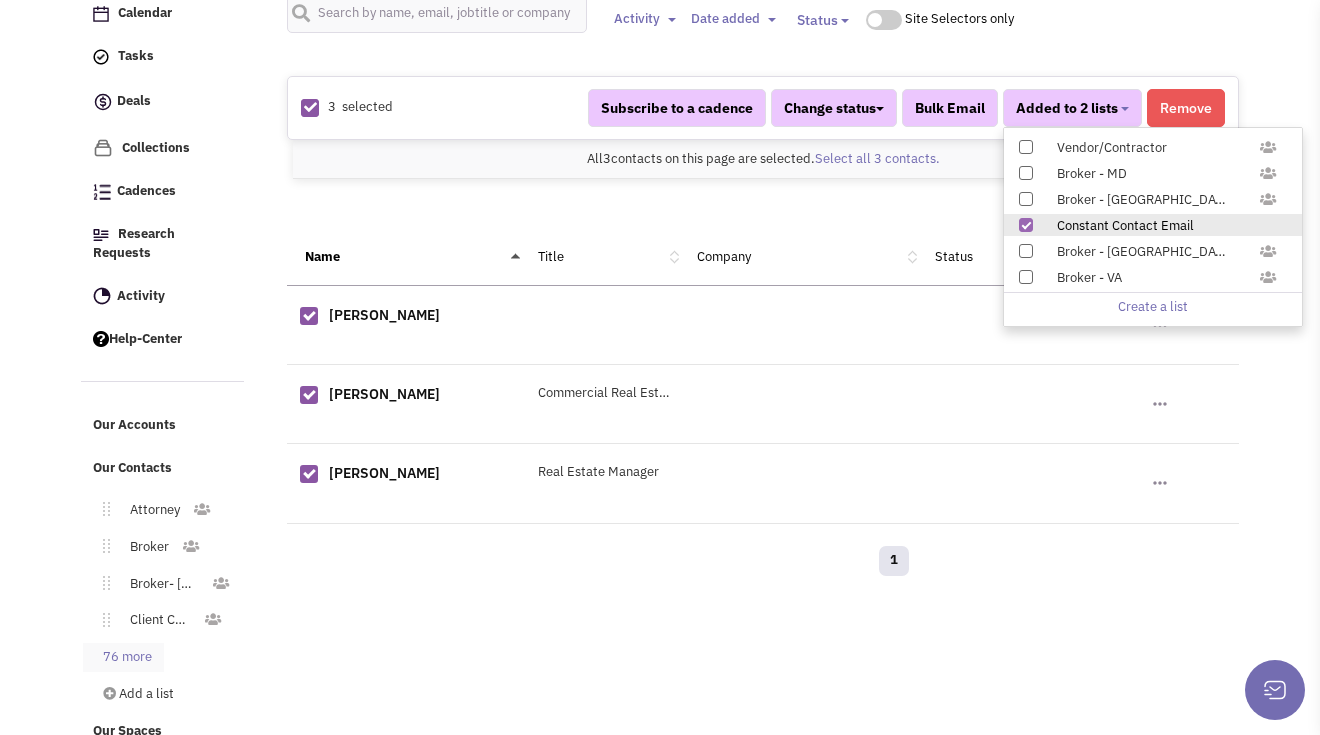 click on "76 more" at bounding box center [123, 657] 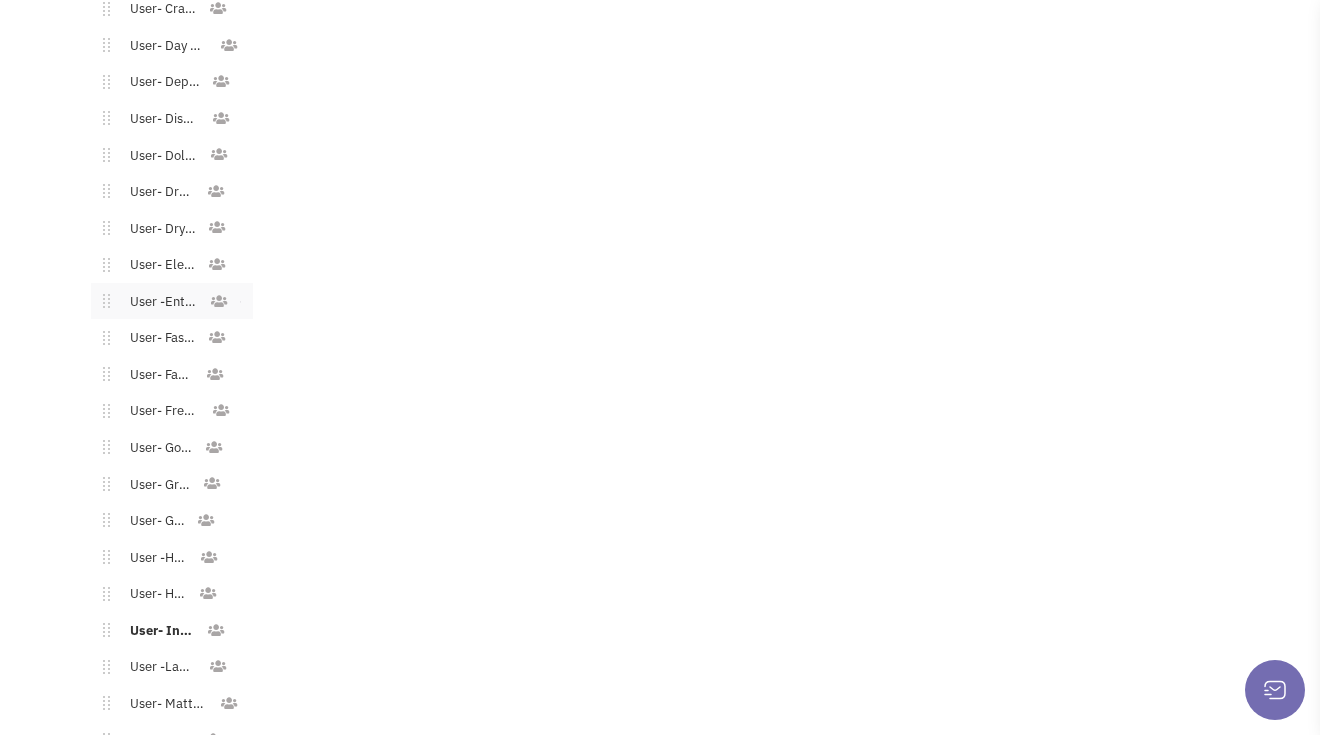 scroll, scrollTop: 2059, scrollLeft: 0, axis: vertical 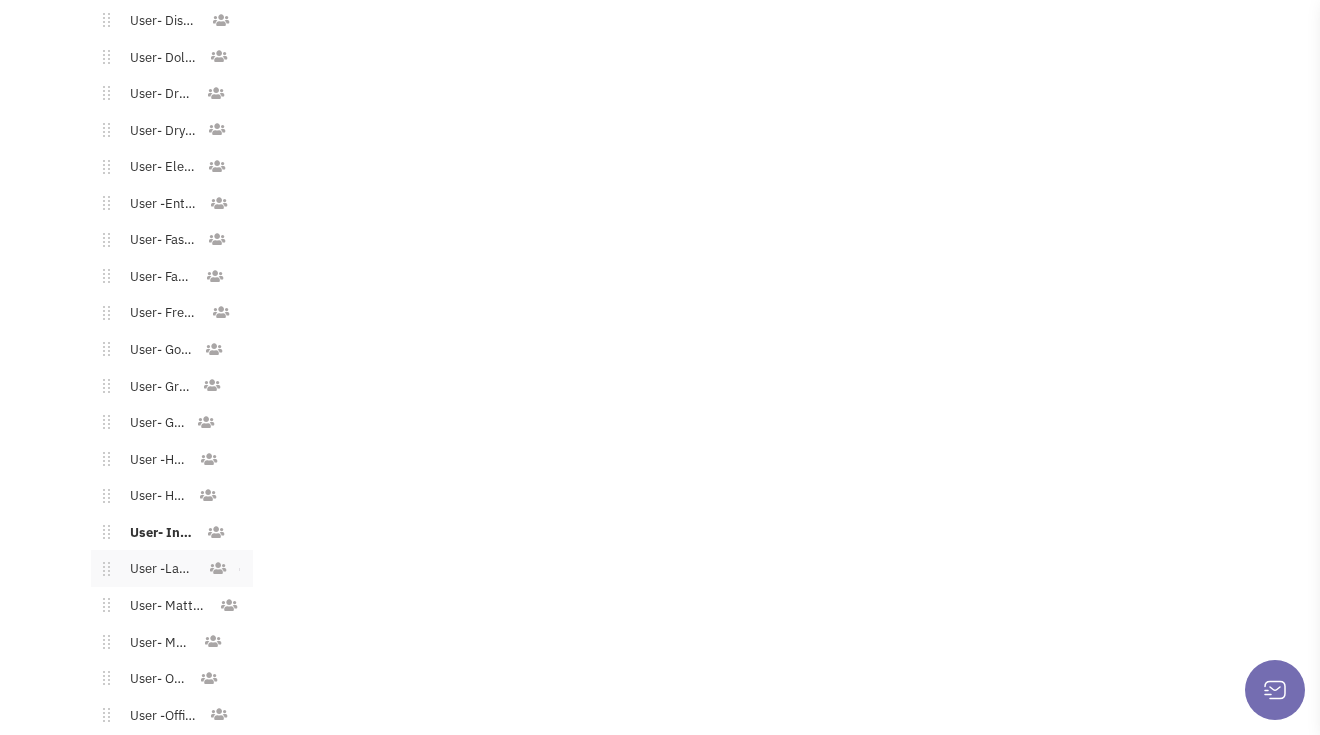 click on "User -Laundromat" at bounding box center [159, 569] 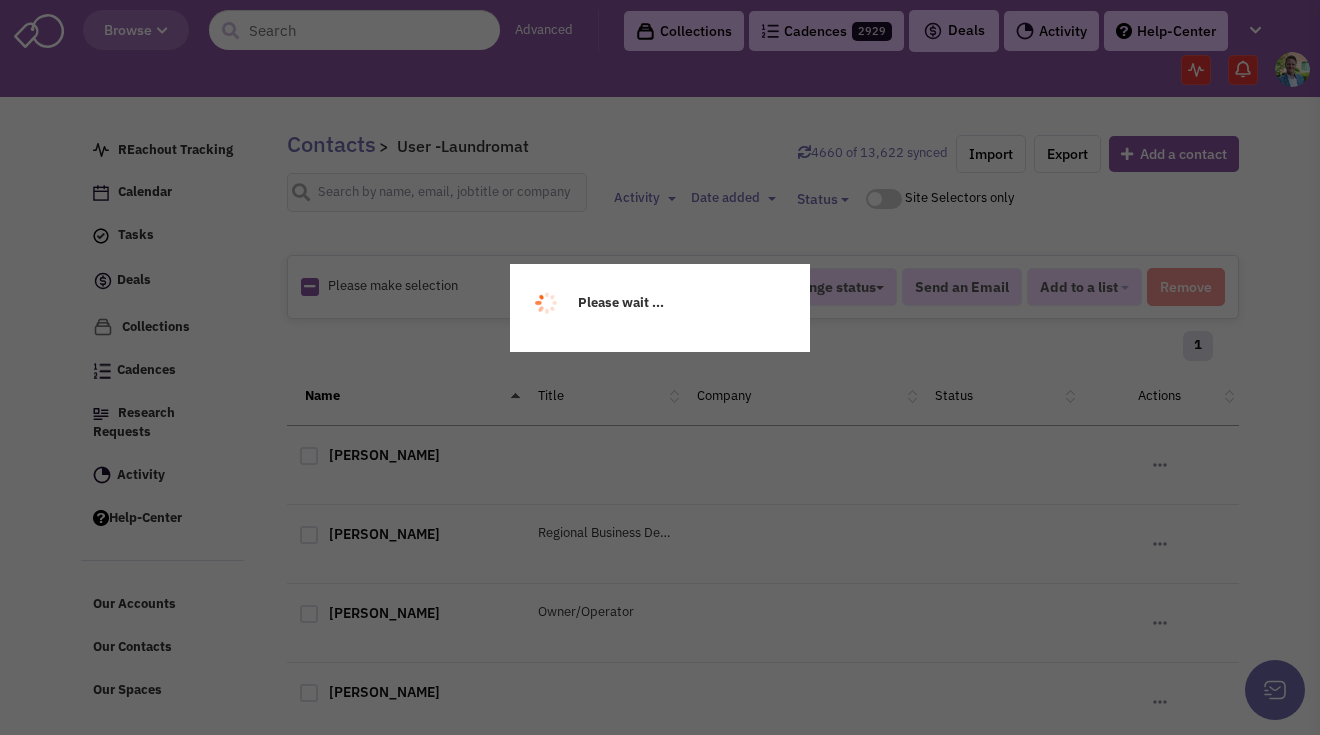 scroll, scrollTop: 0, scrollLeft: 0, axis: both 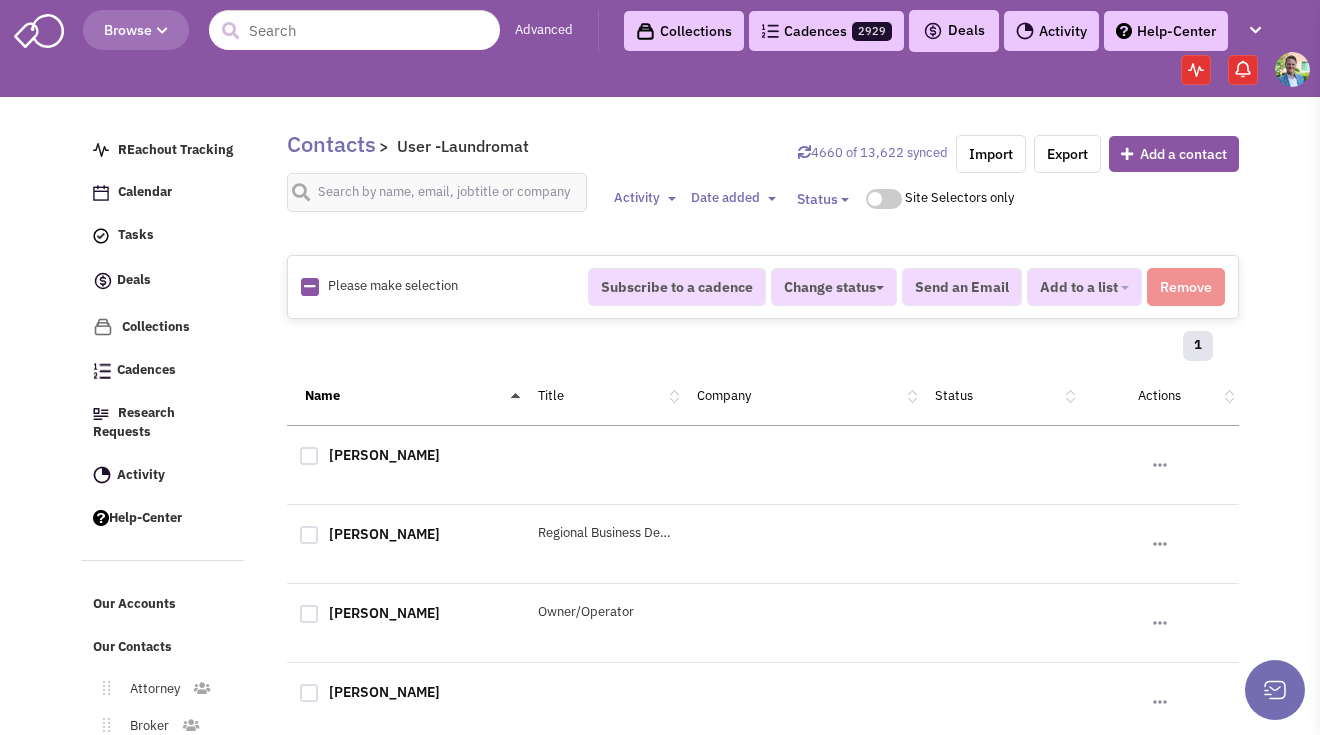 click at bounding box center (309, 286) 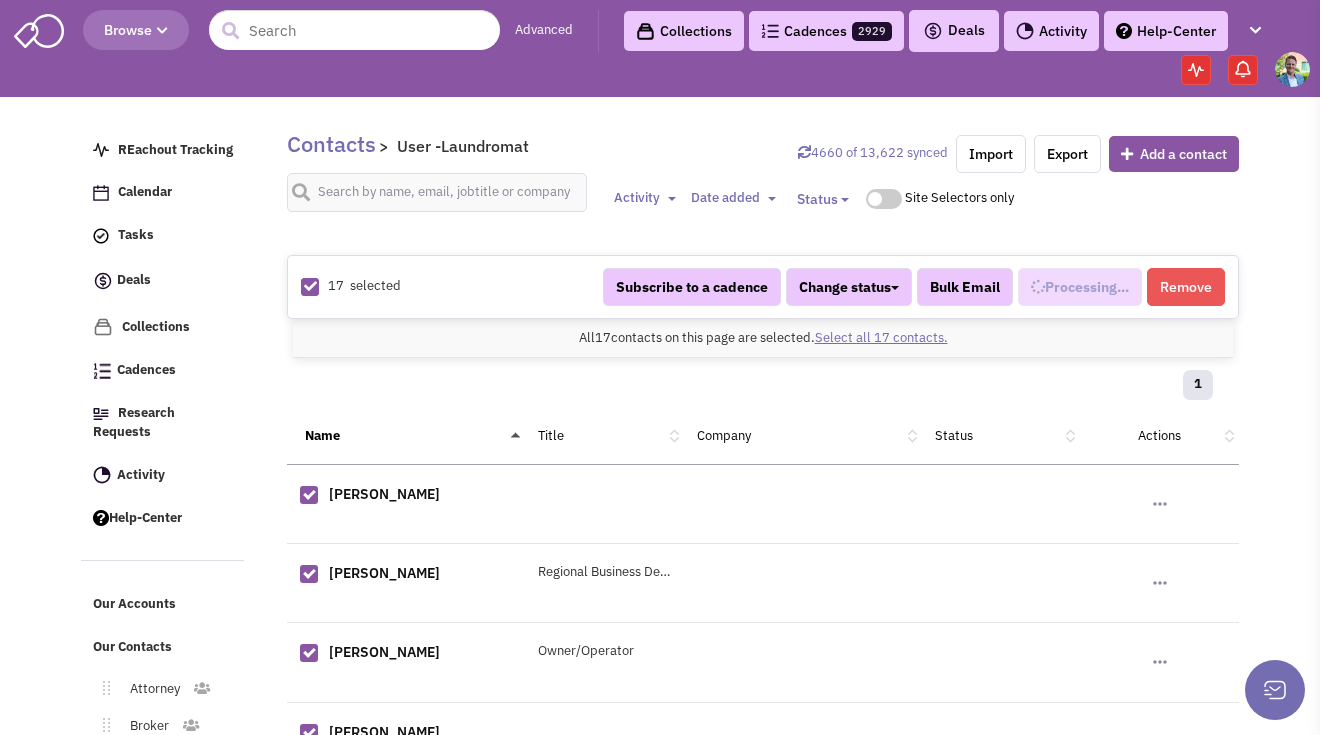 select on "569" 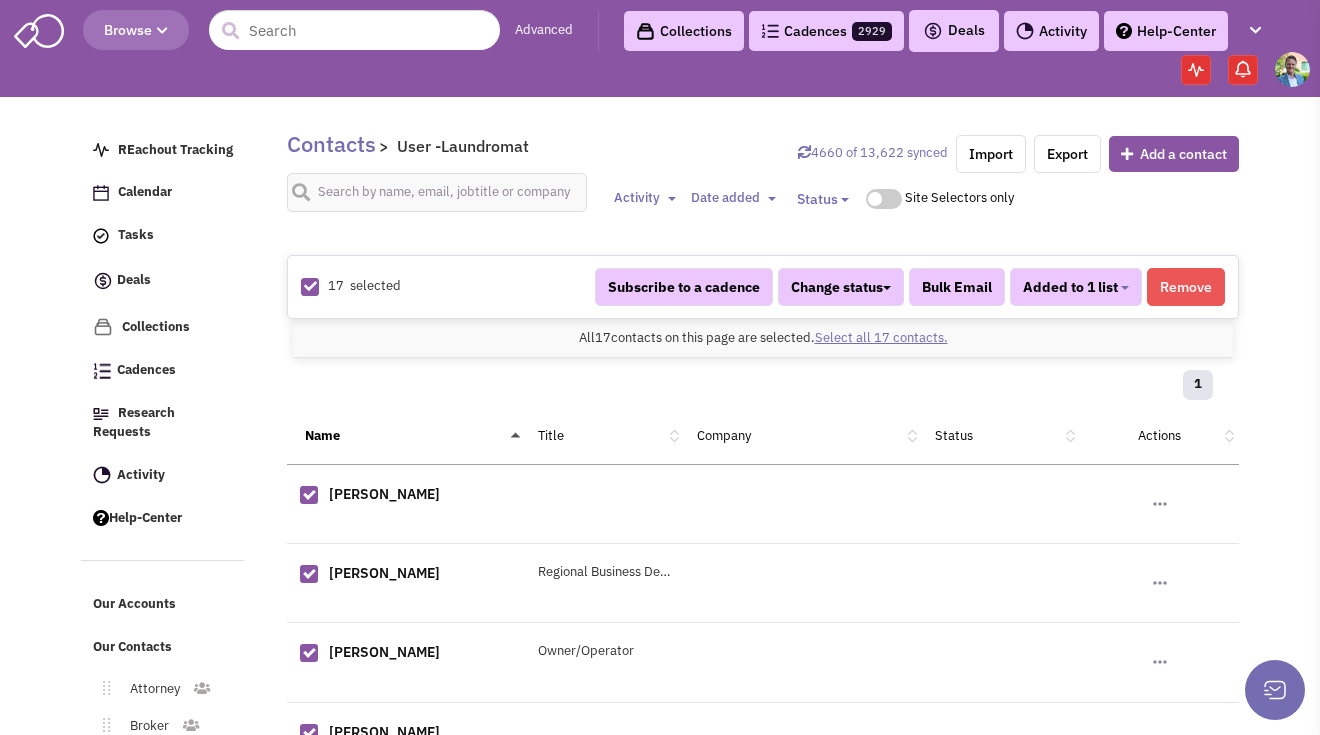 scroll, scrollTop: 1015, scrollLeft: 0, axis: vertical 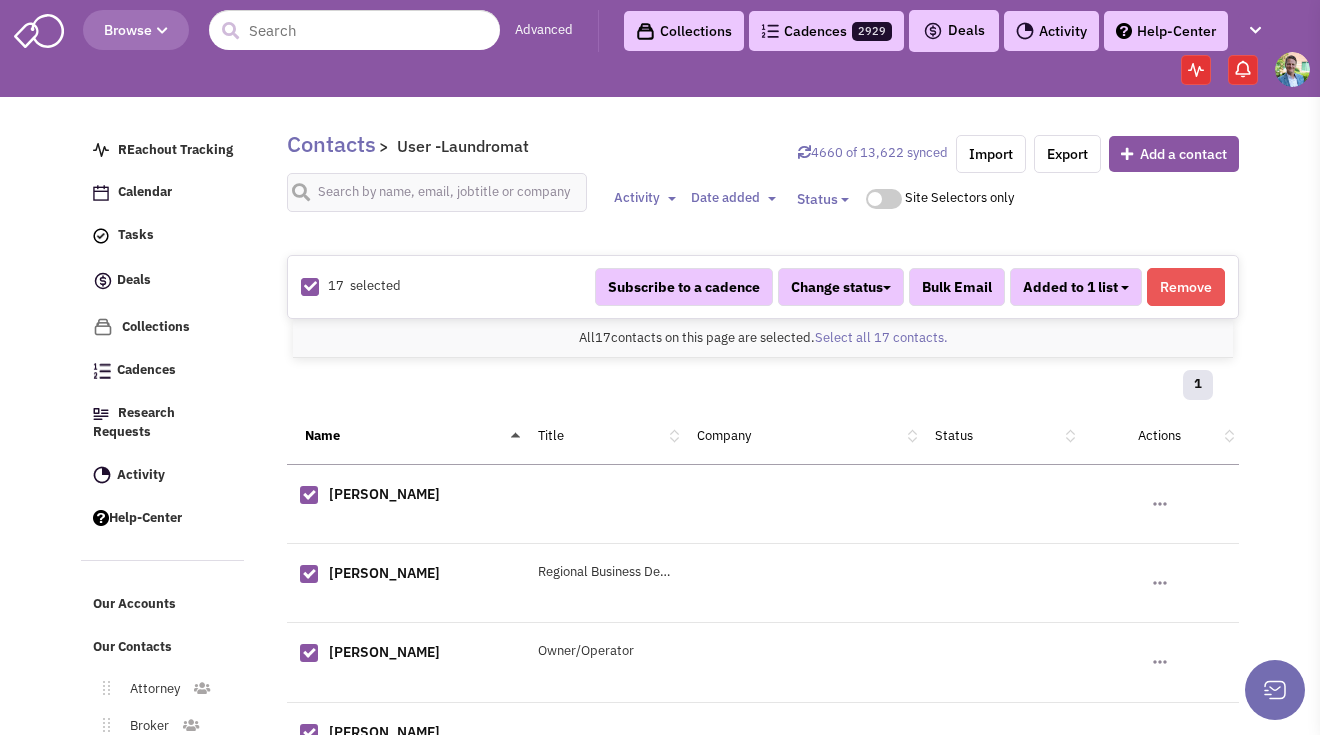 click on "Added to 1 list" at bounding box center (1076, 287) 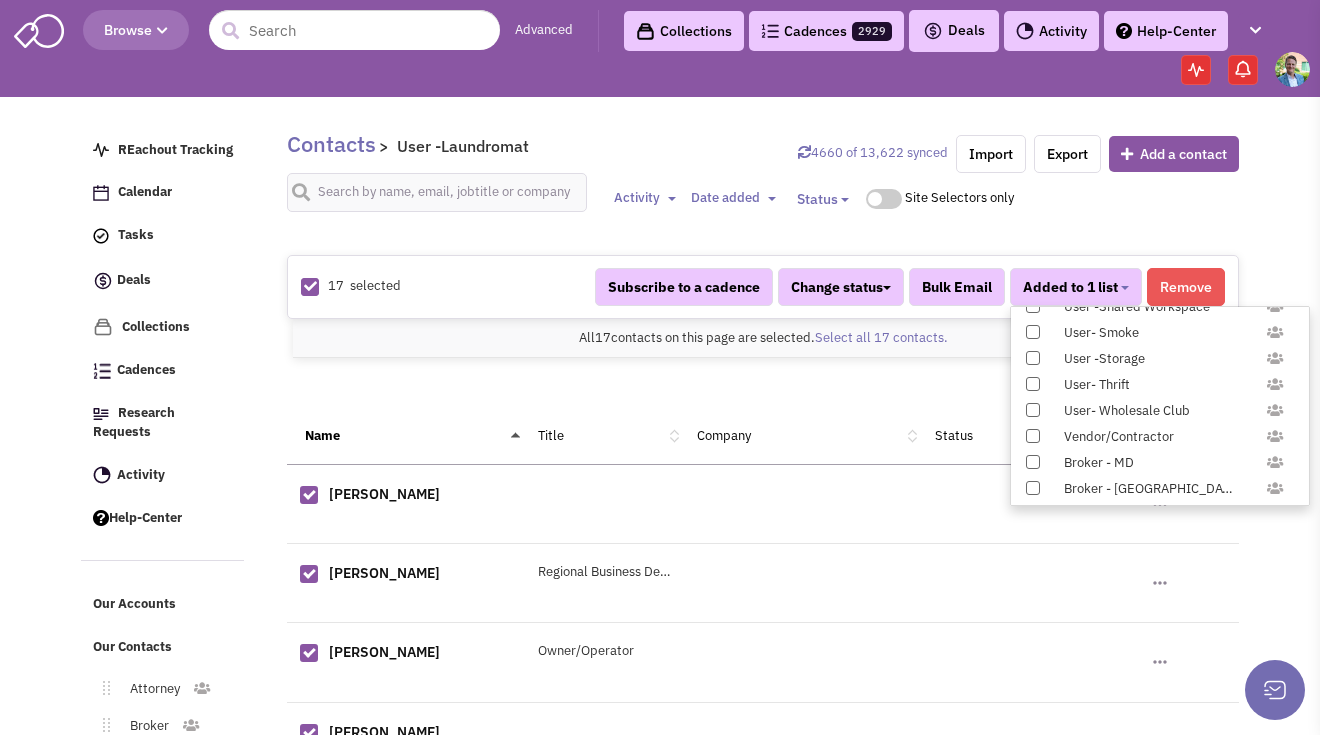 scroll, scrollTop: 1958, scrollLeft: 0, axis: vertical 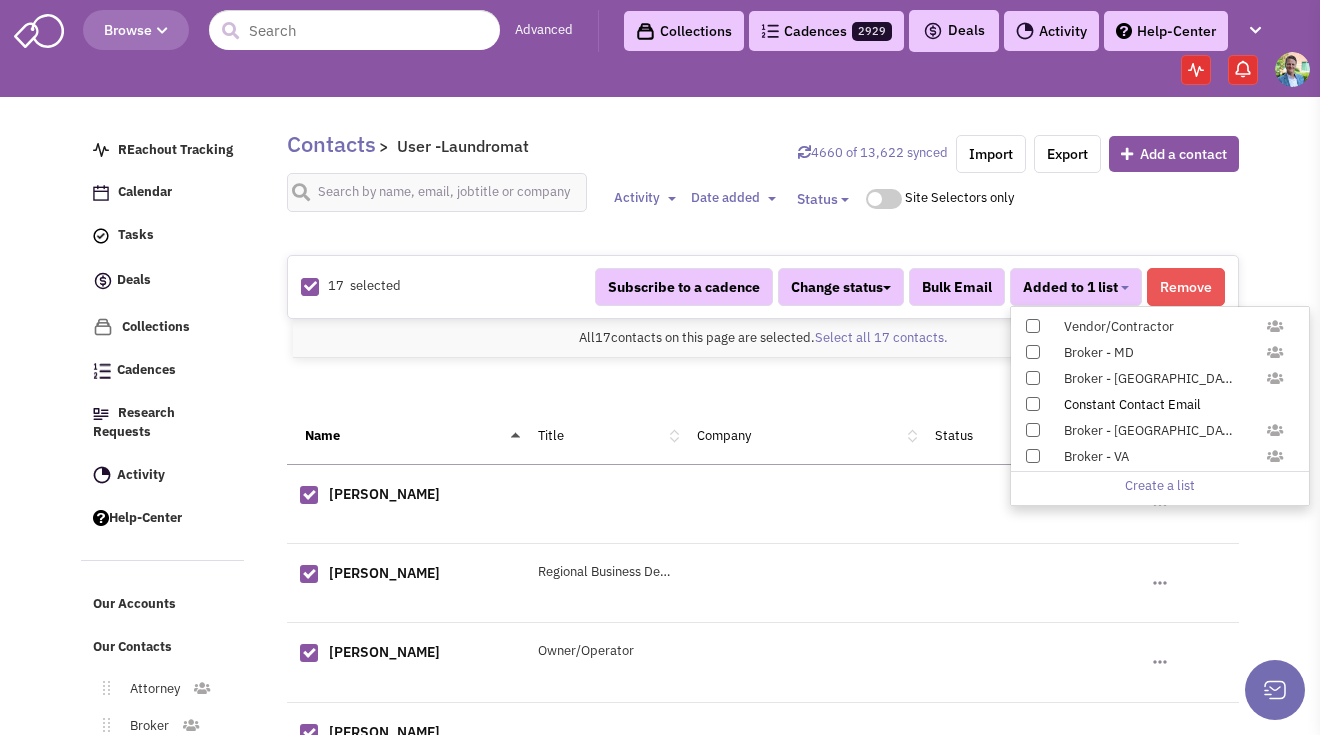 click at bounding box center (1033, 404) 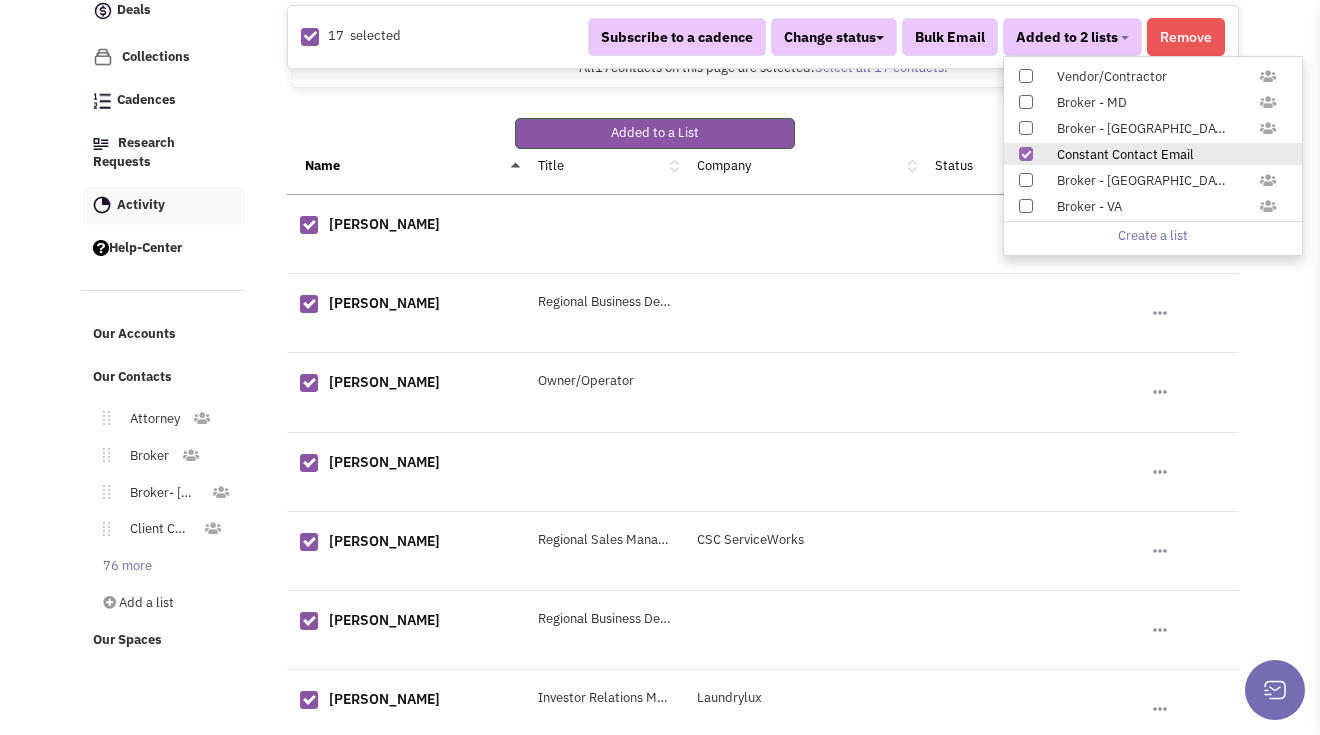 scroll, scrollTop: 408, scrollLeft: 0, axis: vertical 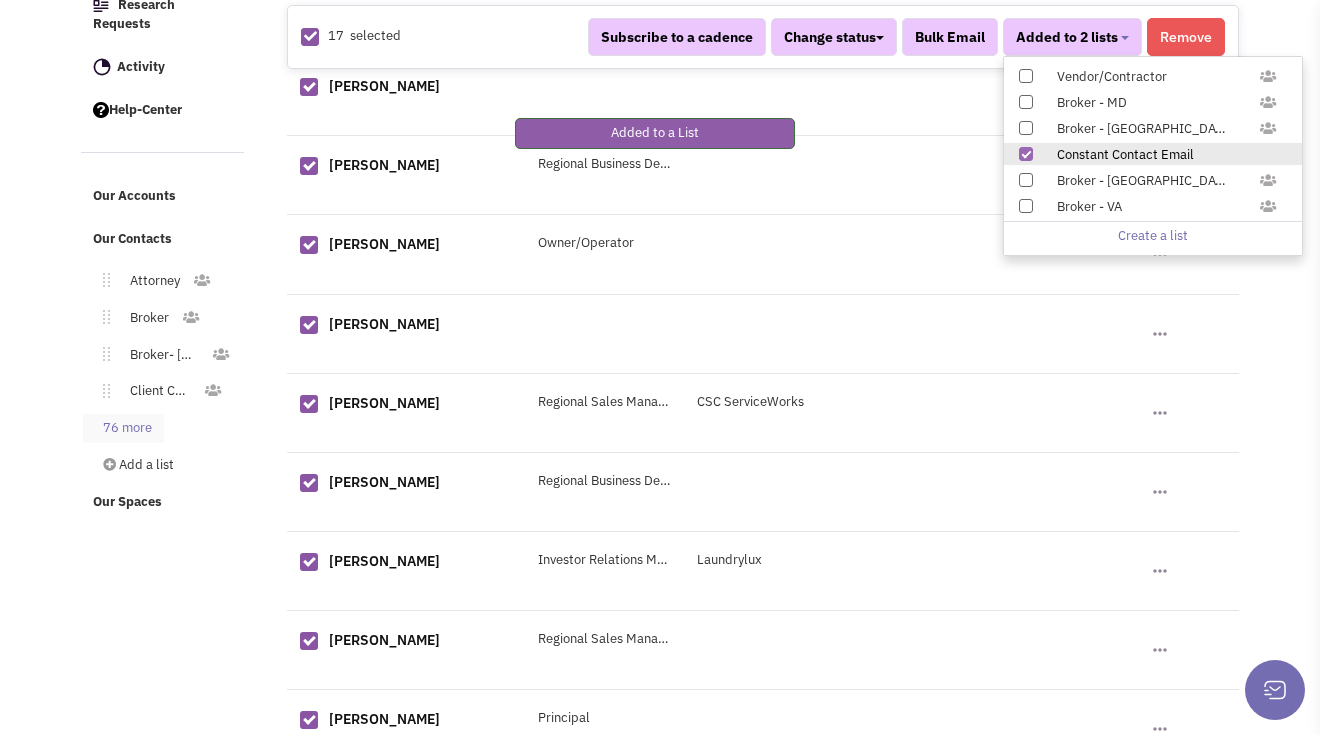 click on "76 more" at bounding box center [123, 428] 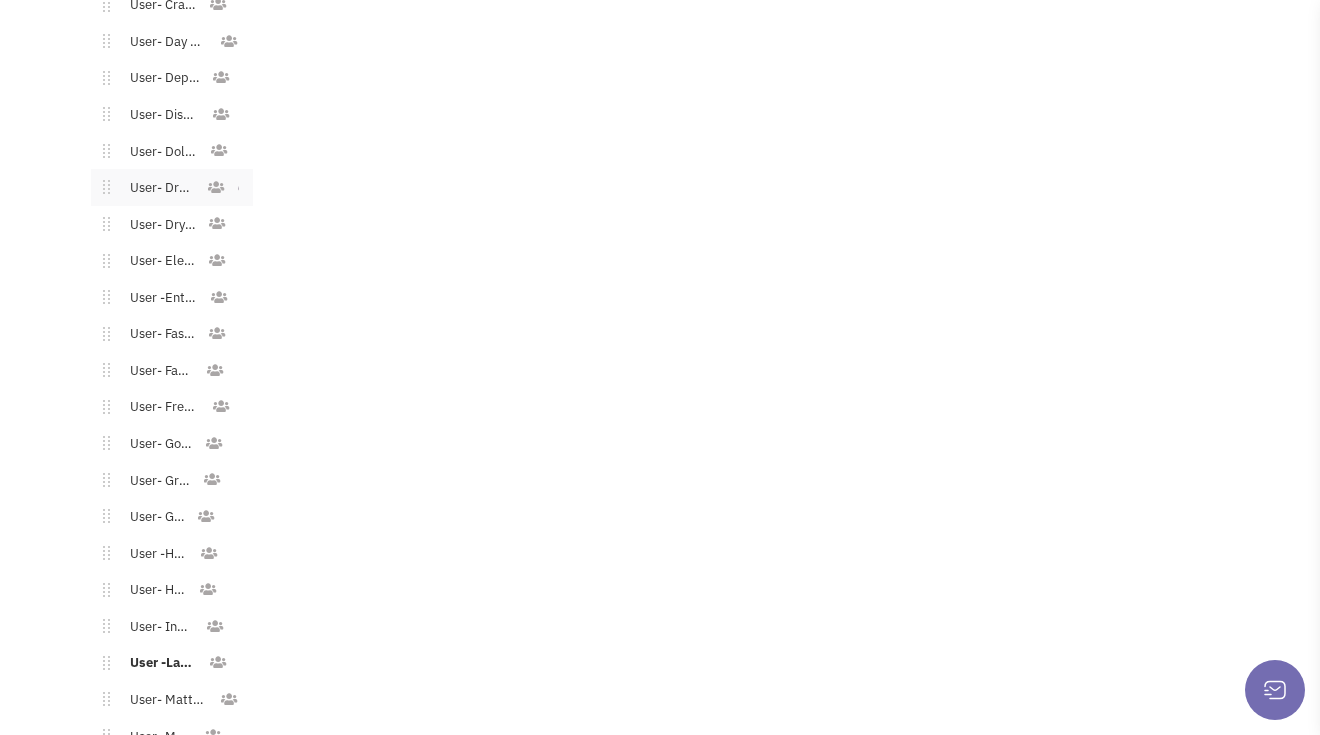 scroll, scrollTop: 2277, scrollLeft: 0, axis: vertical 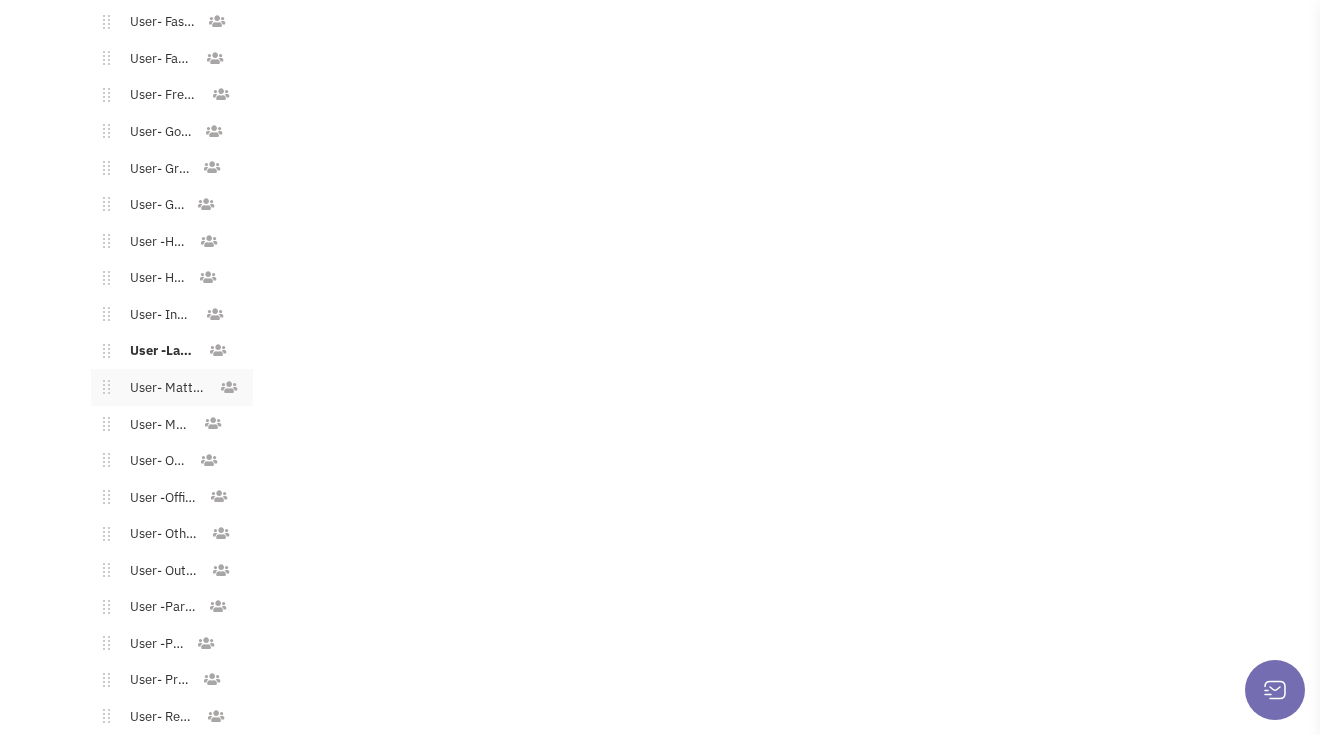 click on "User- Mattress" at bounding box center (164, 388) 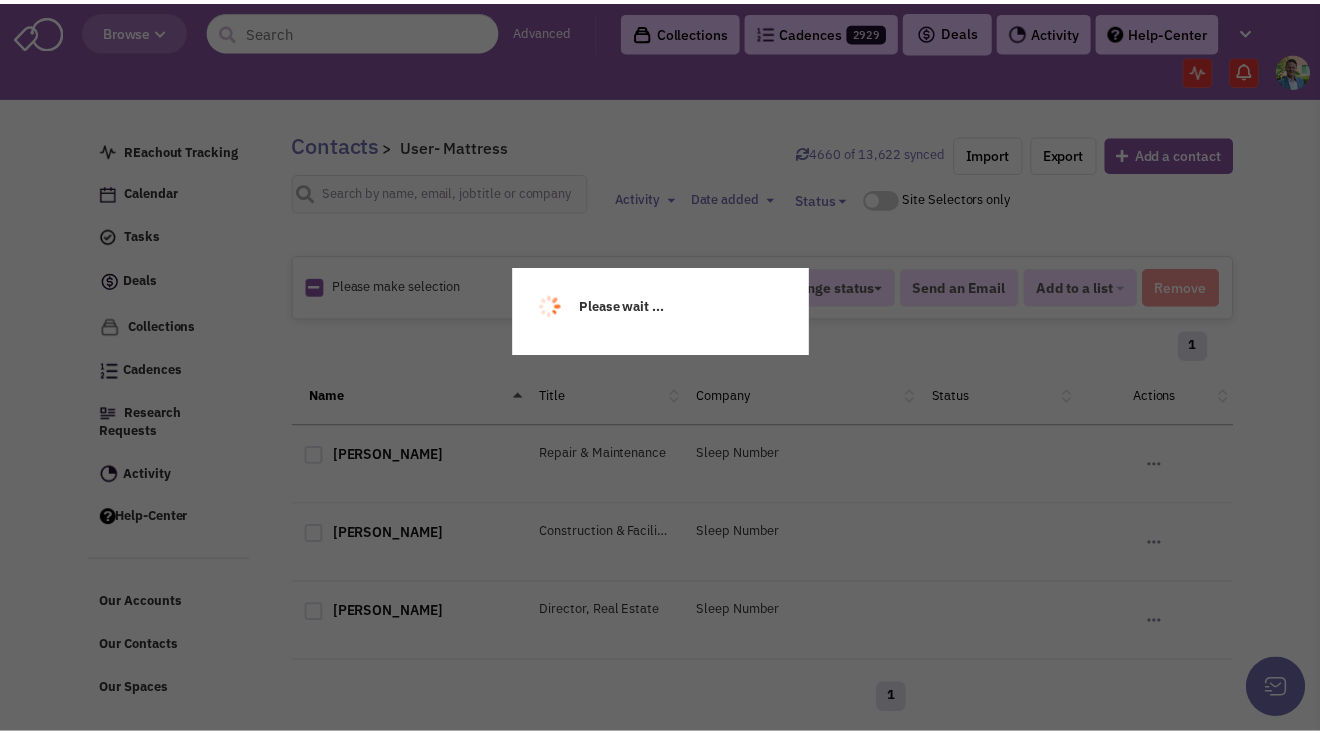 scroll, scrollTop: 0, scrollLeft: 0, axis: both 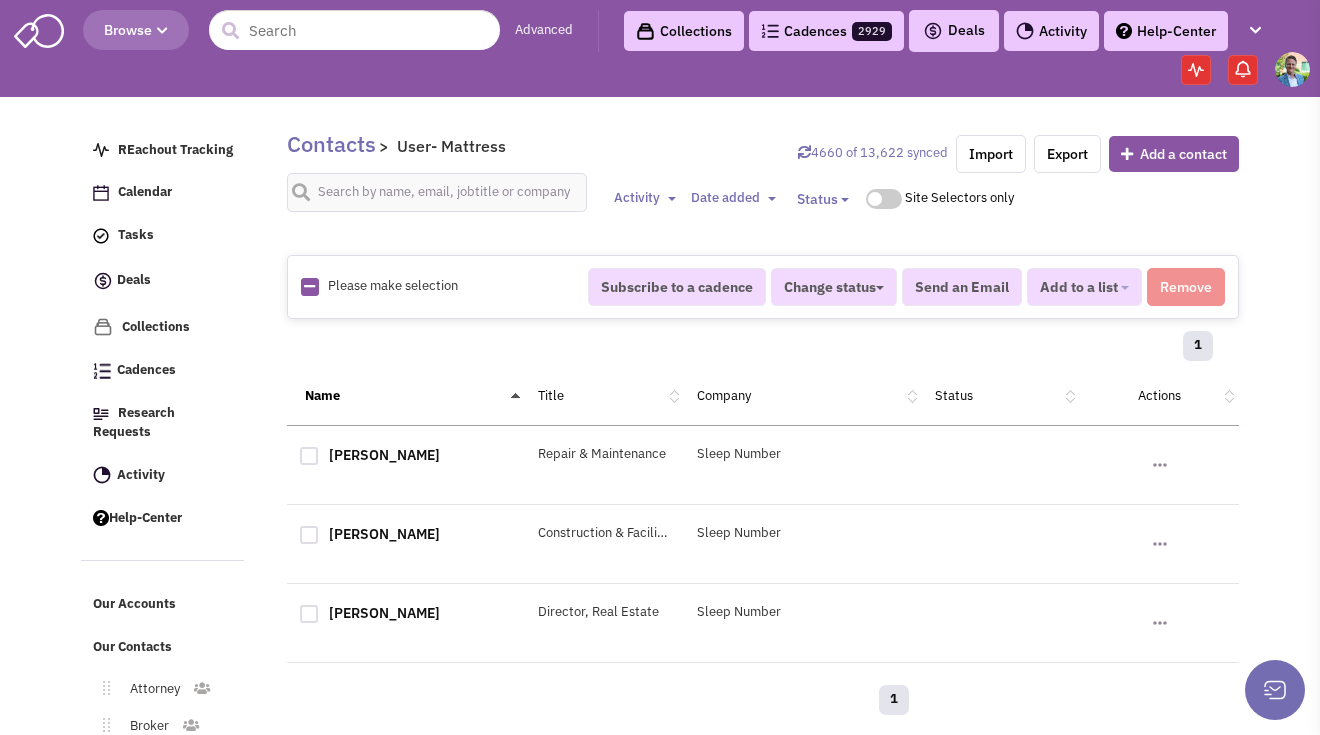 click at bounding box center [309, 286] 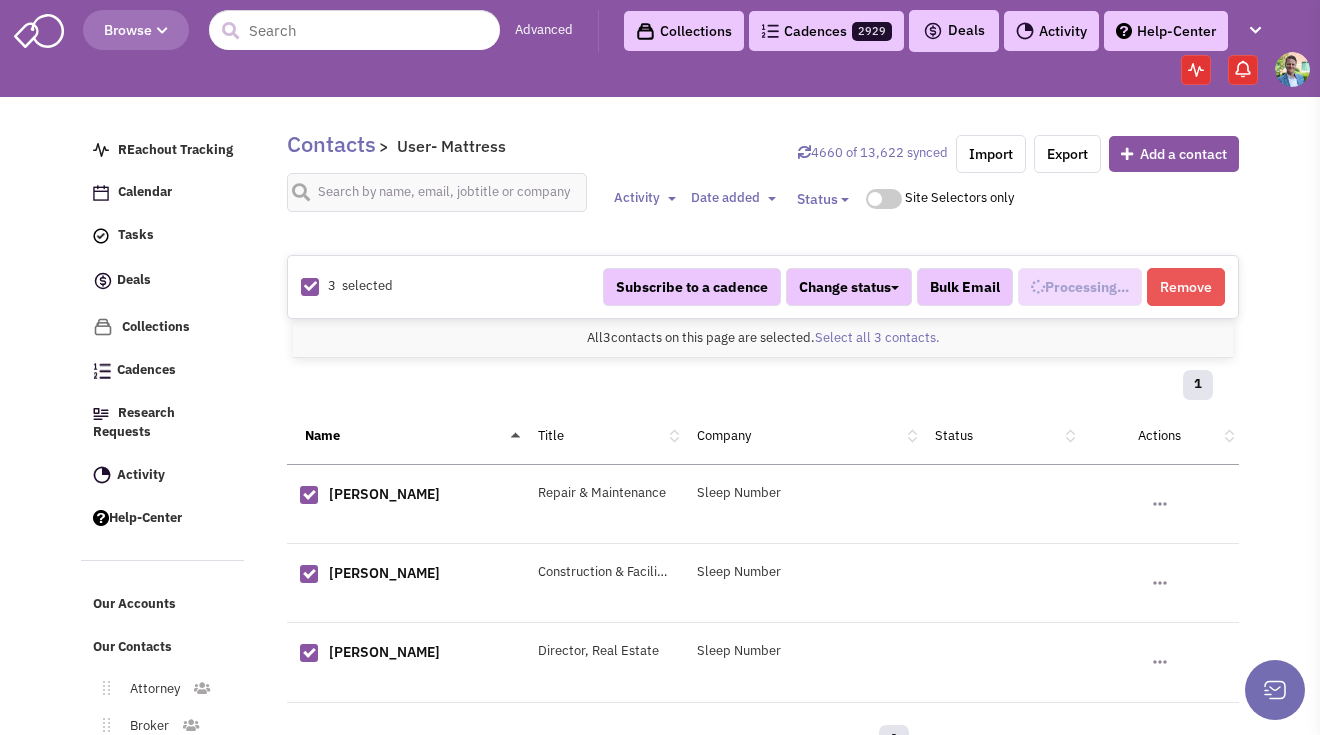 scroll, scrollTop: 1034, scrollLeft: 0, axis: vertical 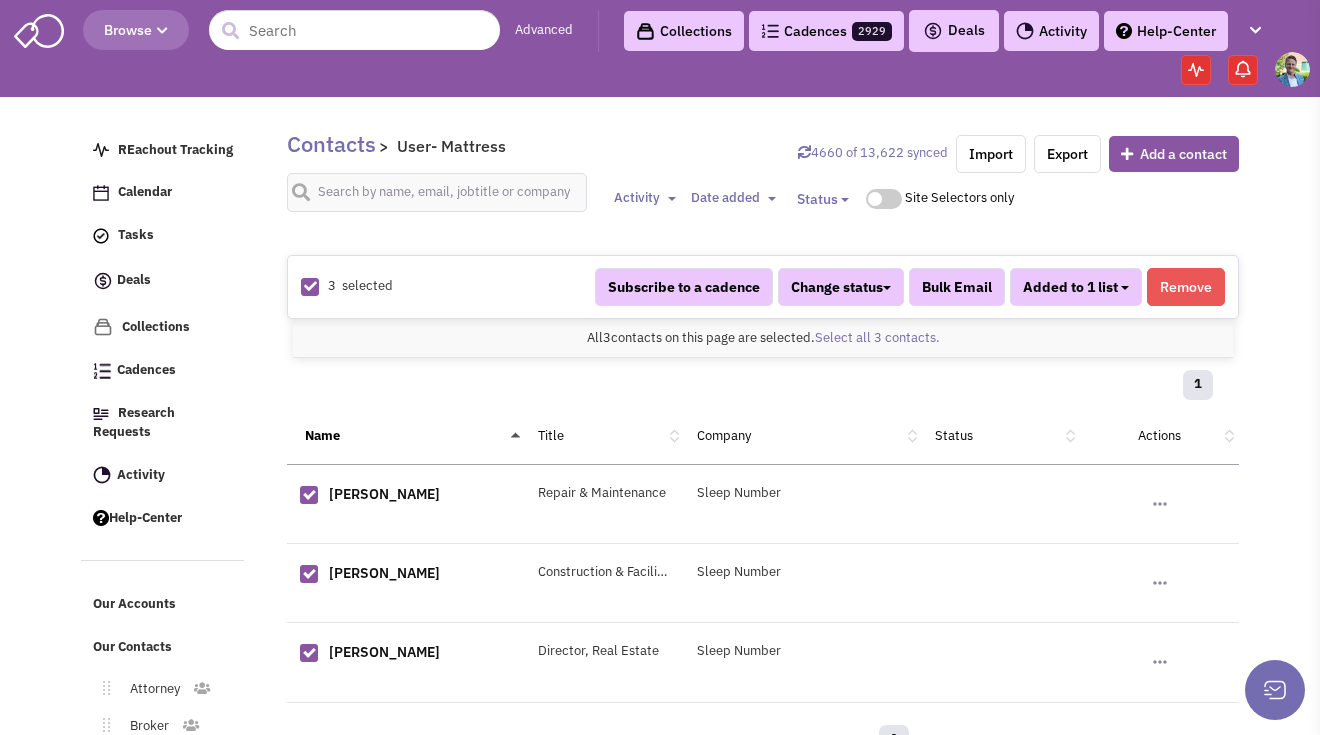 click on "Added to 1 list" at bounding box center [1076, 287] 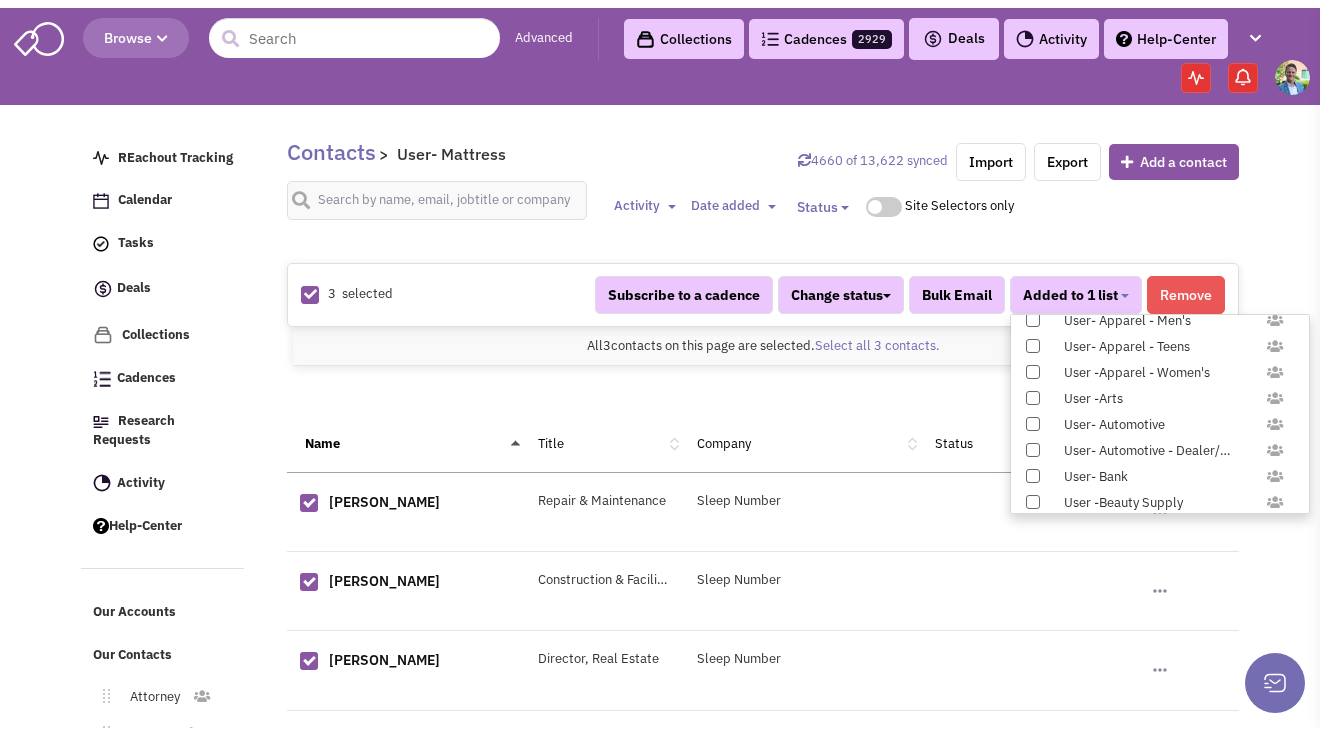 scroll, scrollTop: 1958, scrollLeft: 0, axis: vertical 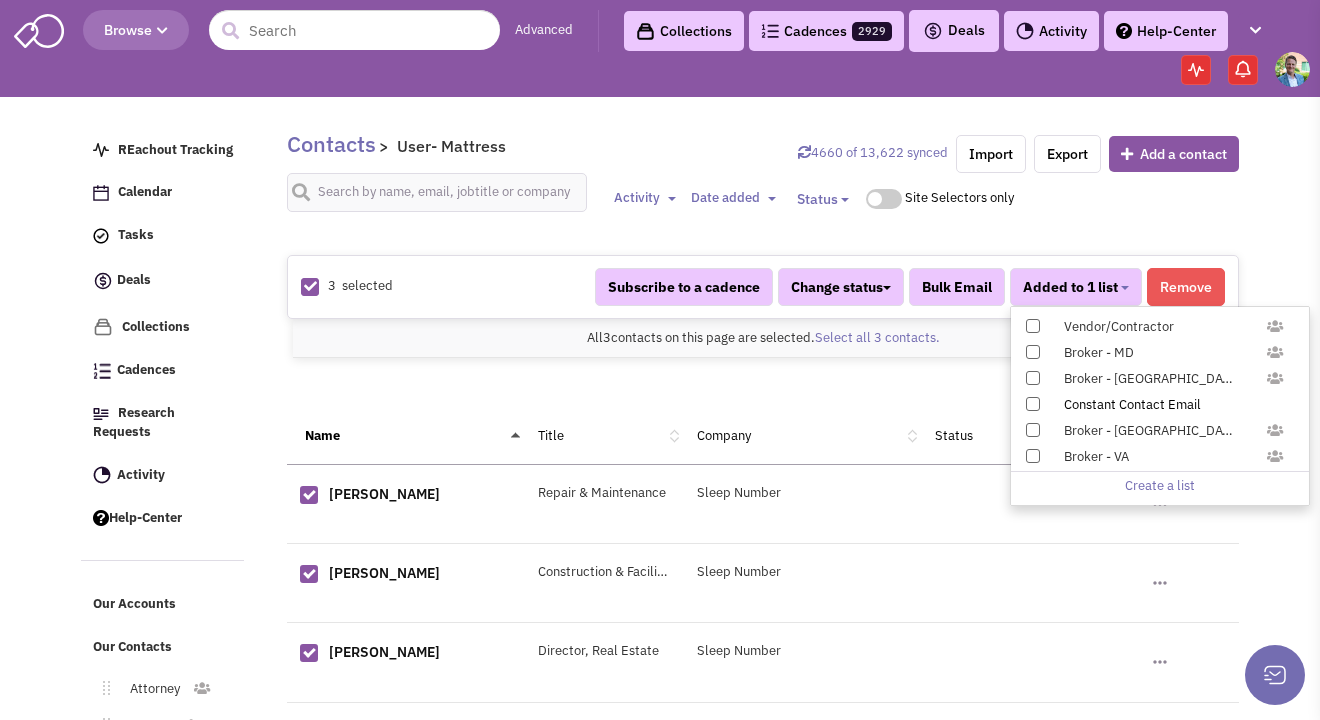 click at bounding box center (1033, 404) 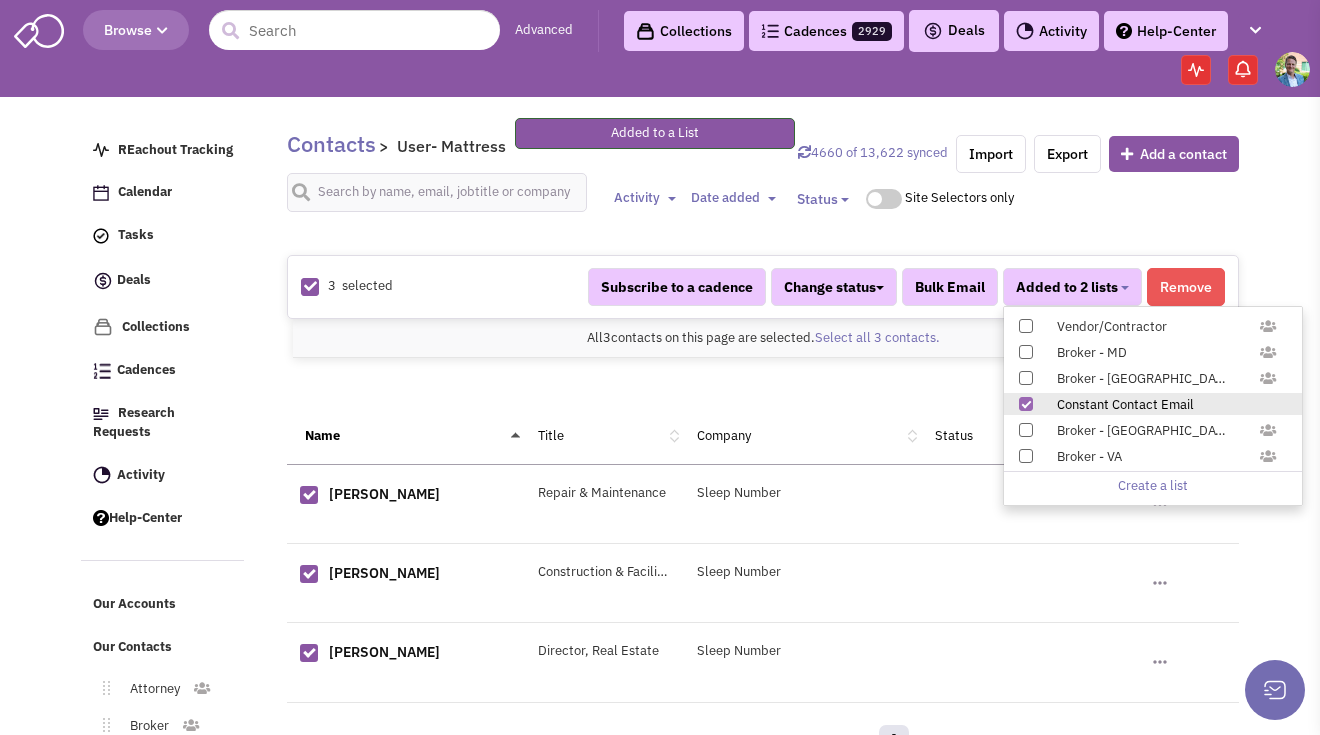 scroll, scrollTop: 179, scrollLeft: 0, axis: vertical 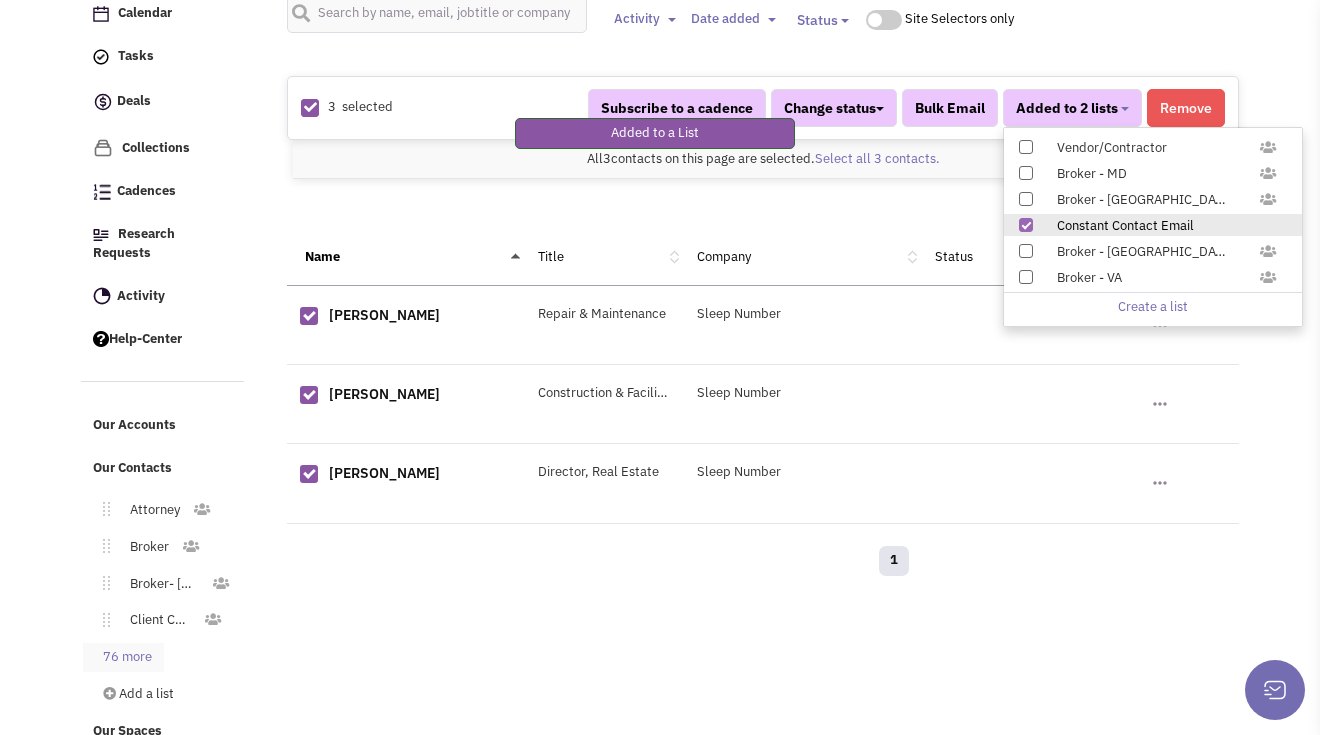 click on "76 more" at bounding box center (123, 657) 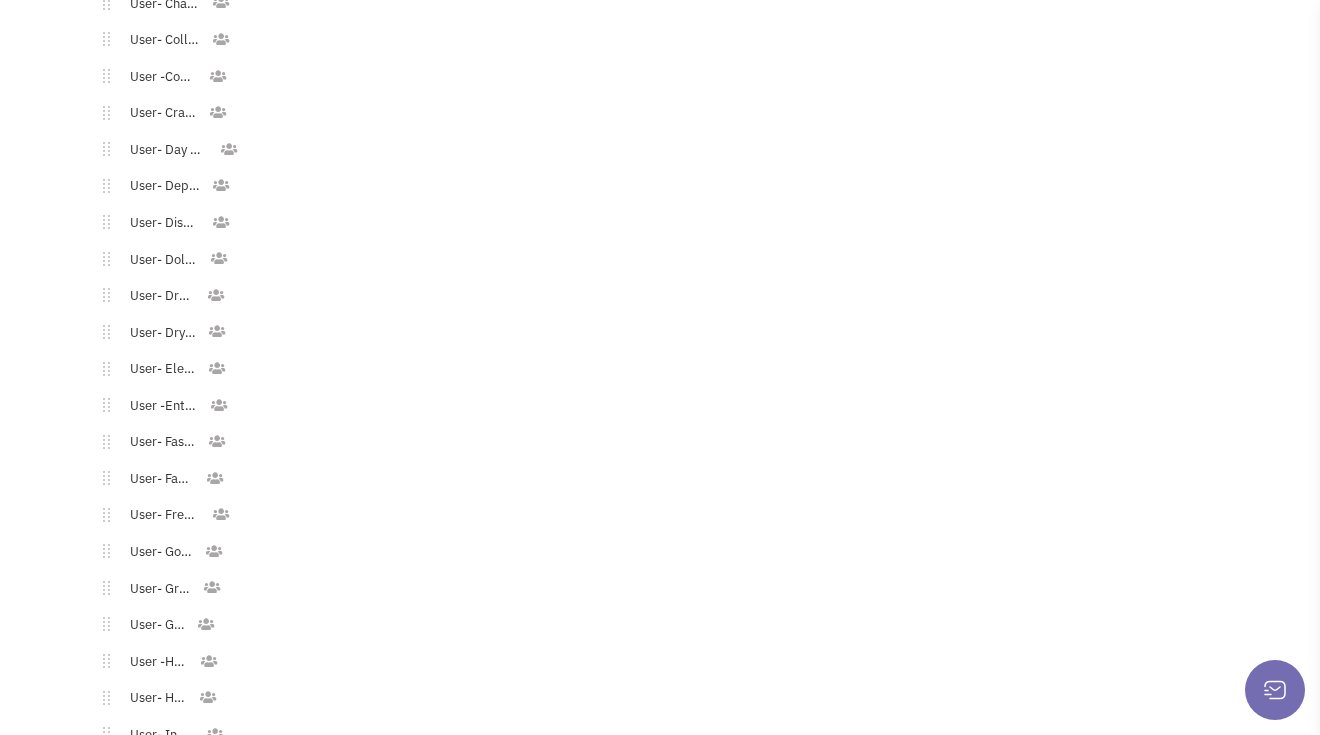 scroll, scrollTop: 1703, scrollLeft: 0, axis: vertical 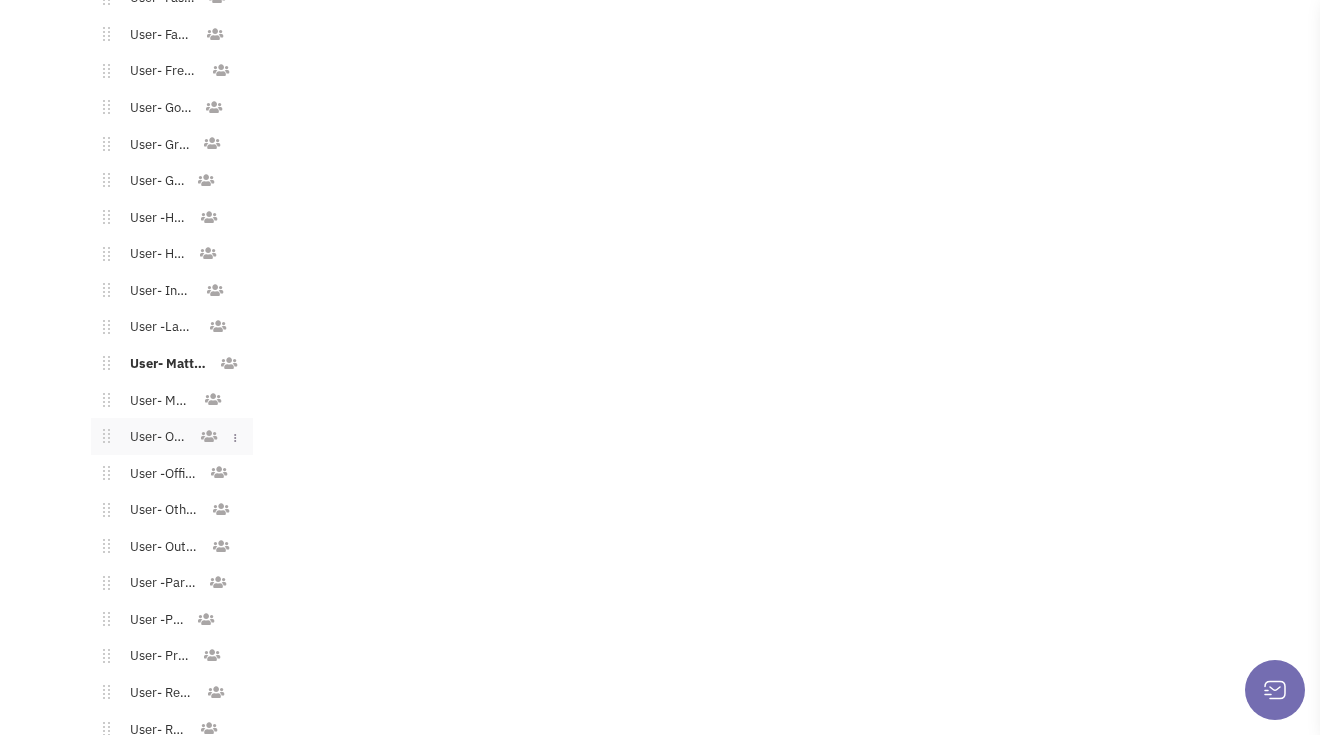 click on "User- Office" at bounding box center (154, 437) 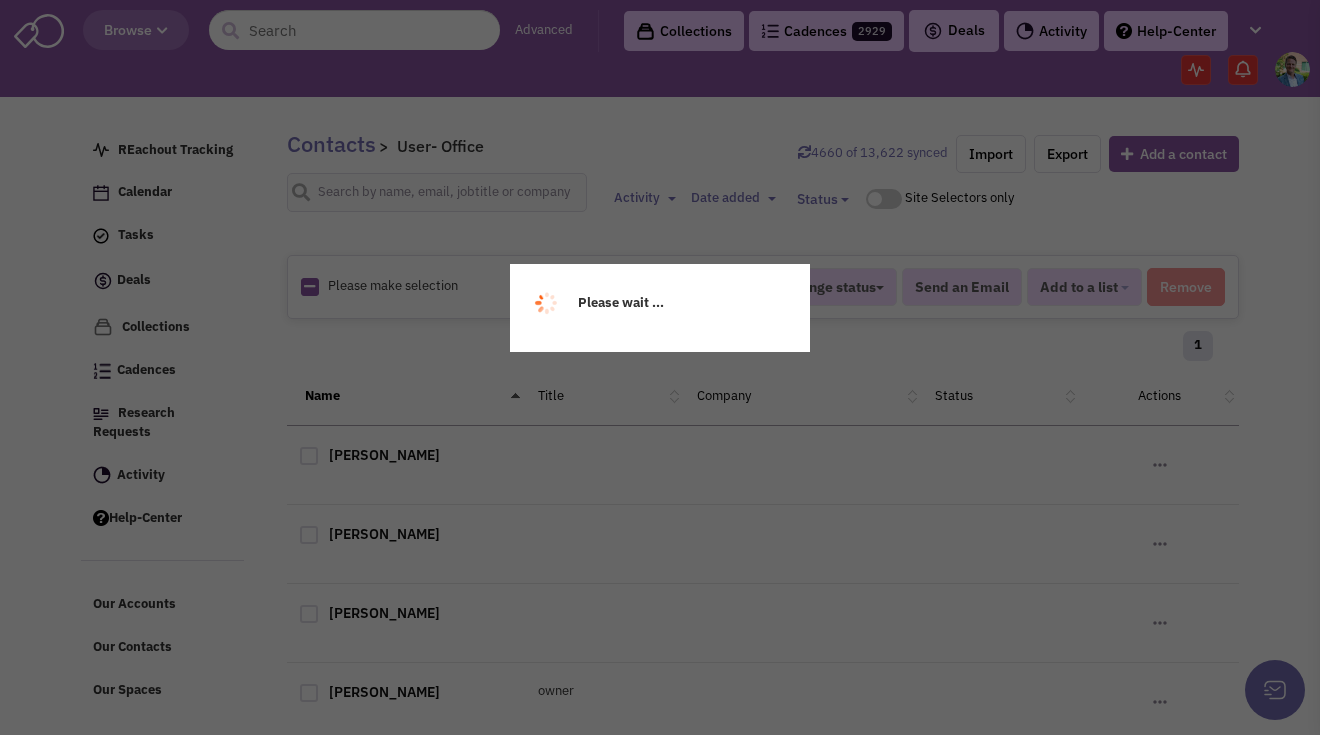 scroll, scrollTop: 0, scrollLeft: 0, axis: both 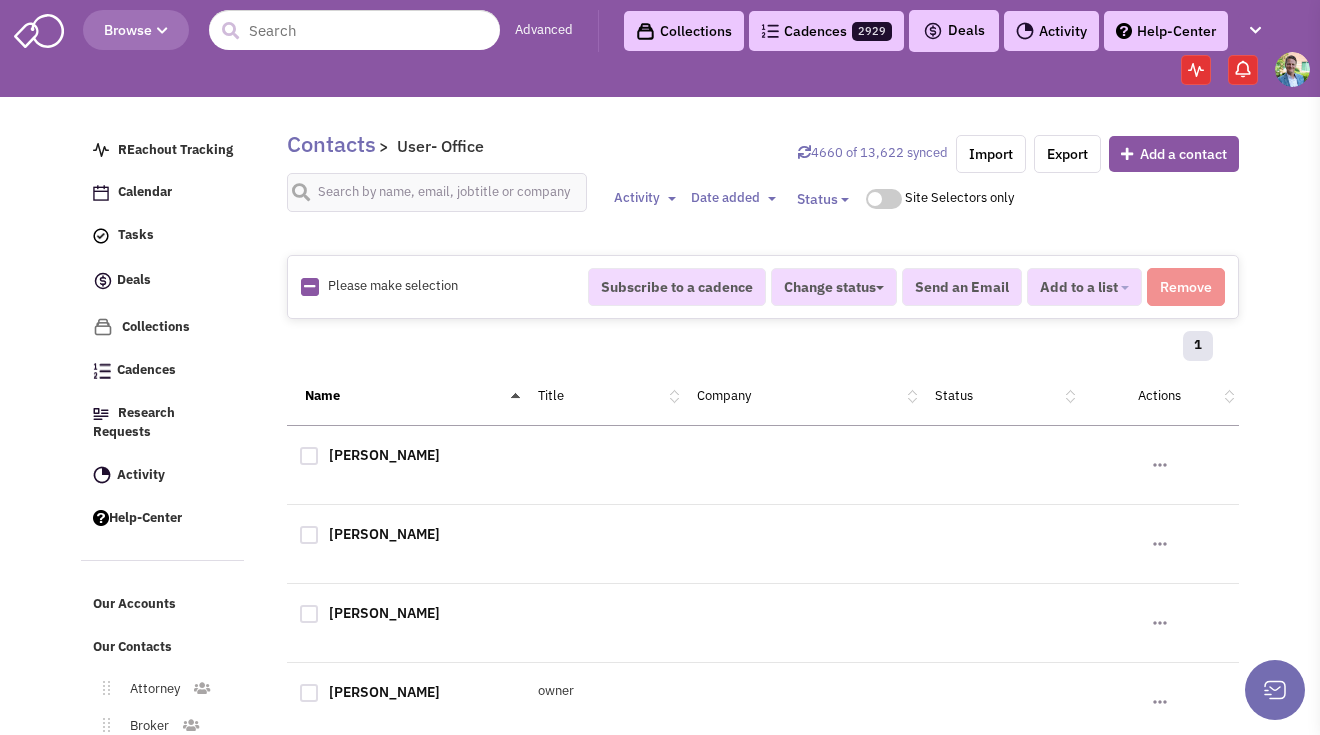 click at bounding box center [309, 287] 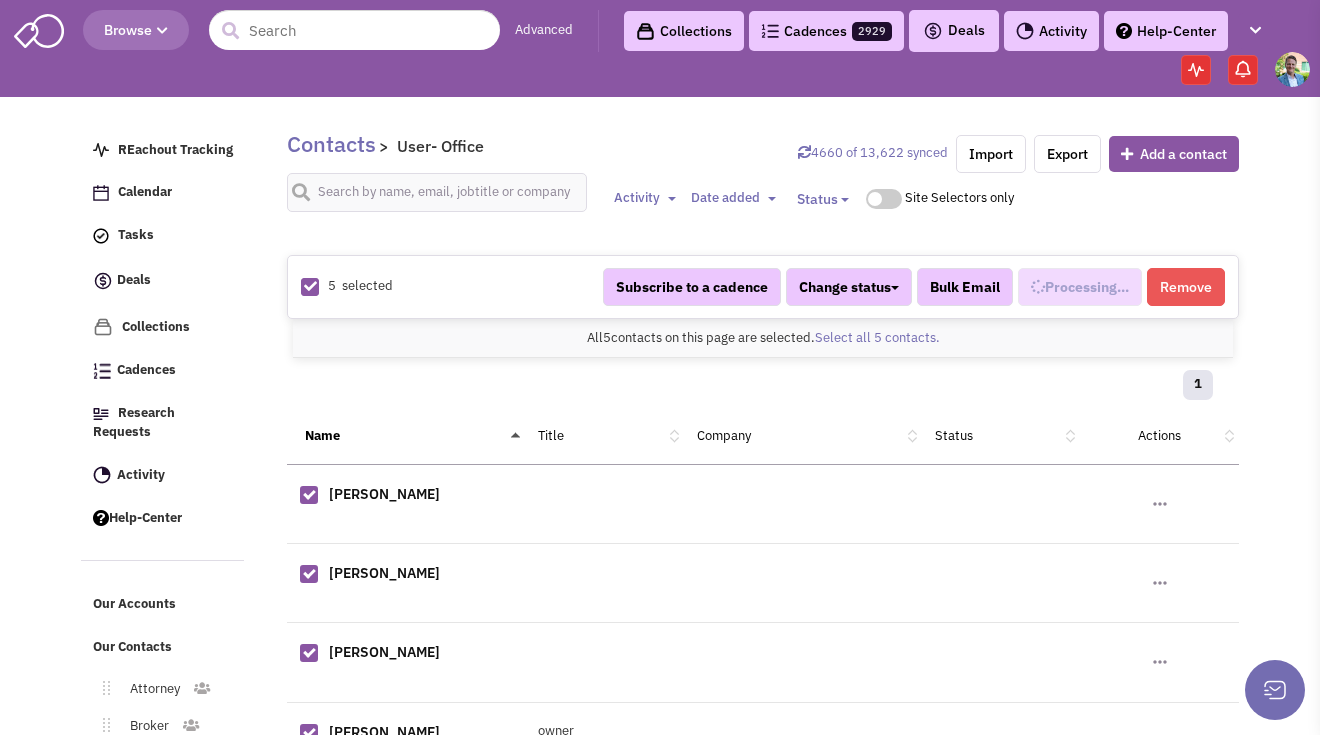 scroll, scrollTop: 1072, scrollLeft: 0, axis: vertical 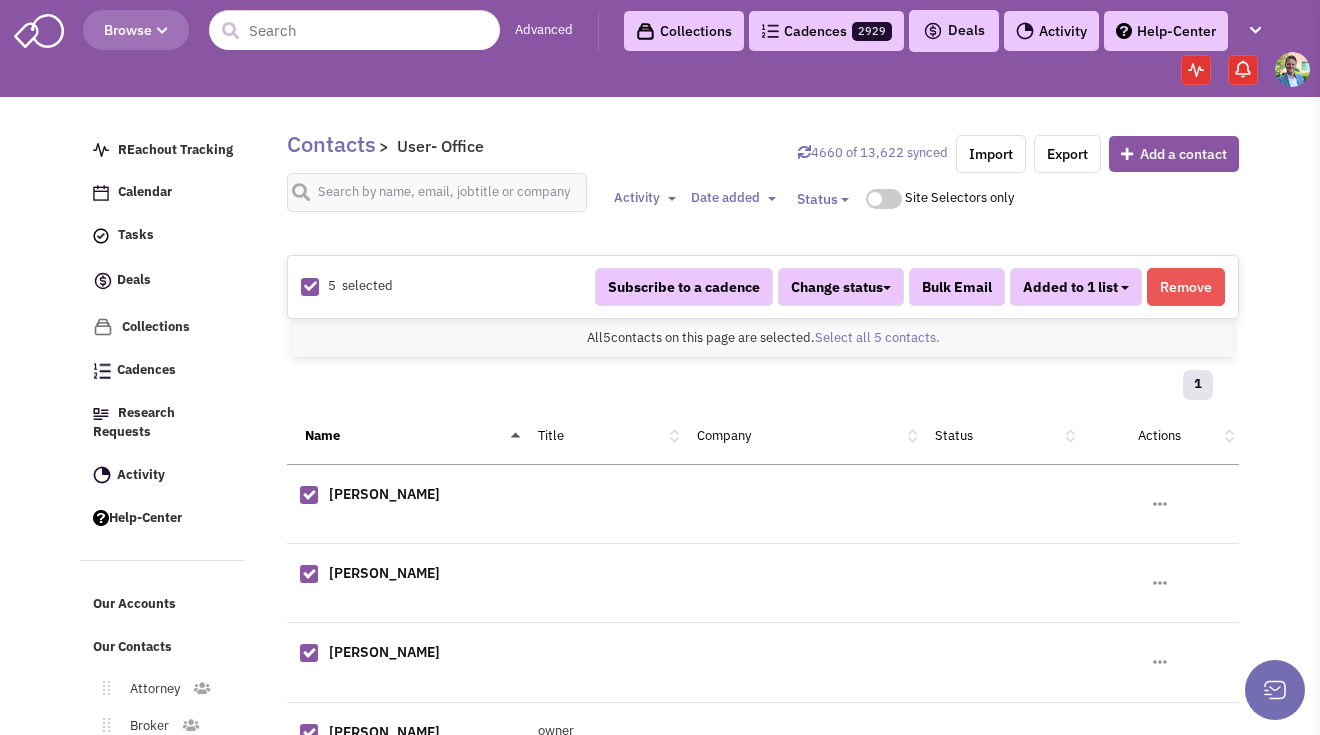 click on "Added to 1 list" at bounding box center [1076, 287] 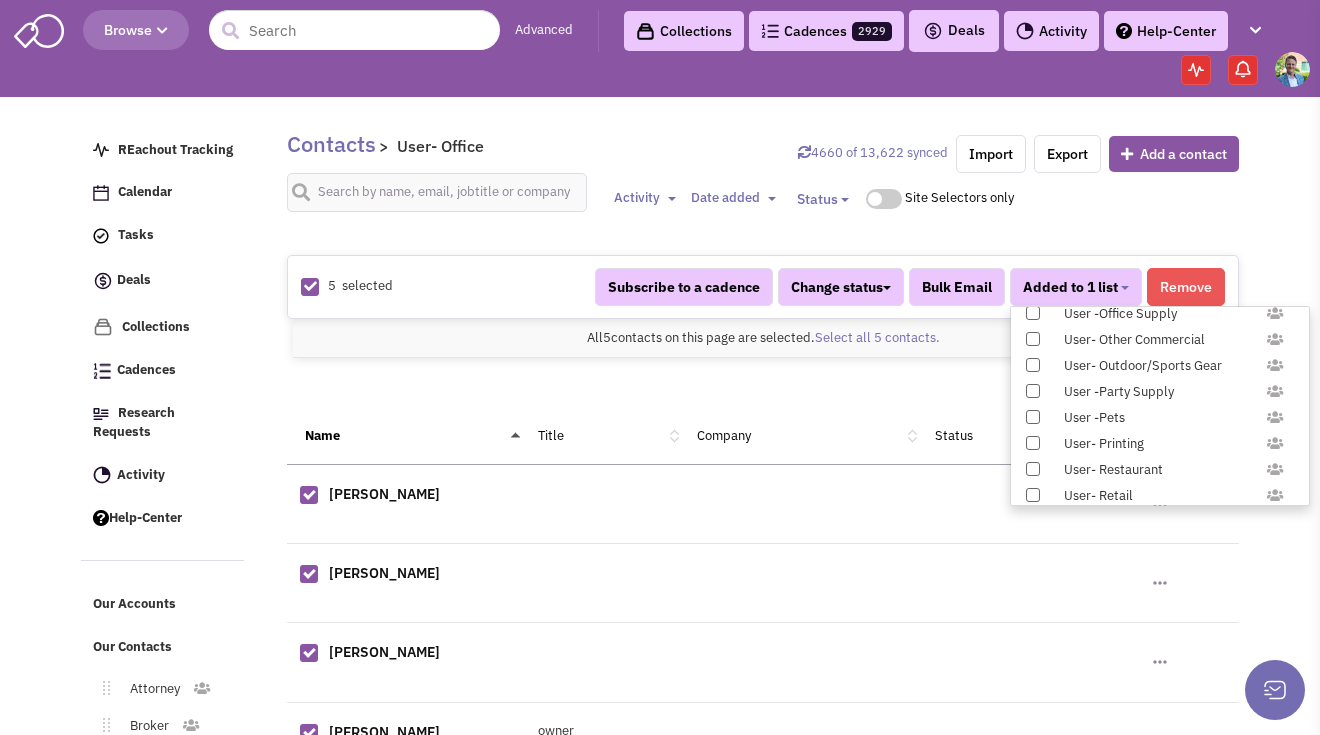 scroll, scrollTop: 1958, scrollLeft: 0, axis: vertical 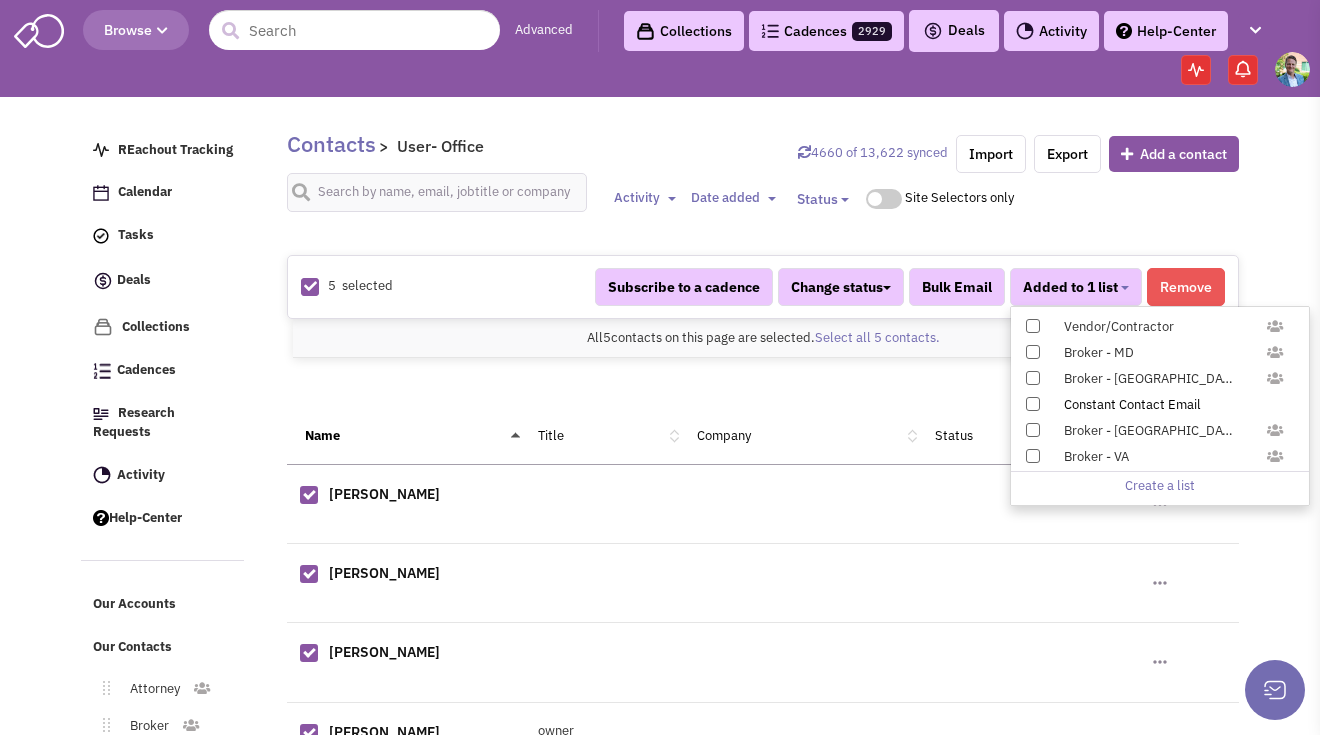 click at bounding box center [1033, 404] 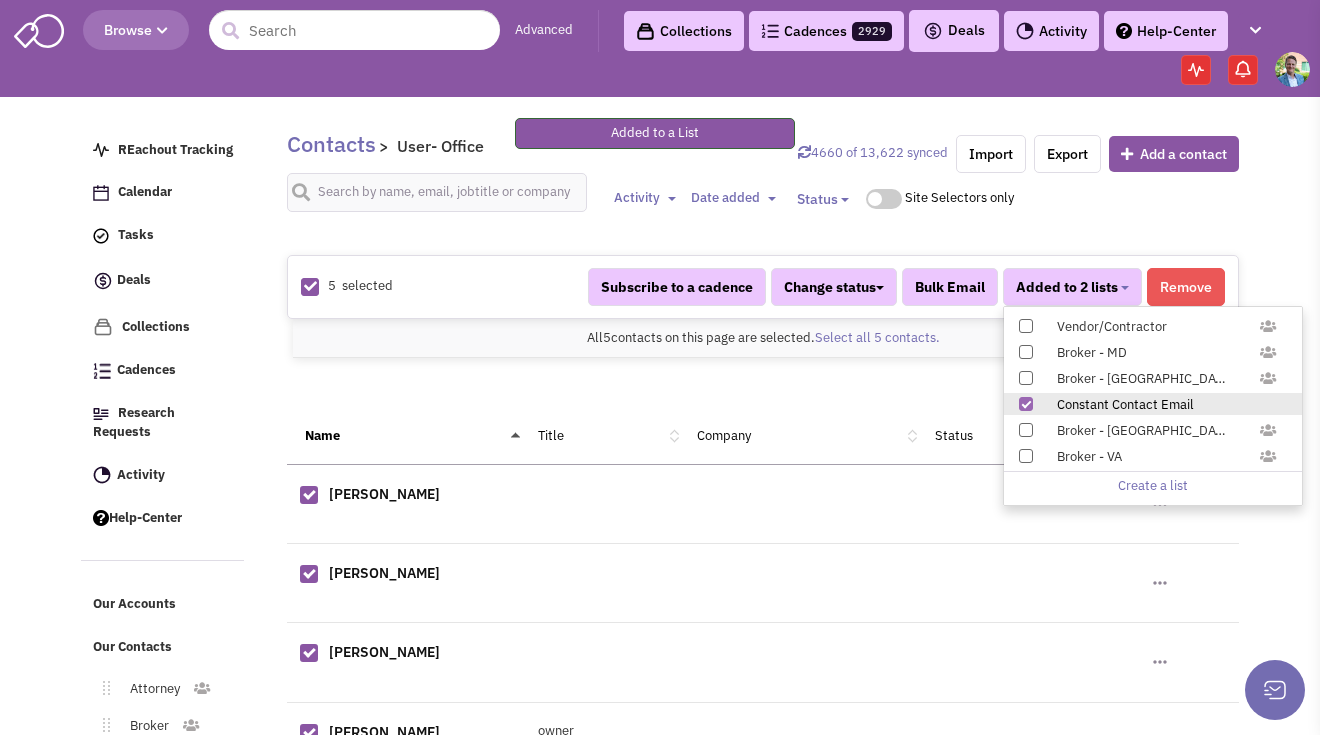 scroll, scrollTop: 185, scrollLeft: 0, axis: vertical 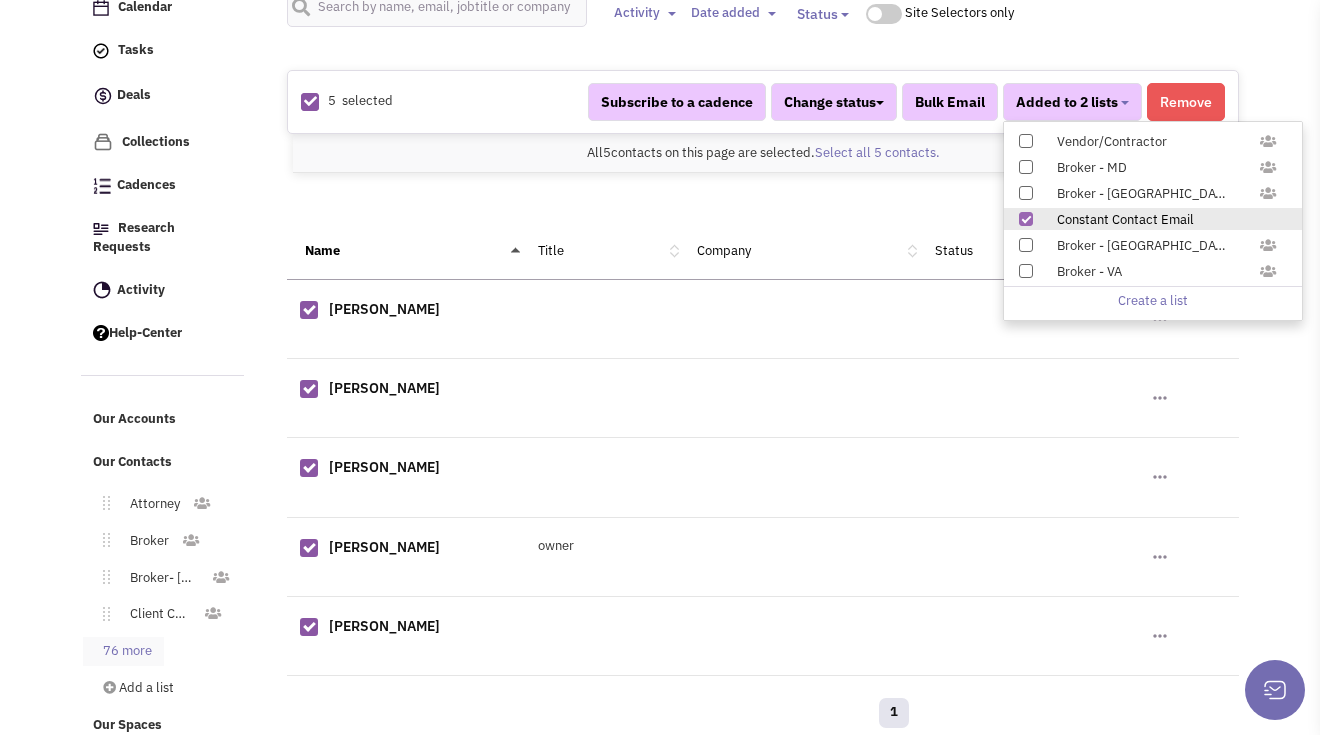 click on "76 more" at bounding box center [123, 651] 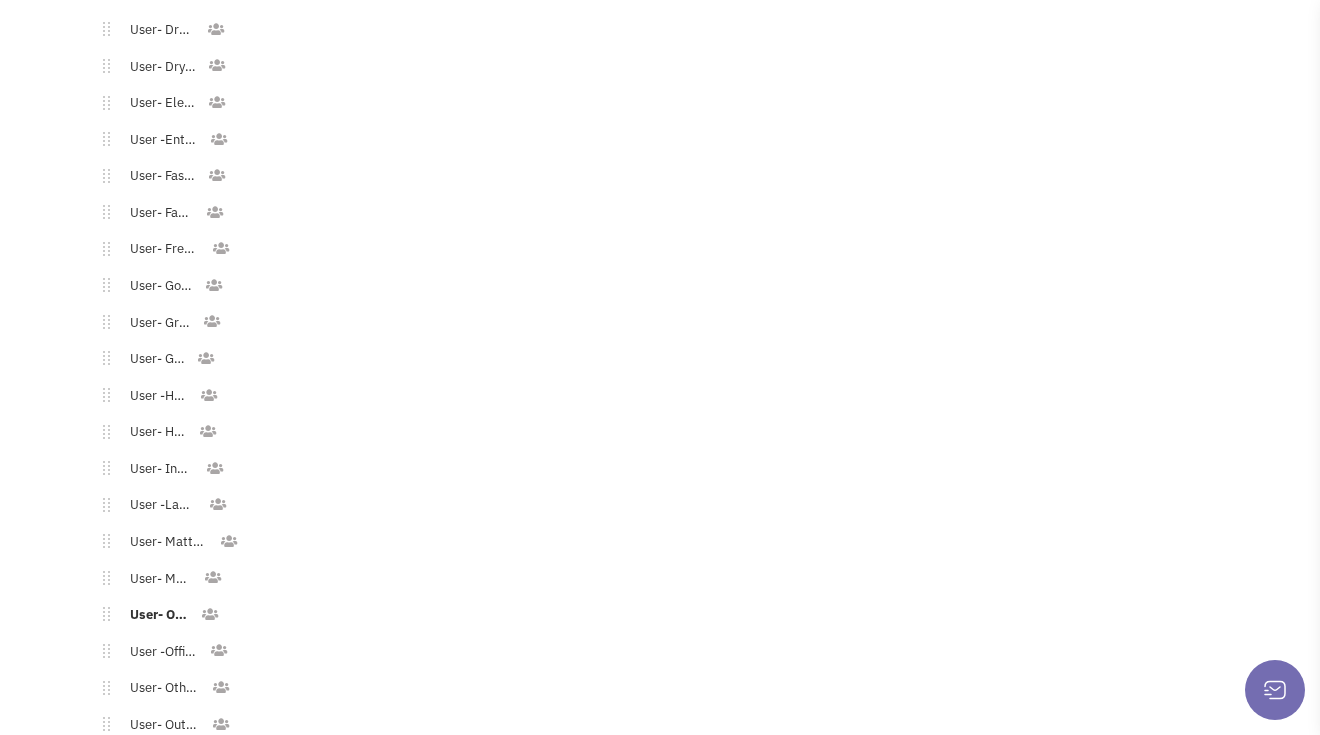 scroll, scrollTop: 2135, scrollLeft: 0, axis: vertical 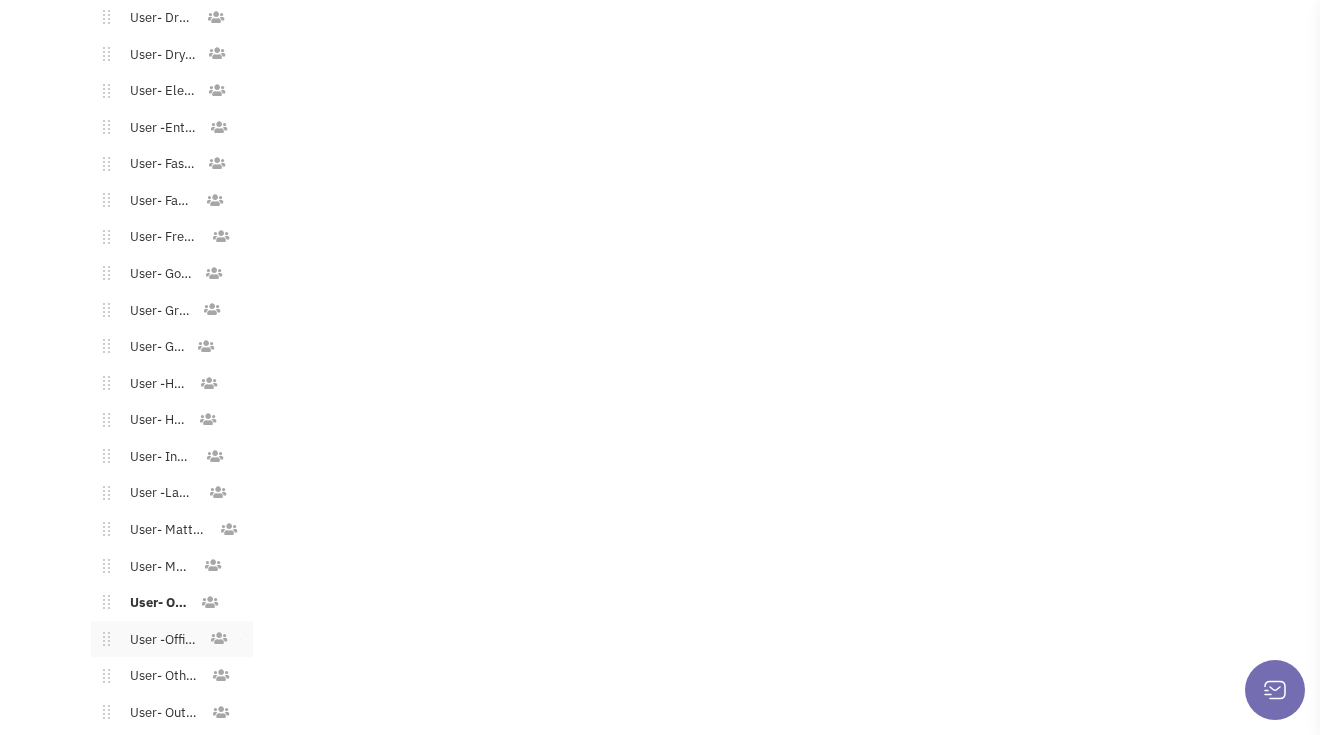 click on "User -Office Supply" at bounding box center (159, 640) 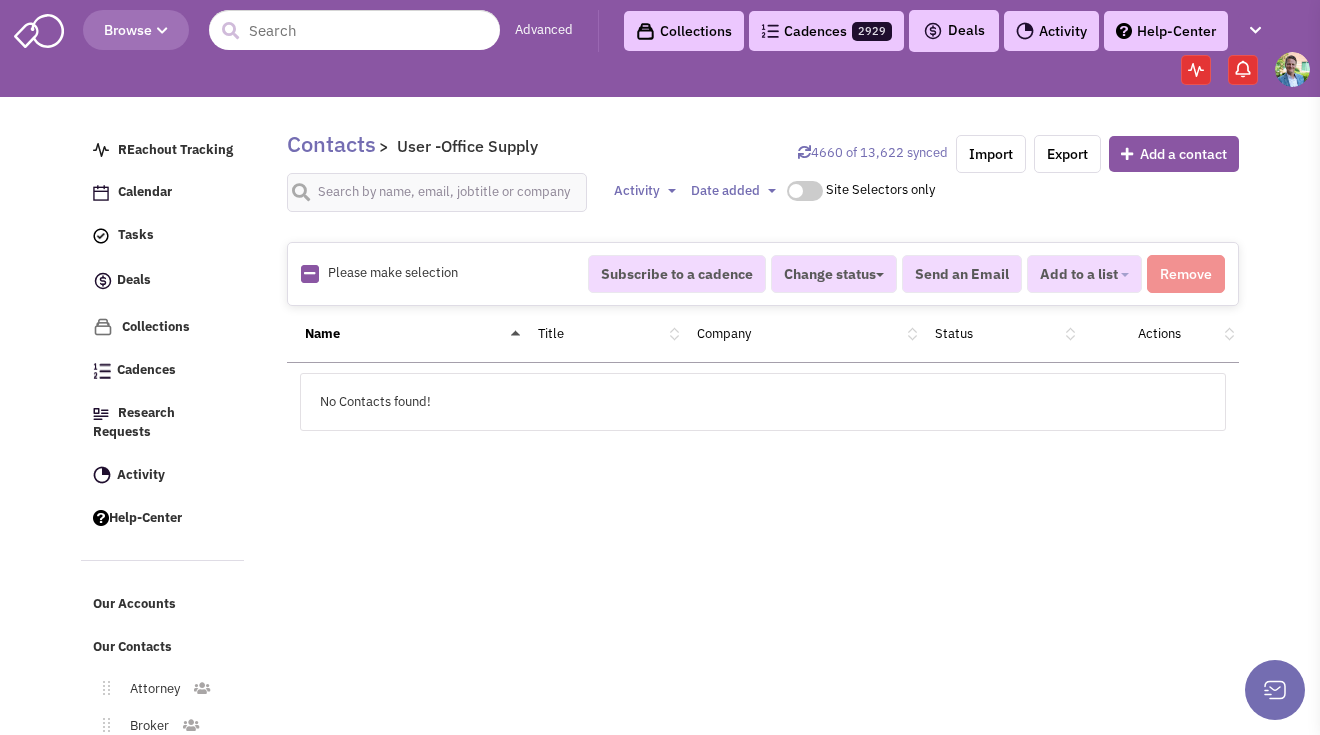 scroll, scrollTop: 179, scrollLeft: 0, axis: vertical 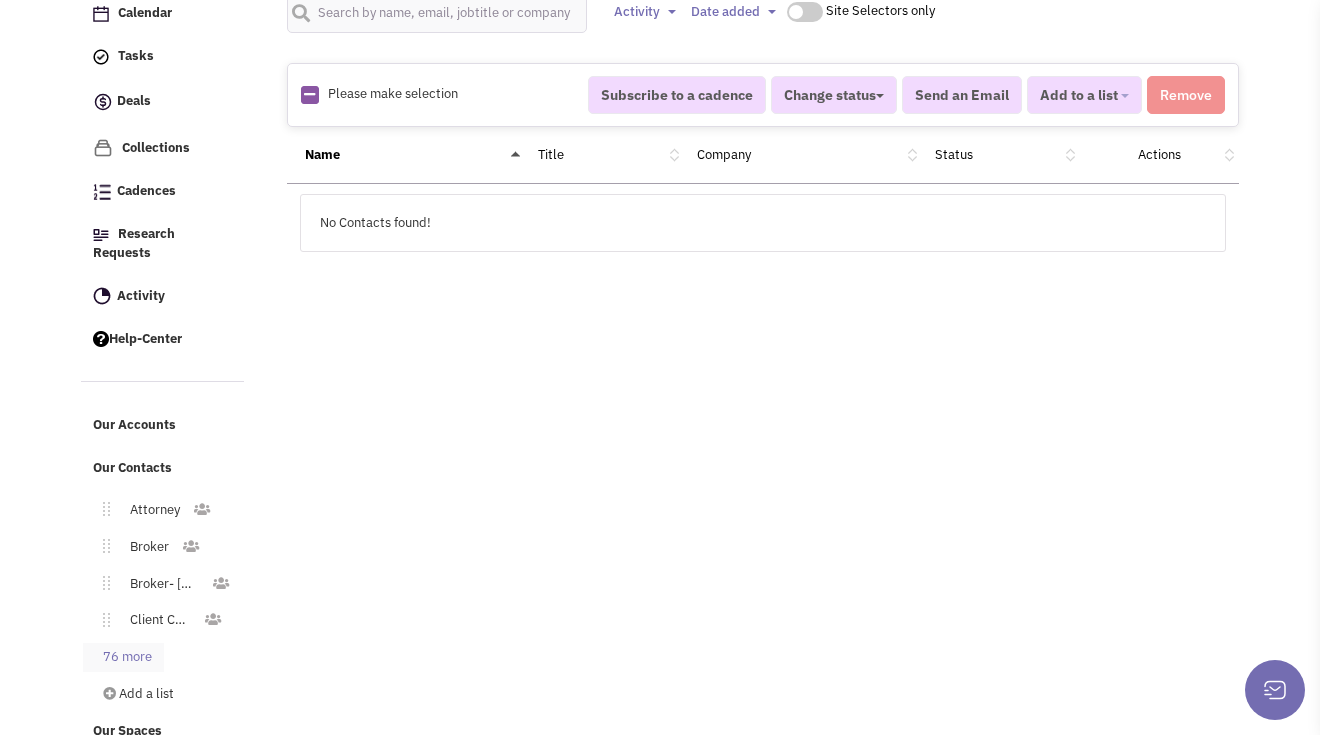 click on "76 more" at bounding box center (123, 657) 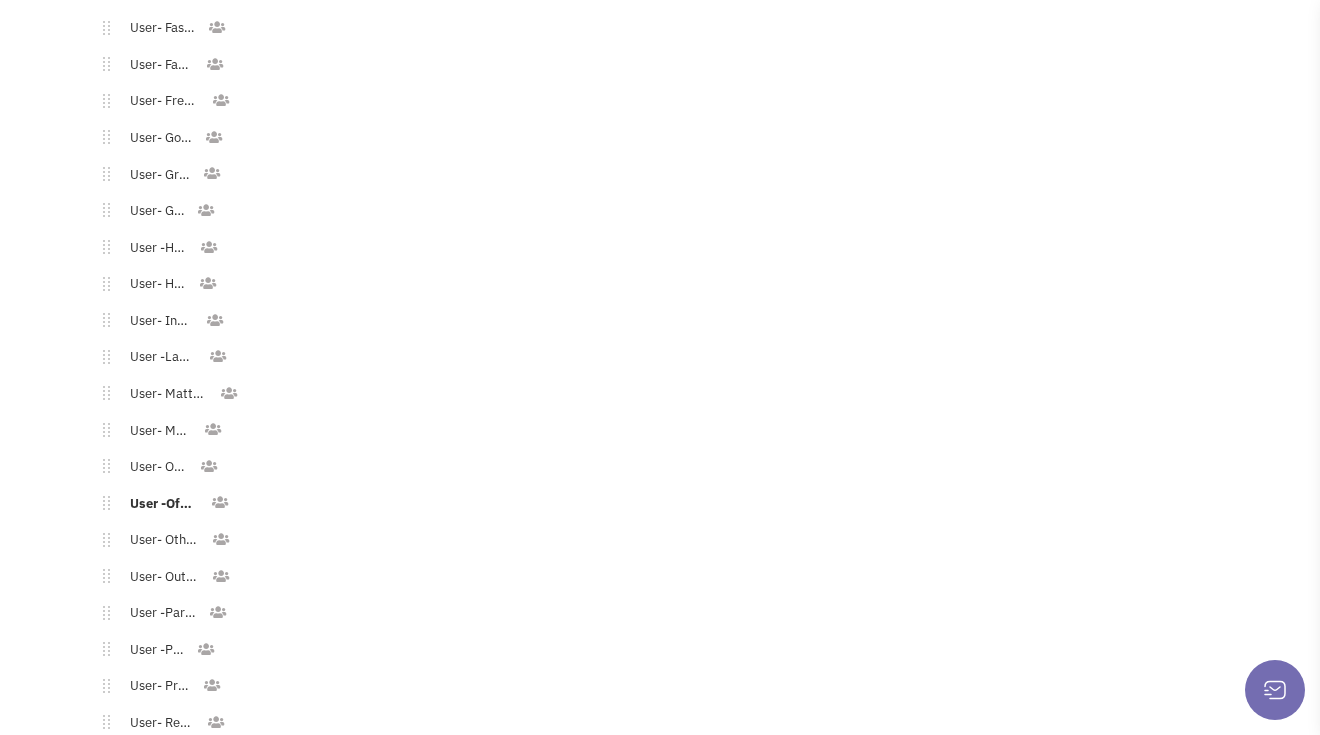scroll, scrollTop: 2312, scrollLeft: 0, axis: vertical 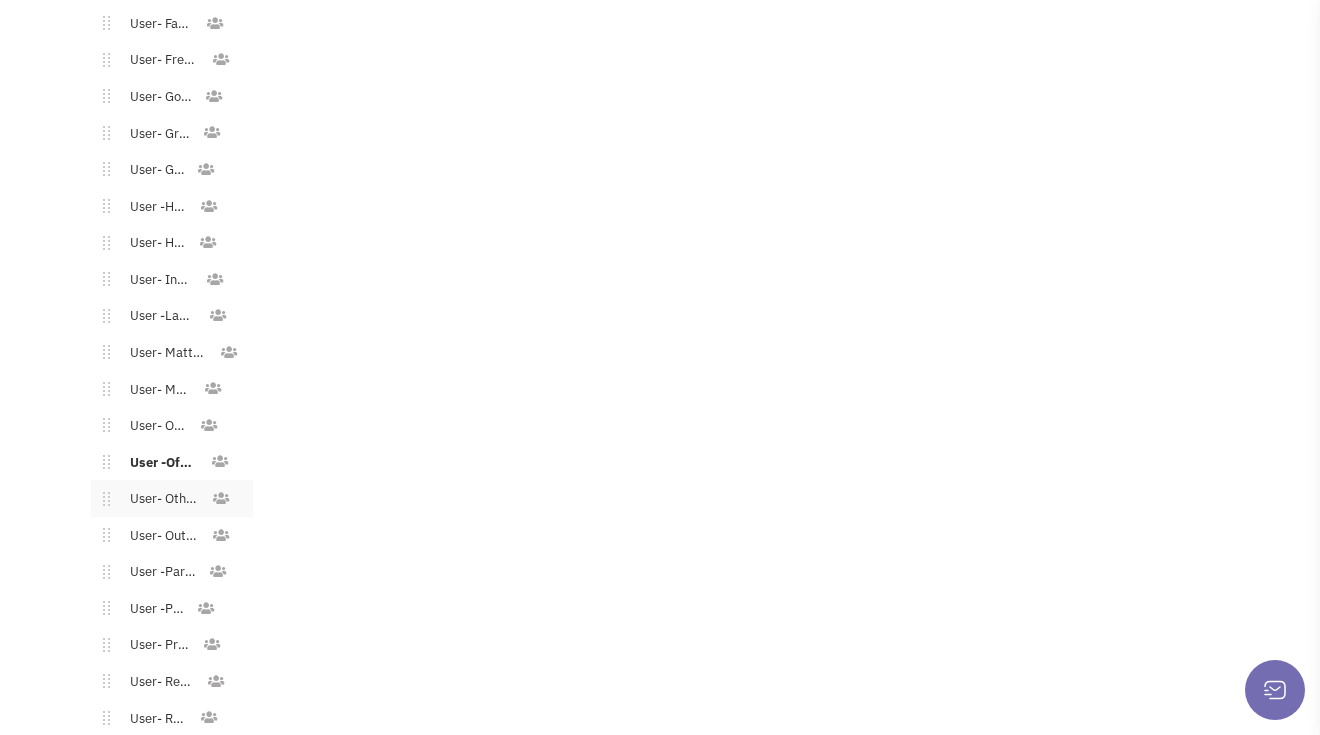 click on "User- Other Commercial" at bounding box center [160, 499] 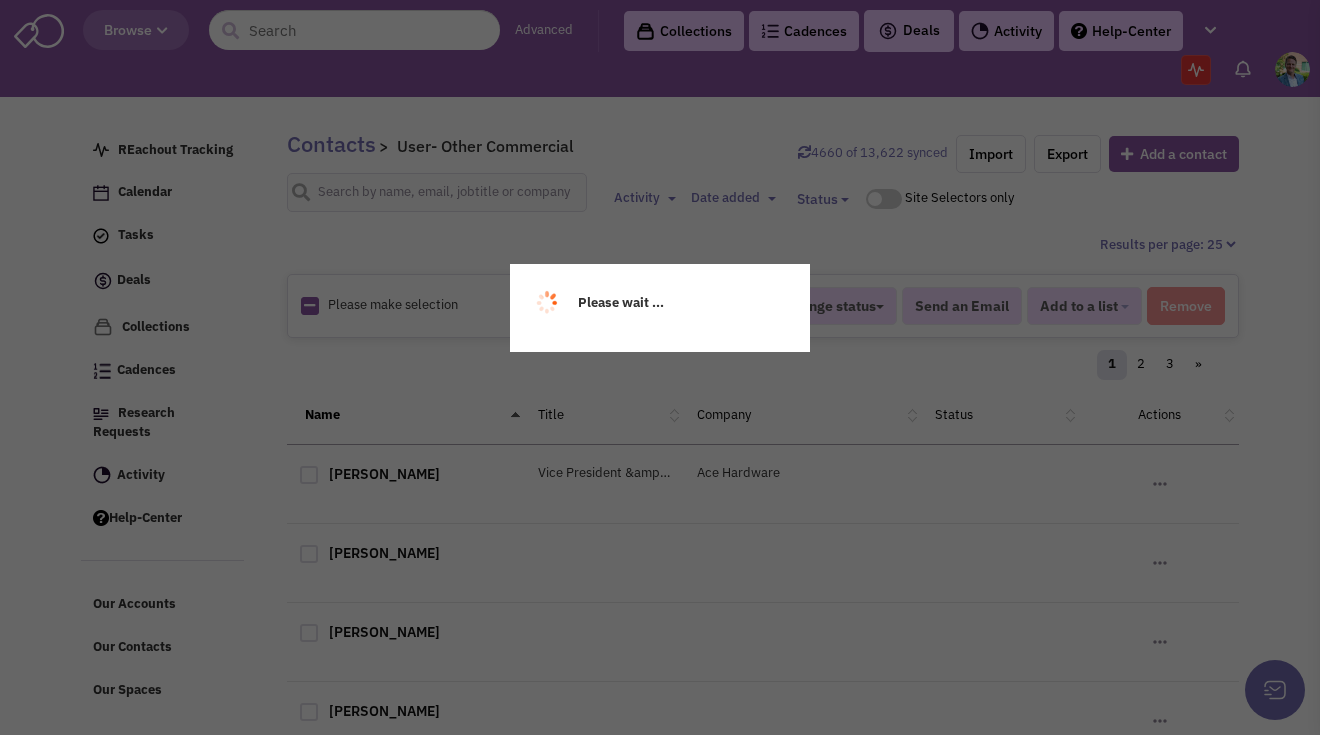 scroll, scrollTop: 0, scrollLeft: 0, axis: both 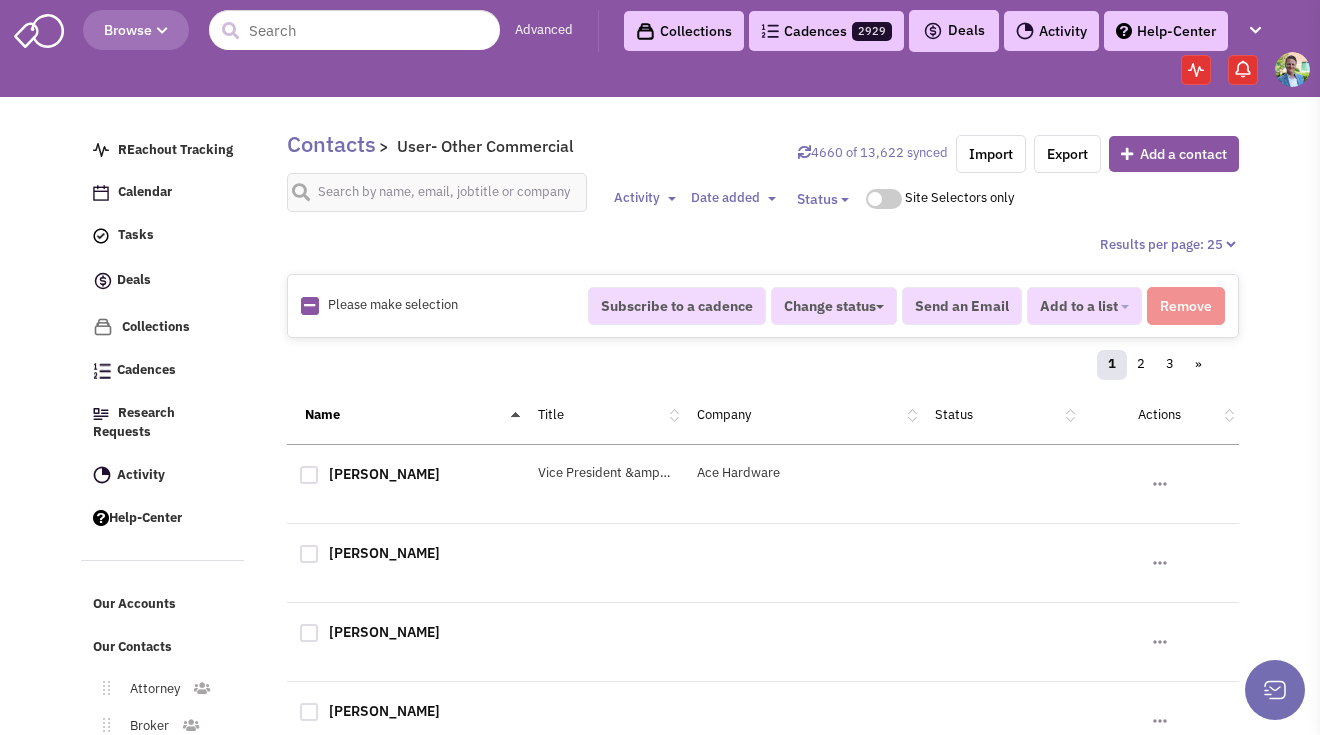 click at bounding box center (309, 305) 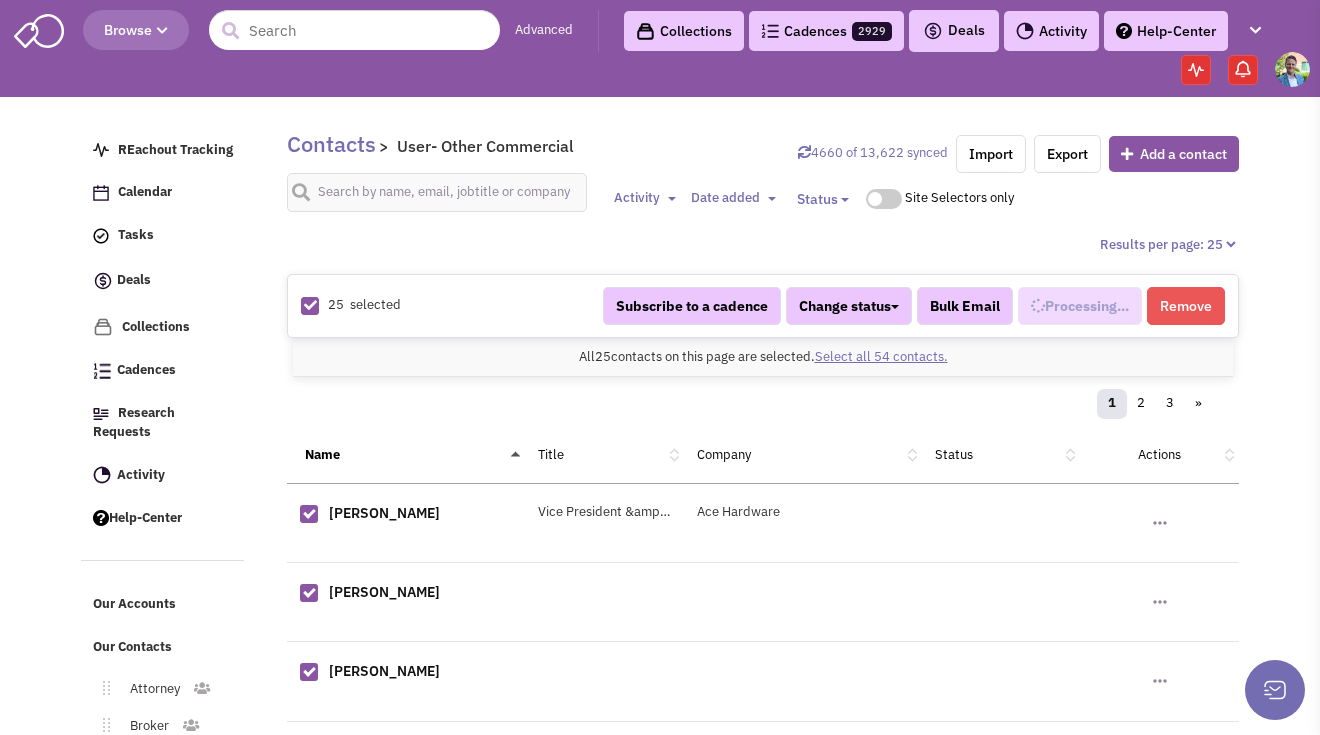 select on "708" 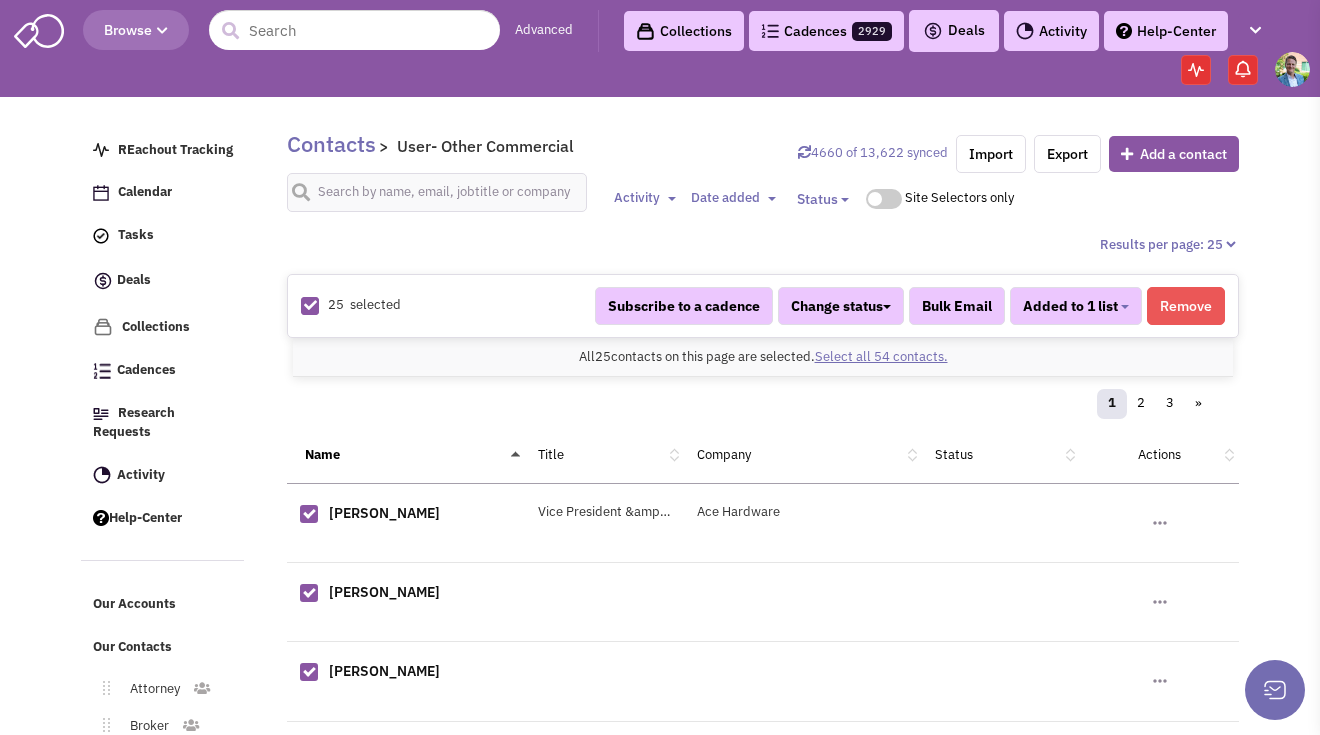 click on "Select all 54 contacts." at bounding box center (881, 356) 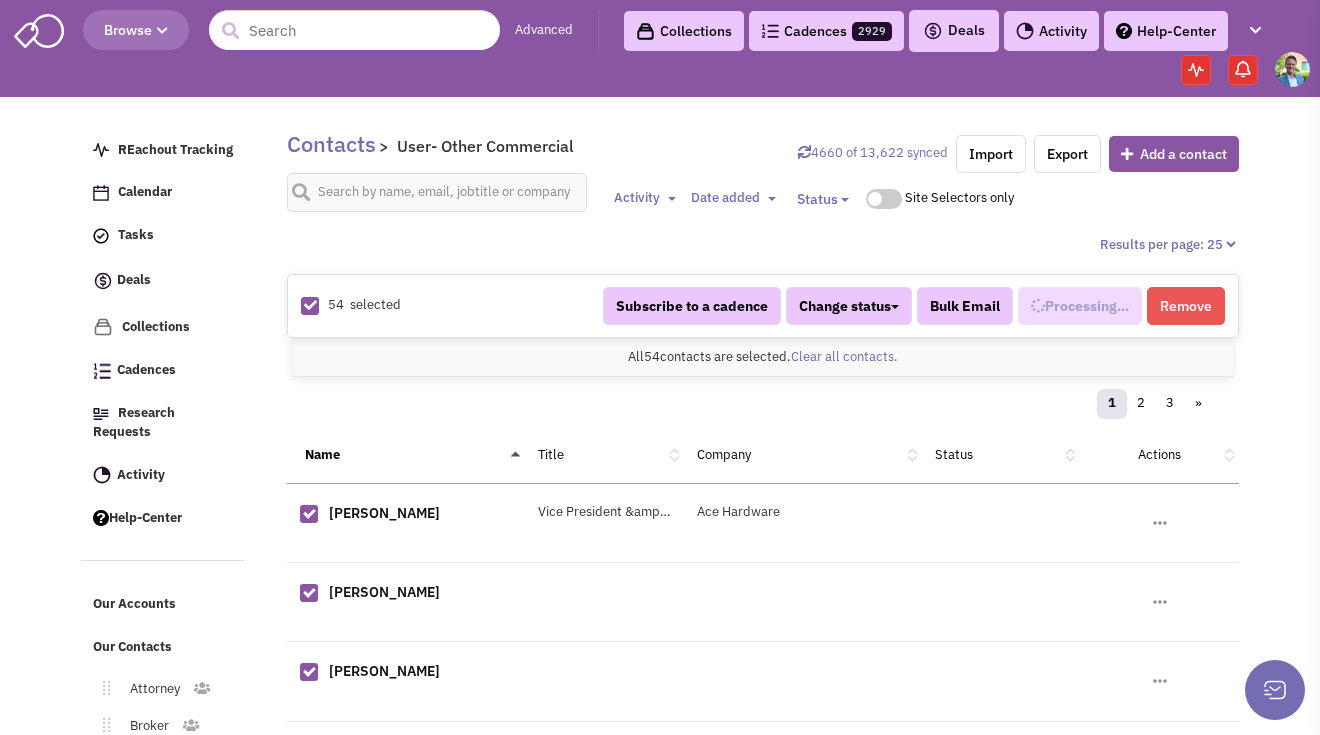 scroll, scrollTop: 1110, scrollLeft: 0, axis: vertical 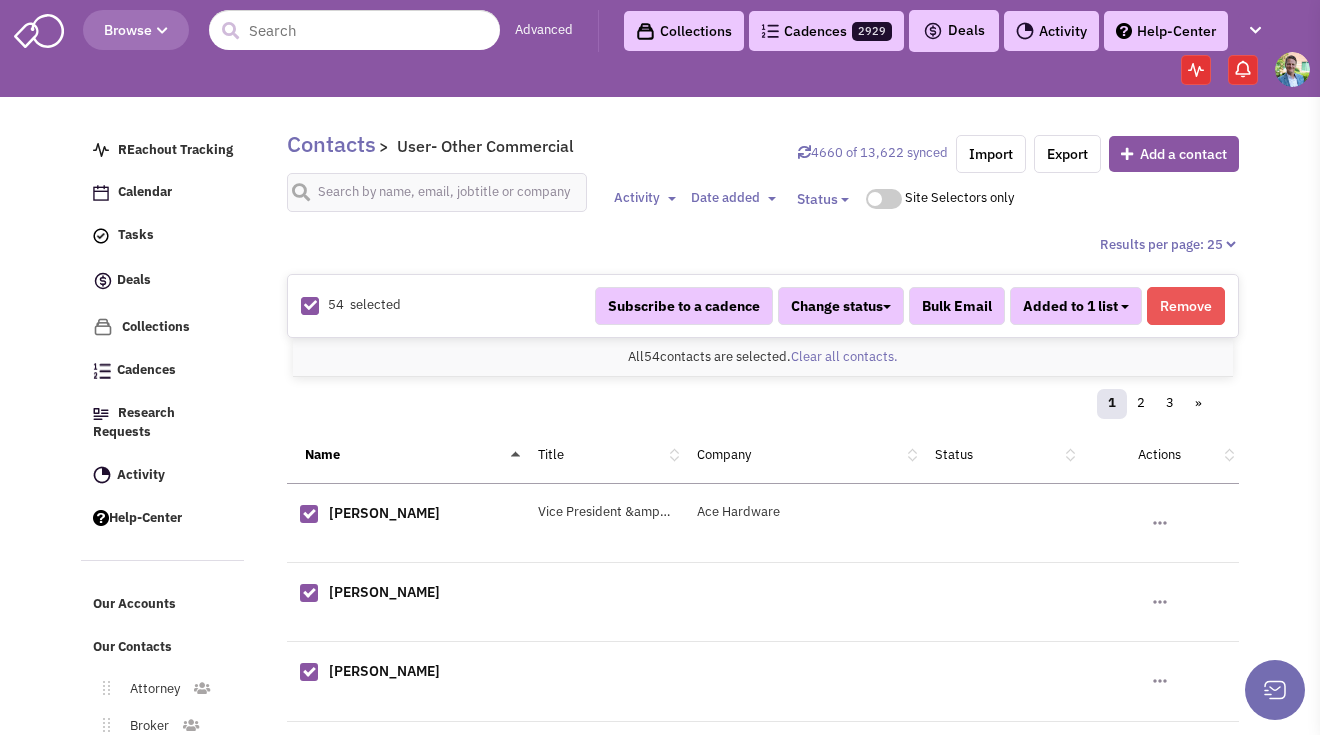 click on "Added to 1 list" at bounding box center [1076, 306] 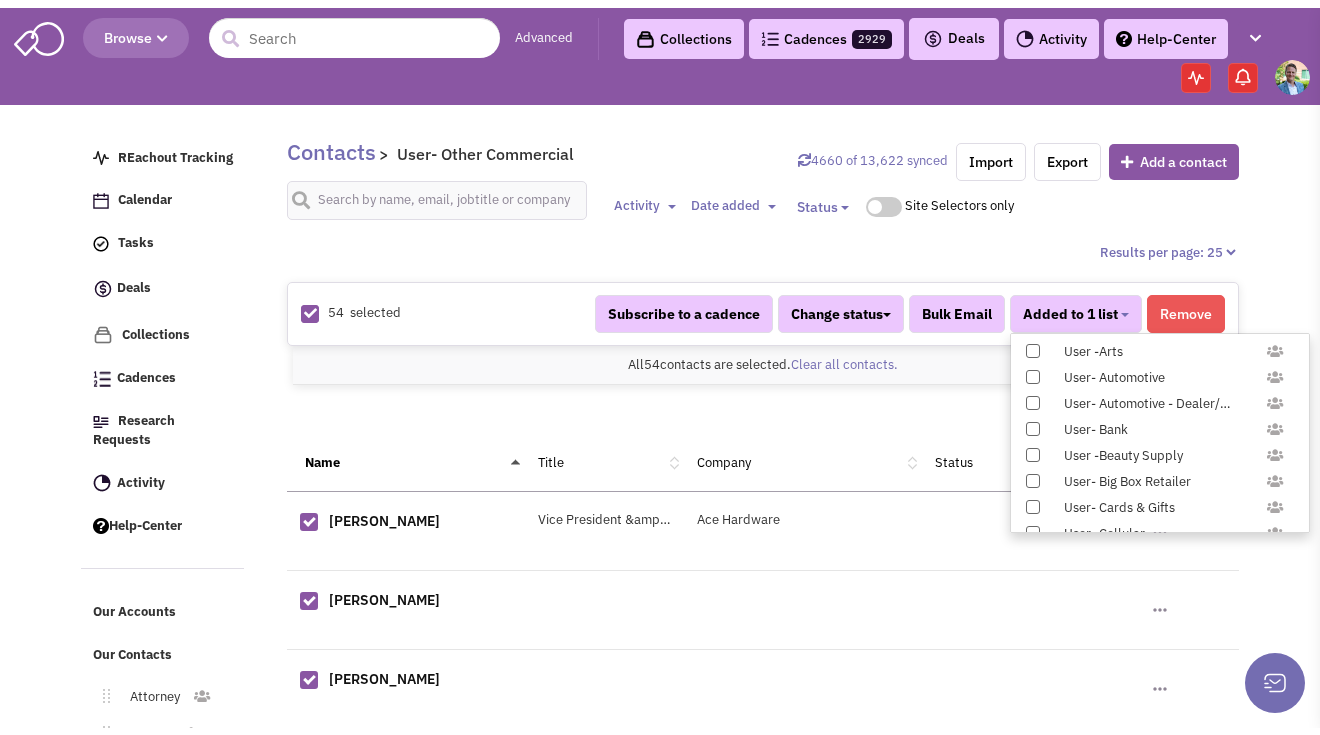 scroll, scrollTop: 1958, scrollLeft: 0, axis: vertical 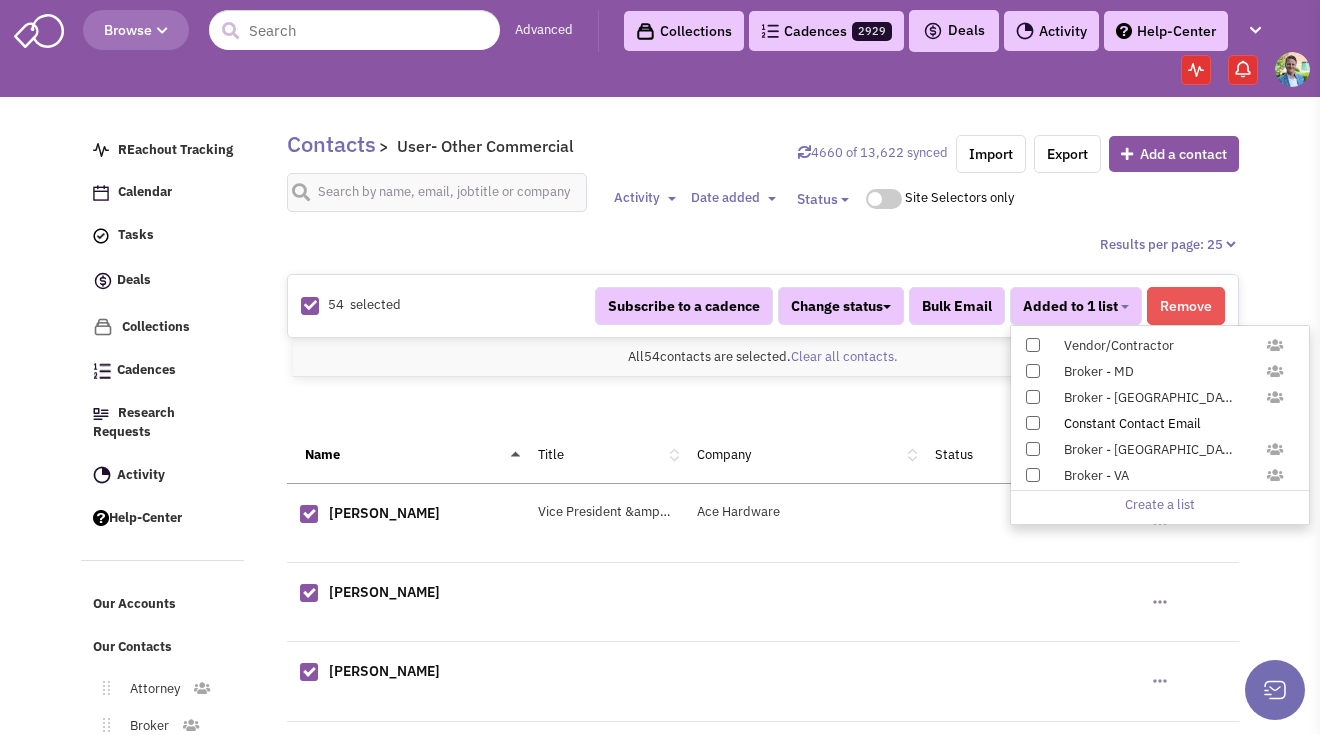 click at bounding box center [1033, 423] 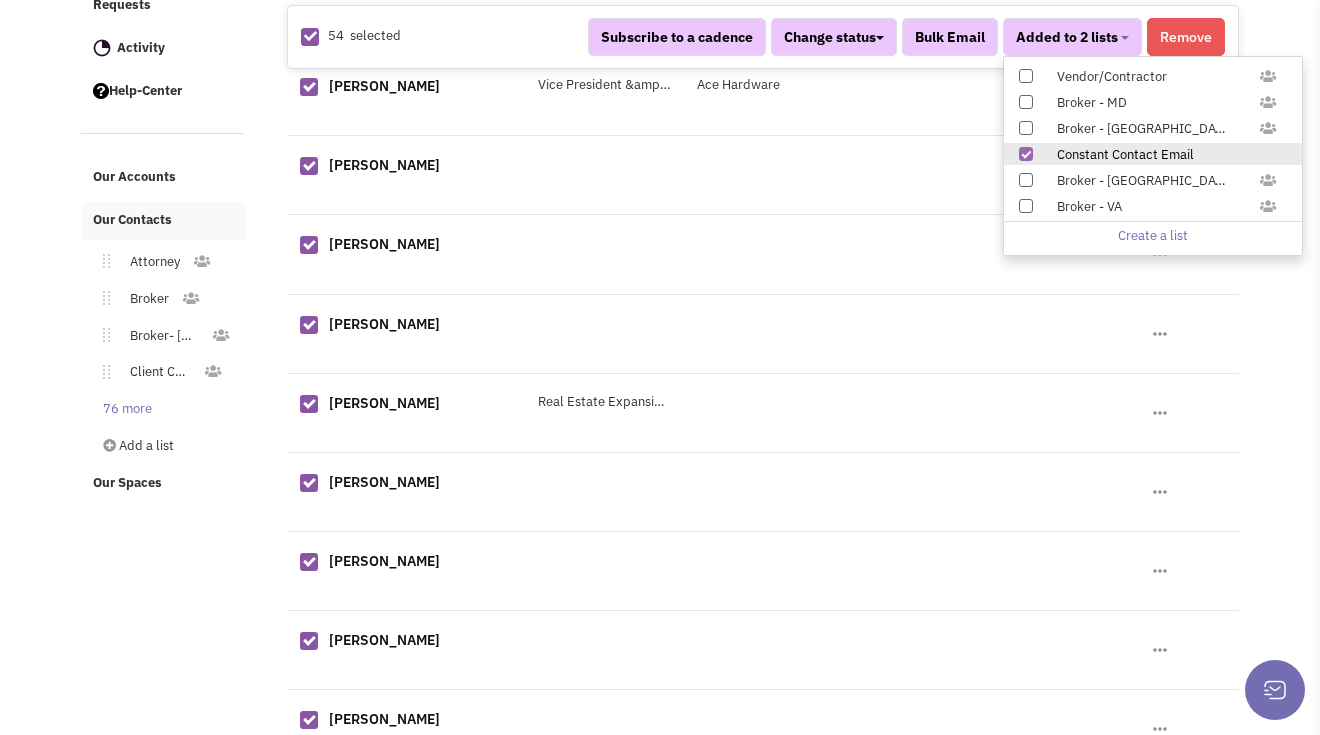 scroll, scrollTop: 453, scrollLeft: 0, axis: vertical 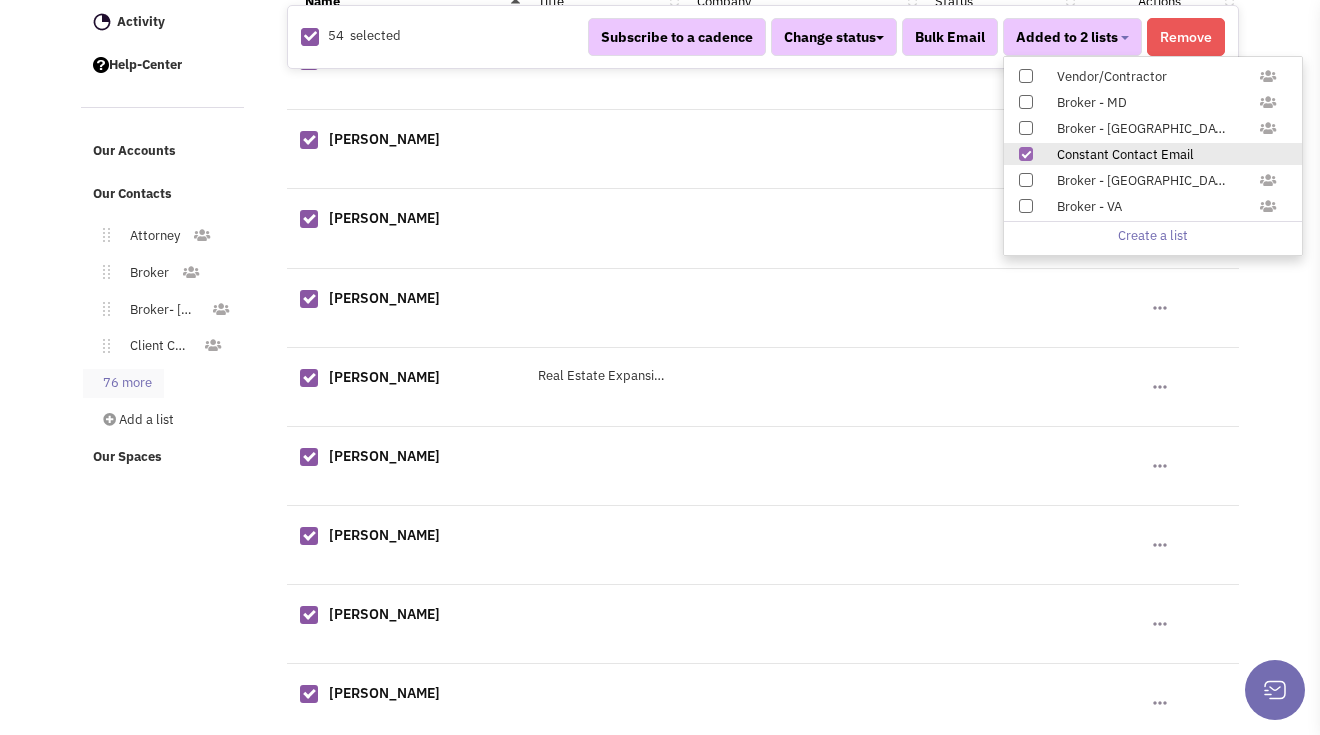 click on "76 more" at bounding box center (123, 383) 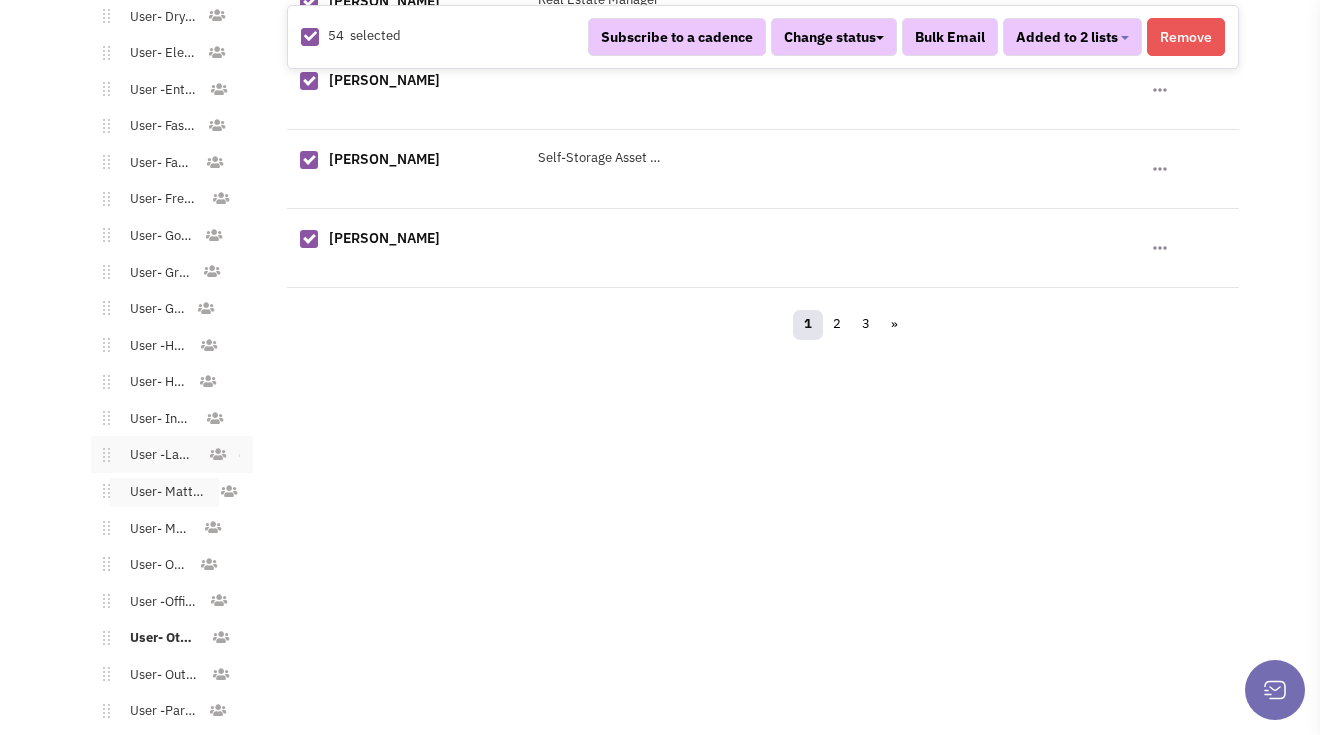 scroll, scrollTop: 2199, scrollLeft: 0, axis: vertical 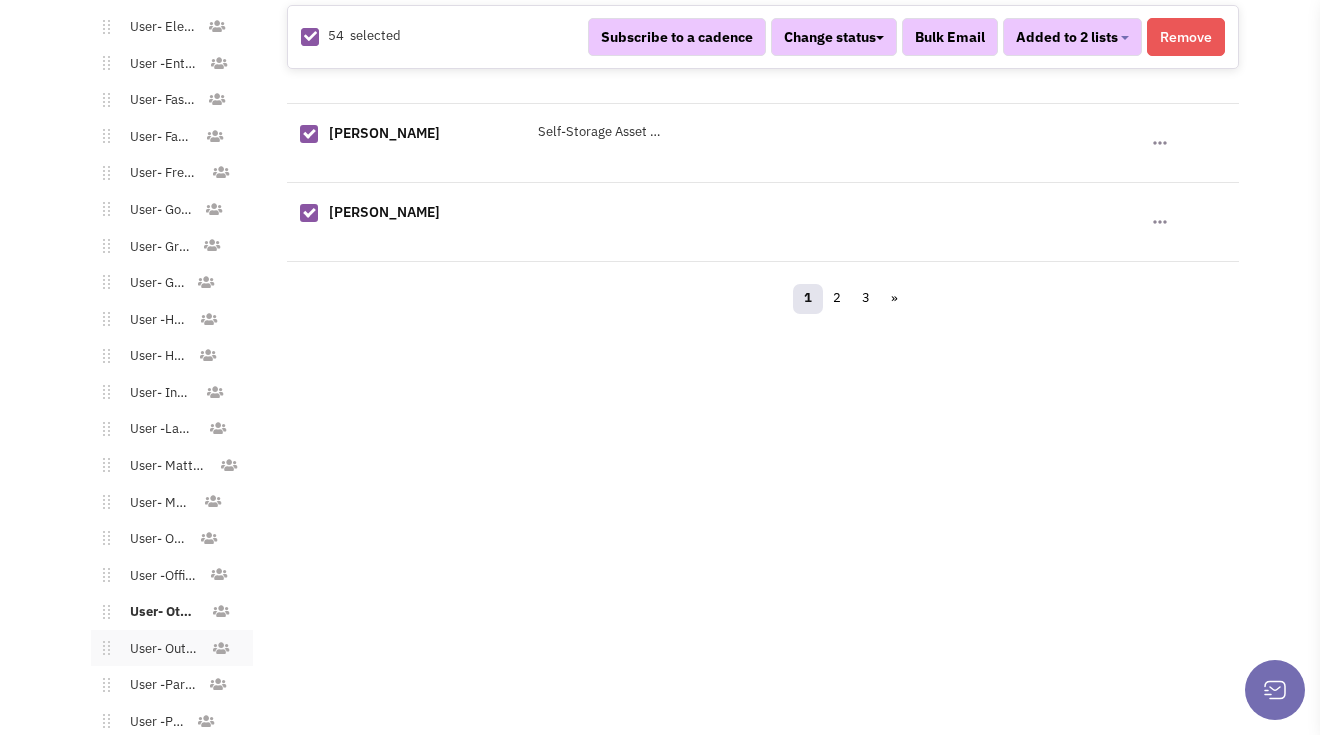 click on "User- Outdoor/Sports Gear" at bounding box center (160, 649) 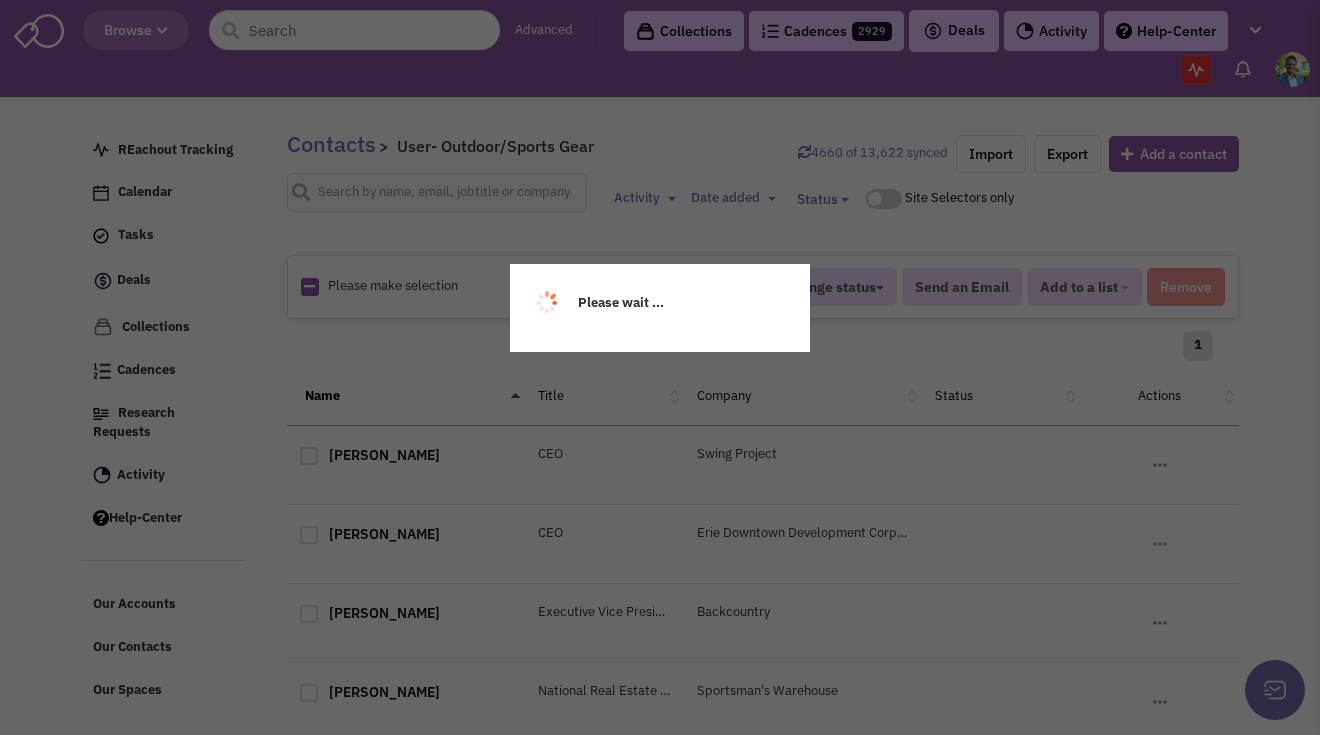 scroll, scrollTop: 0, scrollLeft: 0, axis: both 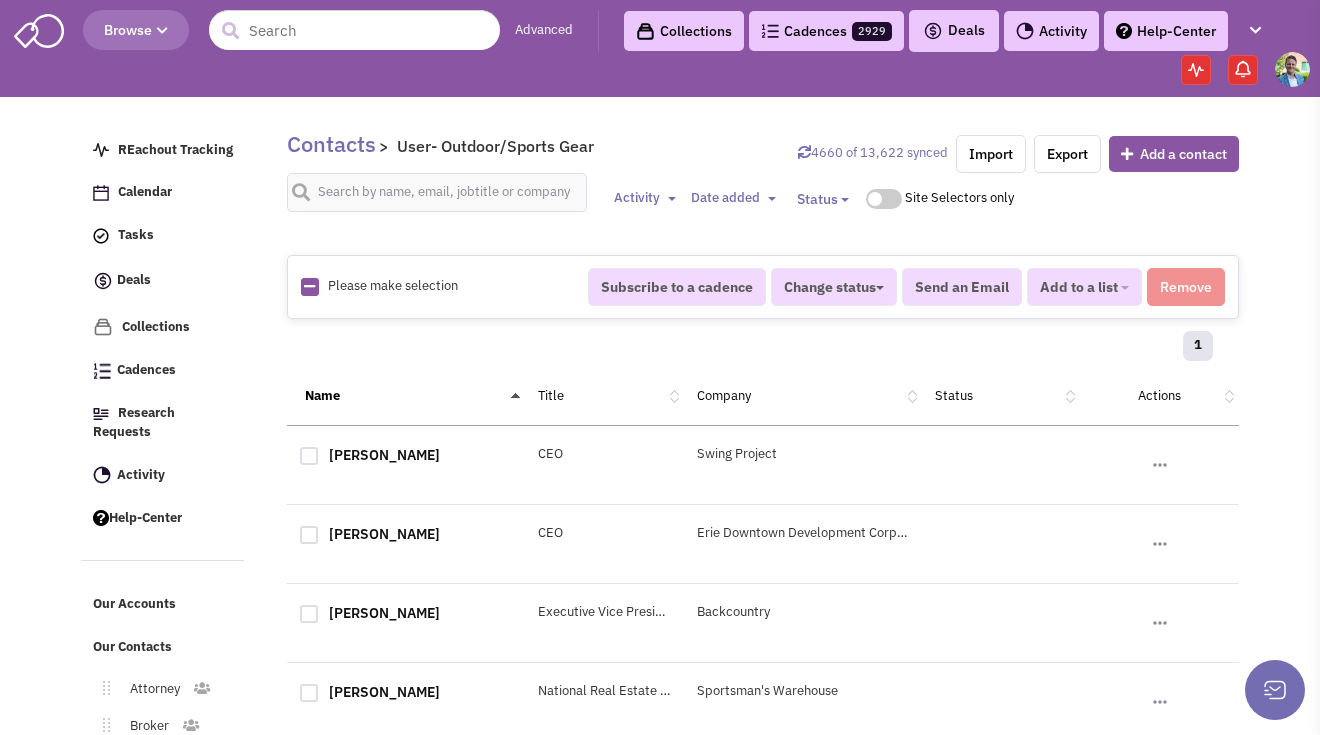 click at bounding box center (309, 286) 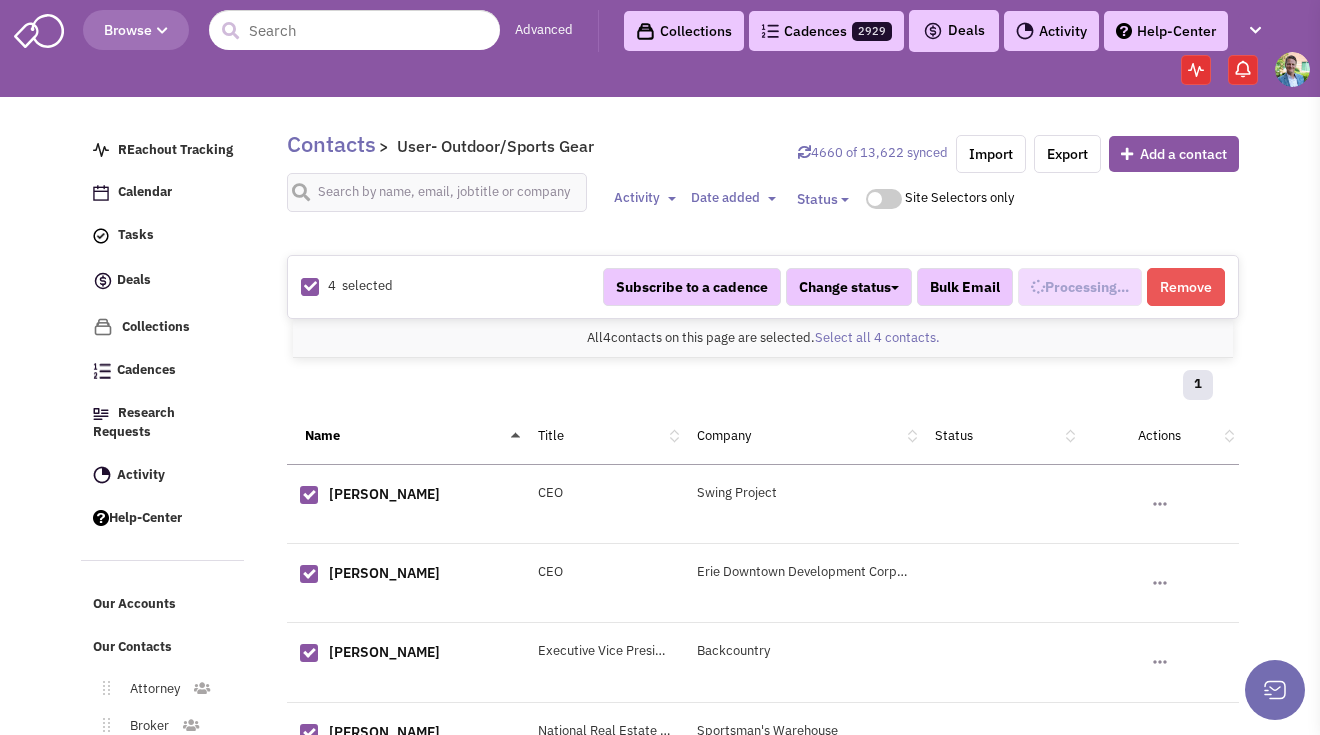 select on "715" 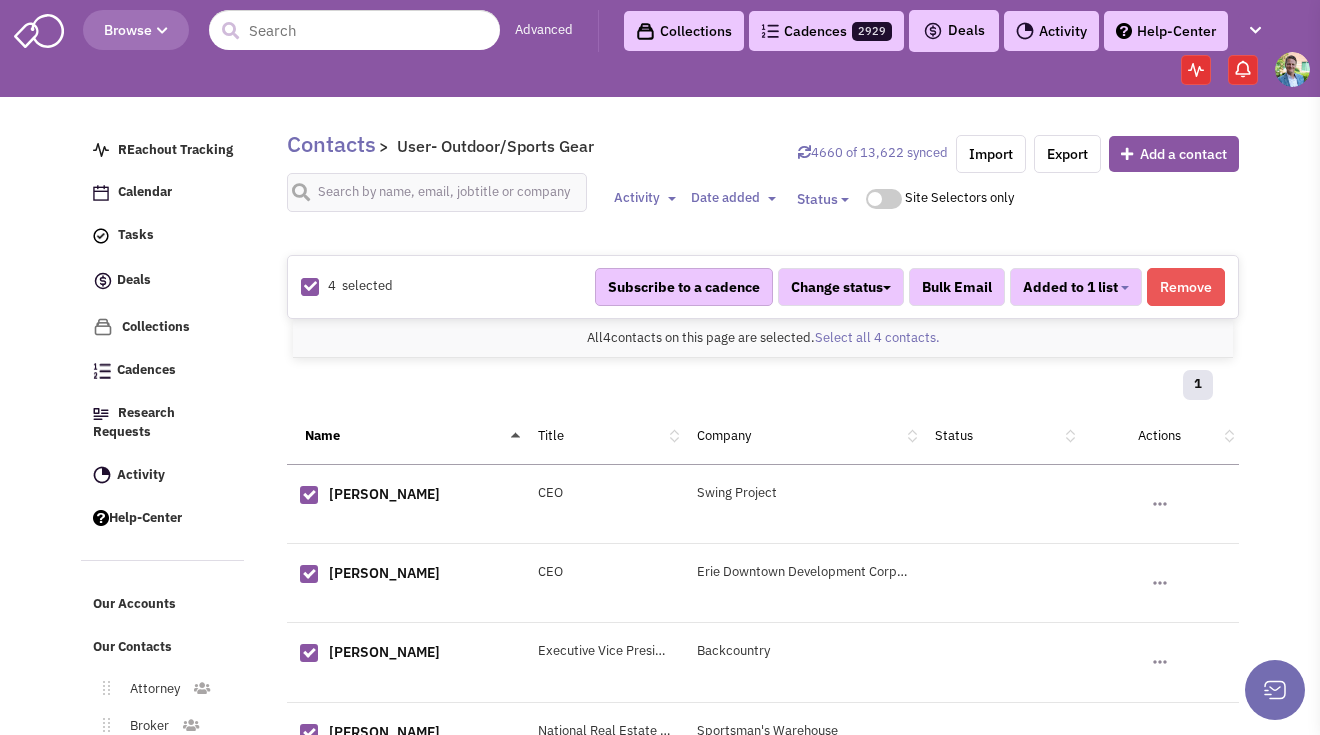 scroll, scrollTop: 1129, scrollLeft: 0, axis: vertical 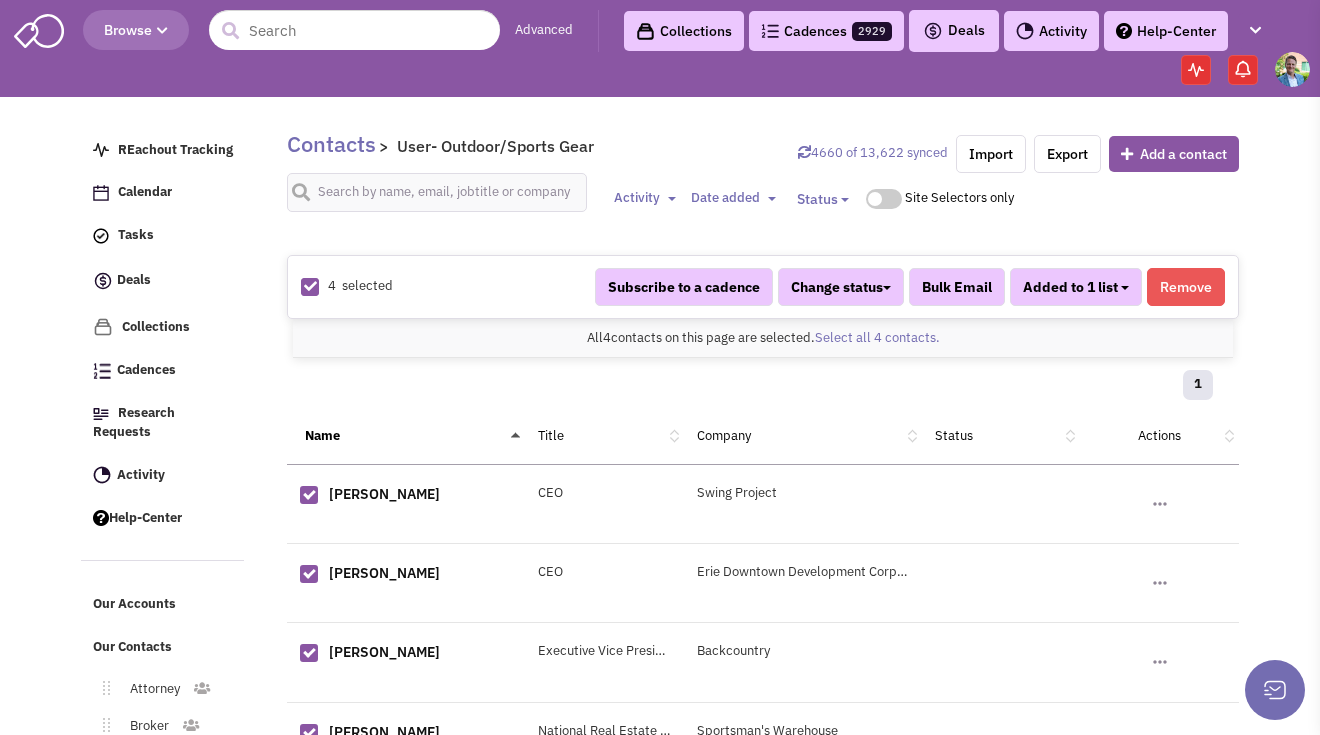 click on "Added to 1 list" at bounding box center (1076, 287) 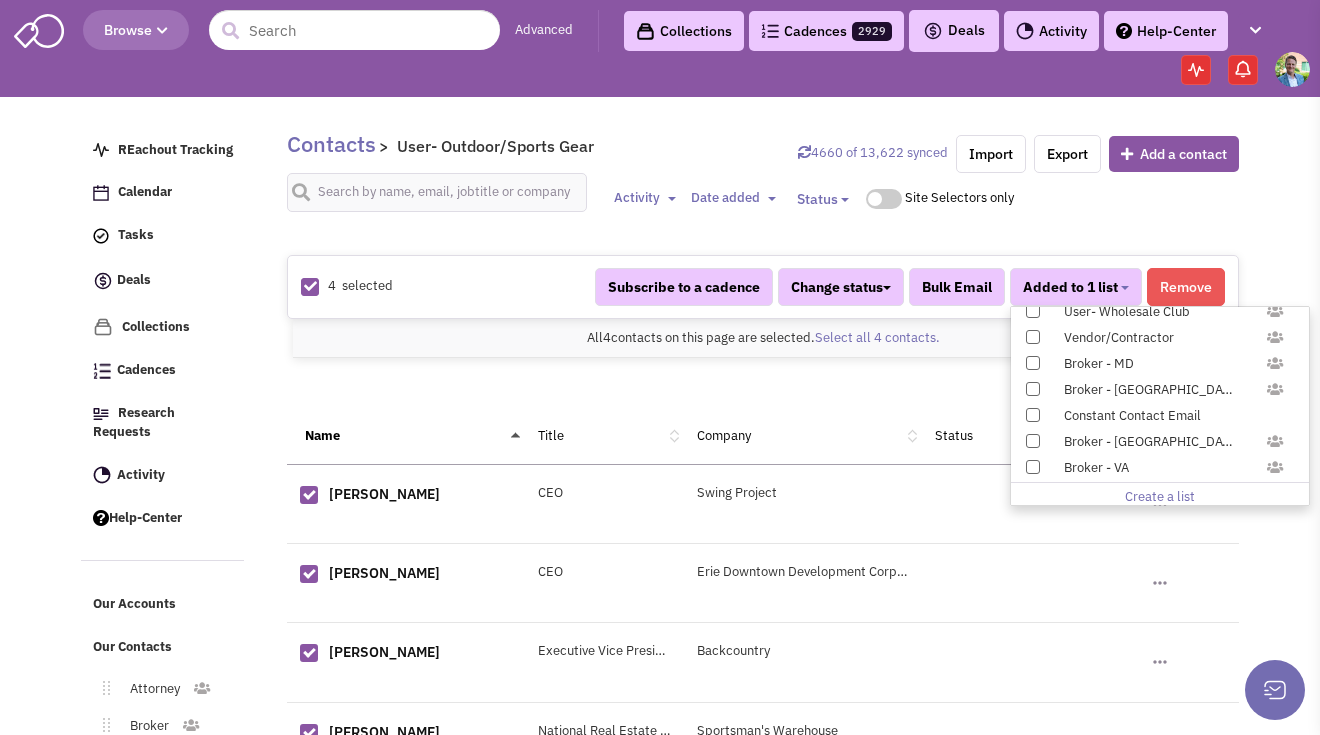 scroll, scrollTop: 1958, scrollLeft: 0, axis: vertical 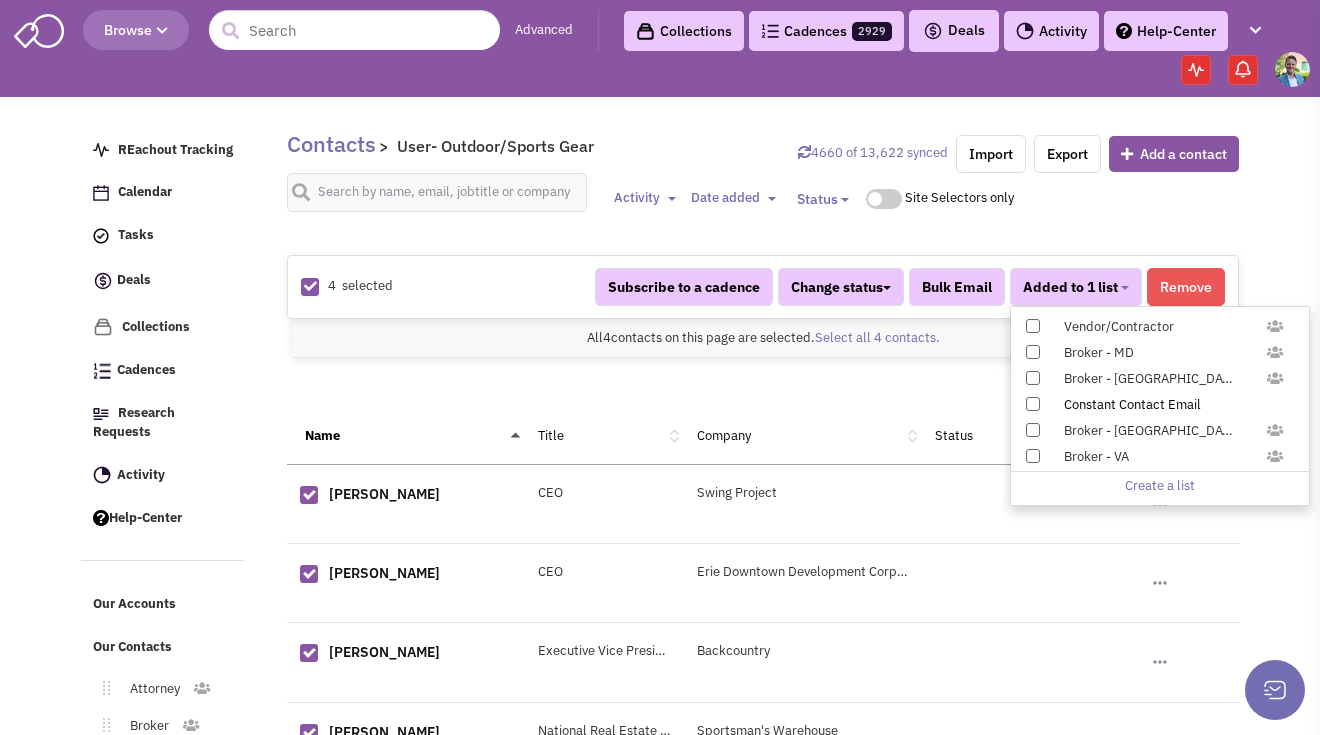 click at bounding box center [1033, 404] 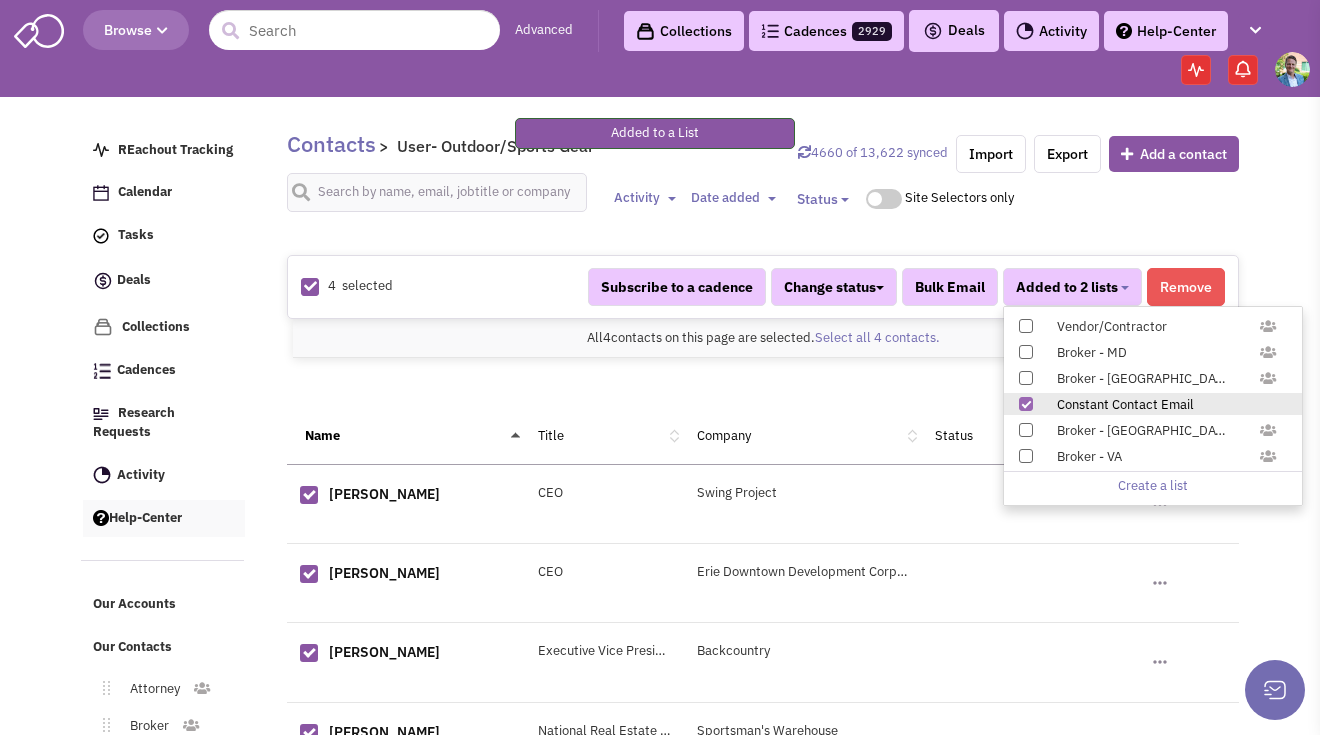 scroll, scrollTop: 179, scrollLeft: 0, axis: vertical 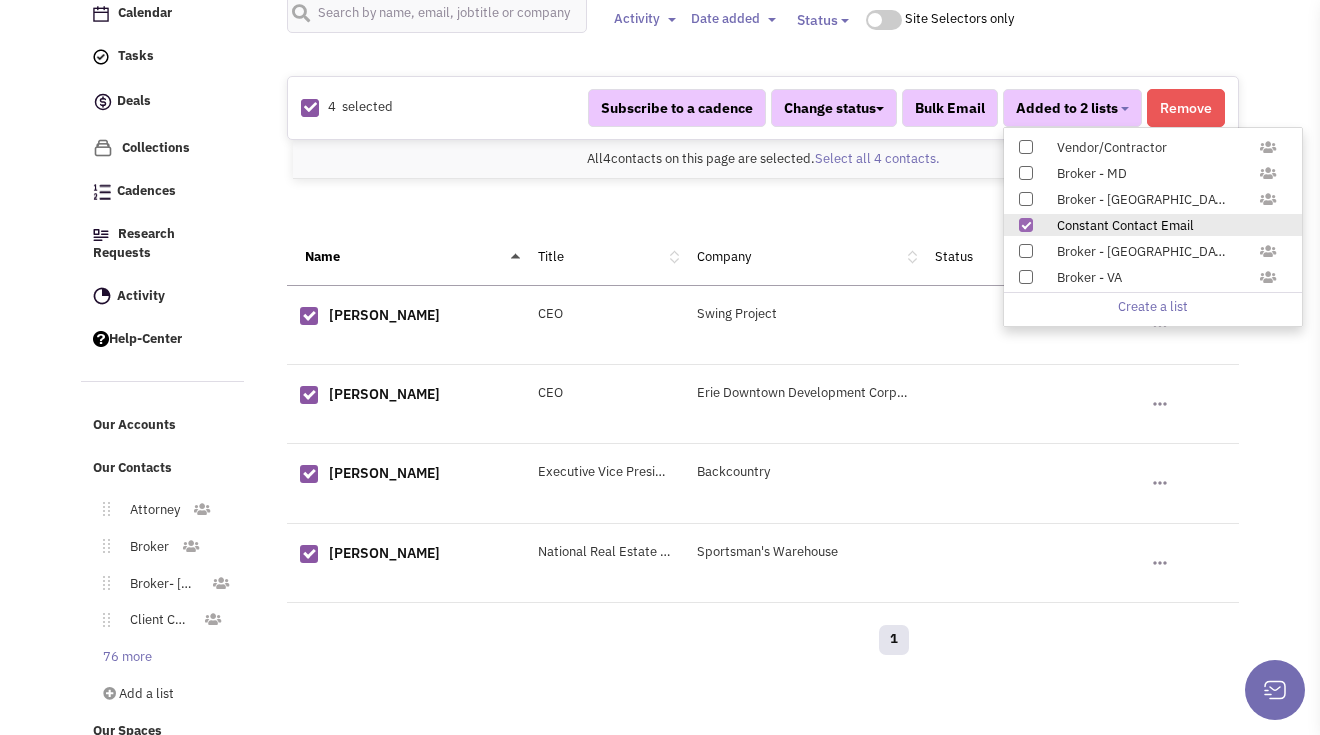 click on "76 more" at bounding box center (123, 657) 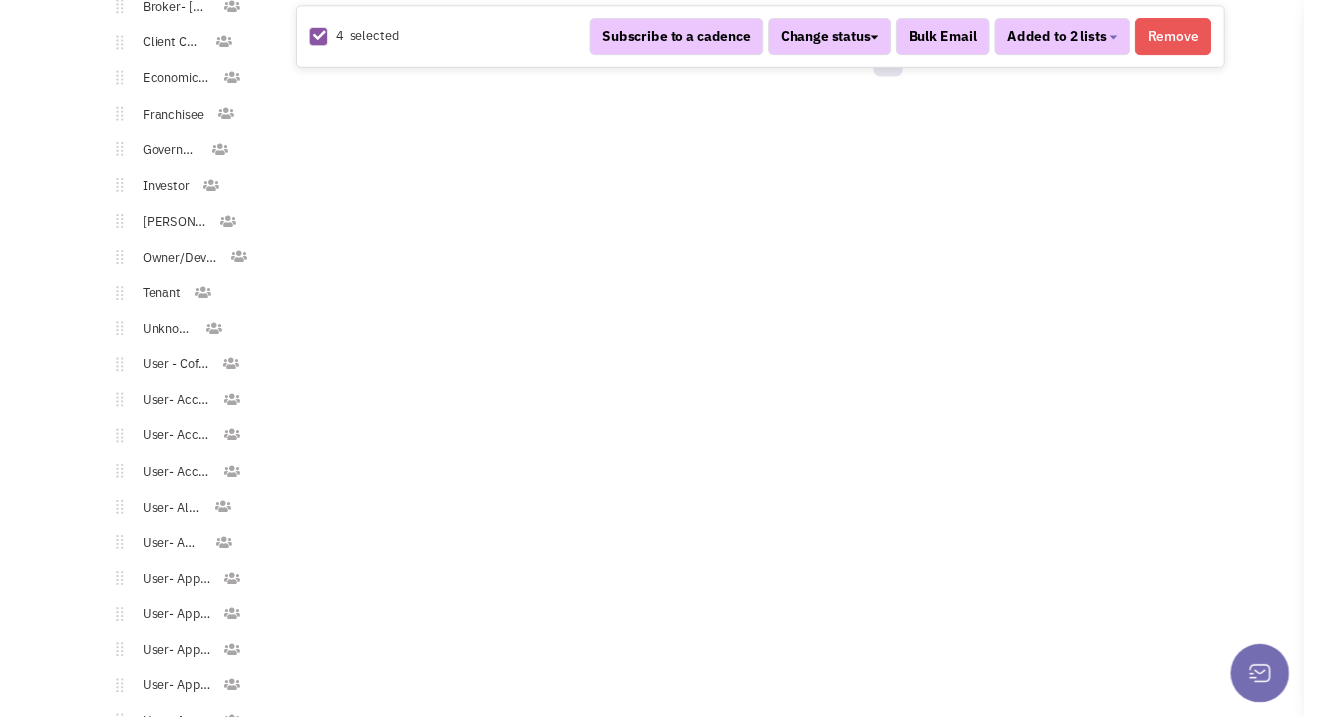 scroll, scrollTop: 1196, scrollLeft: 0, axis: vertical 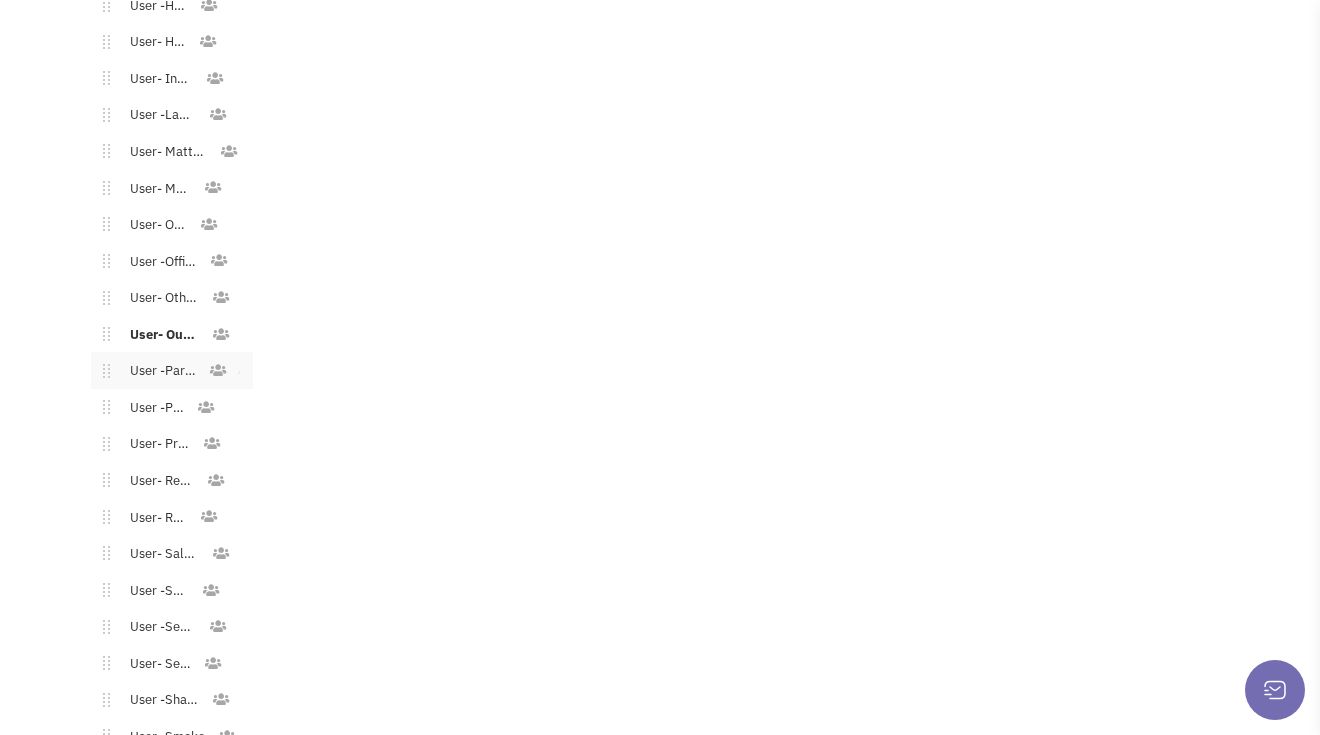 click on "User -Party Supply" at bounding box center [159, 371] 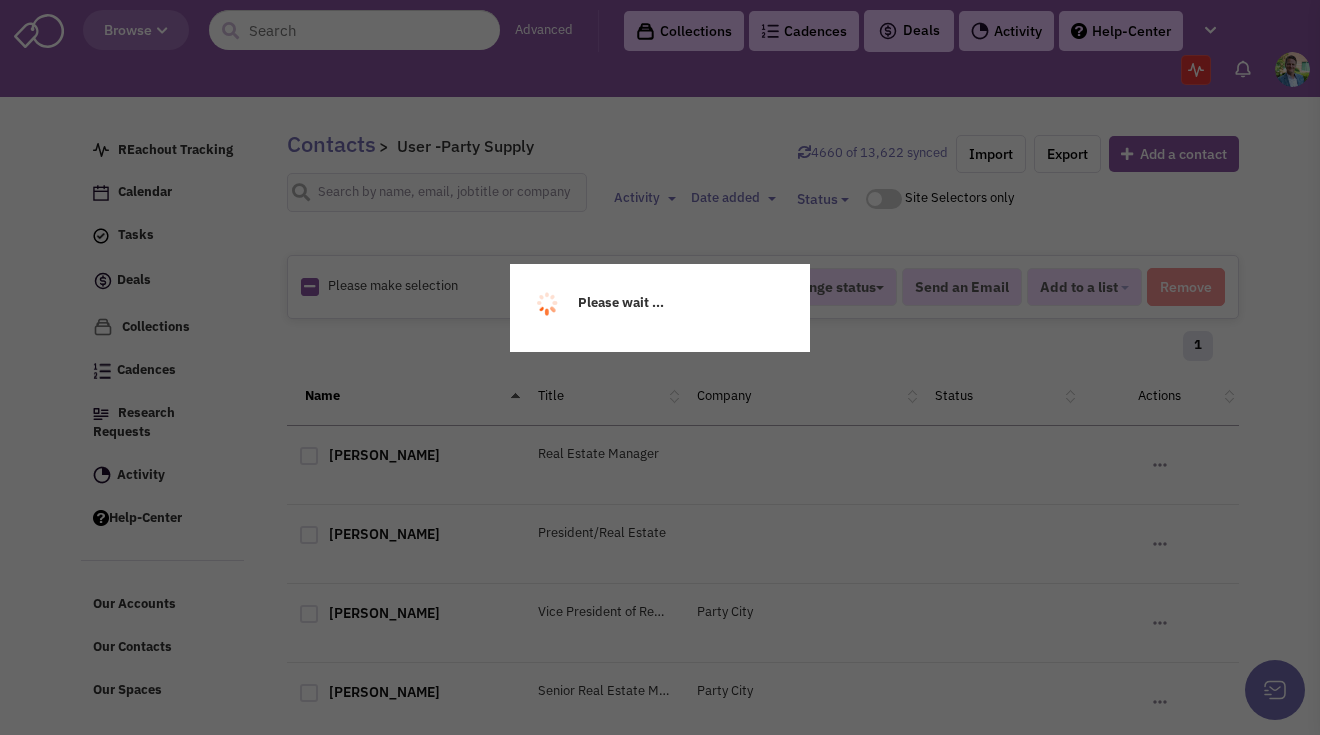 scroll, scrollTop: 0, scrollLeft: 0, axis: both 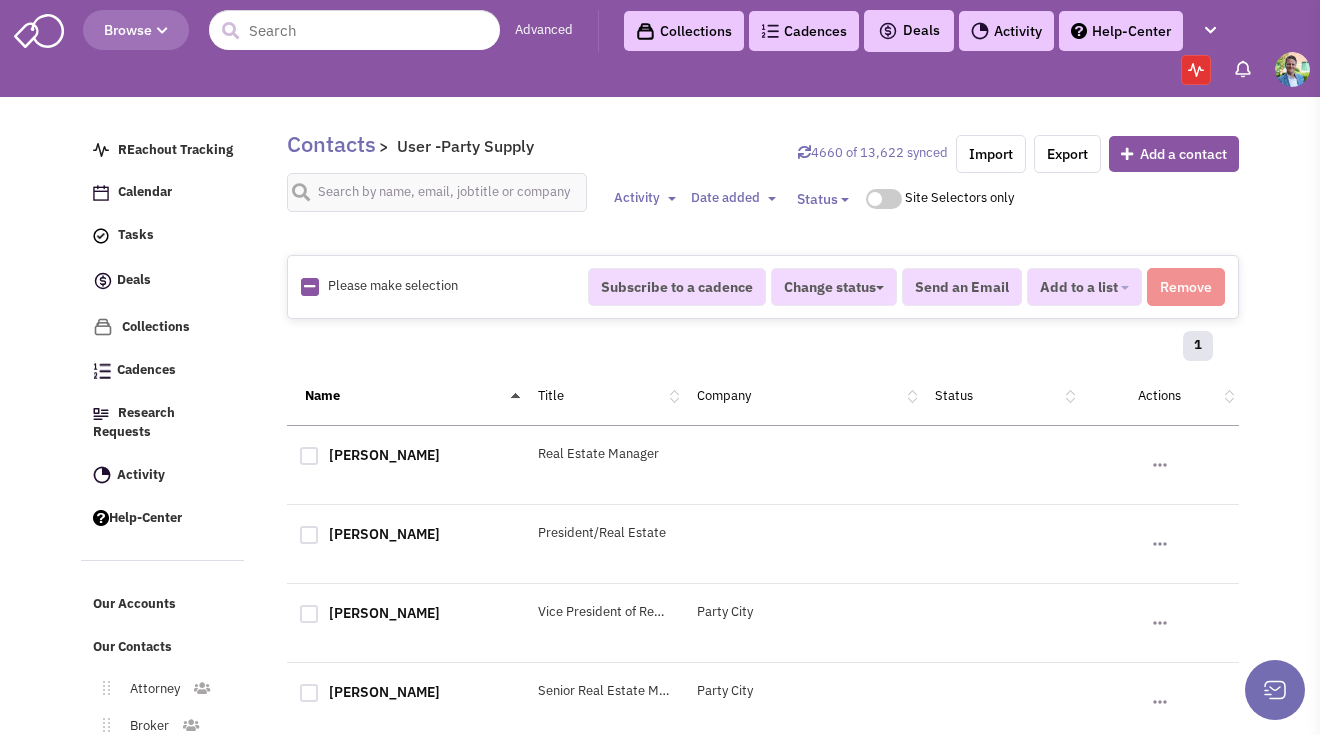 click at bounding box center (309, 286) 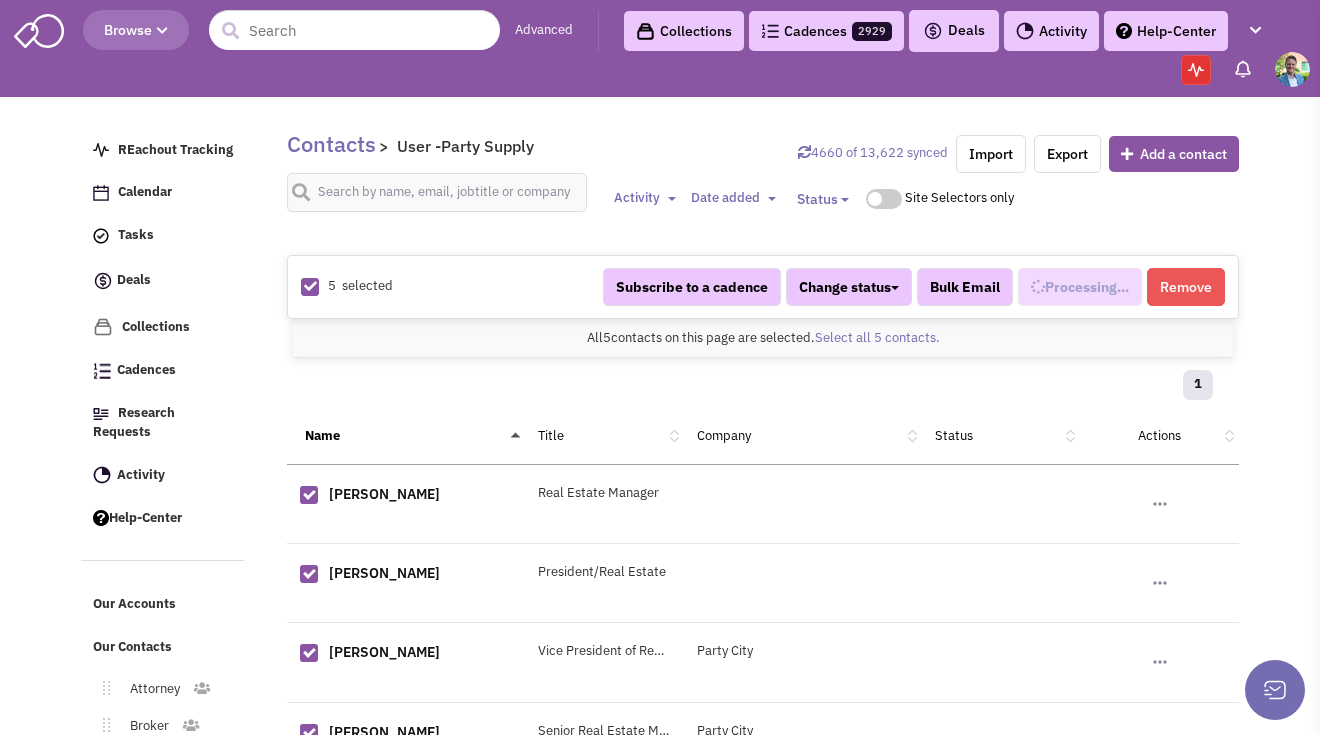scroll, scrollTop: 1148, scrollLeft: 0, axis: vertical 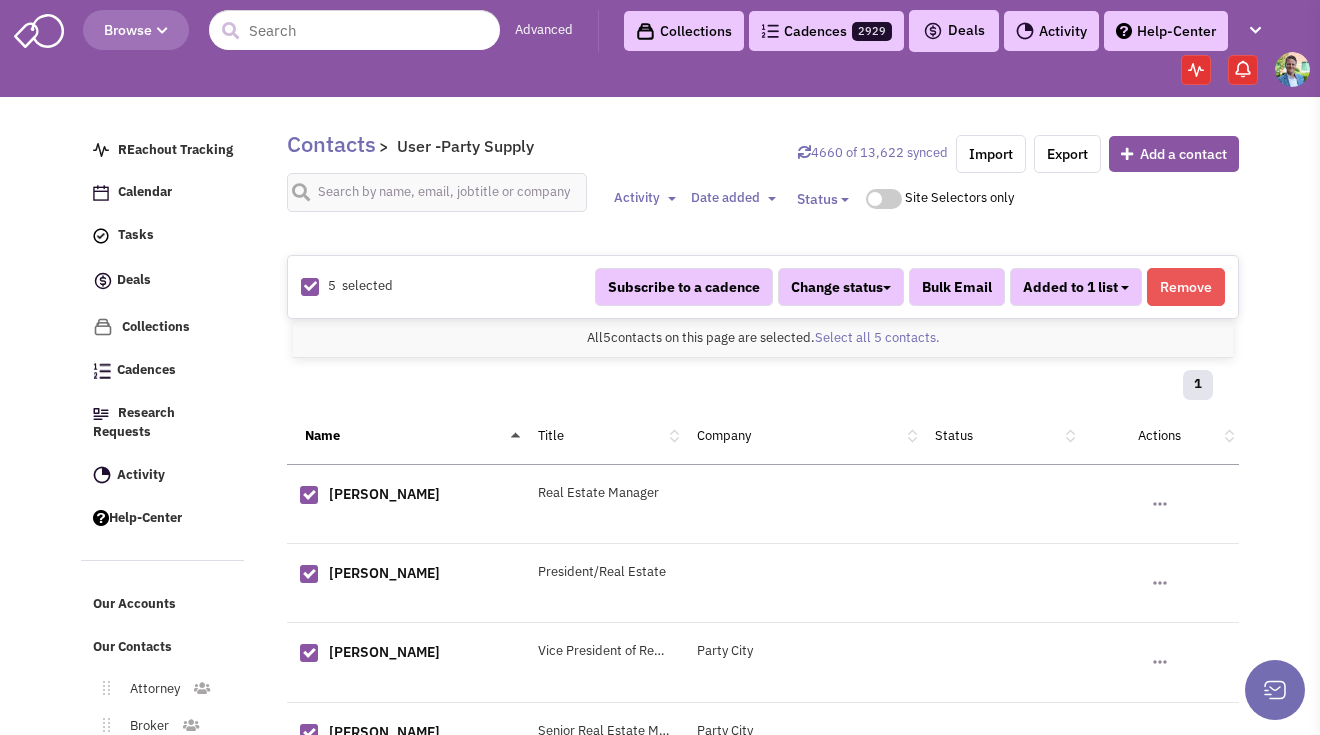 click on "Added to 1 list" at bounding box center (1076, 287) 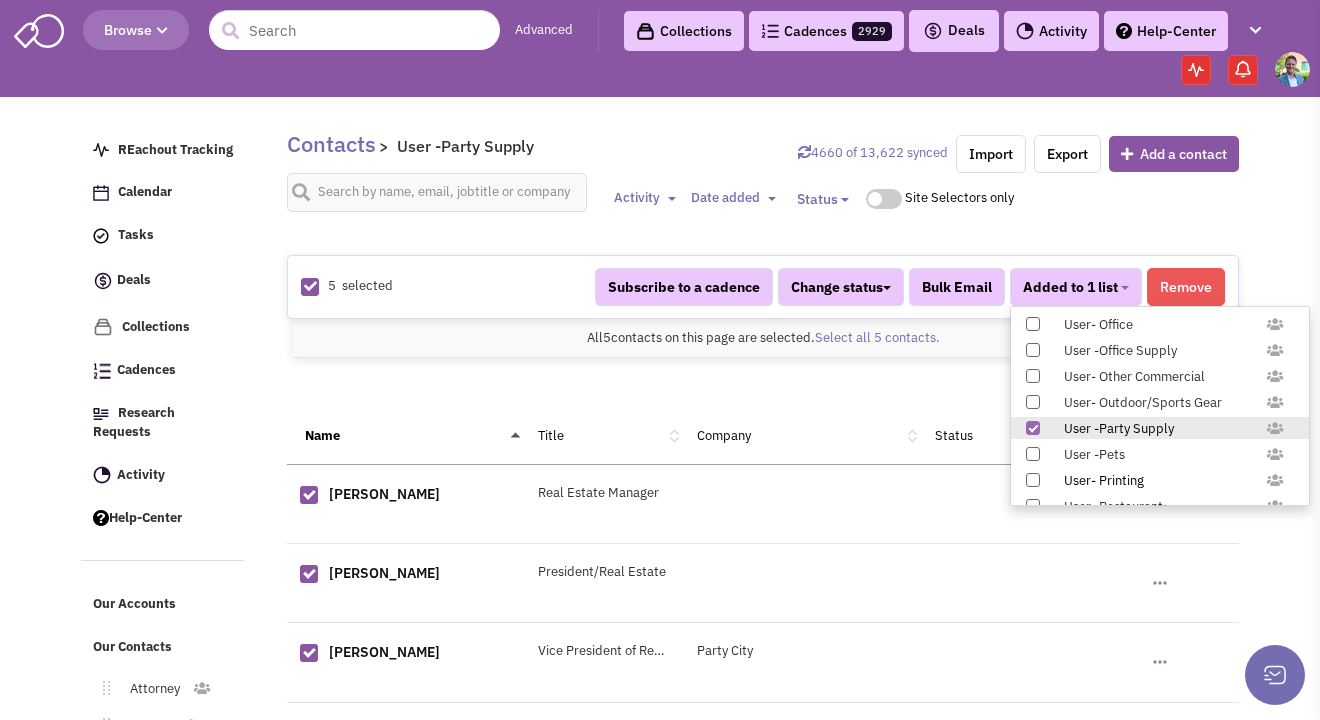 scroll, scrollTop: 1540, scrollLeft: 0, axis: vertical 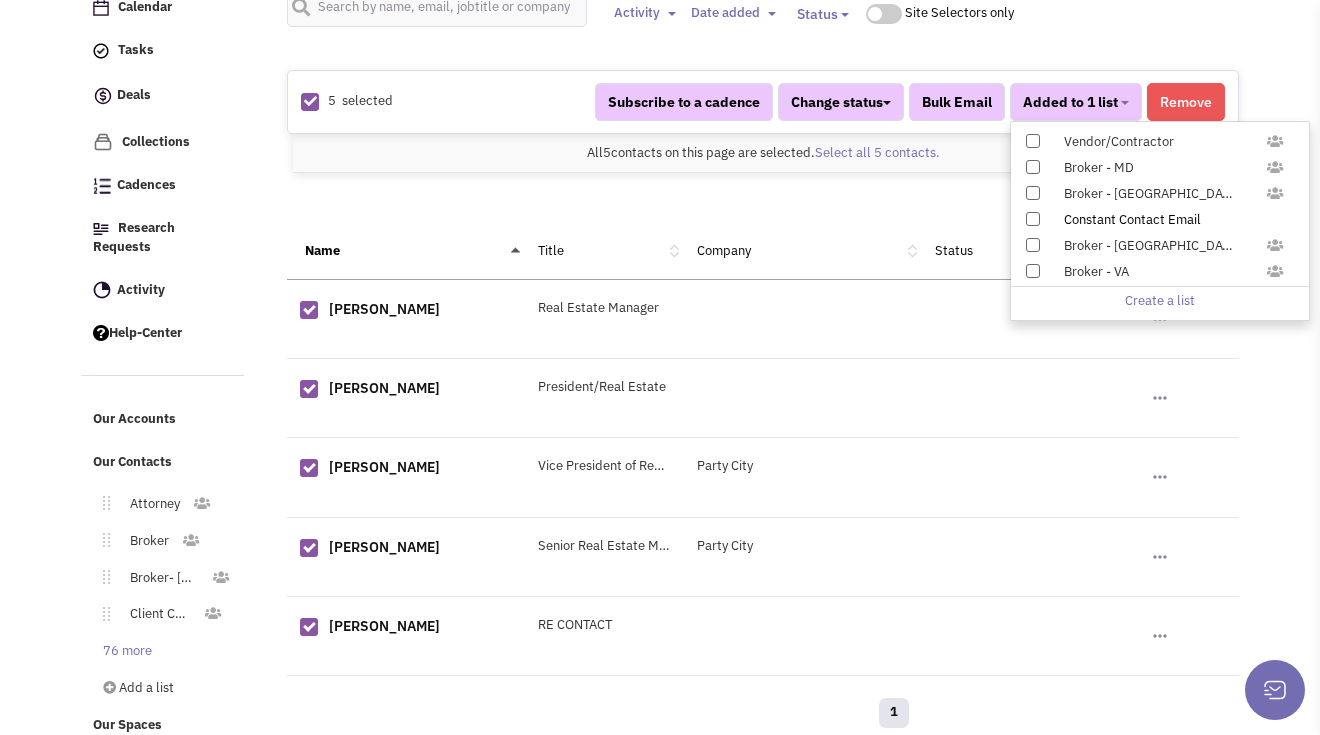 click on "Constant Contact Email" at bounding box center (1160, 219) 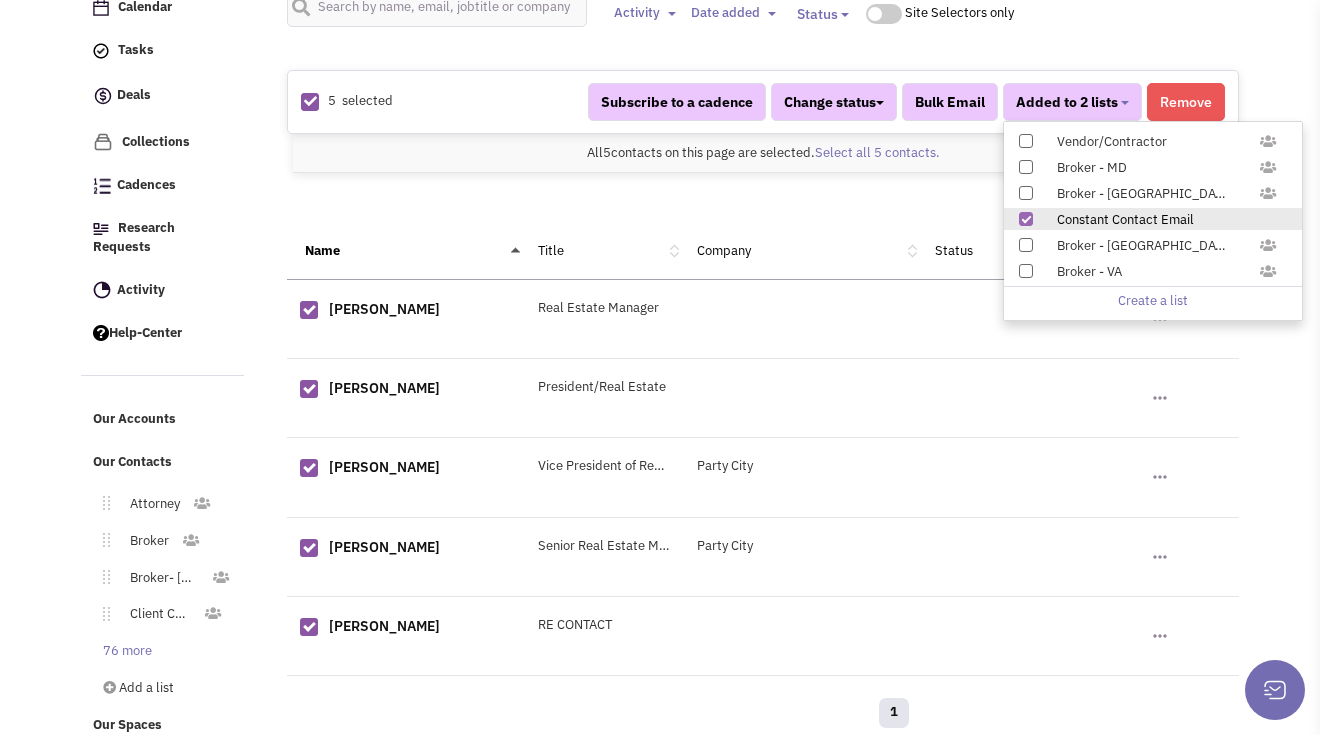 click on "5    selected
Subscribe to a cadence
Change status
Have not contacted
Reached out
Interested
Not interested Client Owner User" at bounding box center [763, 393] 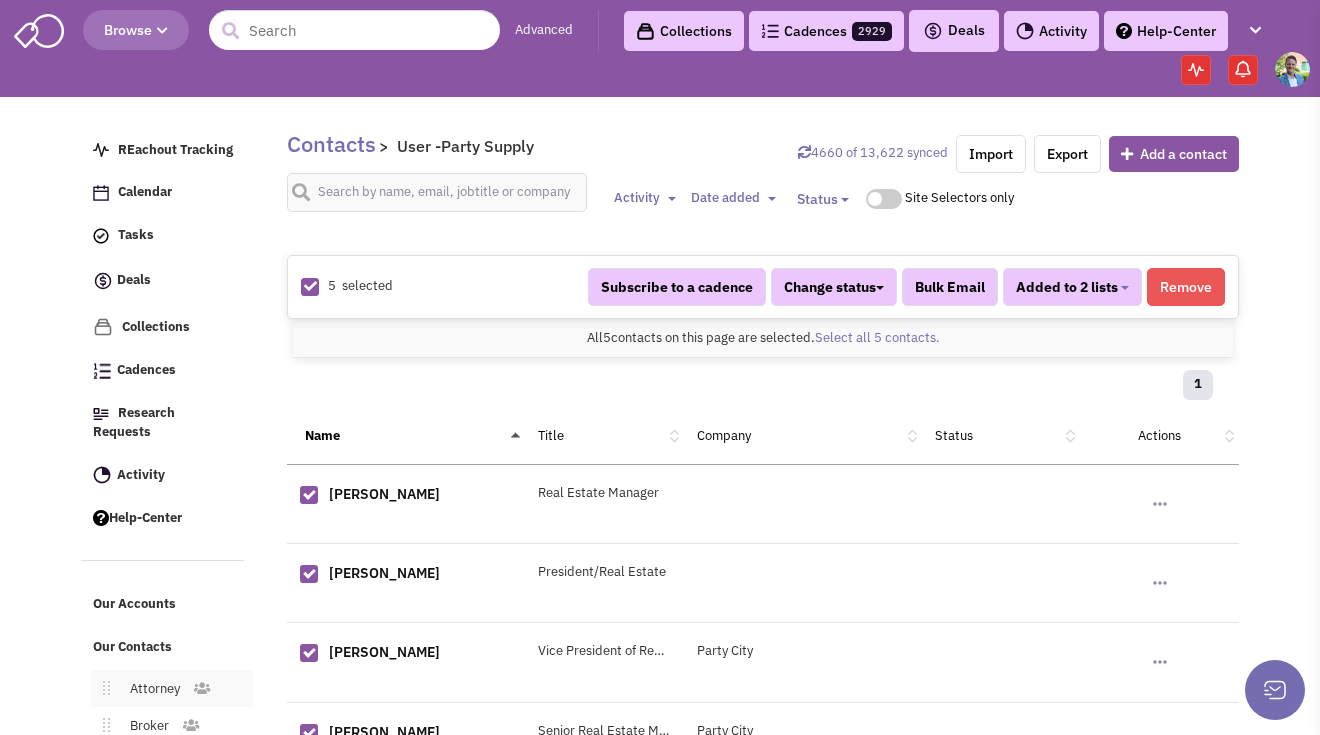 scroll, scrollTop: 185, scrollLeft: 0, axis: vertical 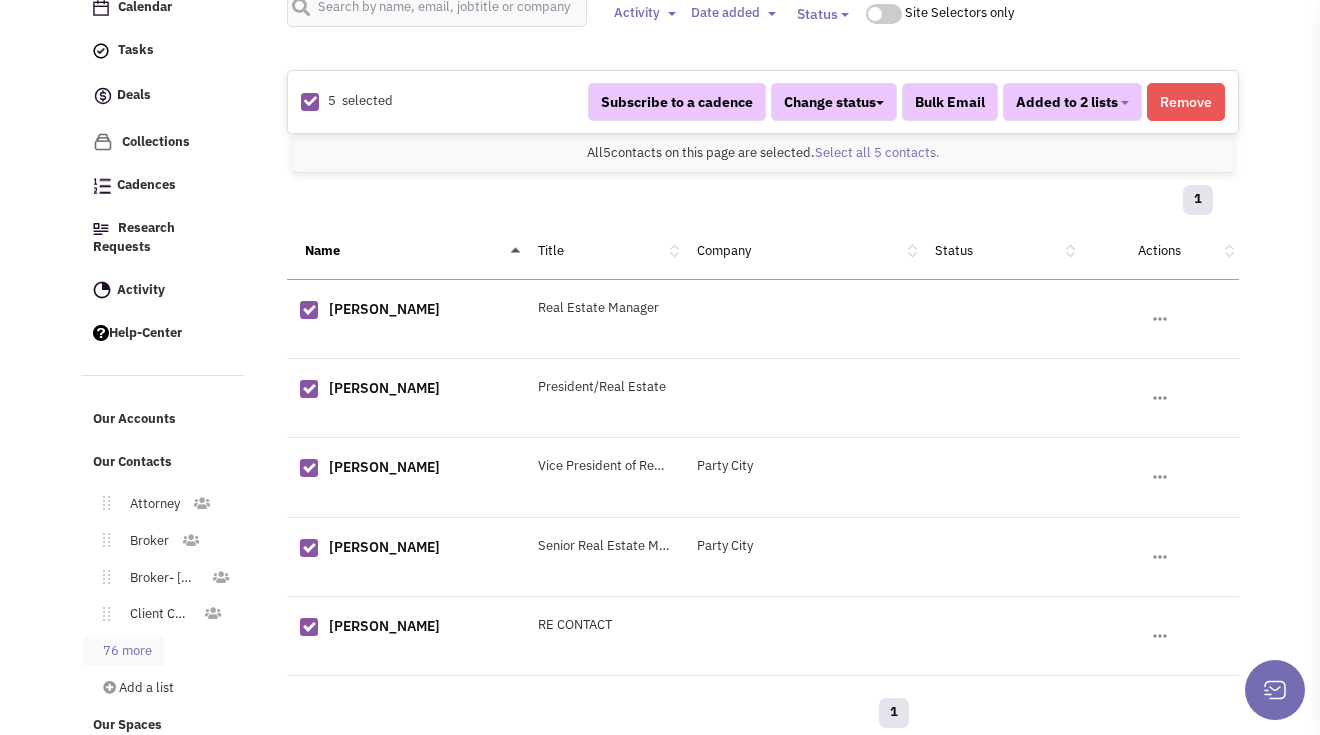 click on "76 more" at bounding box center [123, 651] 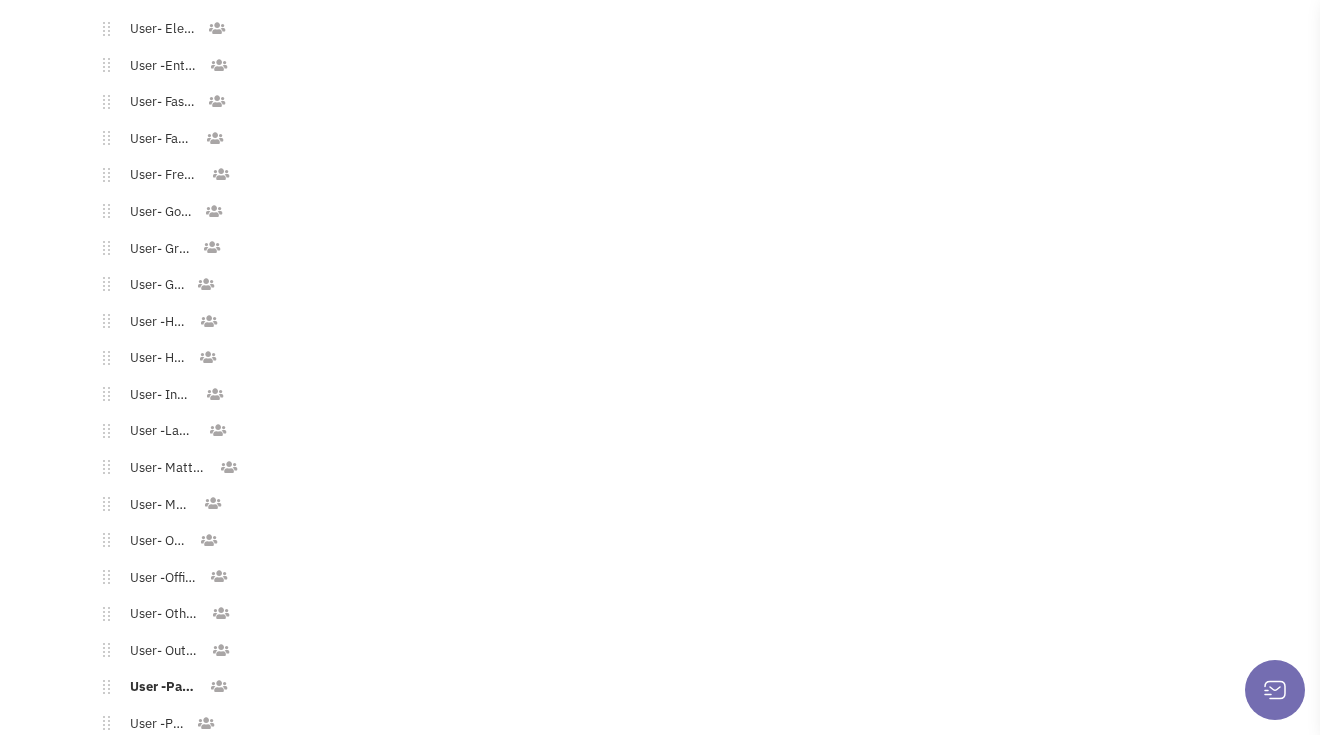 scroll, scrollTop: 2372, scrollLeft: 0, axis: vertical 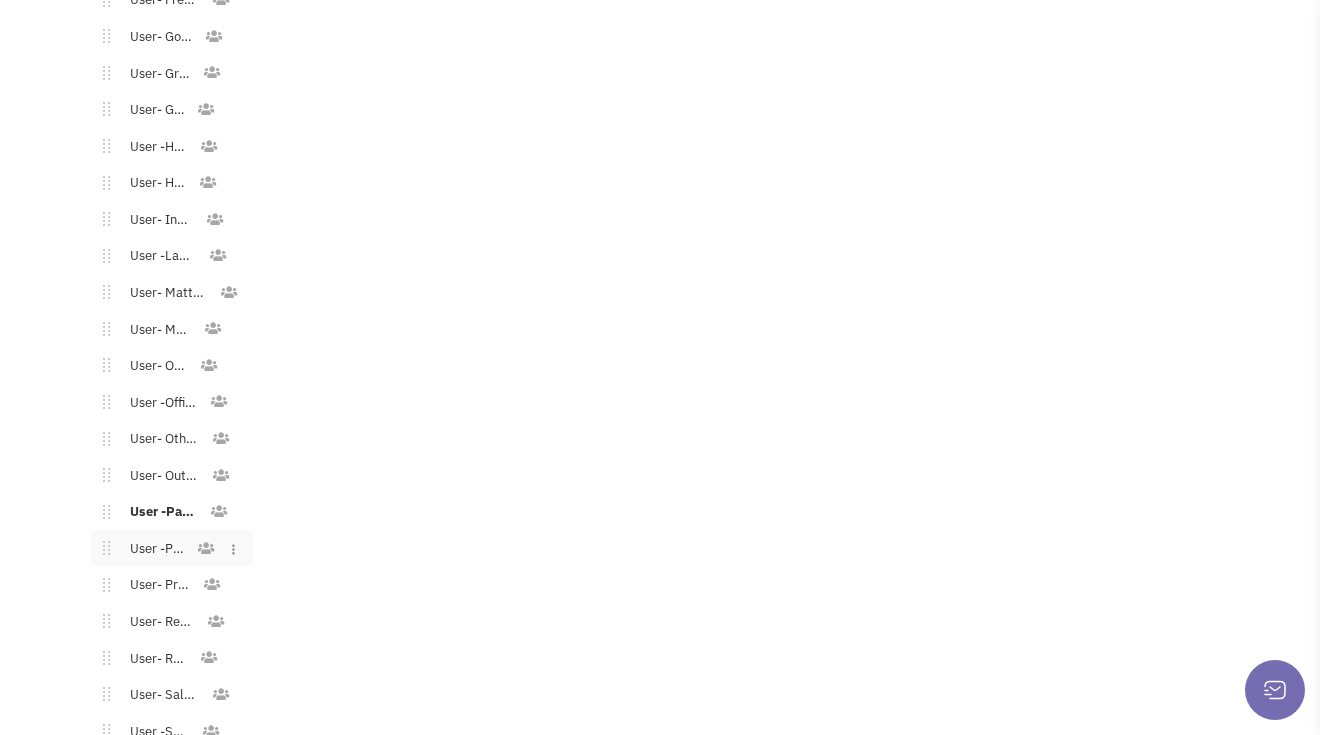 click on "User -Pets" at bounding box center (153, 549) 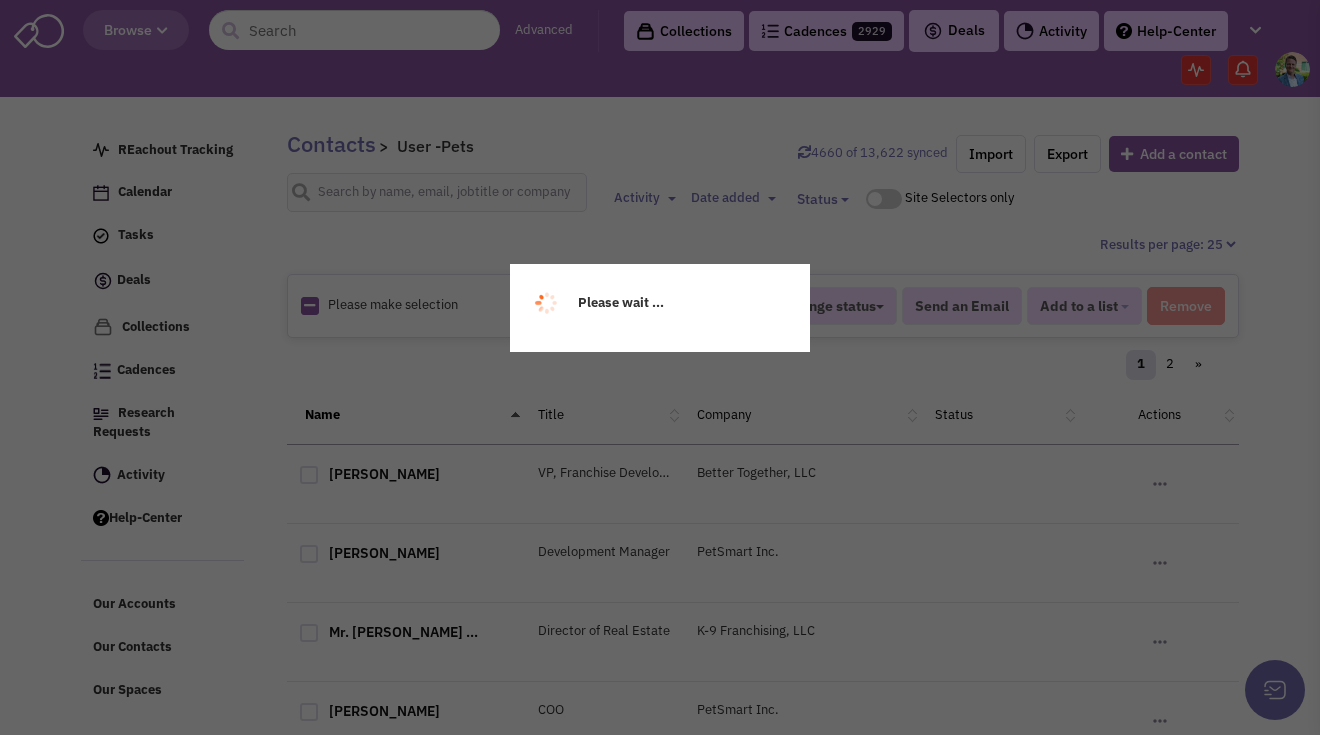 scroll, scrollTop: 0, scrollLeft: 0, axis: both 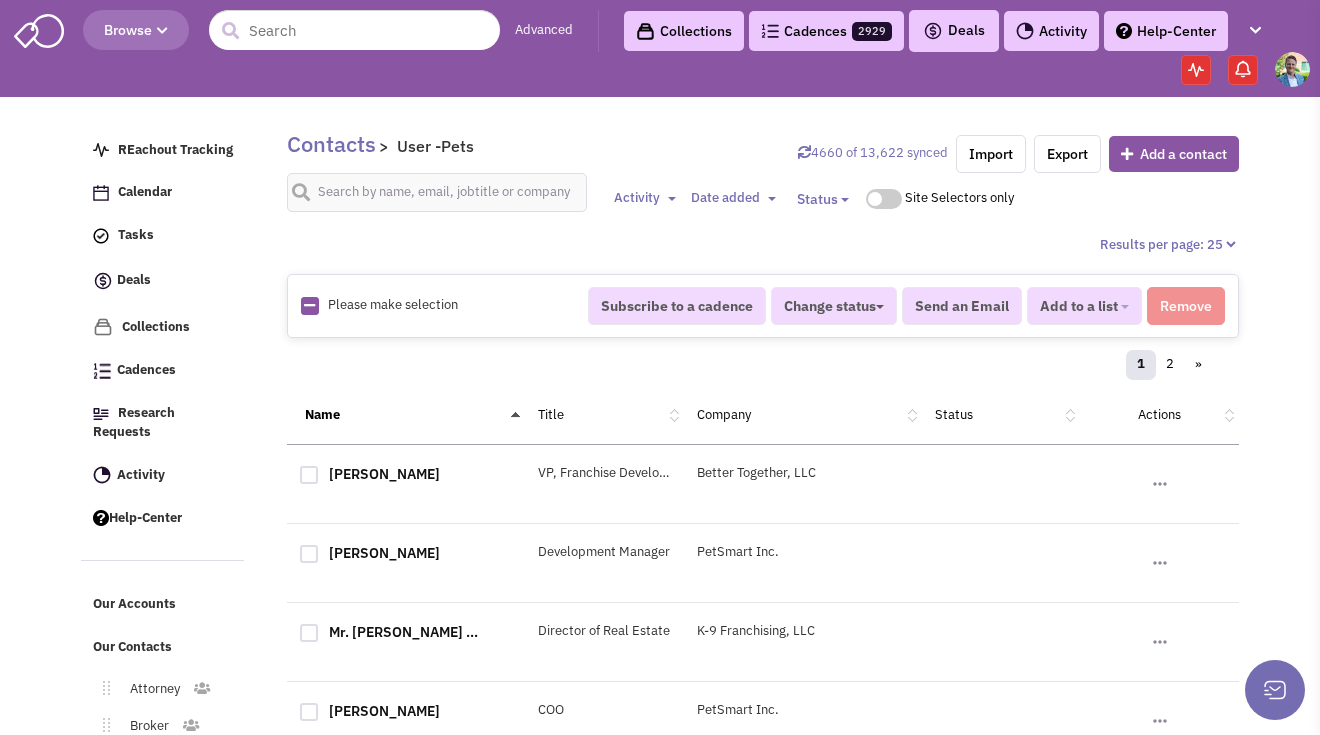 click at bounding box center [309, 305] 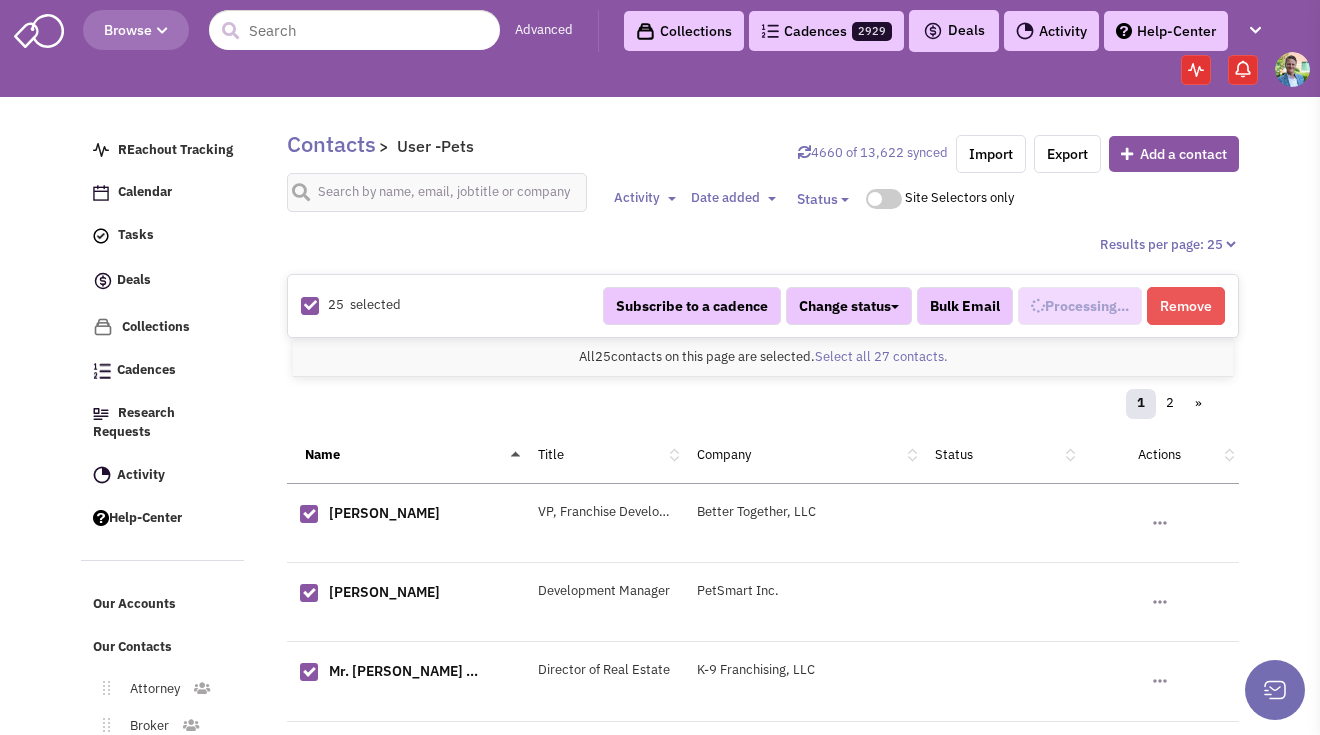 select on "685" 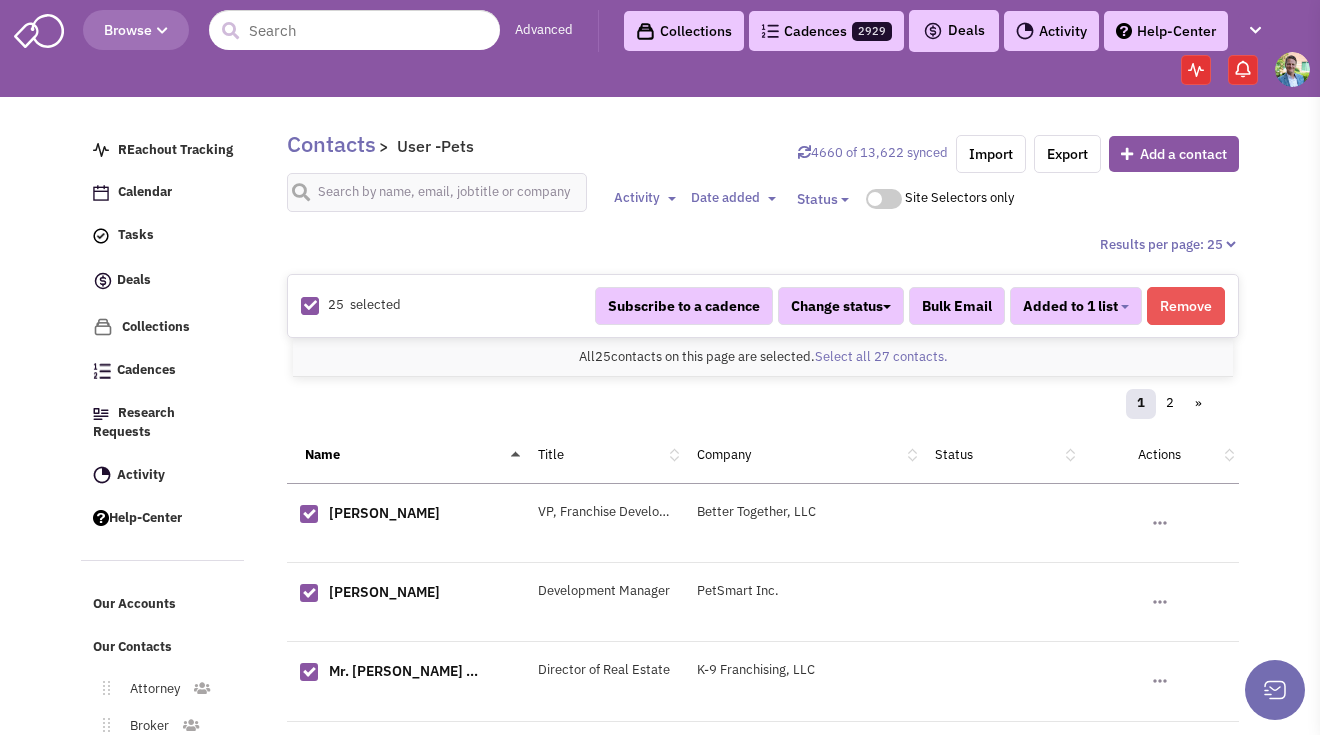 scroll, scrollTop: 1167, scrollLeft: 0, axis: vertical 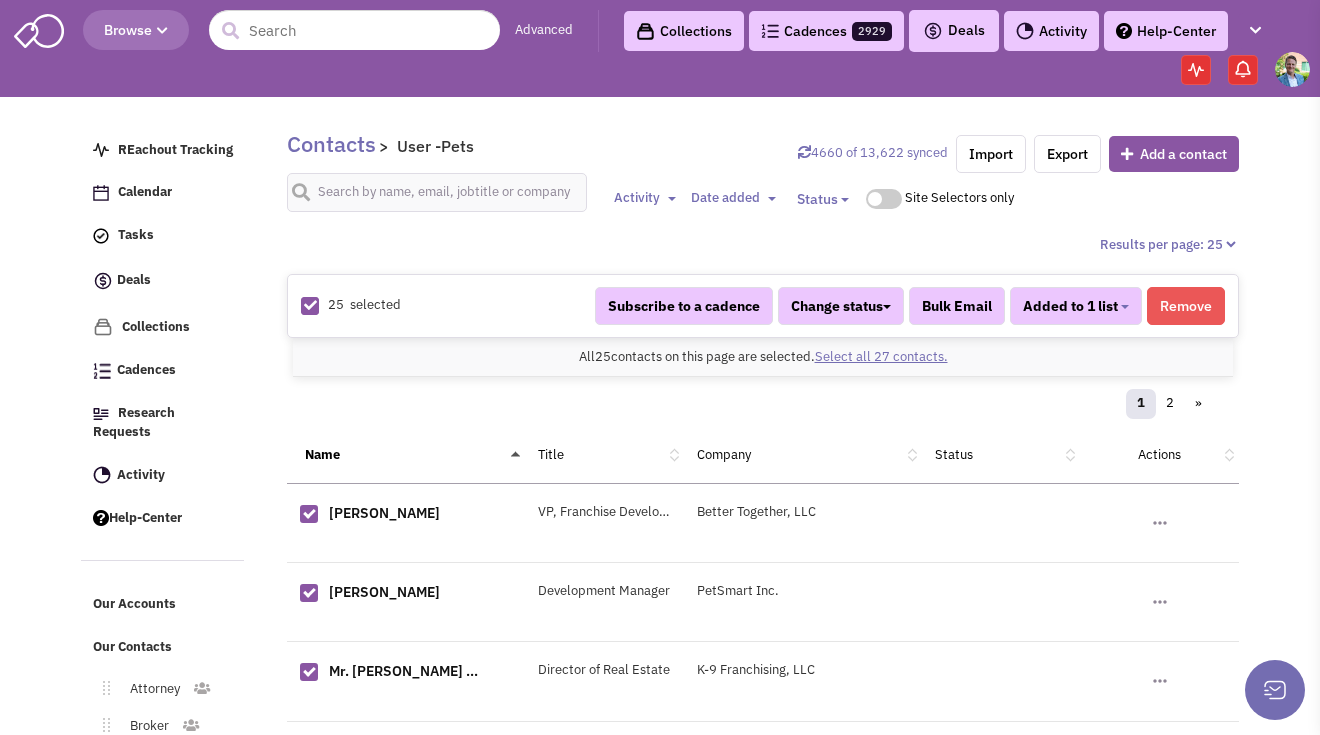 click on "Select all 27 contacts." at bounding box center (881, 356) 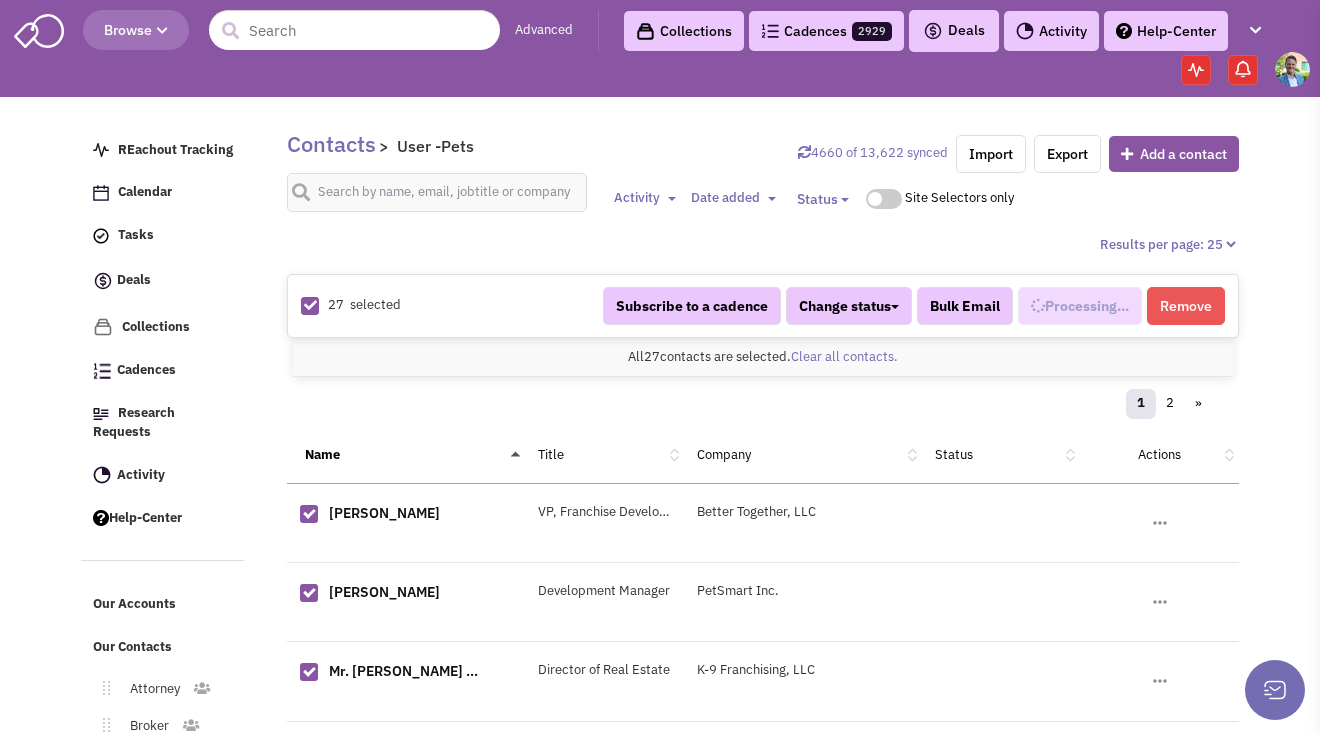 select on "685" 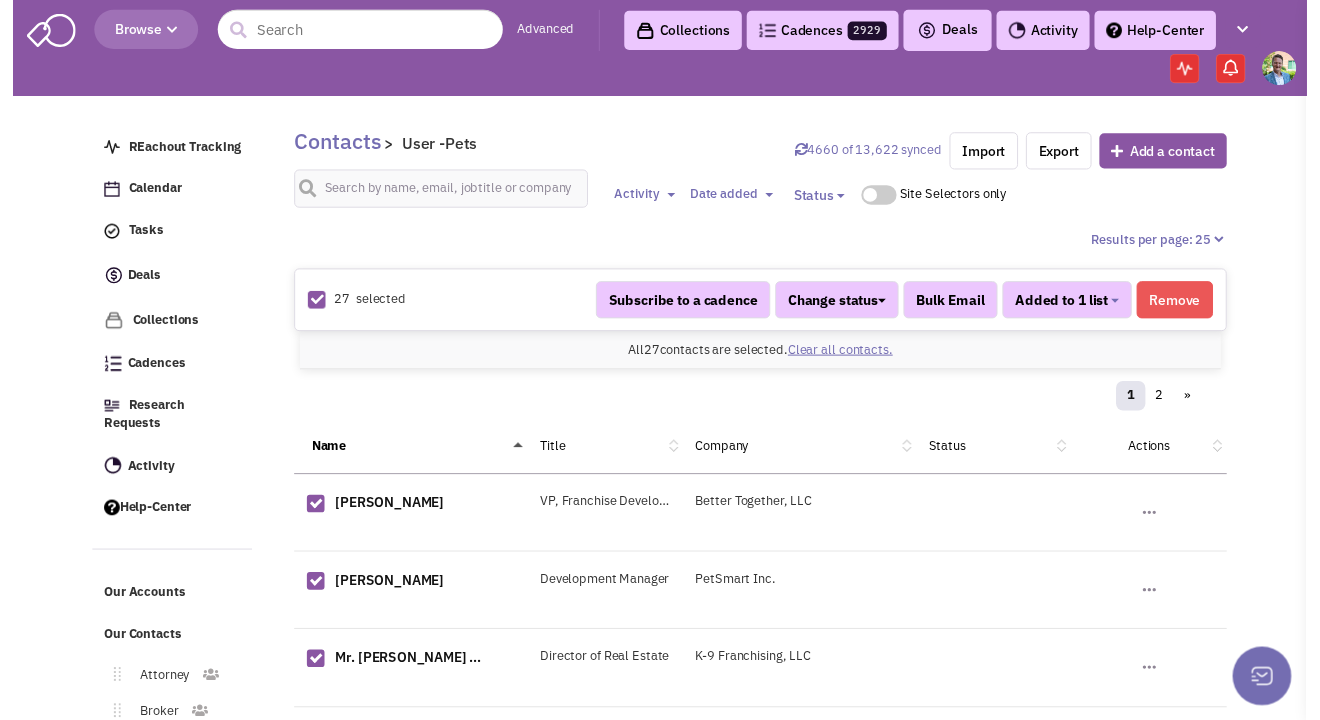 scroll, scrollTop: 1167, scrollLeft: 0, axis: vertical 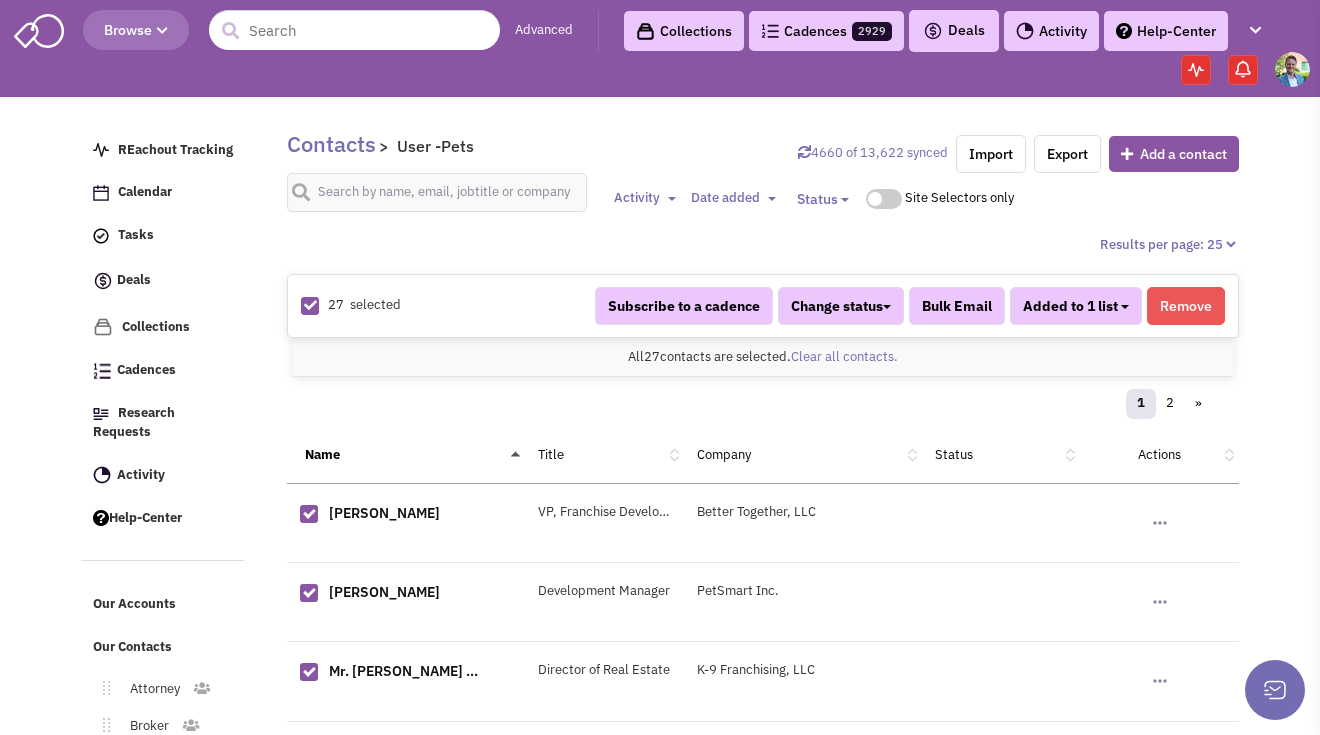 click on "Added to 1 list" at bounding box center [1076, 306] 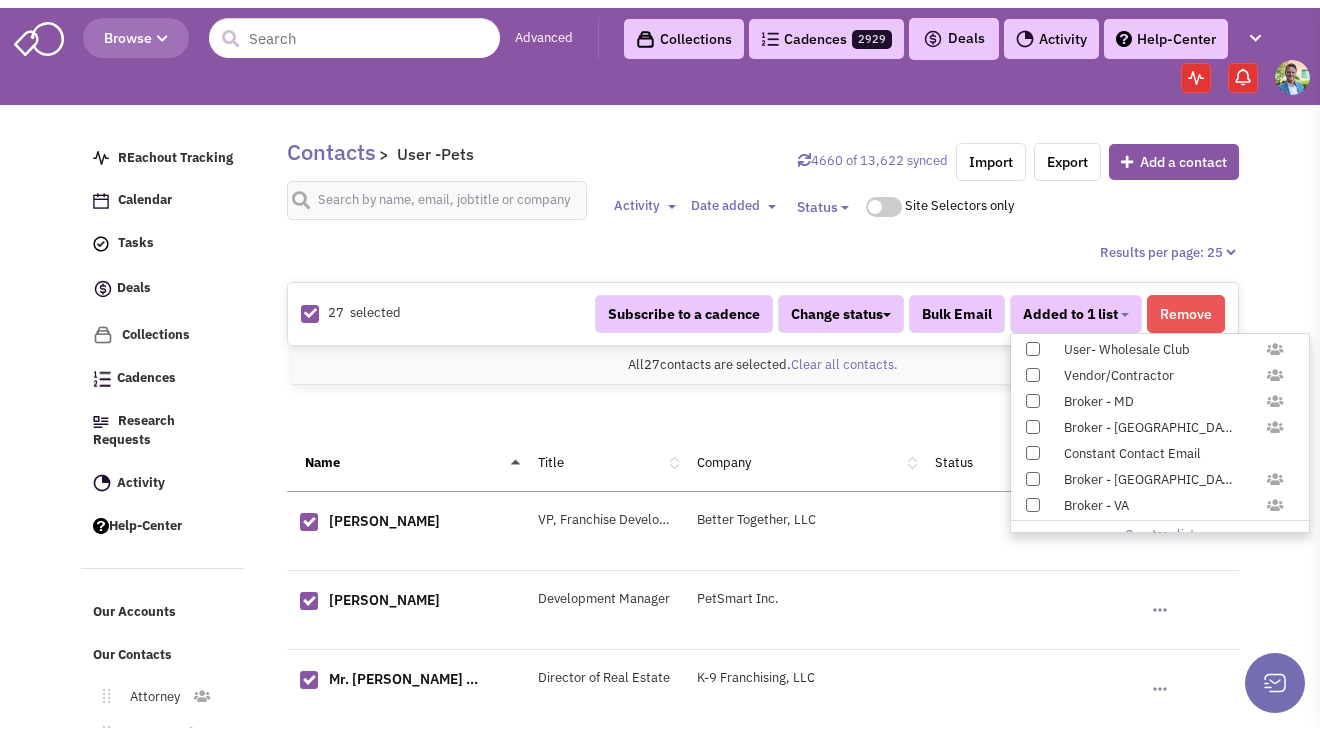 scroll, scrollTop: 1958, scrollLeft: 0, axis: vertical 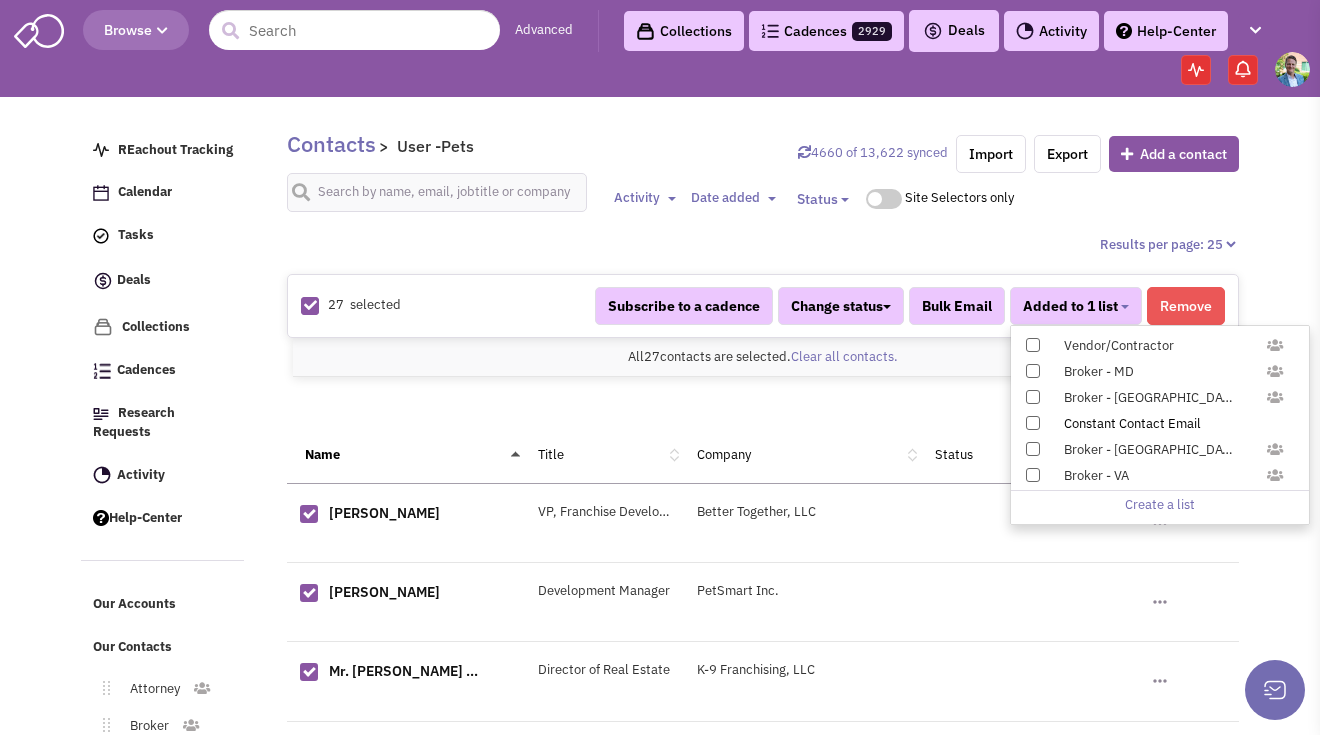 click at bounding box center [1033, 423] 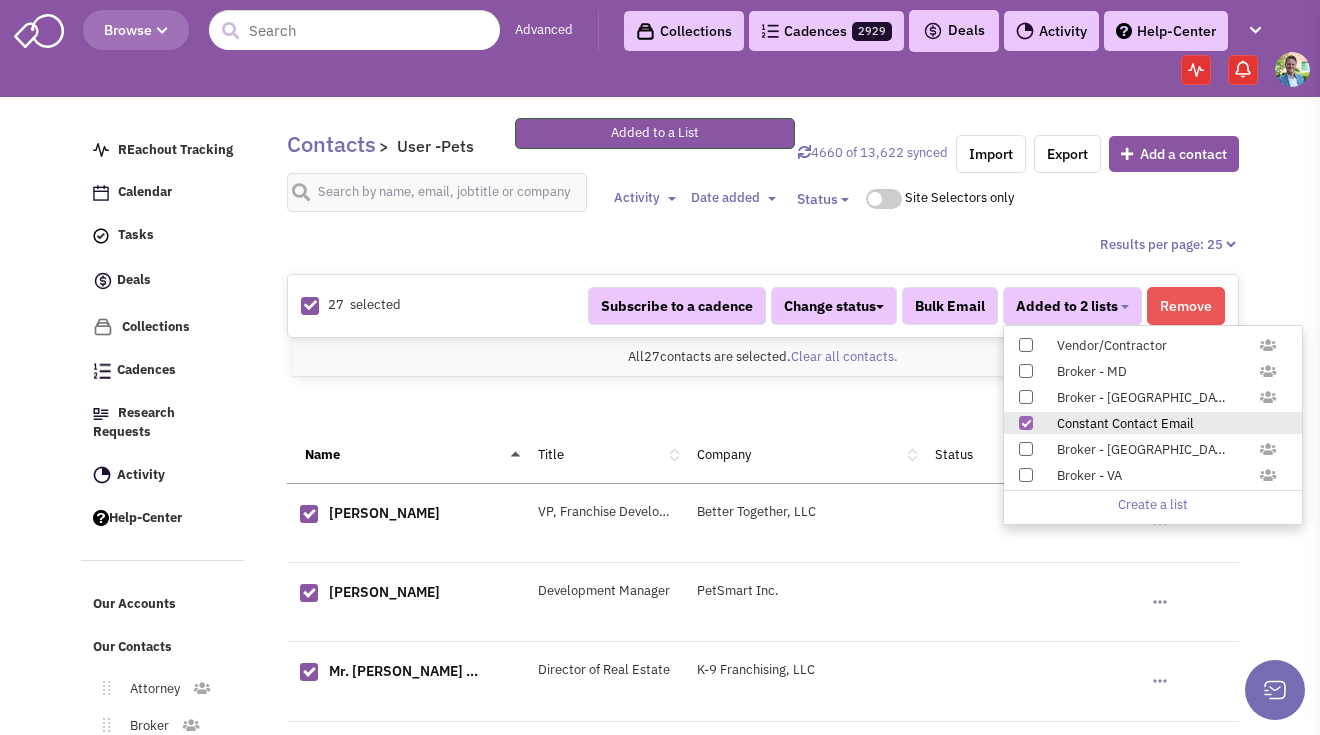 click on "1 2 »" at bounding box center [763, 407] 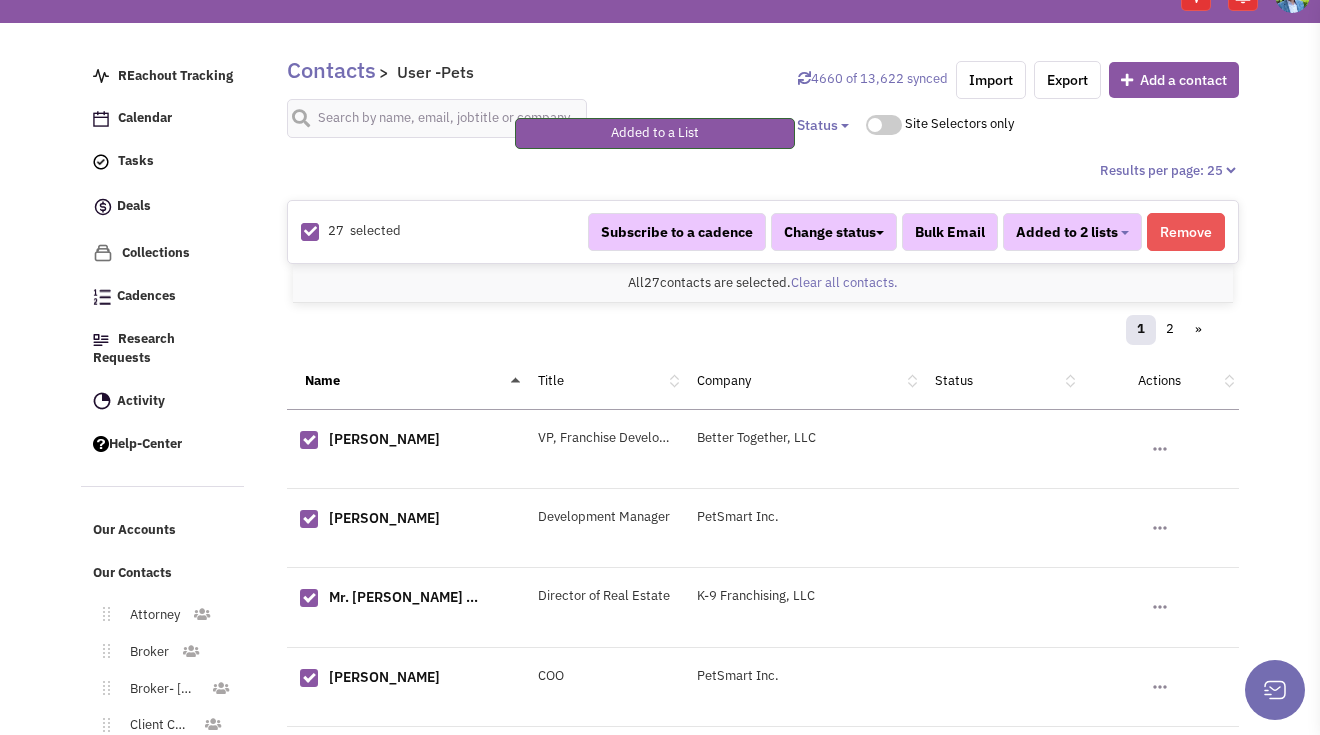 scroll, scrollTop: 162, scrollLeft: 0, axis: vertical 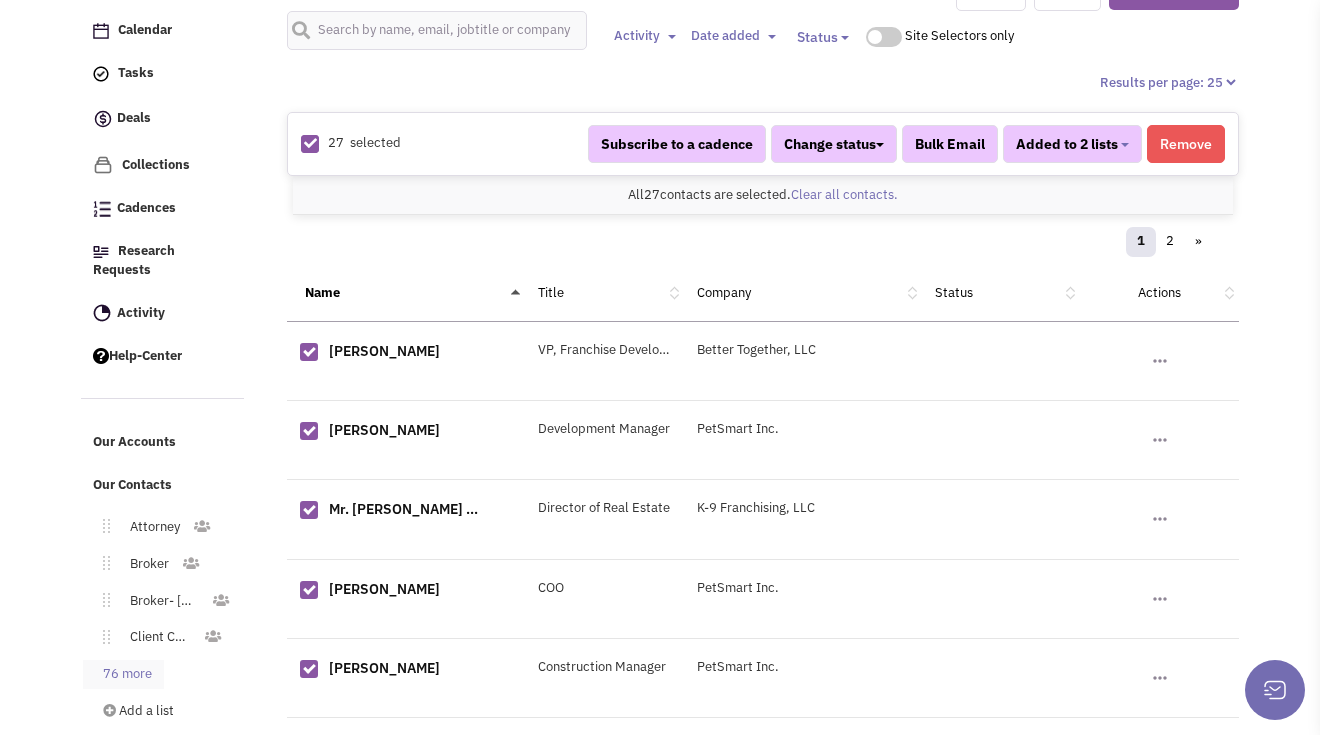 click on "76 more" at bounding box center (123, 674) 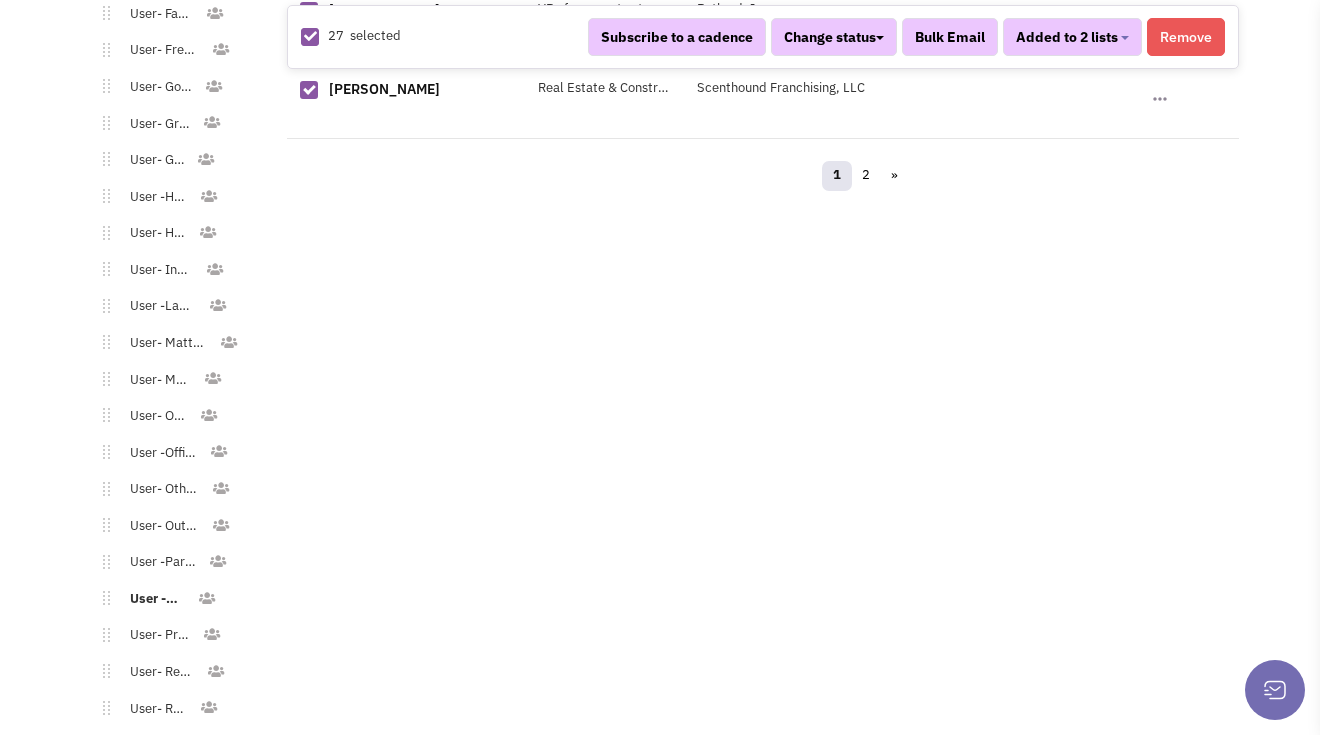scroll, scrollTop: 2363, scrollLeft: 0, axis: vertical 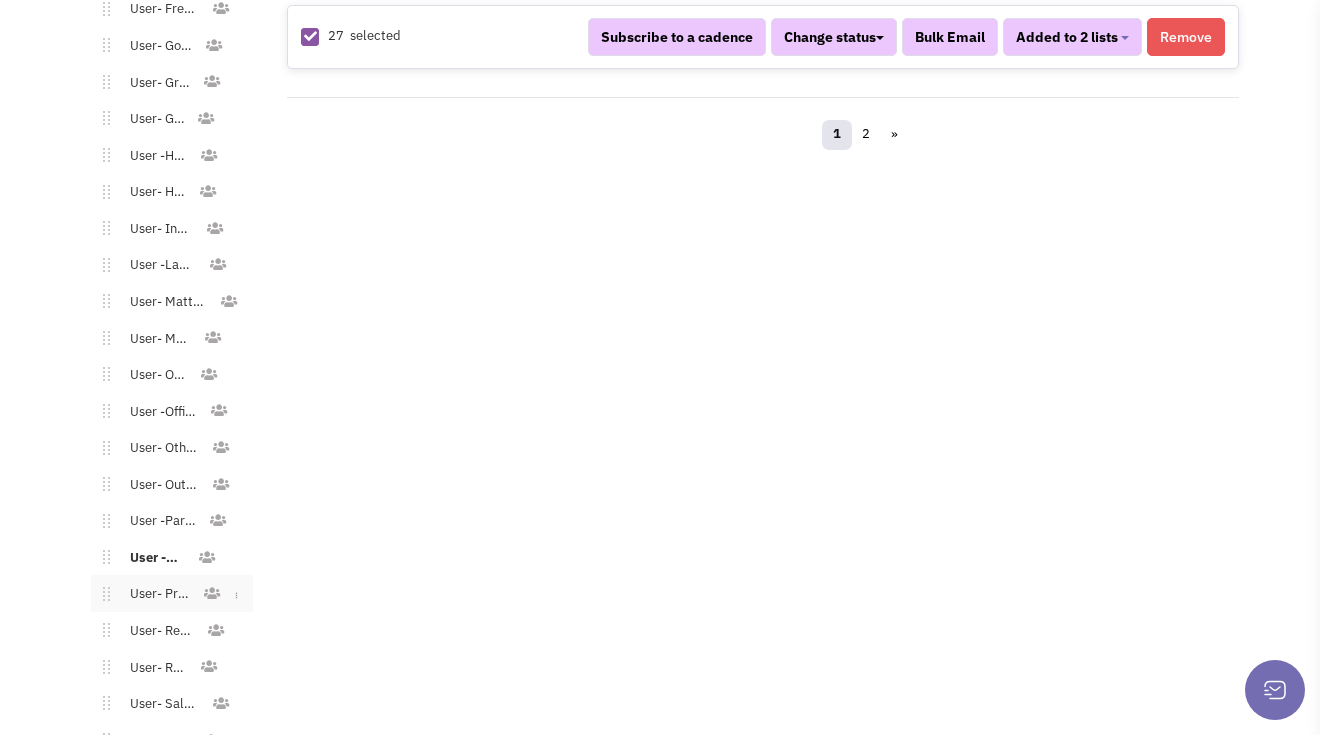 click on "User- Printing" at bounding box center (156, 594) 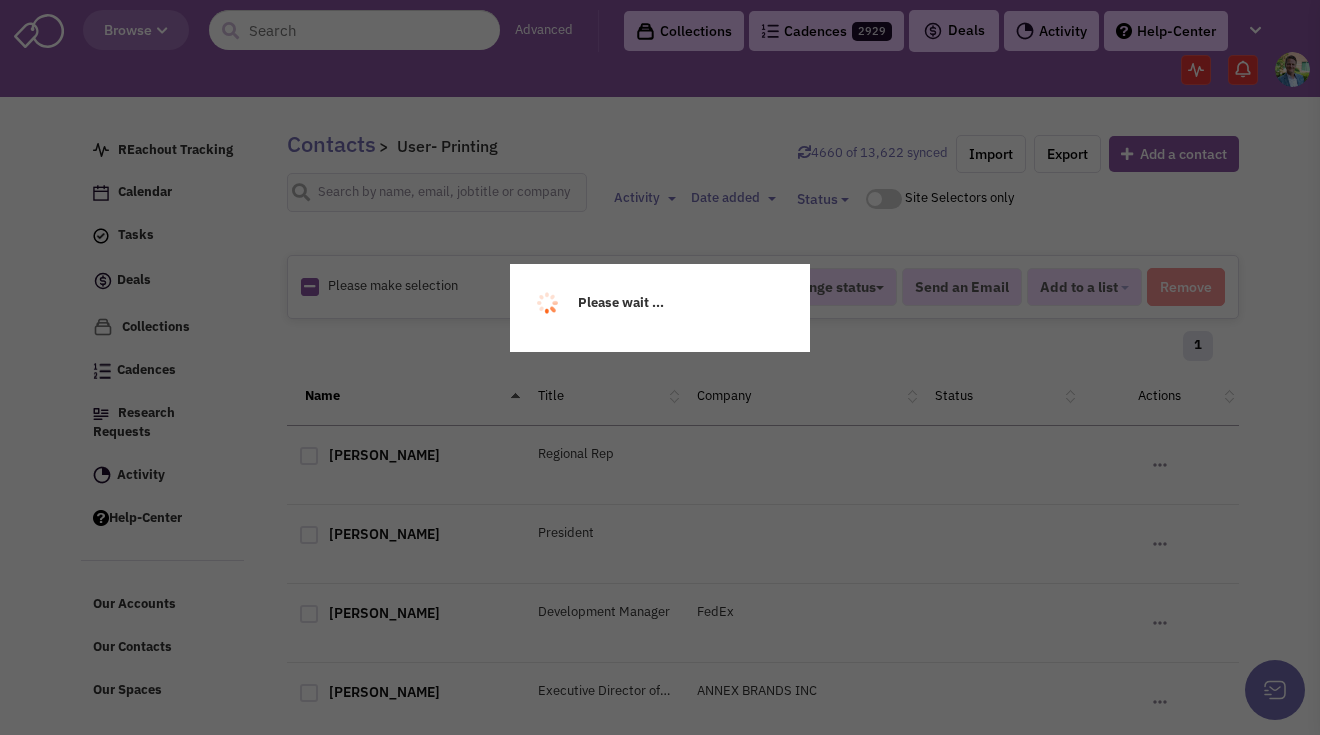scroll, scrollTop: 0, scrollLeft: 0, axis: both 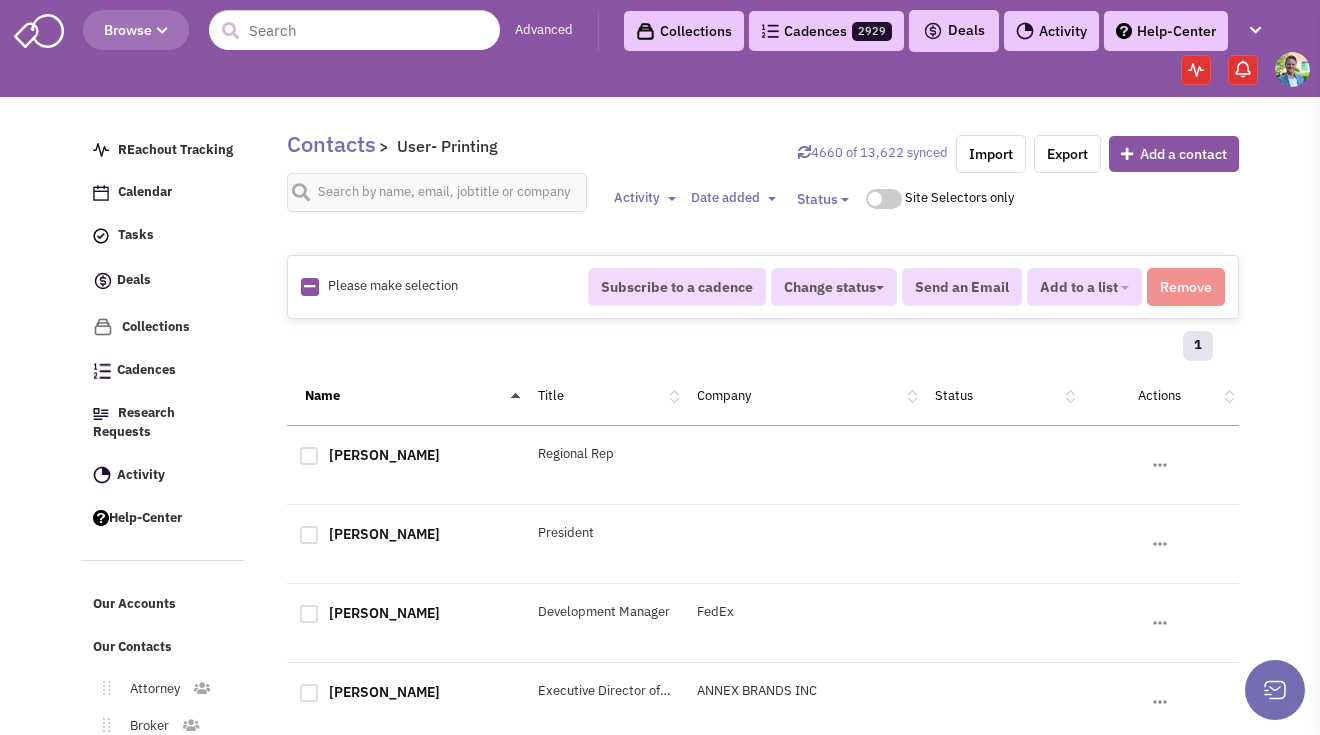 click at bounding box center (309, 286) 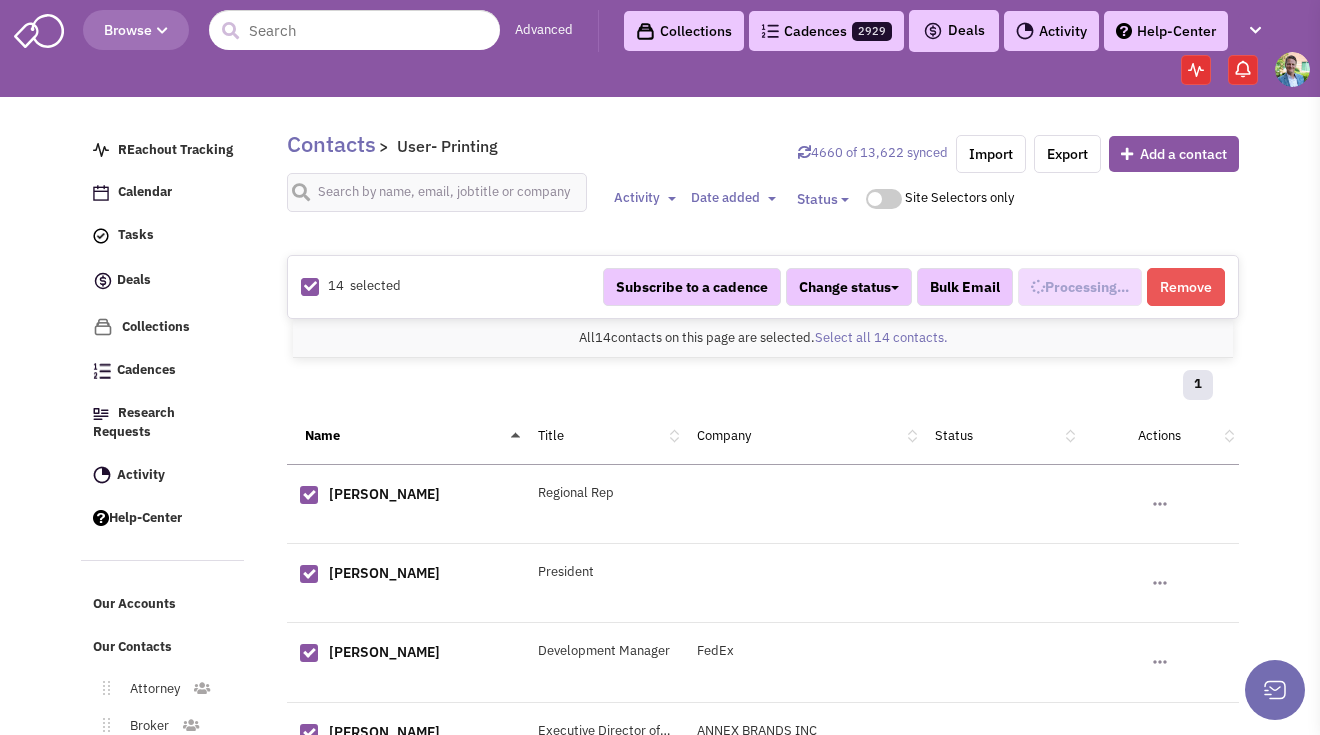 scroll, scrollTop: 1186, scrollLeft: 0, axis: vertical 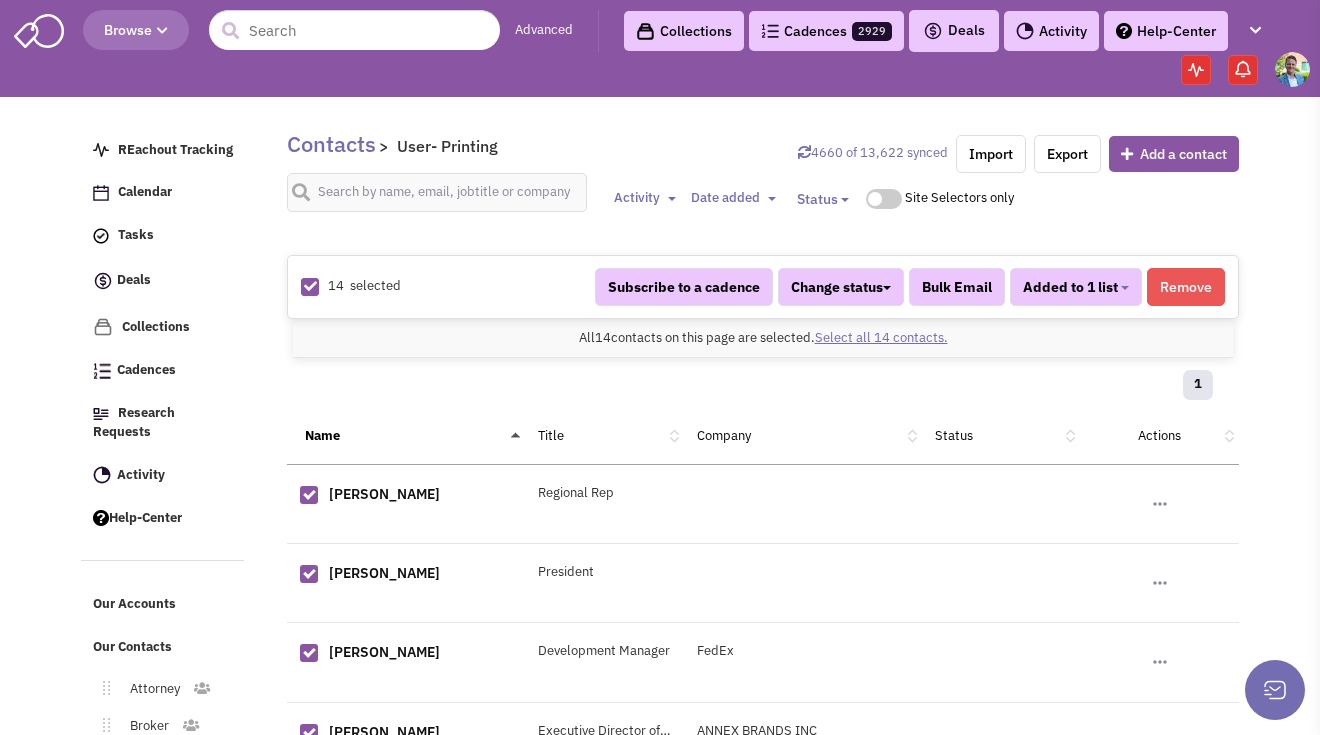 click on "Select all 14 contacts." at bounding box center (881, 337) 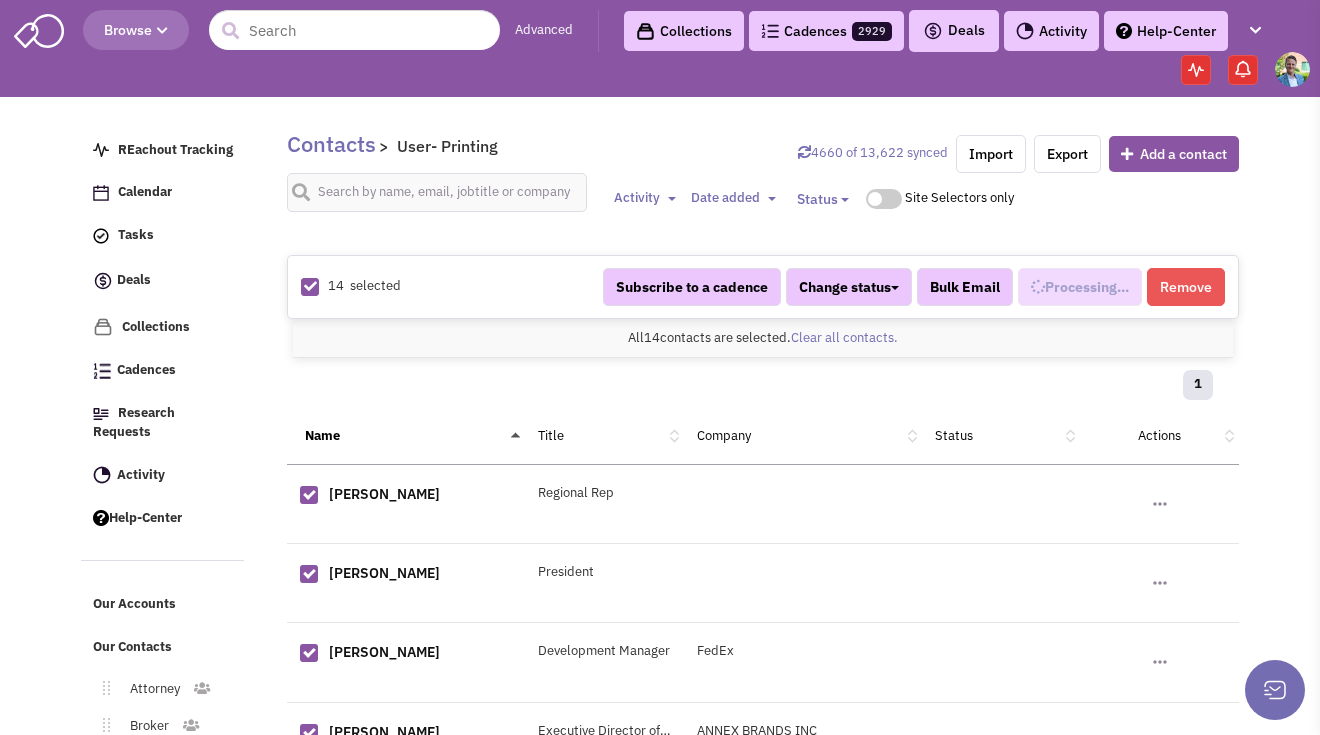 scroll, scrollTop: 1186, scrollLeft: 0, axis: vertical 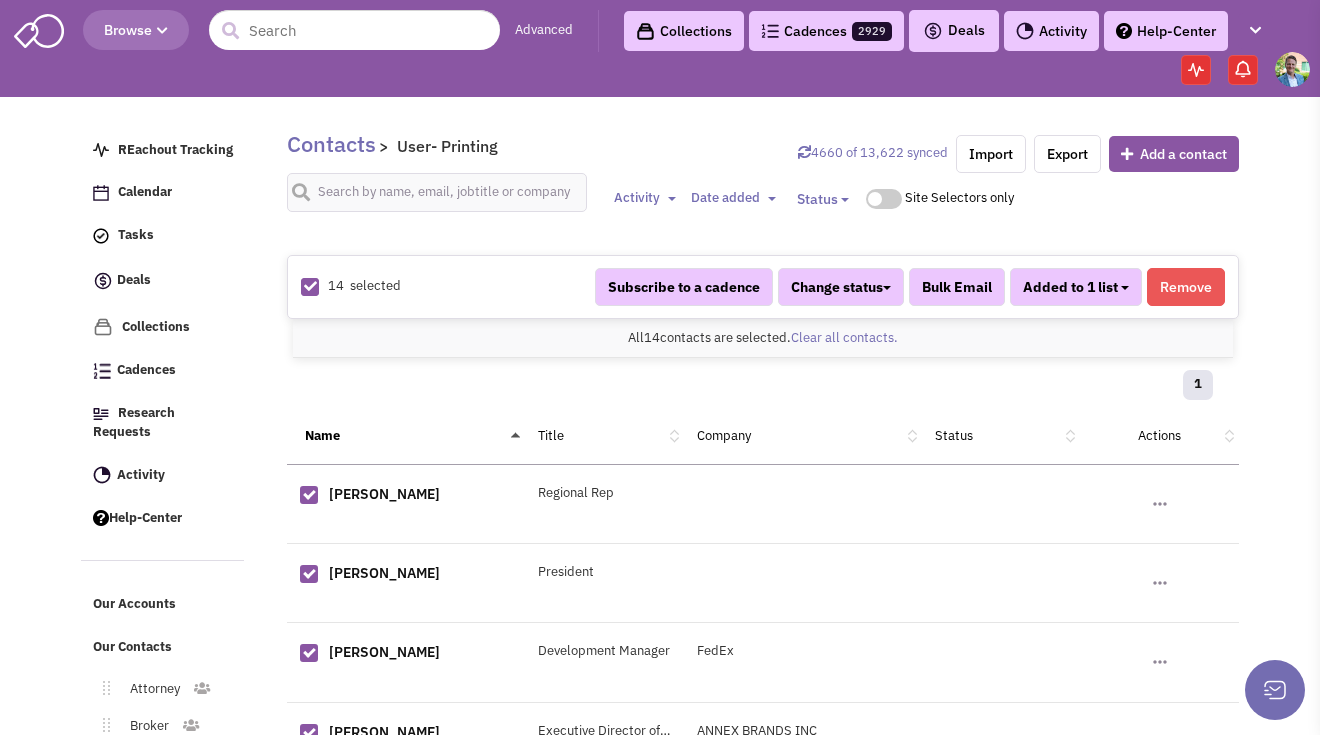 click on "Added to 1 list" at bounding box center [1076, 287] 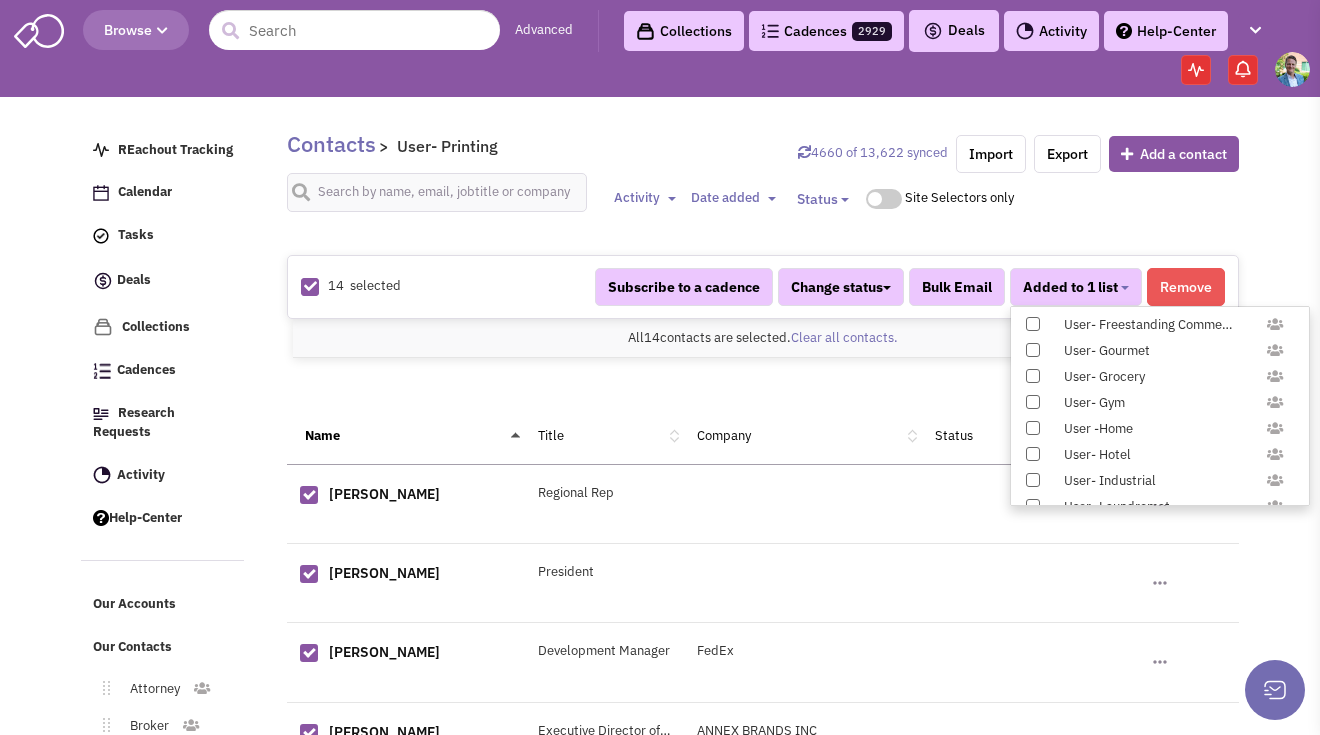 scroll, scrollTop: 1958, scrollLeft: 0, axis: vertical 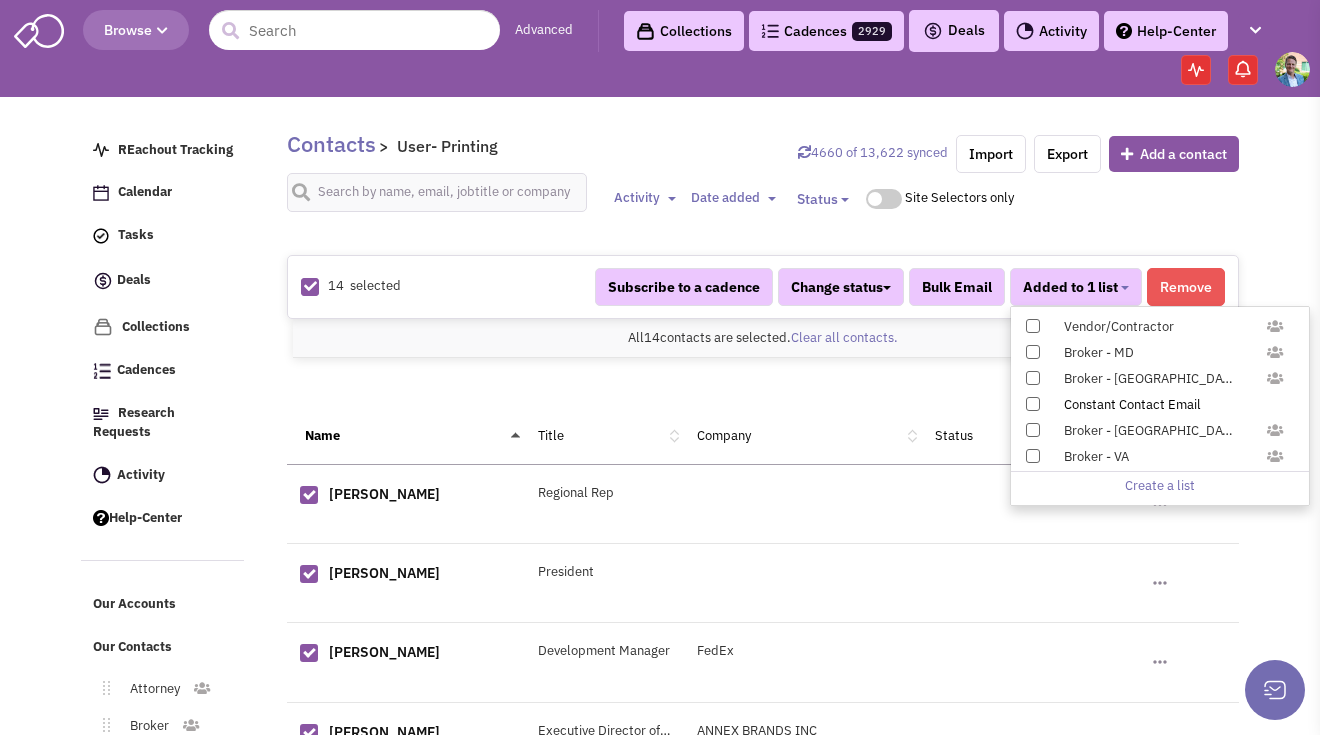 click at bounding box center [1033, 404] 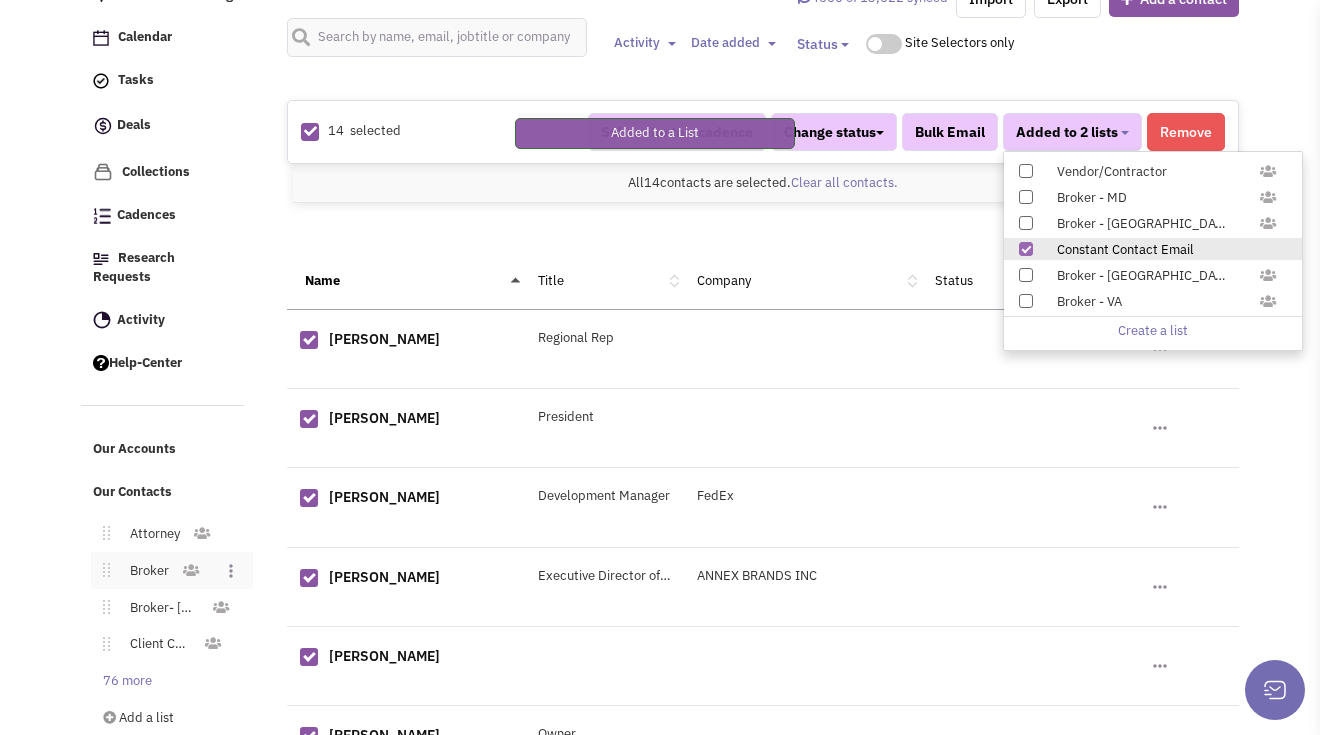 scroll, scrollTop: 227, scrollLeft: 0, axis: vertical 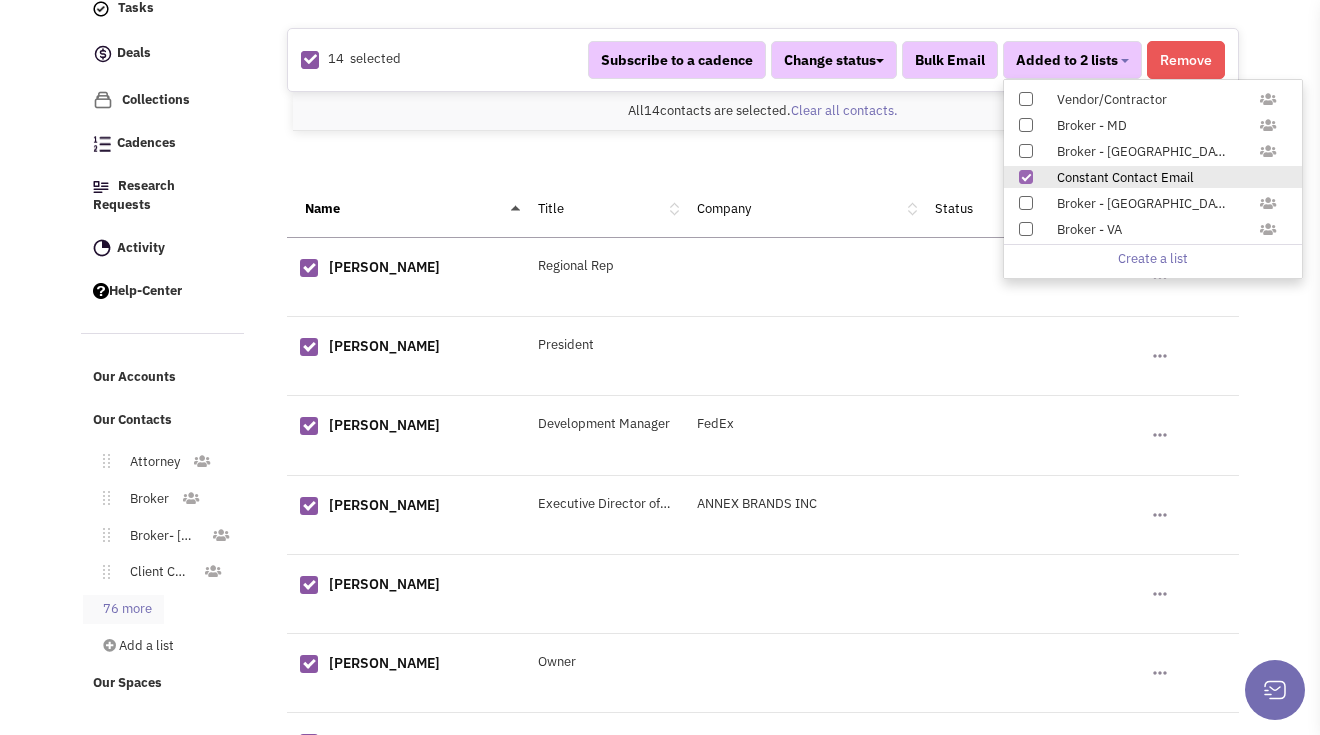 click on "76 more" at bounding box center [123, 609] 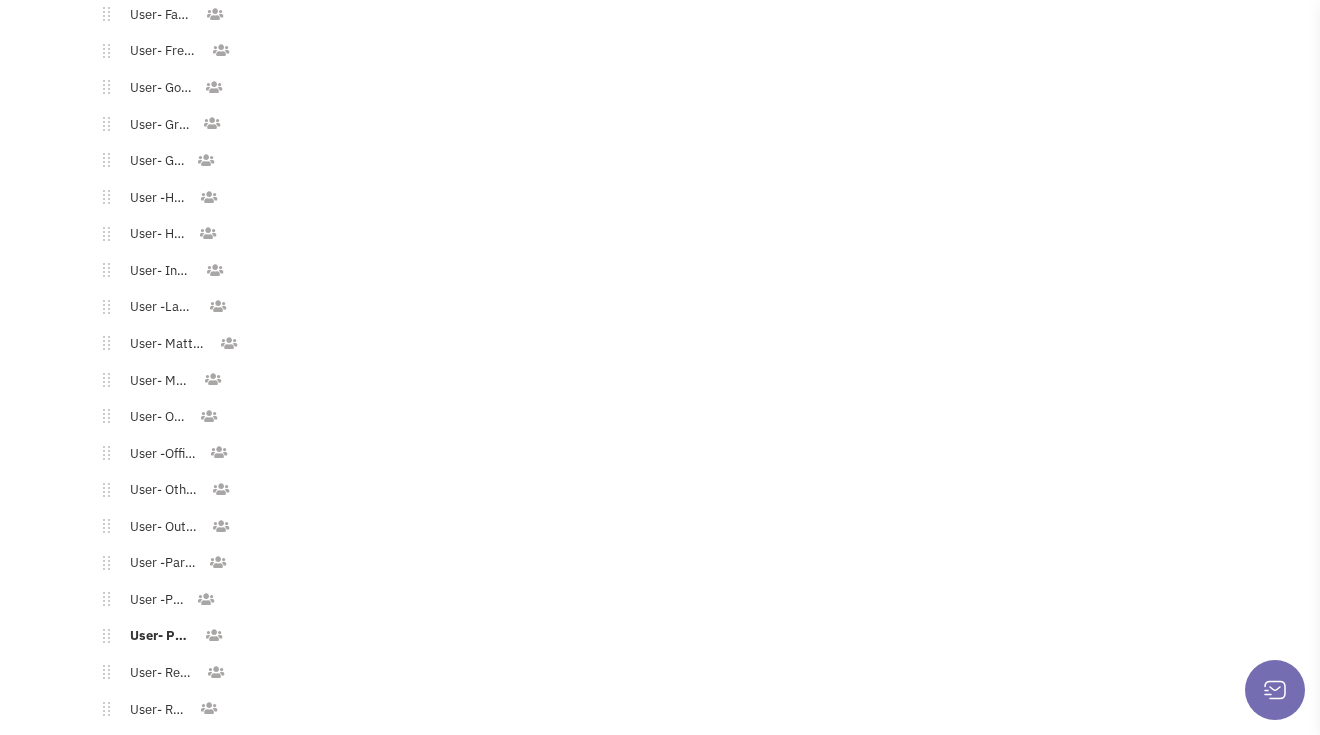 scroll, scrollTop: 2354, scrollLeft: 0, axis: vertical 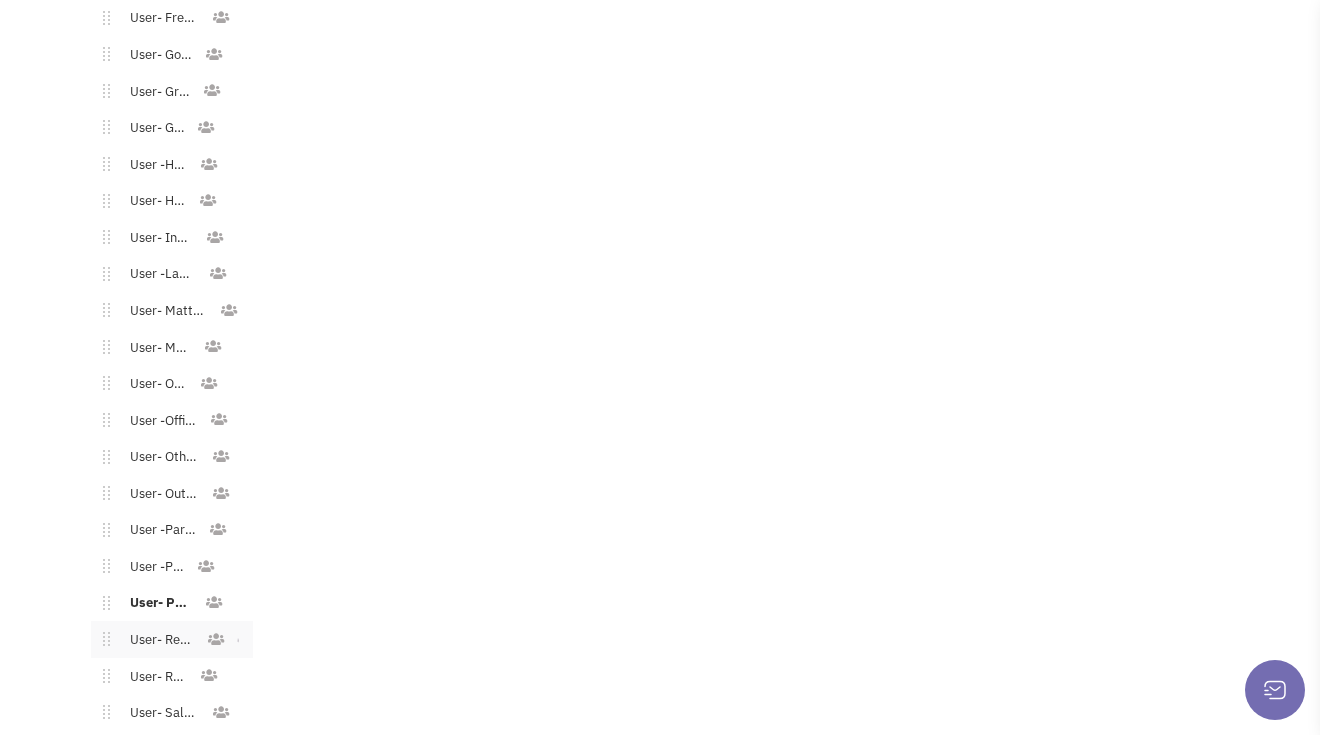 click on "User- Restaurant" at bounding box center (158, 640) 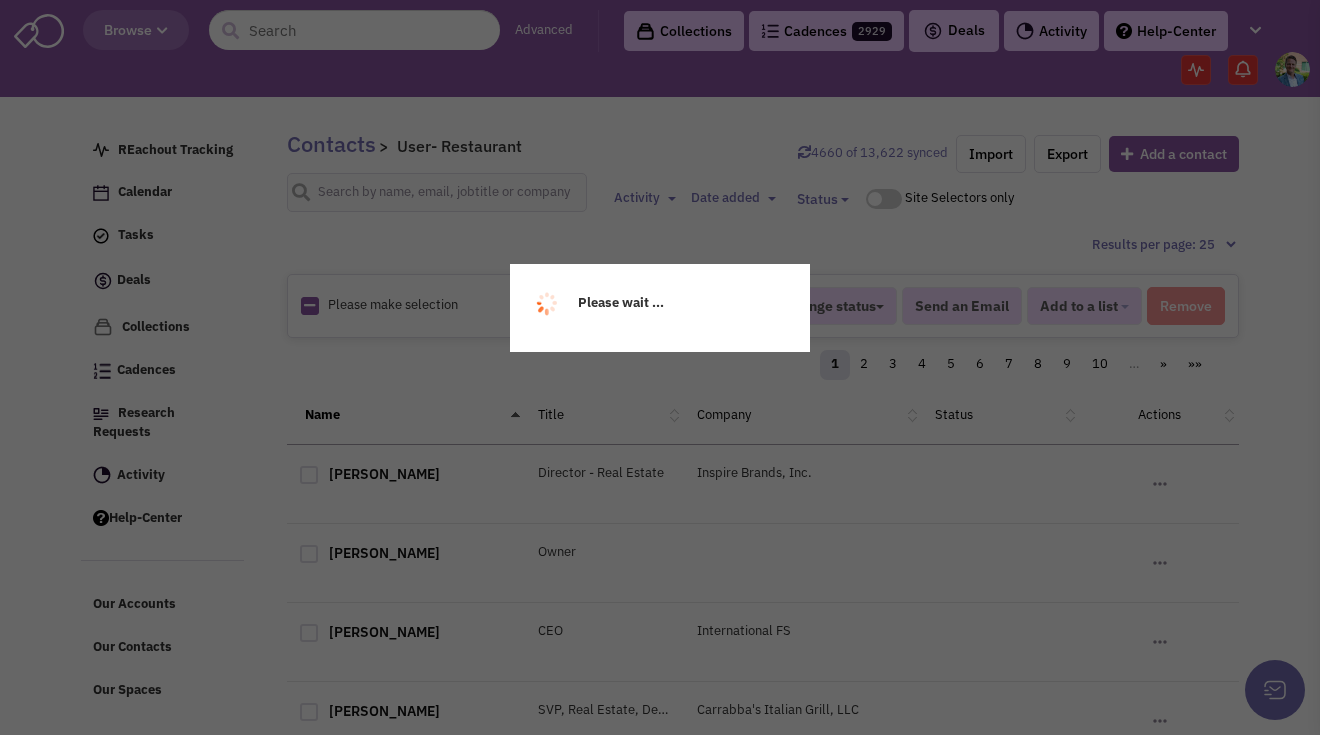 scroll, scrollTop: 0, scrollLeft: 0, axis: both 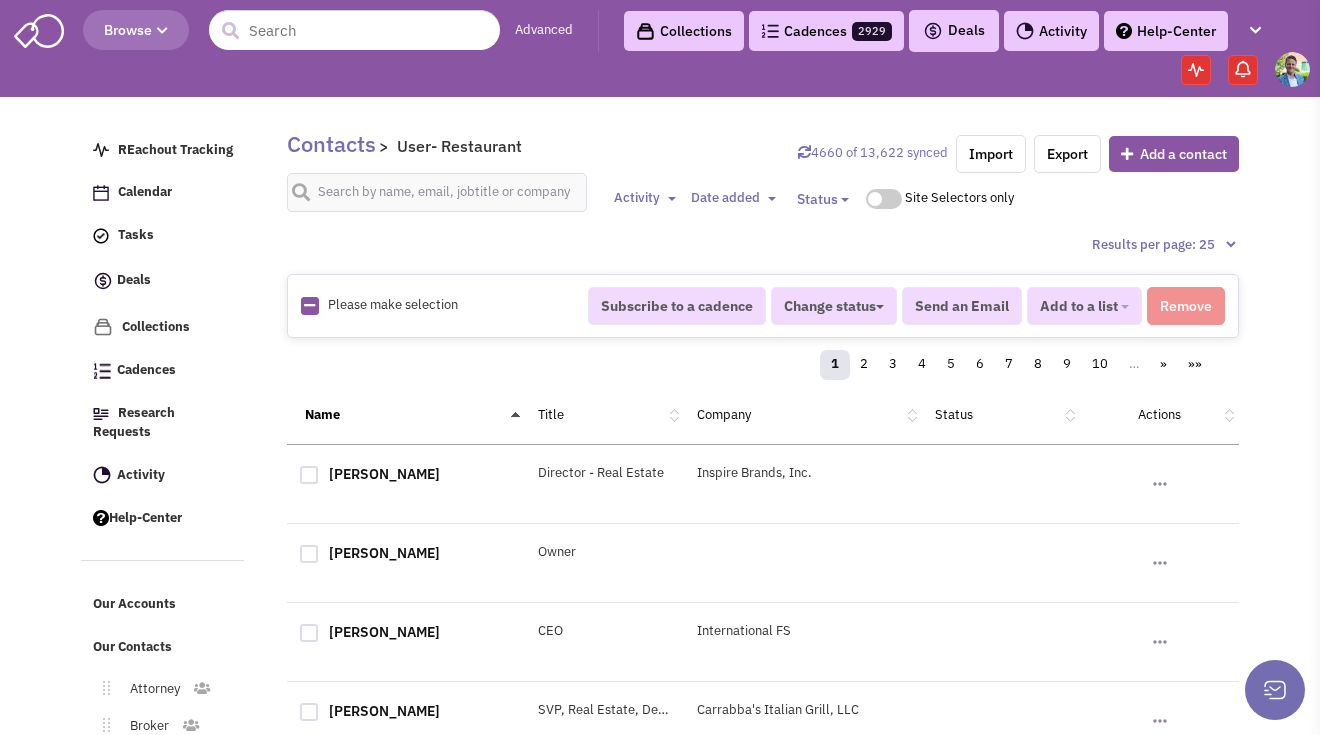 click at bounding box center (309, 305) 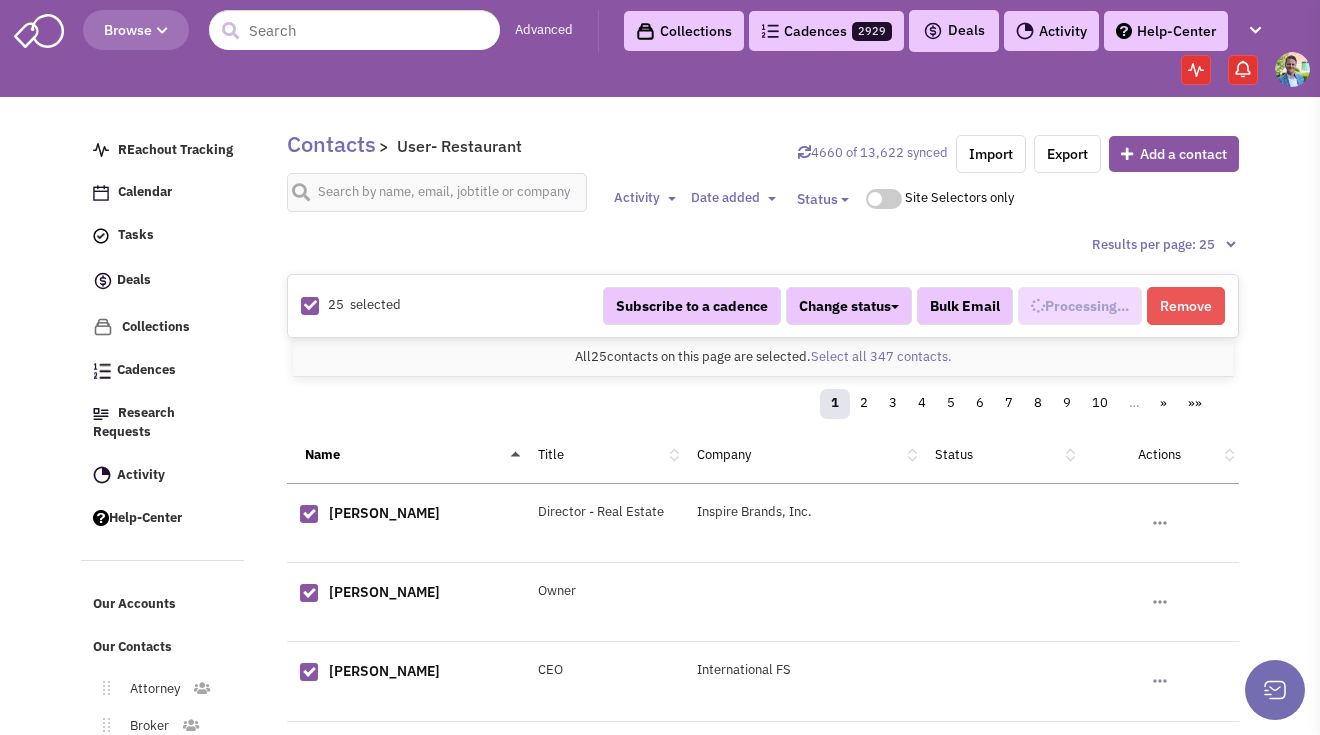 scroll, scrollTop: 1205, scrollLeft: 0, axis: vertical 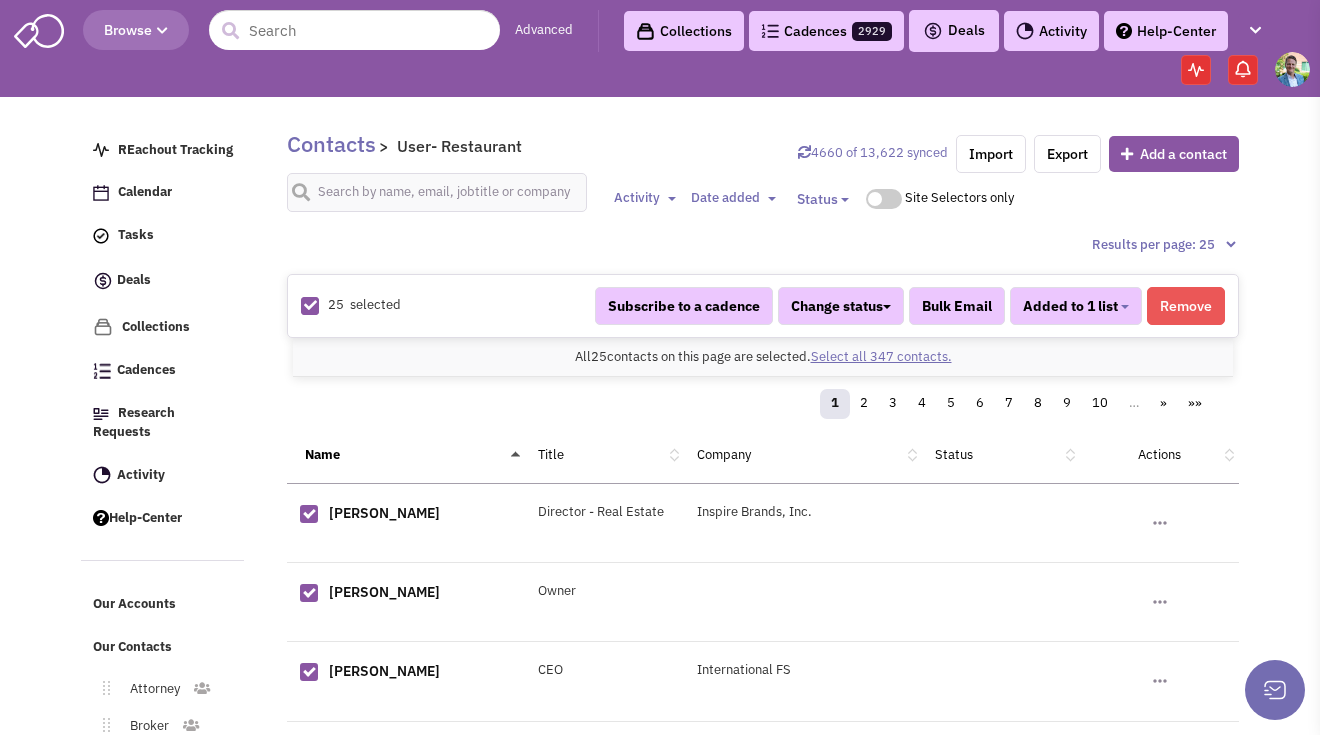 click on "Select all 347 contacts." at bounding box center (881, 356) 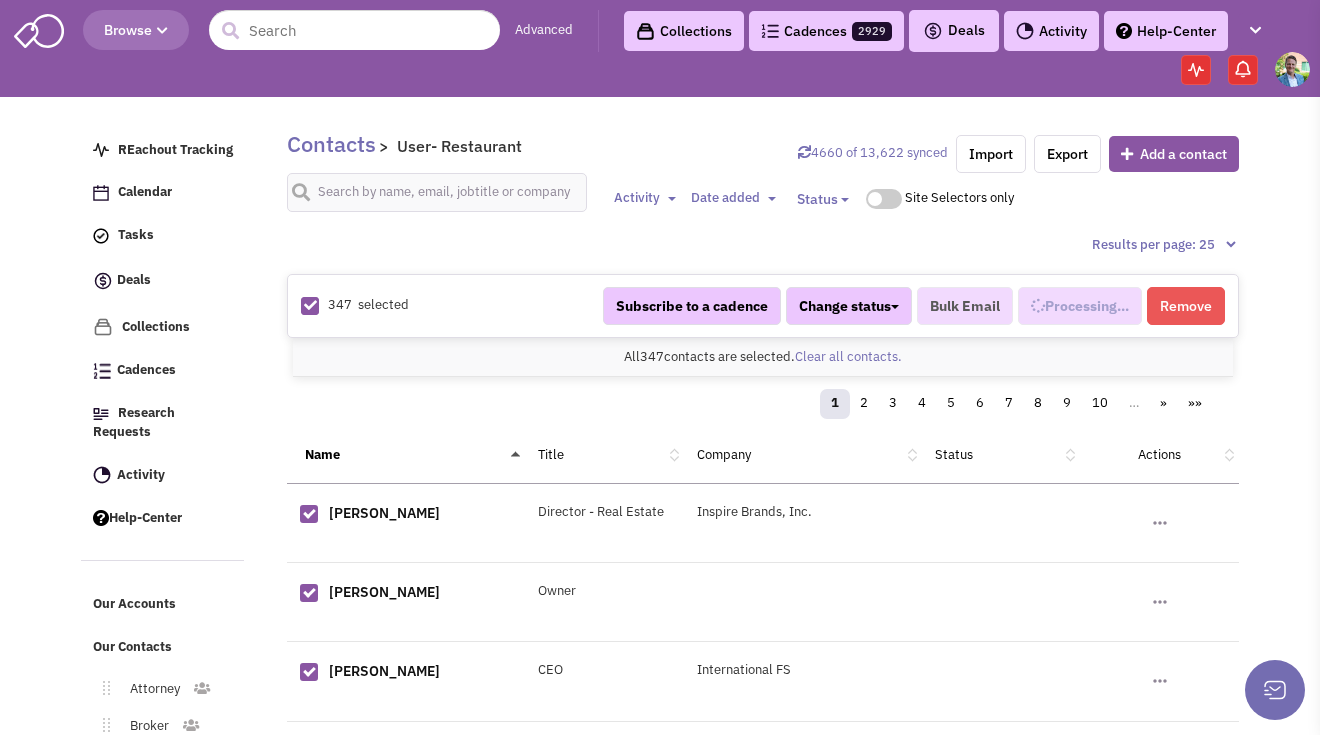 select on "590" 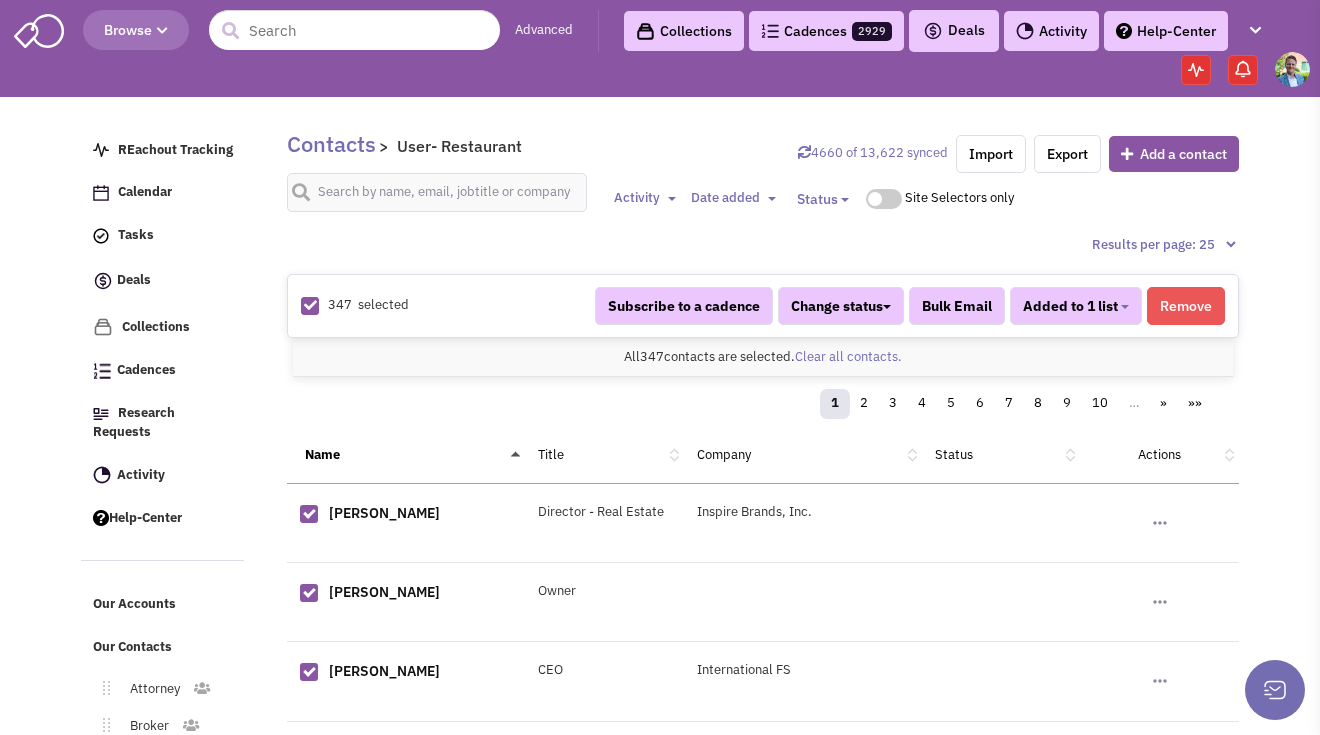 scroll, scrollTop: 1205, scrollLeft: 0, axis: vertical 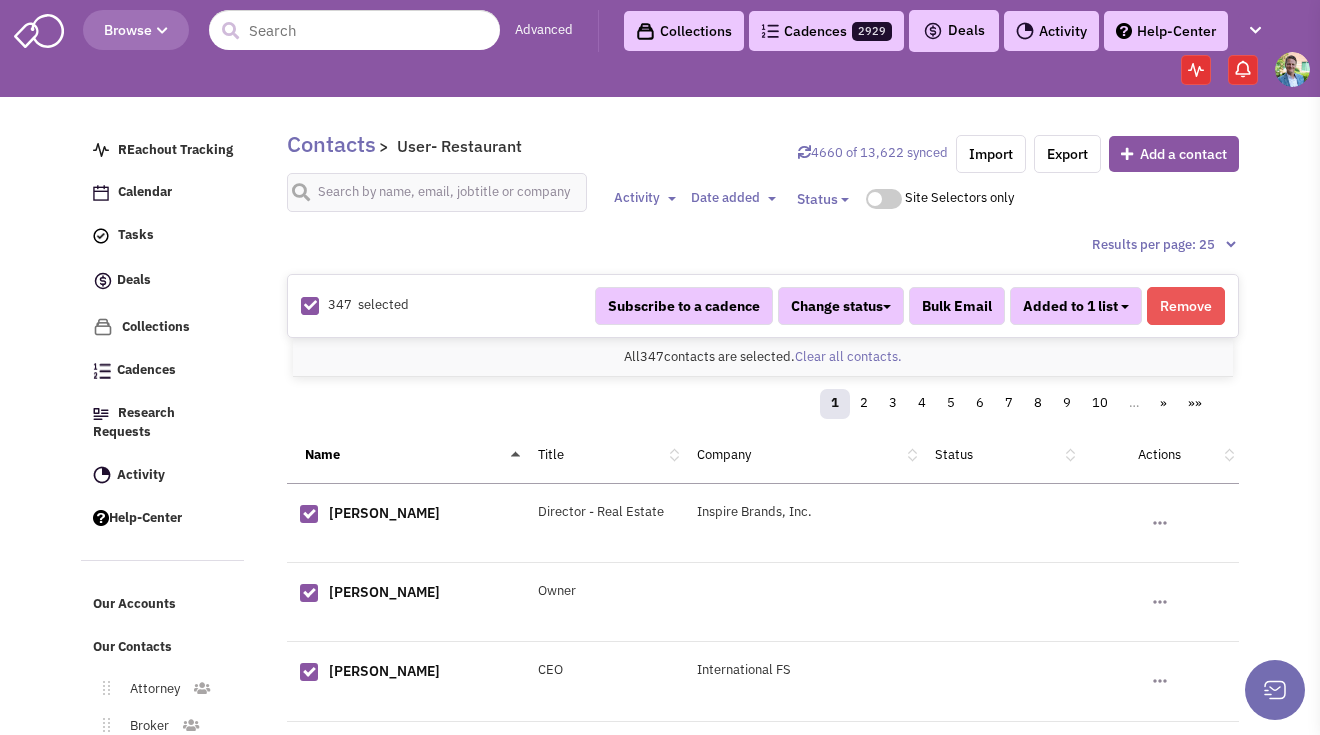 click on "Added to 1 list" at bounding box center [1076, 306] 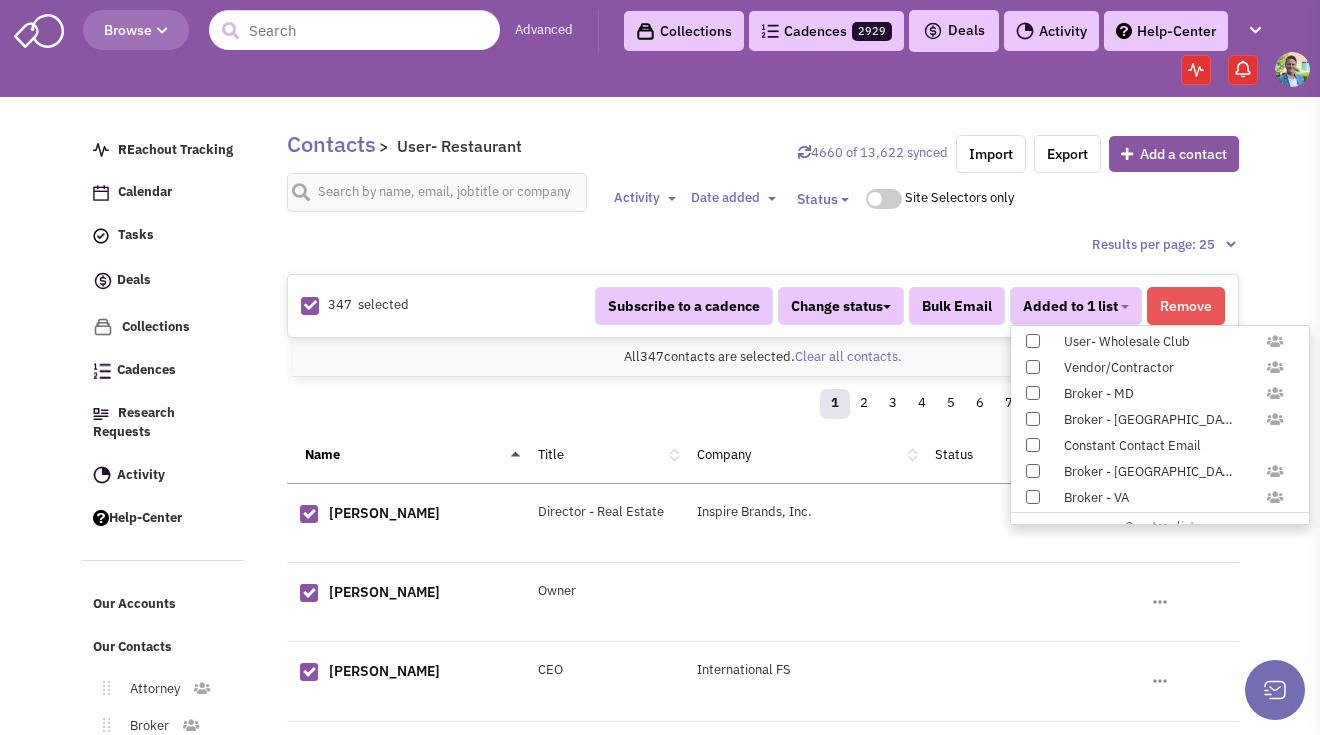 scroll, scrollTop: 1958, scrollLeft: 0, axis: vertical 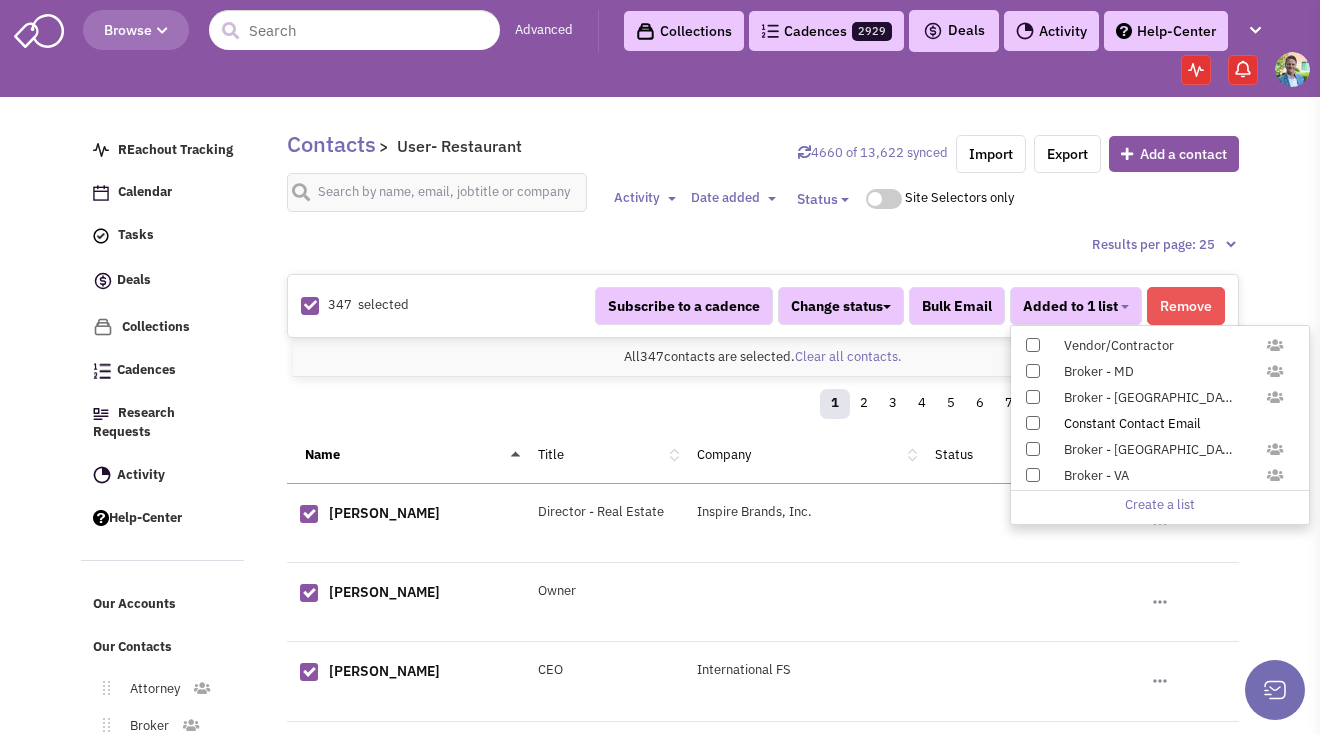 click at bounding box center [1033, 423] 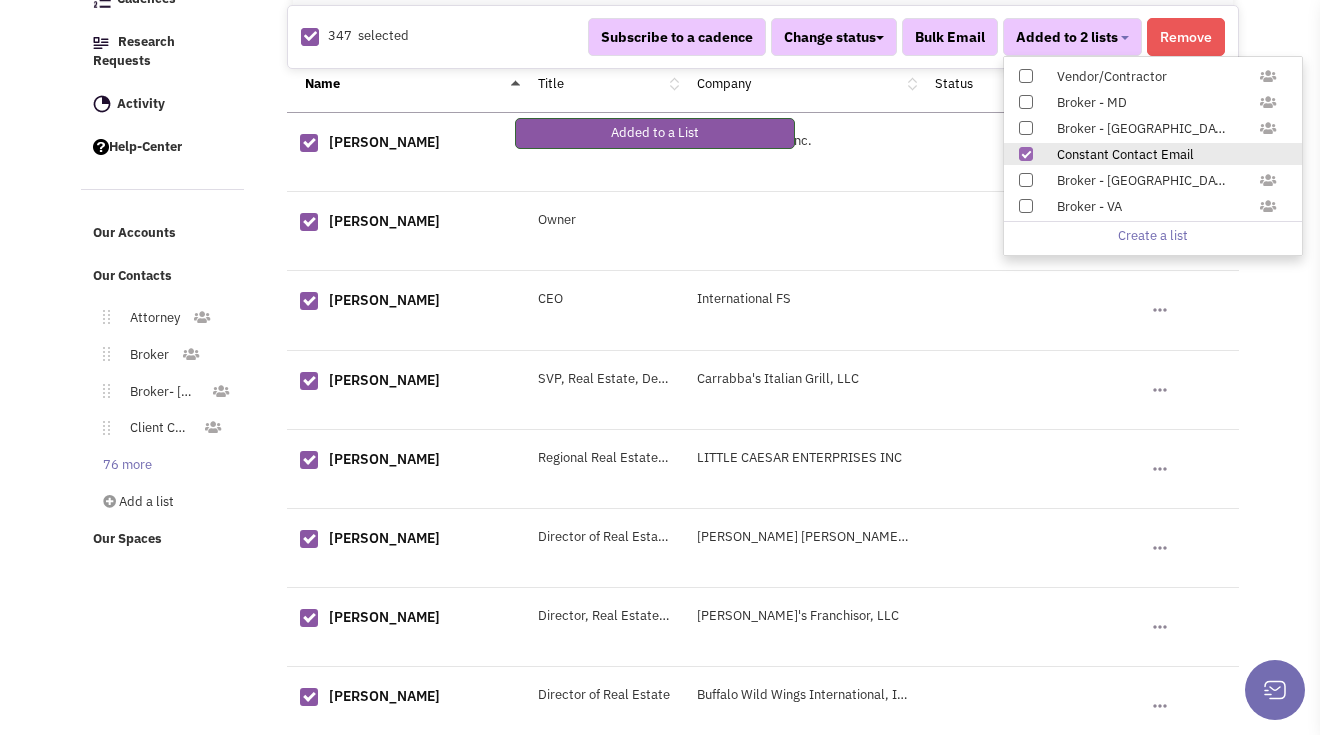 scroll, scrollTop: 384, scrollLeft: 0, axis: vertical 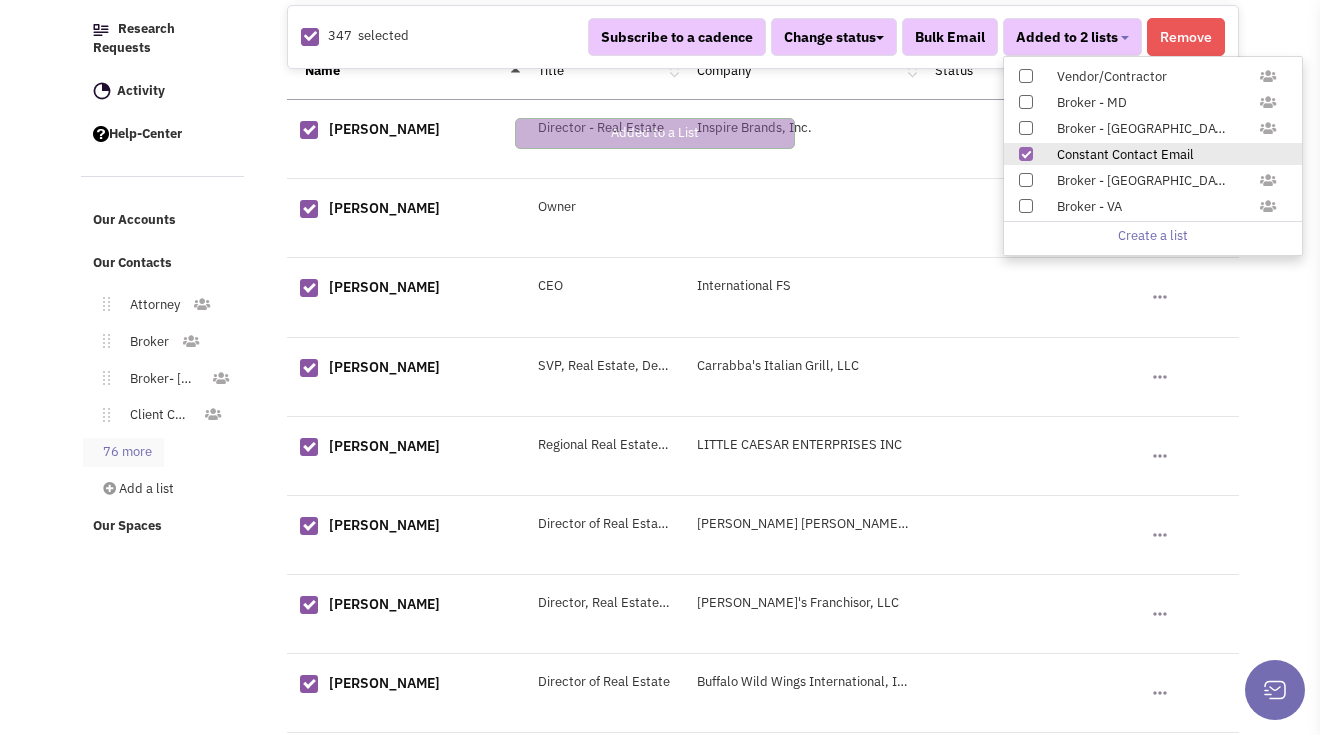 click on "76 more" at bounding box center [123, 452] 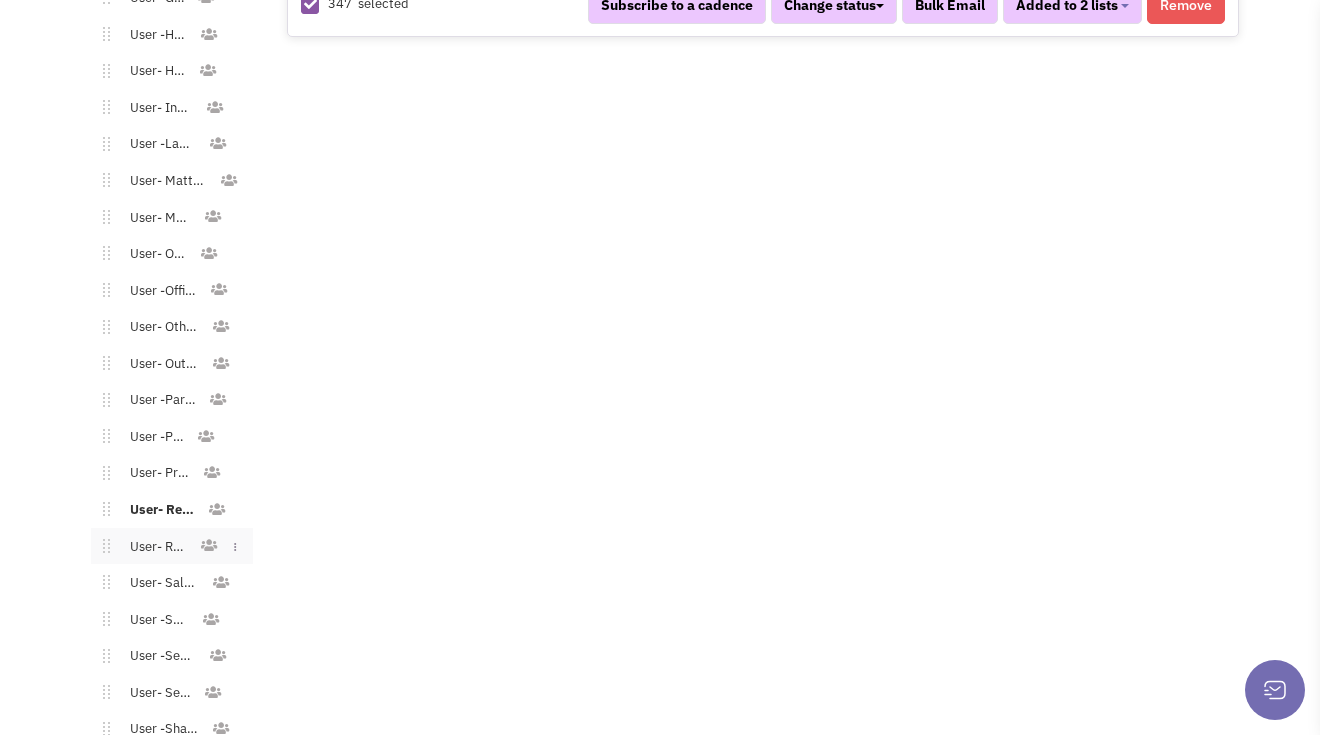 scroll, scrollTop: 2509, scrollLeft: 0, axis: vertical 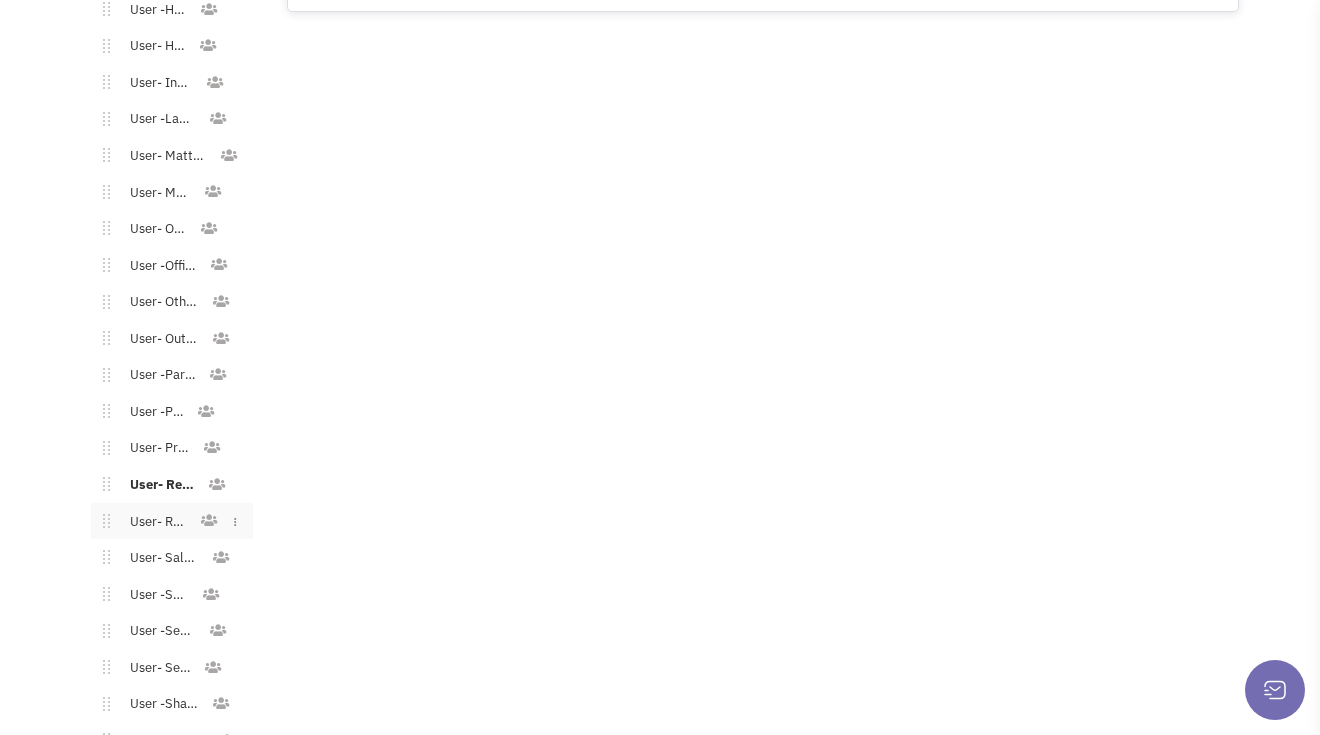click on "User- Retail" at bounding box center (154, 522) 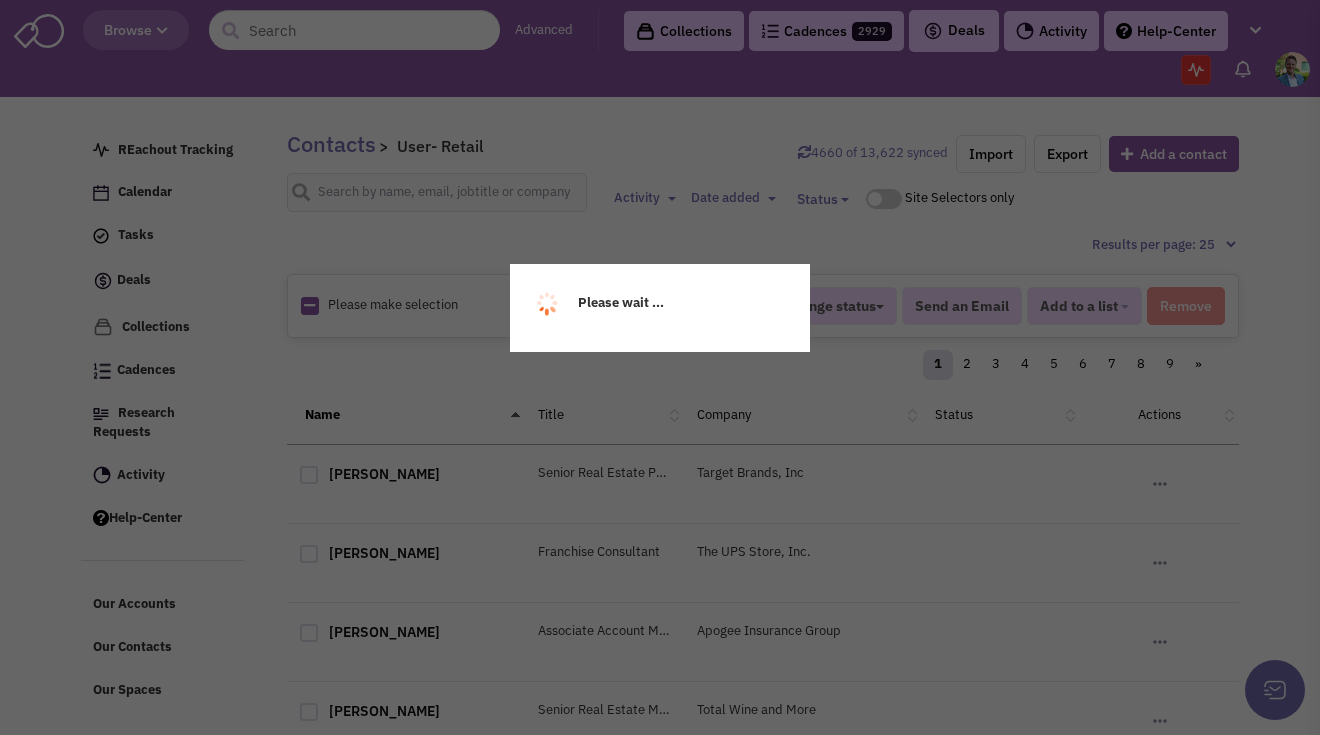 scroll, scrollTop: 0, scrollLeft: 0, axis: both 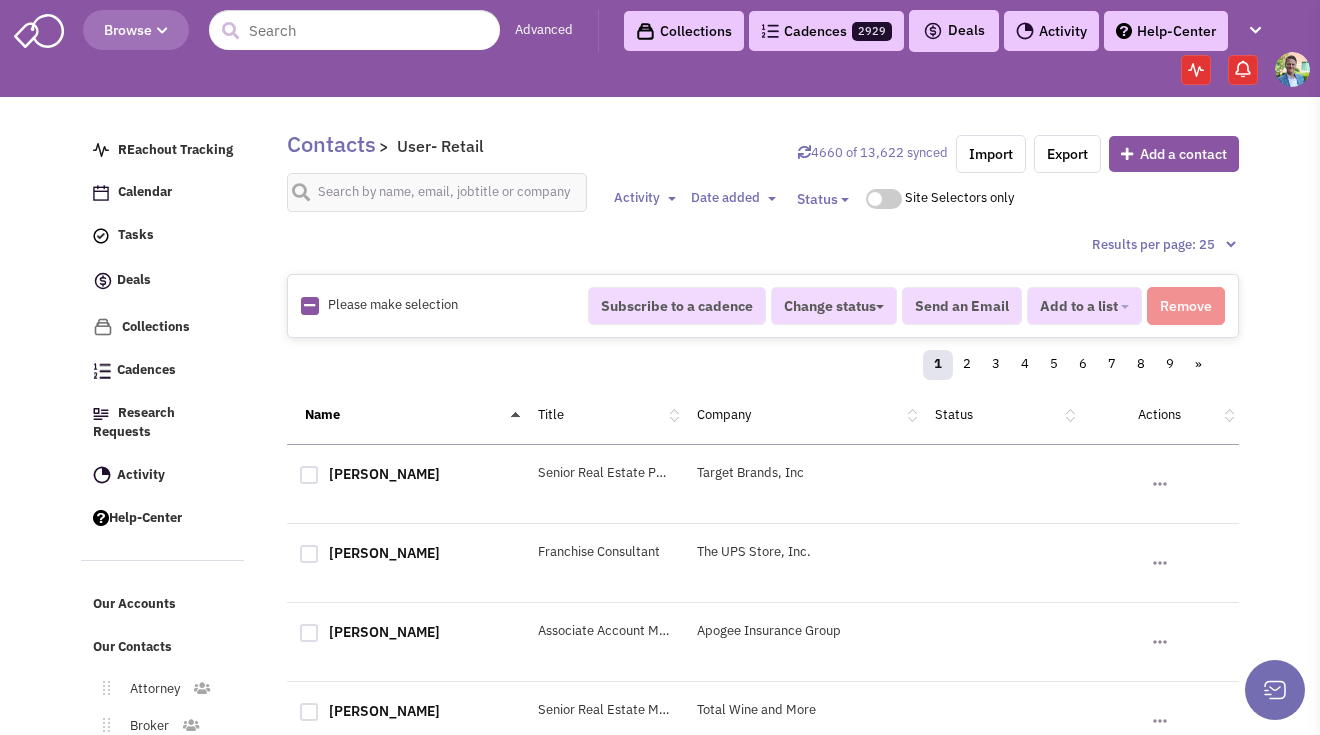 click at bounding box center (309, 305) 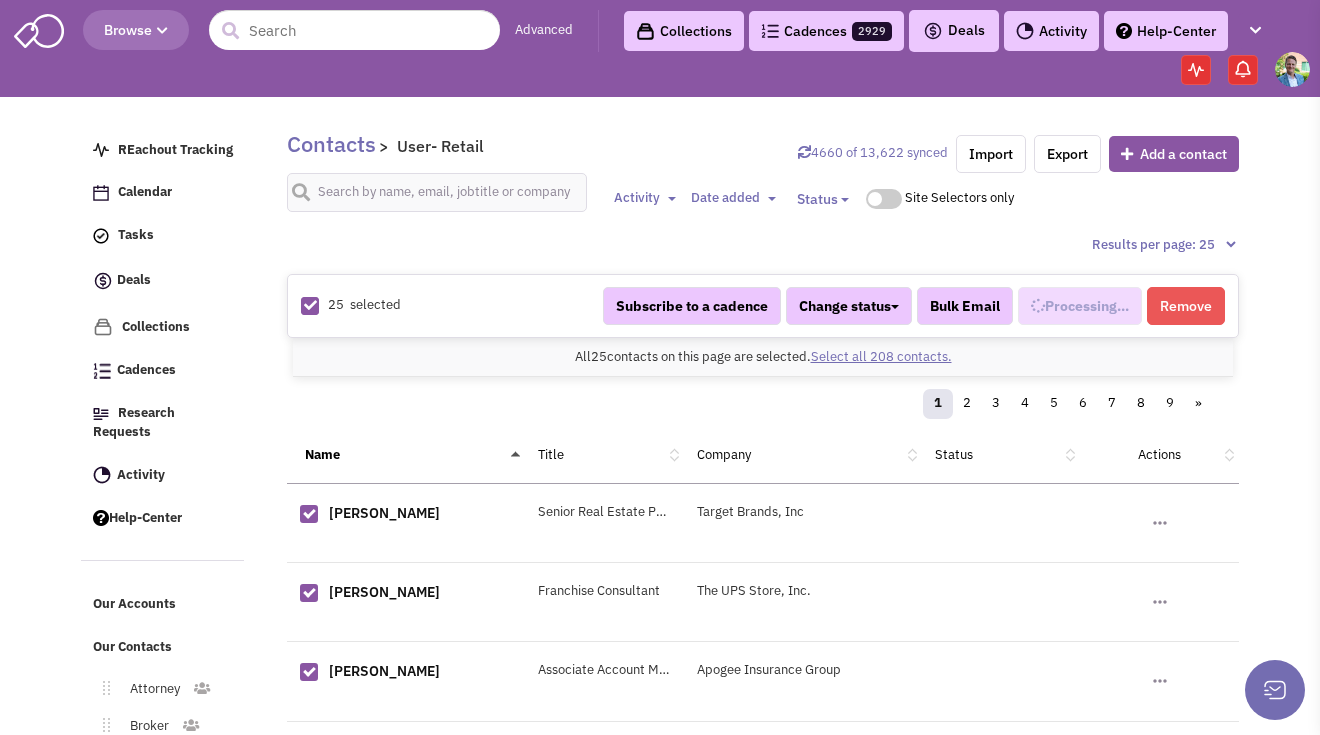 click on "Select all 208 contacts." at bounding box center (881, 356) 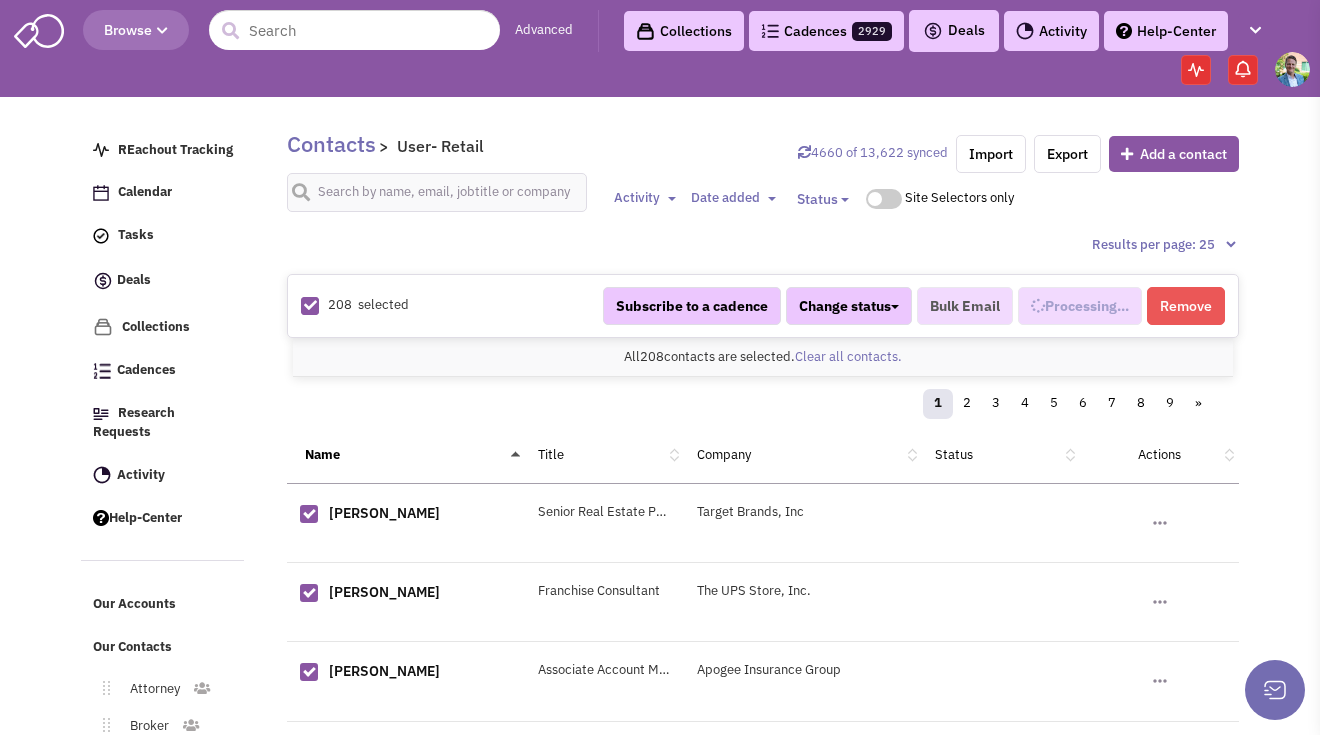 select on "709" 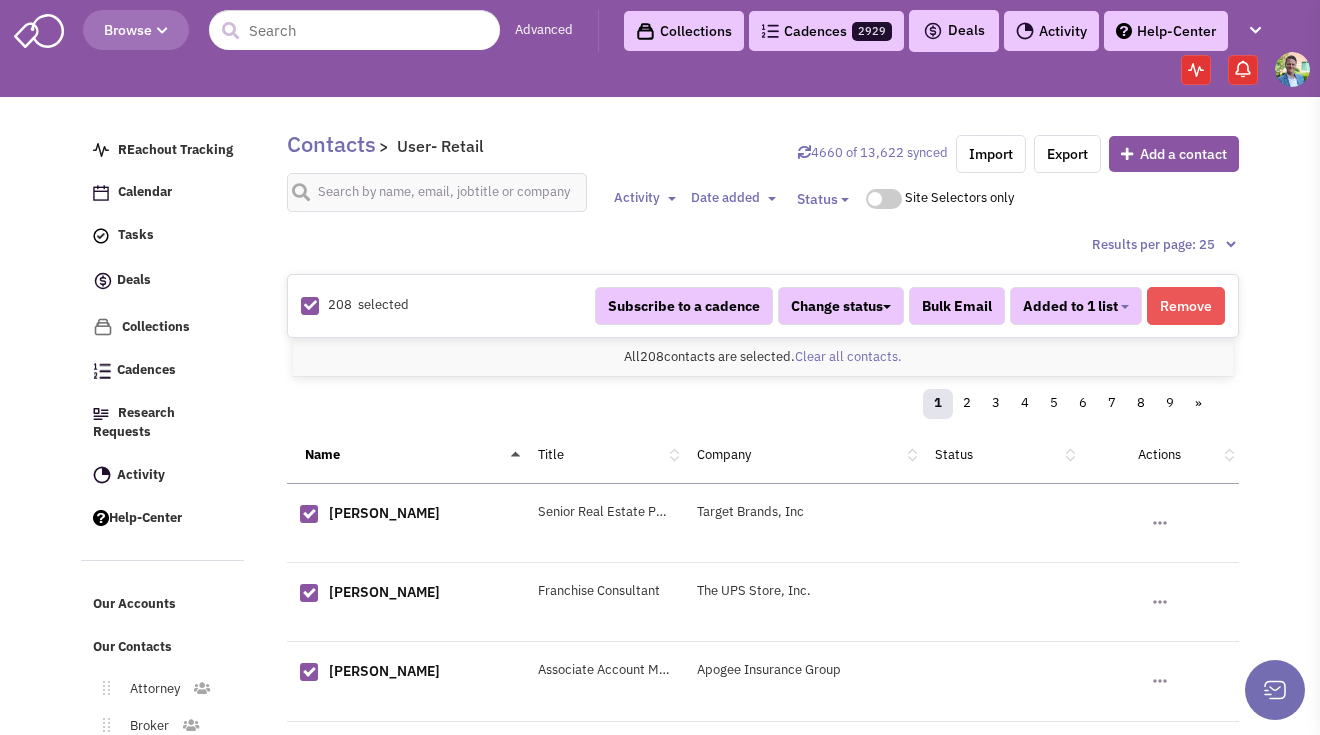 scroll, scrollTop: 1224, scrollLeft: 0, axis: vertical 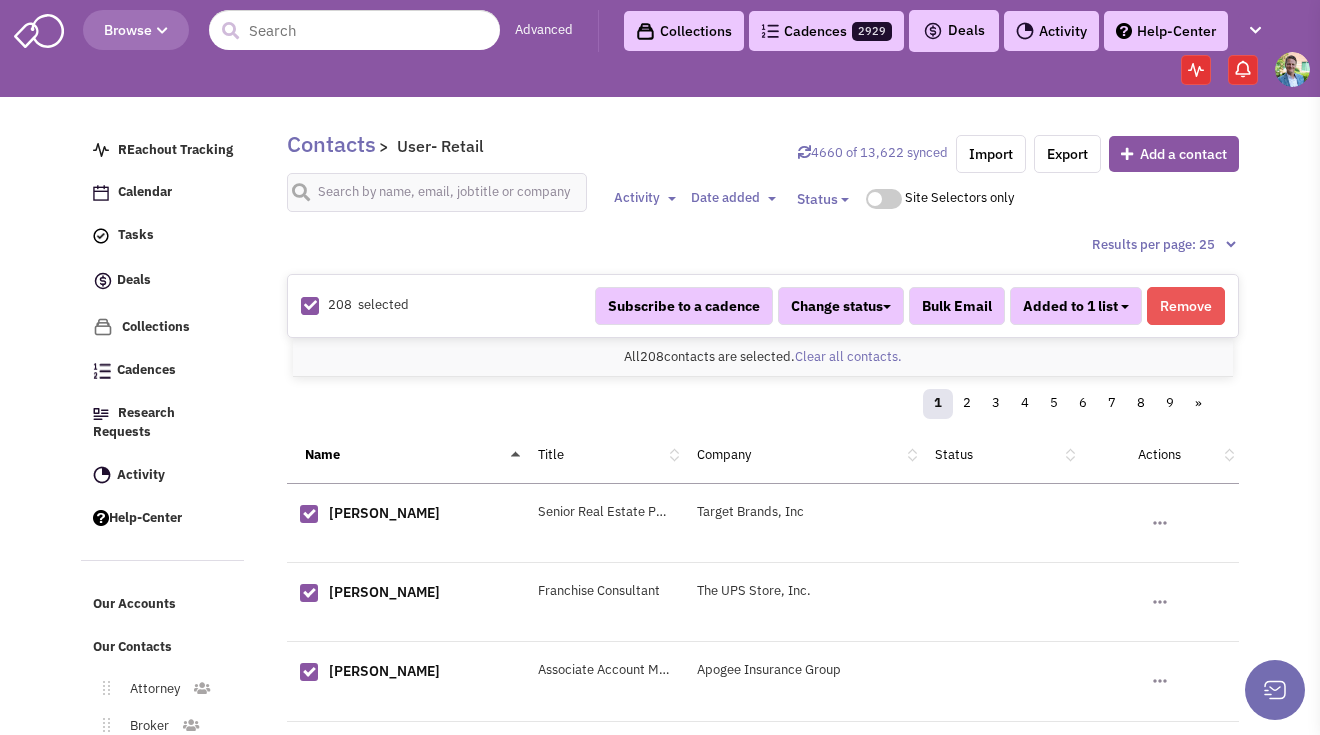 click on "Added to 1 list" at bounding box center (1076, 306) 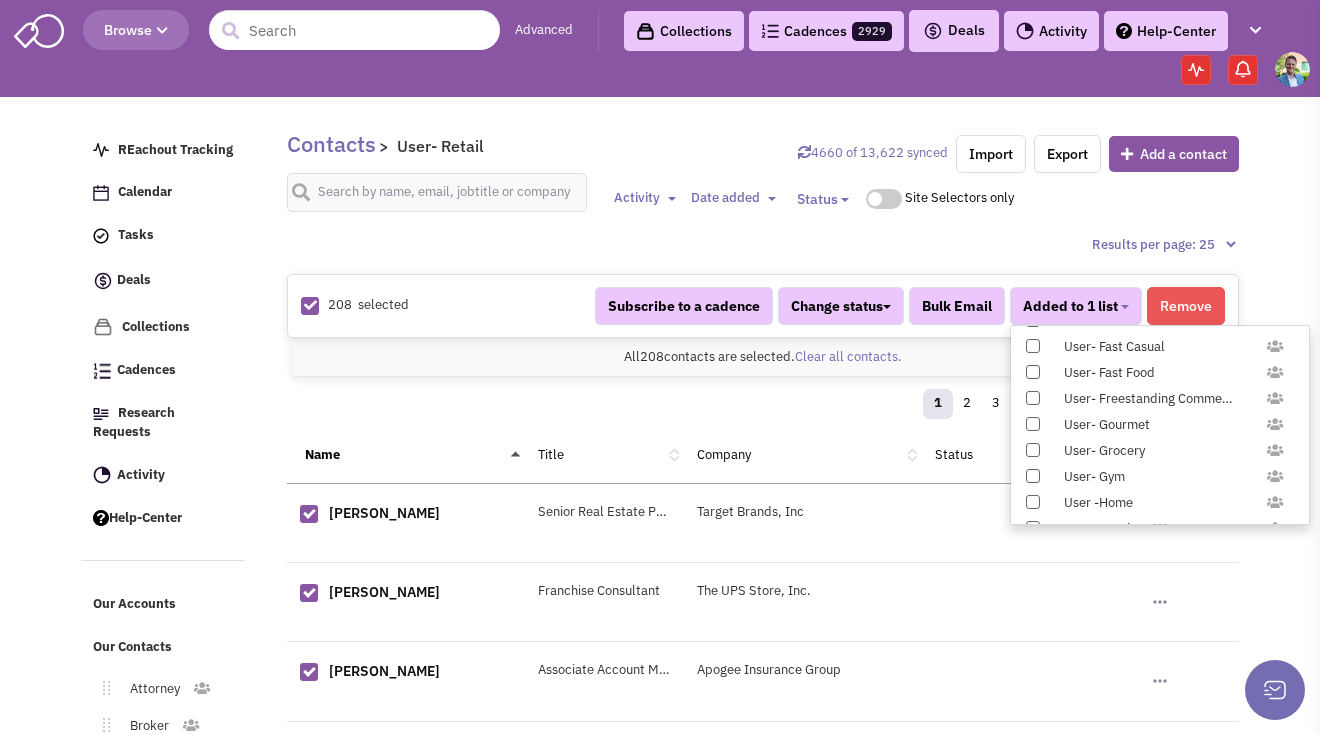 scroll, scrollTop: 1958, scrollLeft: 0, axis: vertical 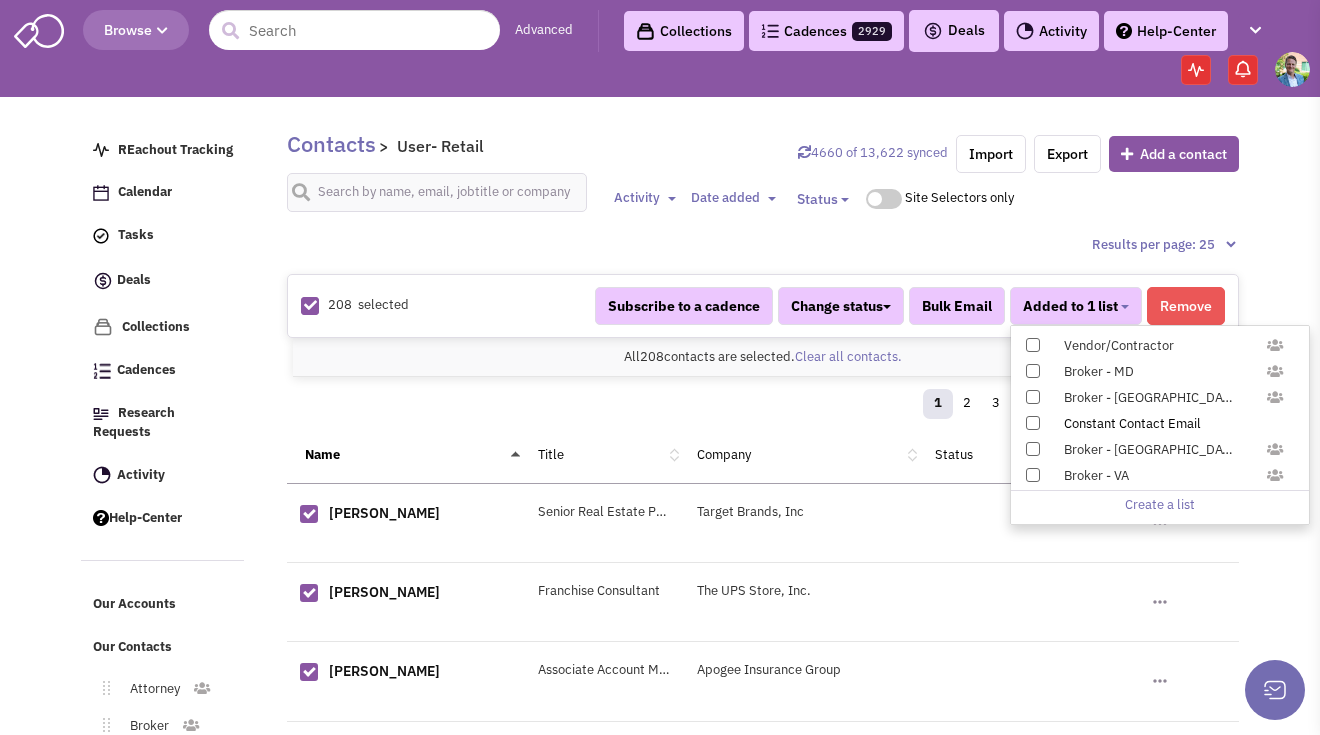 click at bounding box center [1033, 423] 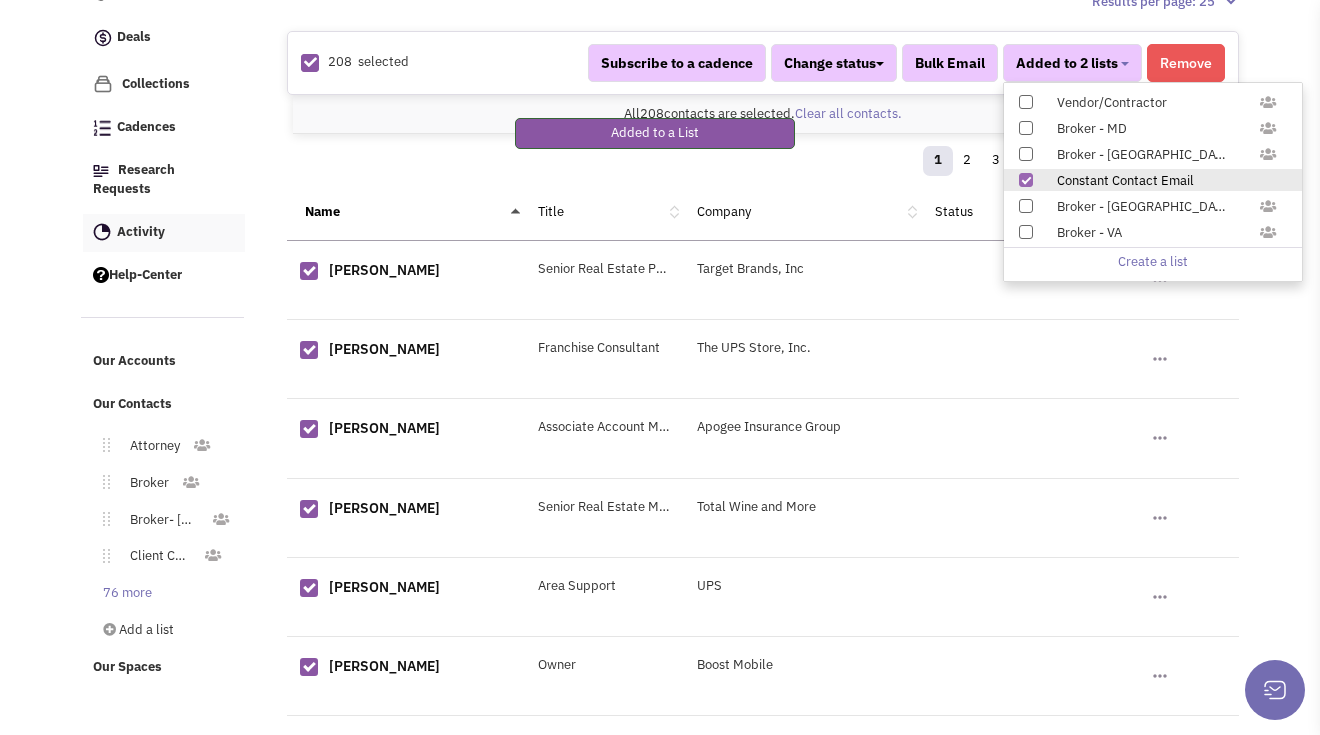 scroll, scrollTop: 381, scrollLeft: 0, axis: vertical 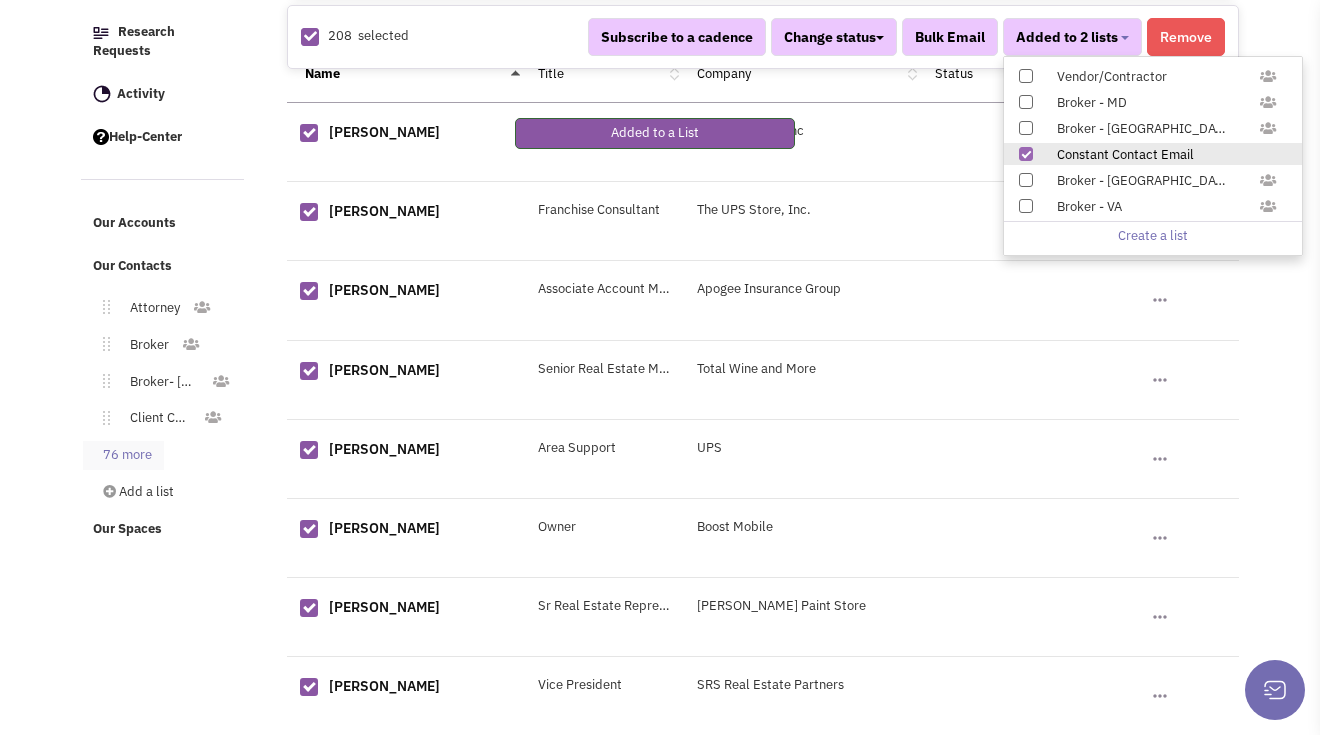 click on "76 more" at bounding box center [123, 455] 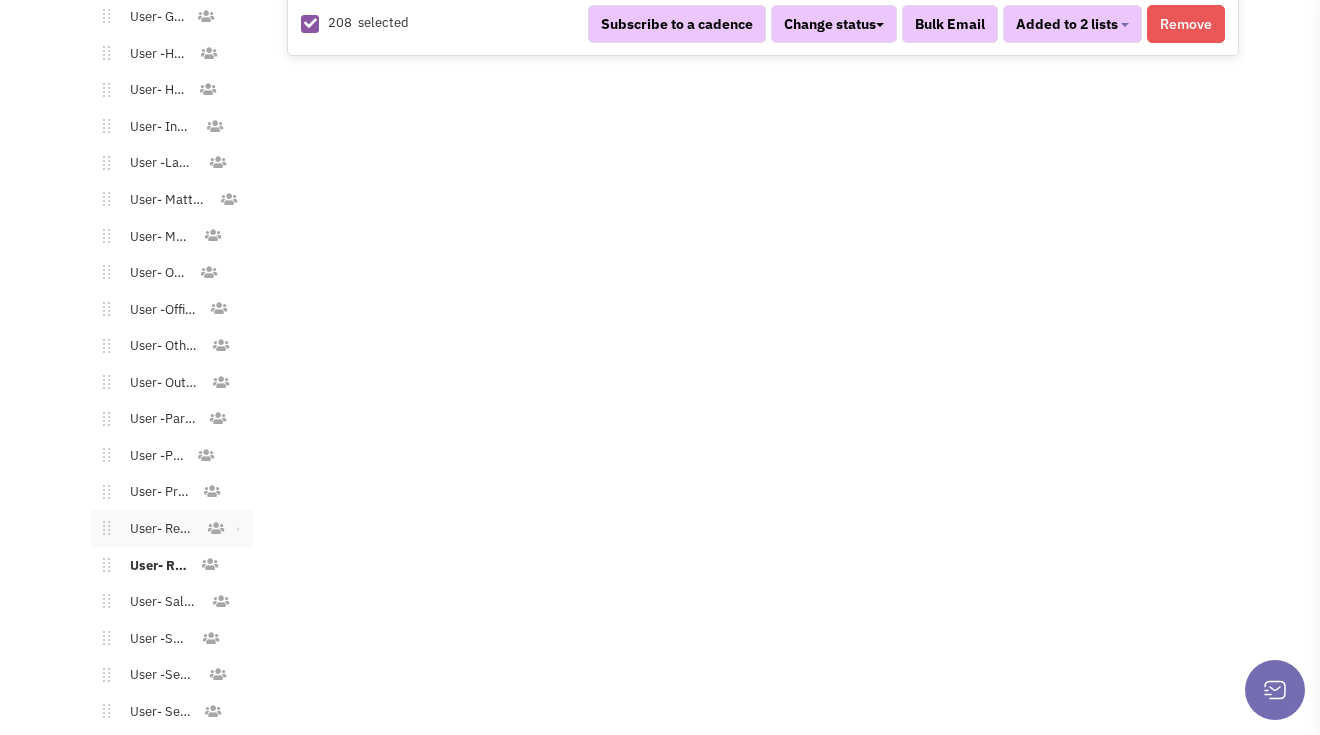 scroll, scrollTop: 2650, scrollLeft: 0, axis: vertical 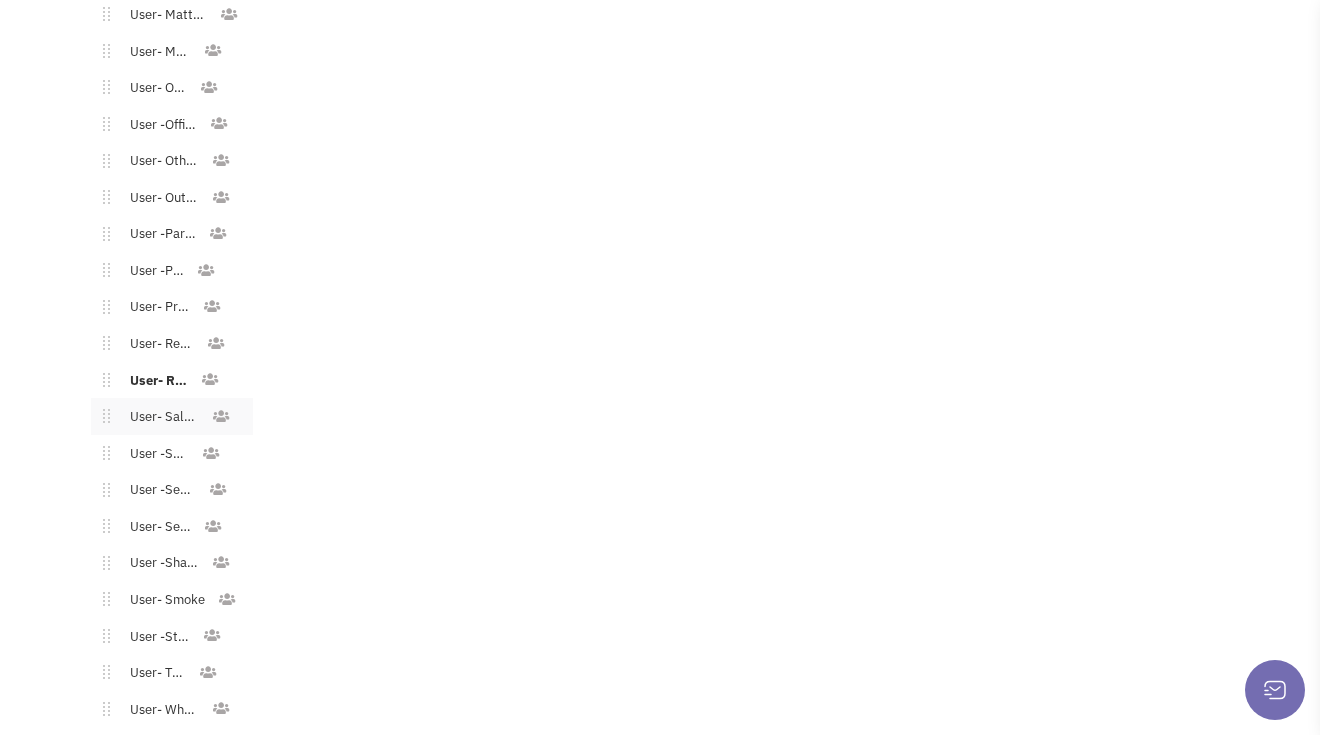 click on "User- Salon/Spa/Nails" at bounding box center [160, 417] 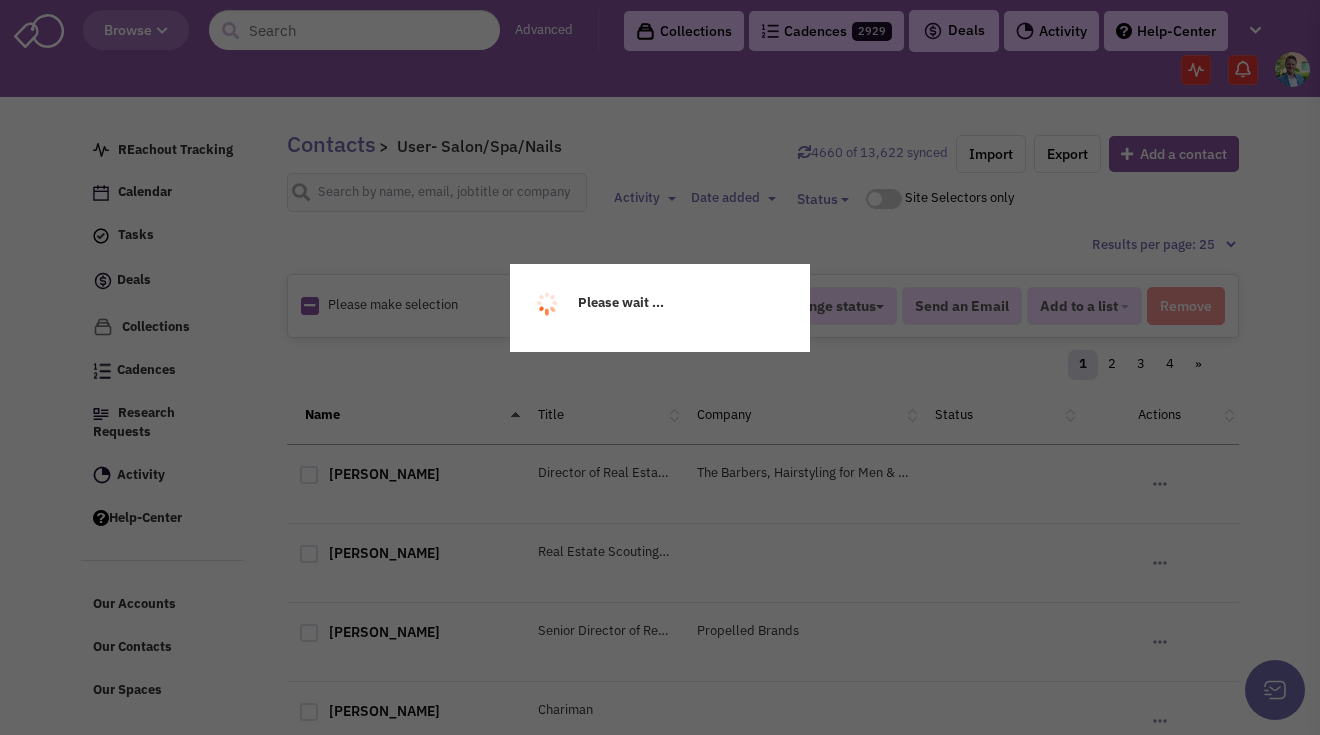 scroll, scrollTop: 0, scrollLeft: 0, axis: both 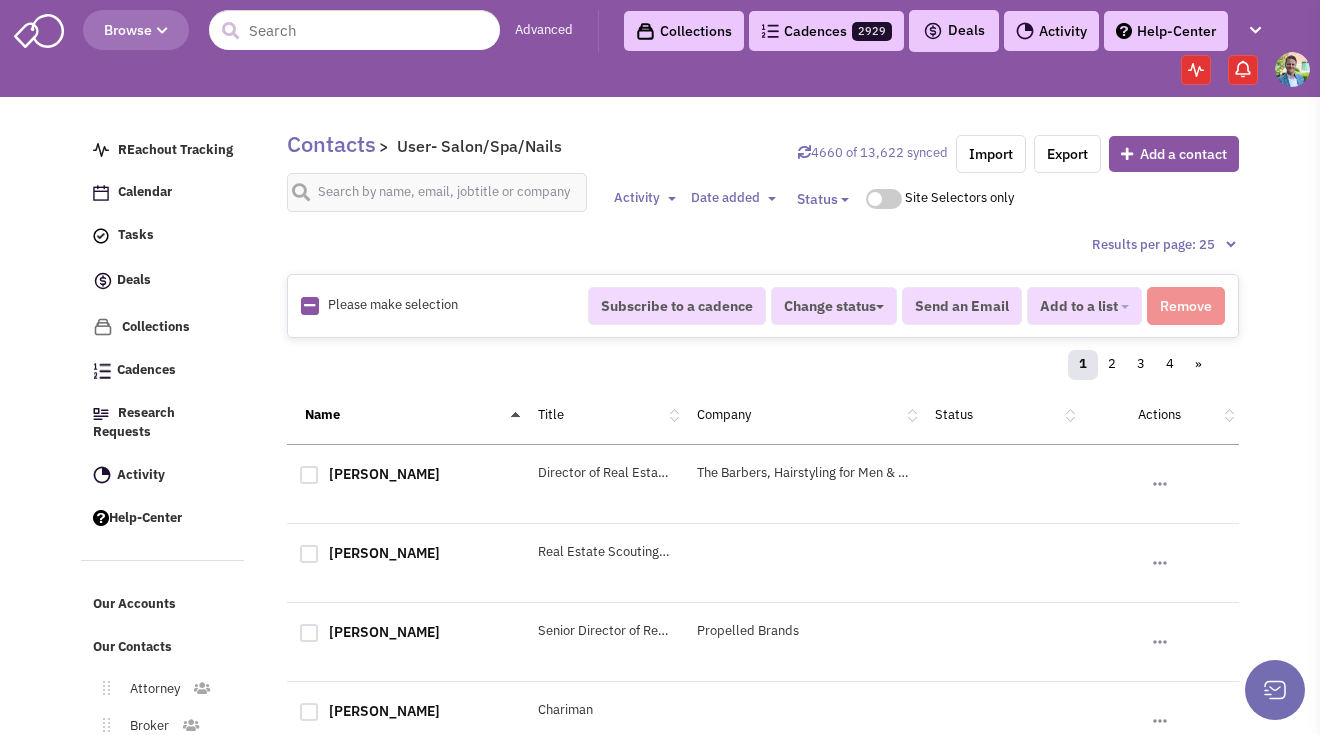 click at bounding box center [309, 305] 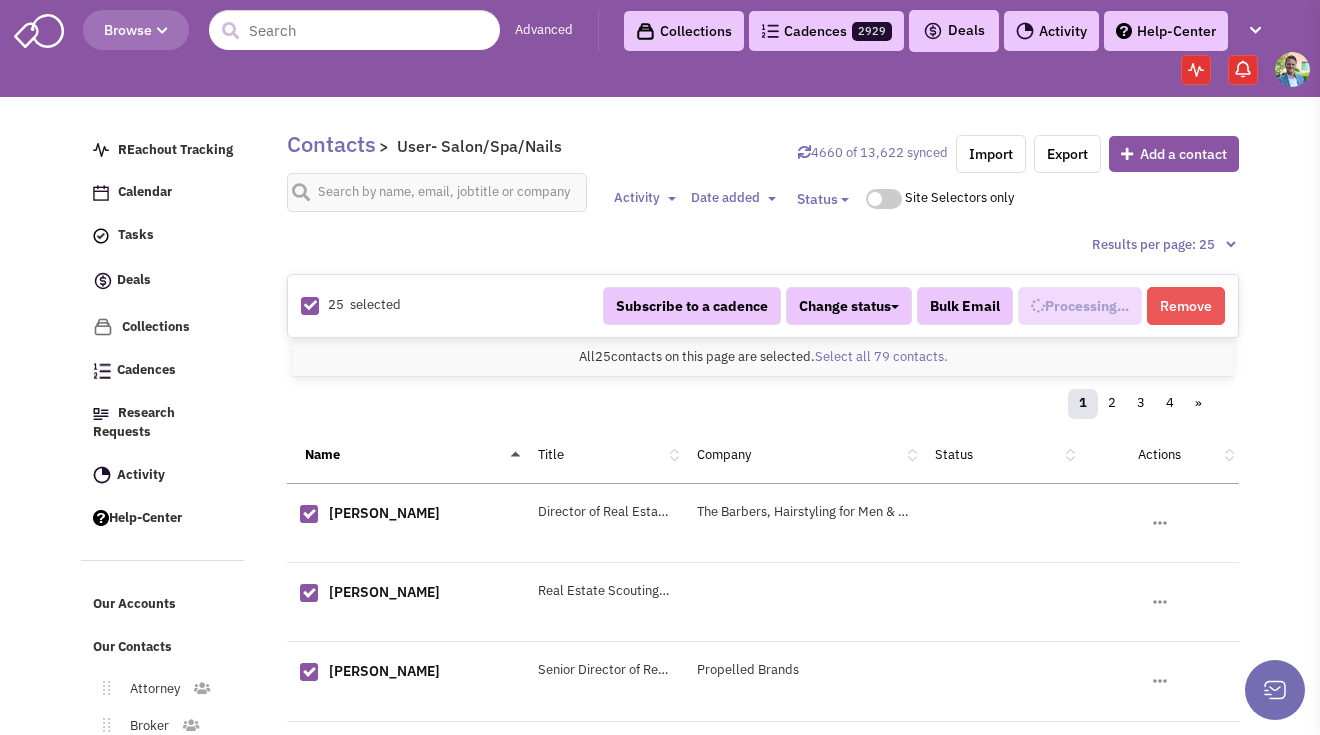 select on "711" 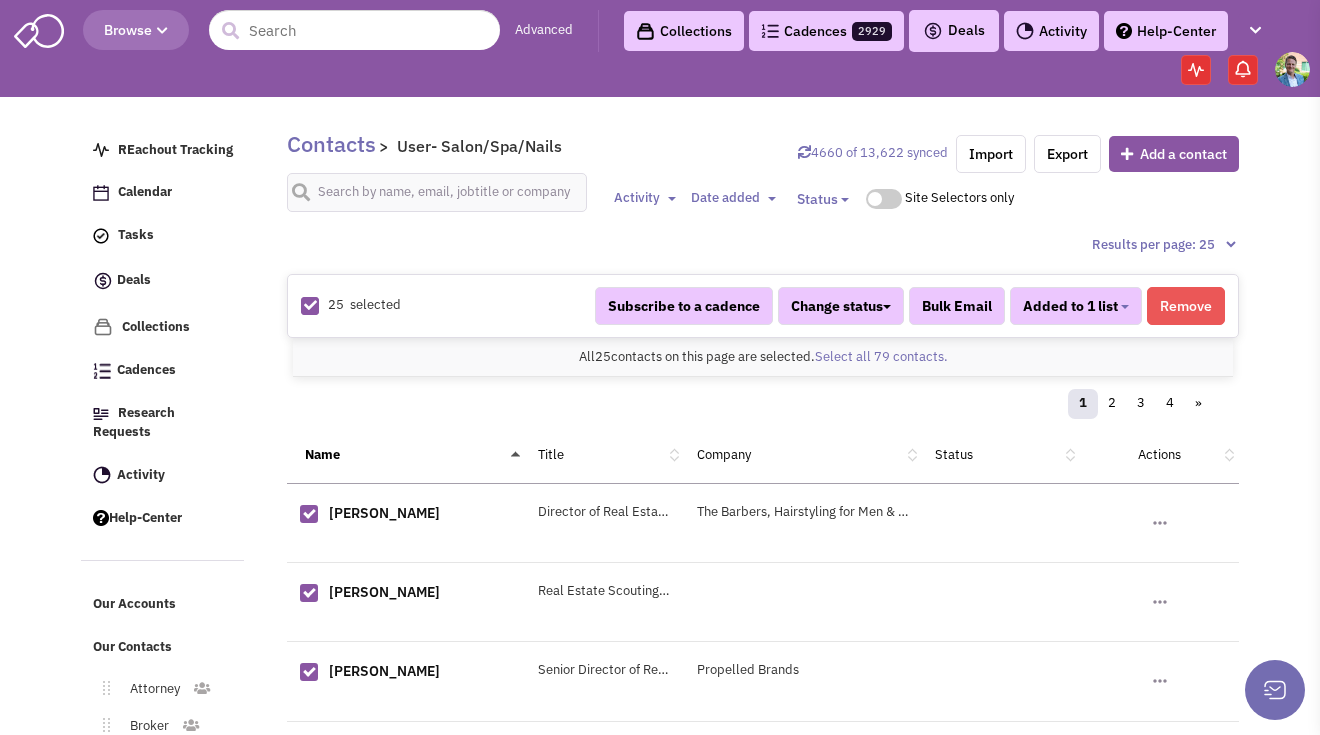 scroll, scrollTop: 1243, scrollLeft: 0, axis: vertical 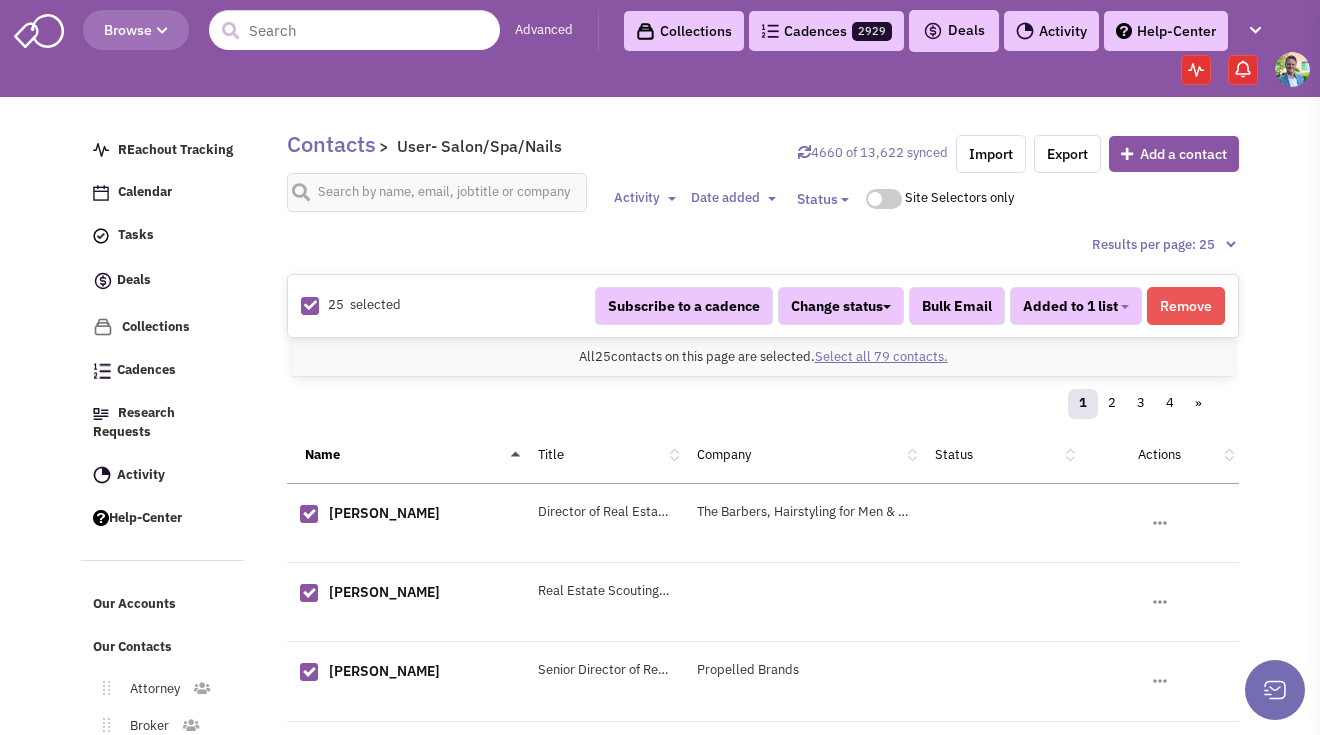click on "Select all 79 contacts." at bounding box center (881, 356) 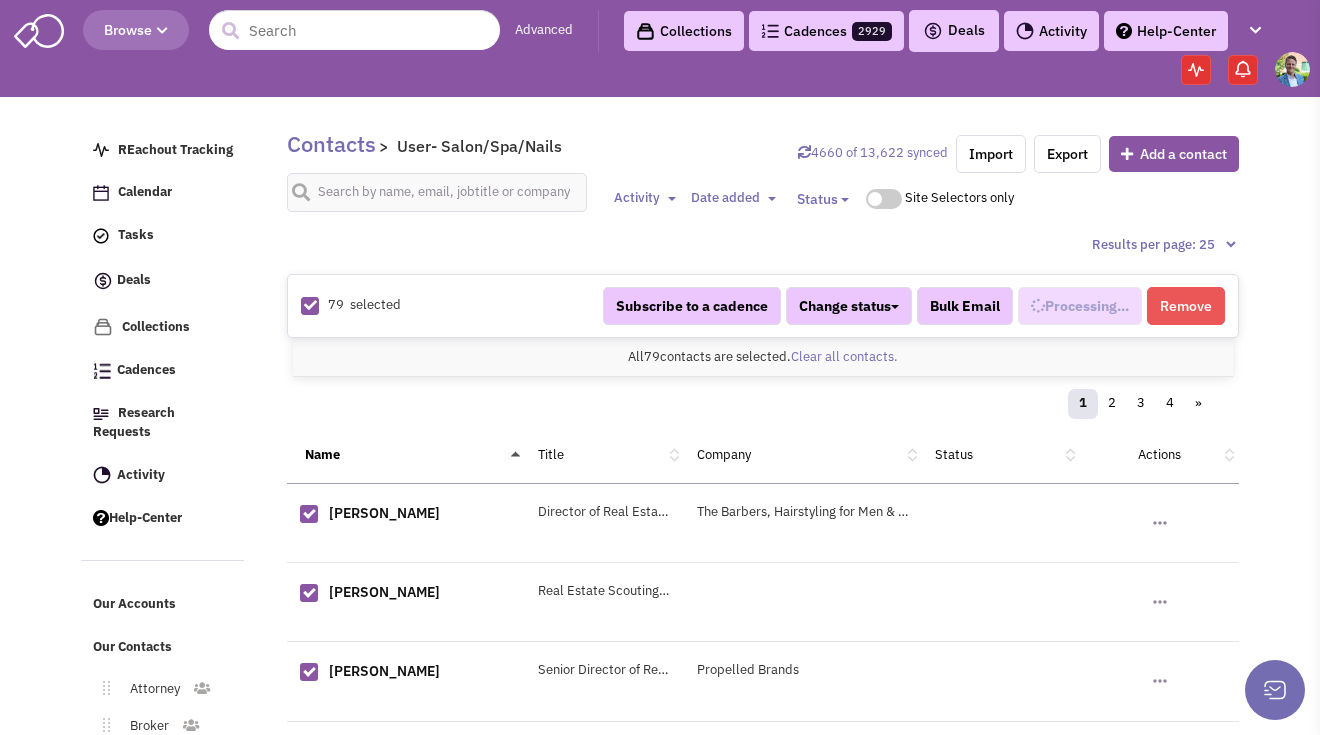 select on "711" 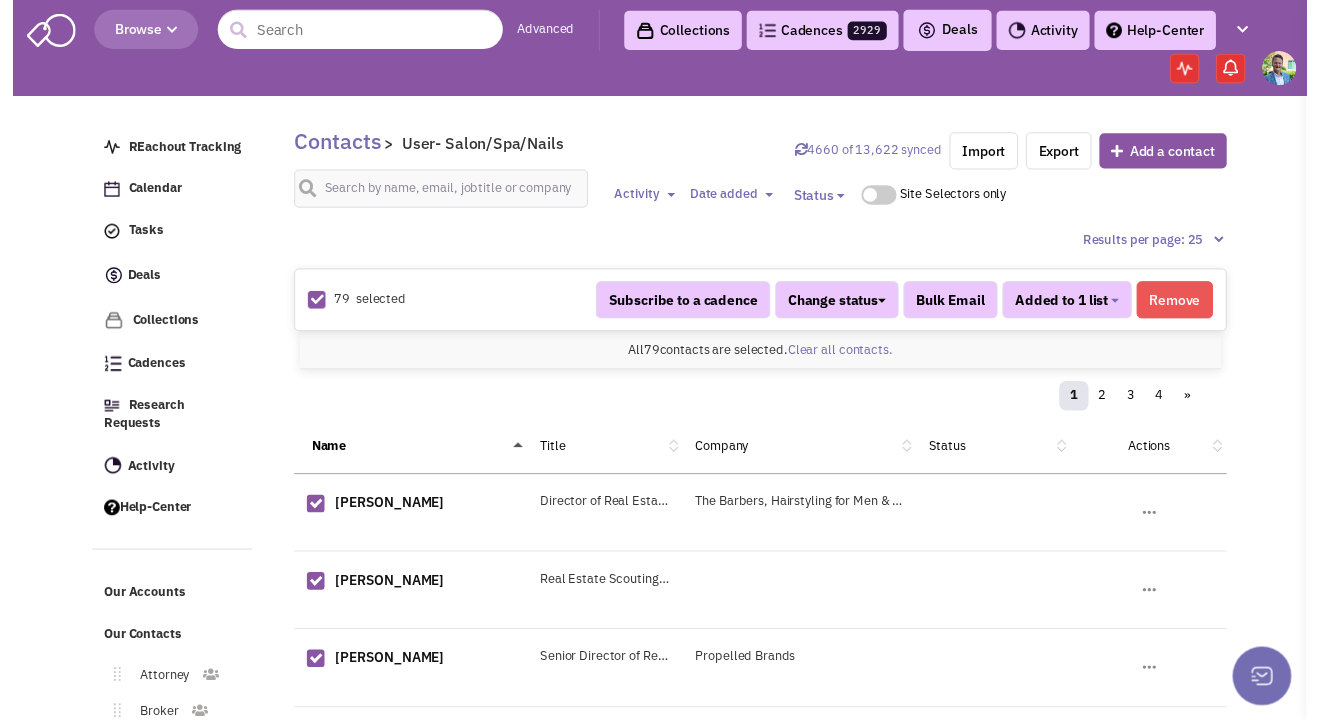 scroll, scrollTop: 1243, scrollLeft: 0, axis: vertical 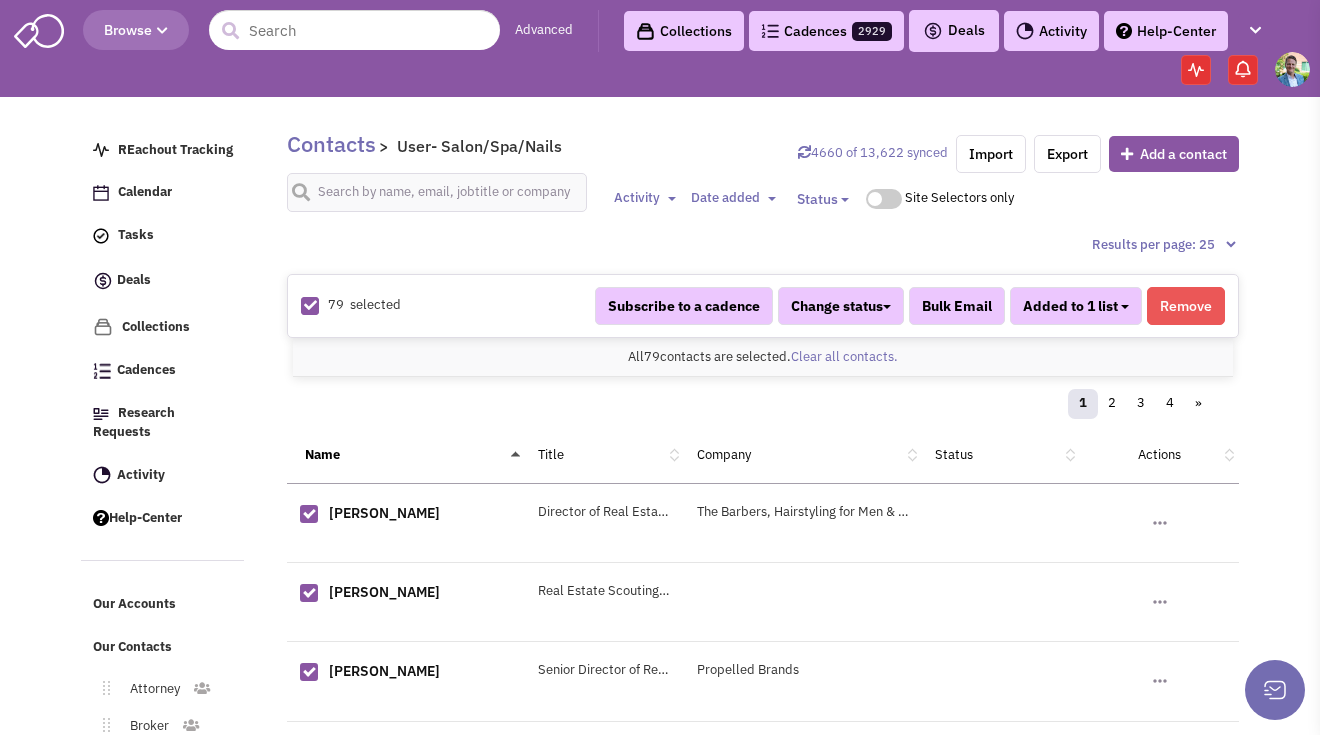 click on "Added to 1 list" at bounding box center (1076, 306) 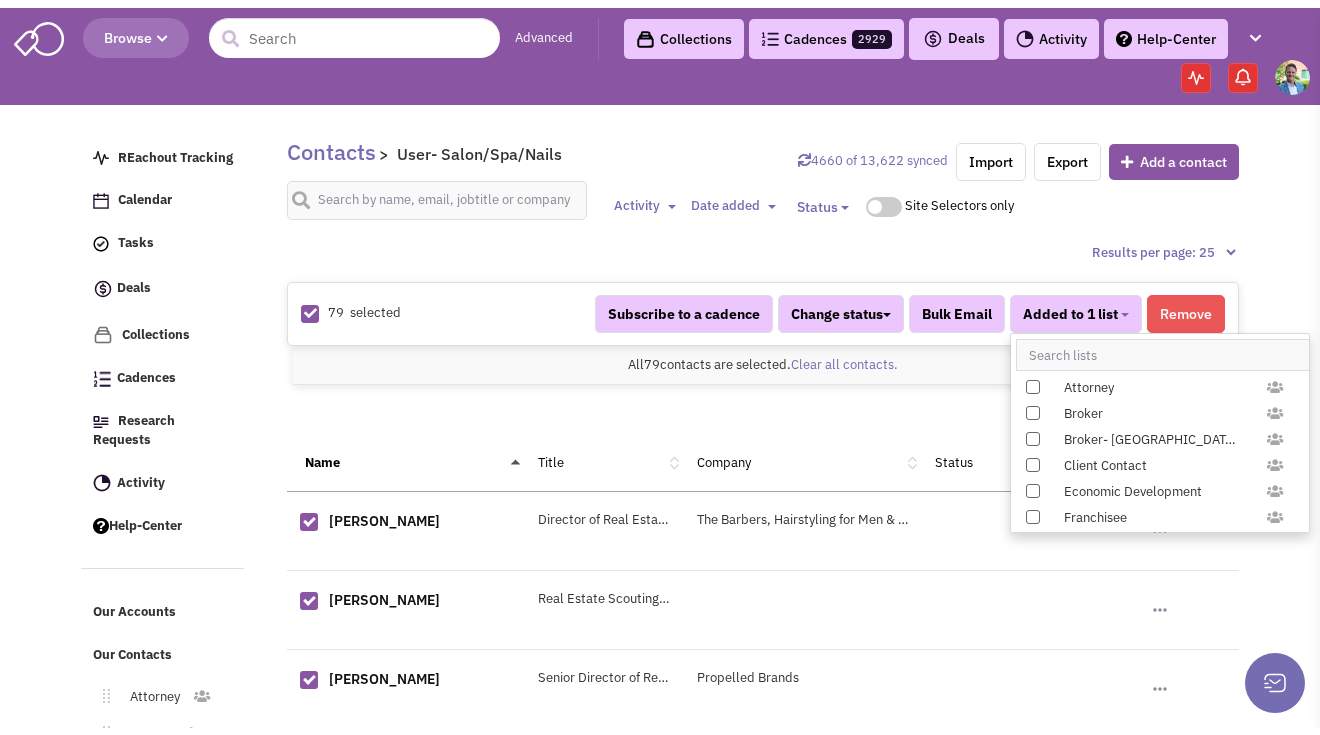 scroll, scrollTop: 1958, scrollLeft: 0, axis: vertical 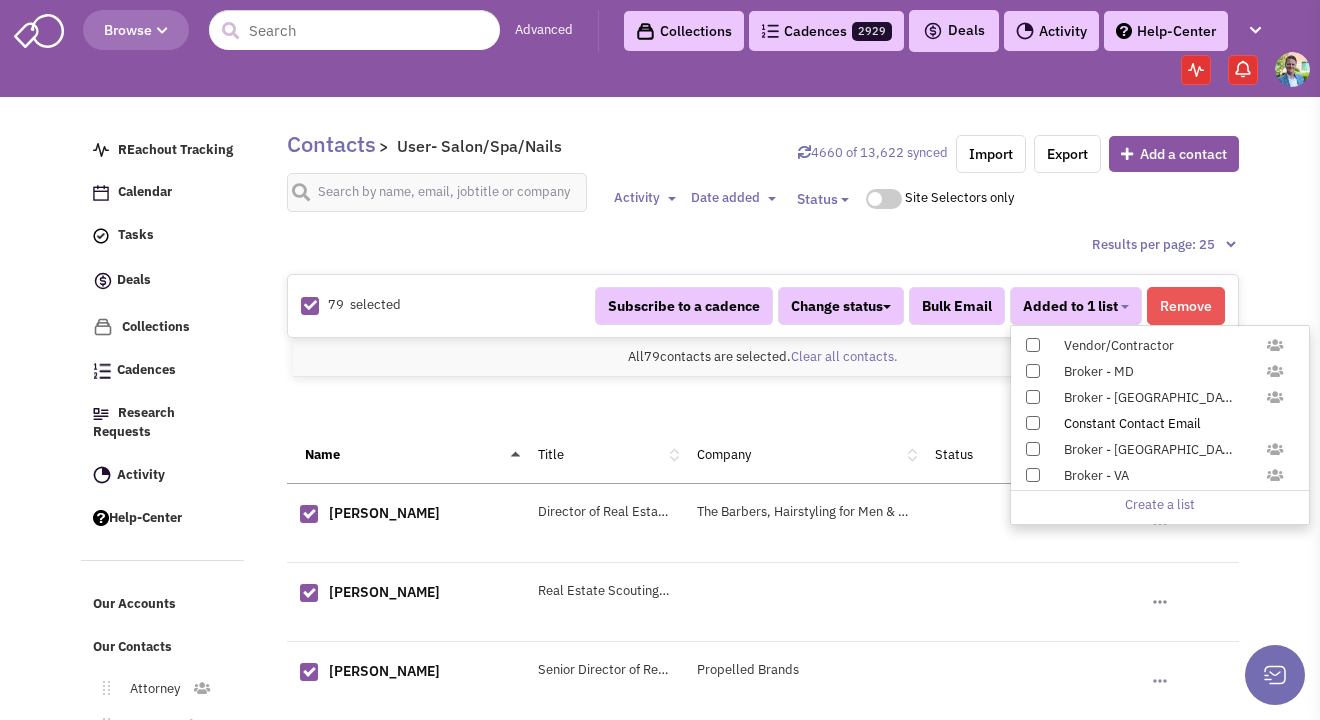 click at bounding box center [1033, 423] 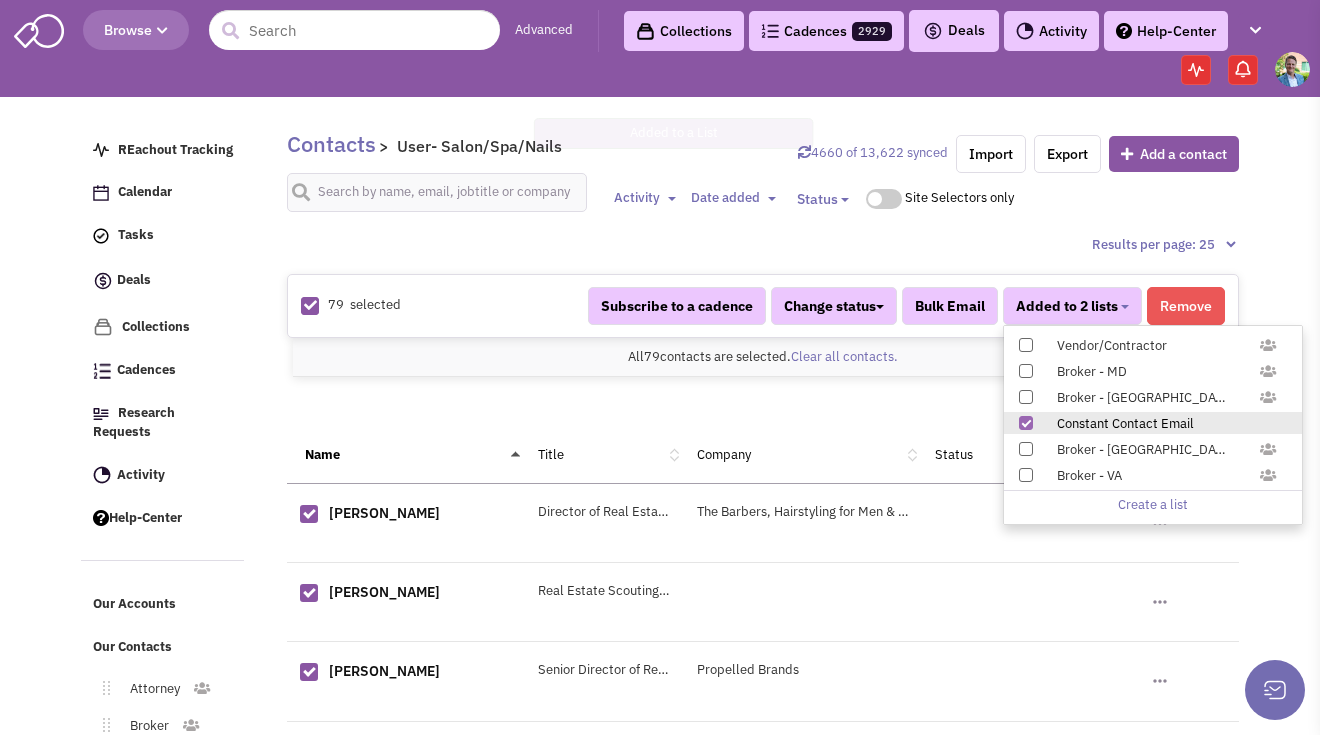 click on "Results per page: 25
Results per page: 50
Results per page: 75
Results per page: 100
79    selected
Subscribe to a cadence
Change status
Have not contacted
Reached out
Interested
Not interested" at bounding box center (763, 1378) 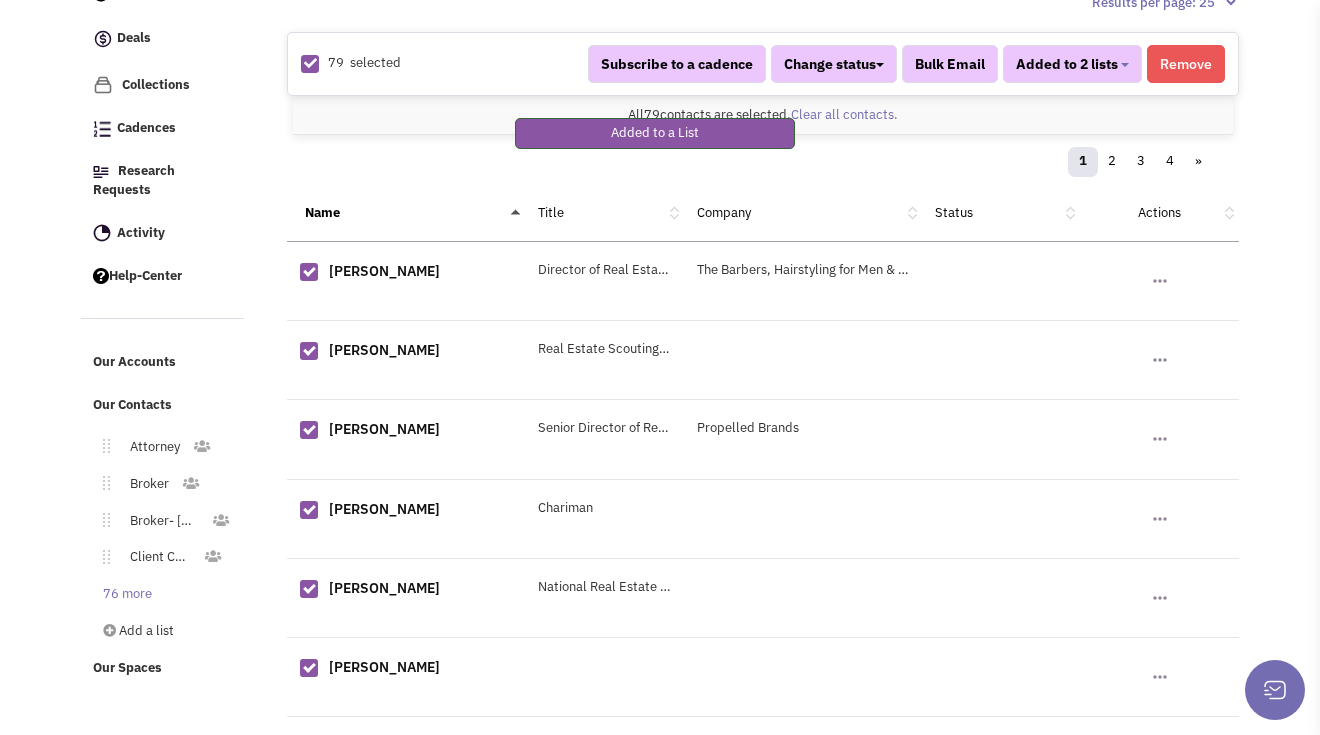 scroll, scrollTop: 380, scrollLeft: 0, axis: vertical 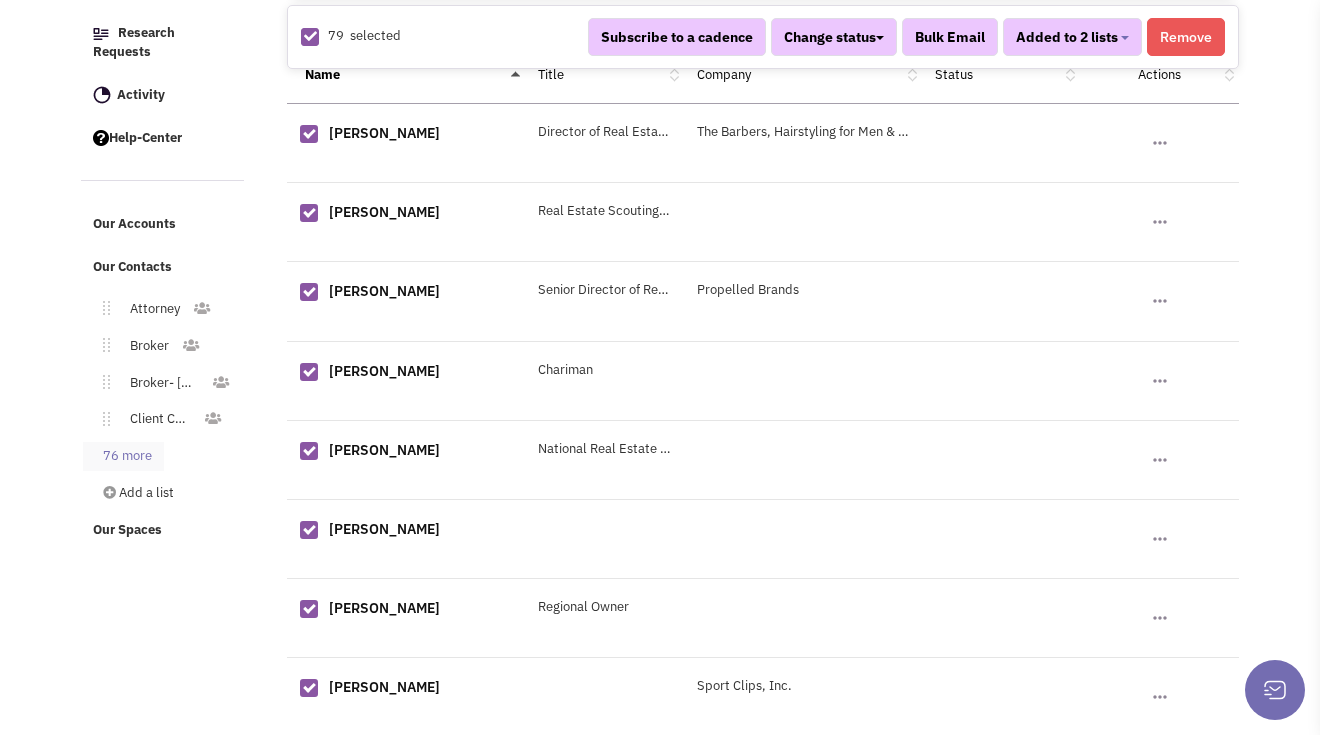 click on "76 more" at bounding box center (123, 456) 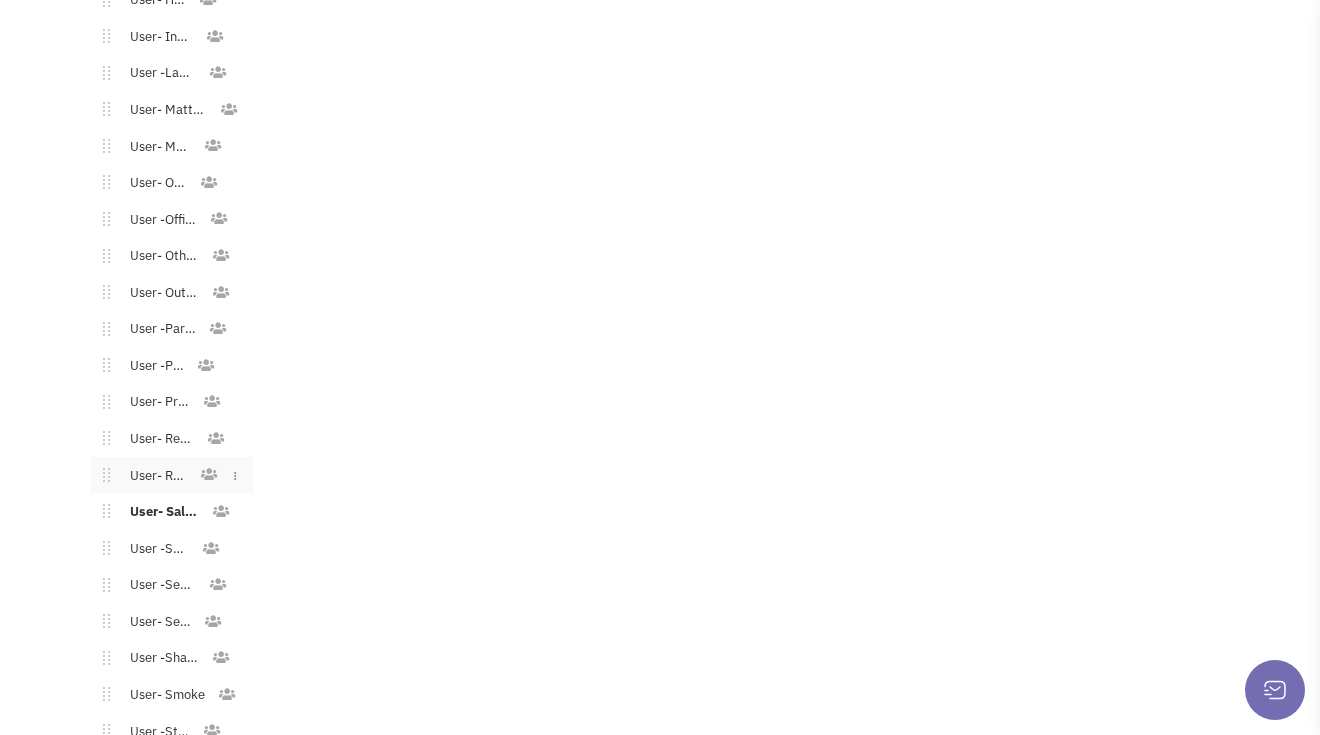 scroll, scrollTop: 2568, scrollLeft: 0, axis: vertical 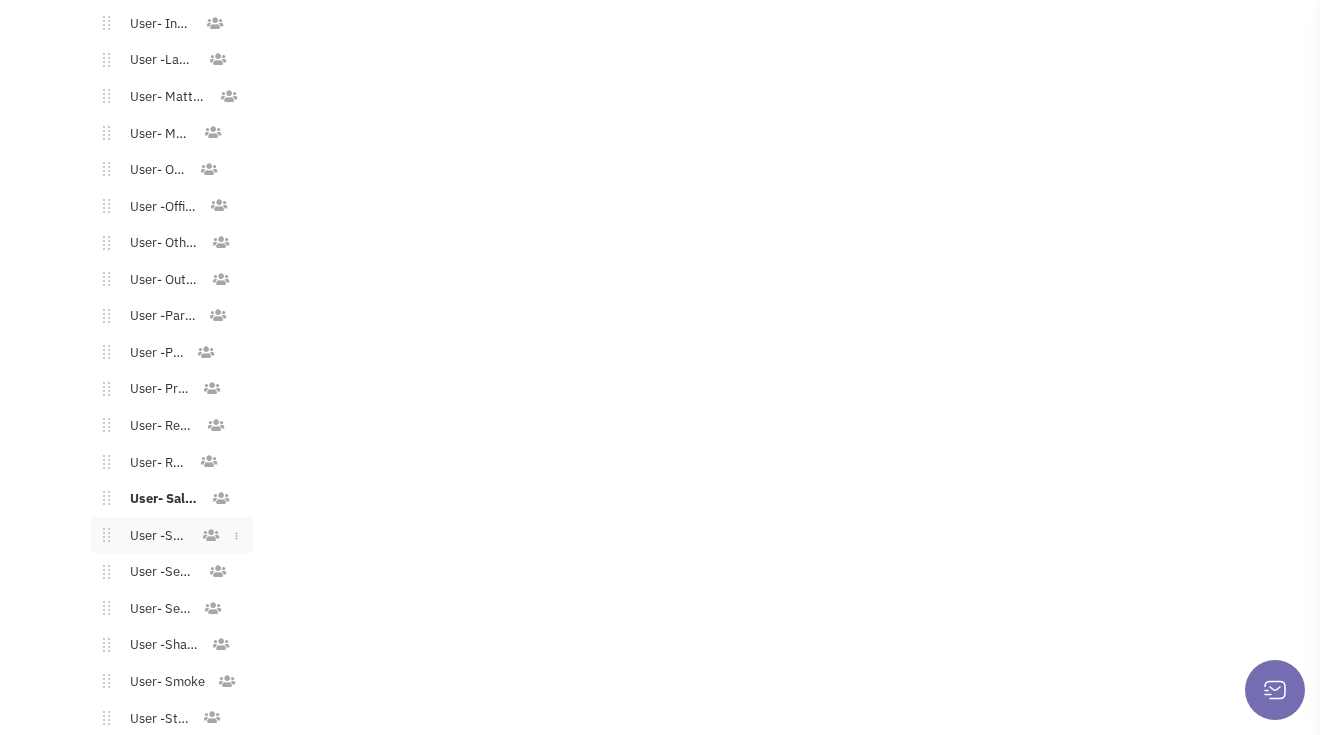 click on "User -School" at bounding box center [155, 536] 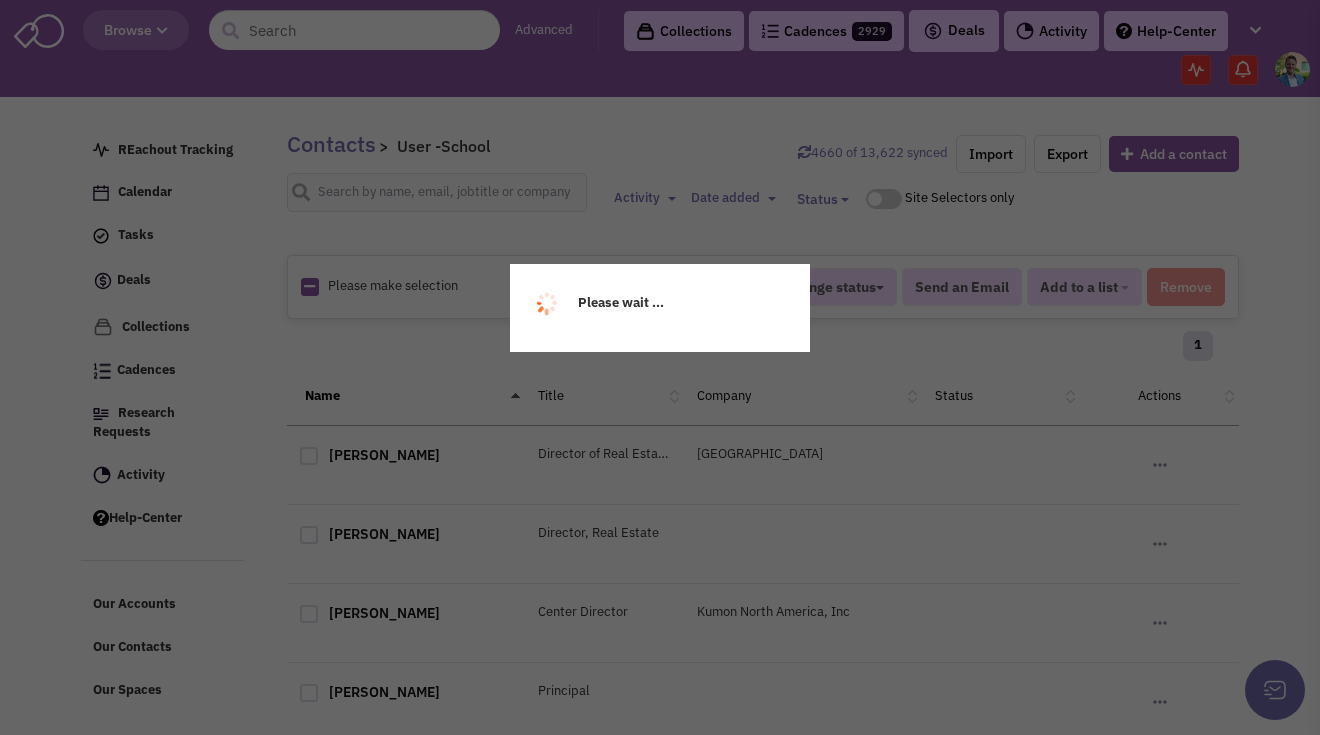 scroll, scrollTop: 0, scrollLeft: 0, axis: both 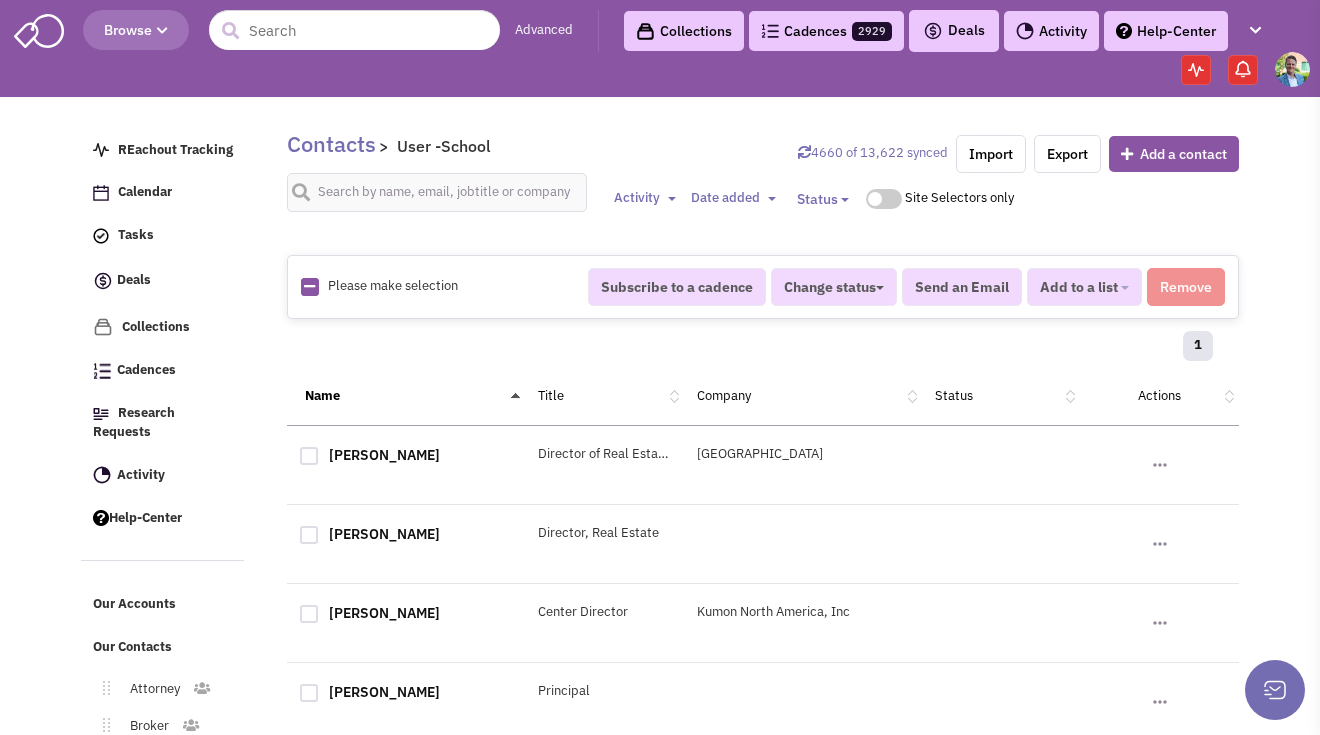 click at bounding box center (309, 286) 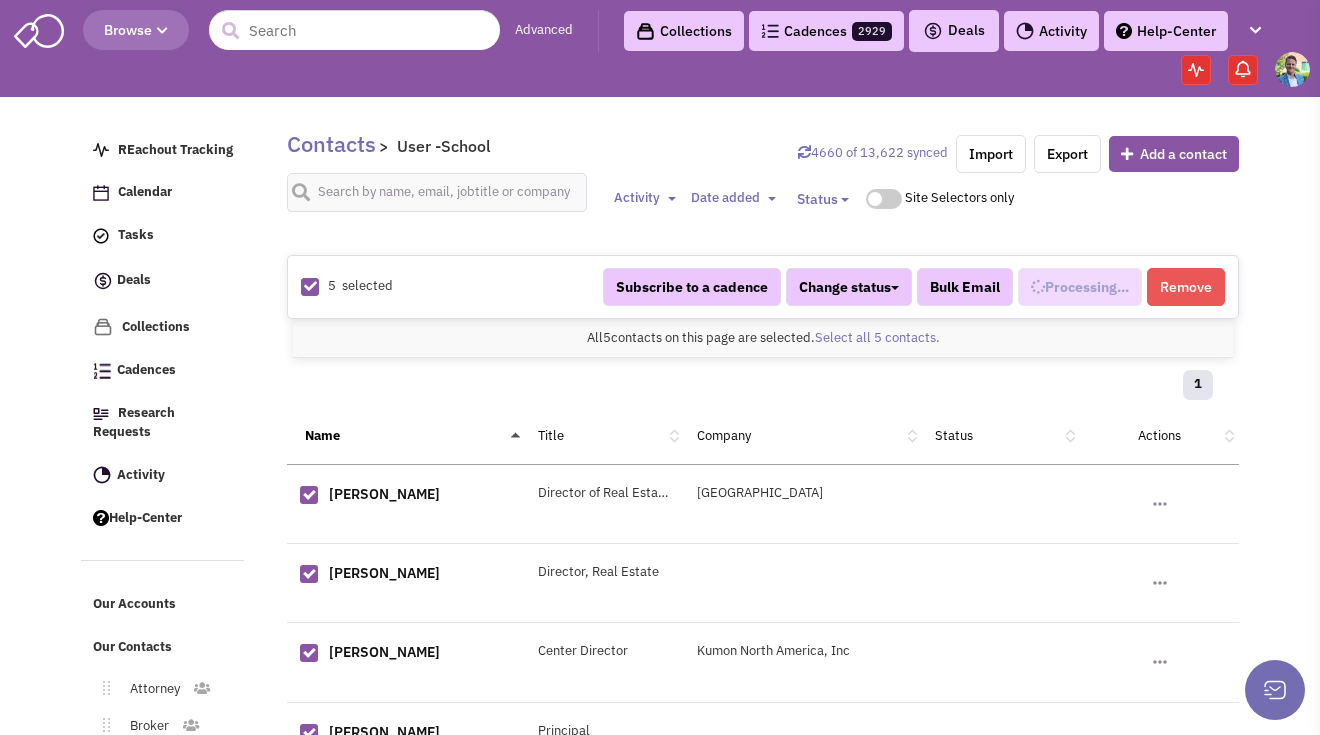 scroll, scrollTop: 1262, scrollLeft: 0, axis: vertical 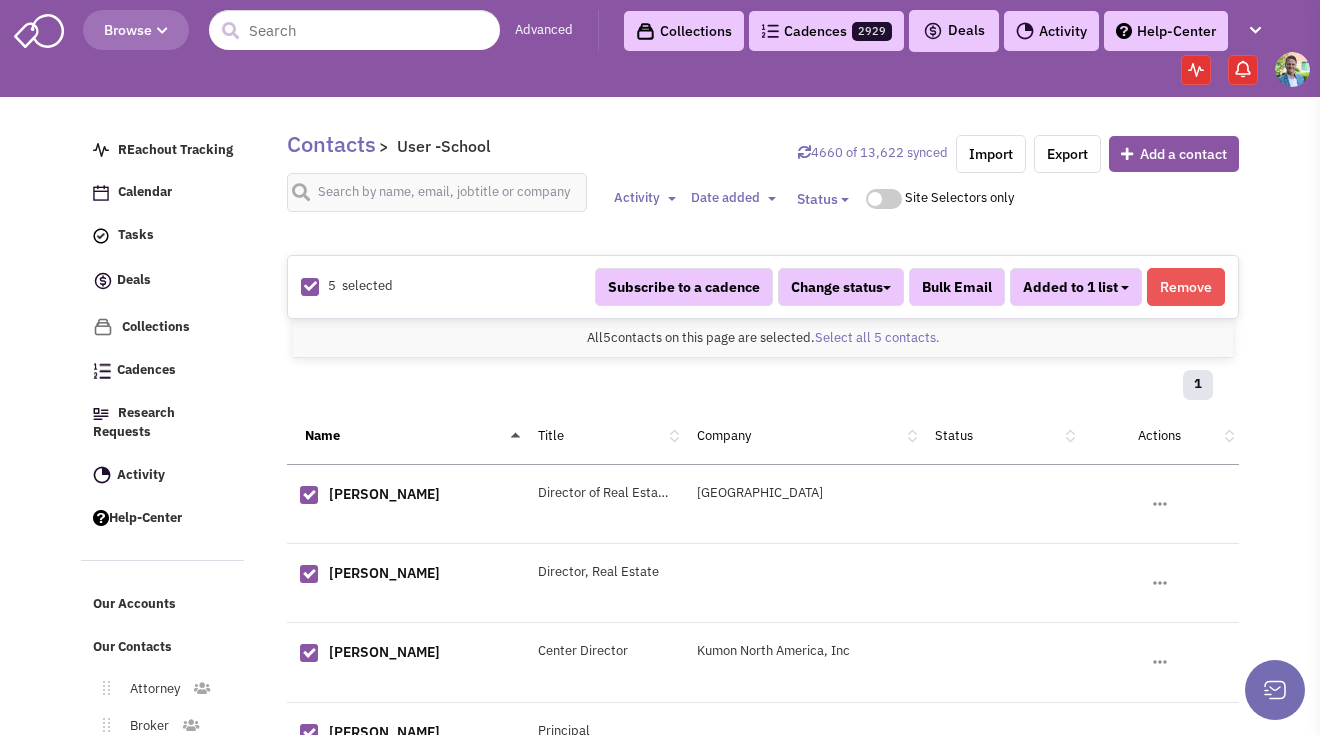 click on "Added to 1 list" at bounding box center (1076, 287) 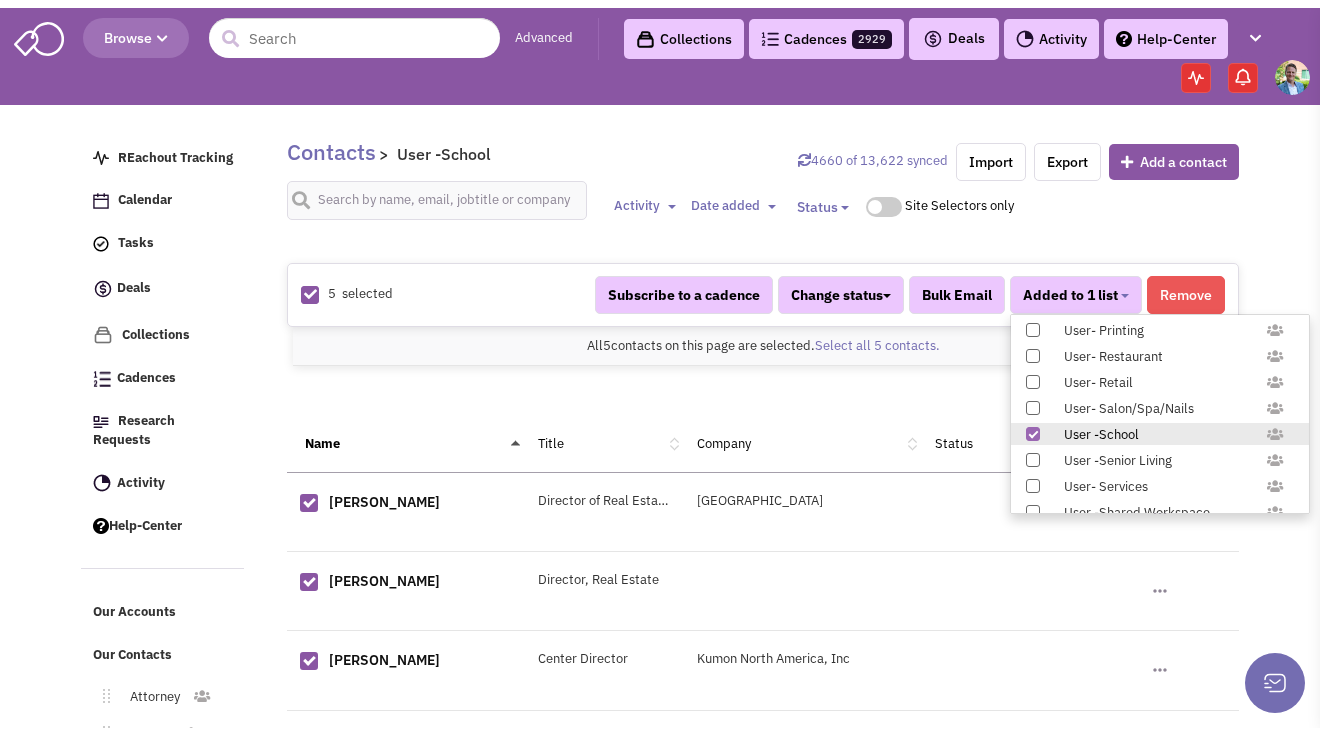 scroll, scrollTop: 1958, scrollLeft: 0, axis: vertical 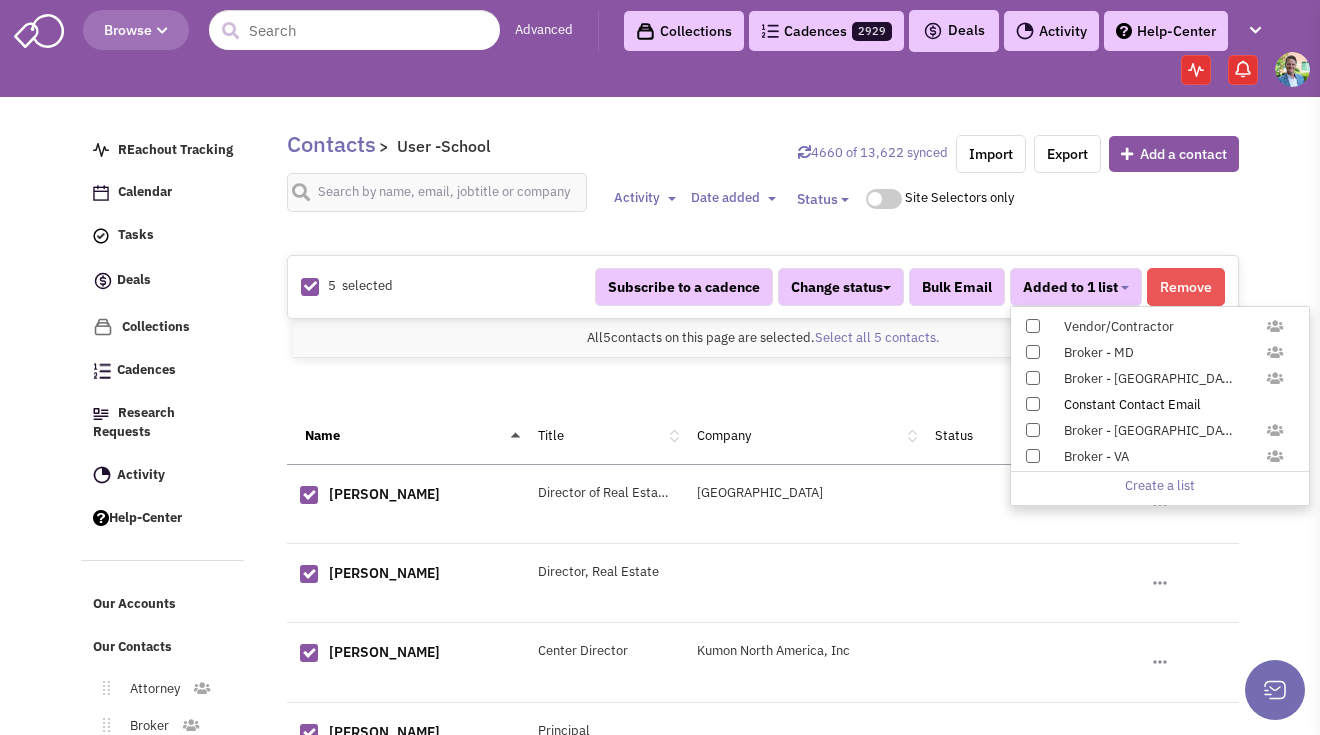 click at bounding box center [1033, 404] 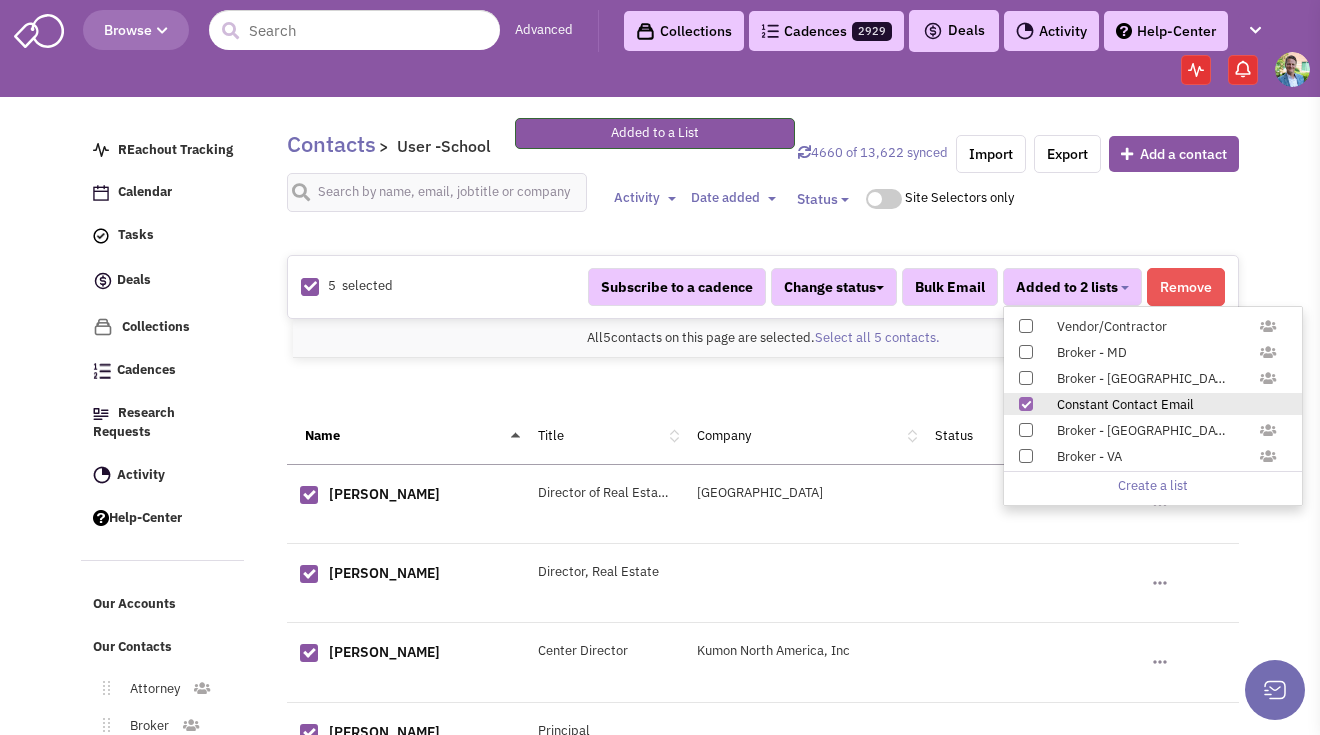 scroll, scrollTop: 185, scrollLeft: 0, axis: vertical 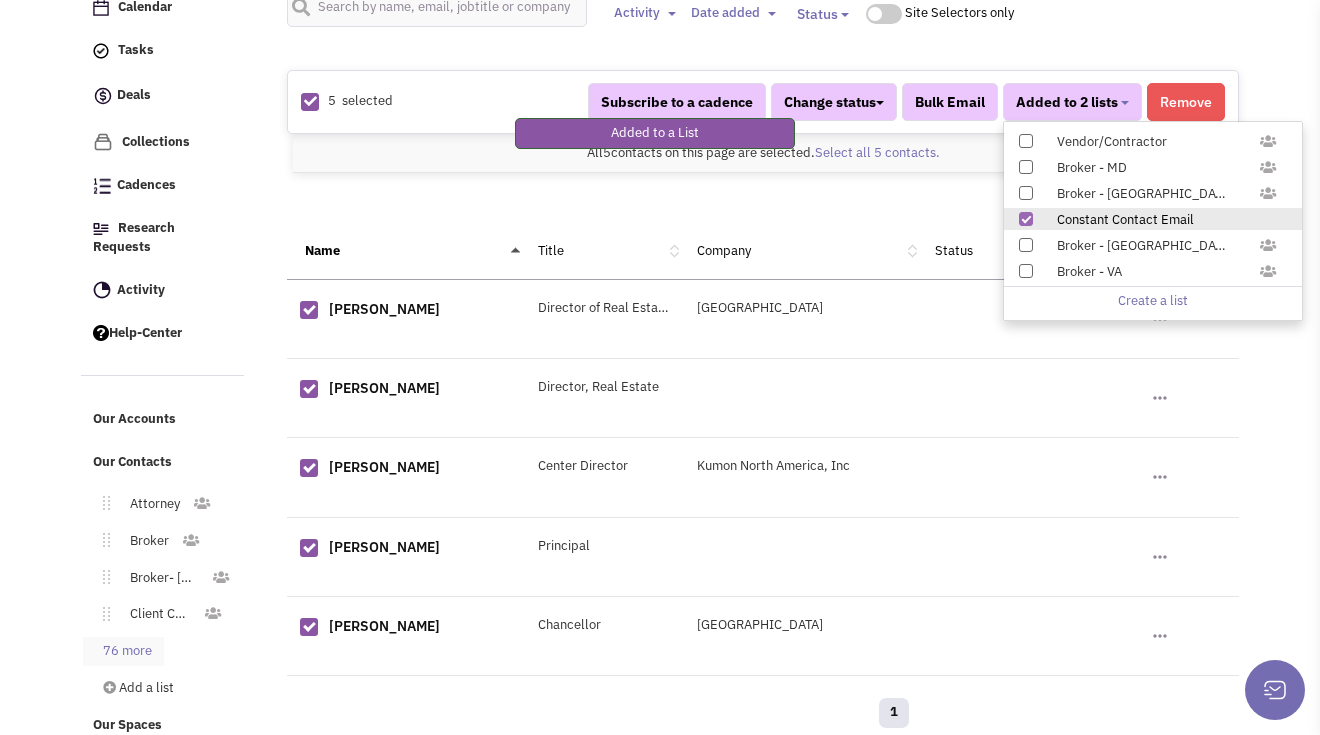 click on "76 more" at bounding box center (123, 651) 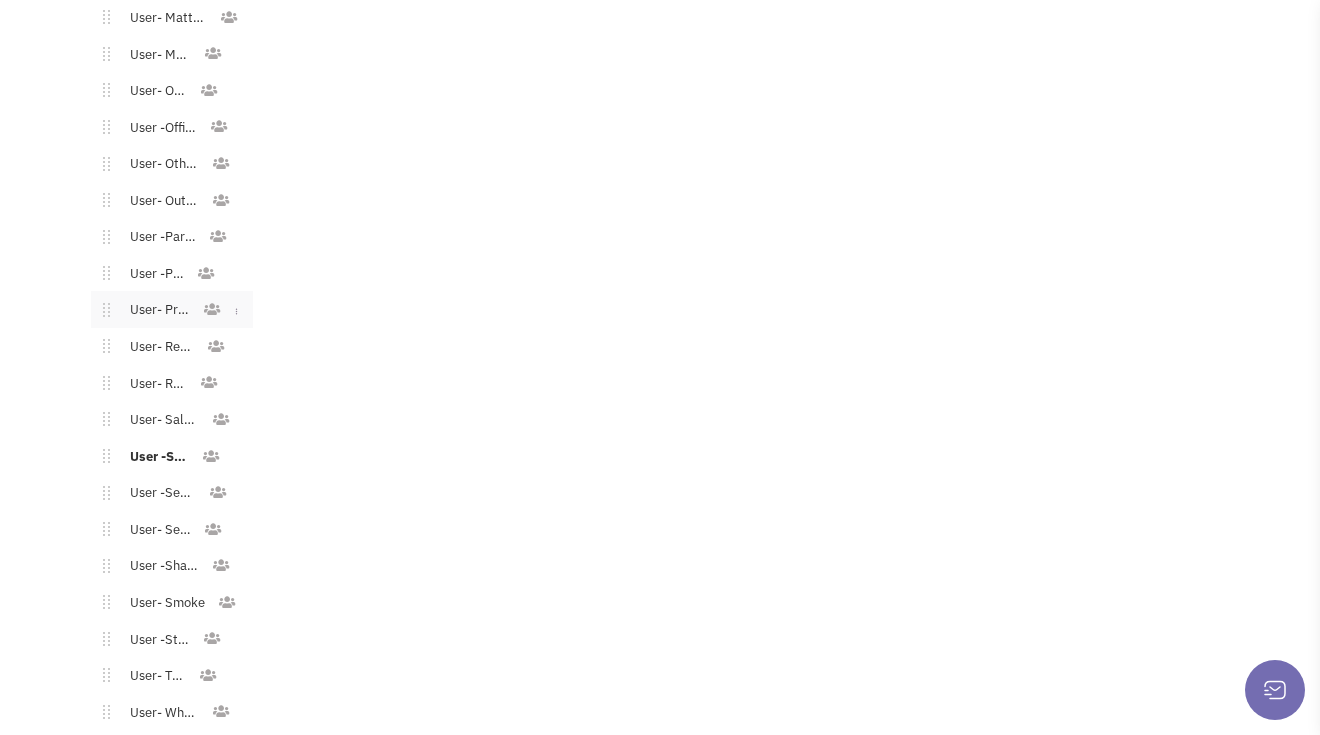scroll, scrollTop: 2659, scrollLeft: 0, axis: vertical 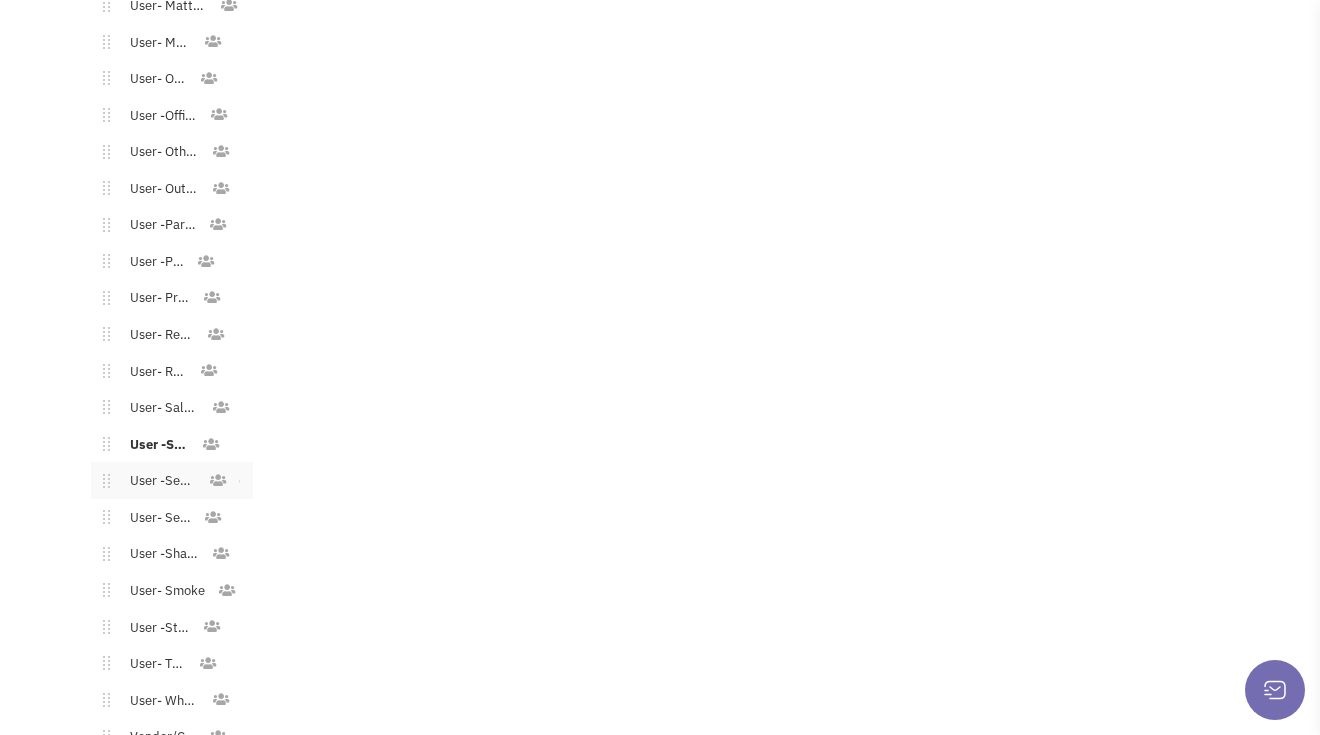 click on "User -Senior Living" at bounding box center [159, 481] 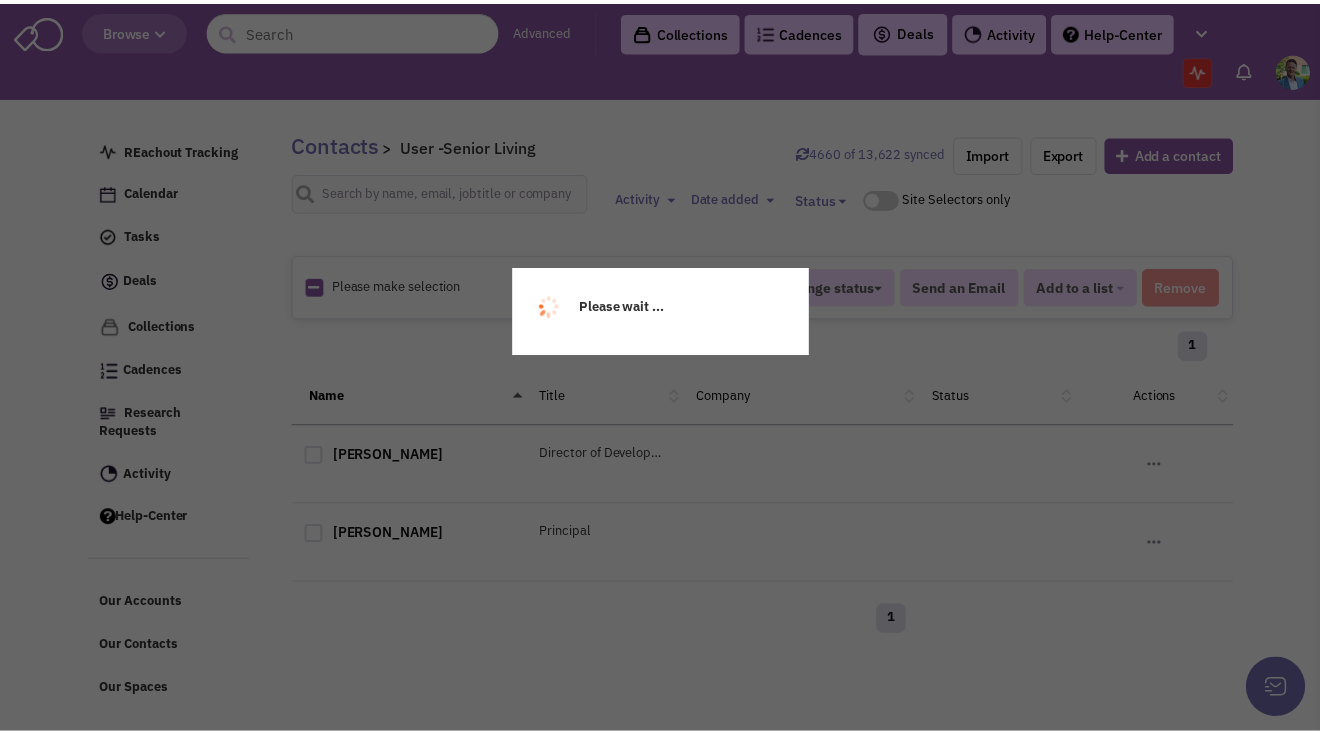 scroll, scrollTop: 0, scrollLeft: 0, axis: both 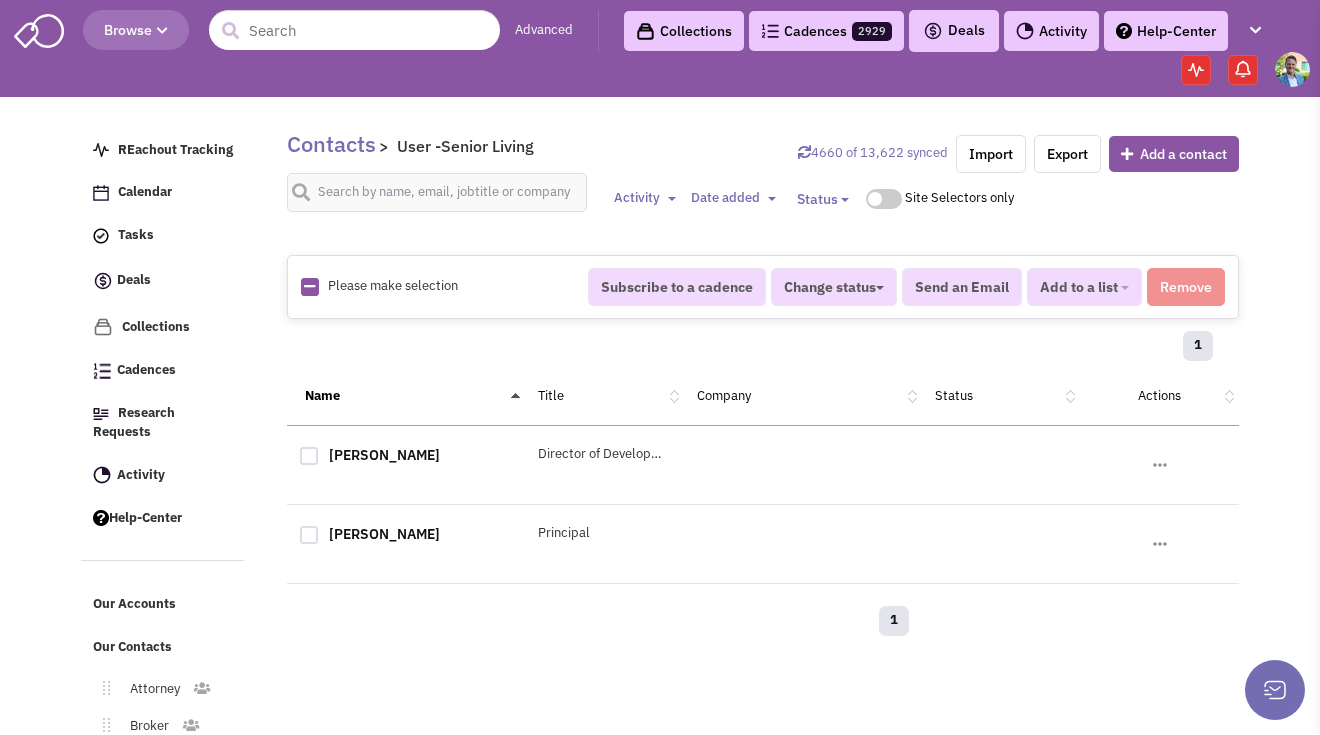 click at bounding box center [309, 286] 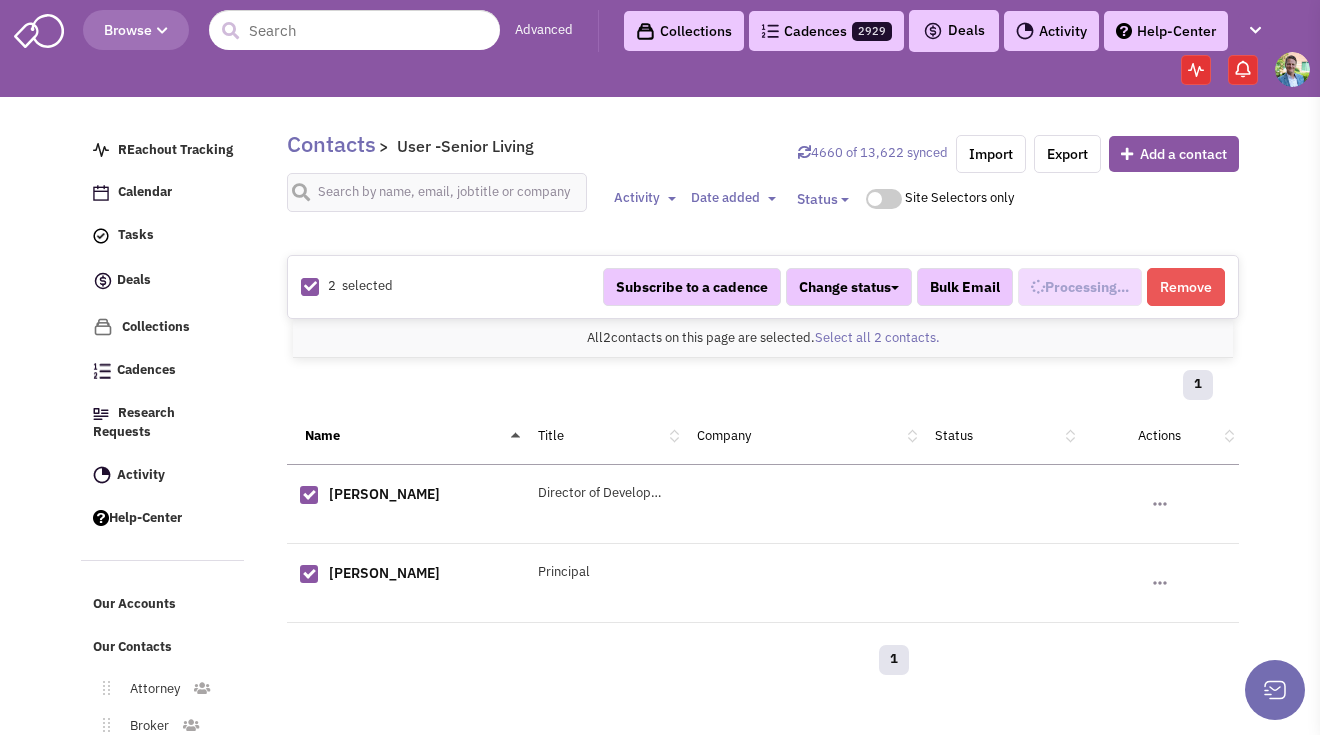scroll, scrollTop: 1281, scrollLeft: 0, axis: vertical 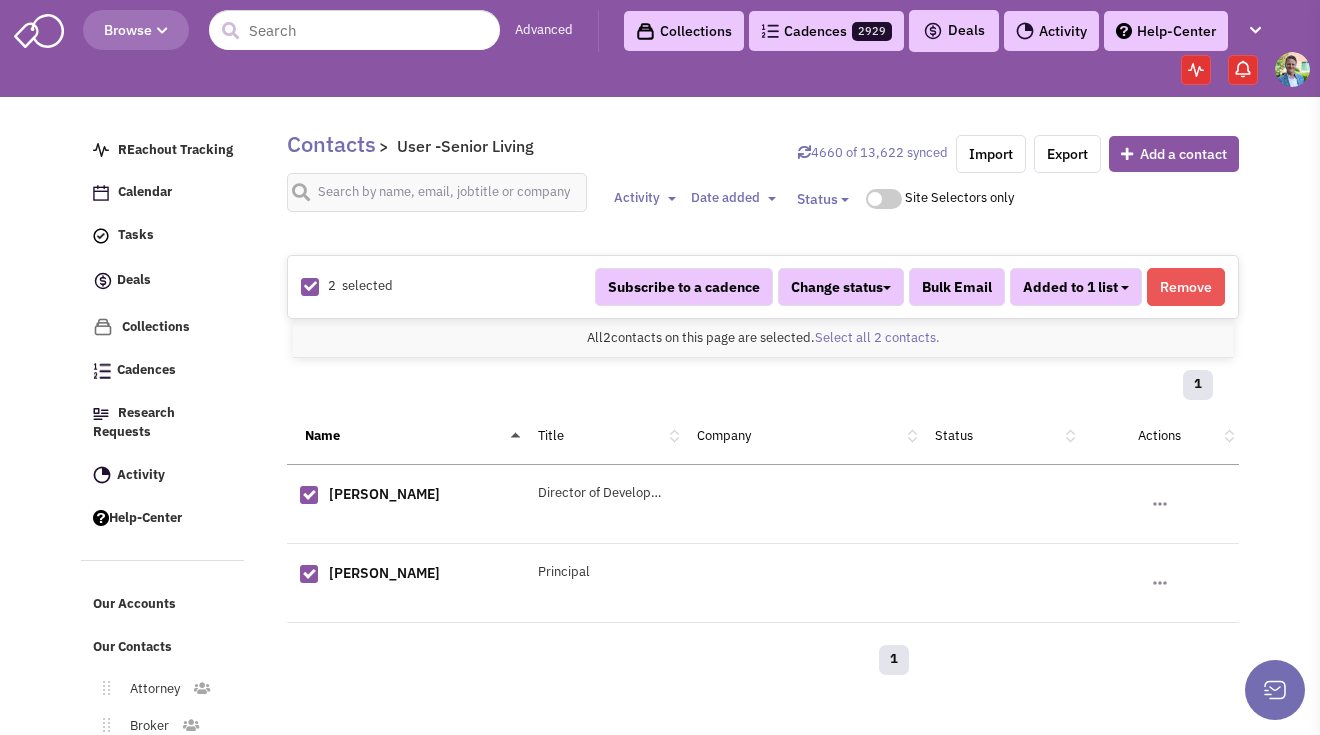 click at bounding box center (1125, 288) 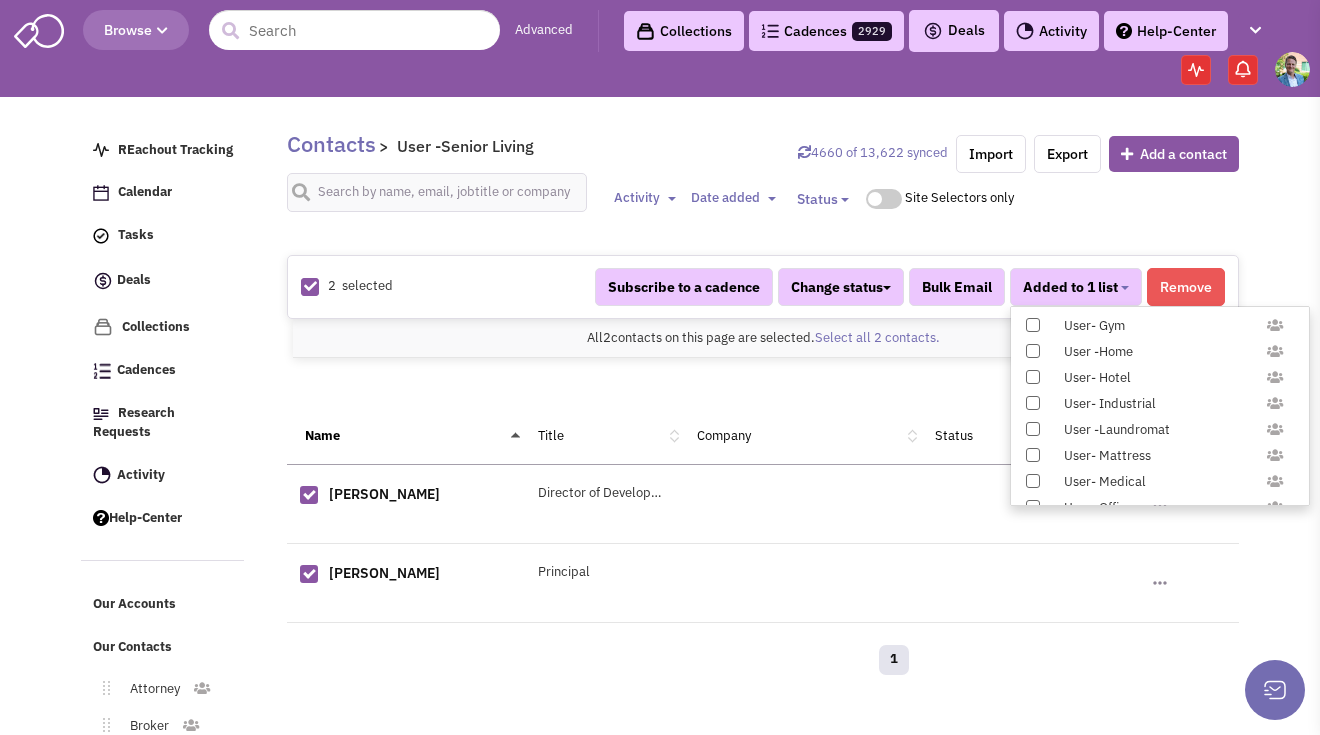 scroll, scrollTop: 1958, scrollLeft: 0, axis: vertical 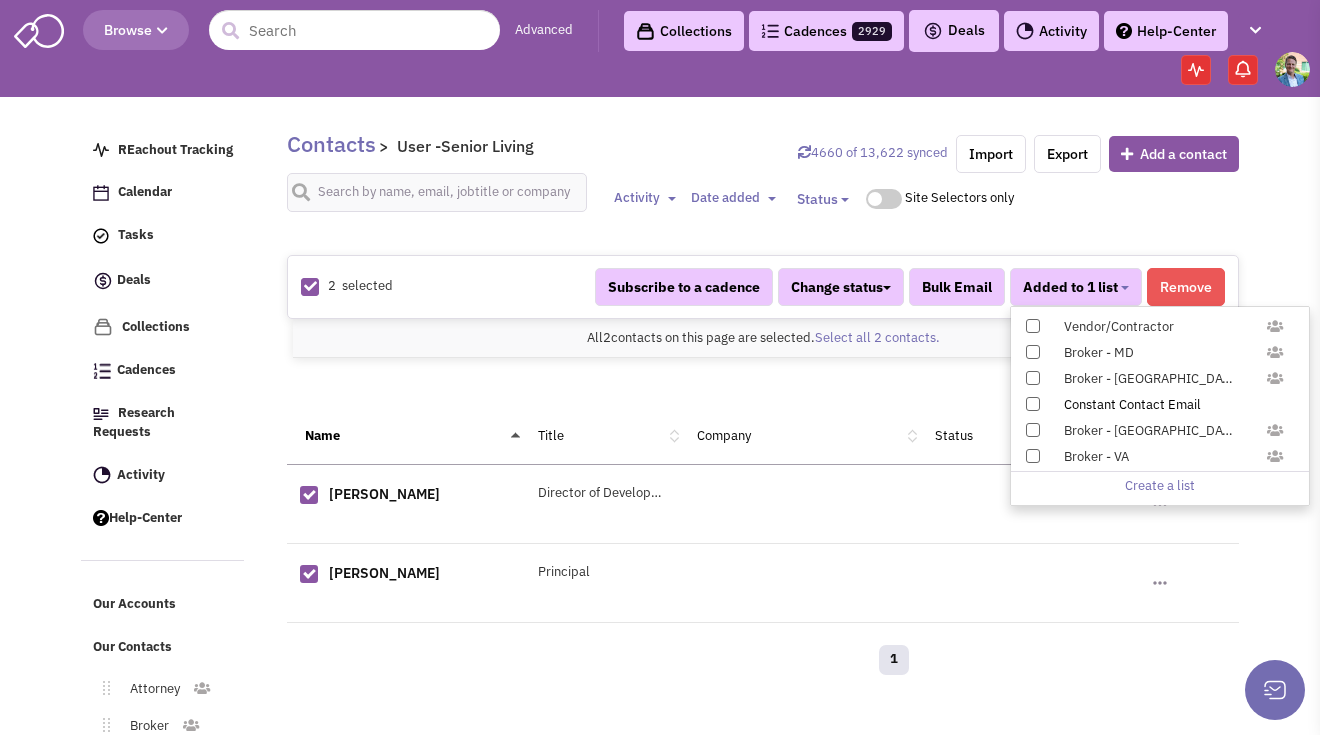 click at bounding box center [1033, 404] 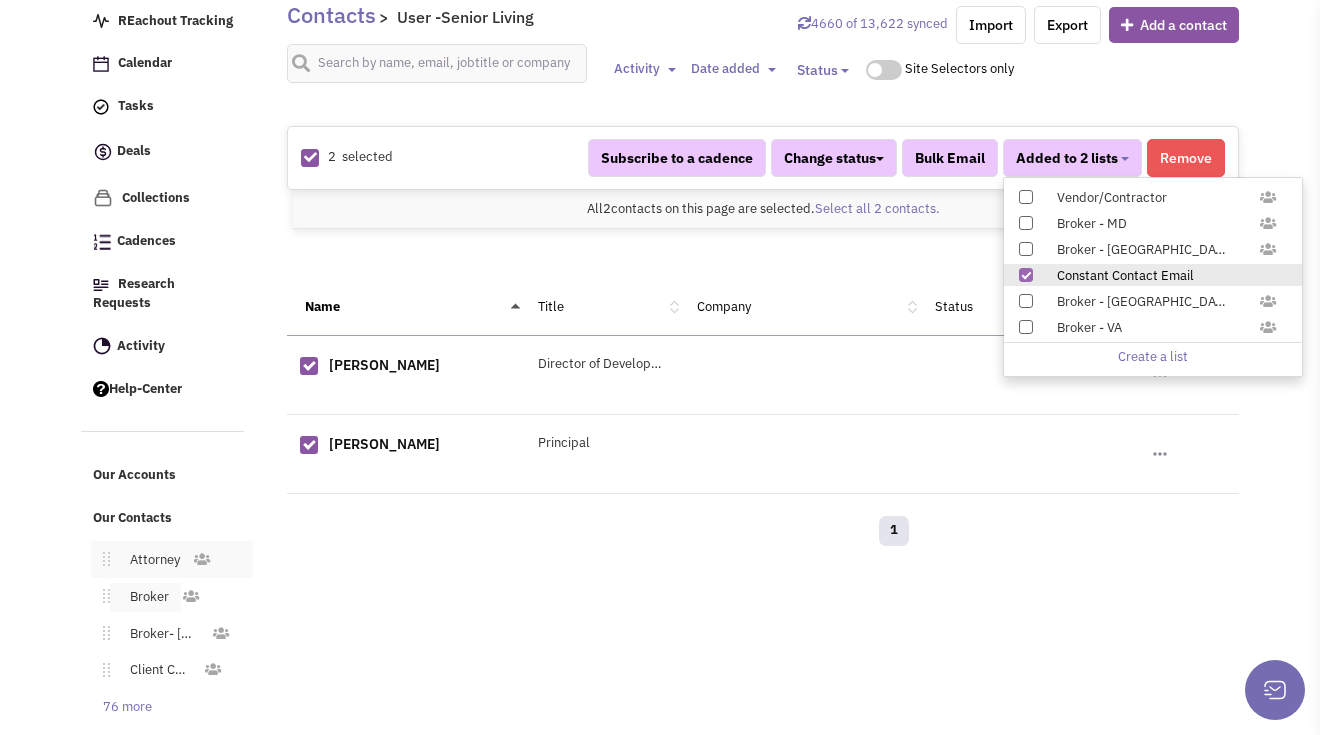 scroll, scrollTop: 179, scrollLeft: 0, axis: vertical 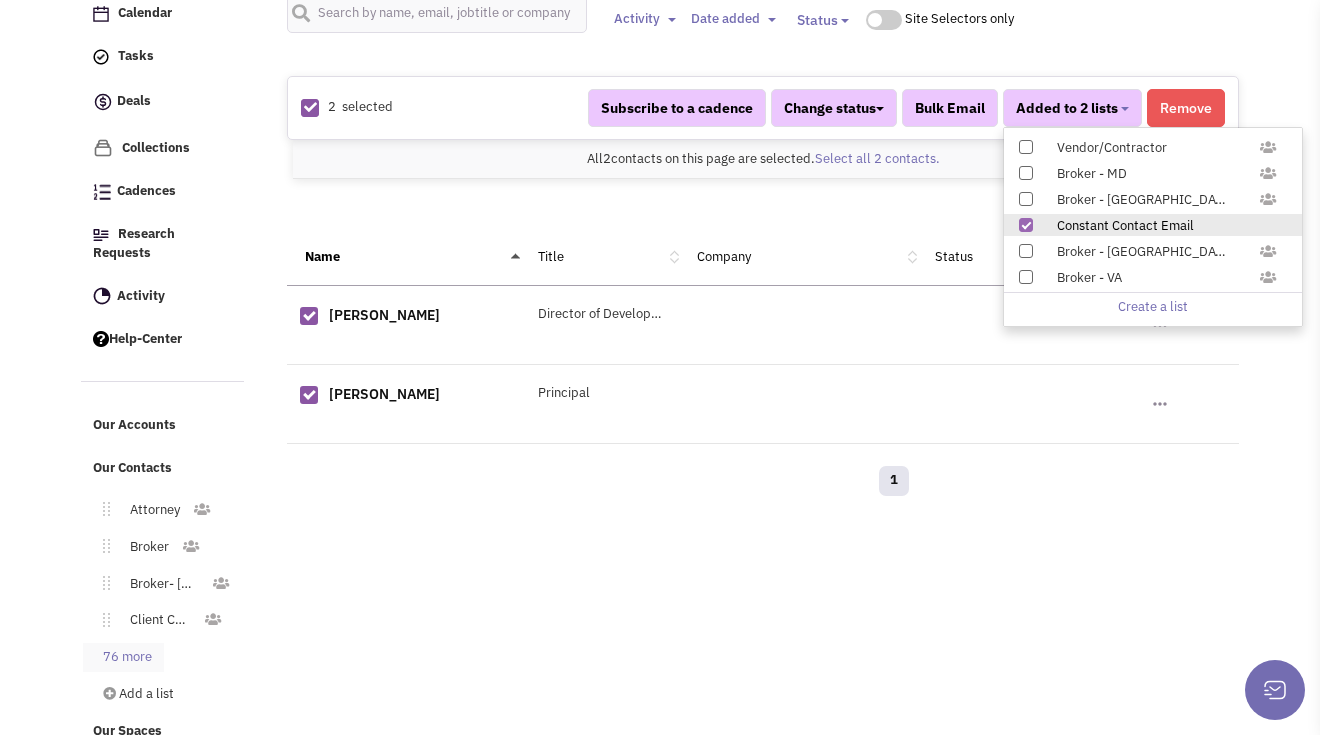 click on "76 more" at bounding box center (123, 657) 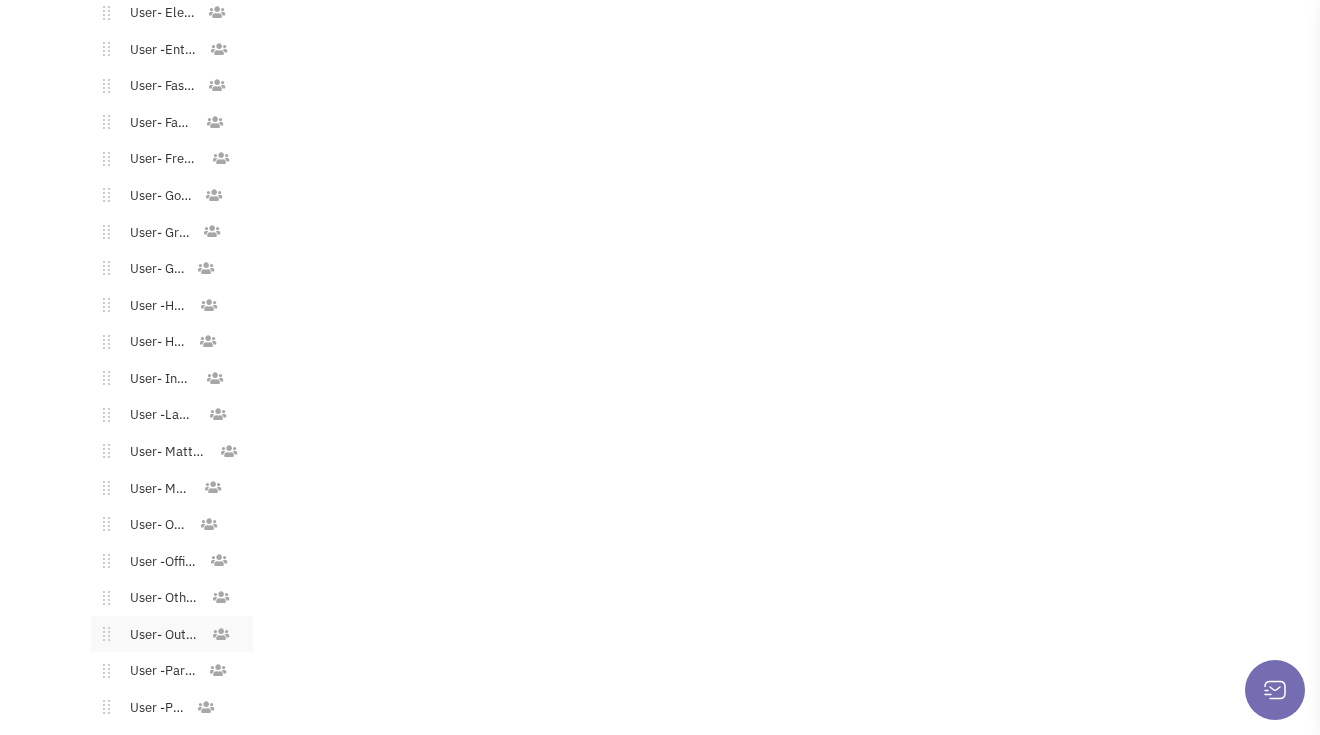 scroll, scrollTop: 2634, scrollLeft: 0, axis: vertical 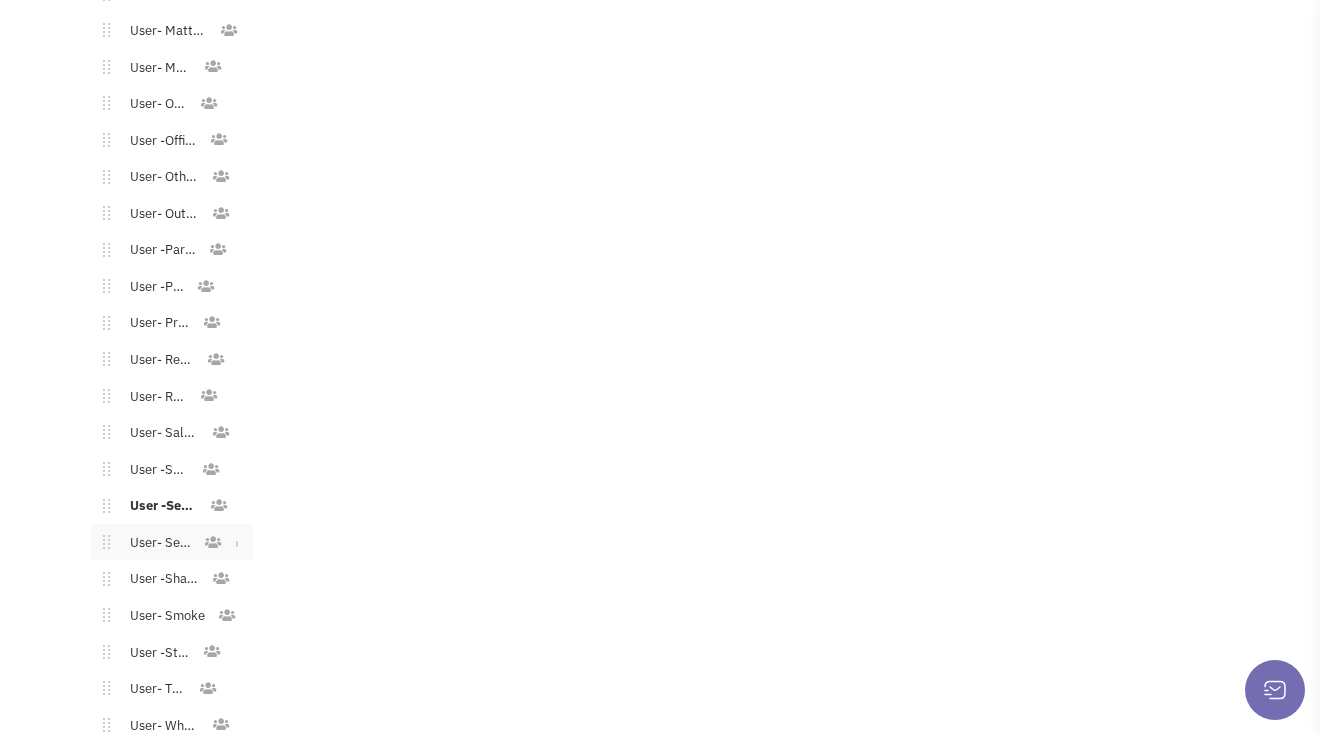click on "User- Services" at bounding box center (156, 543) 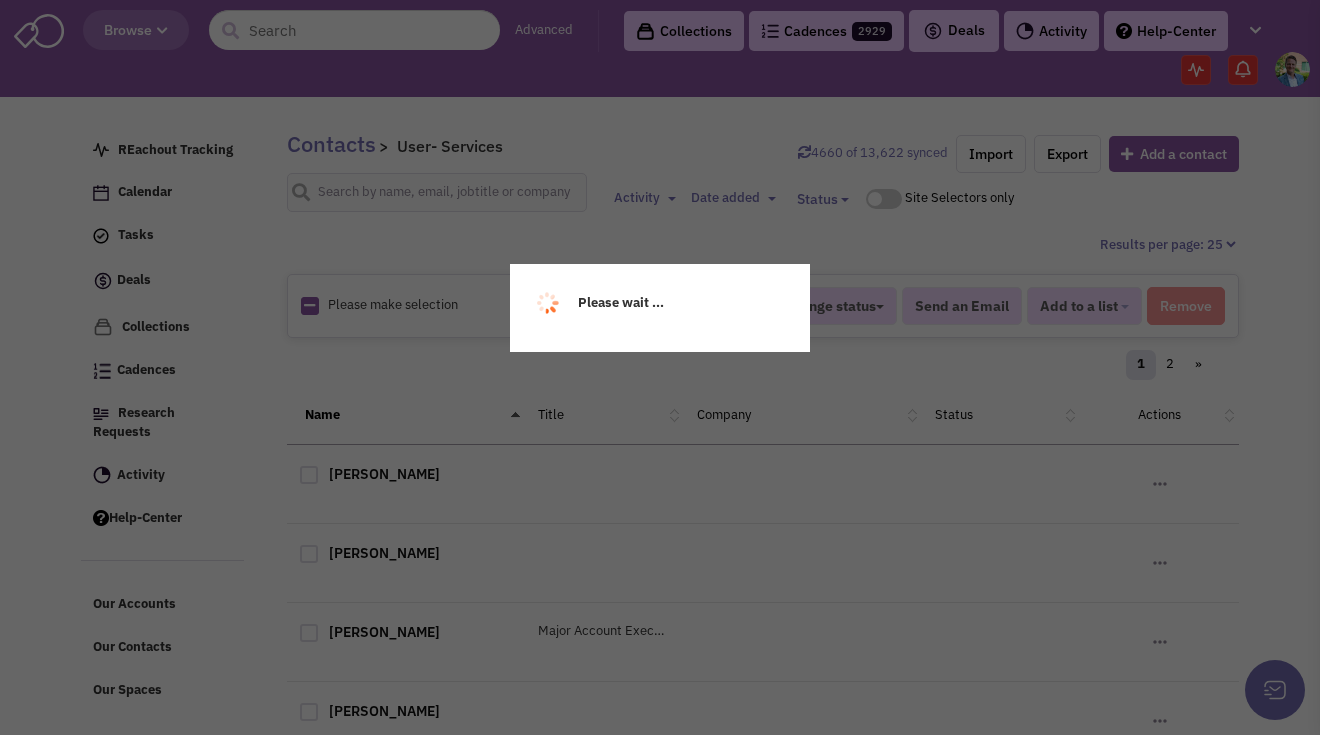 scroll, scrollTop: 0, scrollLeft: 0, axis: both 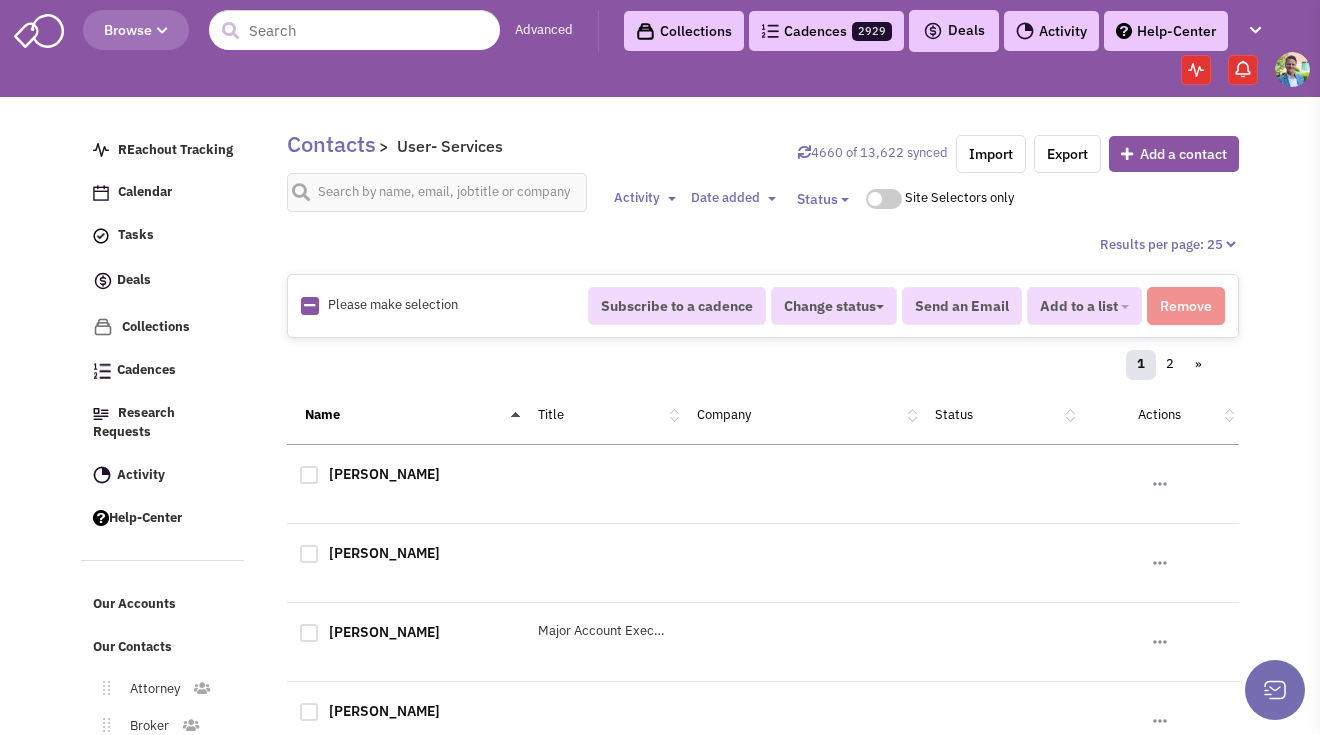 click at bounding box center (309, 305) 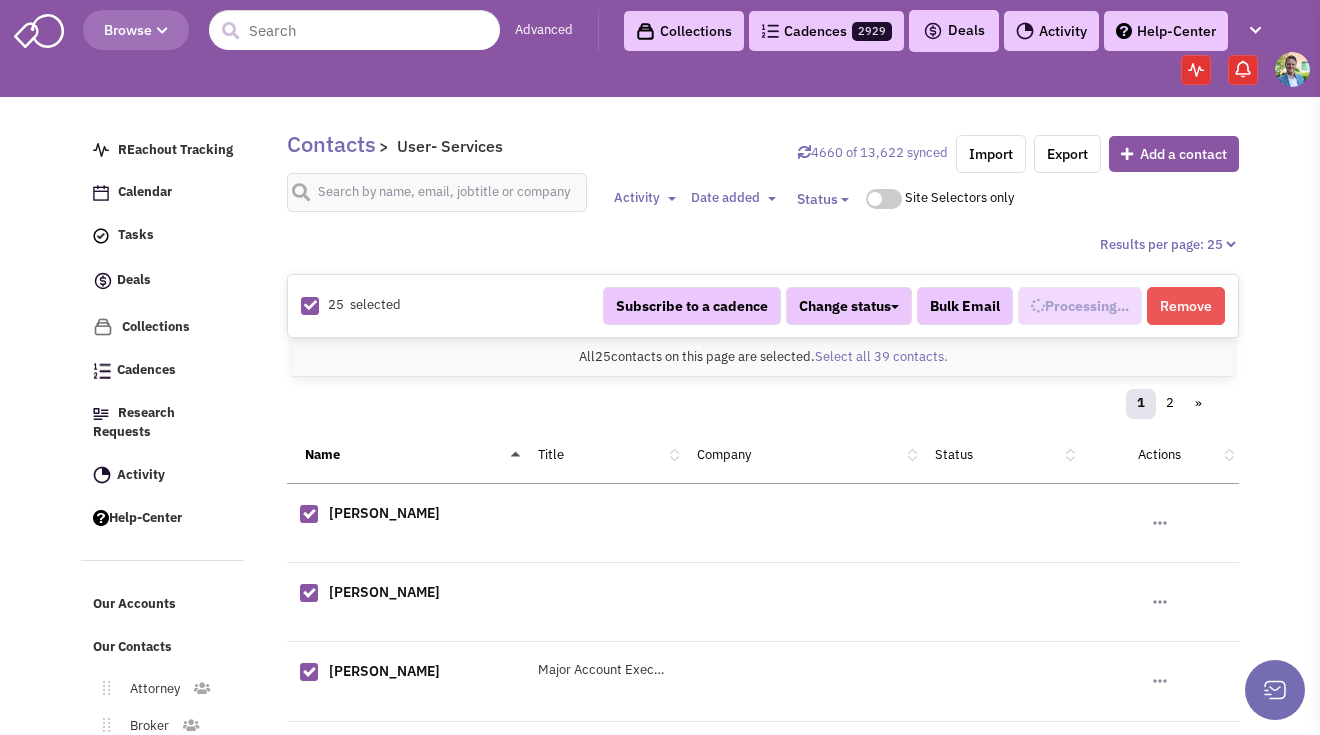 select on "680" 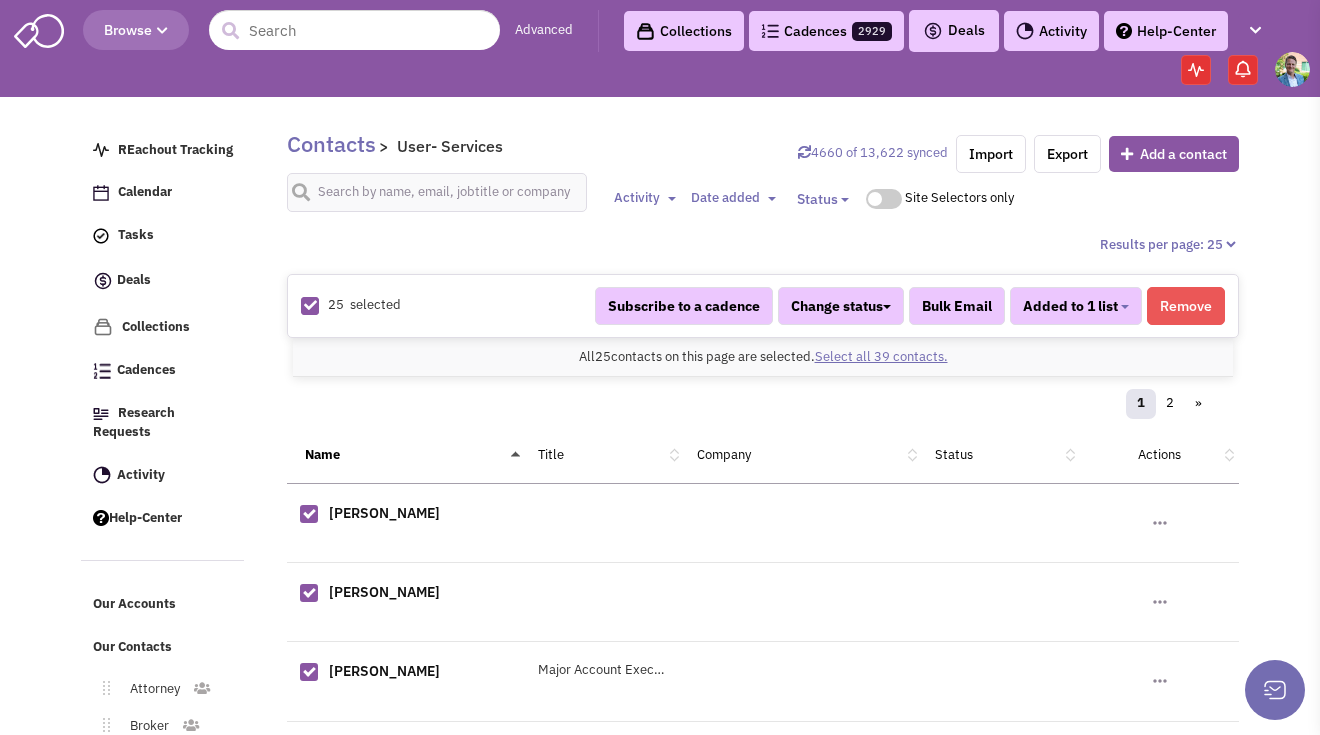 scroll, scrollTop: 1300, scrollLeft: 0, axis: vertical 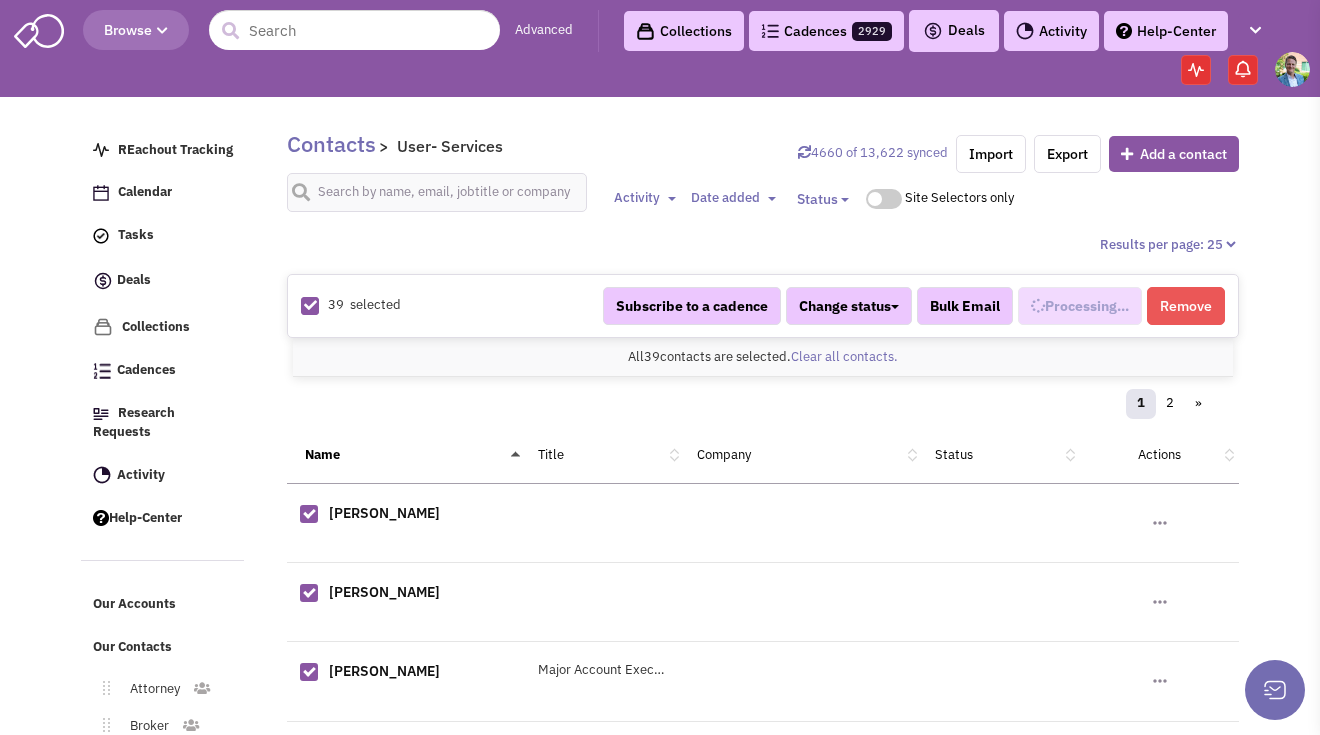 select on "680" 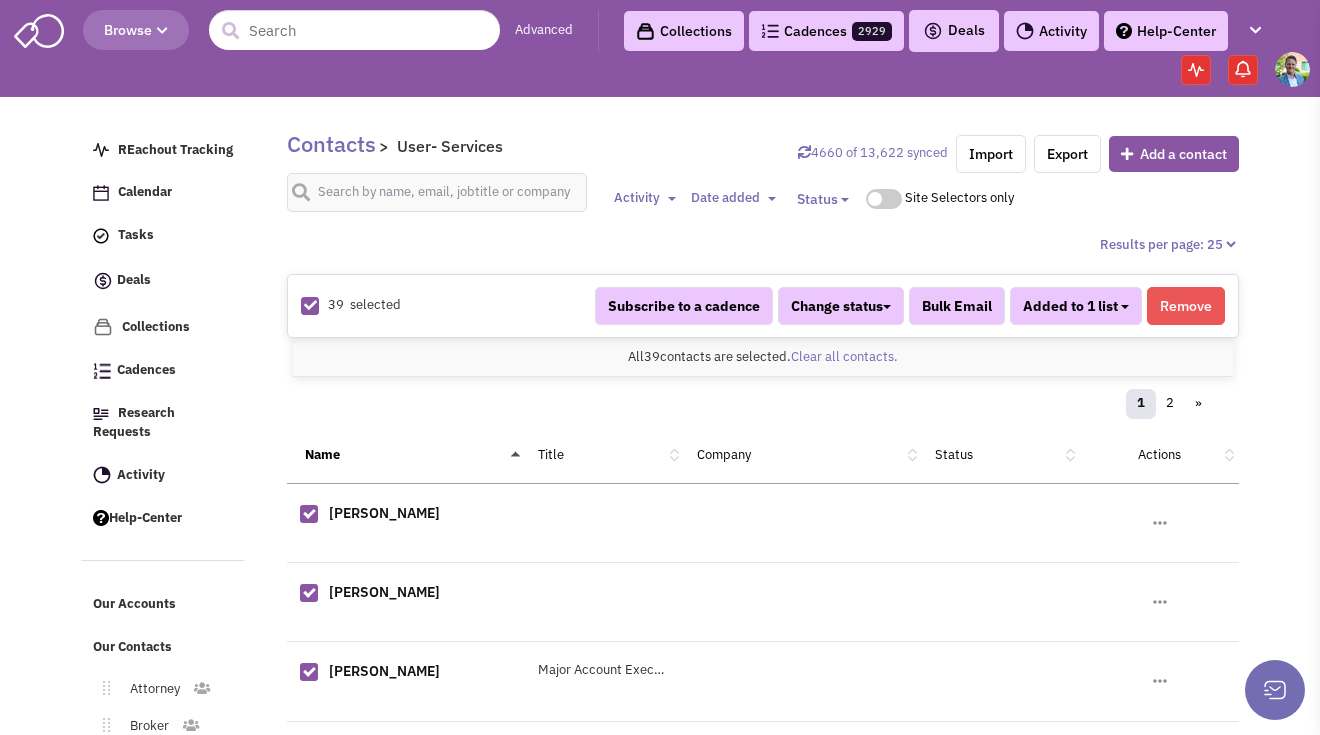 scroll, scrollTop: 1300, scrollLeft: 0, axis: vertical 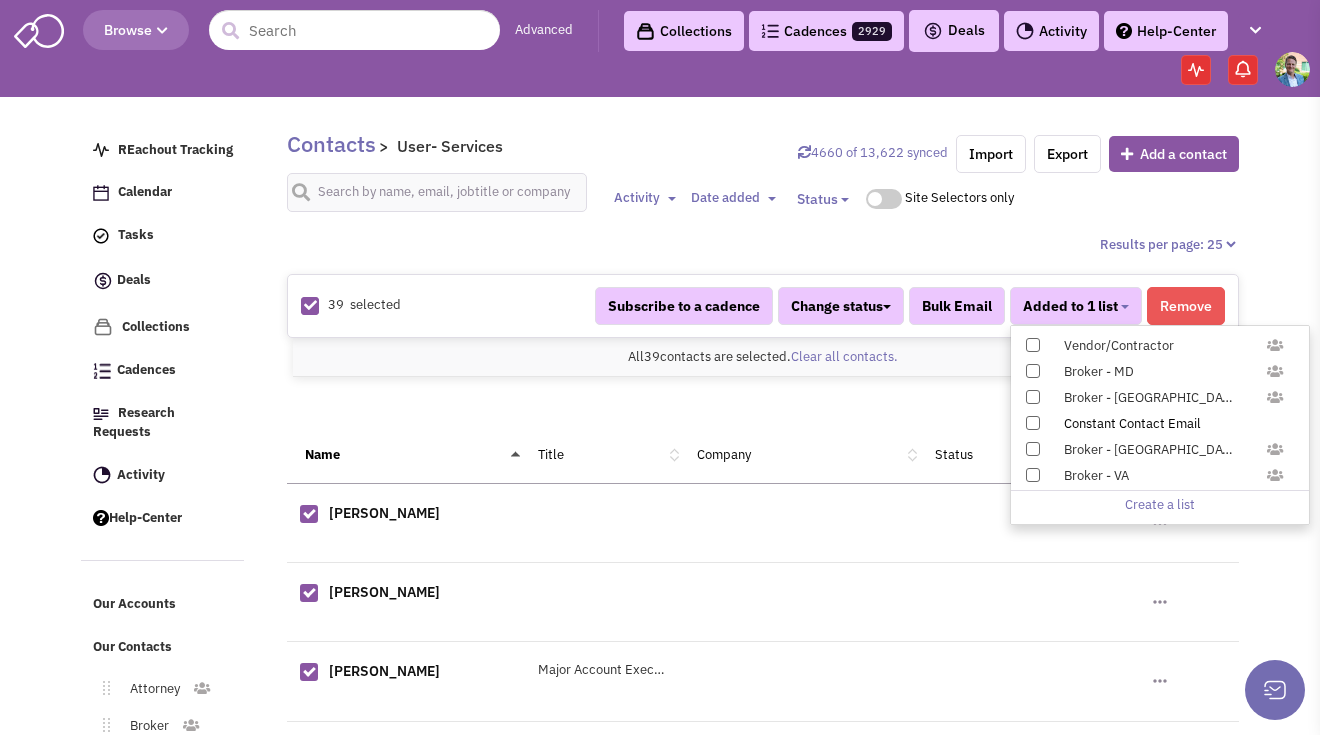 click at bounding box center (1033, 423) 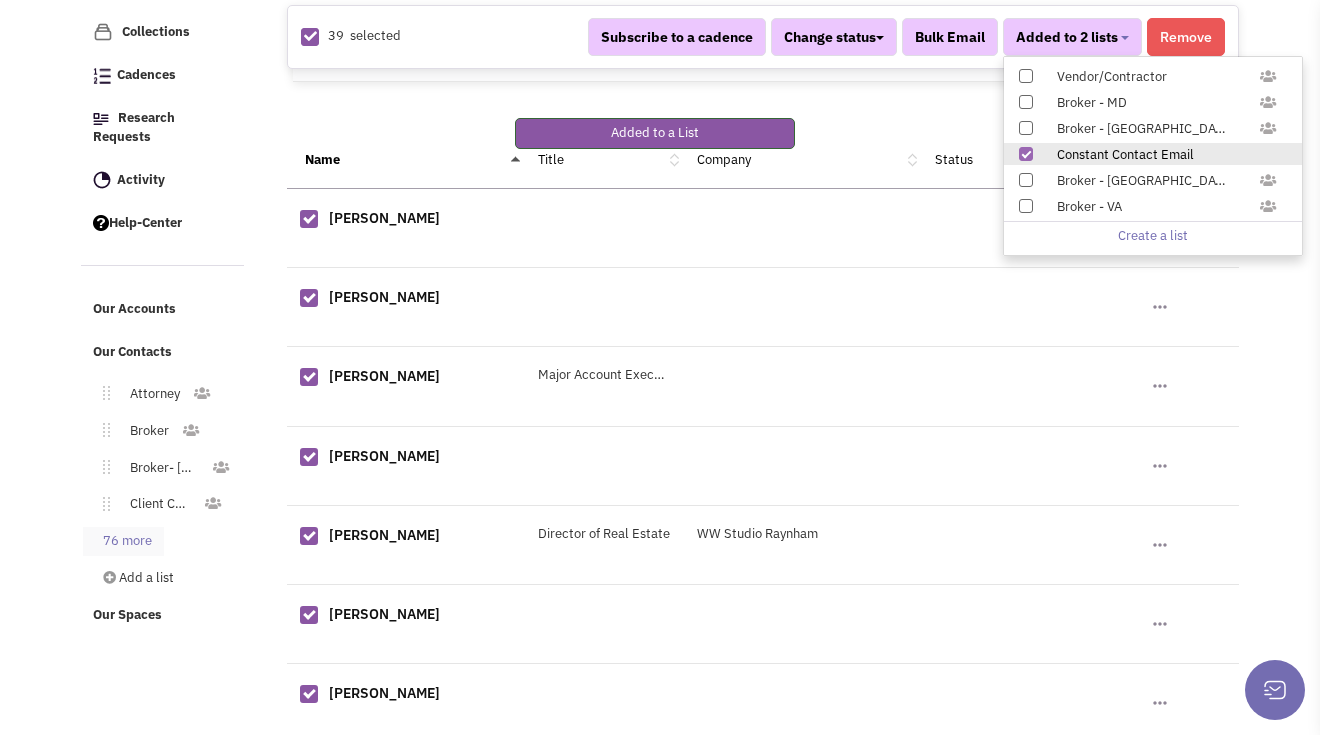 click on "76 more" at bounding box center (123, 541) 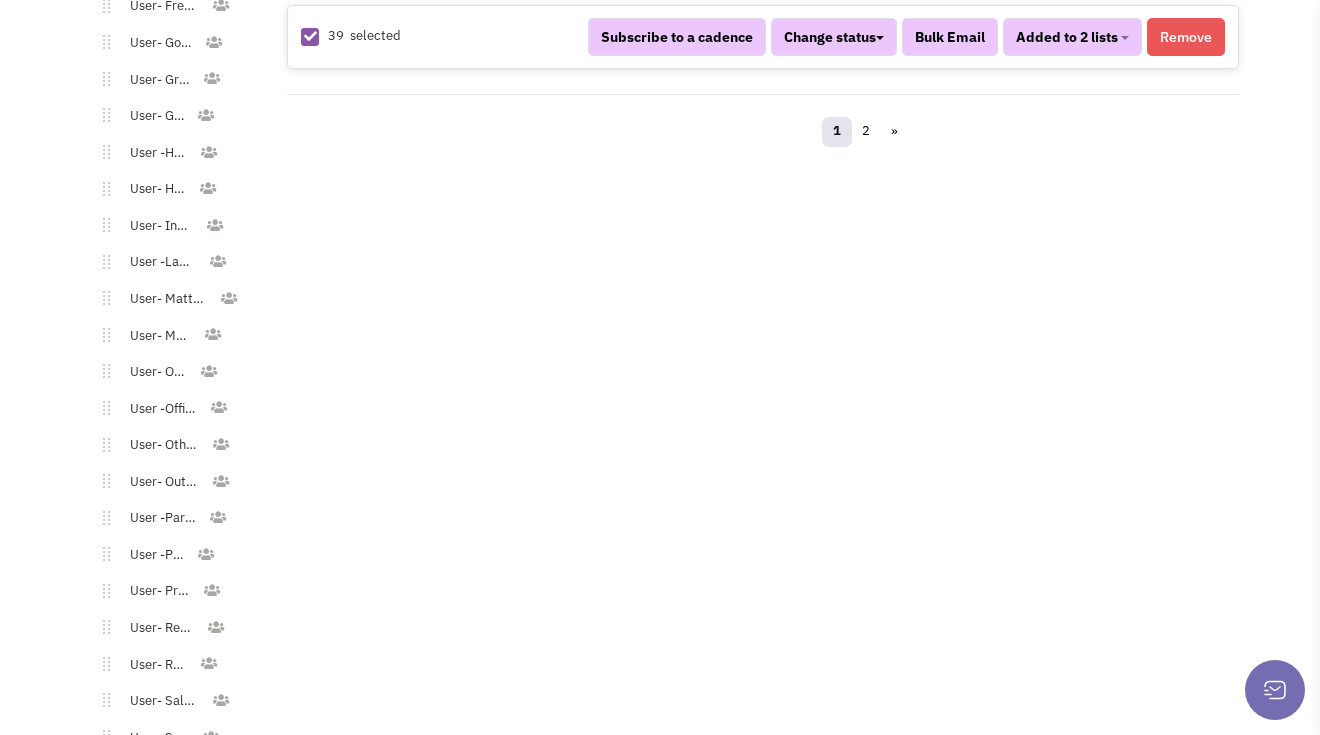 scroll, scrollTop: 2816, scrollLeft: 0, axis: vertical 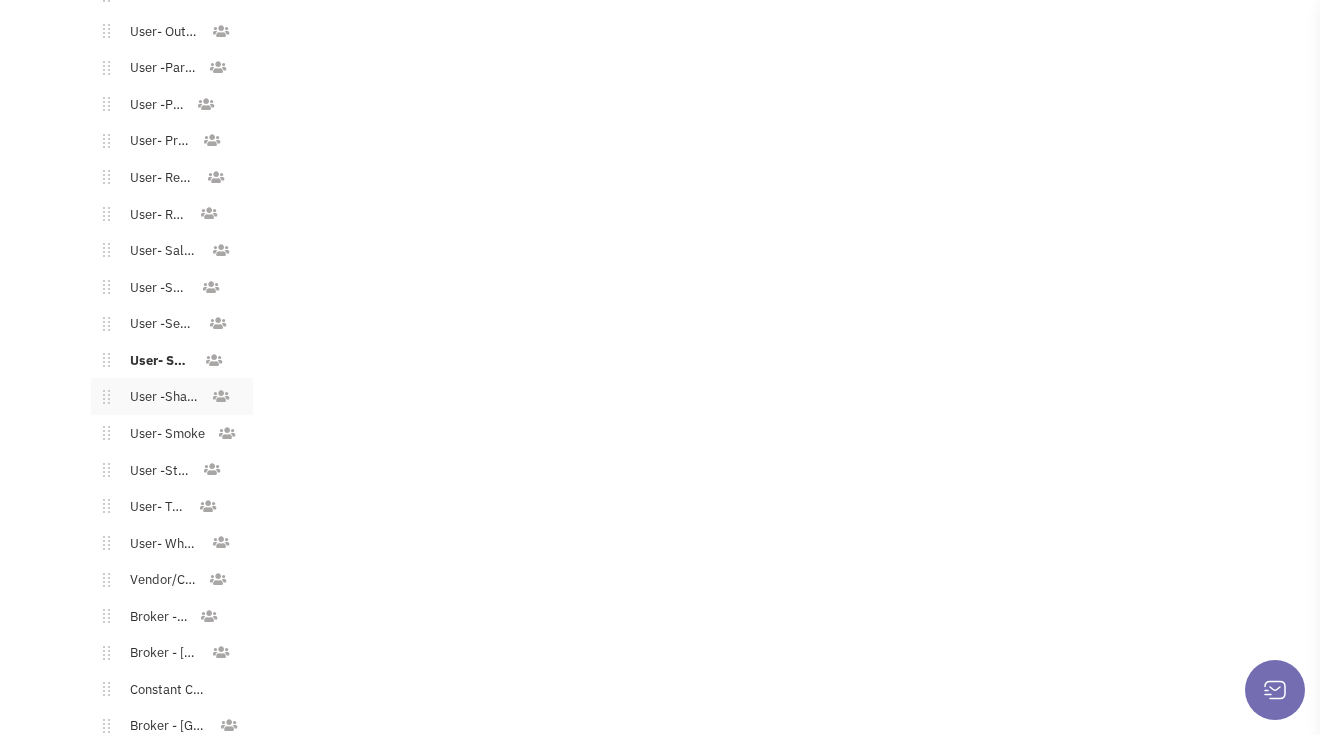 click on "User -Shared Workspace" at bounding box center [160, 397] 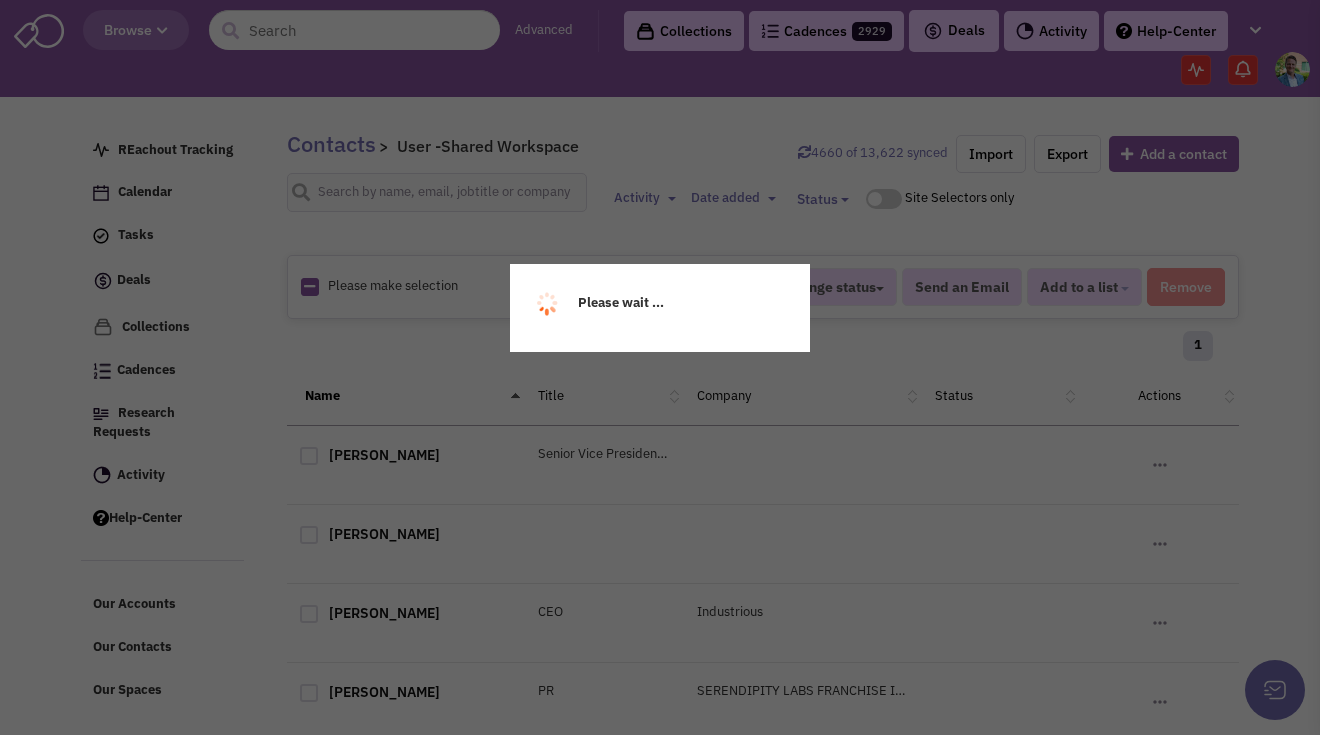 scroll, scrollTop: 0, scrollLeft: 0, axis: both 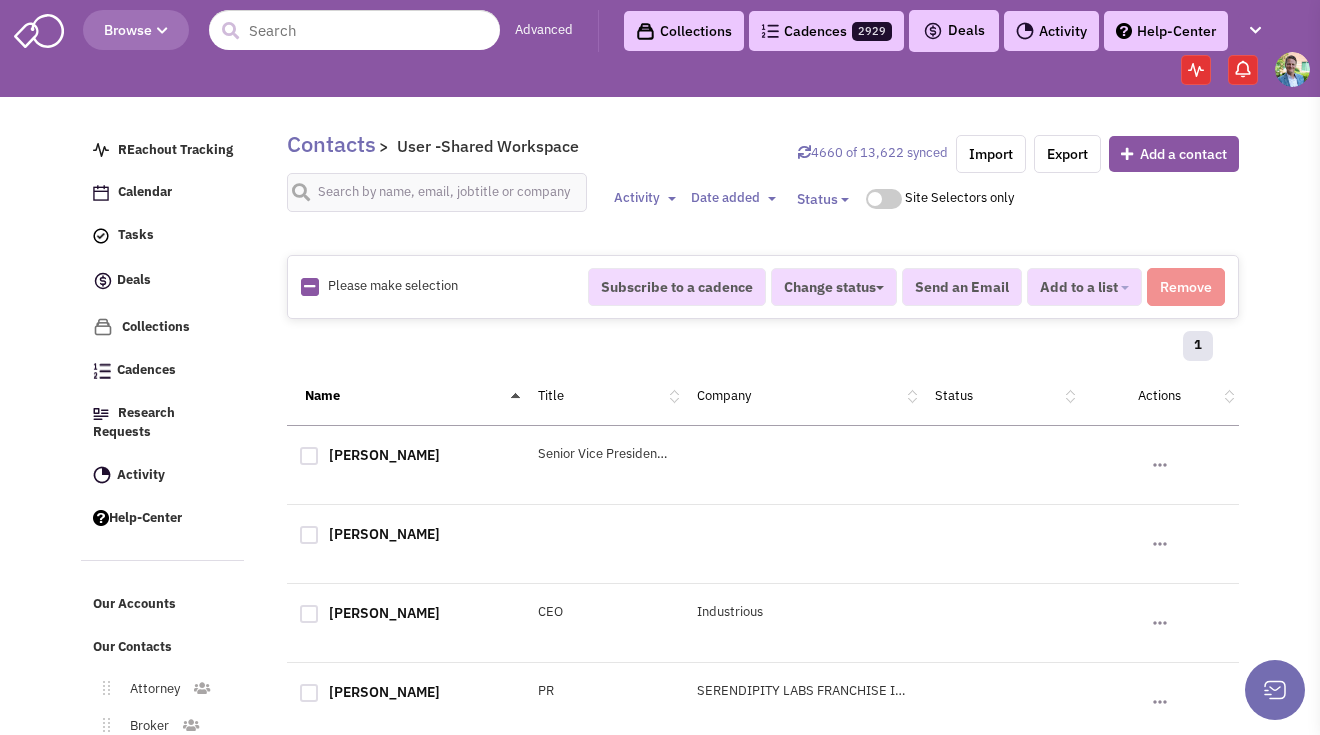 click at bounding box center [310, 287] 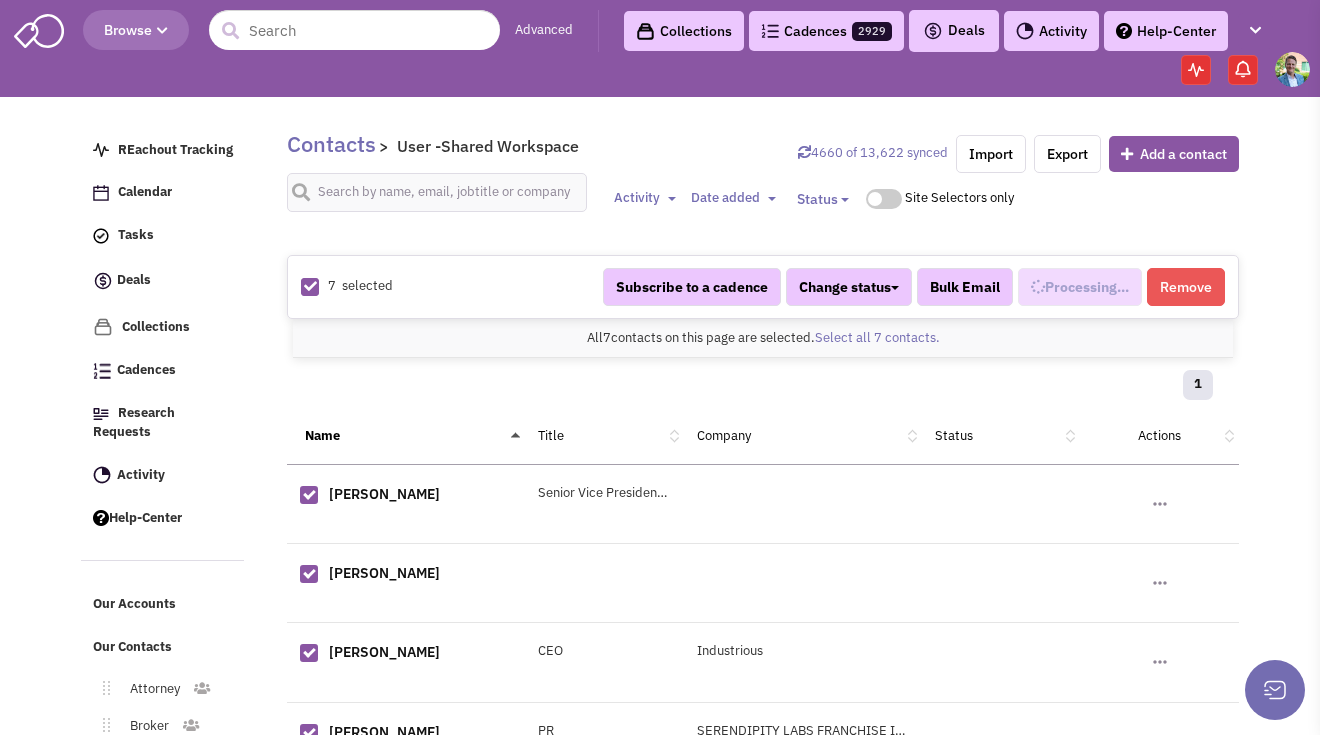 scroll, scrollTop: 1319, scrollLeft: 0, axis: vertical 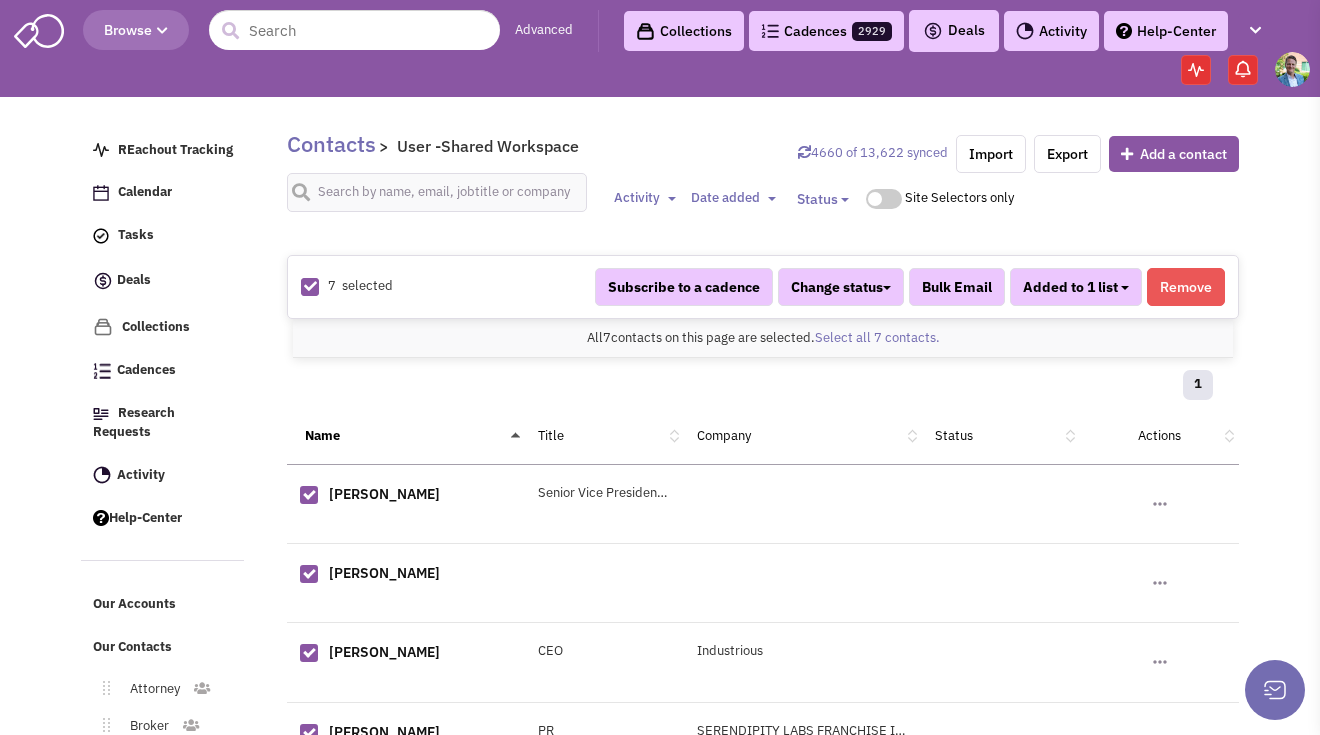 click on "Added to 1 list" at bounding box center (1076, 287) 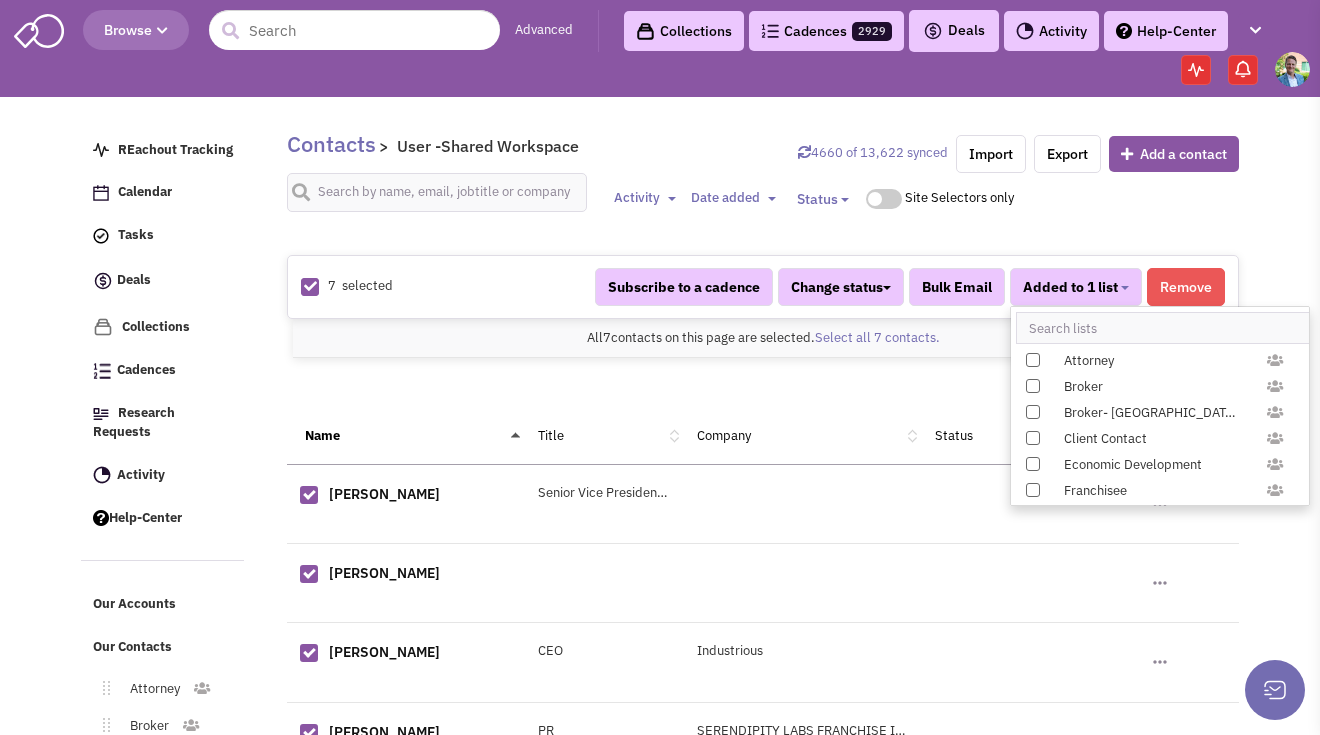 scroll, scrollTop: 1958, scrollLeft: 0, axis: vertical 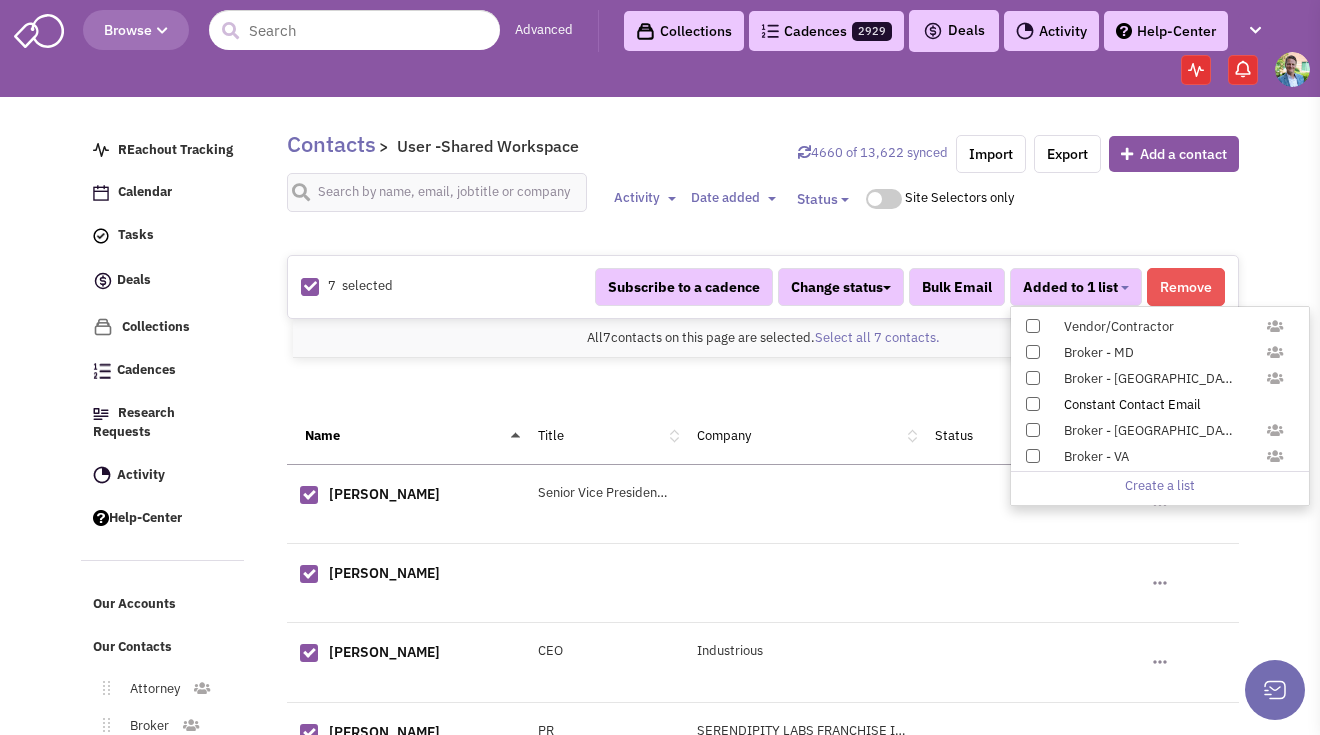 click at bounding box center (1033, 404) 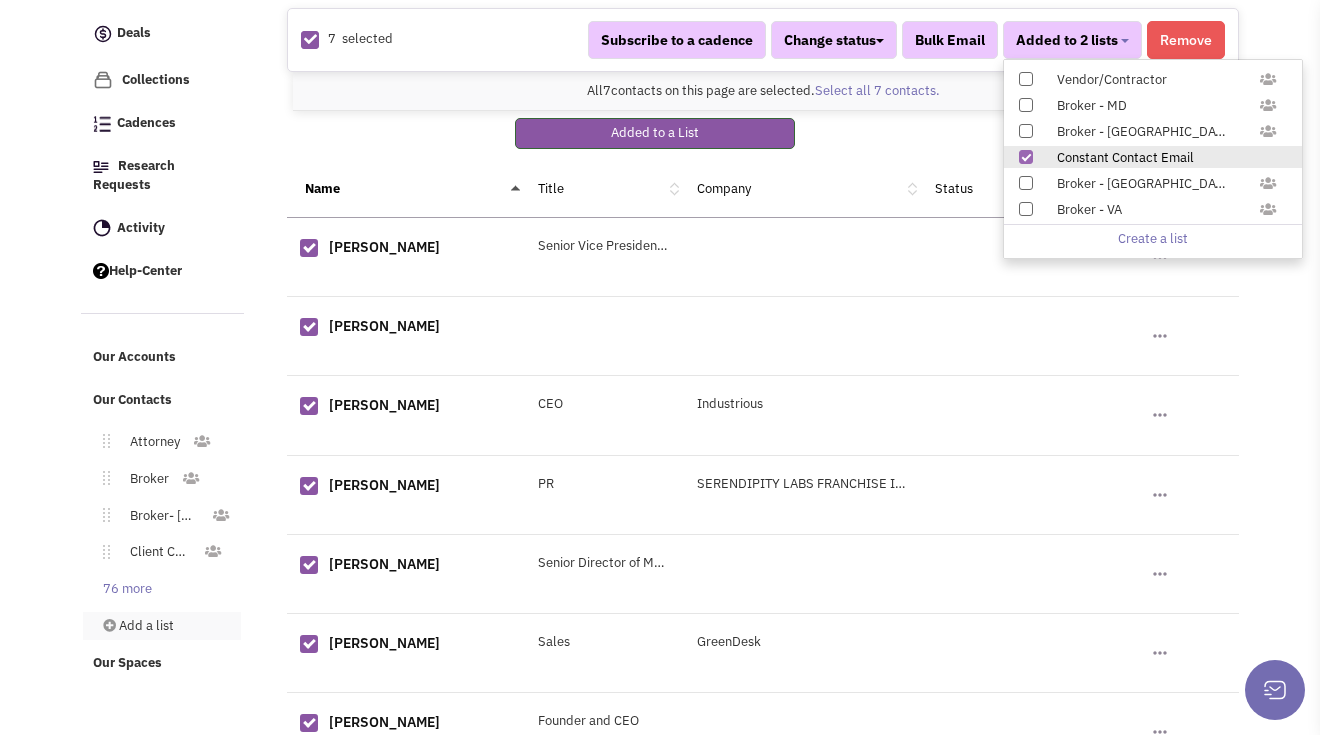 scroll, scrollTop: 273, scrollLeft: 0, axis: vertical 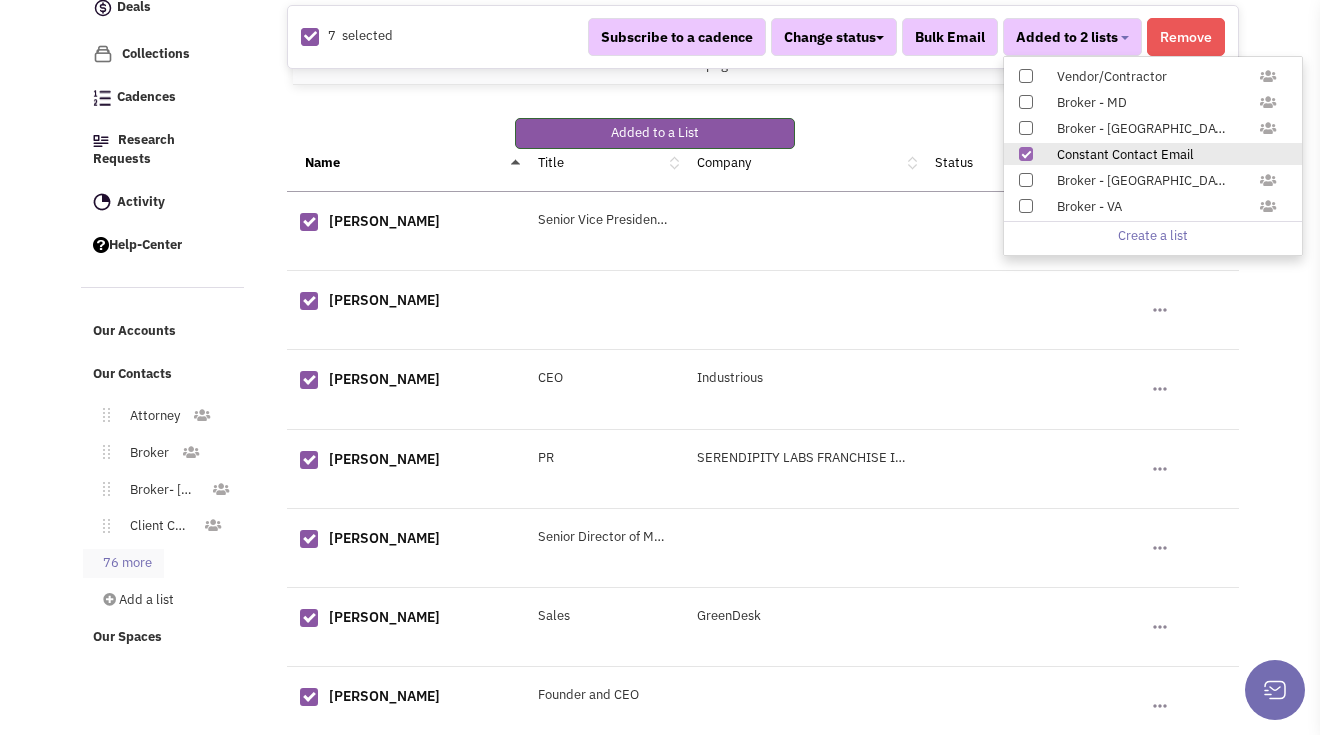click on "76 more" at bounding box center (123, 563) 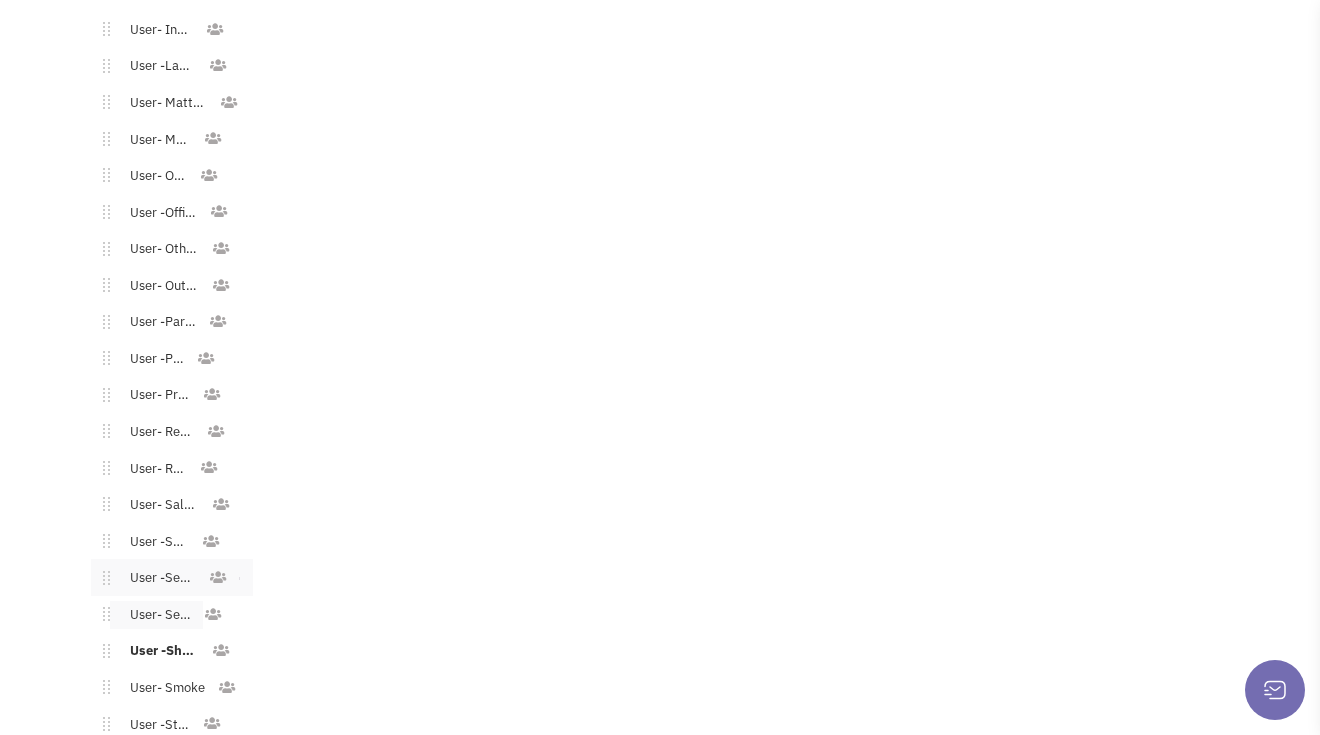 scroll, scrollTop: 2575, scrollLeft: 0, axis: vertical 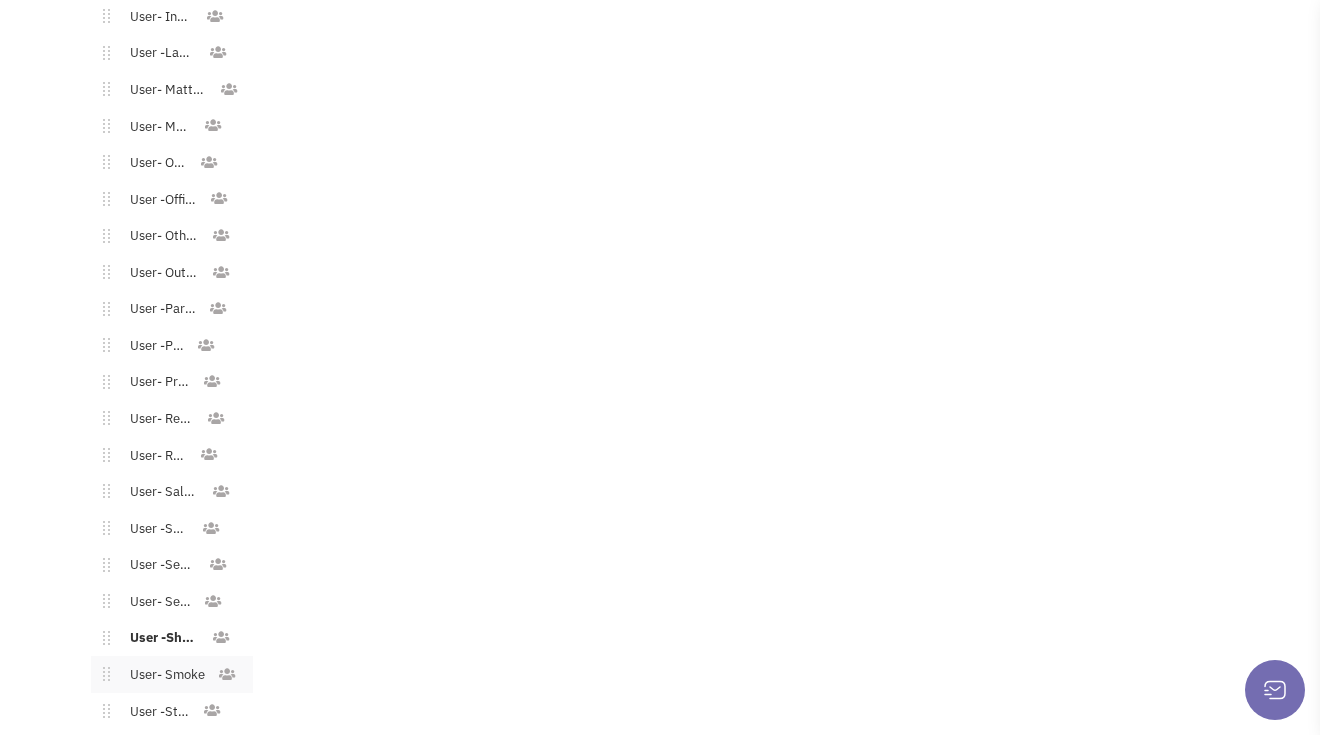 click on "User- Smoke" at bounding box center (163, 675) 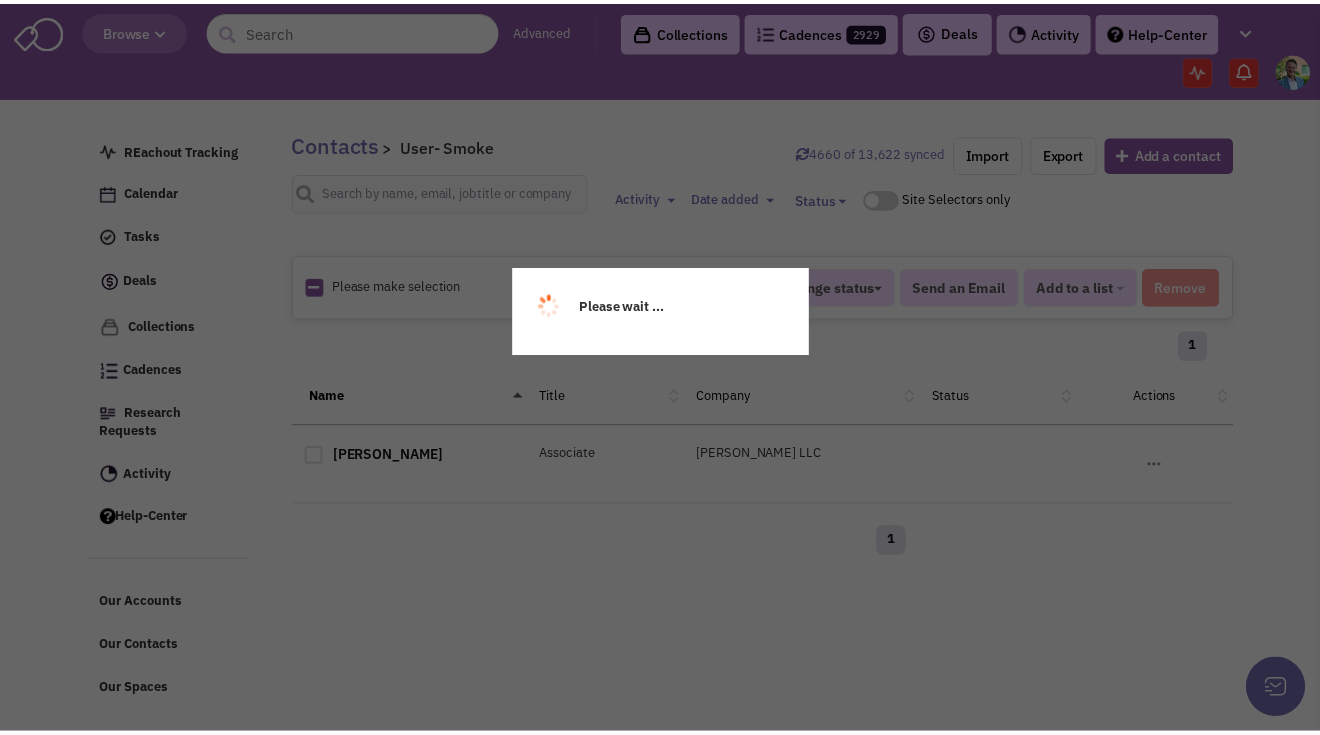 scroll, scrollTop: 0, scrollLeft: 0, axis: both 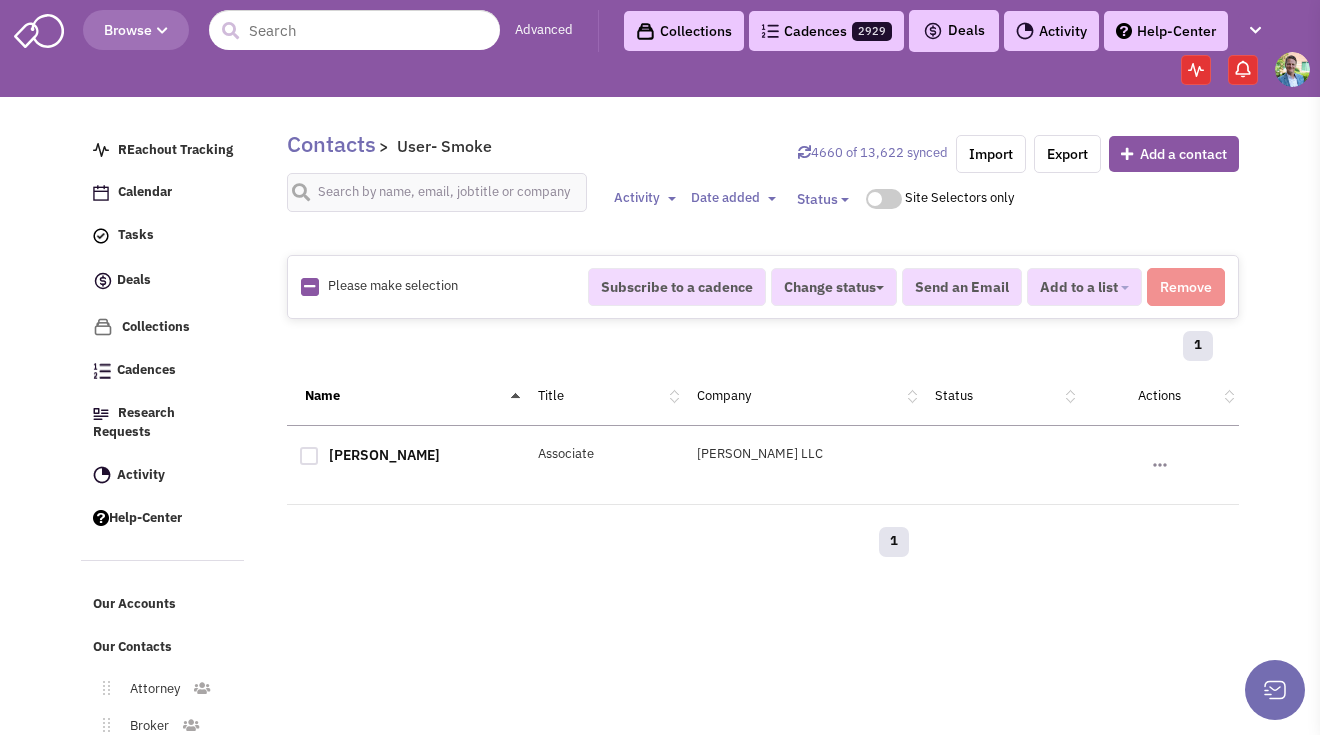 click at bounding box center [309, 286] 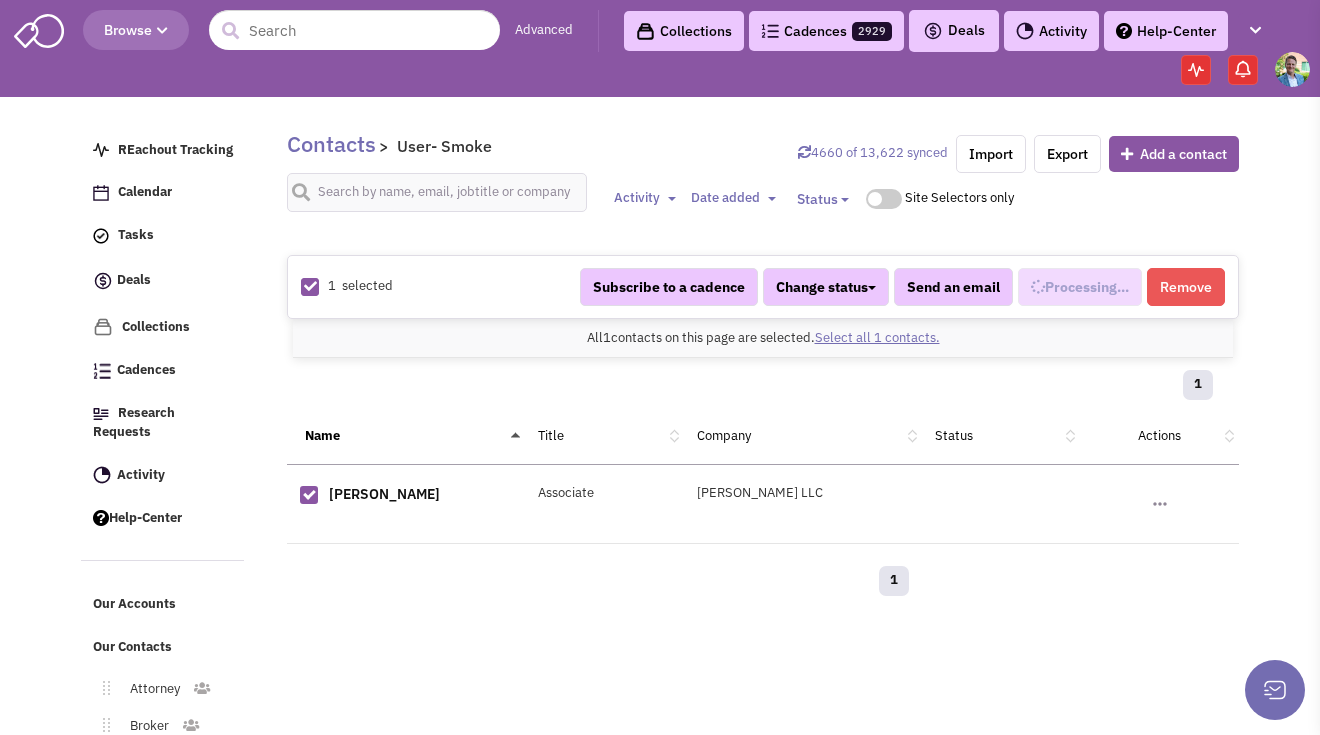 select on "709" 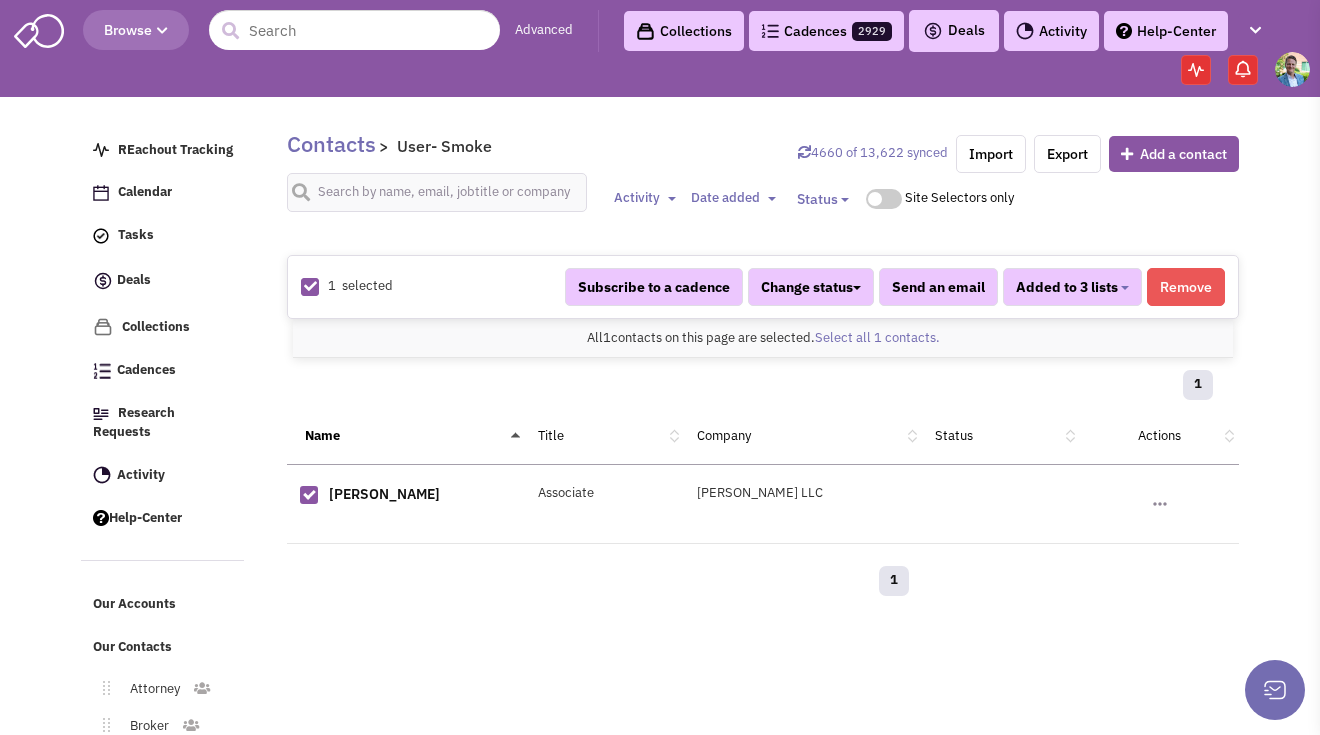 scroll, scrollTop: 1224, scrollLeft: 0, axis: vertical 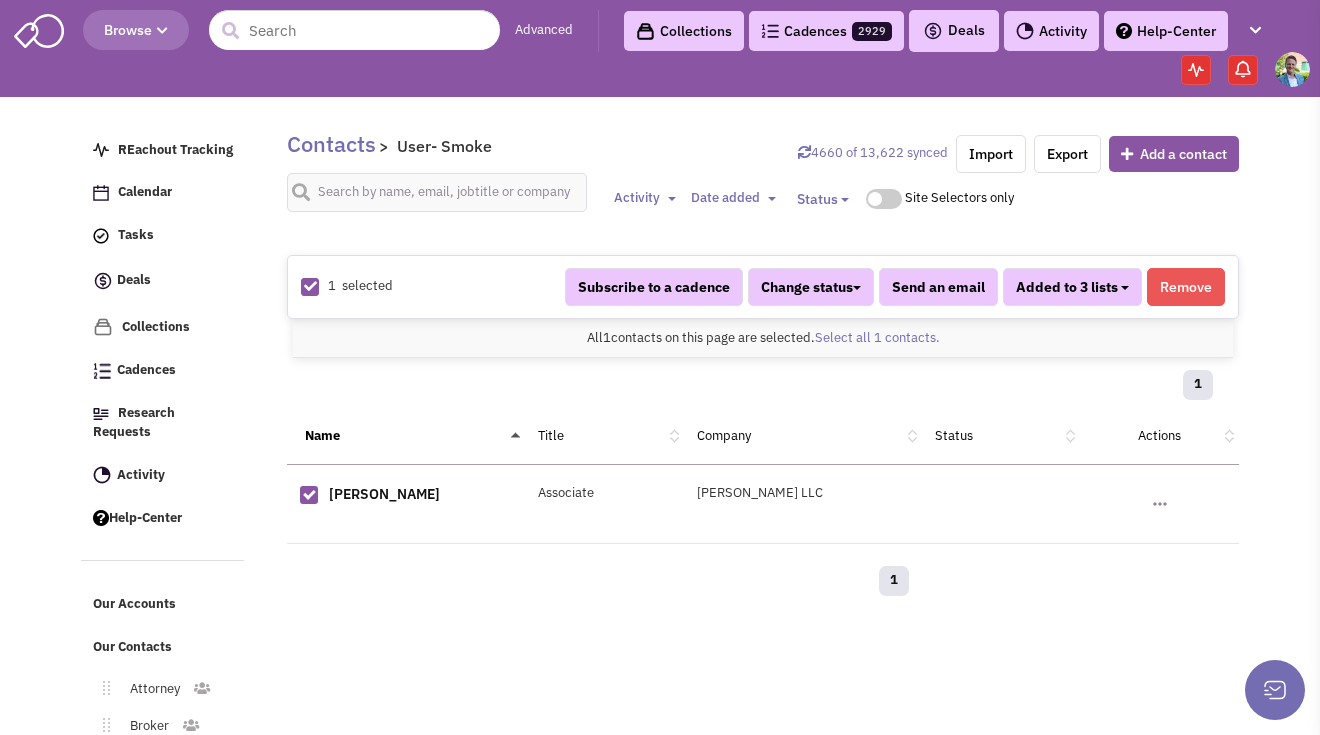 click on "Added to 3 lists" at bounding box center (1072, 287) 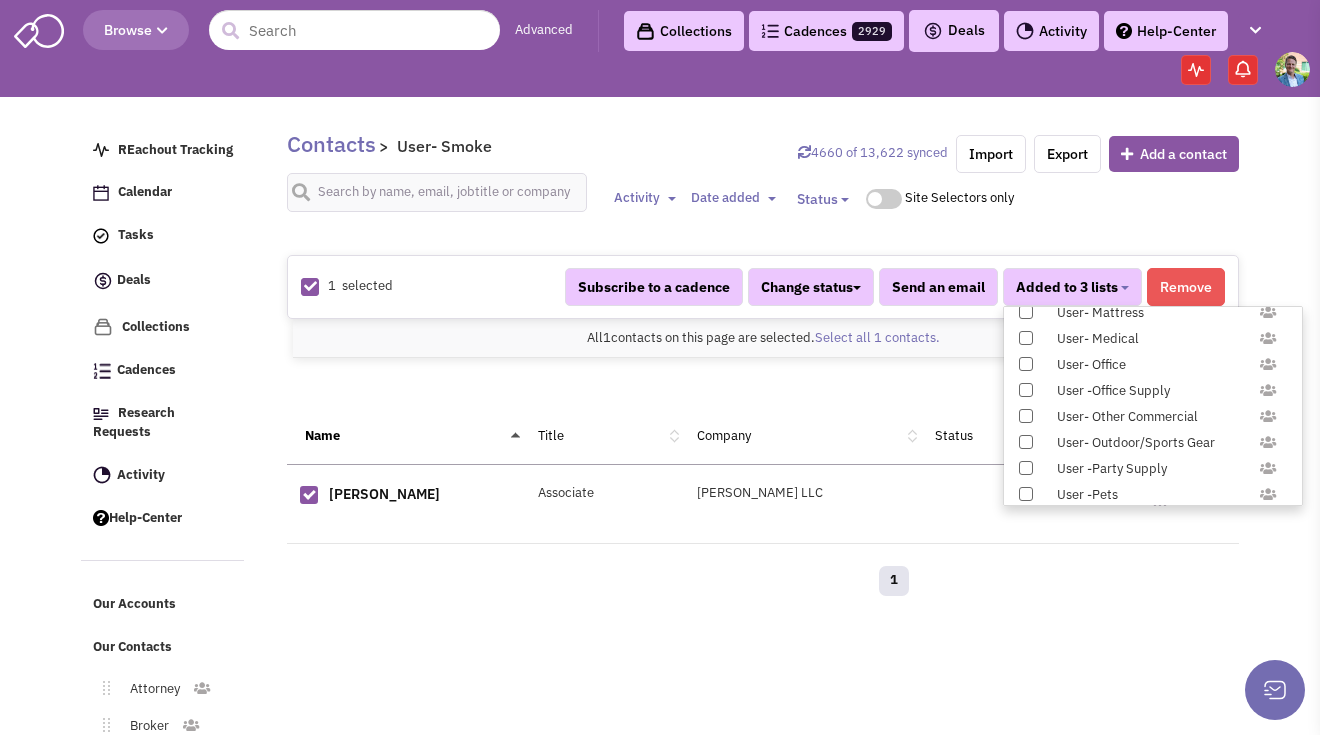 scroll, scrollTop: 1958, scrollLeft: 0, axis: vertical 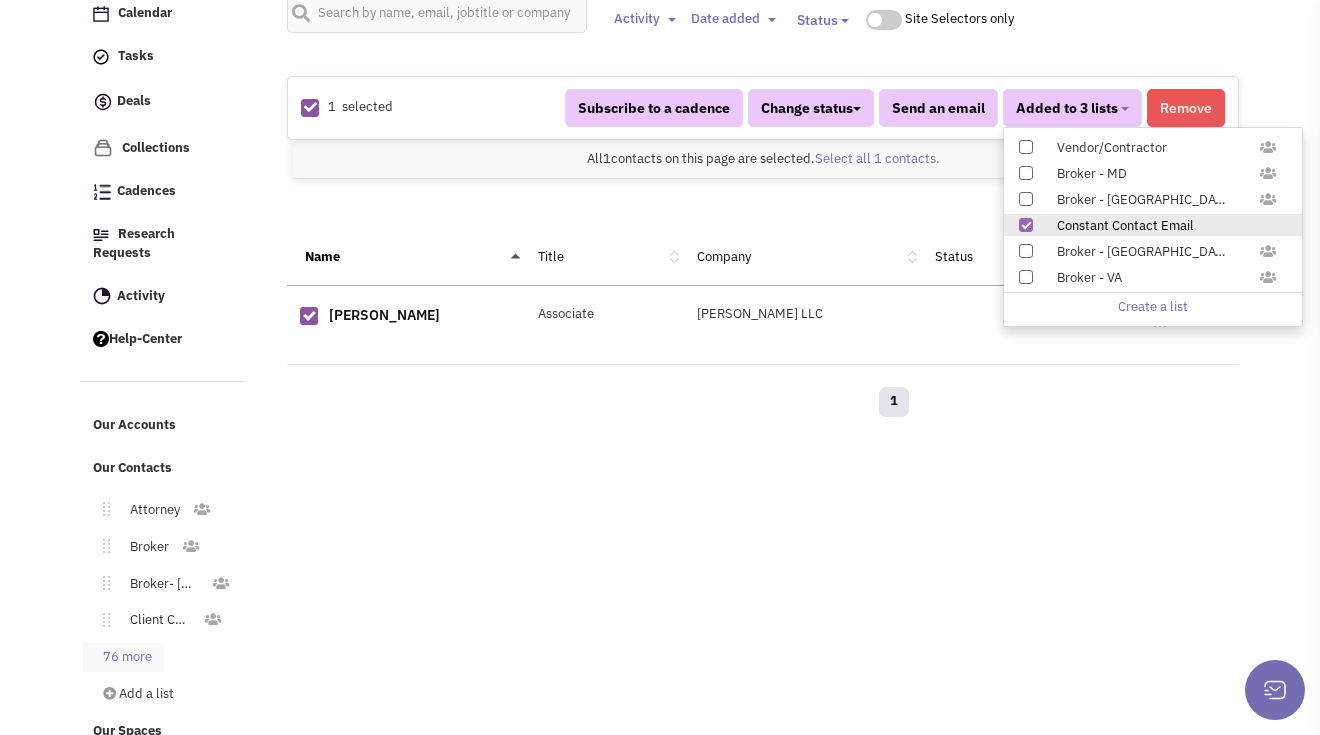 click on "76 more" at bounding box center (123, 657) 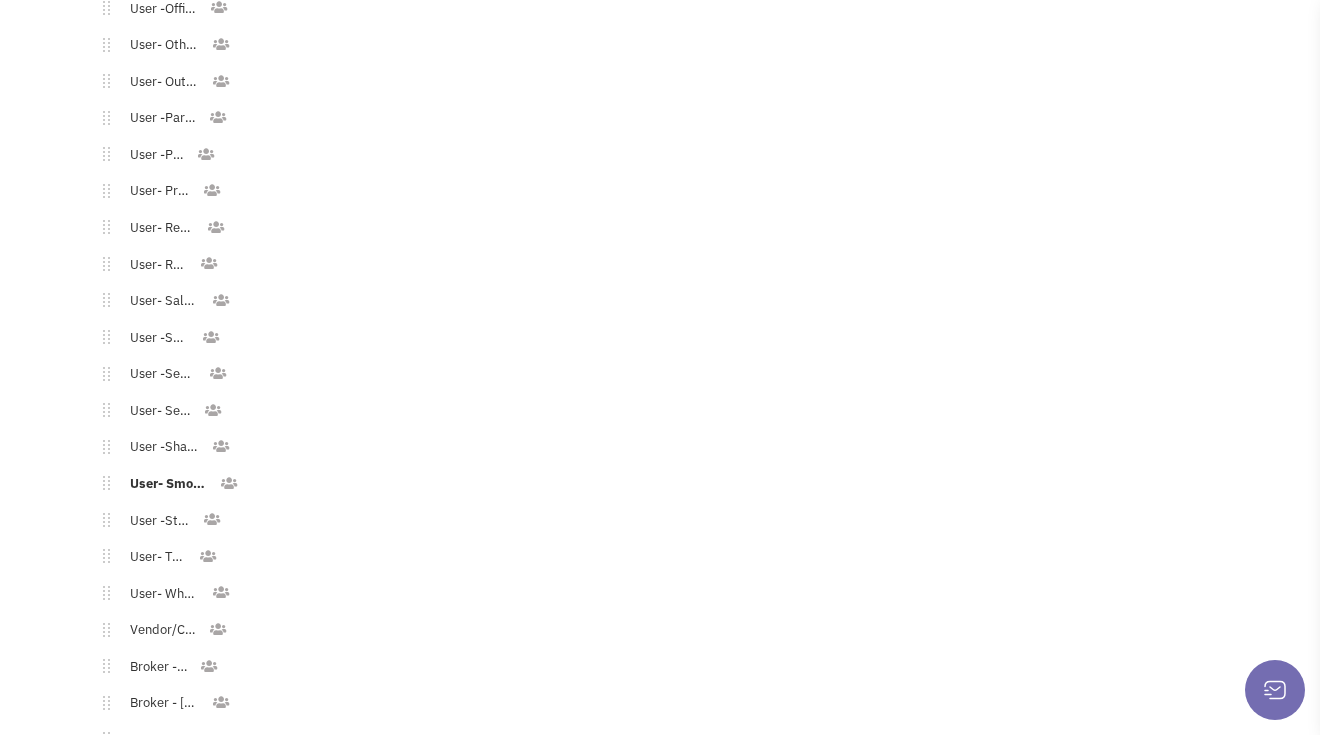 scroll, scrollTop: 2940, scrollLeft: 0, axis: vertical 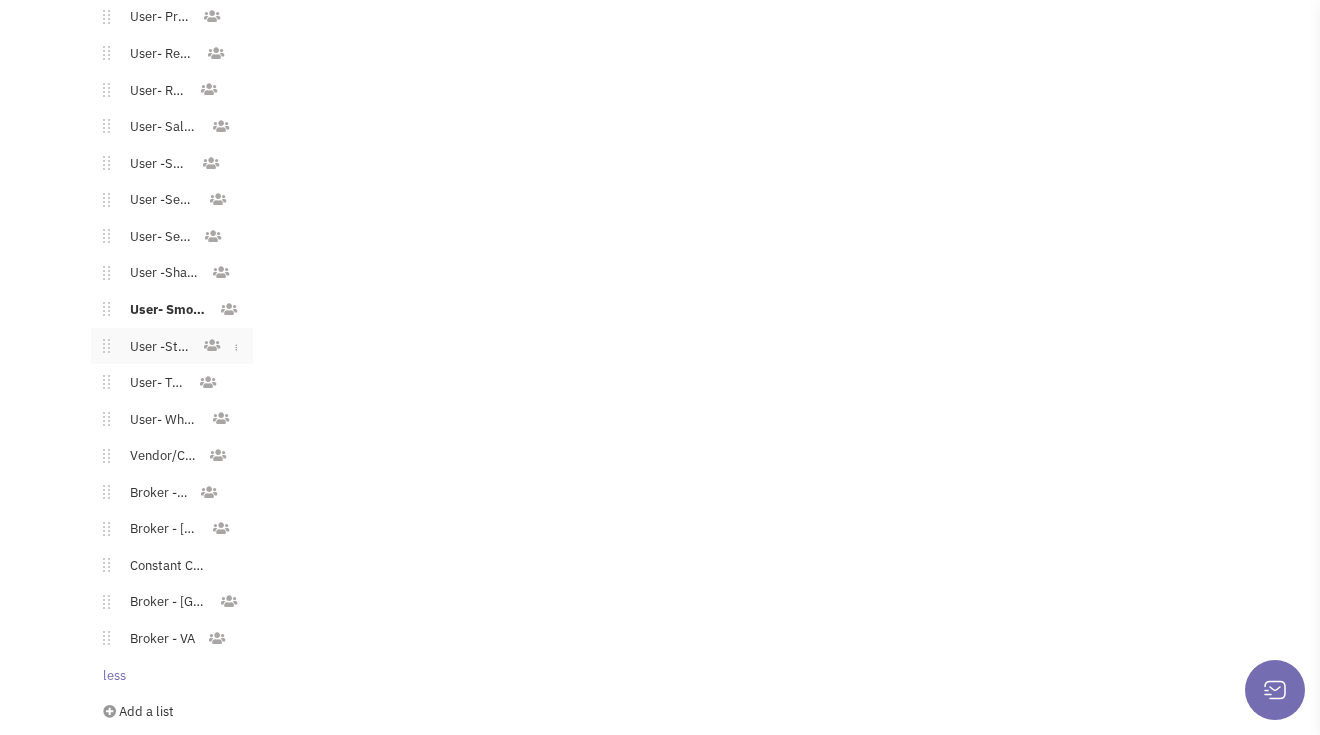 click on "User -Storage" at bounding box center (156, 347) 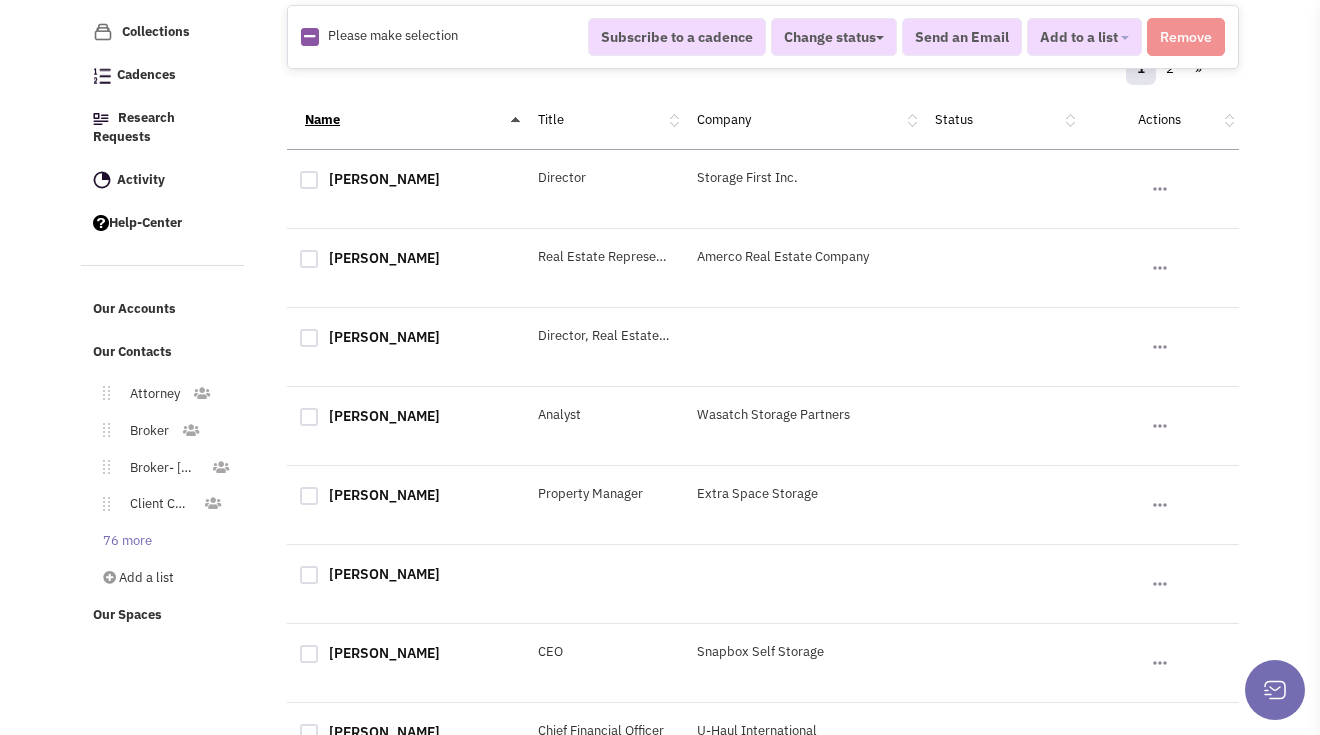 scroll, scrollTop: 0, scrollLeft: 0, axis: both 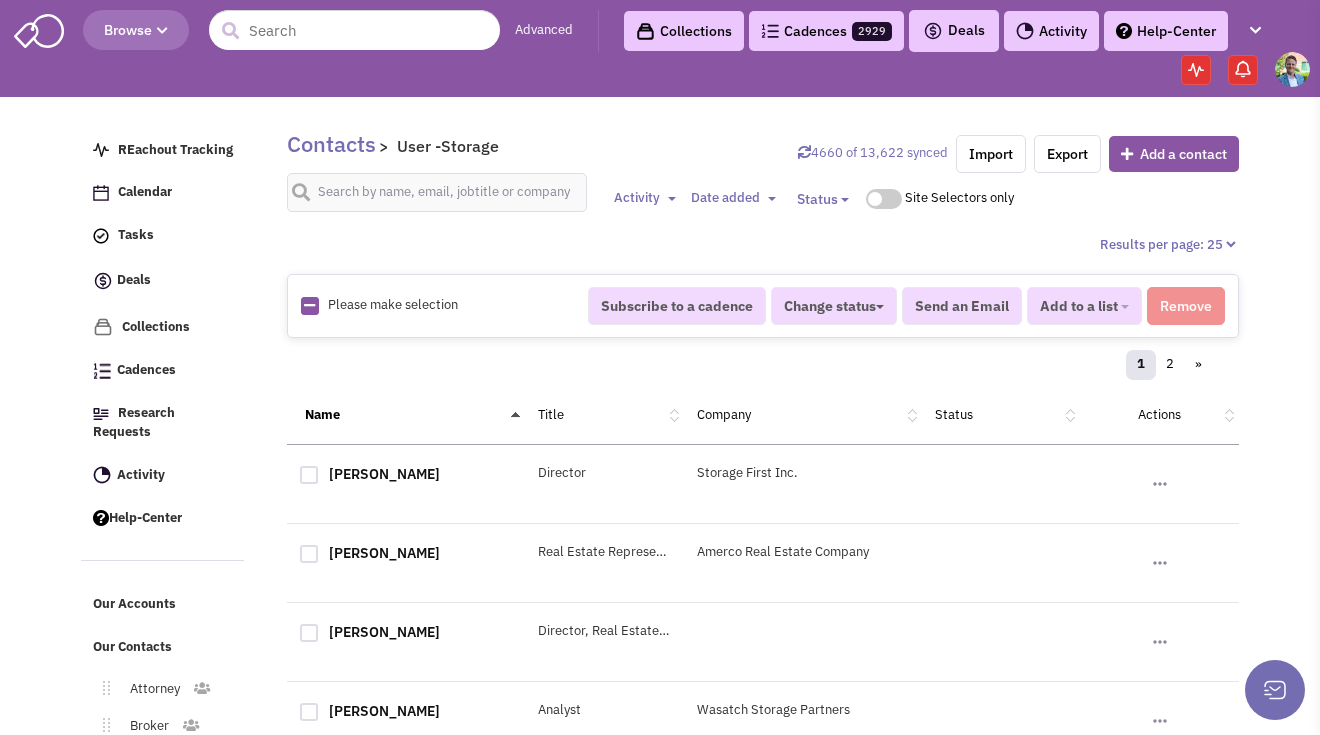 click at bounding box center [309, 305] 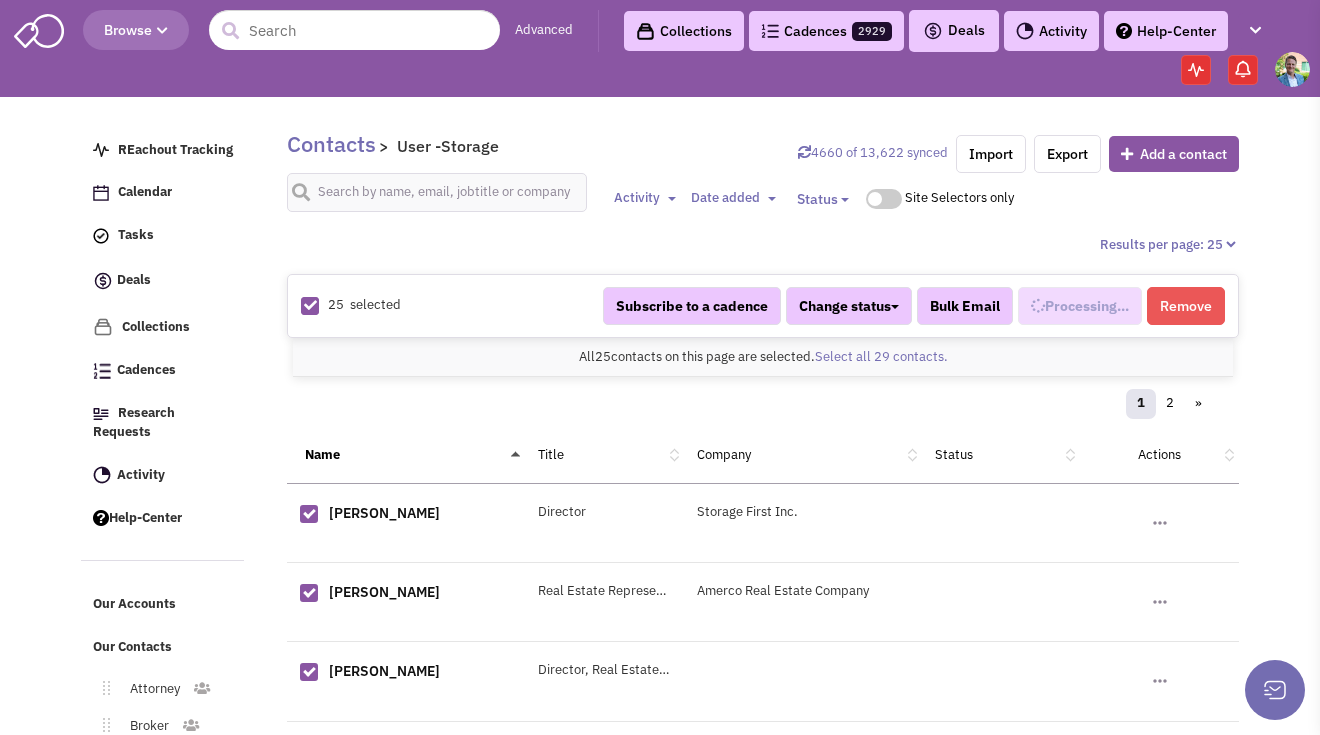 select on "696" 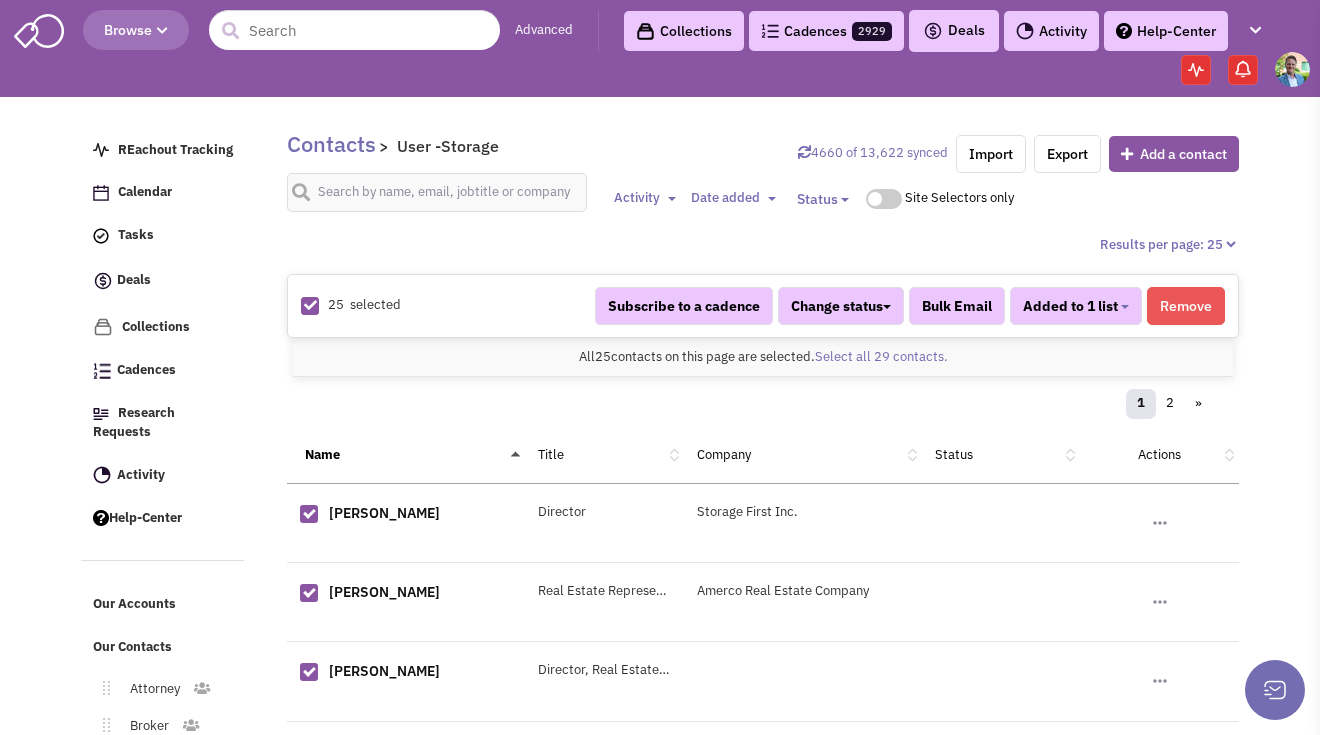 scroll, scrollTop: 1357, scrollLeft: 0, axis: vertical 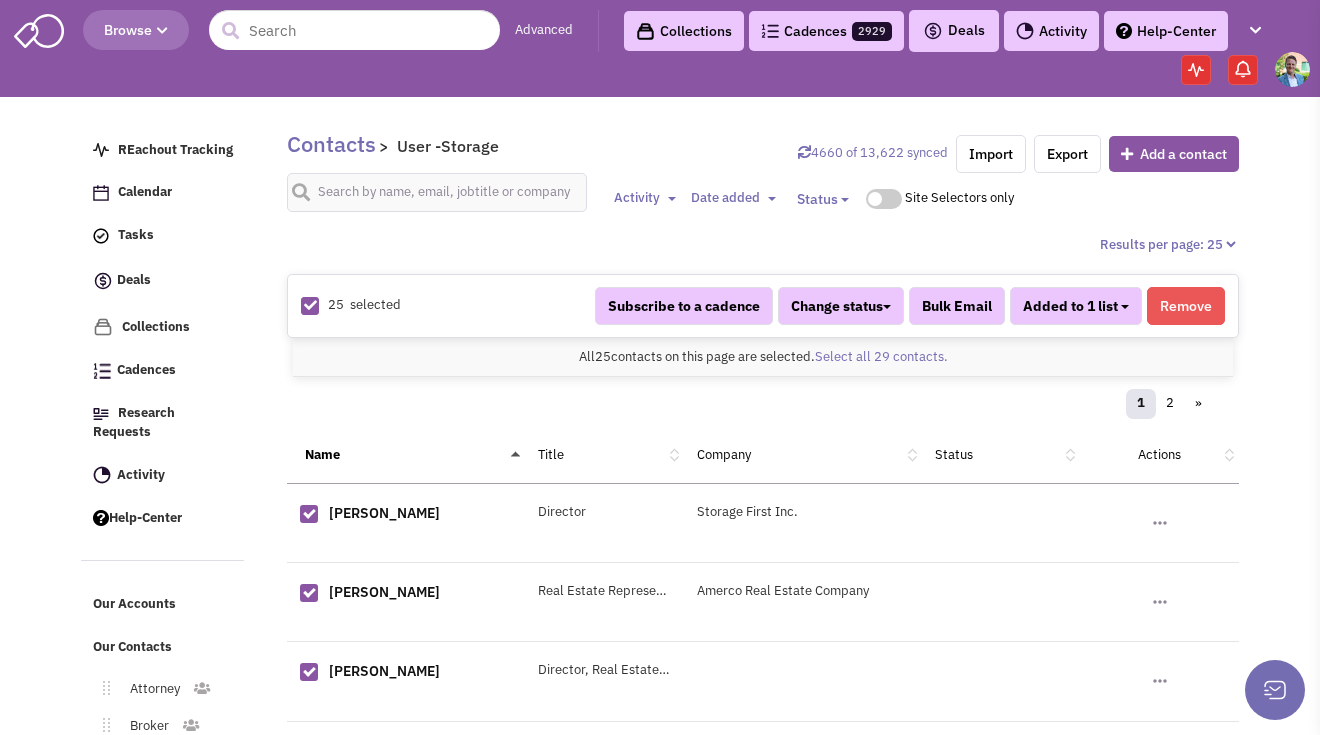 click on "Added to 1 list" at bounding box center (1076, 306) 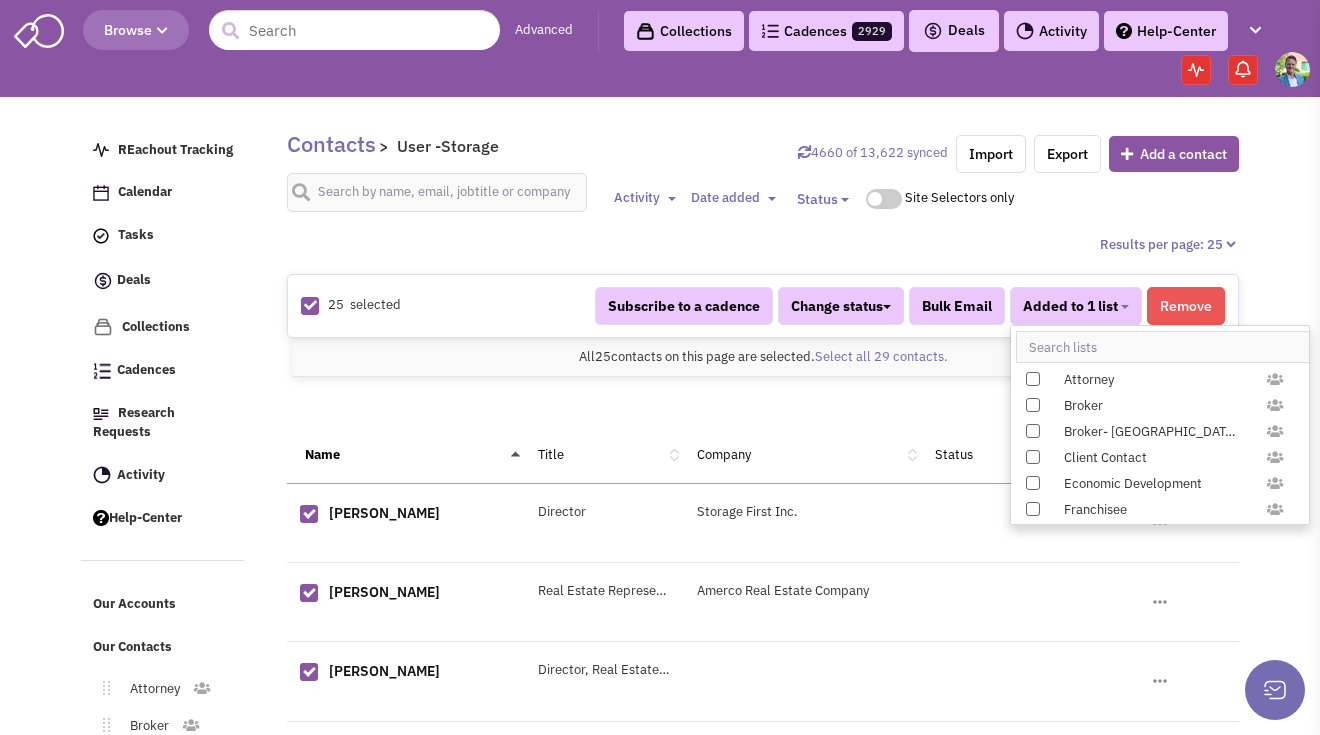 click on "Results per page: 25
Results per page: 50
25    selected
Subscribe to a cadence
Change status
Have not contacted
Reached out
Interested
Not interested Client Owner" at bounding box center (763, 1378) 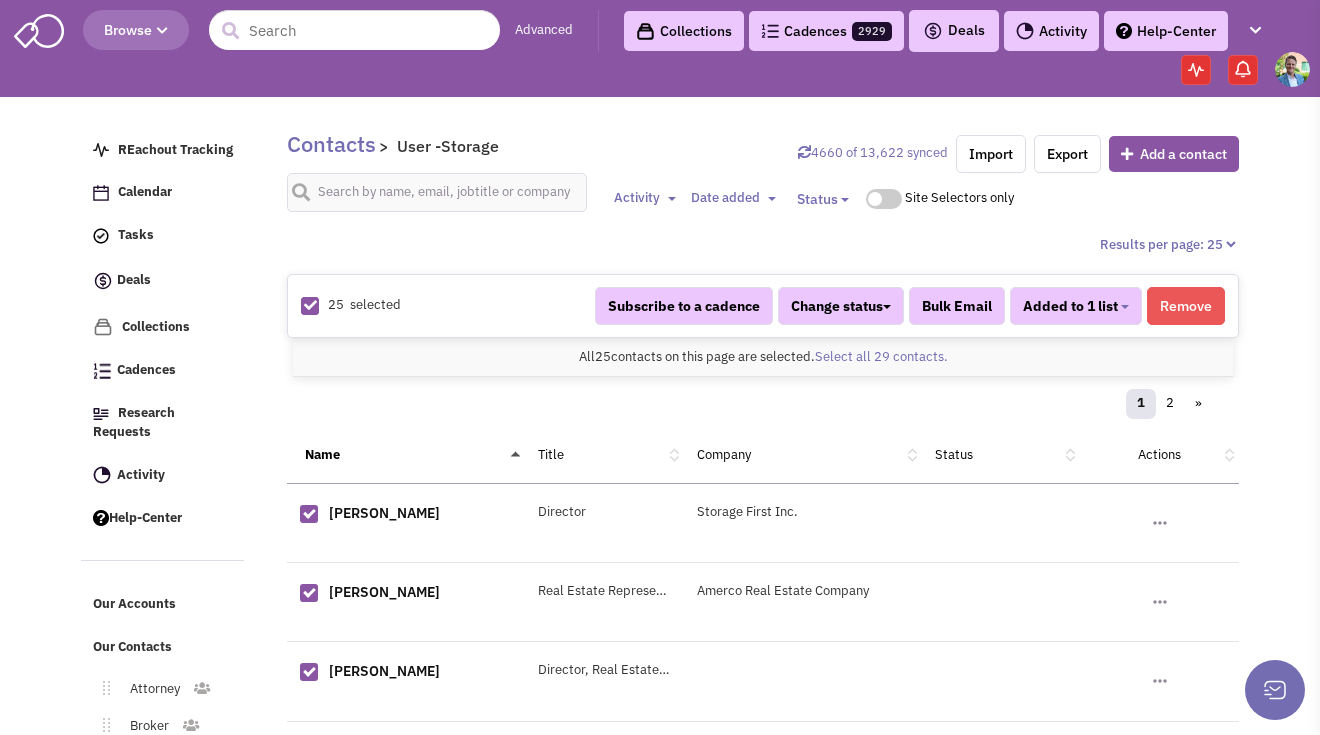 click on "All  25  contacts on this page are selected.   Select all 29 contacts.
All  25  contacts are selected.   Clear all contacts." at bounding box center [763, 357] 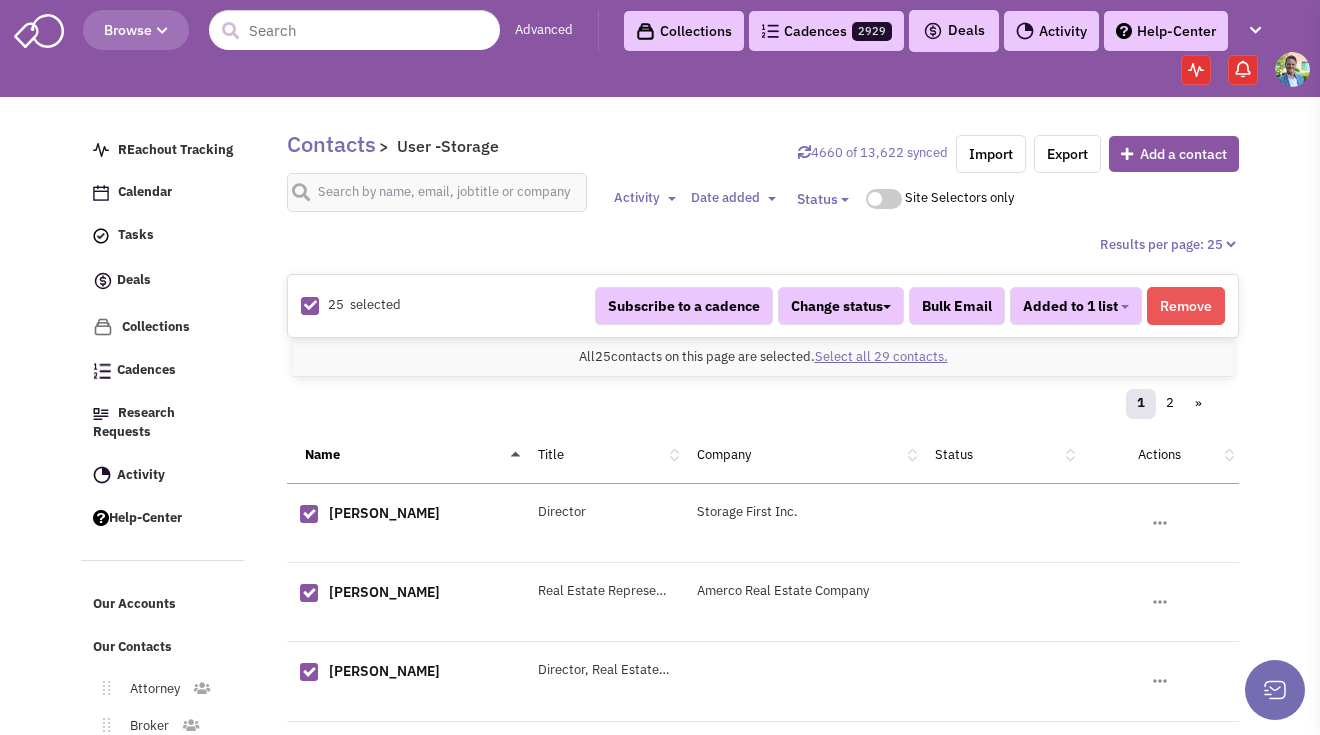 click on "Select all 29 contacts." at bounding box center [881, 356] 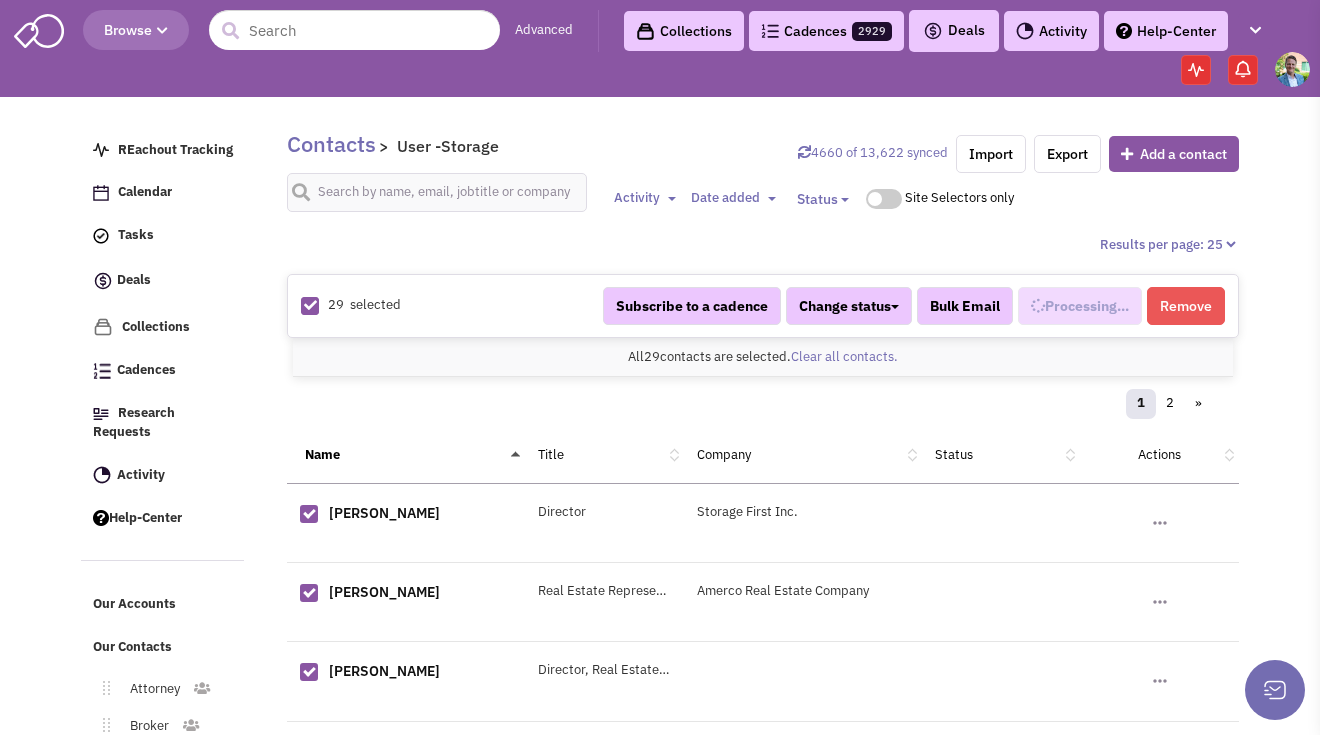 select on "696" 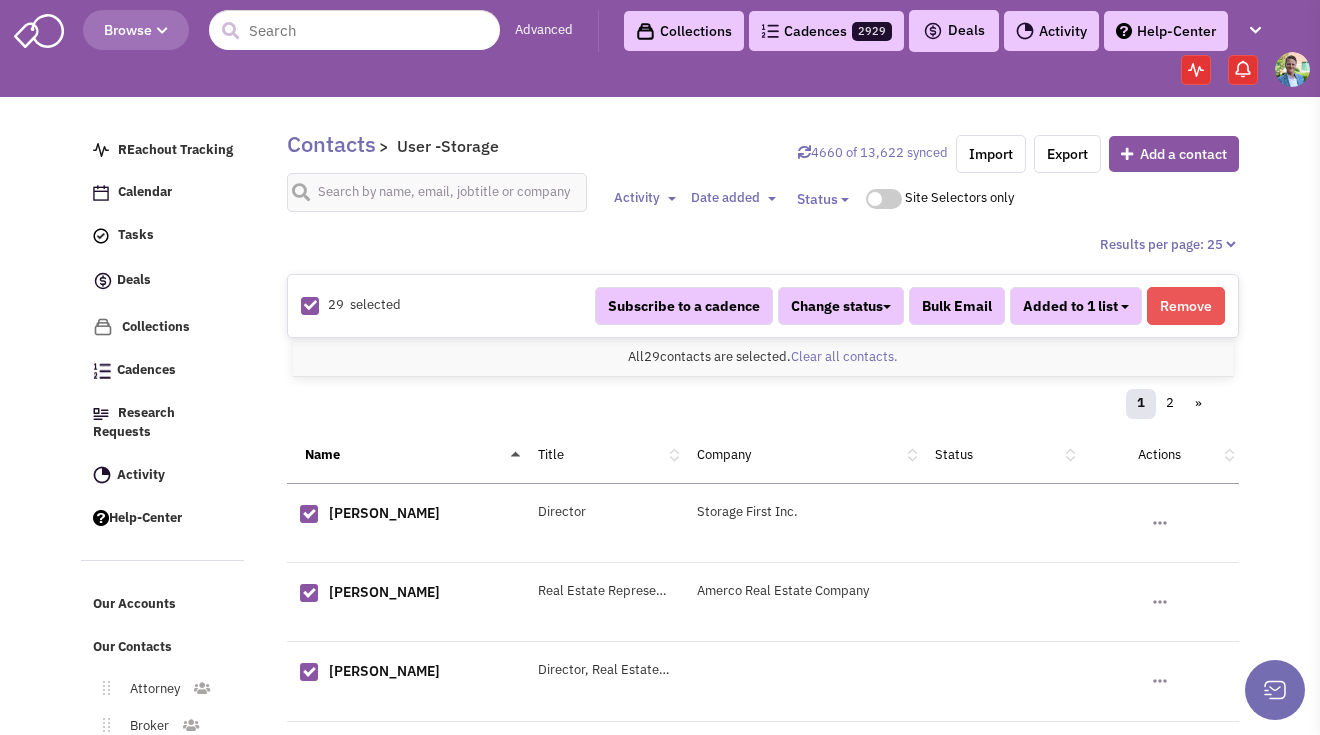 scroll, scrollTop: 1357, scrollLeft: 0, axis: vertical 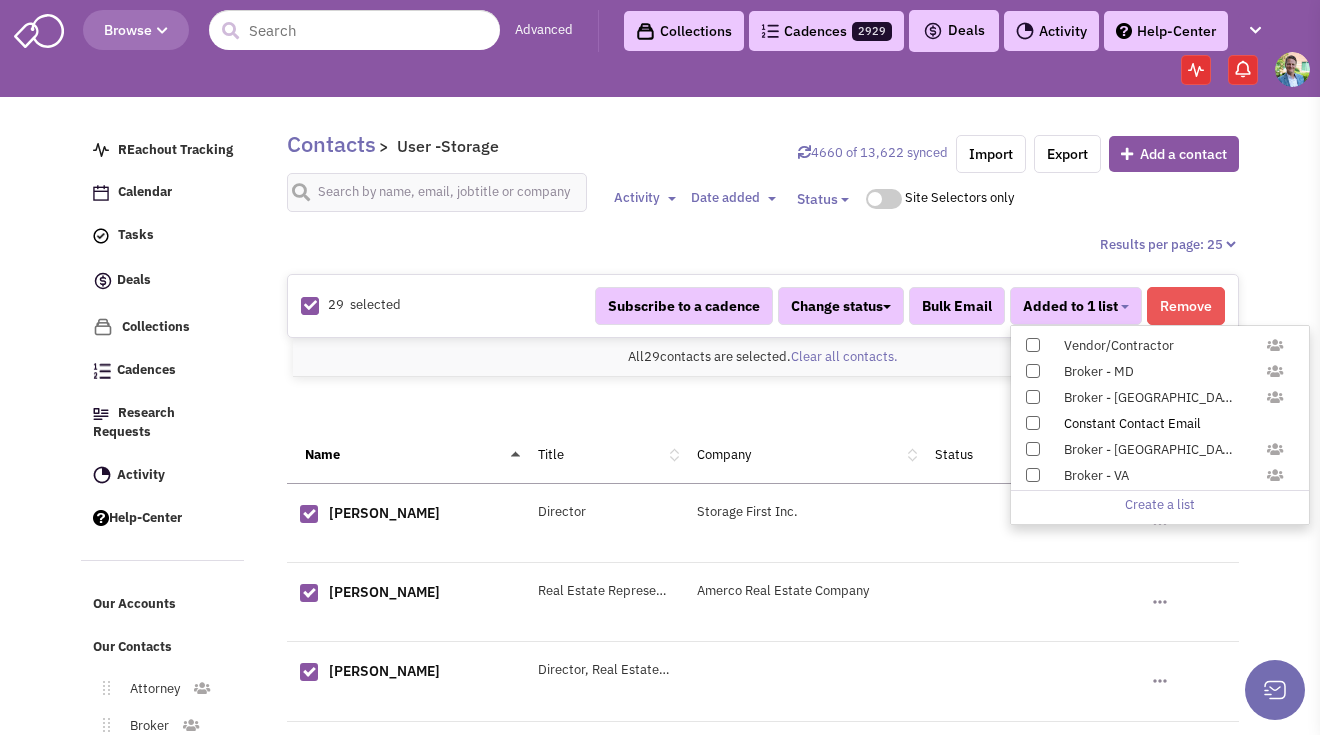 click at bounding box center [1033, 423] 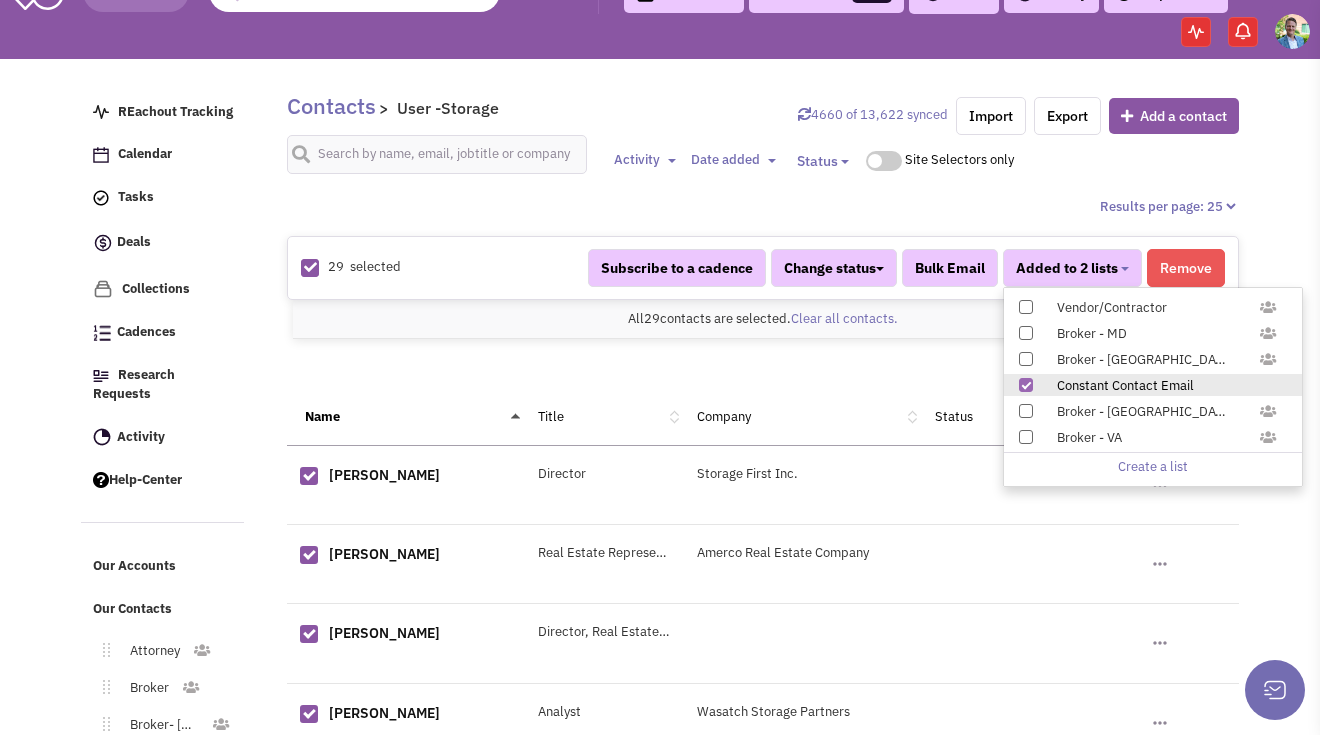 scroll, scrollTop: 429, scrollLeft: 0, axis: vertical 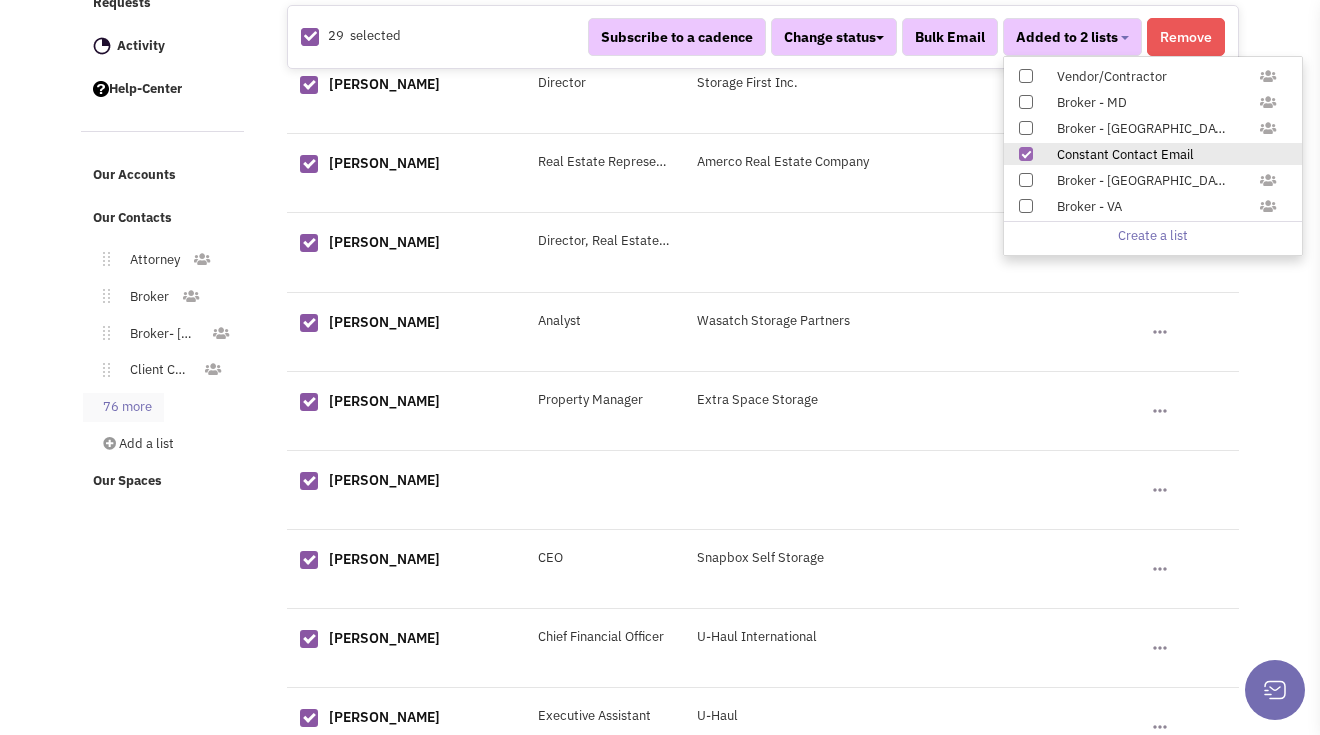 click on "76 more" at bounding box center (123, 407) 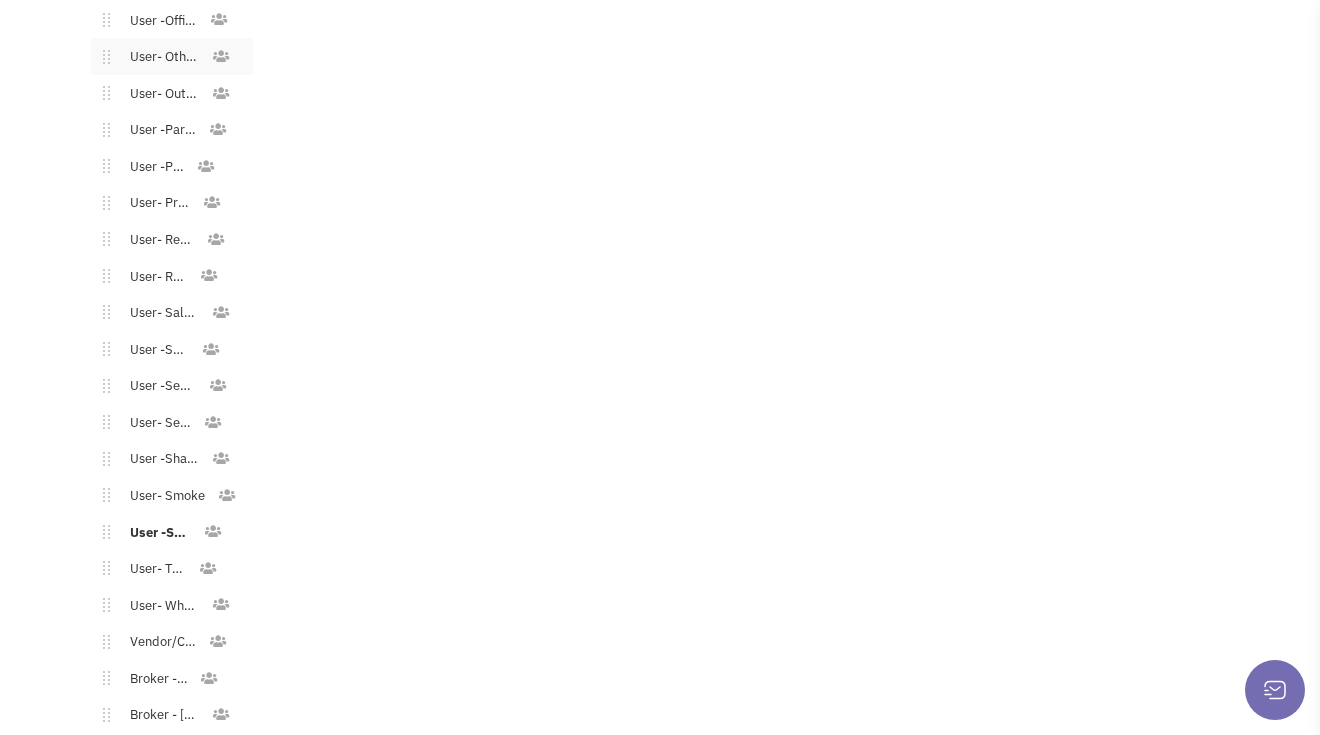 scroll, scrollTop: 2959, scrollLeft: 0, axis: vertical 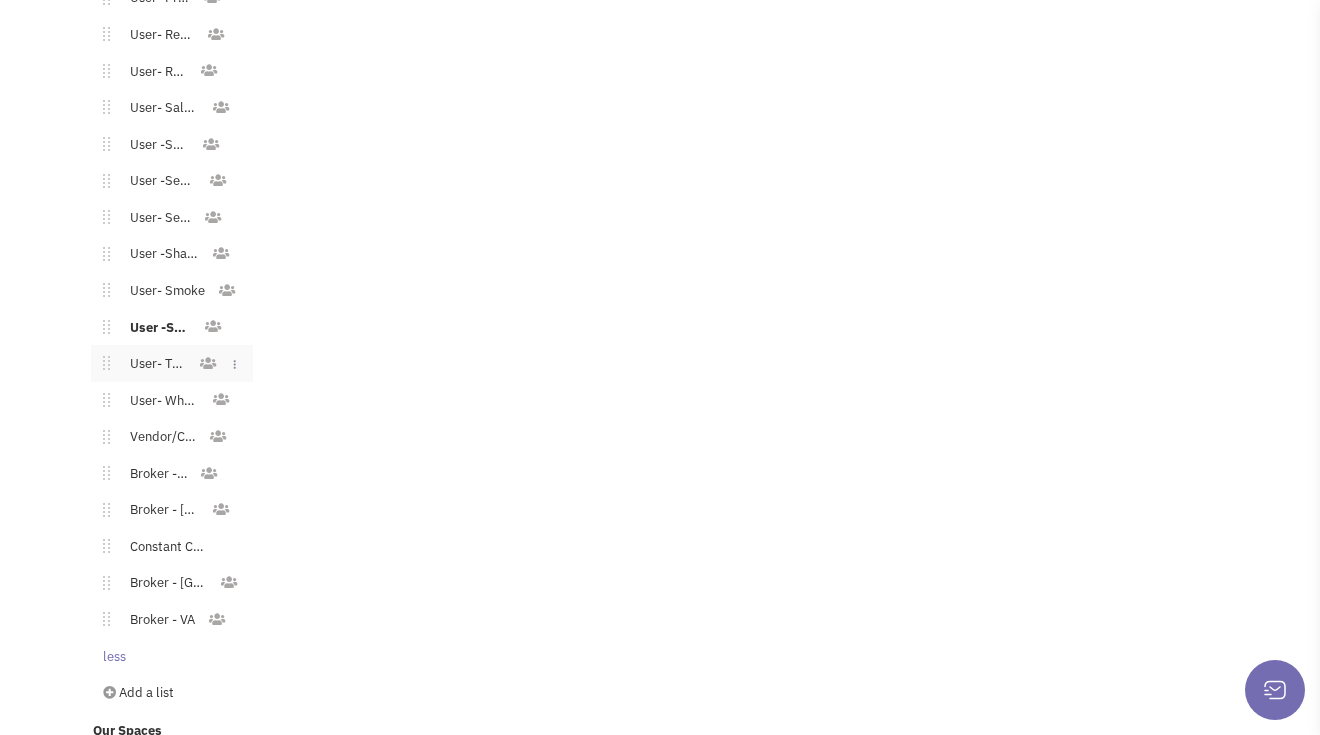 click on "User- Thrift" at bounding box center [154, 364] 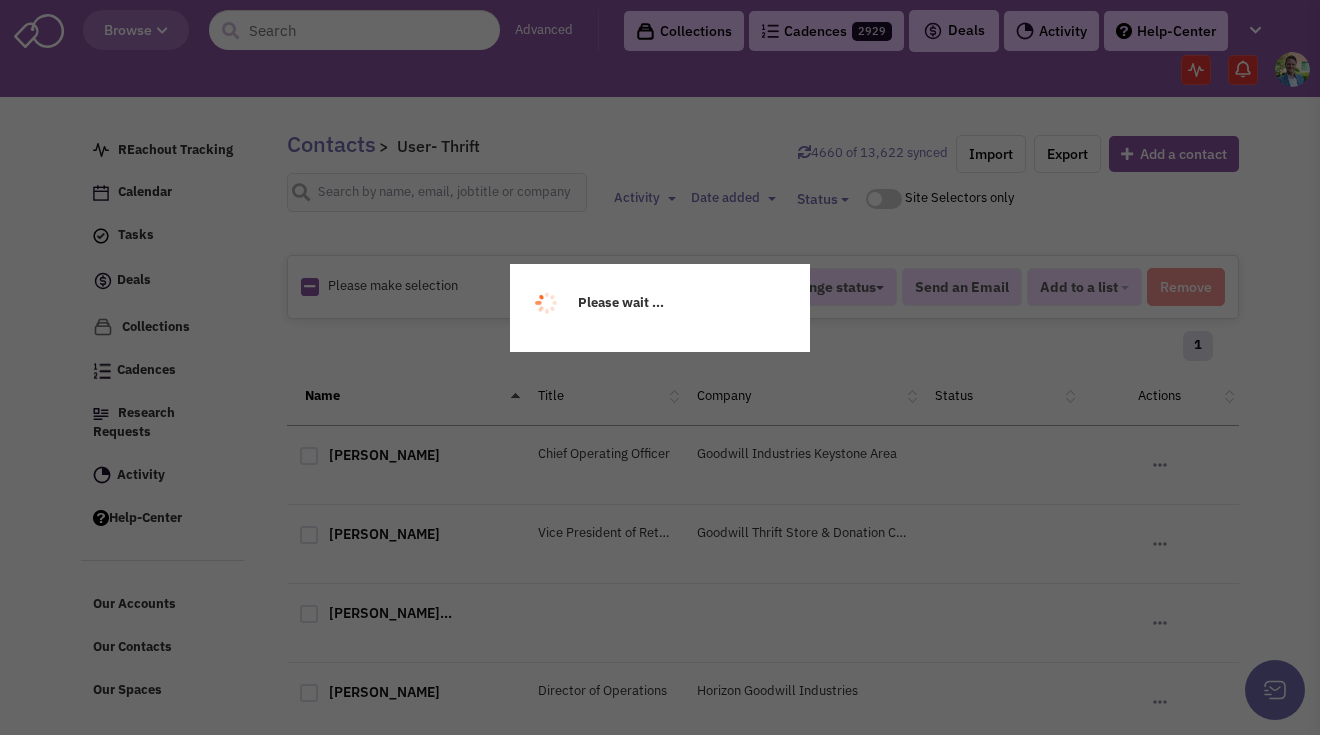 scroll, scrollTop: 0, scrollLeft: 0, axis: both 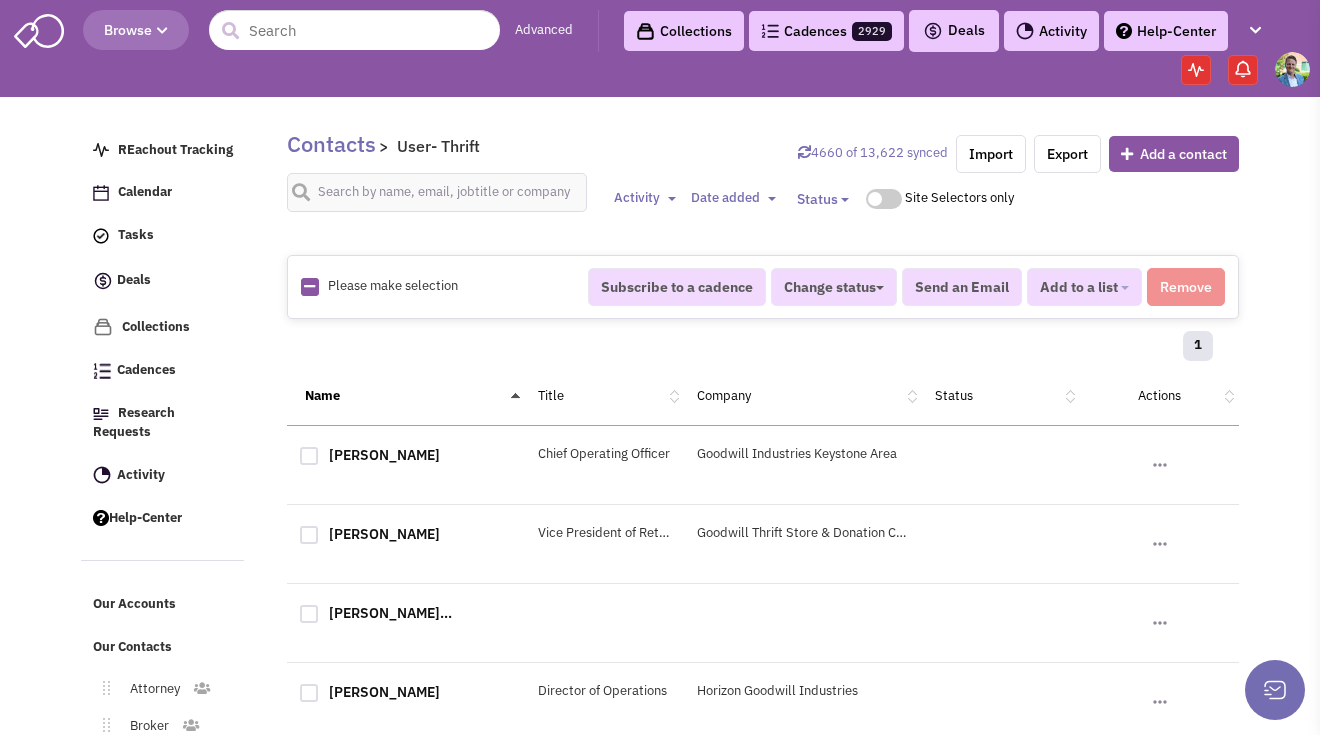 click at bounding box center [309, 286] 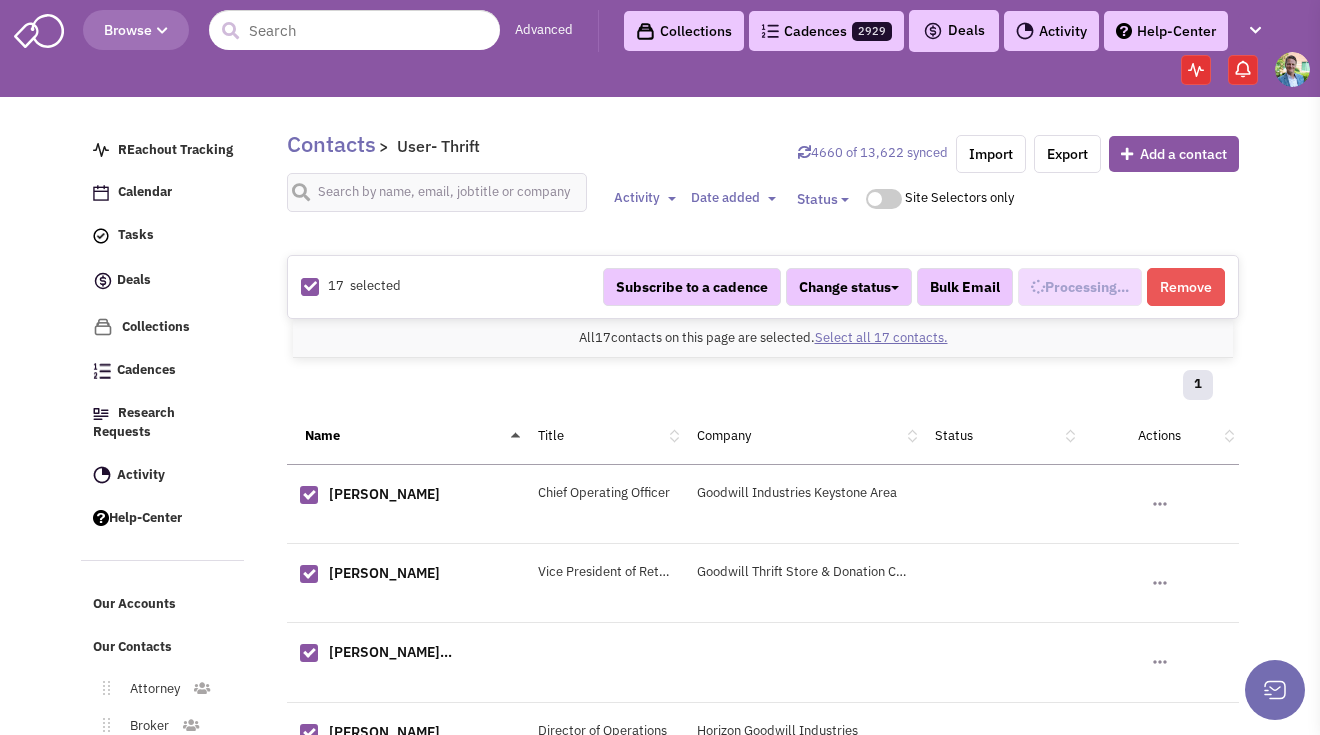 select on "729" 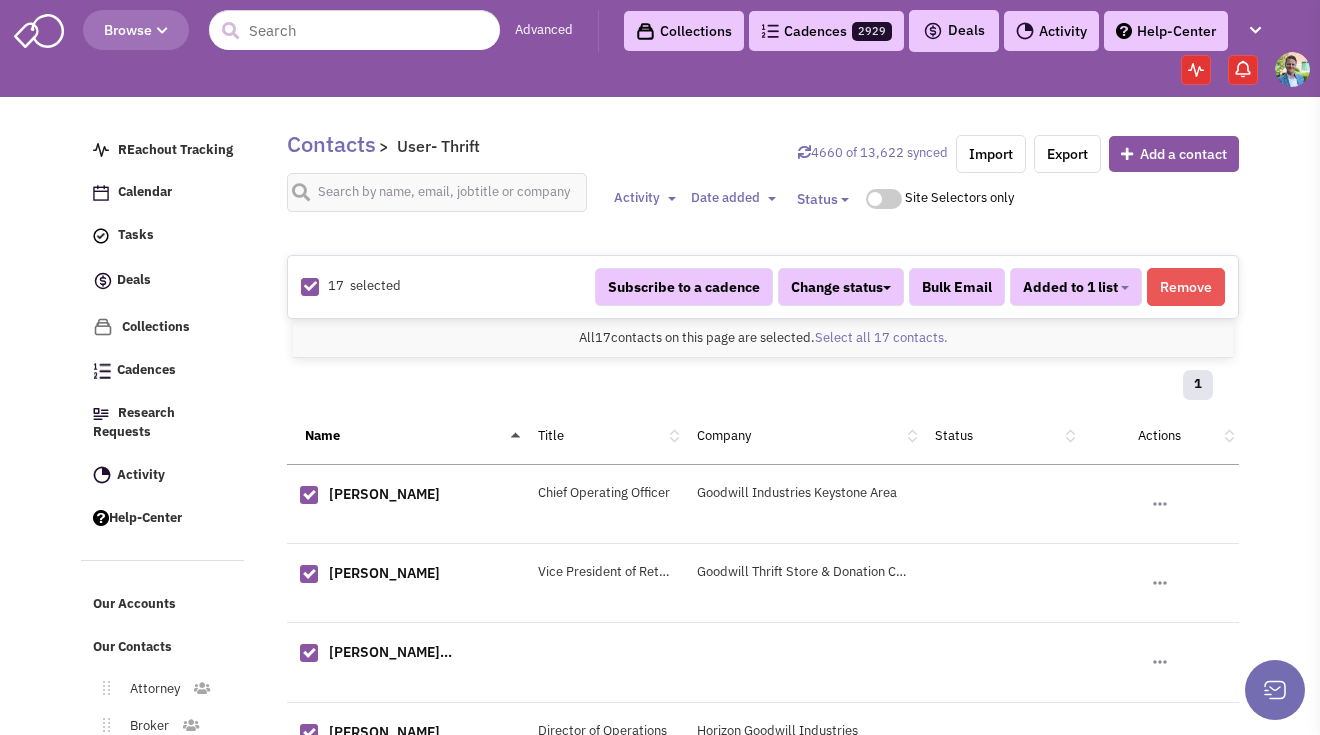 scroll, scrollTop: 1376, scrollLeft: 0, axis: vertical 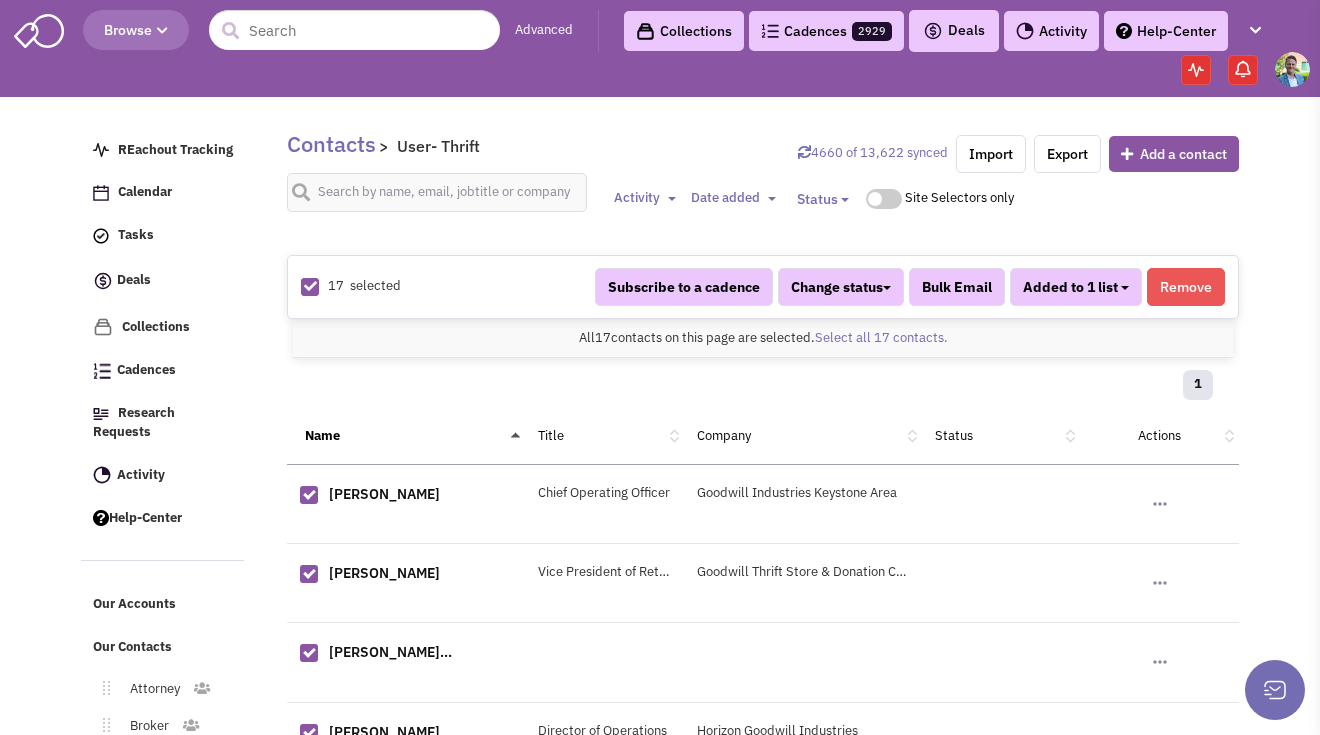 click on "Added to 1 list" at bounding box center [1076, 287] 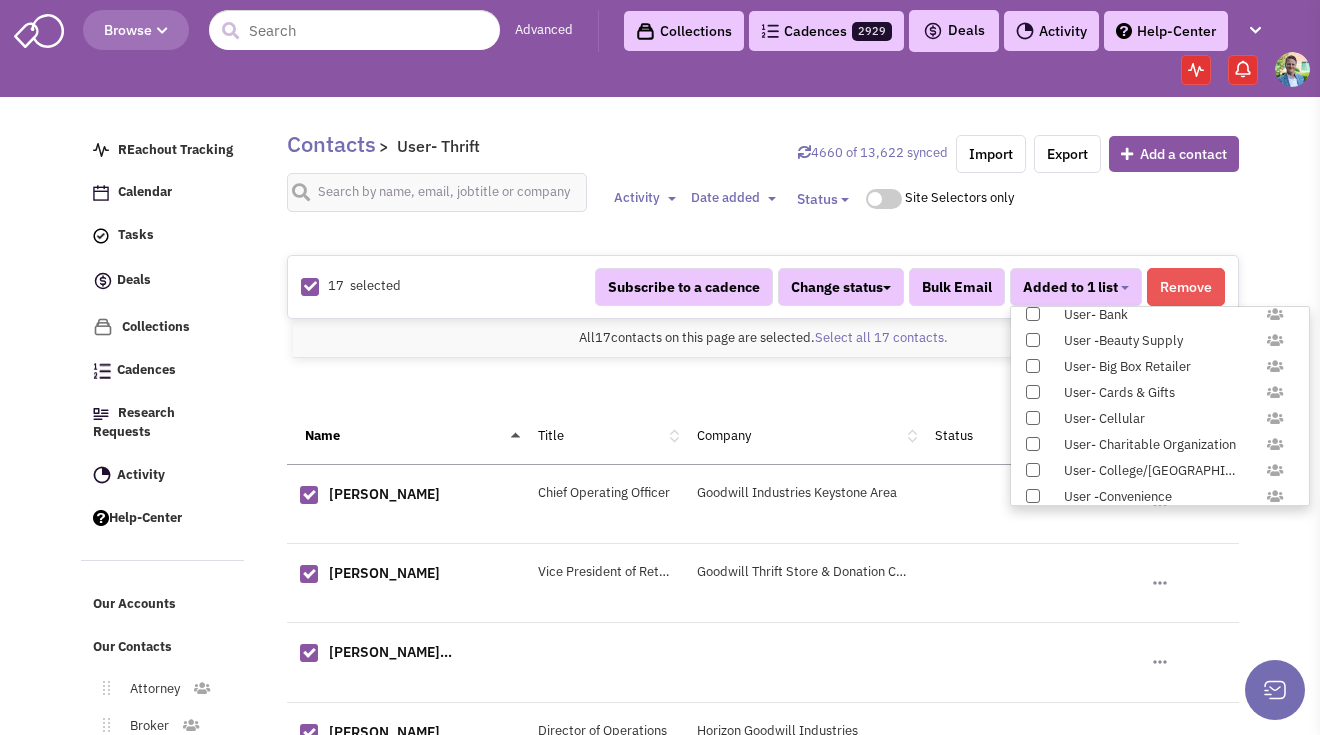 scroll, scrollTop: 1958, scrollLeft: 0, axis: vertical 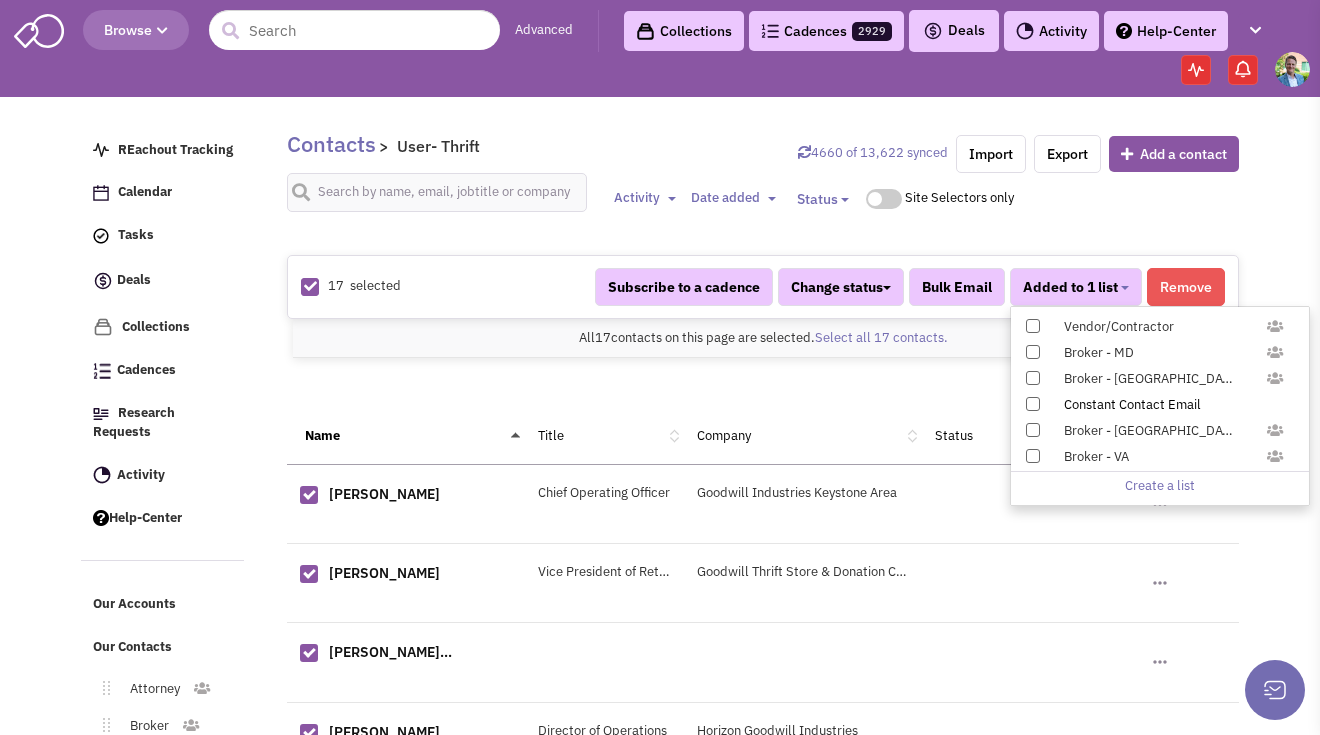click at bounding box center (1033, 404) 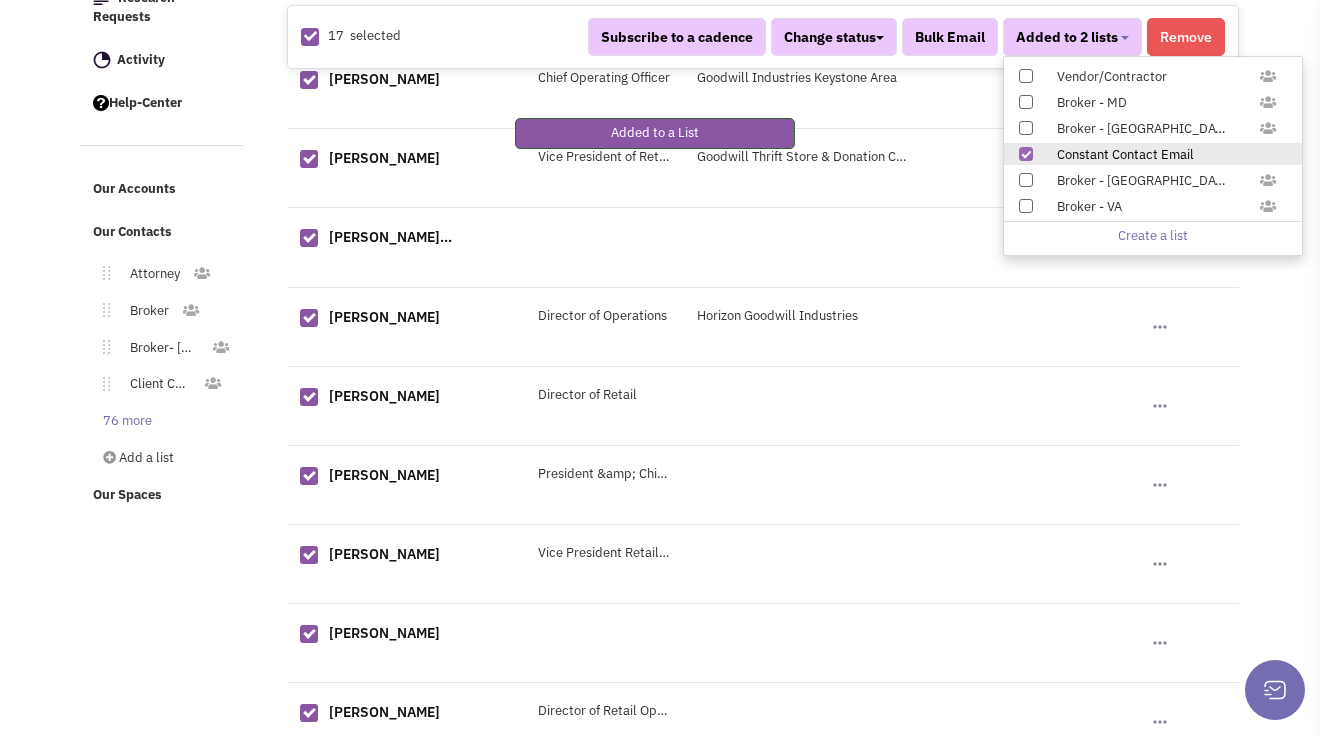 scroll, scrollTop: 691, scrollLeft: 0, axis: vertical 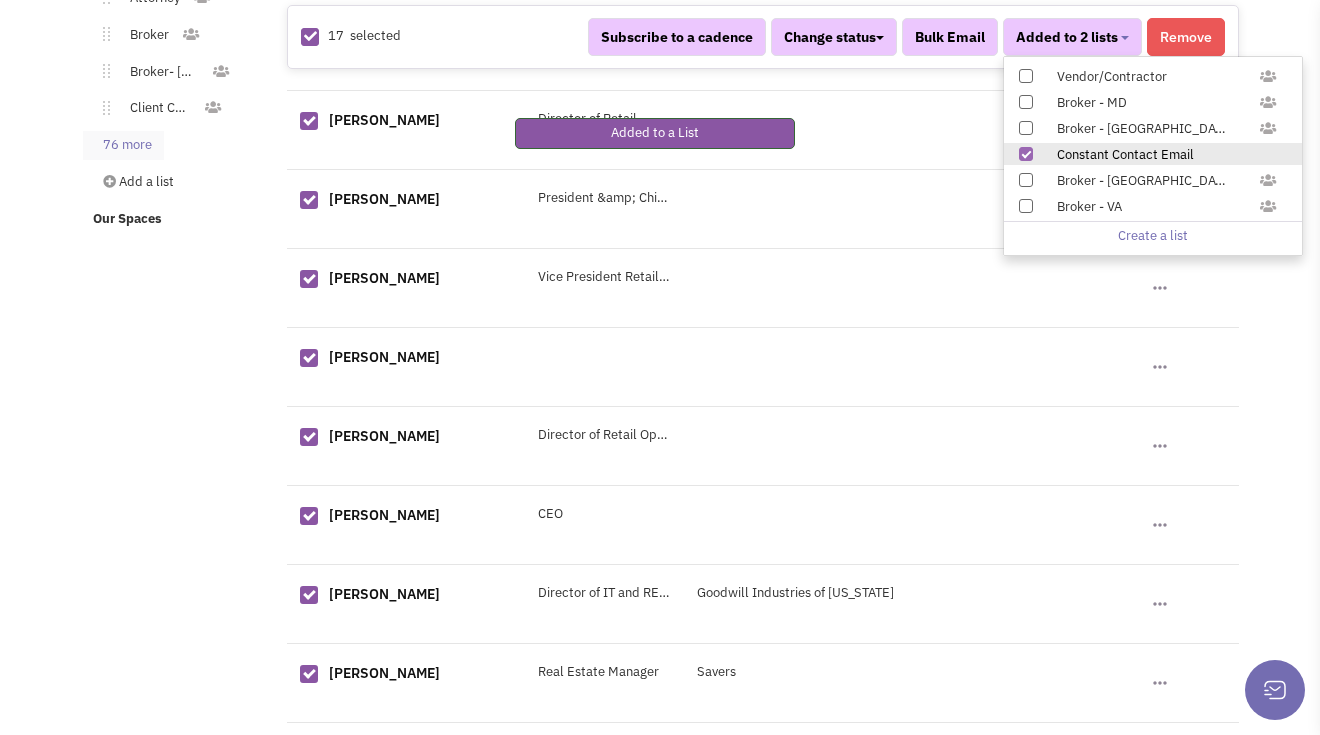 click on "76 more" at bounding box center (123, 145) 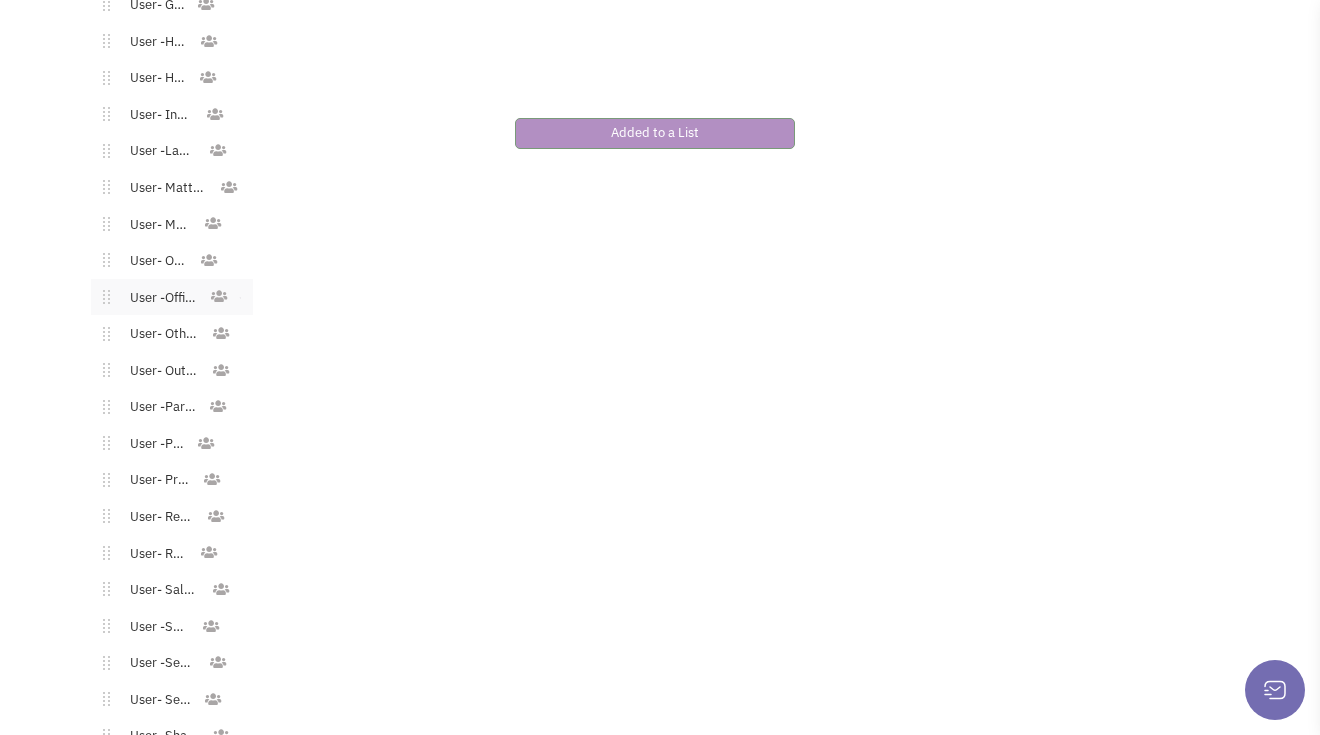 scroll, scrollTop: 2959, scrollLeft: 0, axis: vertical 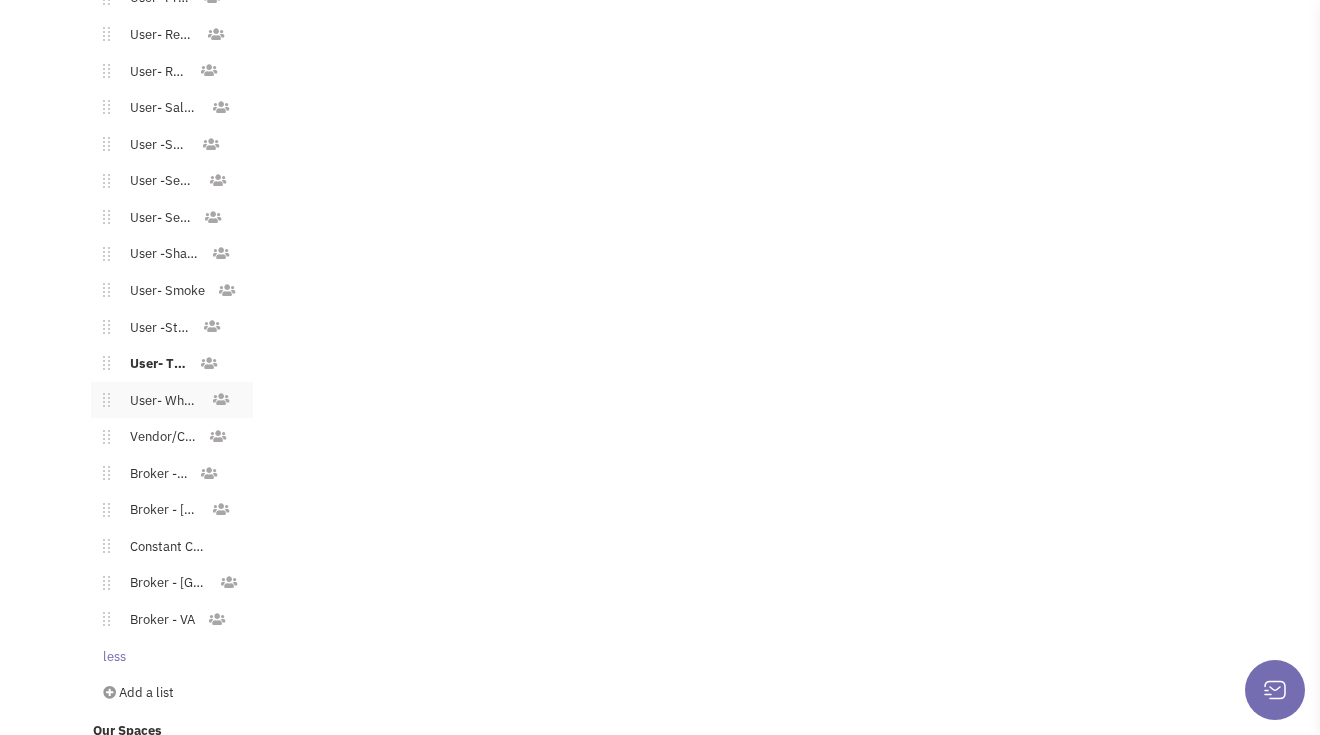 click on "User- Wholesale Club" at bounding box center [160, 401] 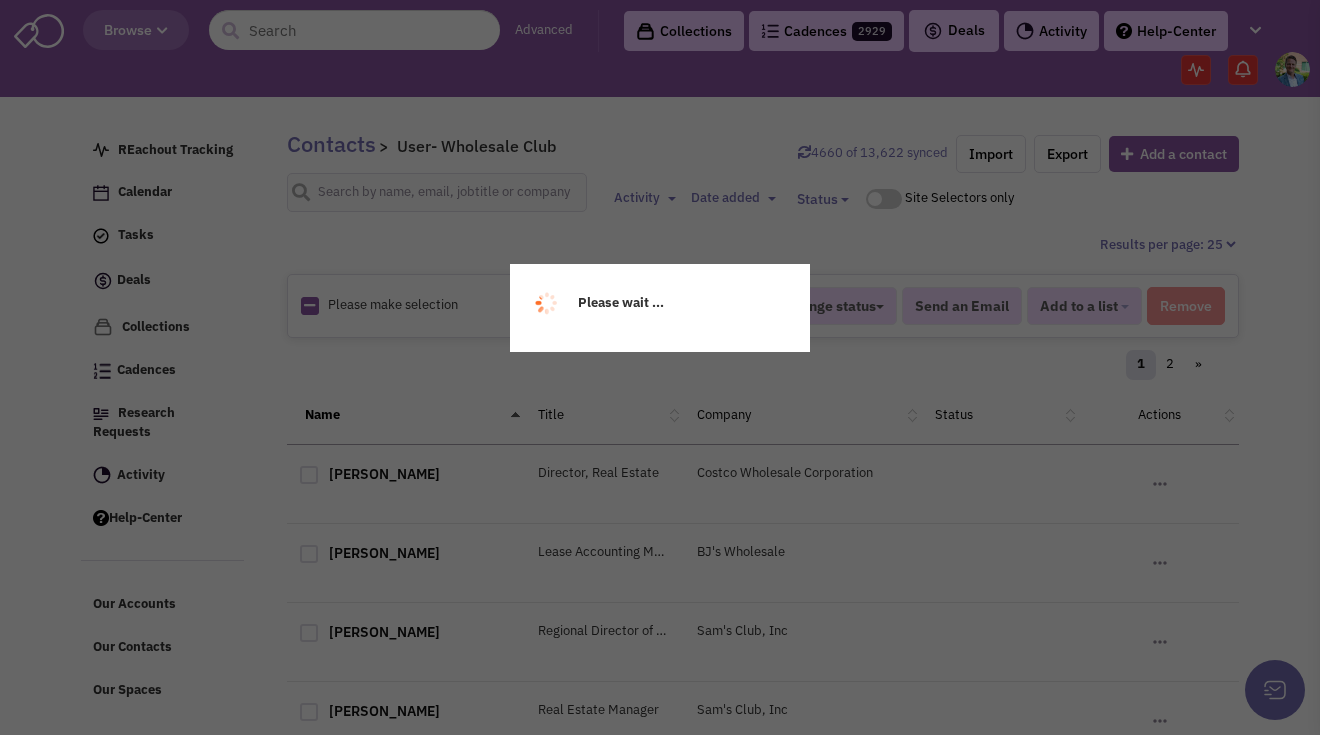 scroll, scrollTop: 0, scrollLeft: 0, axis: both 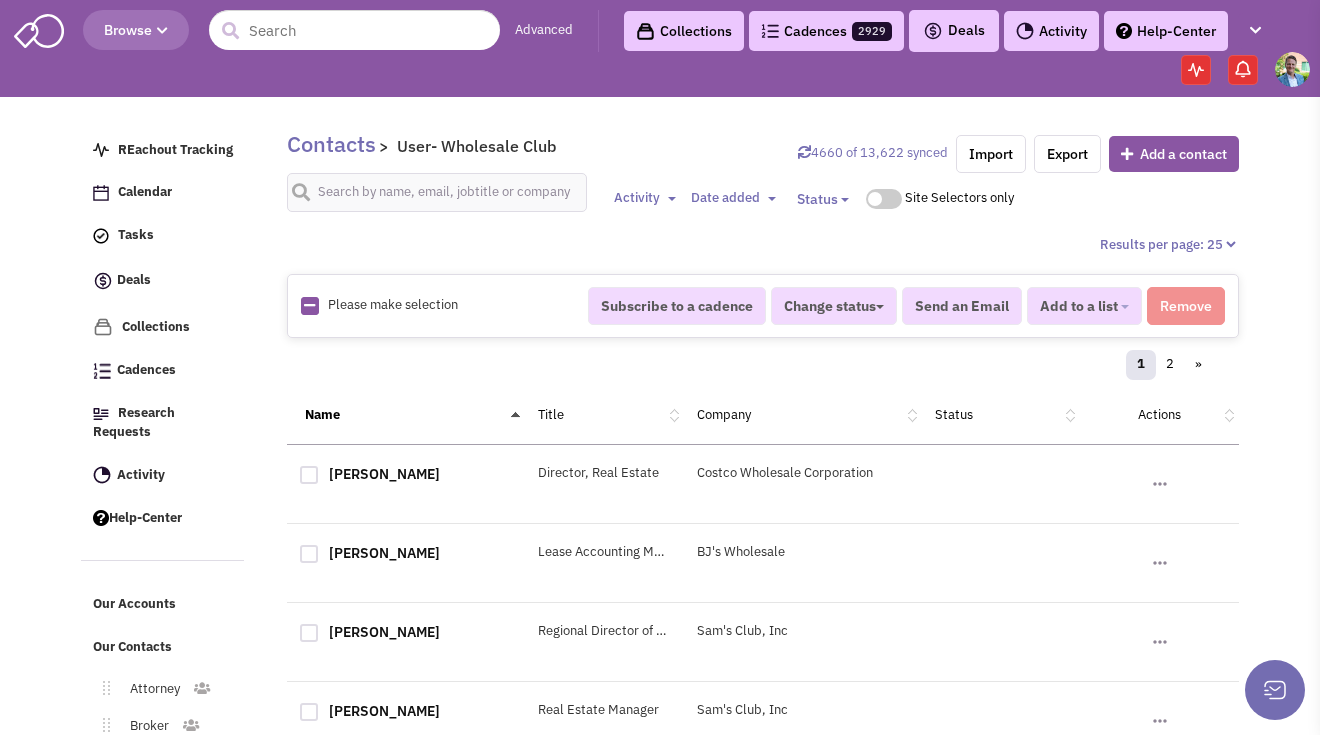 click at bounding box center [310, 306] 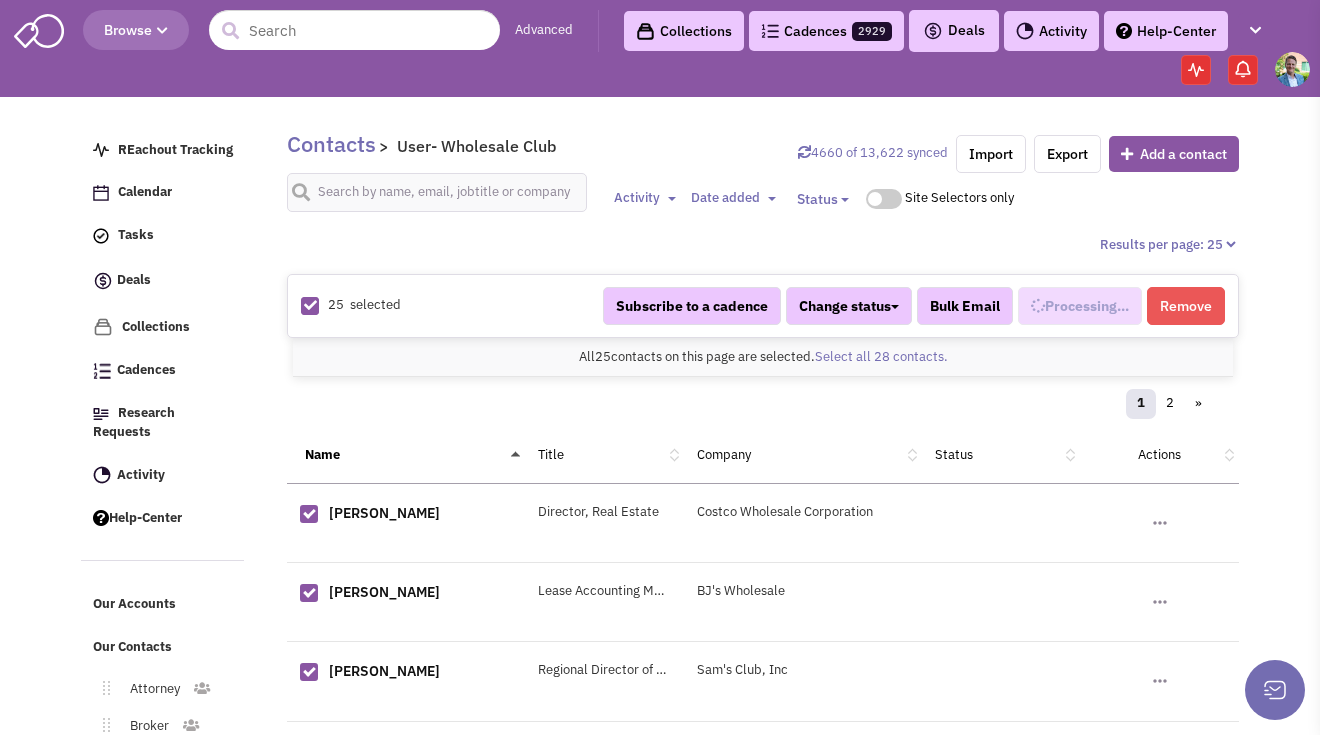 scroll, scrollTop: 1395, scrollLeft: 0, axis: vertical 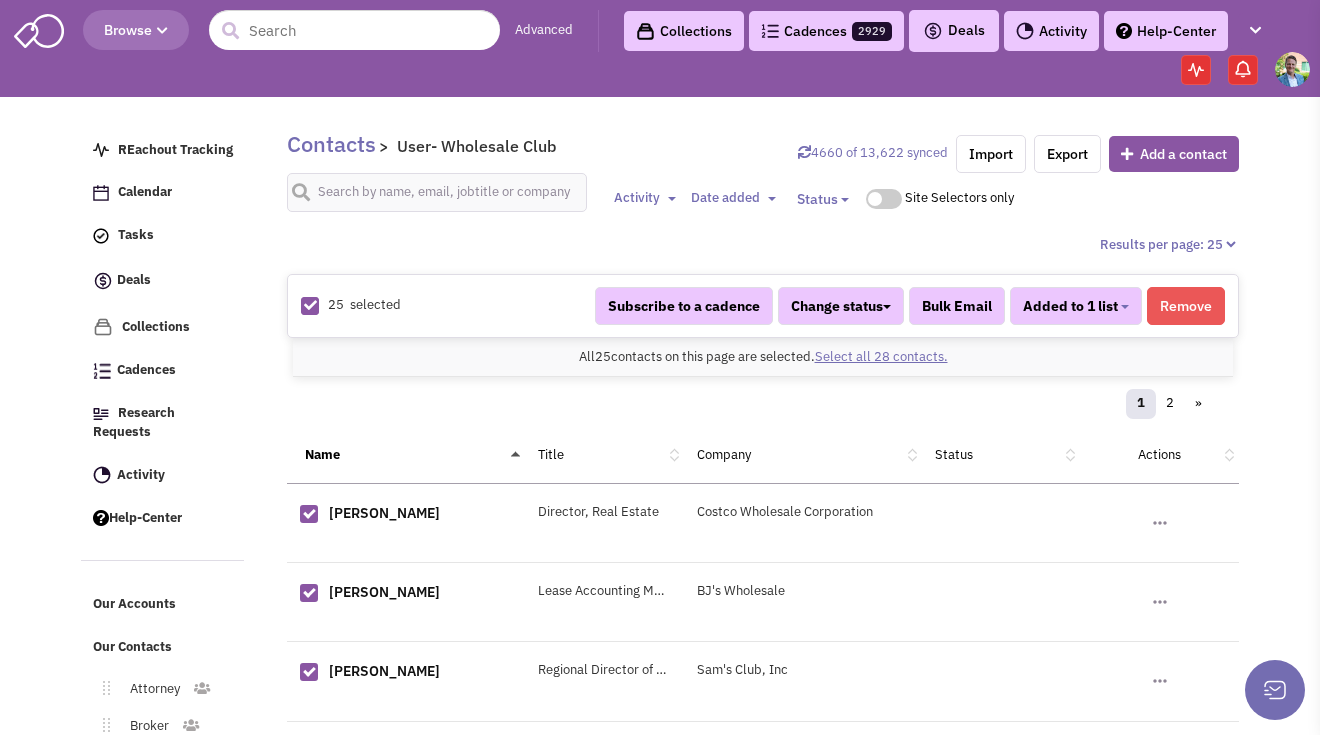 click on "Select all 28 contacts." at bounding box center (881, 356) 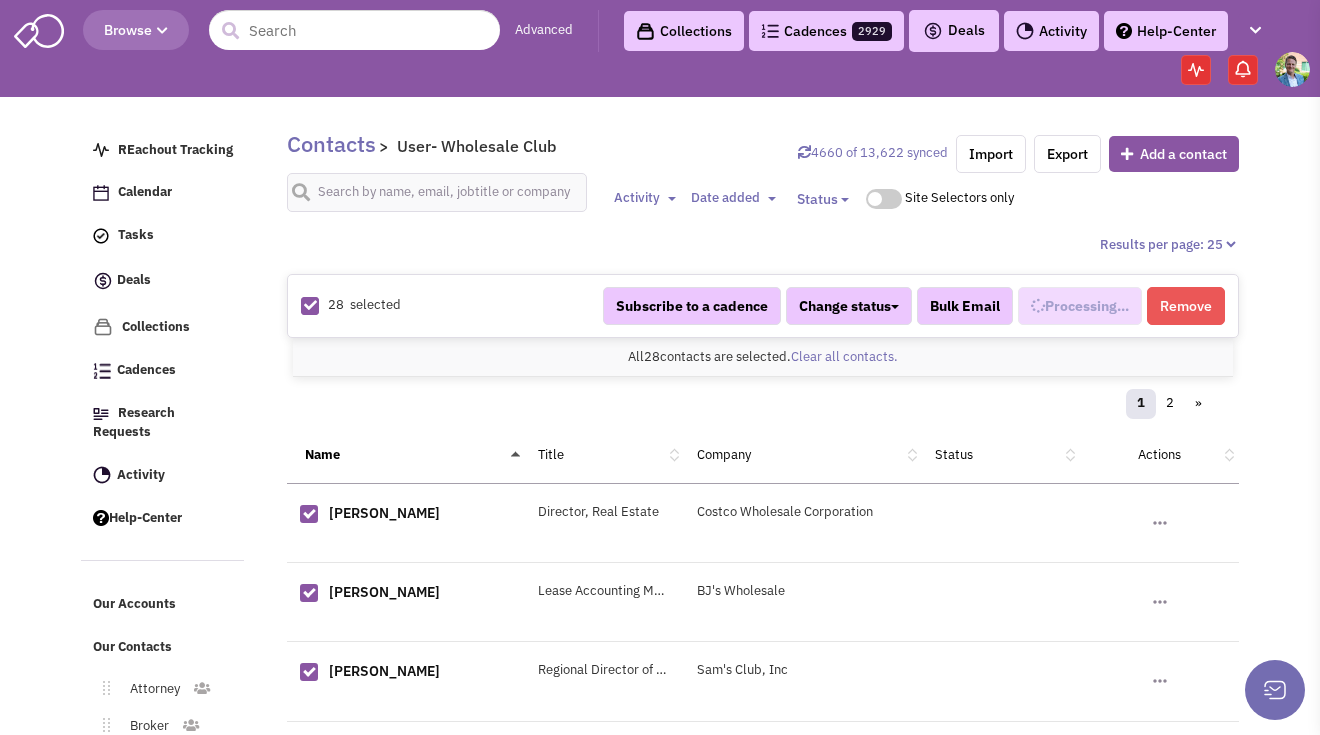 scroll, scrollTop: 1395, scrollLeft: 0, axis: vertical 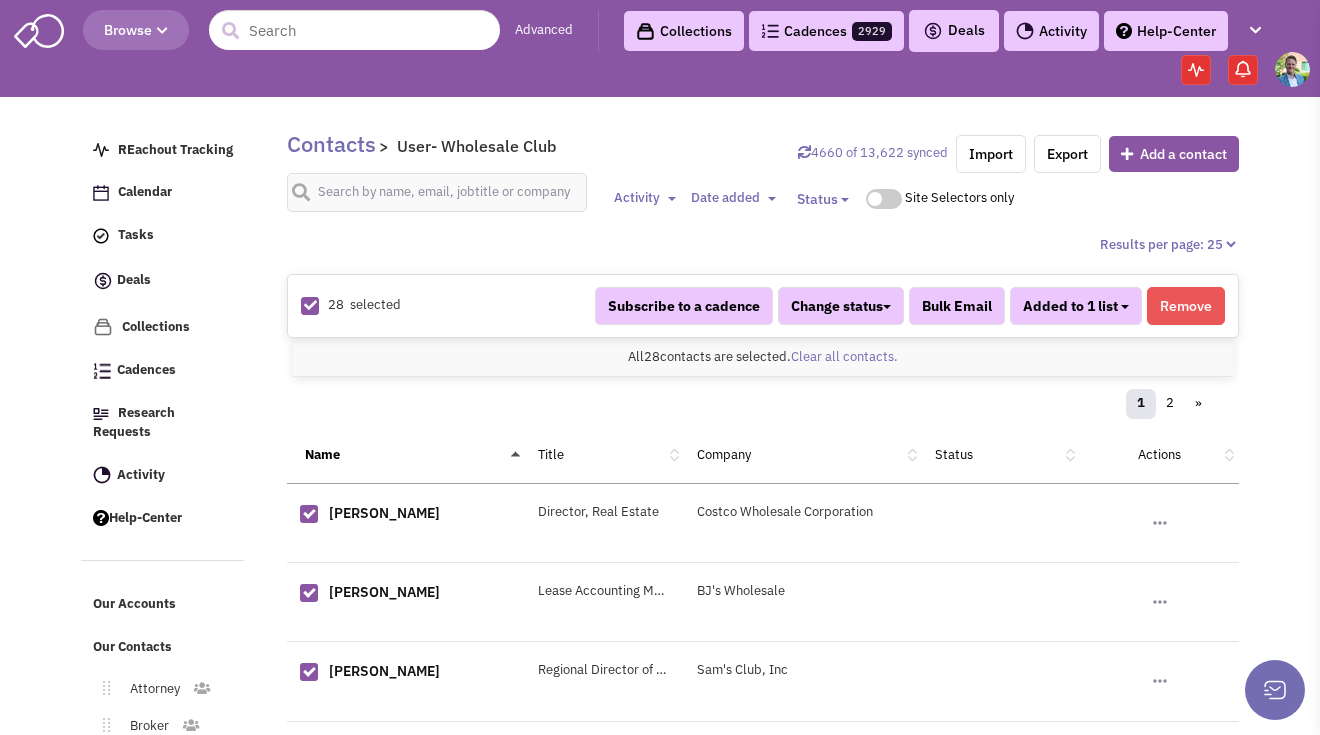 click on "Added to 1 list" at bounding box center [1076, 306] 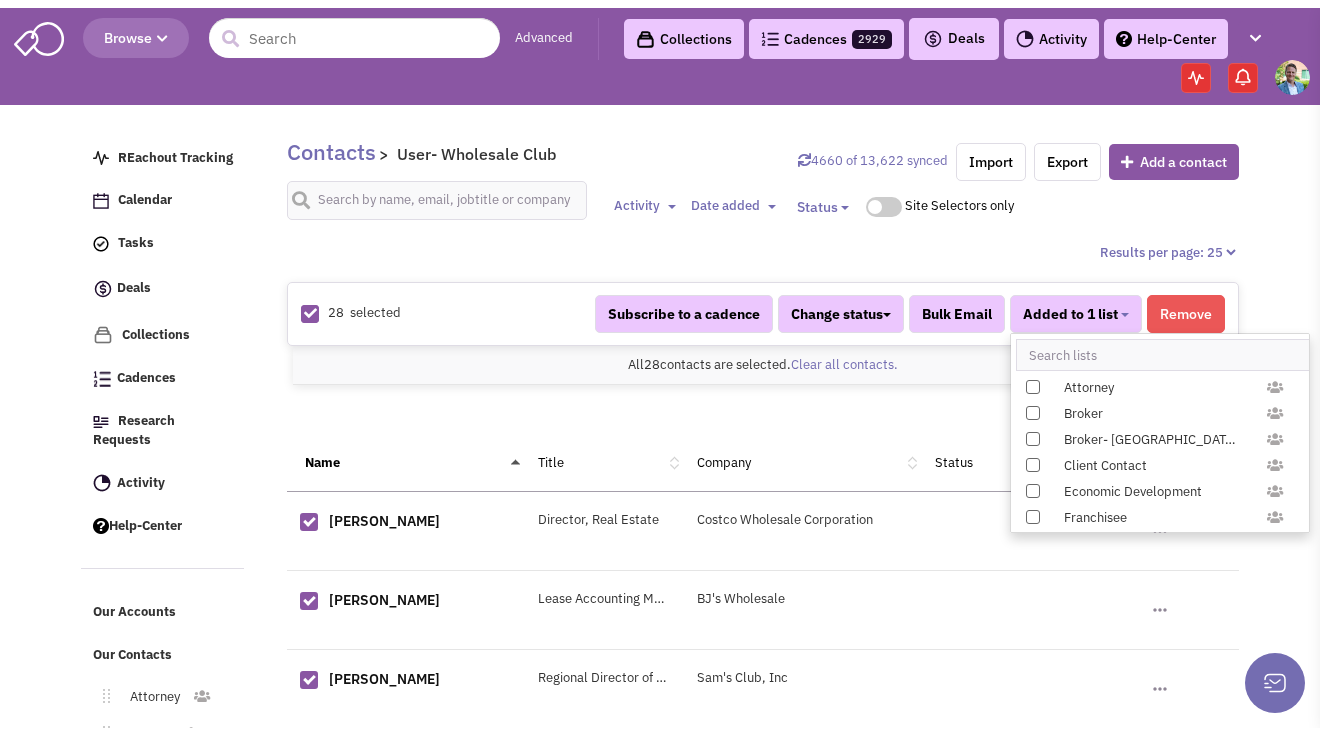 scroll, scrollTop: 1958, scrollLeft: 0, axis: vertical 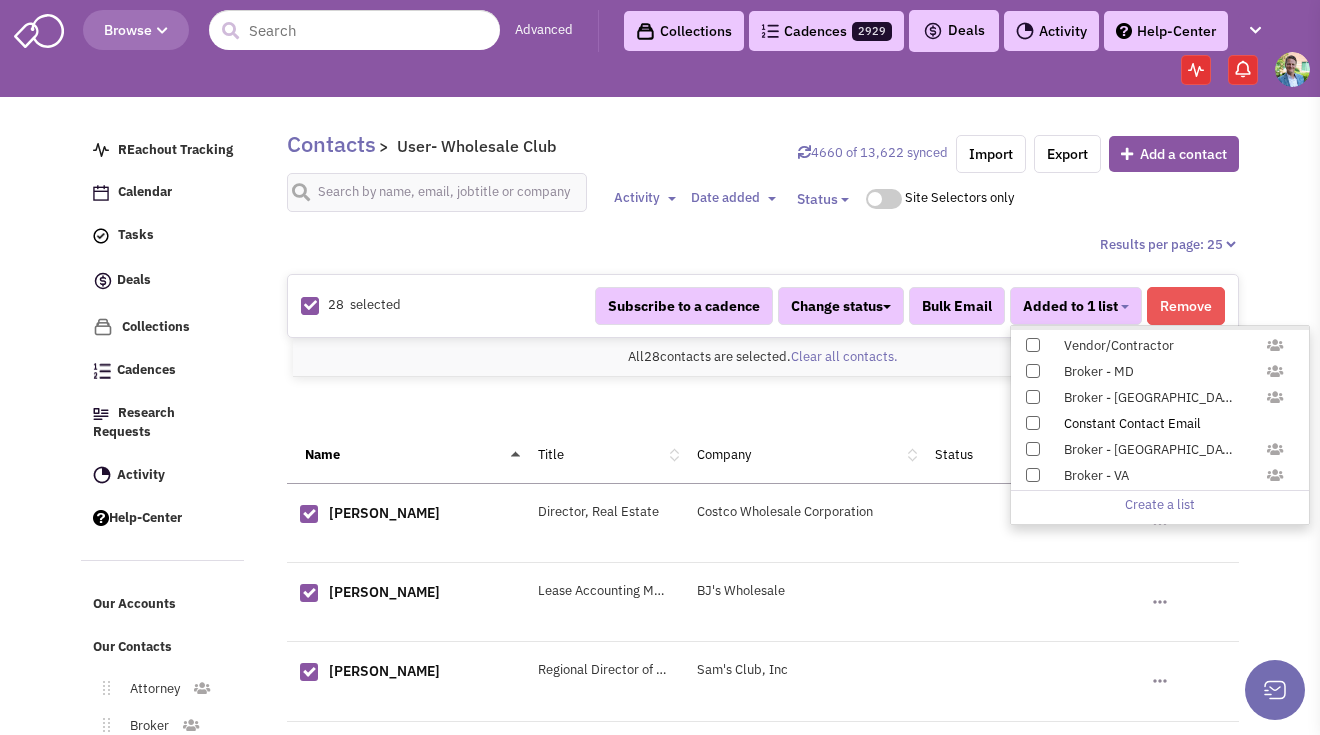 click on "Constant Contact Email" at bounding box center [1160, 423] 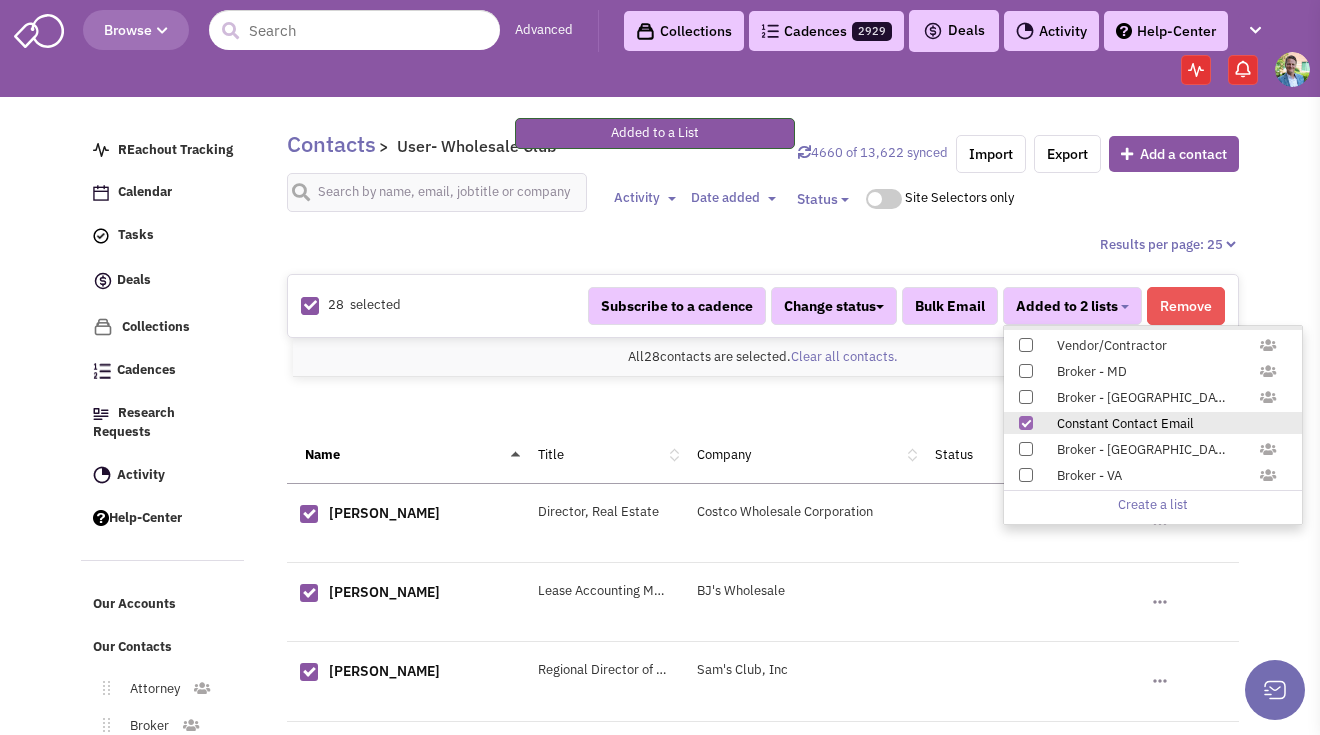 click on "Activity
Toggle Dropdown
Any activity
No activity
Between
and Apply filter" at bounding box center [926, 199] 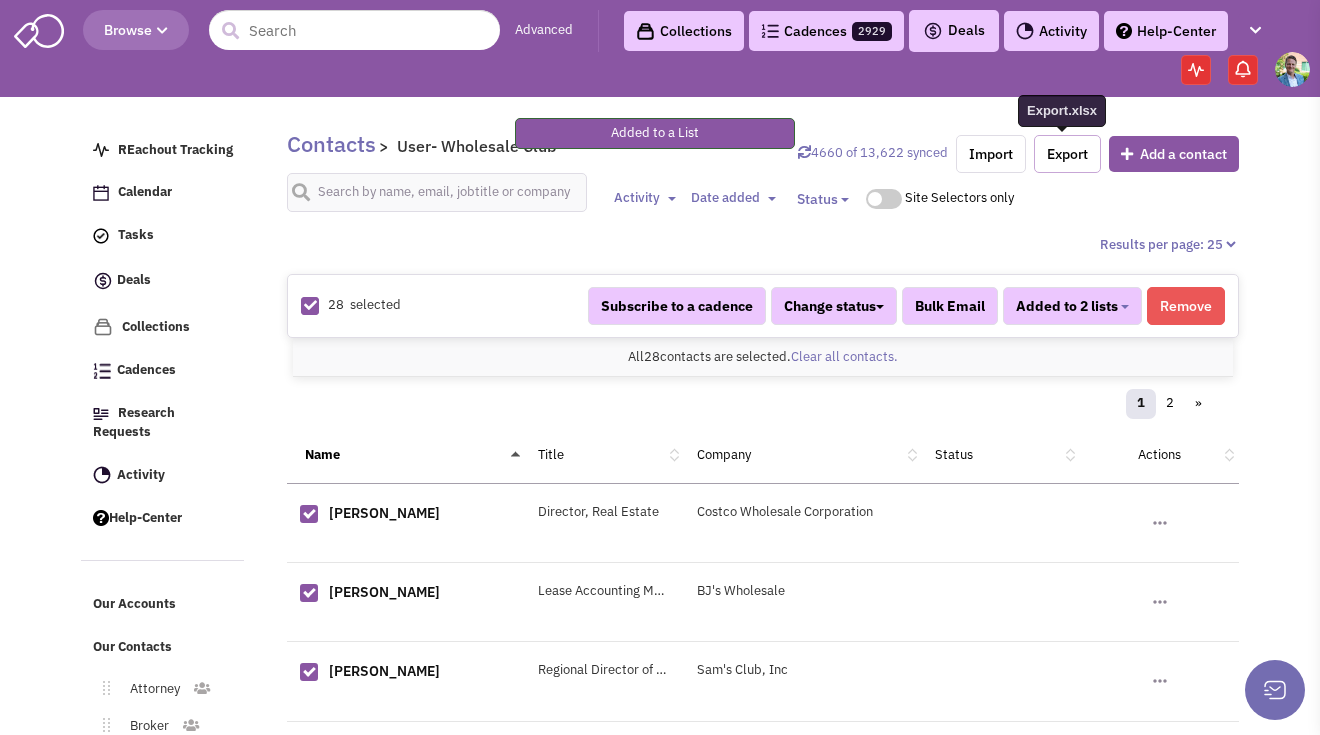 click on "Export" at bounding box center [1067, 154] 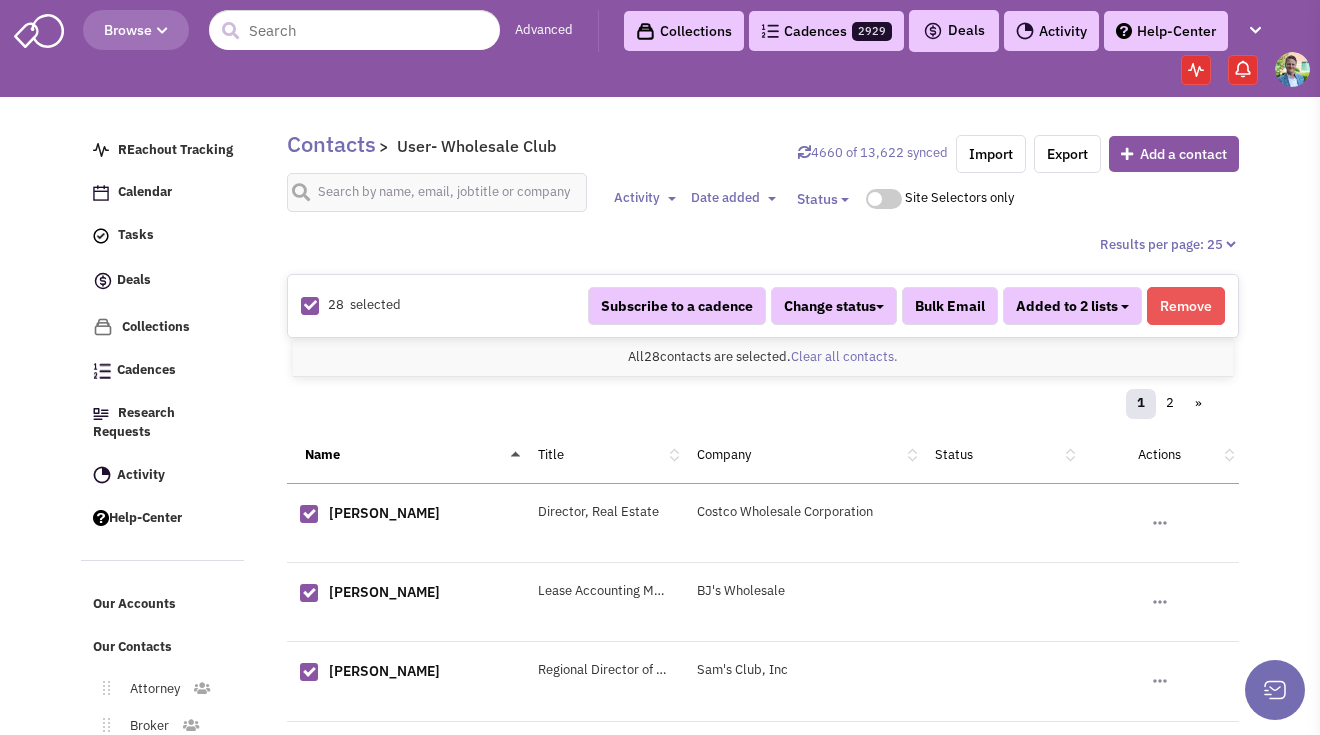 click on "Added to 2 lists" at bounding box center (1072, 306) 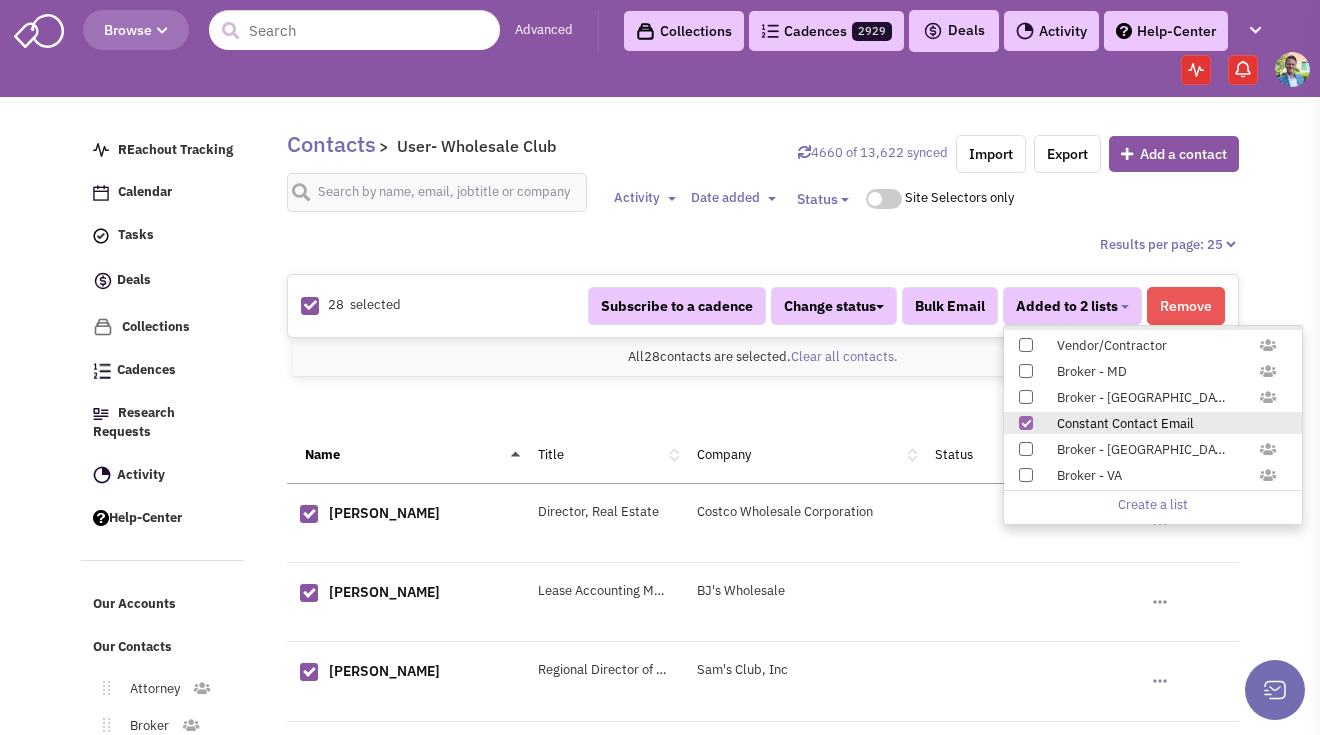 click on "1 2 »" at bounding box center [763, 407] 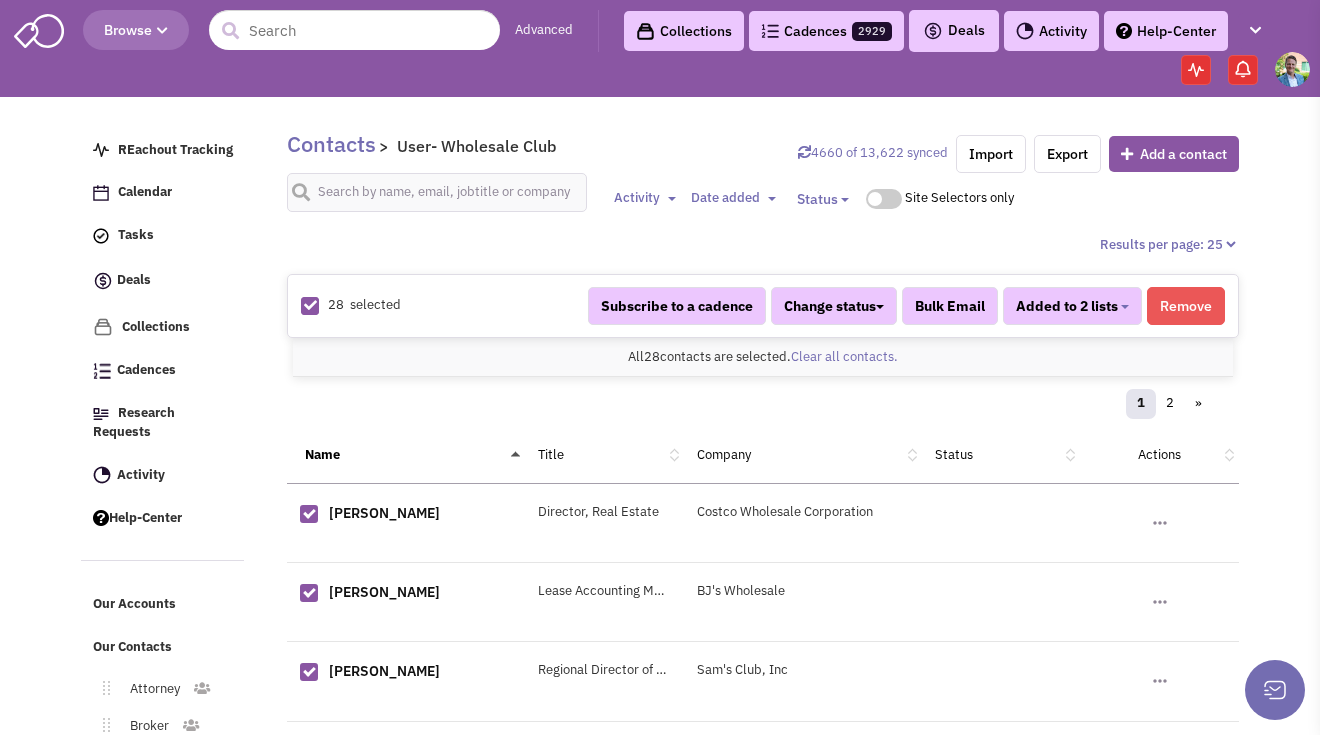 scroll, scrollTop: 459, scrollLeft: 0, axis: vertical 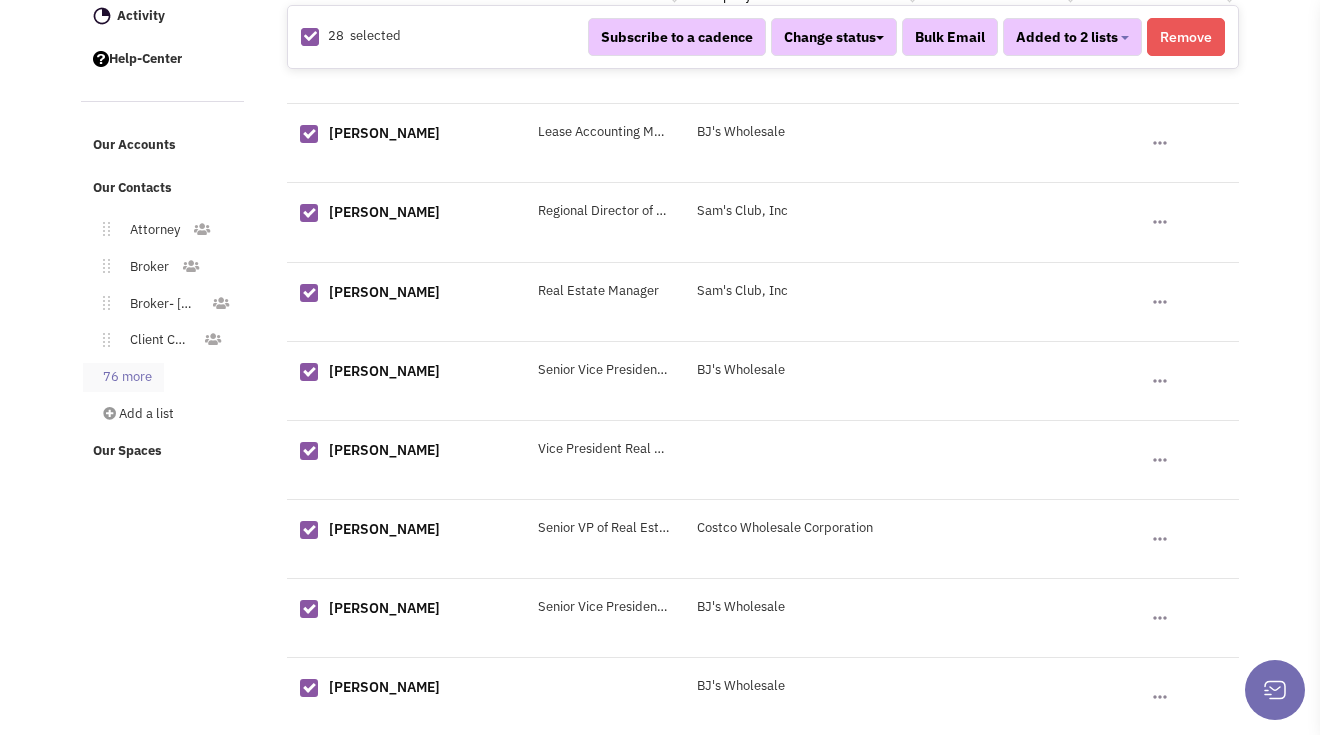 click on "76 more" at bounding box center [123, 377] 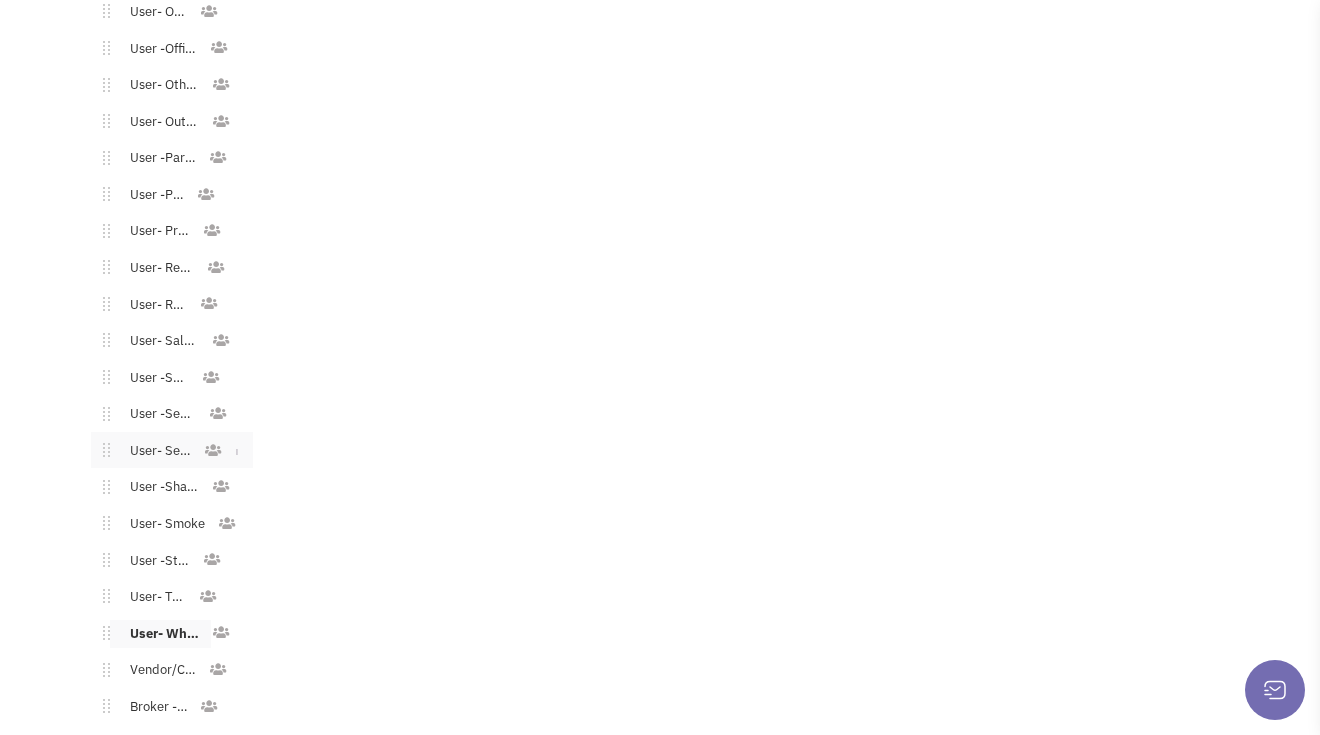 scroll, scrollTop: 2959, scrollLeft: 0, axis: vertical 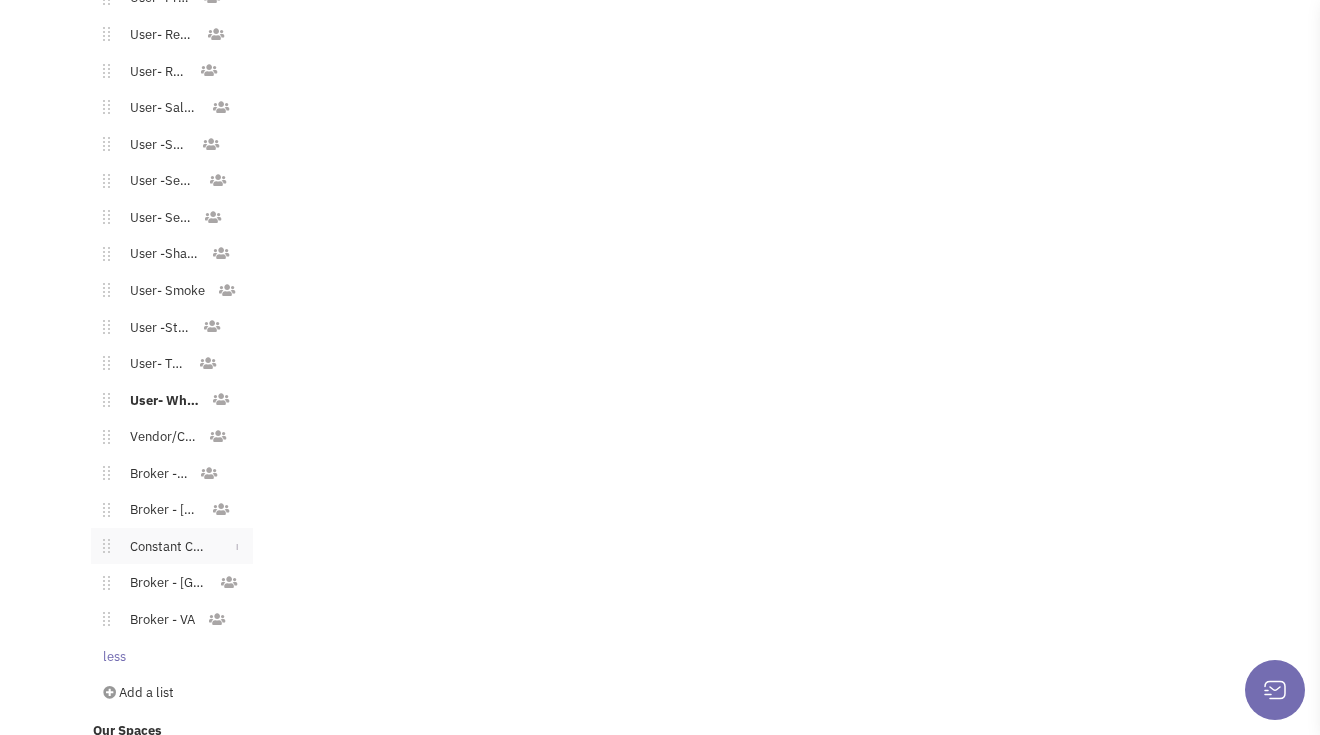 click on "Constant Contact Email" at bounding box center (164, 547) 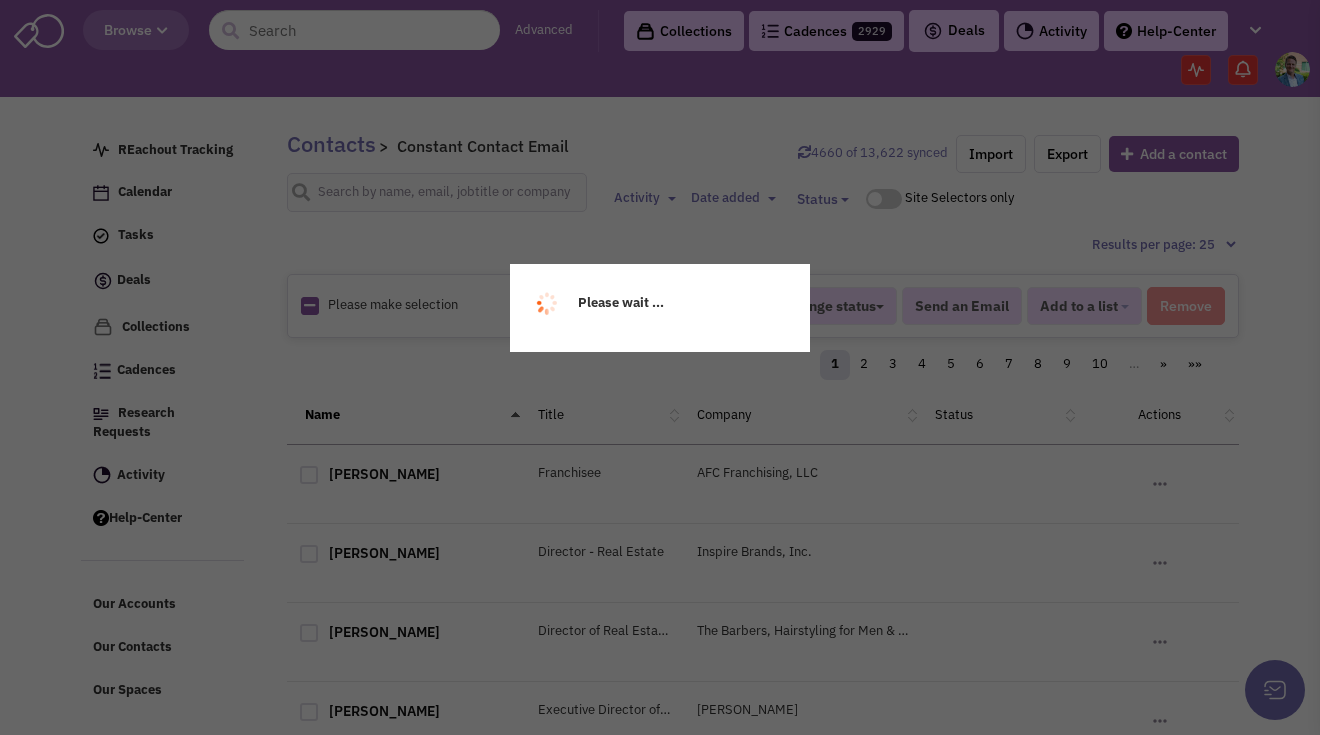 scroll, scrollTop: 0, scrollLeft: 0, axis: both 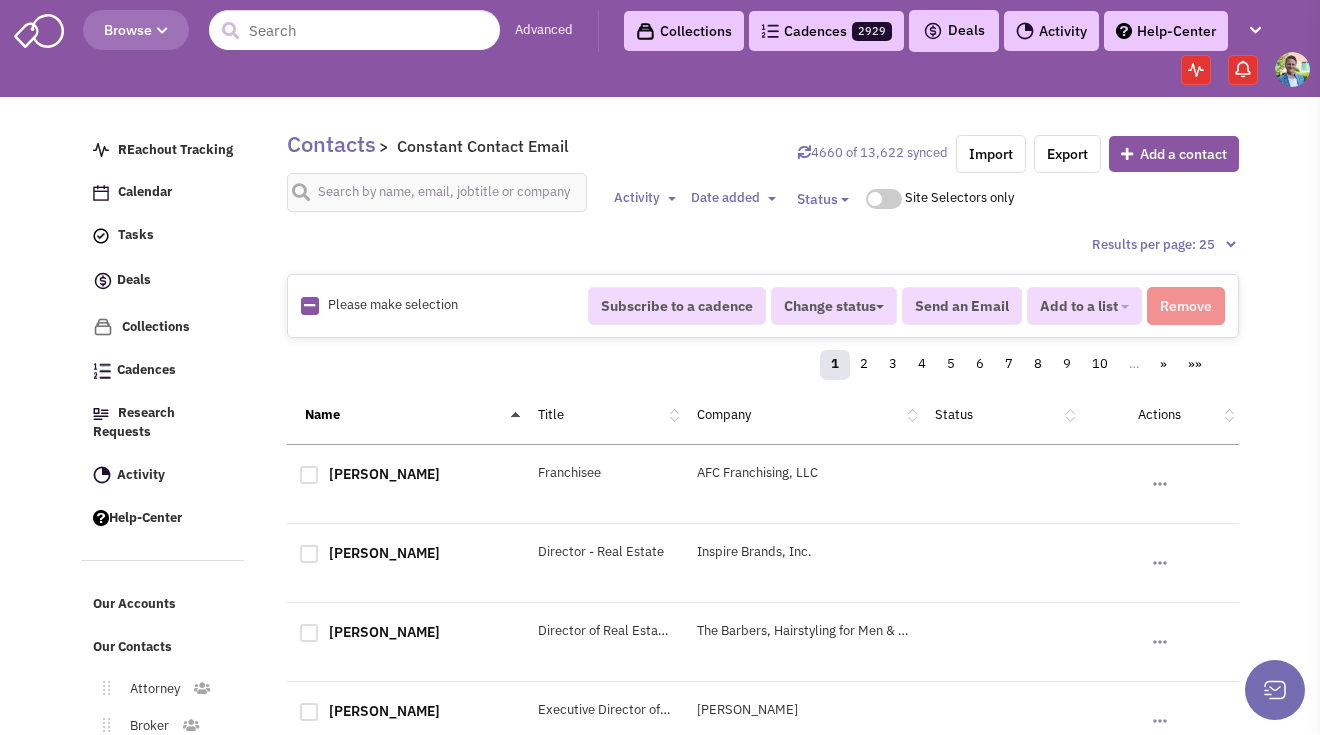 click at bounding box center (309, 306) 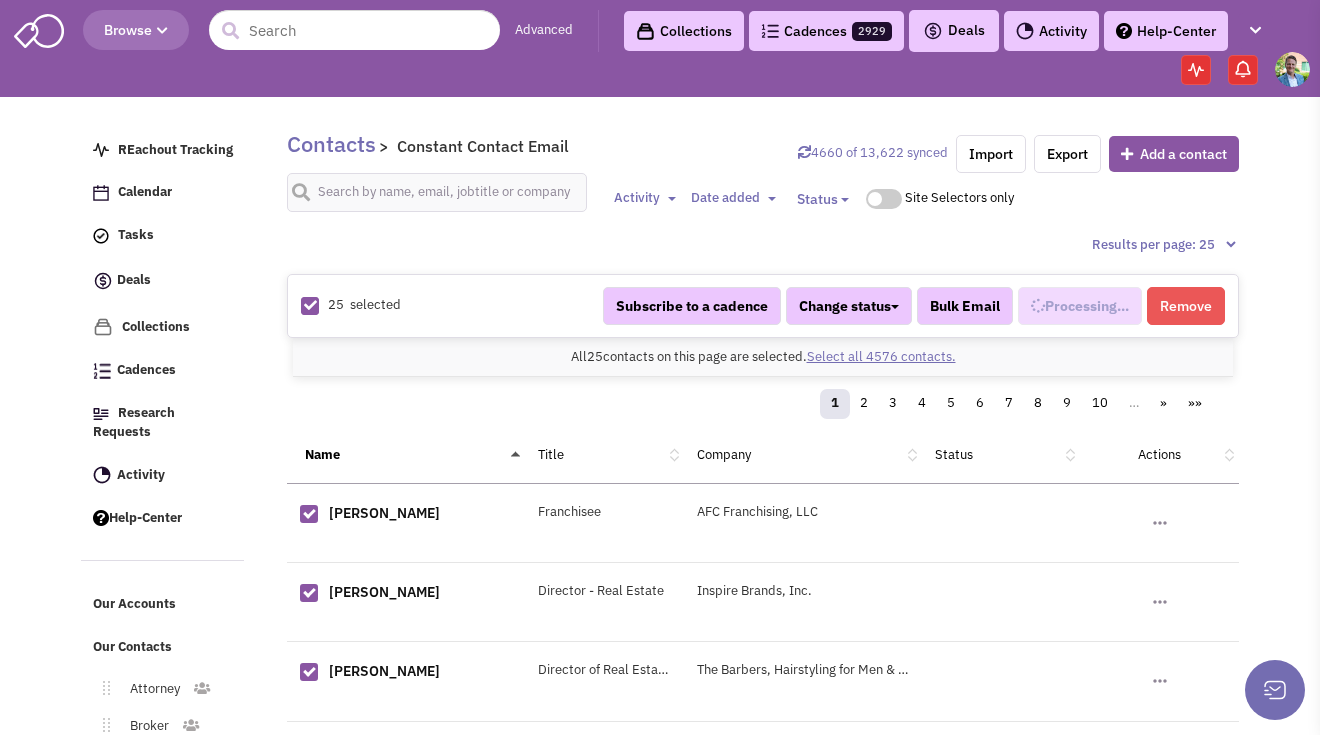 select on "740" 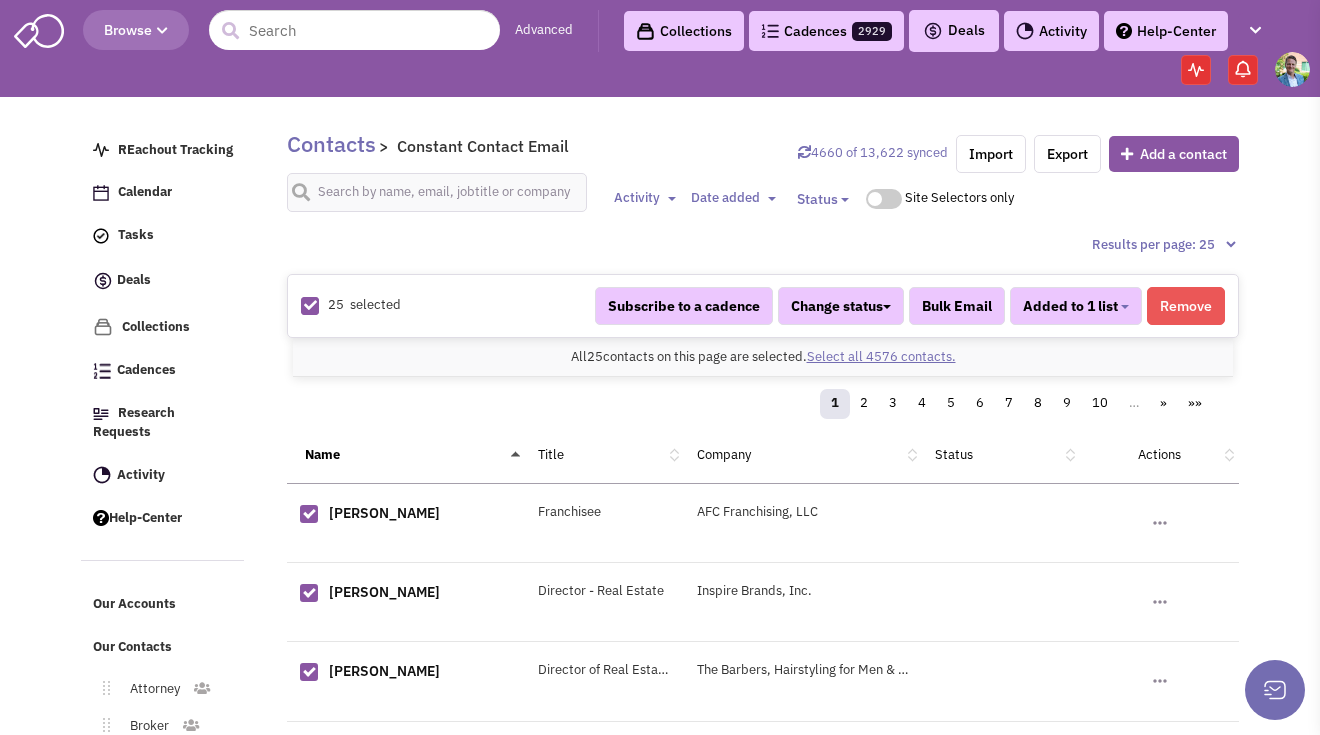 scroll, scrollTop: 1471, scrollLeft: 0, axis: vertical 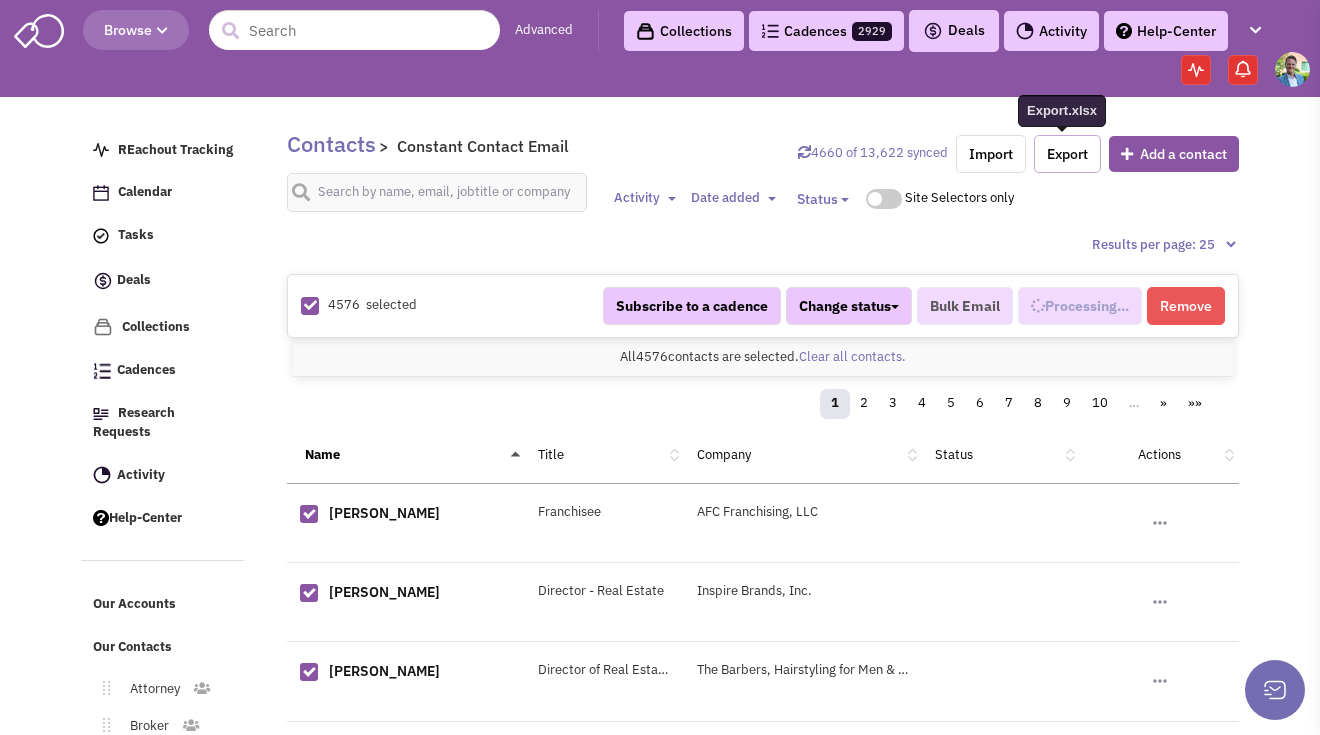 drag, startPoint x: 1078, startPoint y: 150, endPoint x: 1071, endPoint y: 160, distance: 12.206555 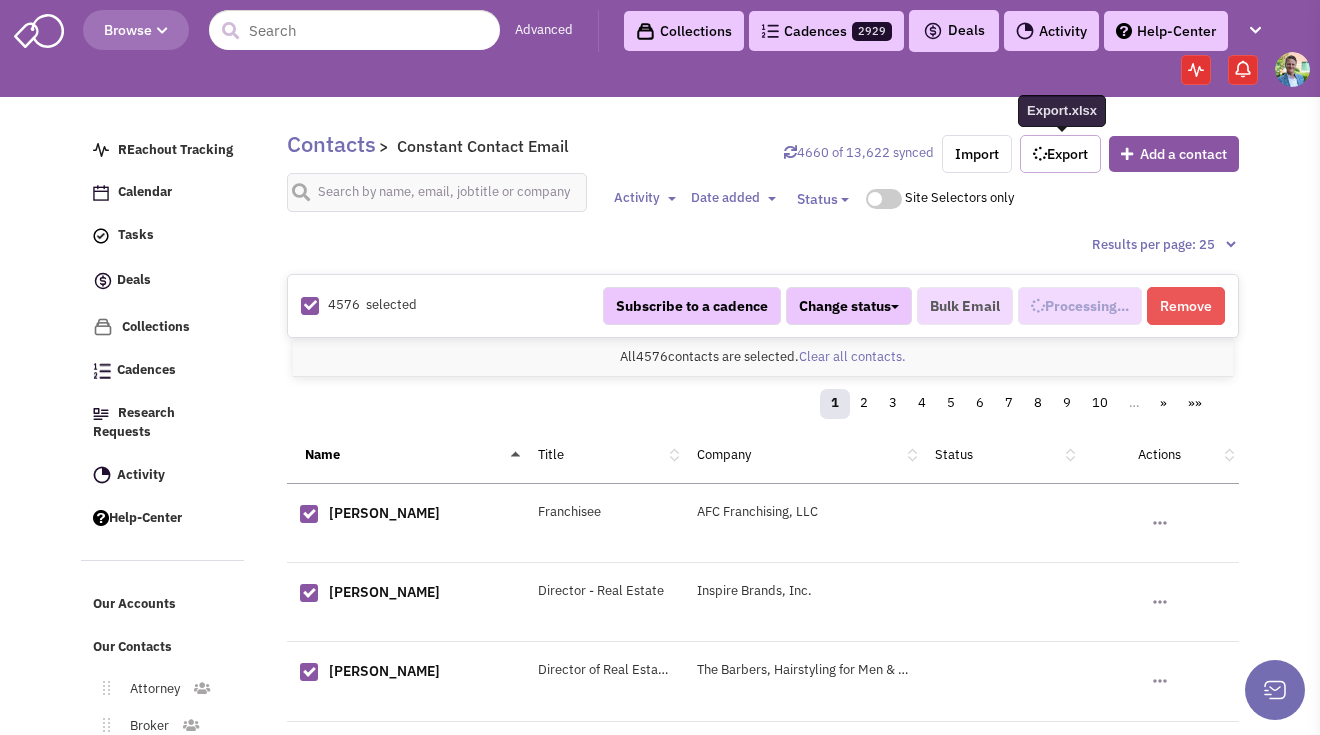 scroll, scrollTop: 1471, scrollLeft: 0, axis: vertical 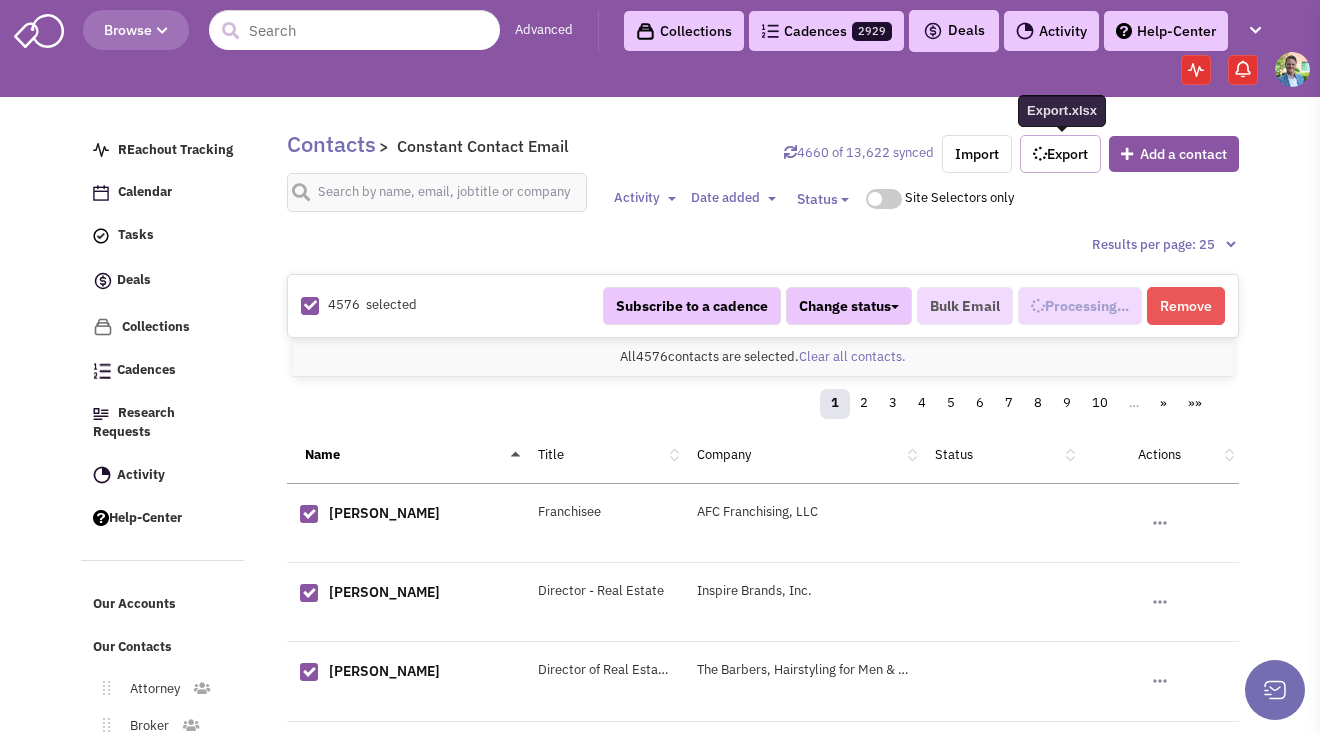 select on "740" 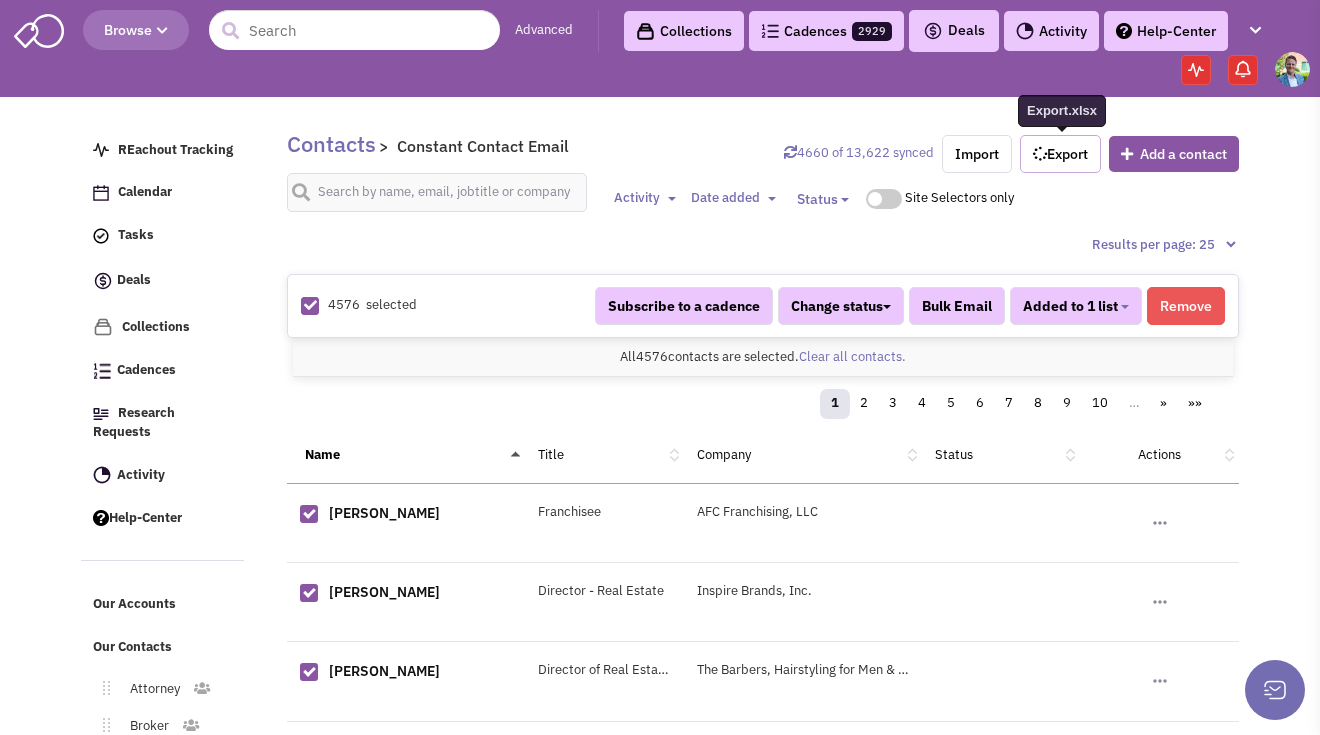 scroll, scrollTop: 1471, scrollLeft: 0, axis: vertical 